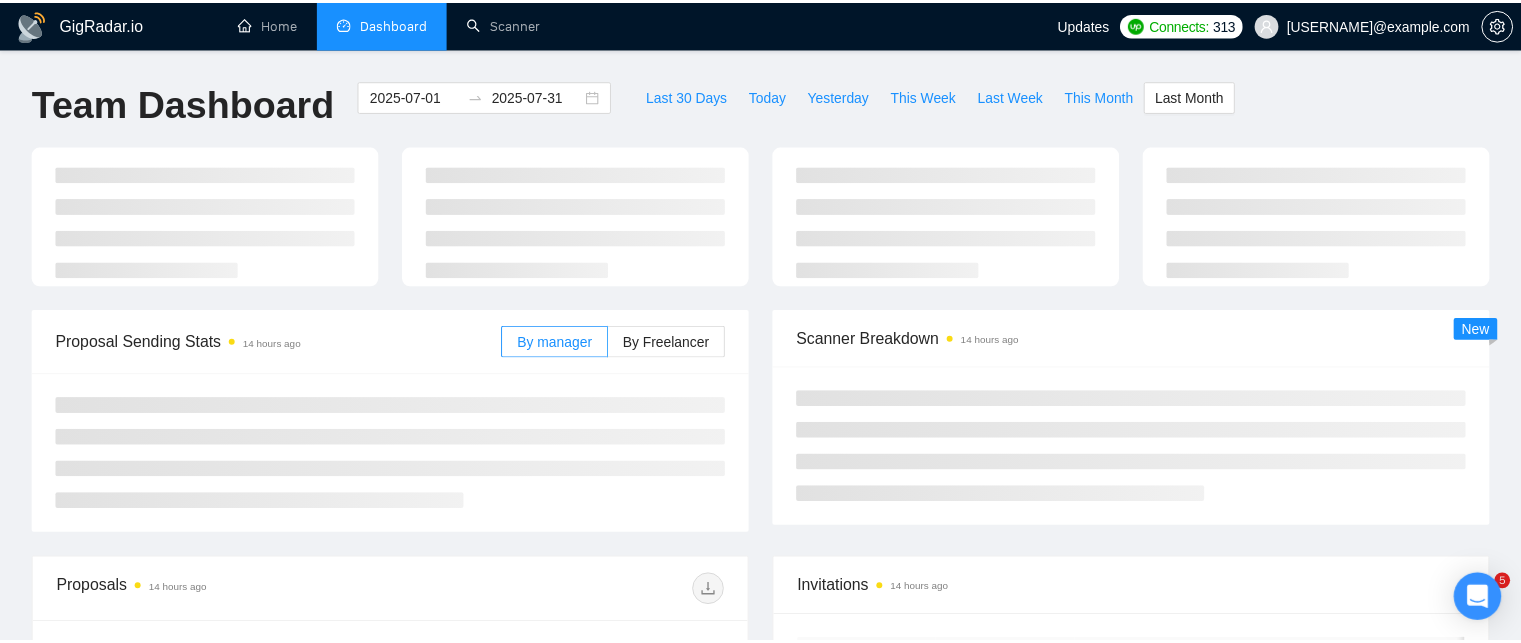 scroll, scrollTop: 0, scrollLeft: 0, axis: both 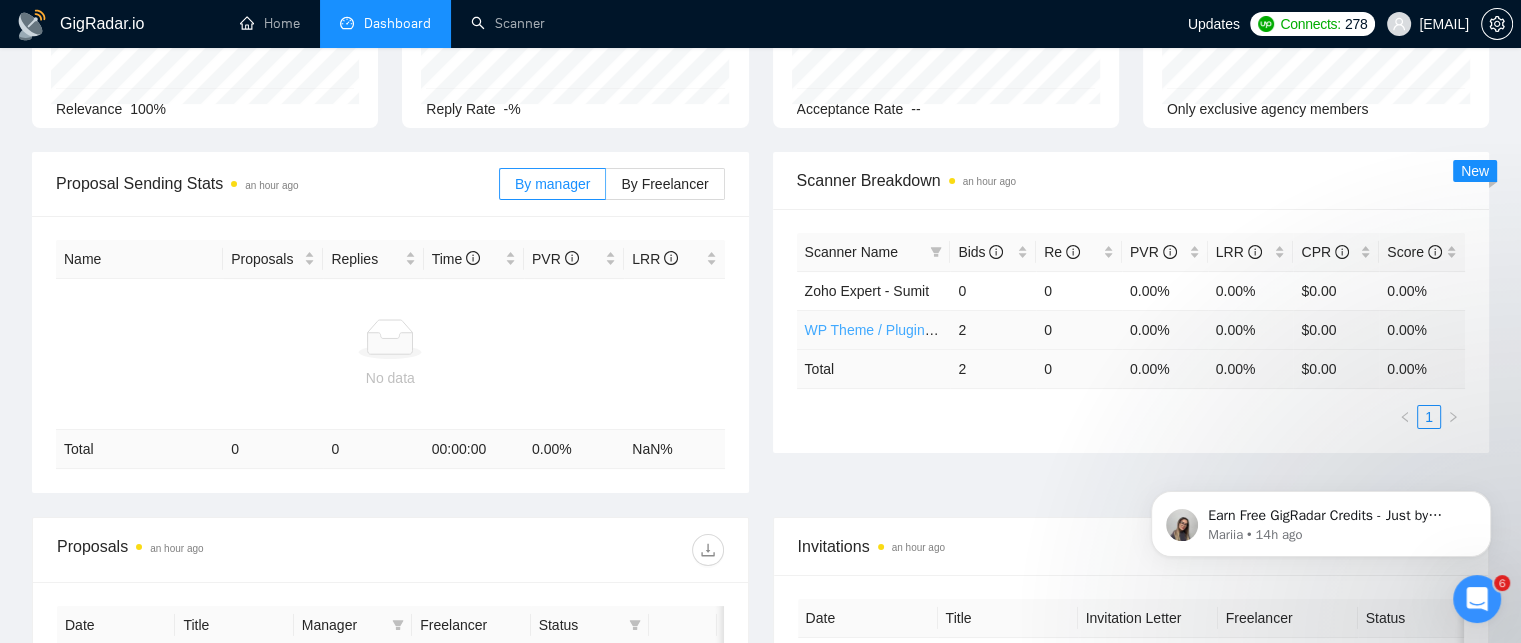 click on "WP Theme / Plugin - Nimisha" at bounding box center [896, 330] 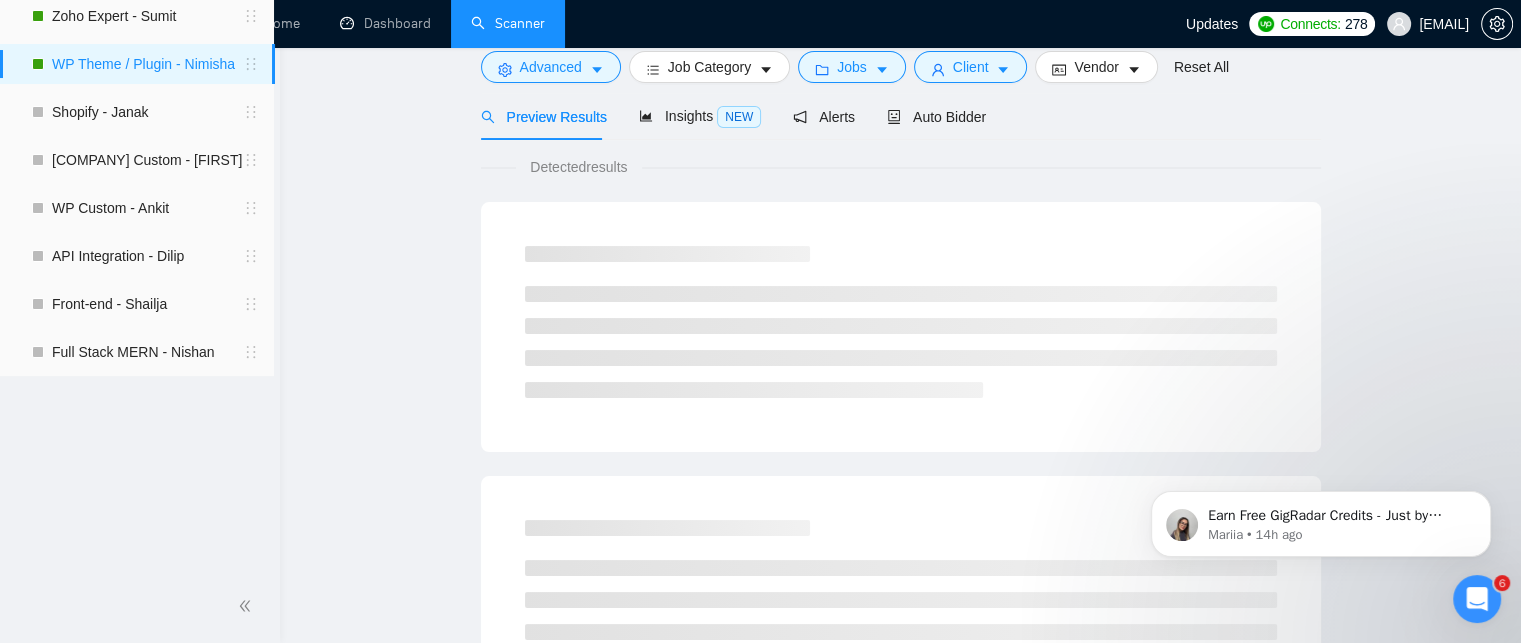 scroll, scrollTop: 0, scrollLeft: 0, axis: both 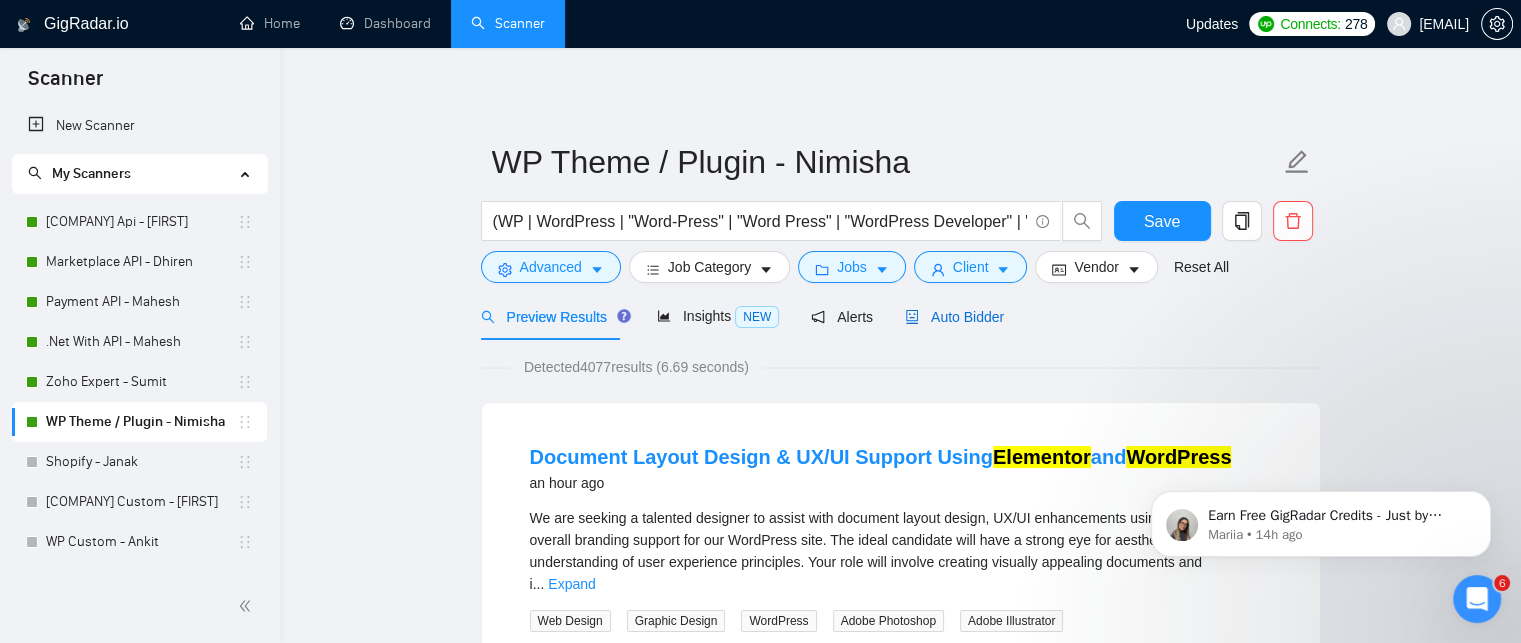 click on "Auto Bidder" at bounding box center (954, 317) 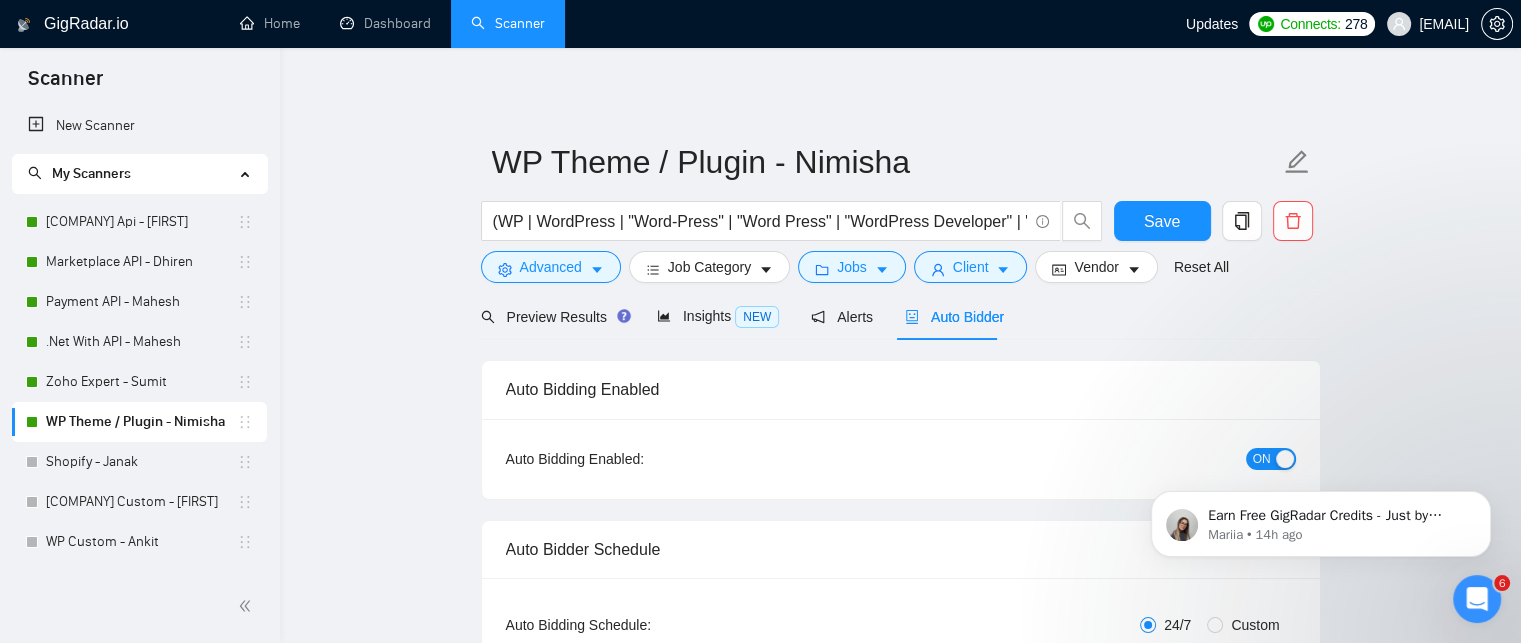 type 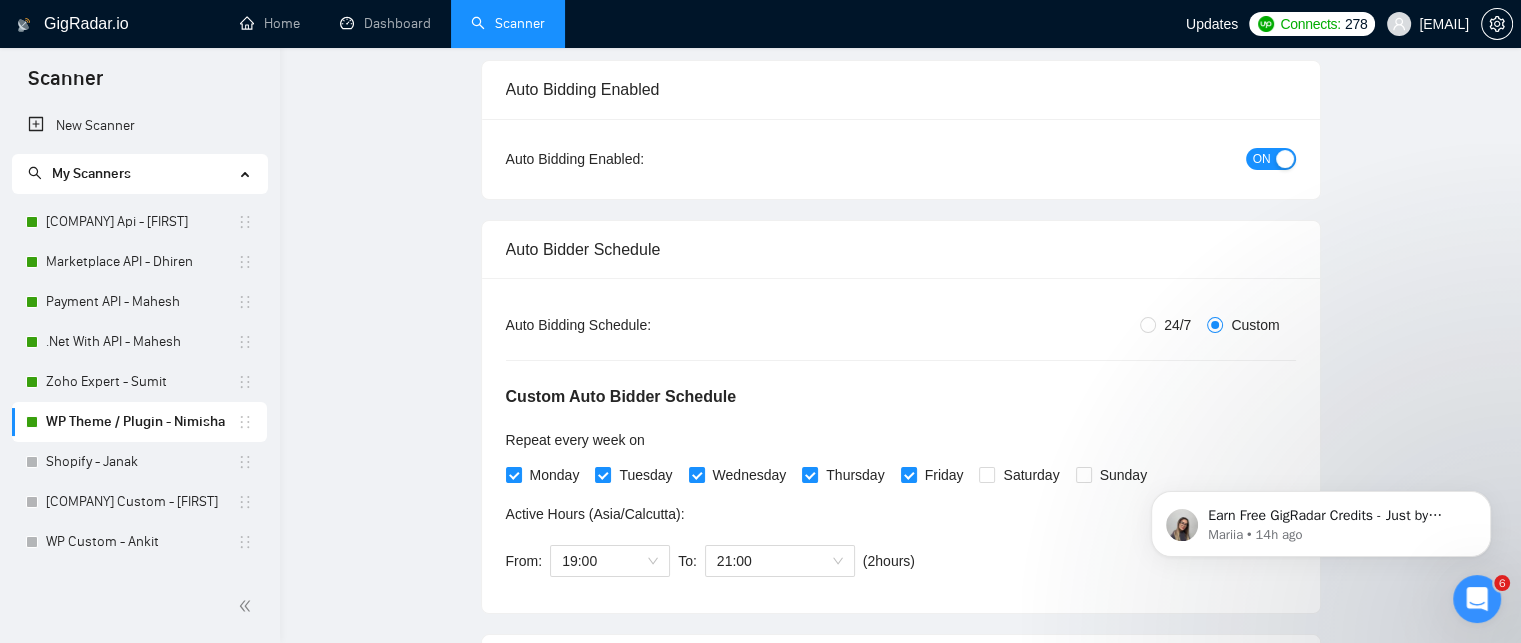 type 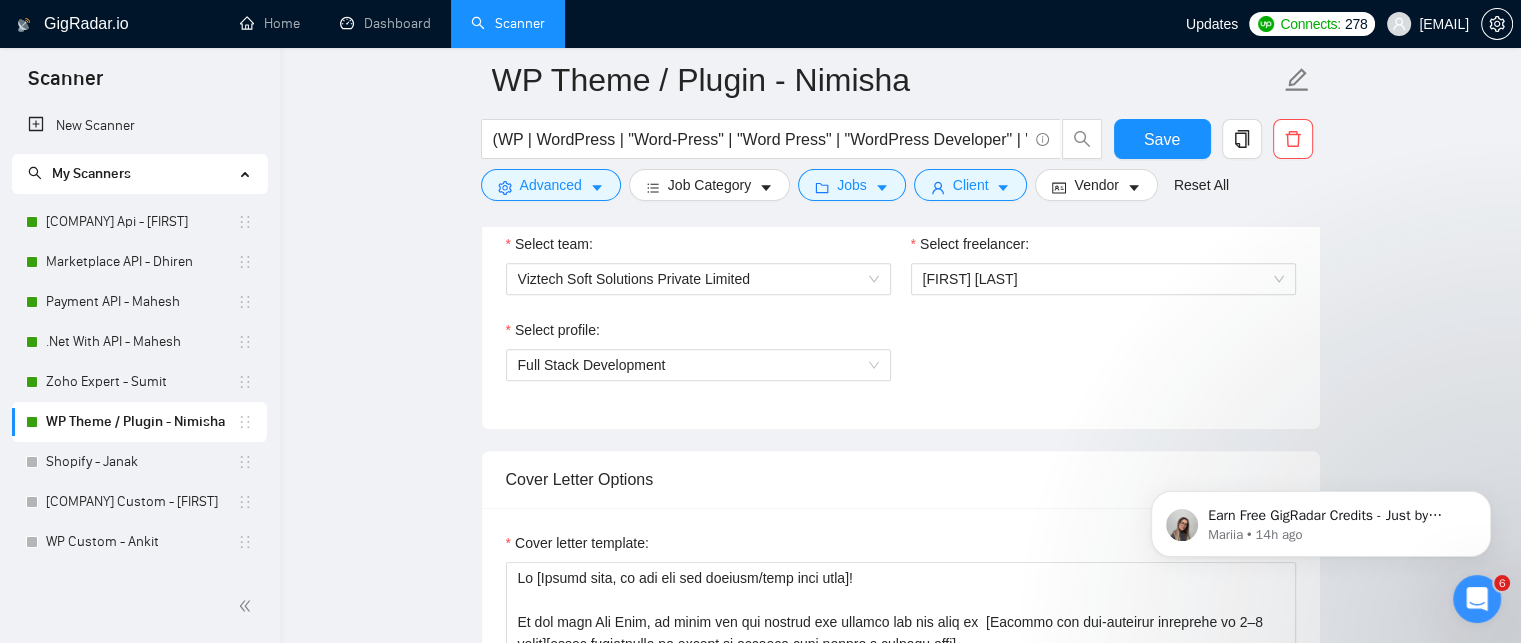 scroll, scrollTop: 1300, scrollLeft: 0, axis: vertical 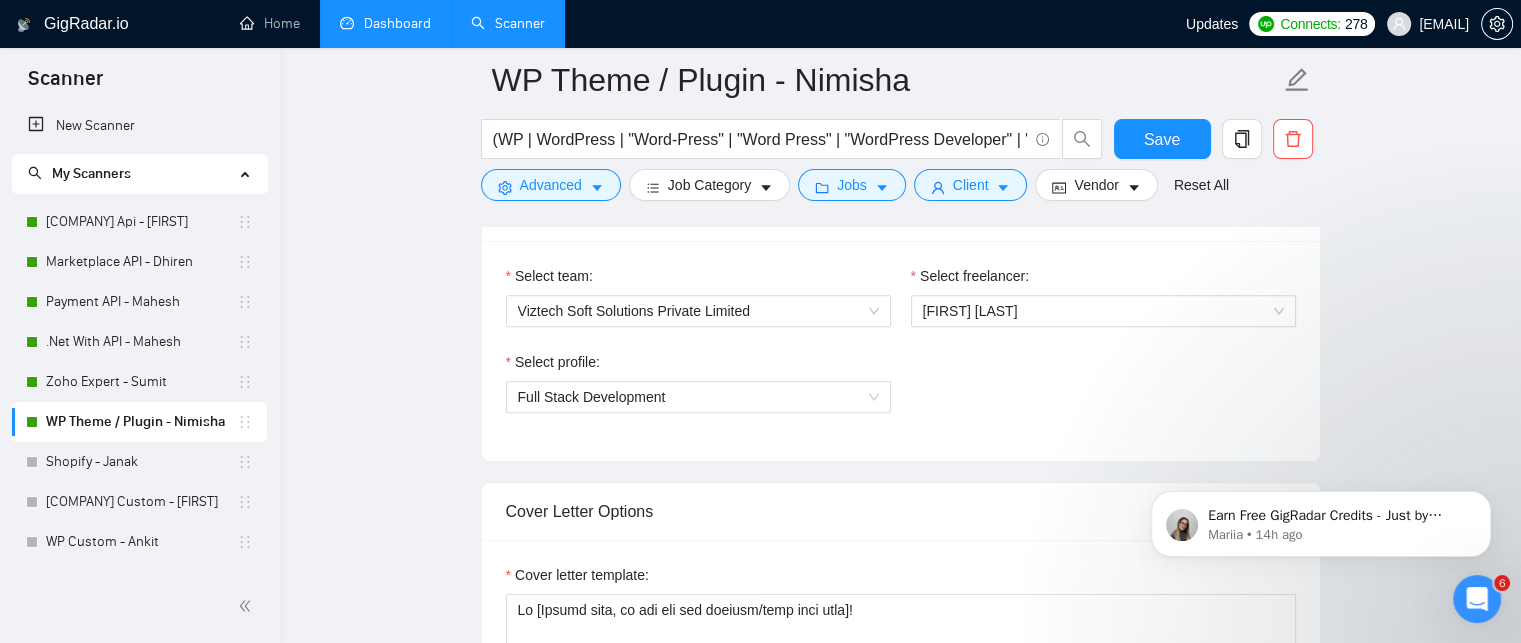 click on "Dashboard" at bounding box center [385, 23] 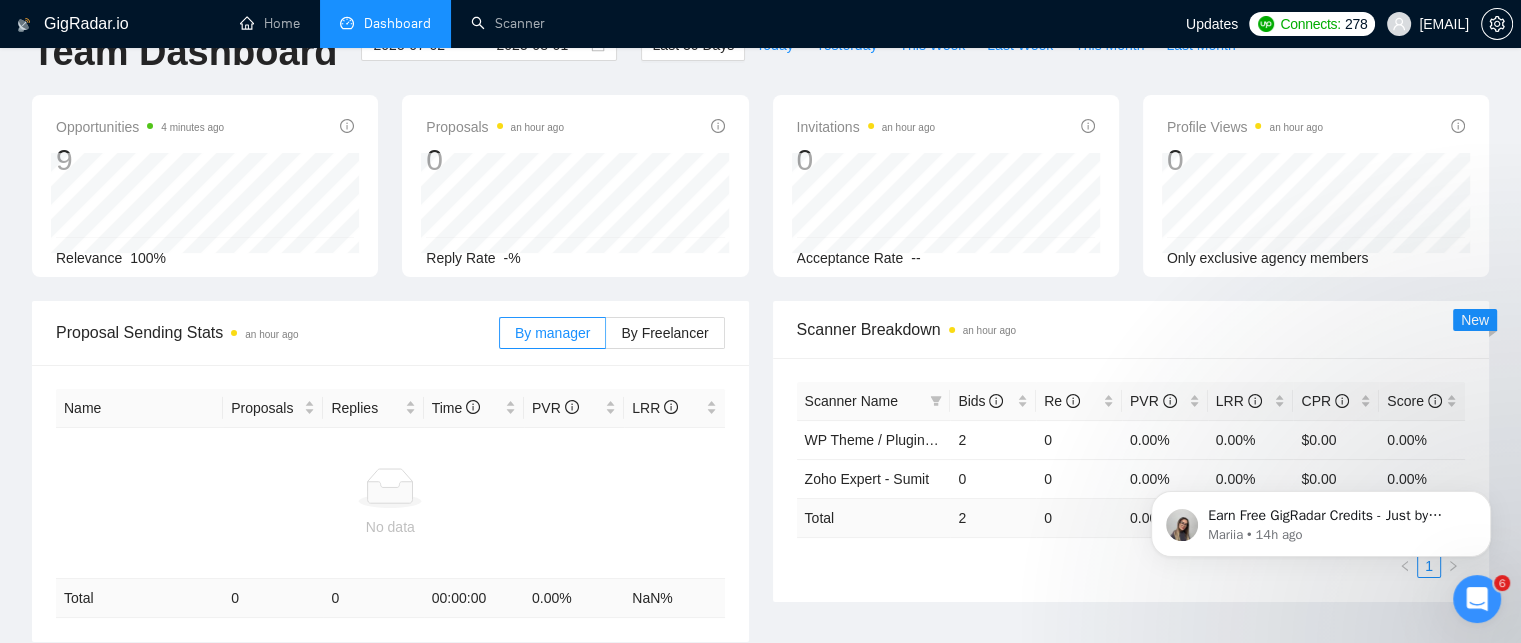 scroll, scrollTop: 50, scrollLeft: 0, axis: vertical 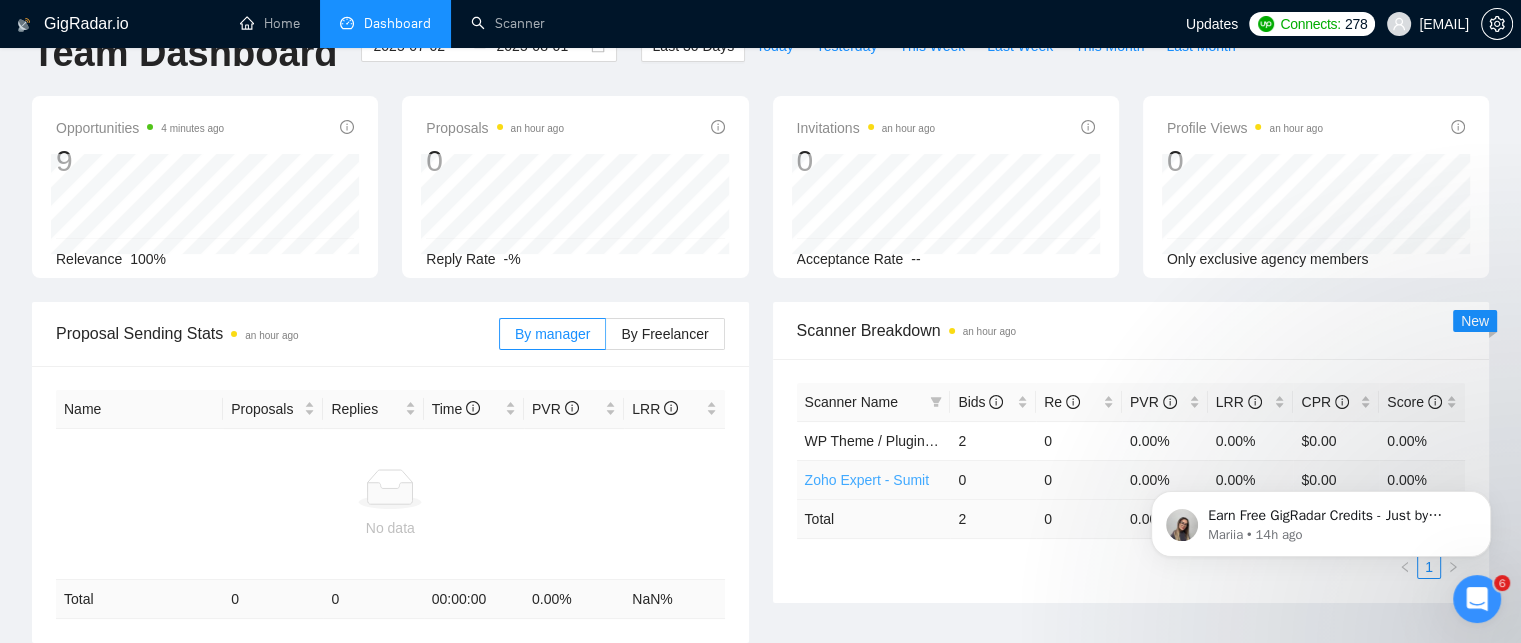 click on "Zoho Expert  - Sumit" at bounding box center (867, 480) 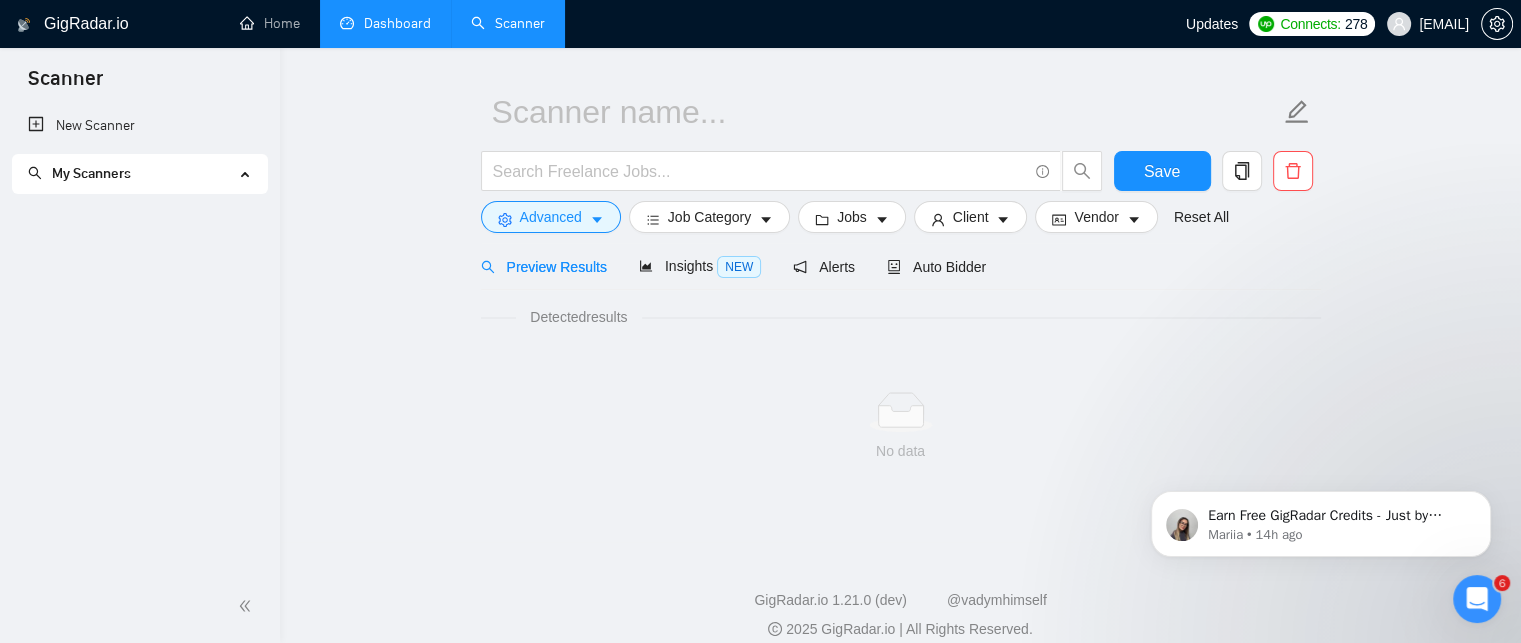 scroll, scrollTop: 71, scrollLeft: 0, axis: vertical 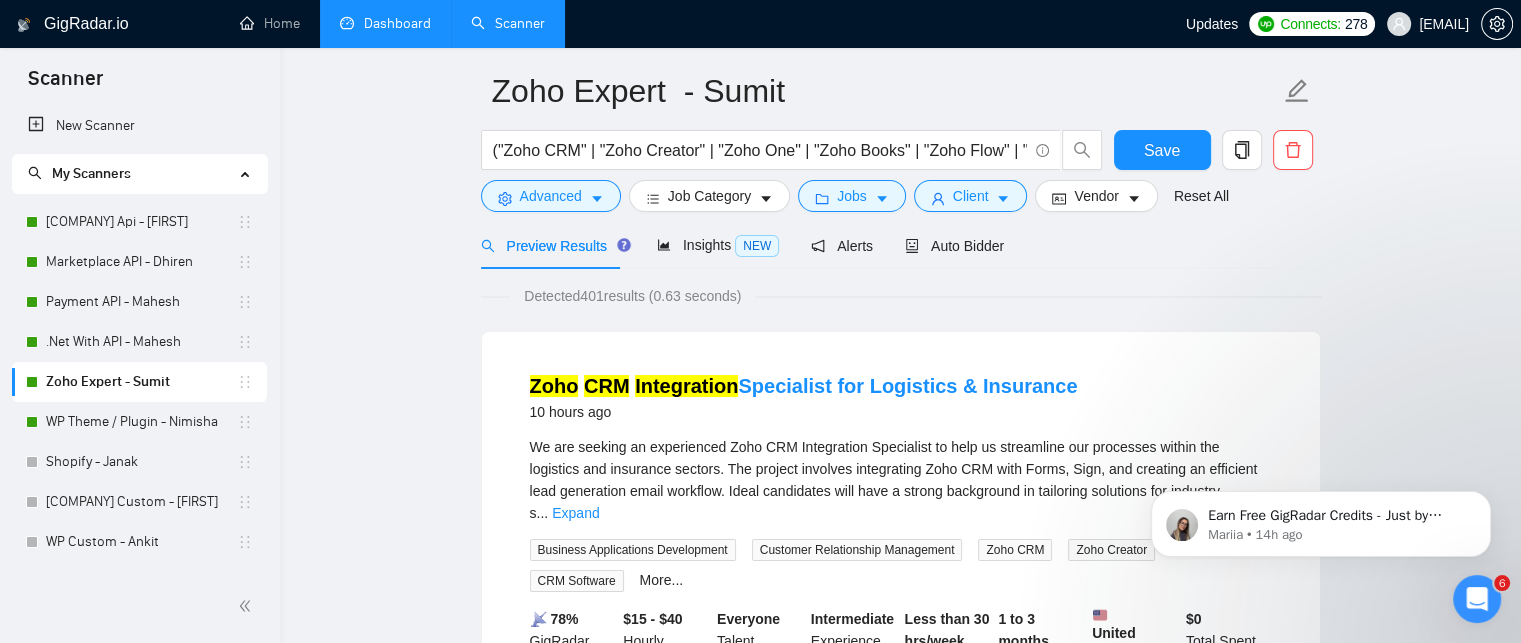 drag, startPoint x: 379, startPoint y: 23, endPoint x: 381, endPoint y: 35, distance: 12.165525 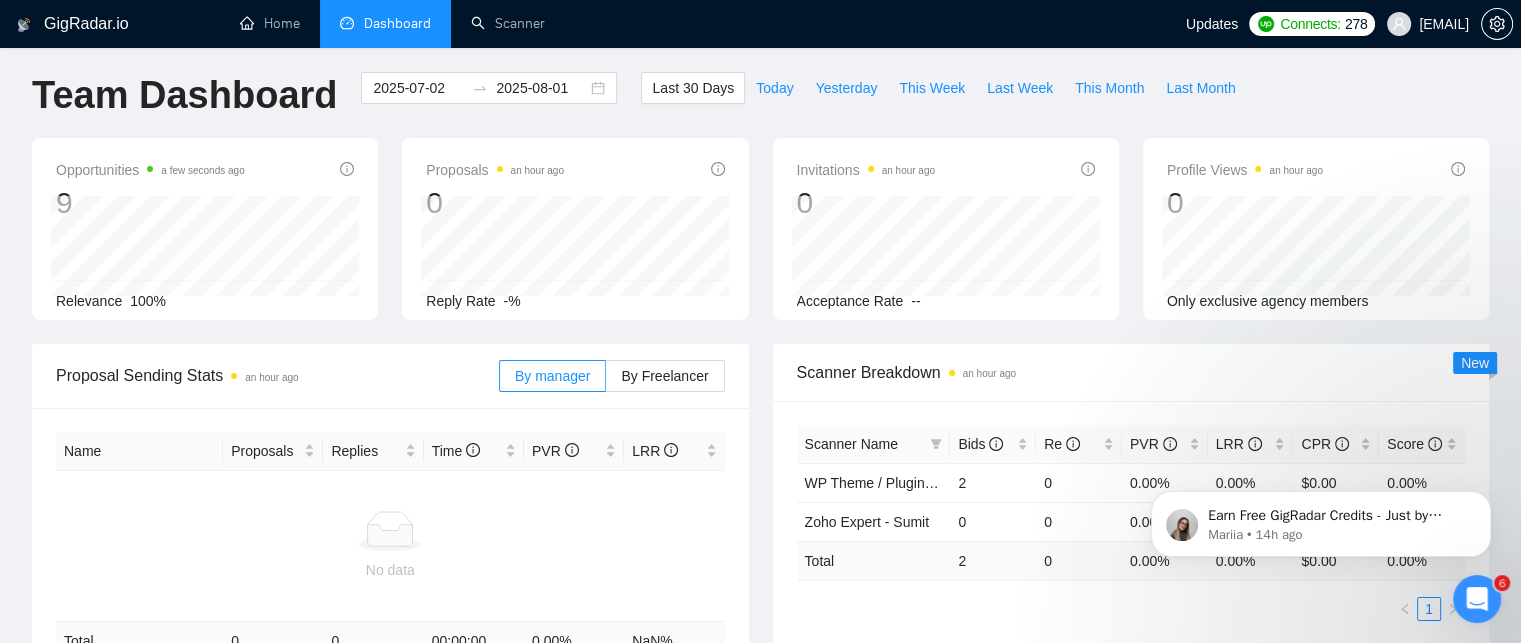 scroll, scrollTop: 0, scrollLeft: 0, axis: both 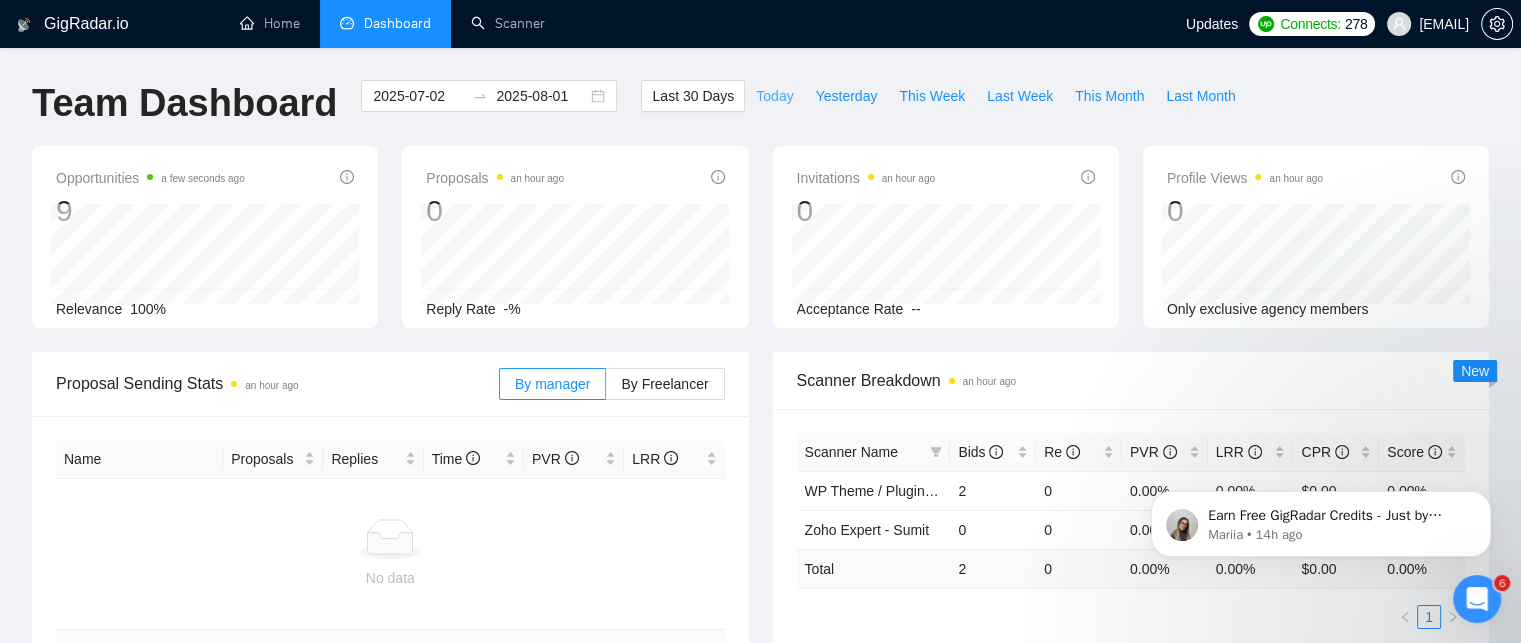 click on "Today" at bounding box center [774, 96] 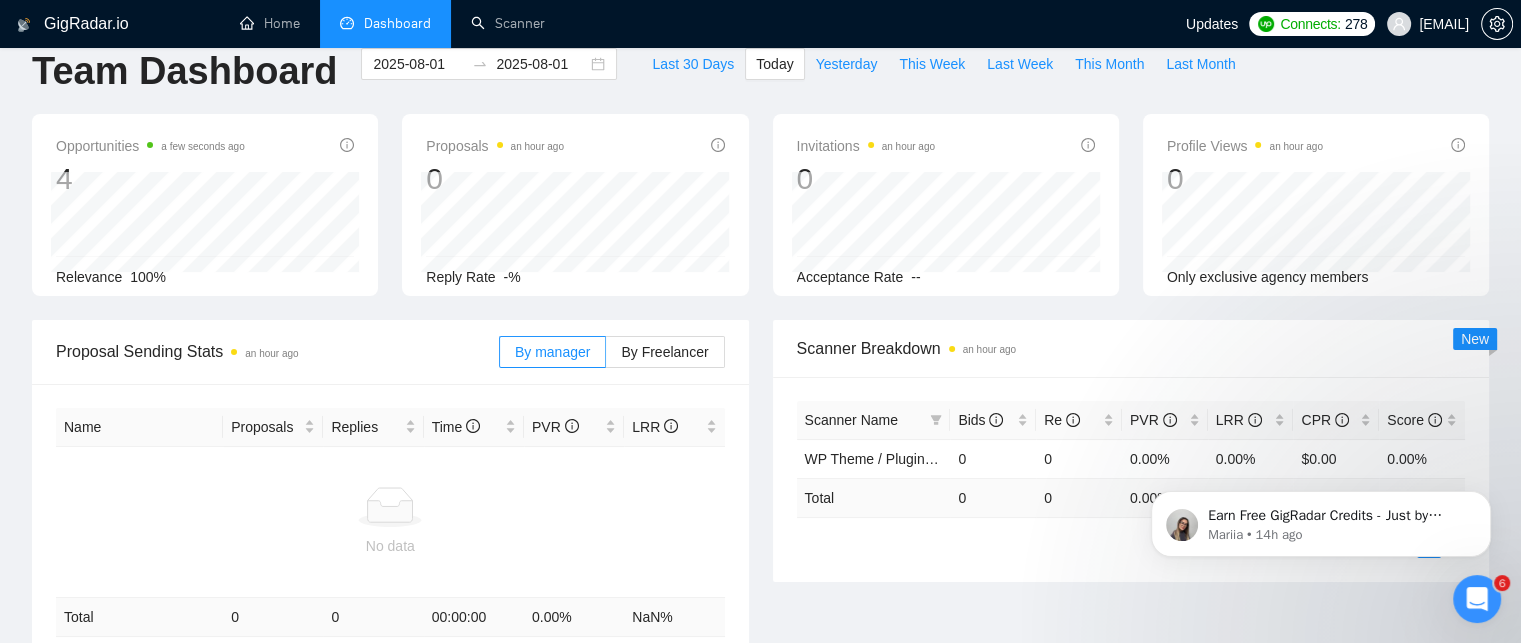 scroll, scrollTop: 0, scrollLeft: 0, axis: both 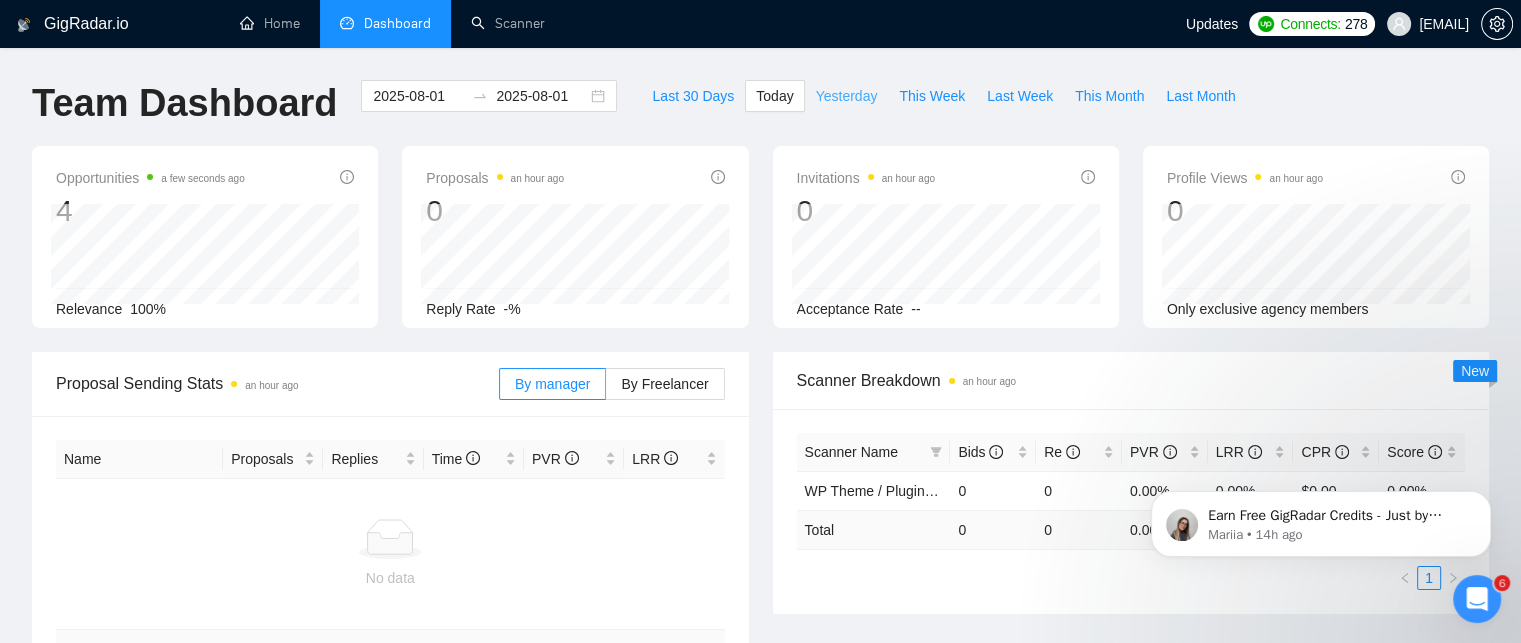 click on "Yesterday" at bounding box center (847, 96) 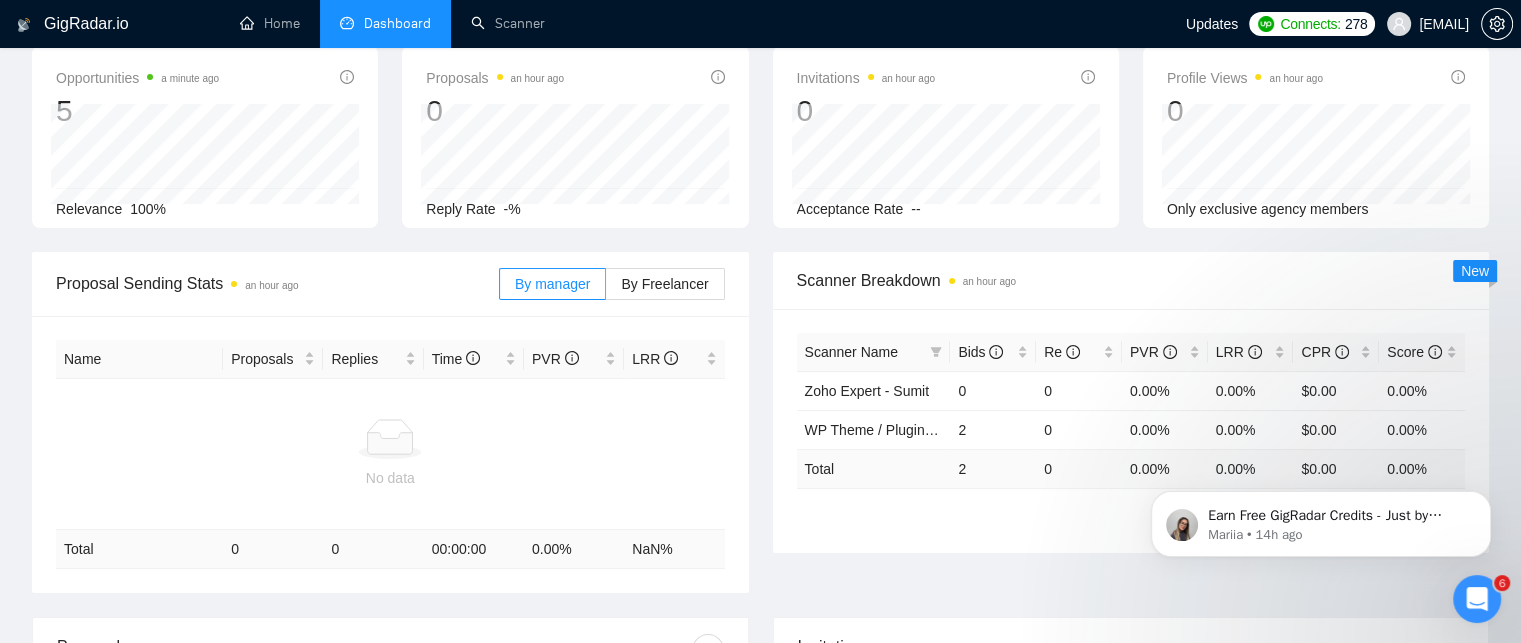 scroll, scrollTop: 0, scrollLeft: 0, axis: both 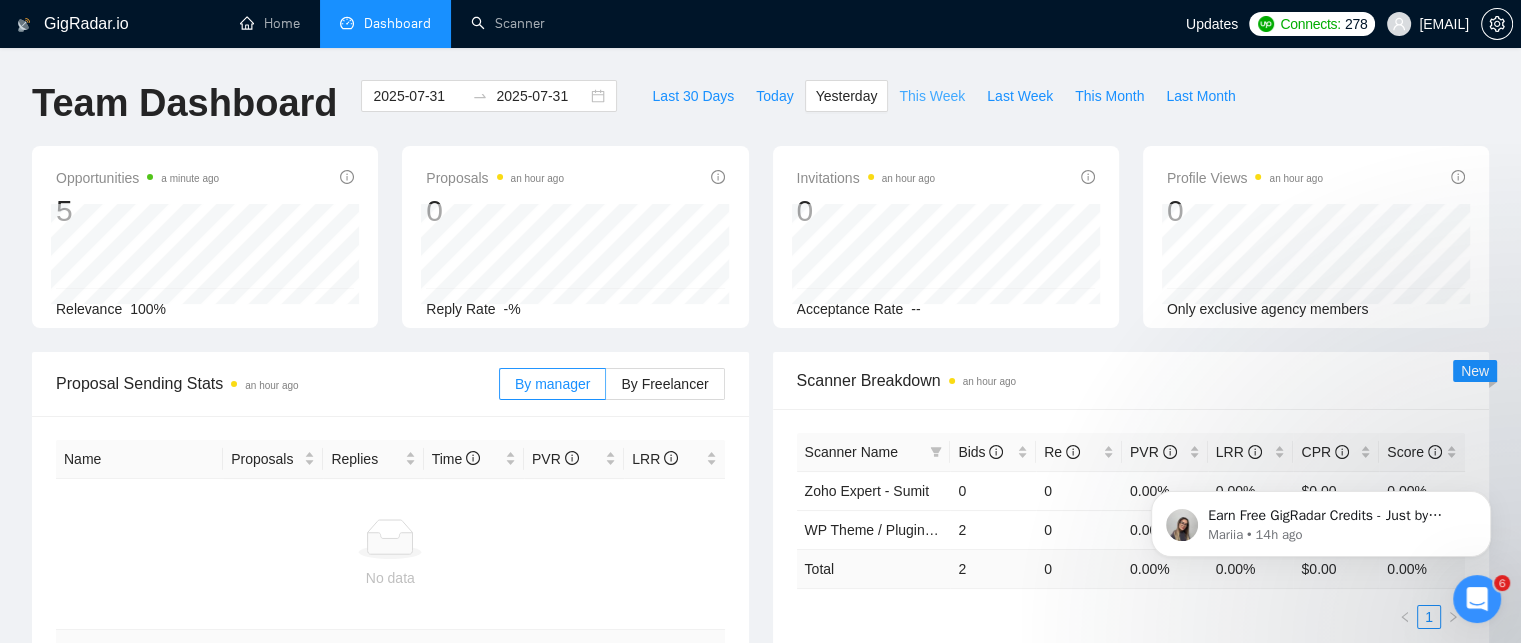 click on "This Week" at bounding box center (932, 96) 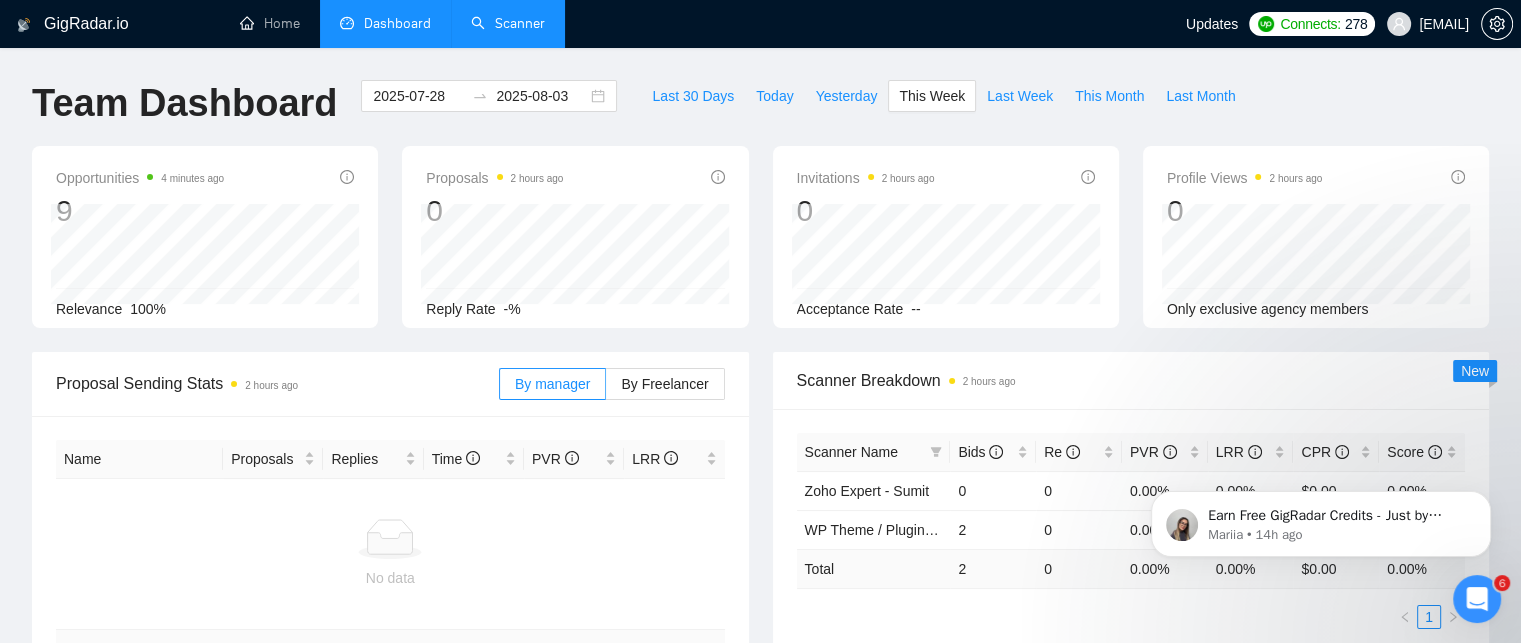 click on "Scanner" at bounding box center [508, 23] 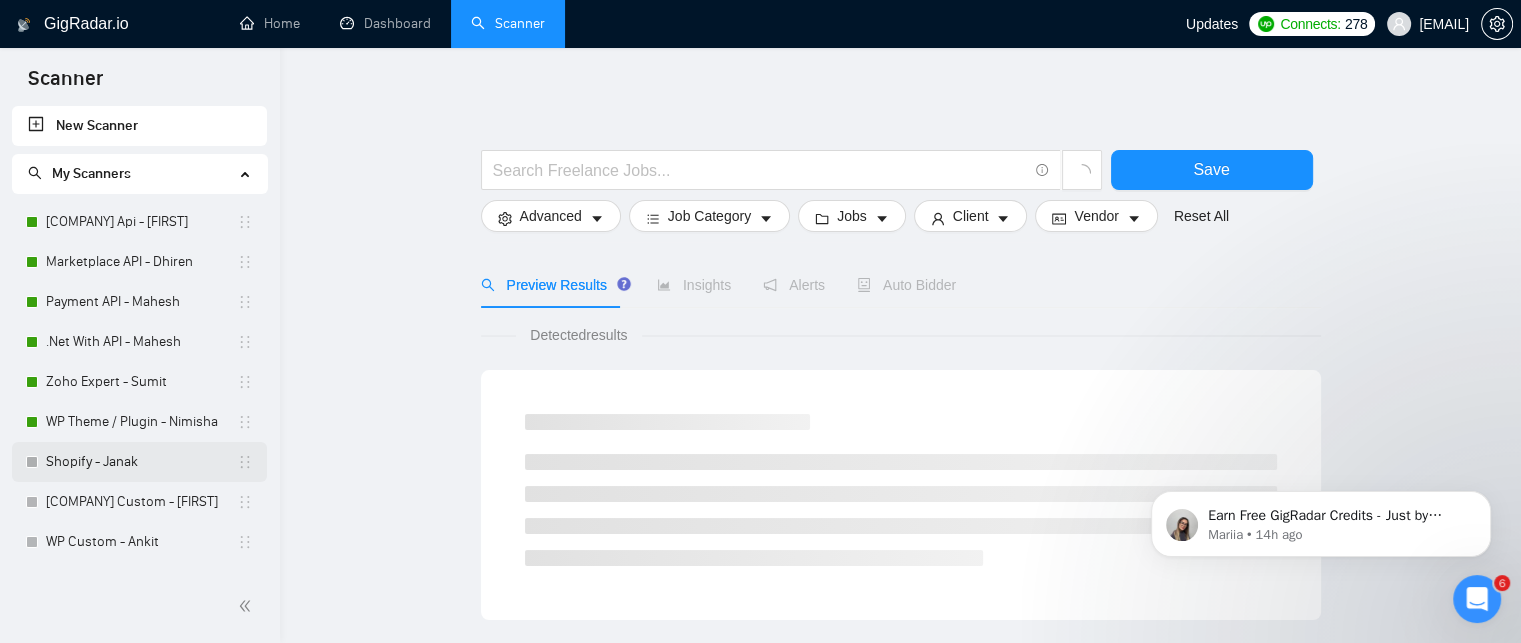 click on "Shopify - Janak" at bounding box center [141, 462] 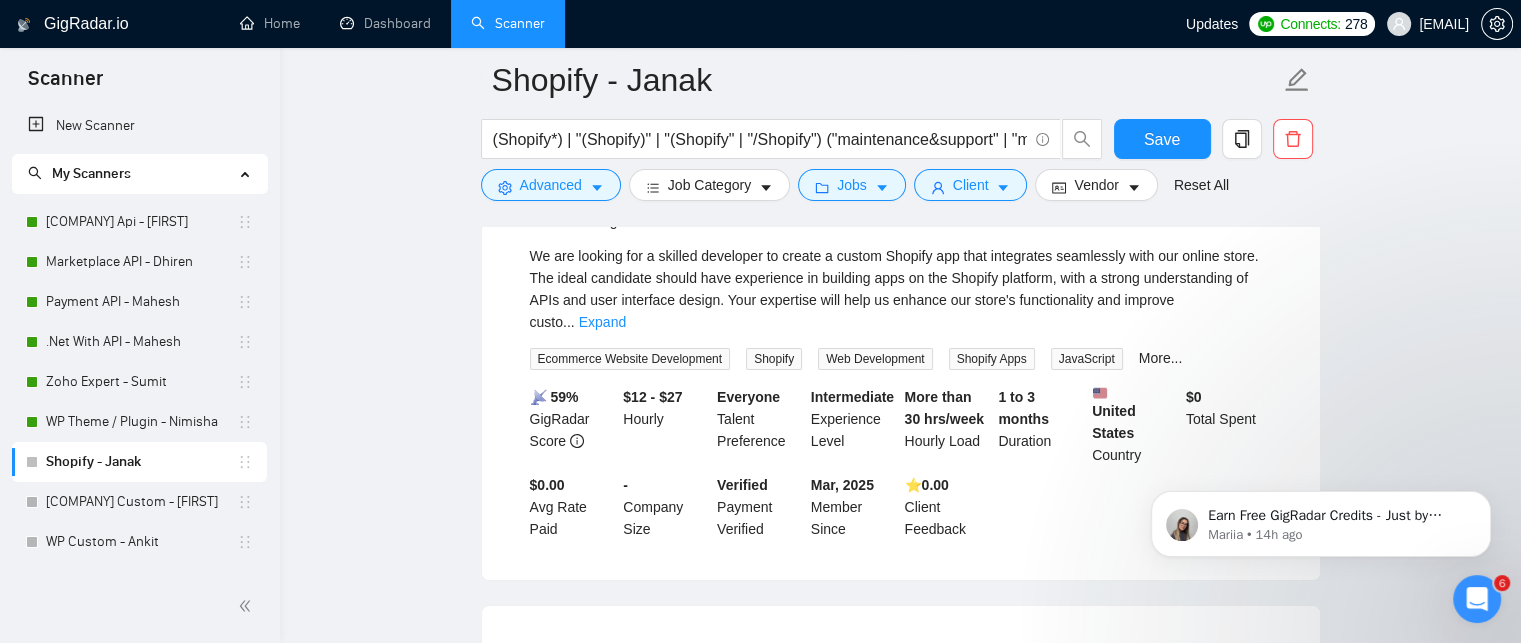 scroll, scrollTop: 0, scrollLeft: 0, axis: both 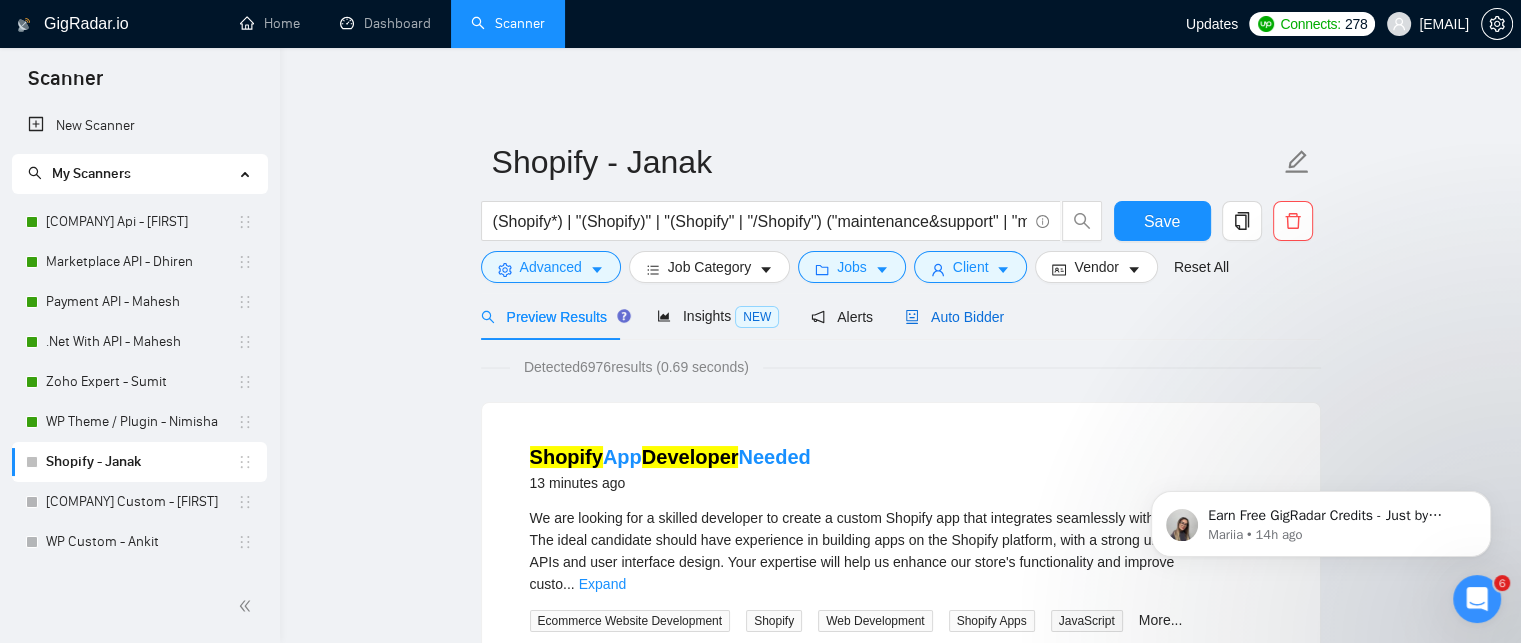 click on "Auto Bidder" at bounding box center [954, 317] 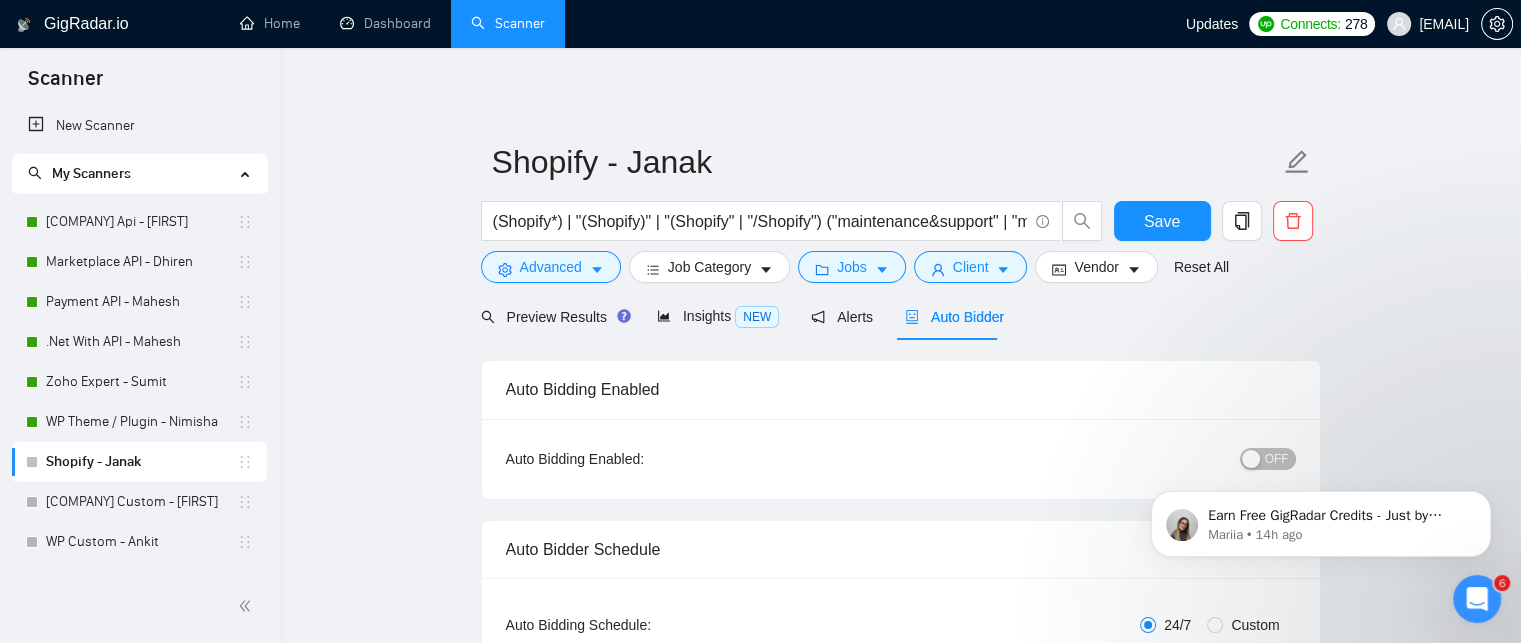 type 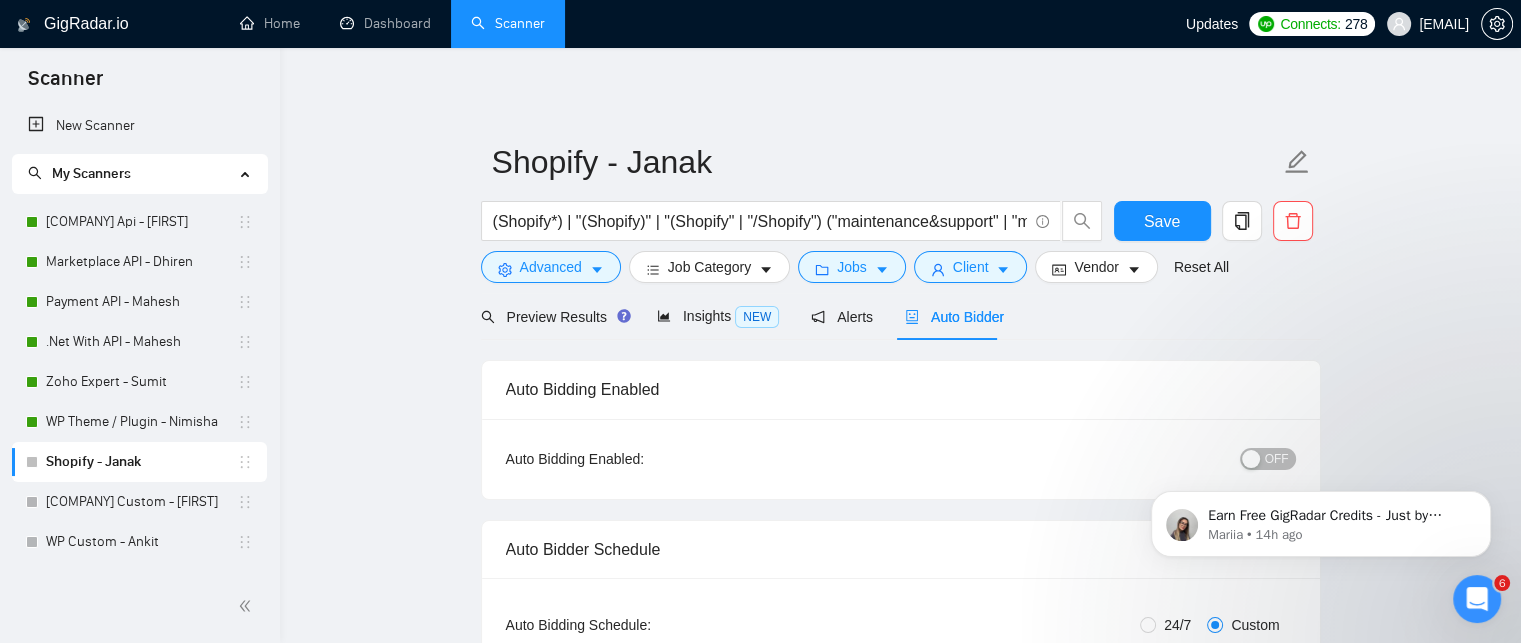 type 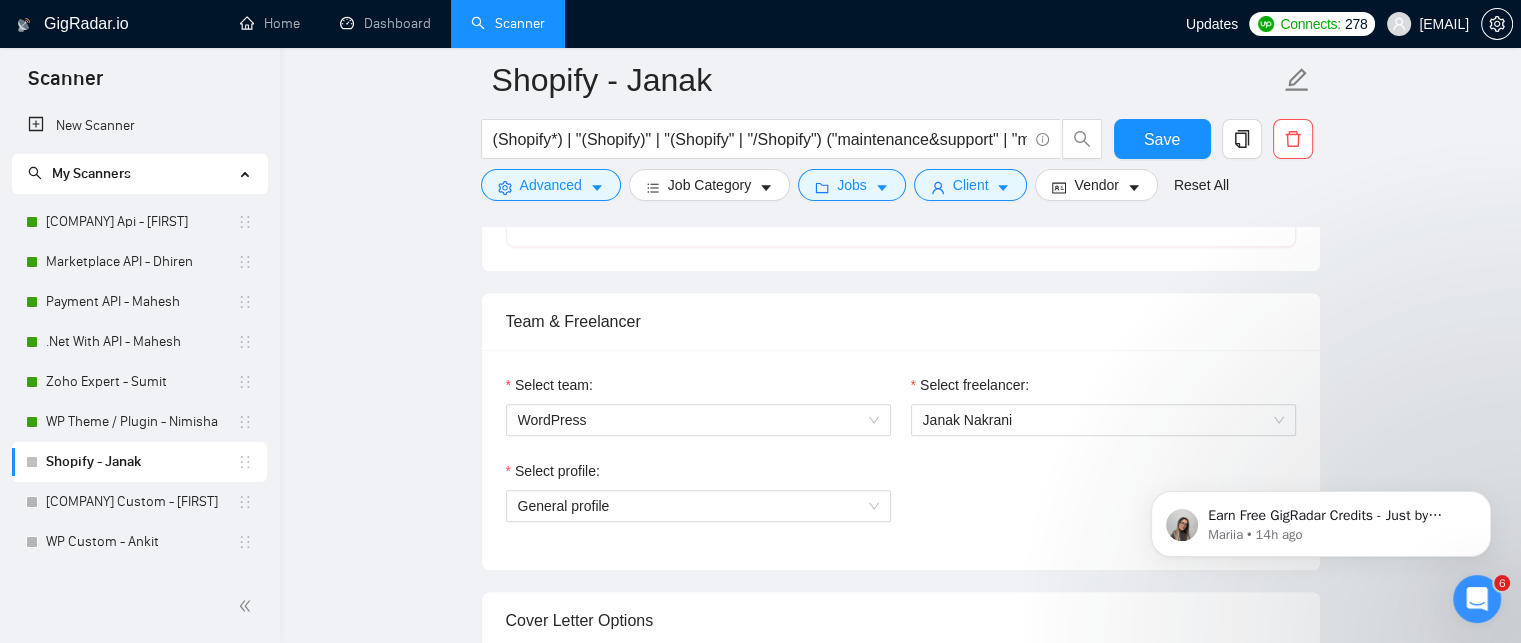 scroll, scrollTop: 1300, scrollLeft: 0, axis: vertical 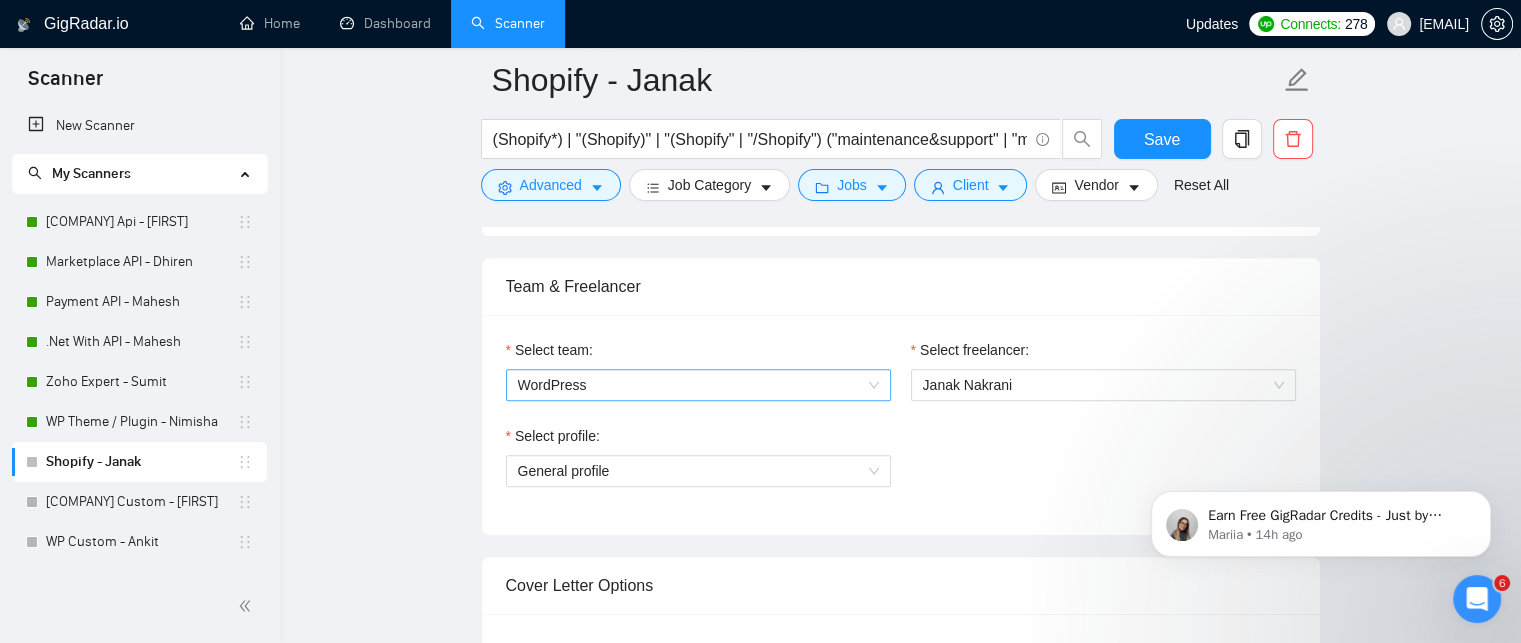 click on "WordPress" at bounding box center [698, 385] 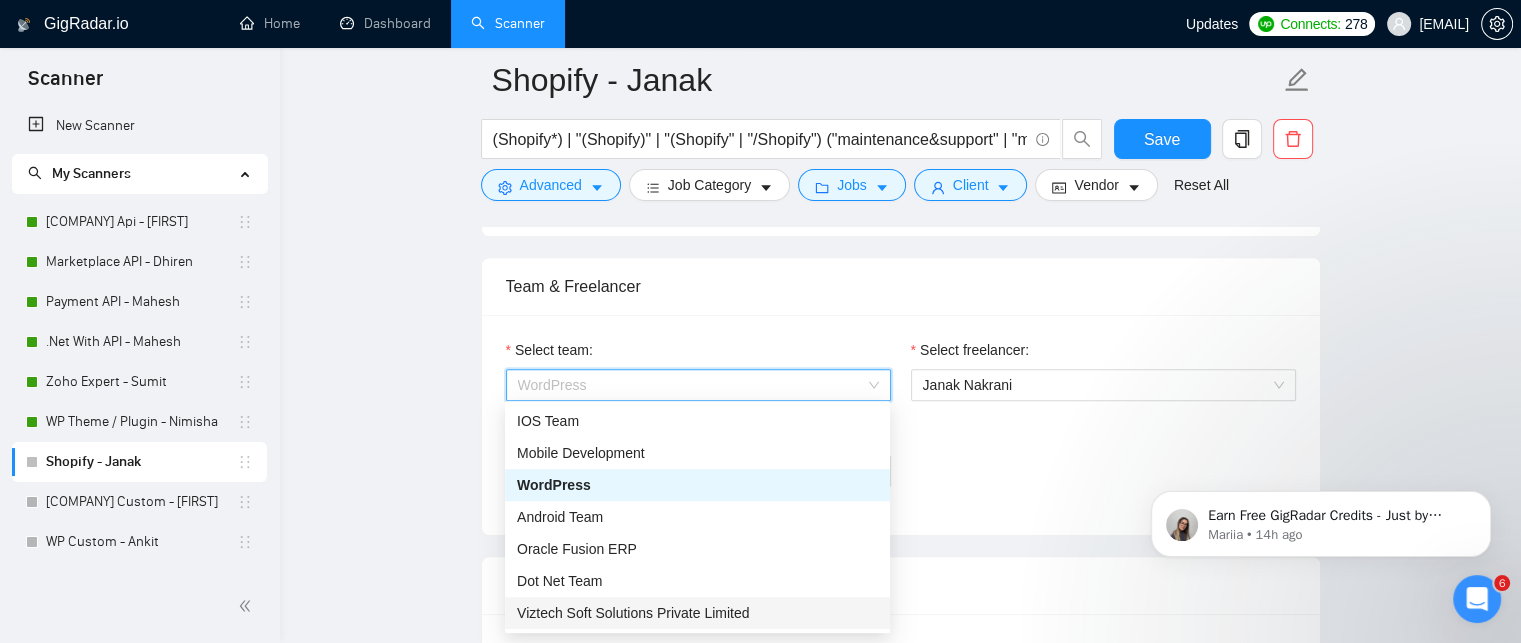 click on "Viztech Soft Solutions Private Limited" at bounding box center (697, 613) 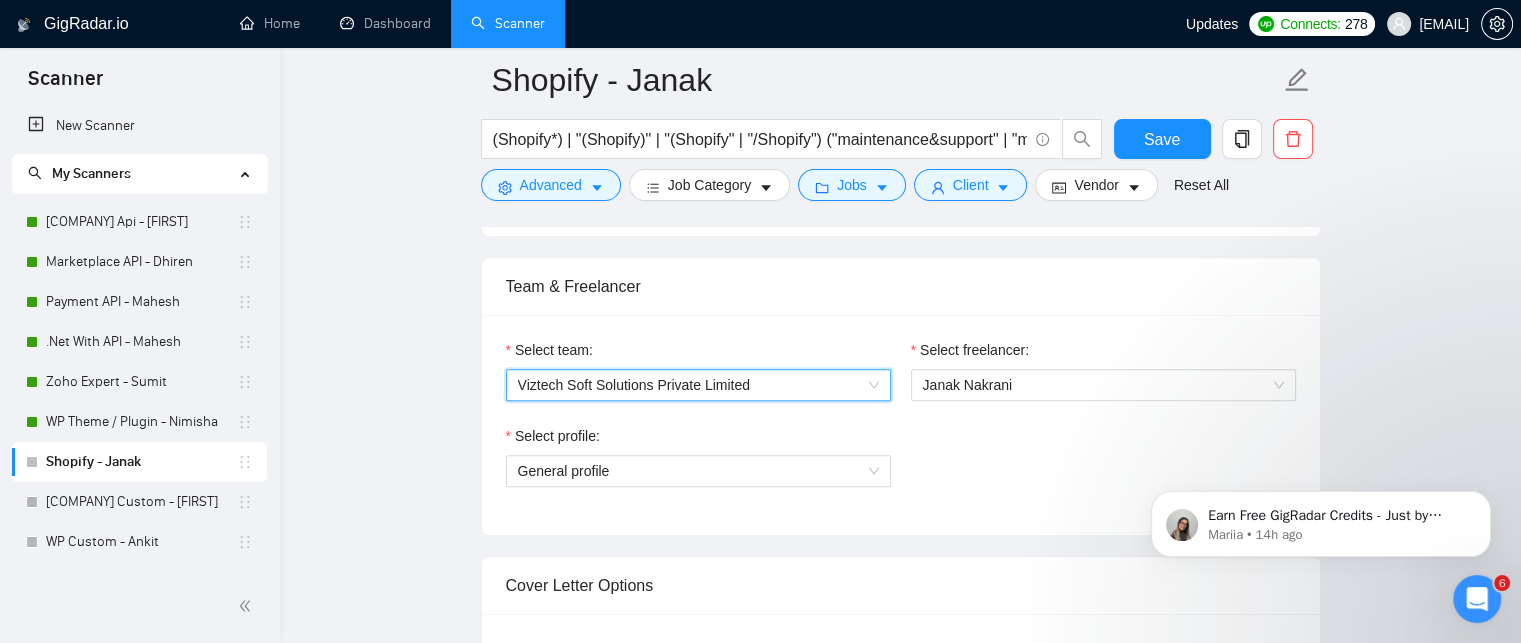 click on "Select profile: General profile" at bounding box center (901, 468) 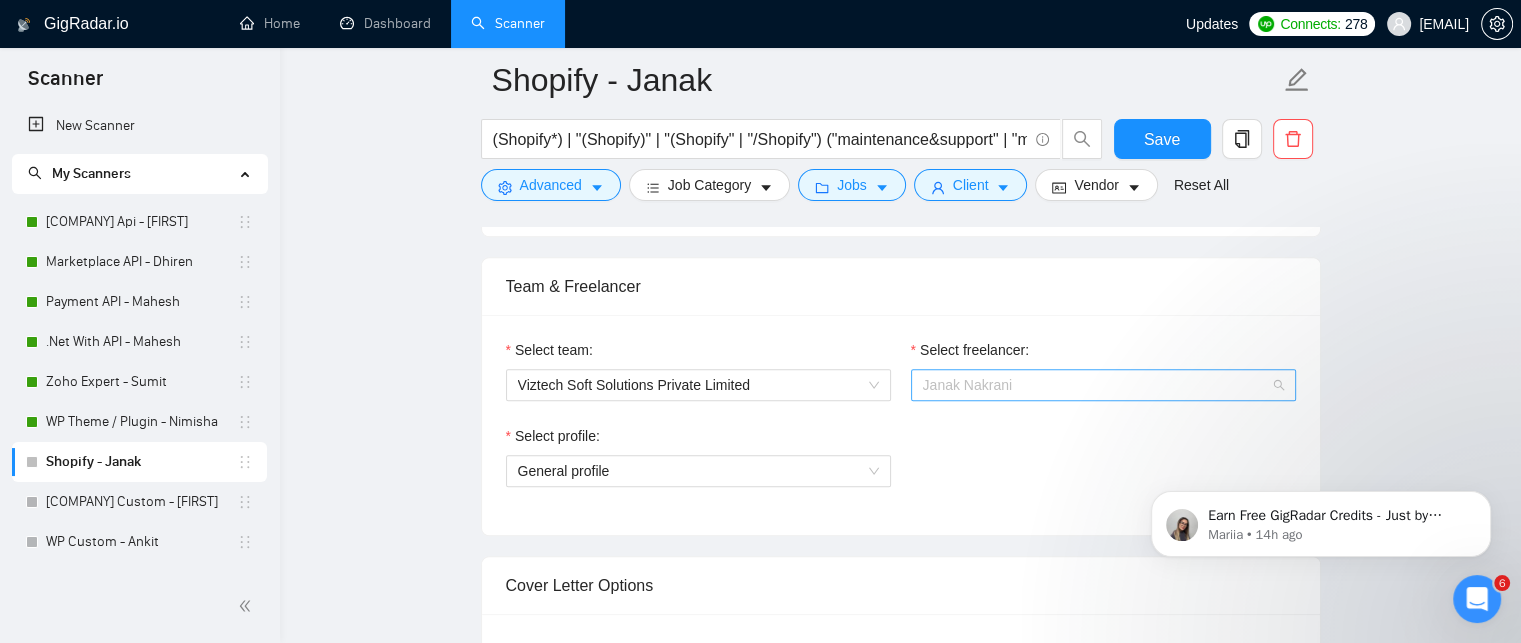 click on "Janak Nakrani" at bounding box center (1103, 385) 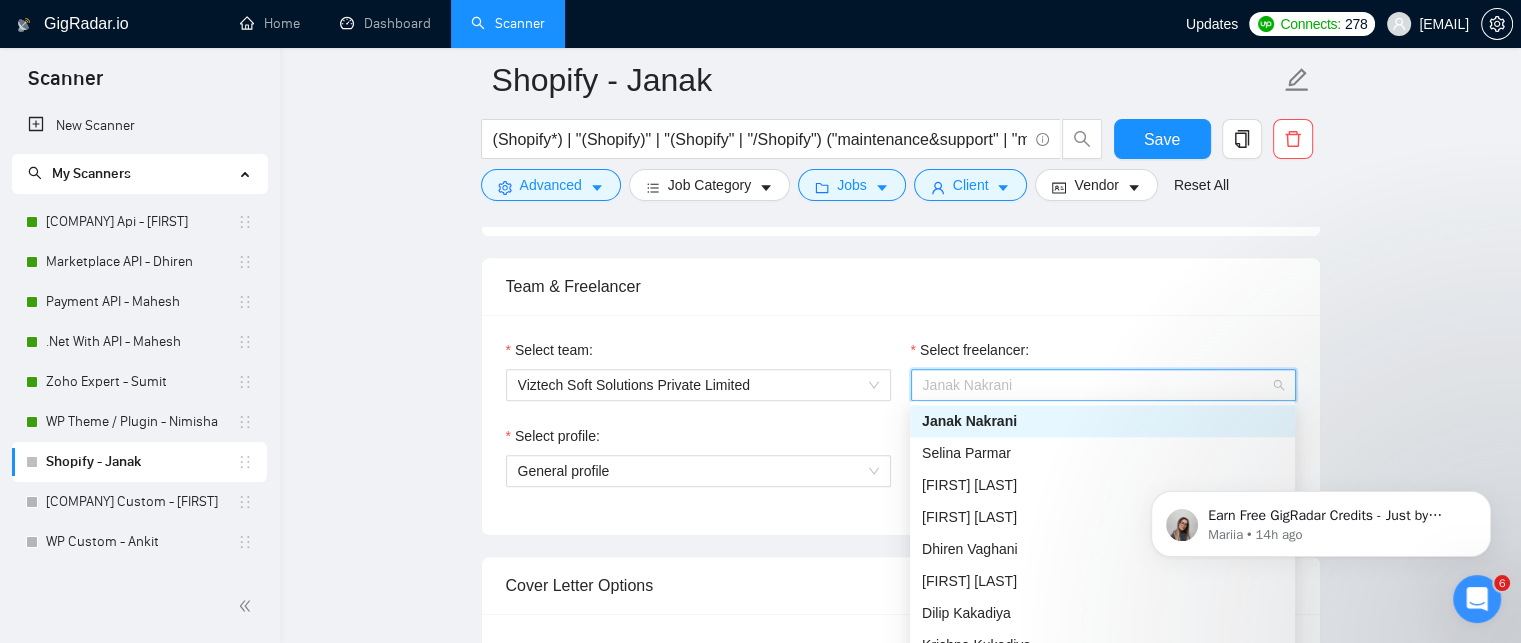 drag, startPoint x: 963, startPoint y: 425, endPoint x: 944, endPoint y: 432, distance: 20.248457 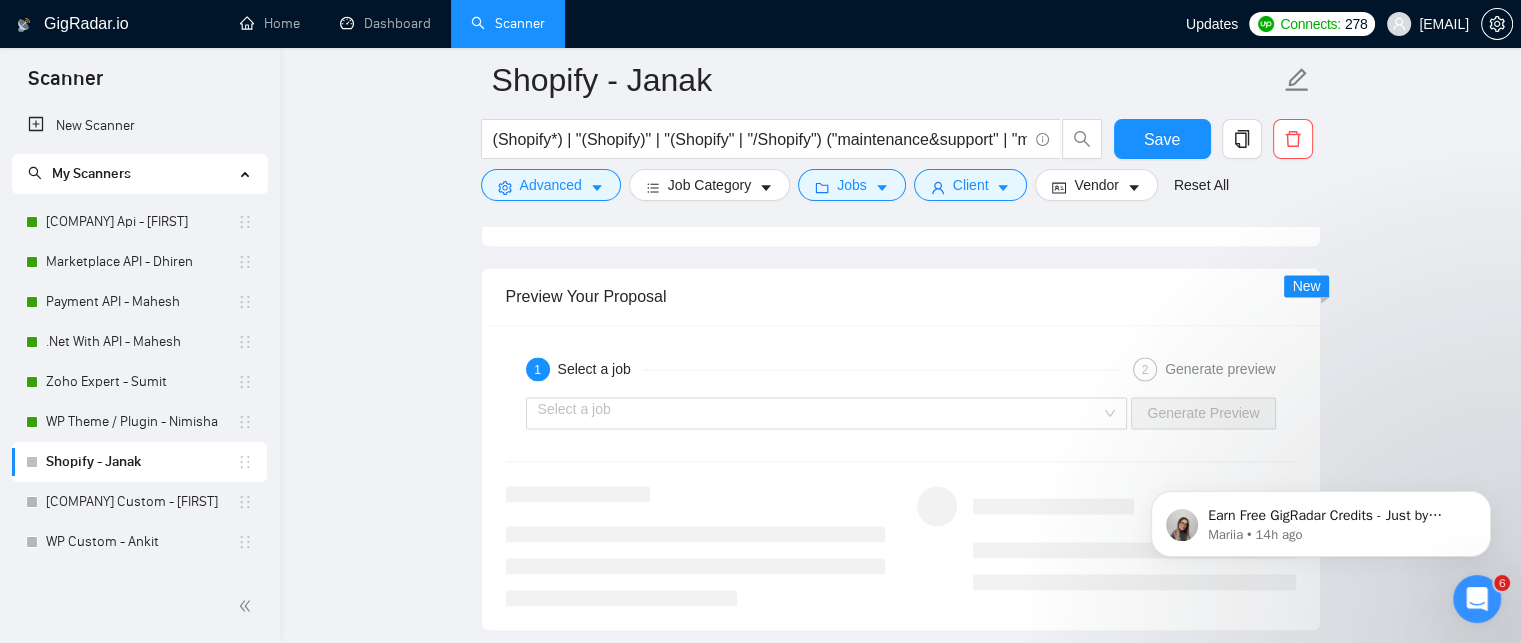 scroll, scrollTop: 3300, scrollLeft: 0, axis: vertical 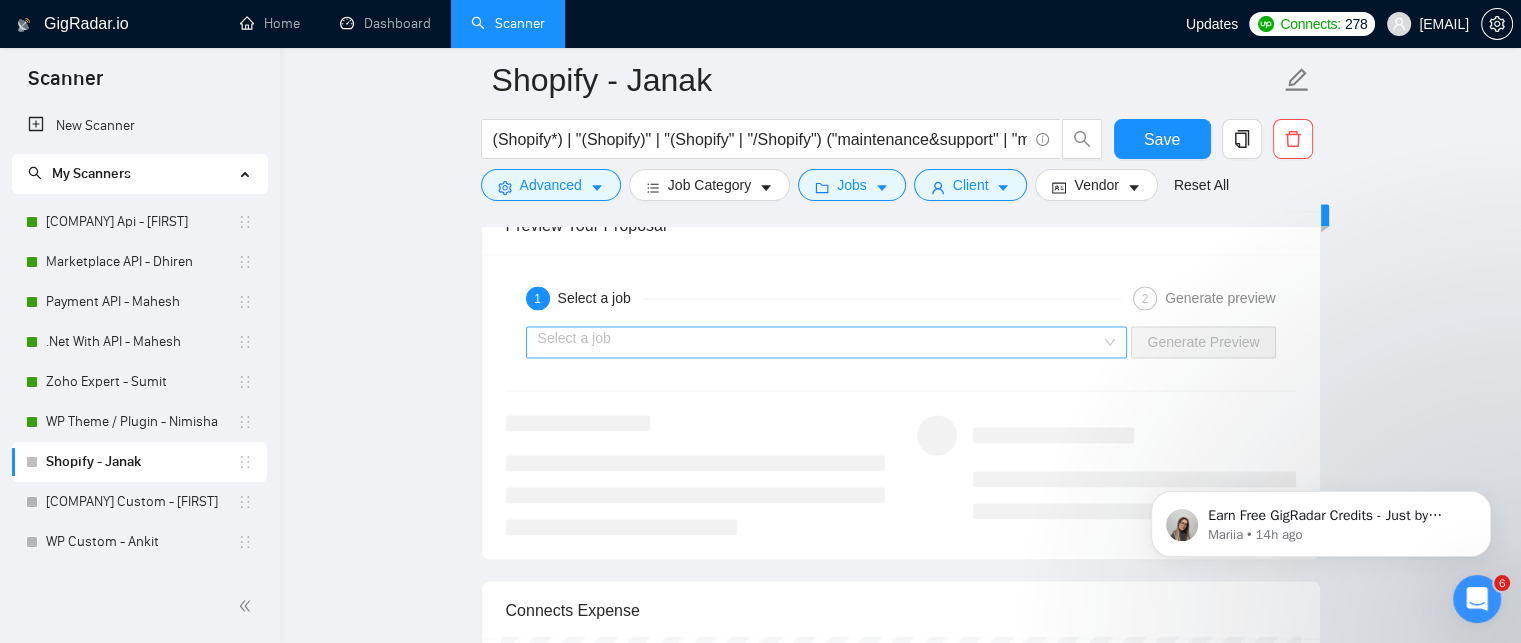 click on "Select a job" at bounding box center [827, 342] 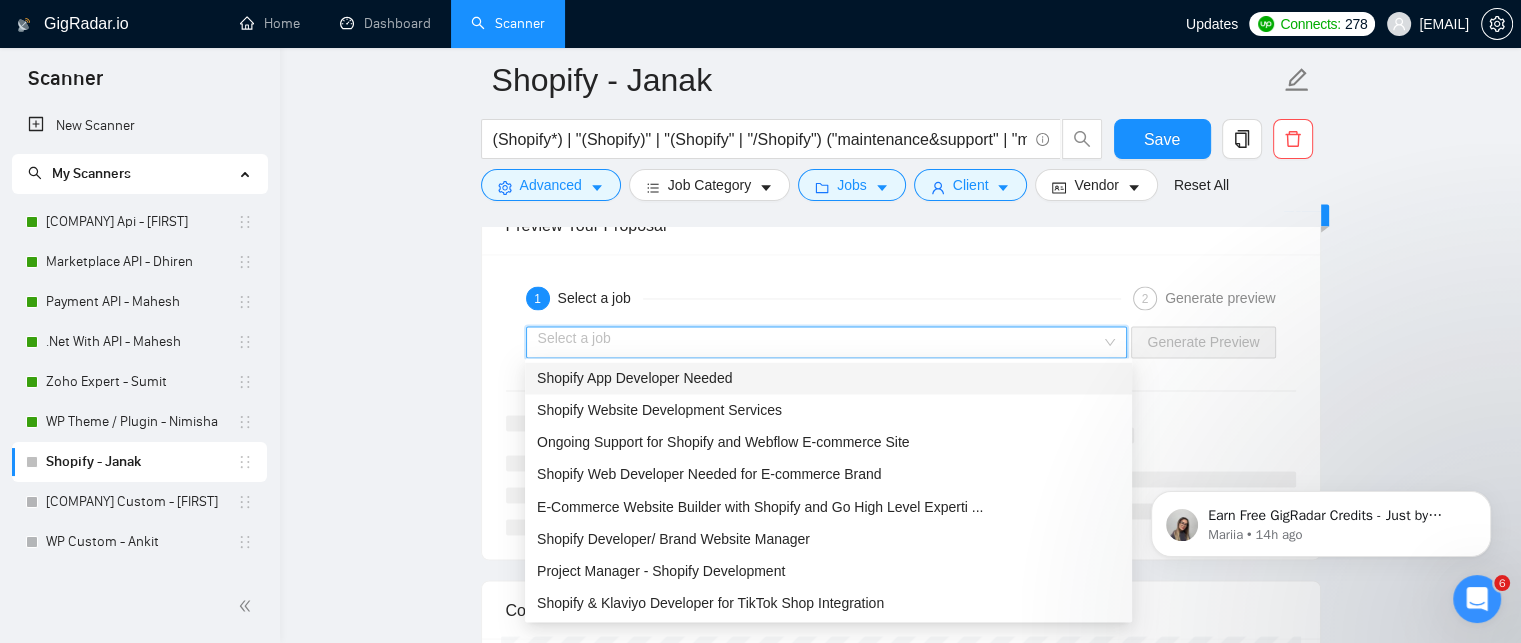 click on "Shopify App Developer Needed" at bounding box center (634, 378) 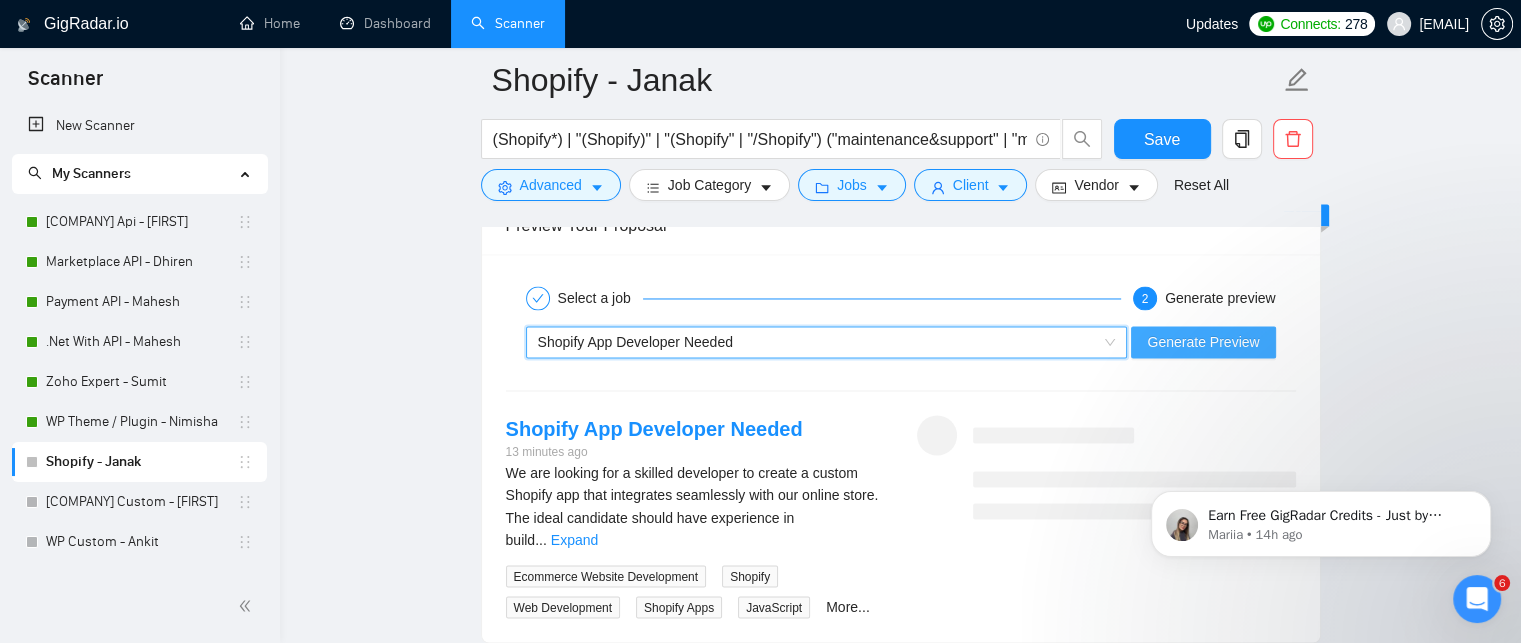 click on "Generate Preview" at bounding box center (1203, 342) 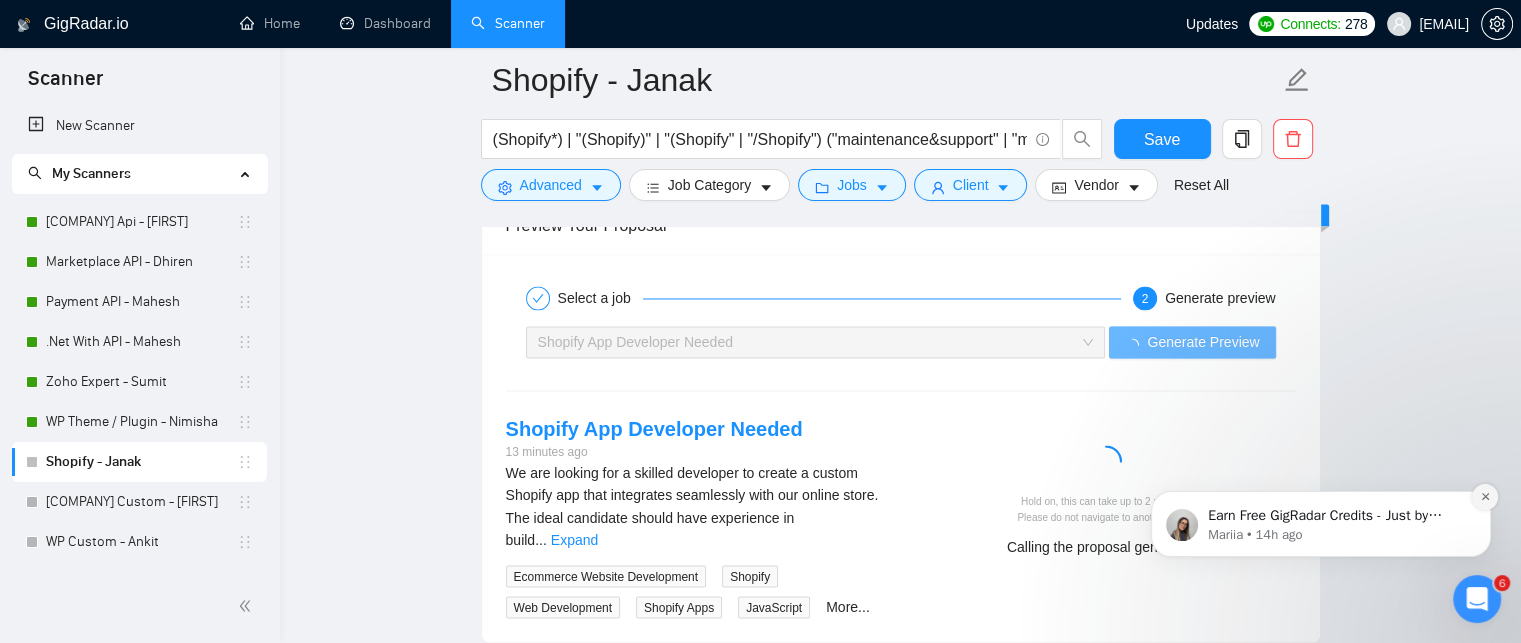 click 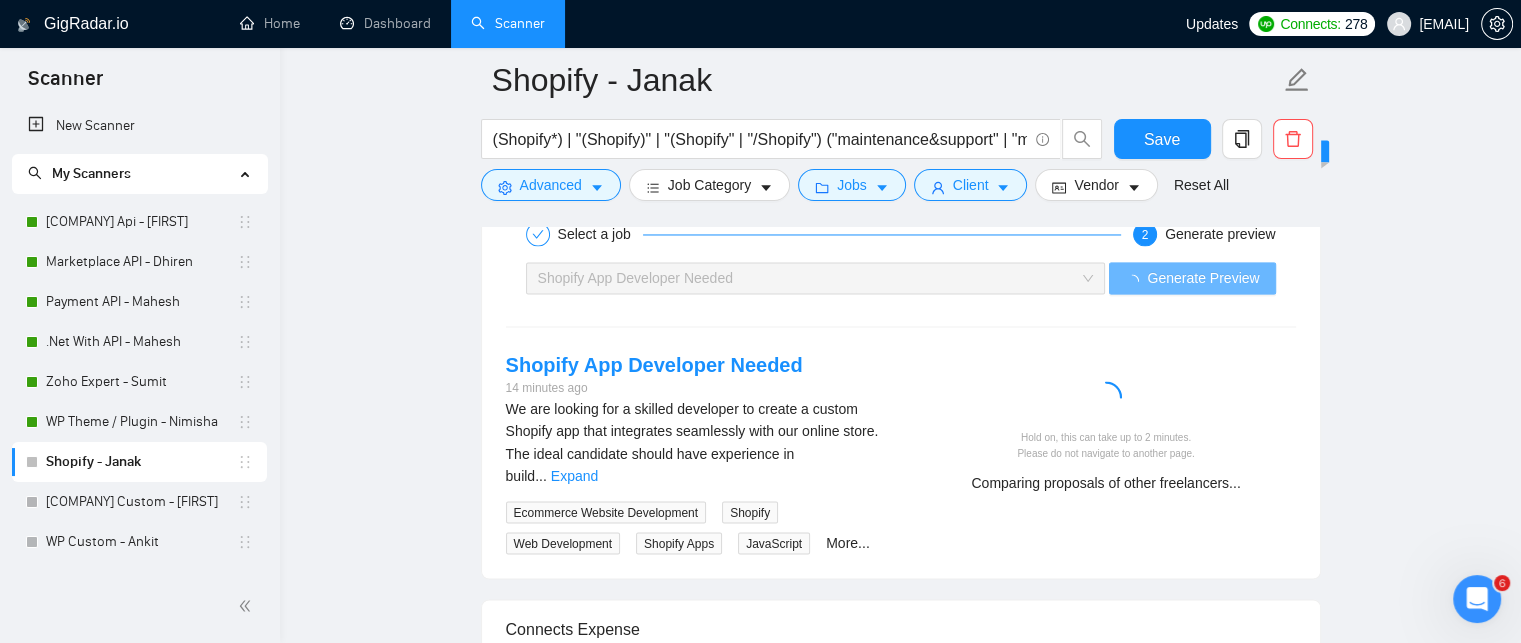 scroll, scrollTop: 3400, scrollLeft: 0, axis: vertical 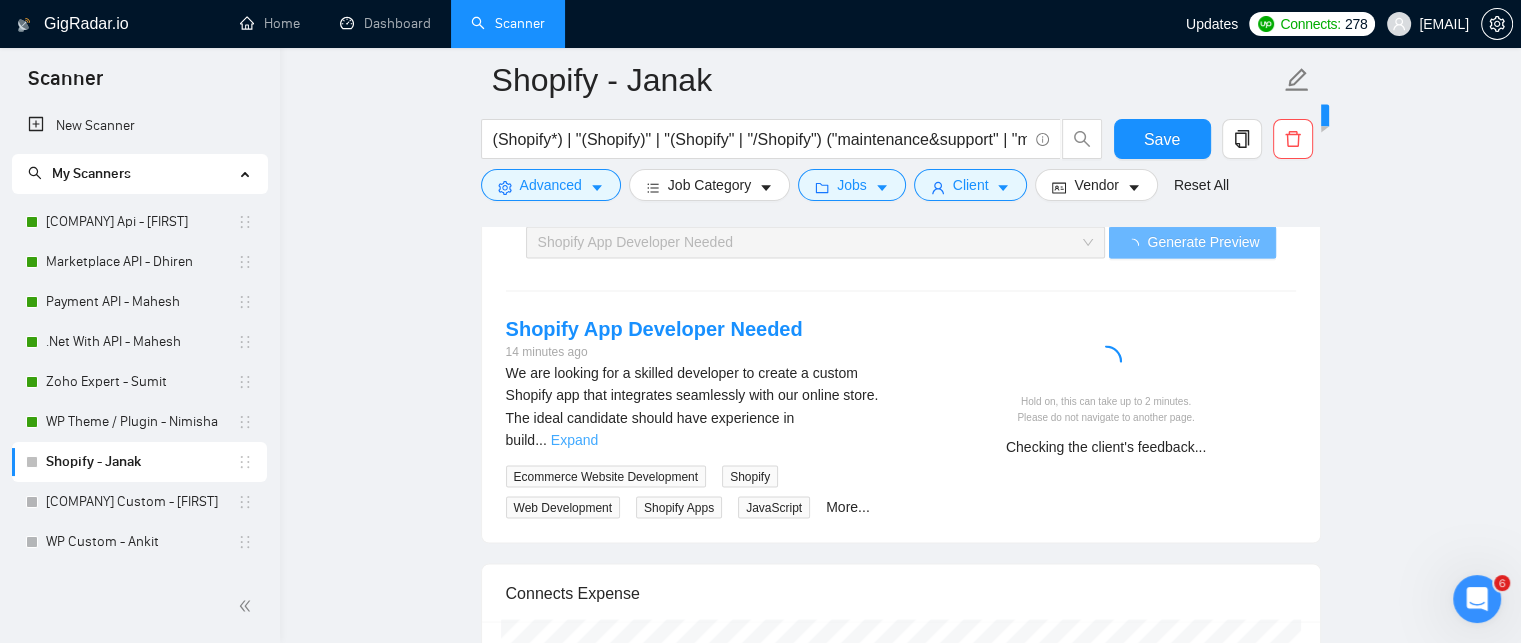 click on "Expand" at bounding box center (574, 439) 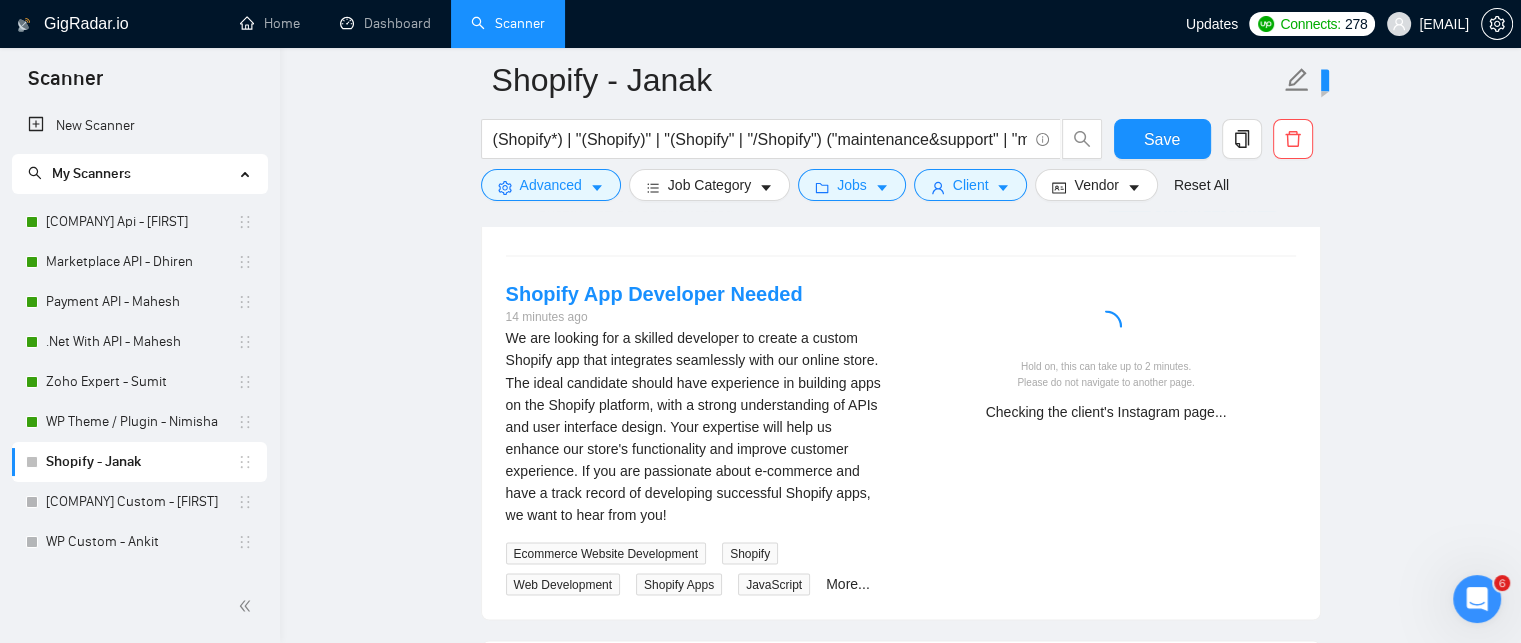 scroll, scrollTop: 3400, scrollLeft: 0, axis: vertical 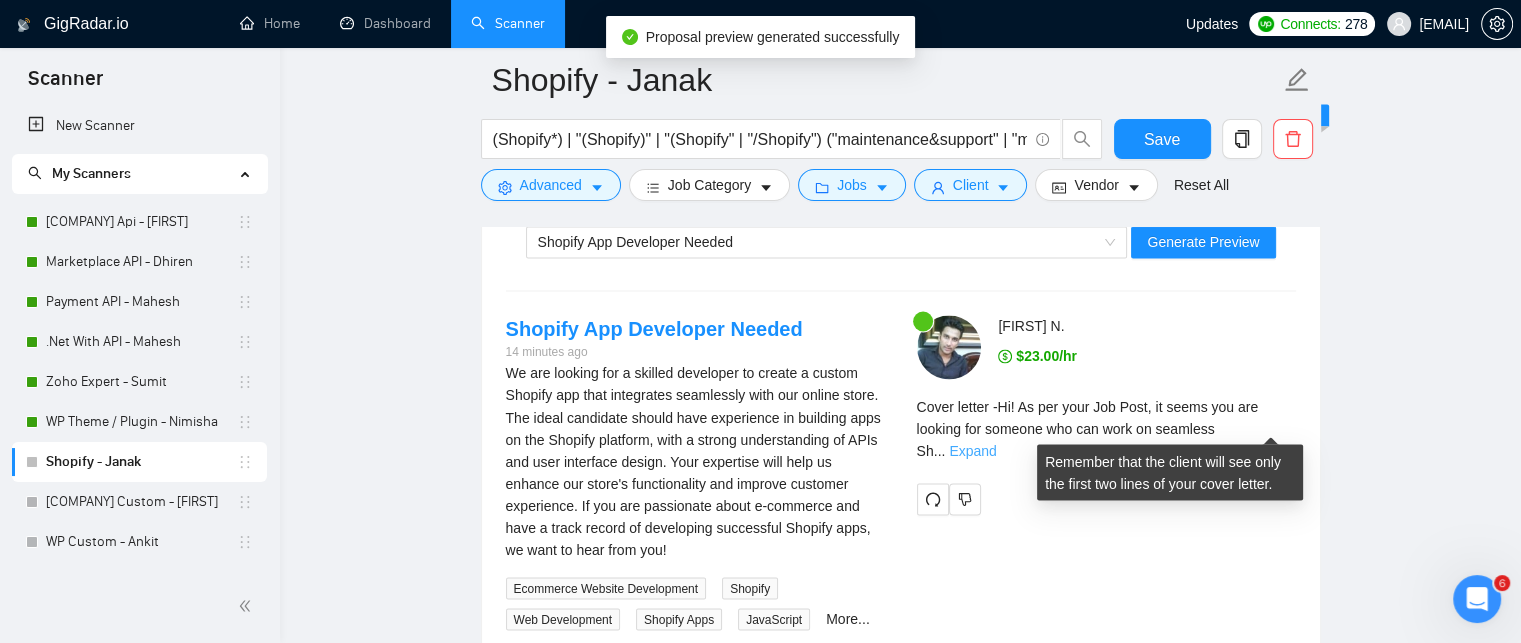 click on "Expand" at bounding box center [972, 450] 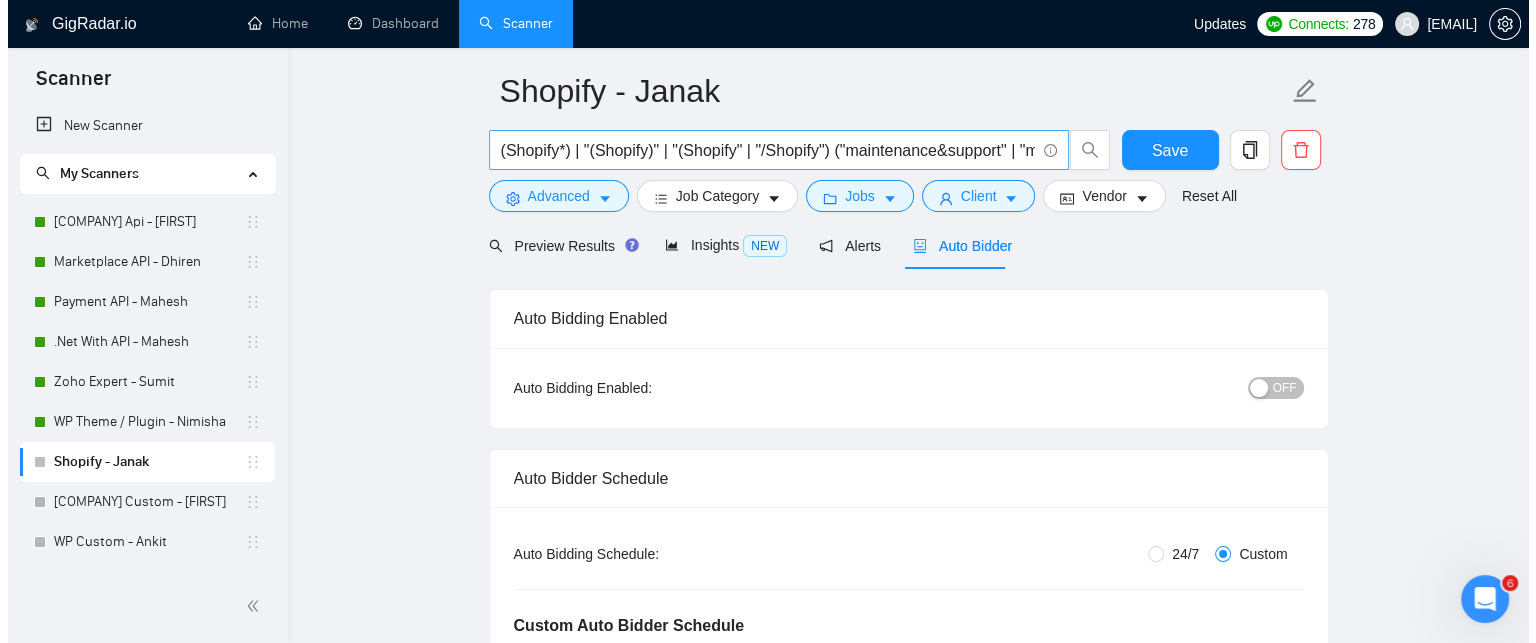 scroll, scrollTop: 0, scrollLeft: 0, axis: both 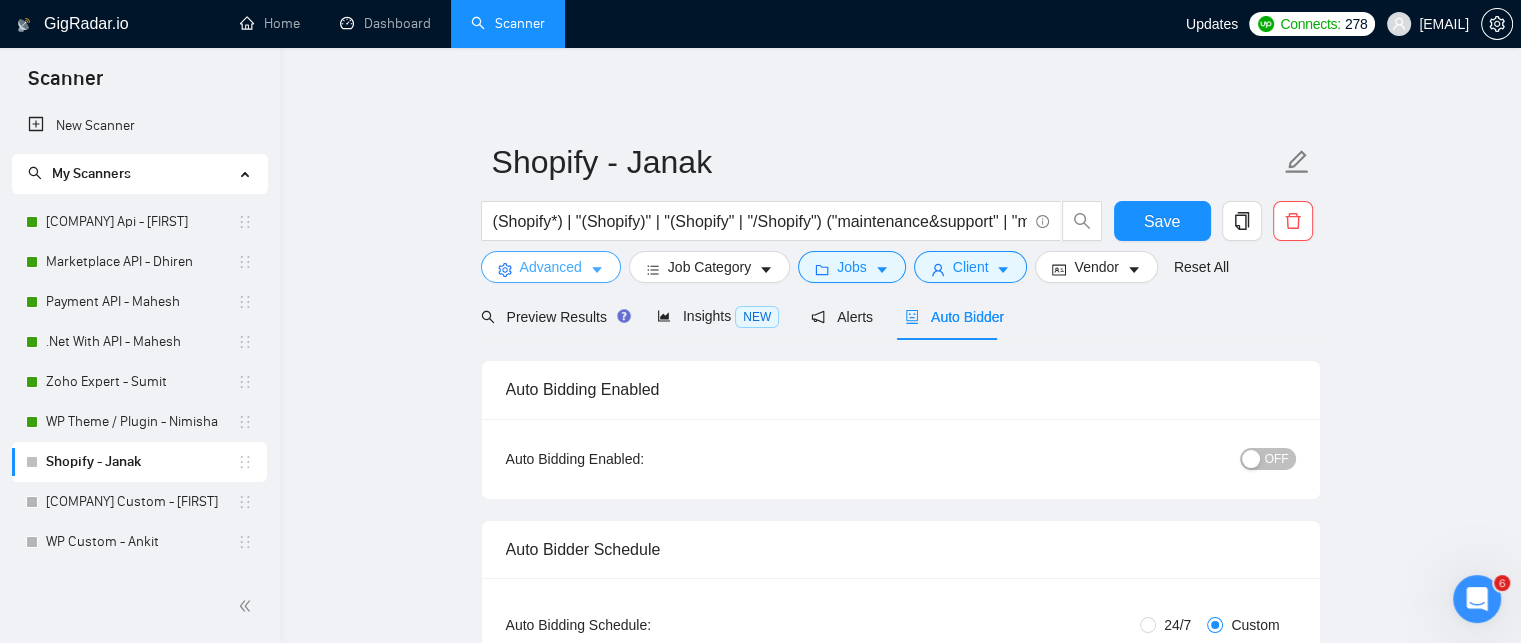 click 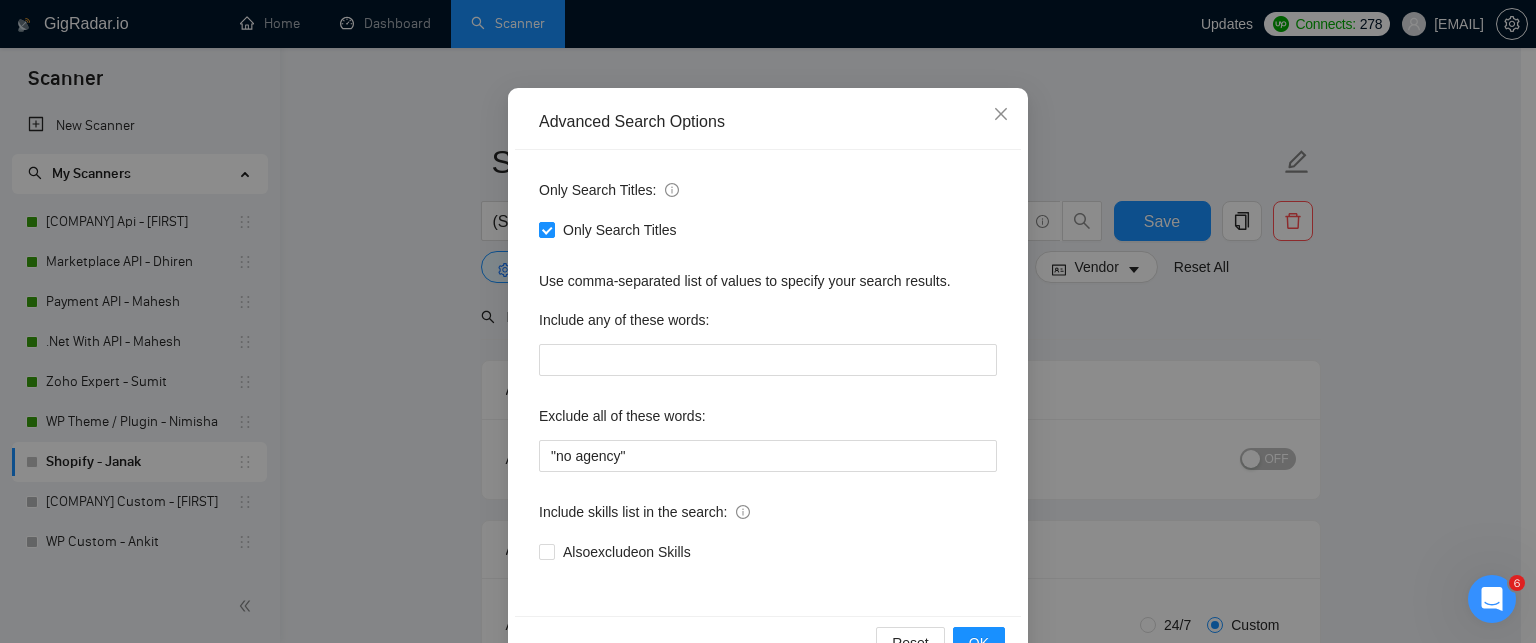scroll, scrollTop: 88, scrollLeft: 0, axis: vertical 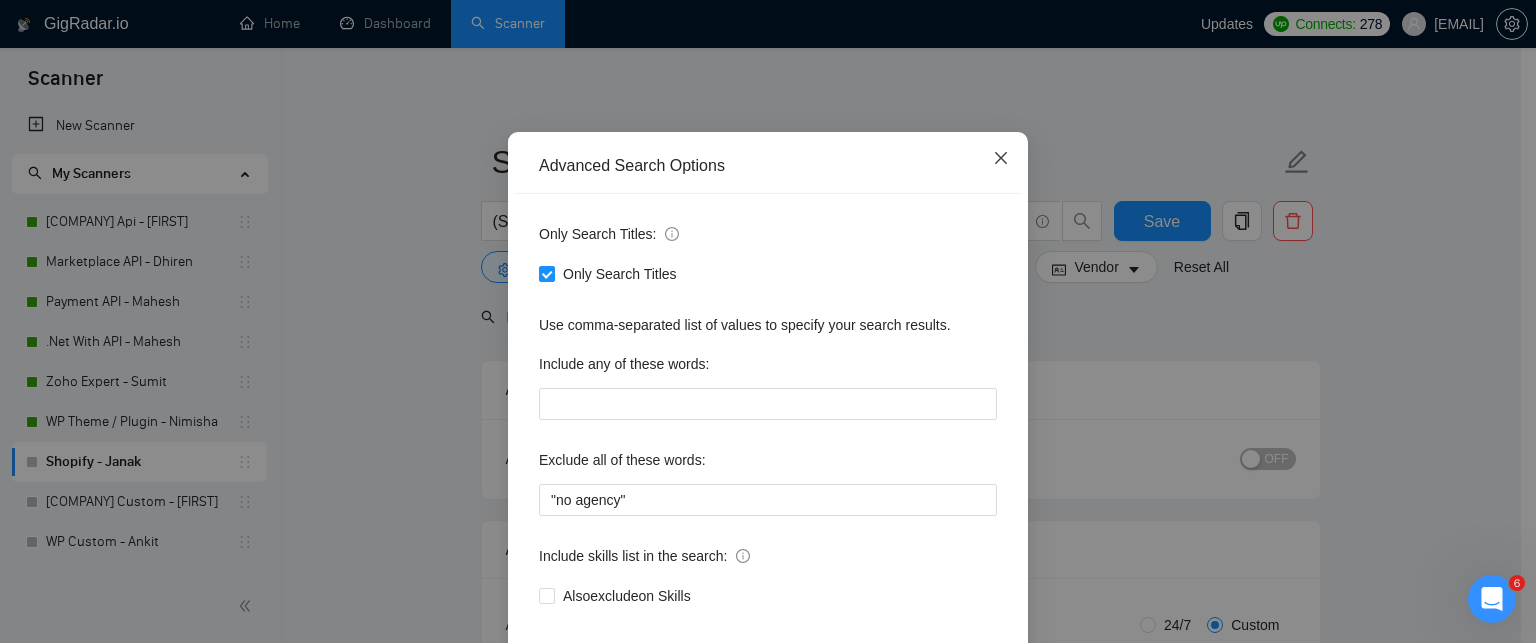 click 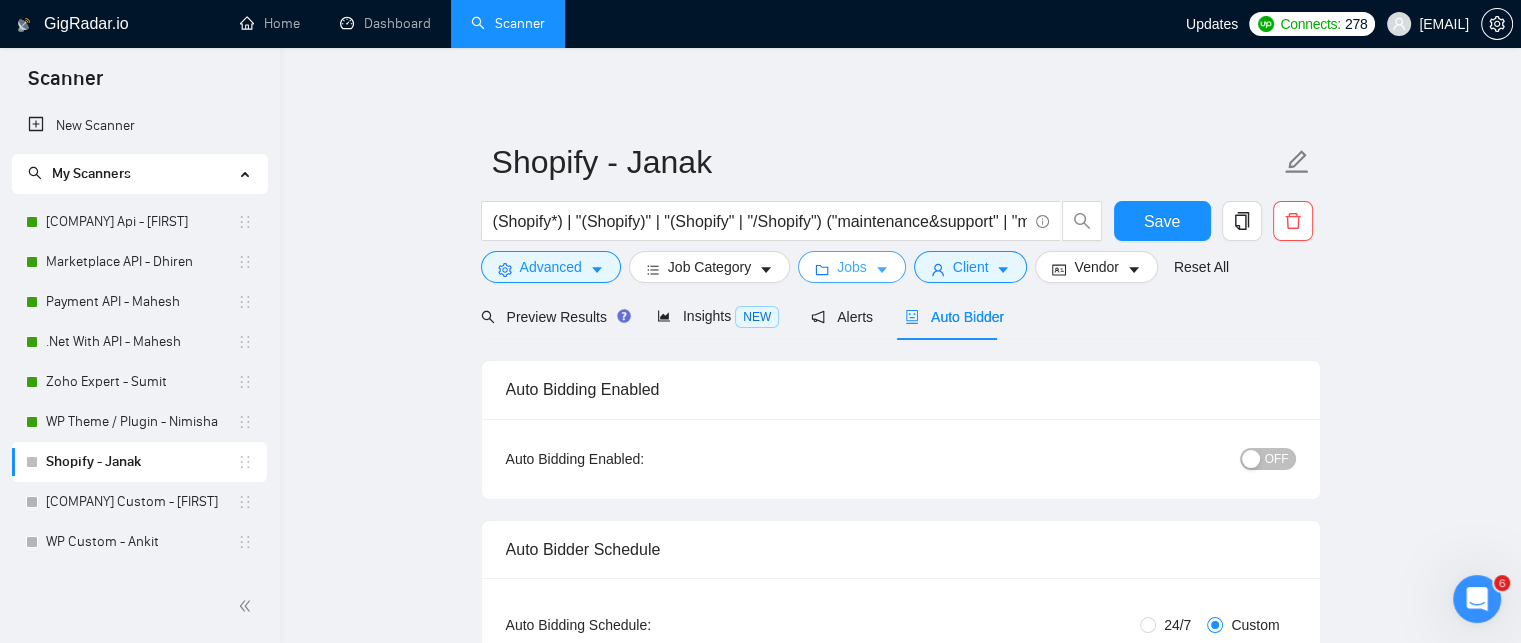 click on "Jobs" at bounding box center [852, 267] 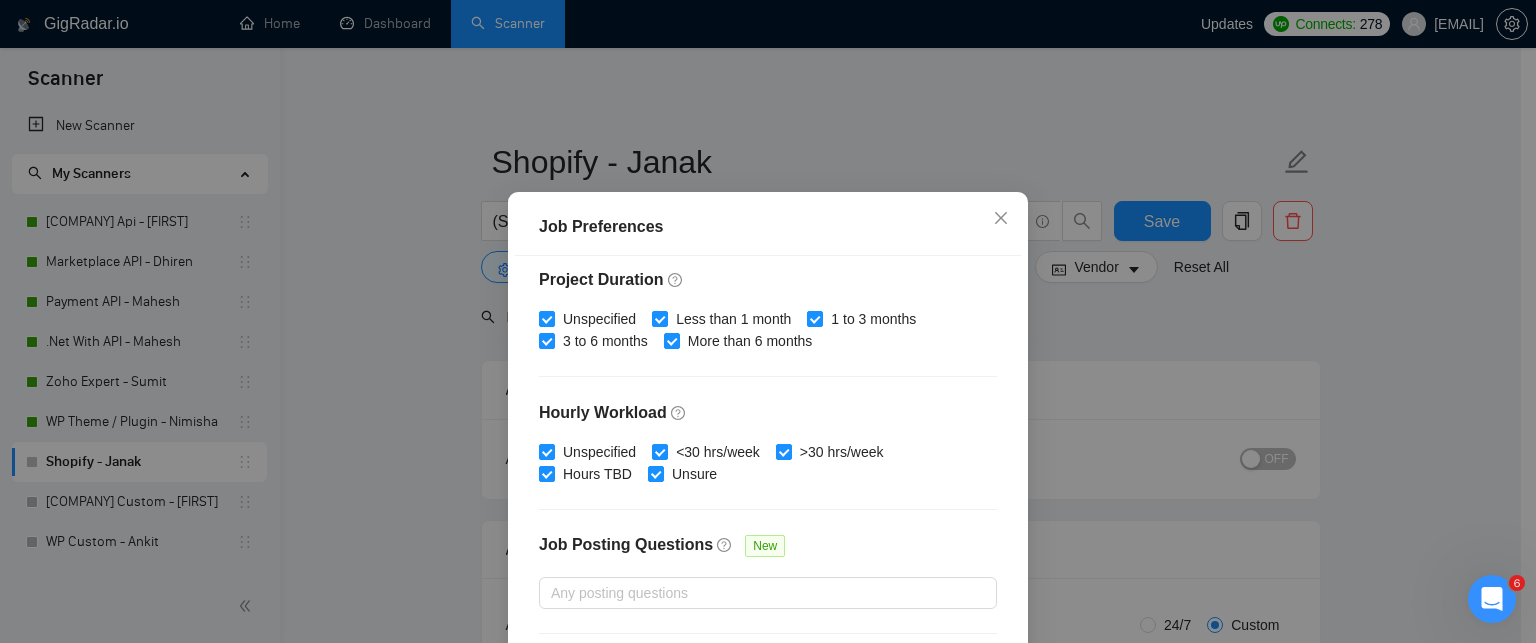 scroll, scrollTop: 676, scrollLeft: 0, axis: vertical 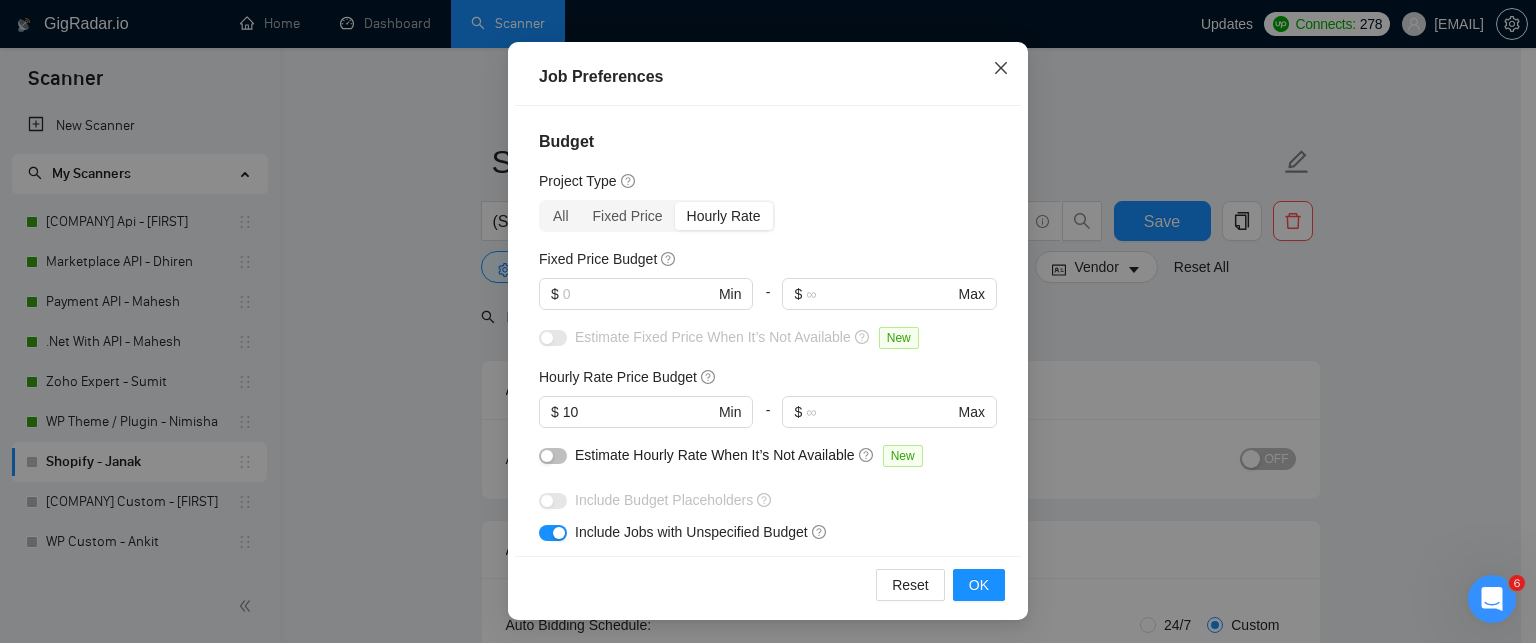 drag, startPoint x: 988, startPoint y: 71, endPoint x: 1072, endPoint y: 246, distance: 194.11595 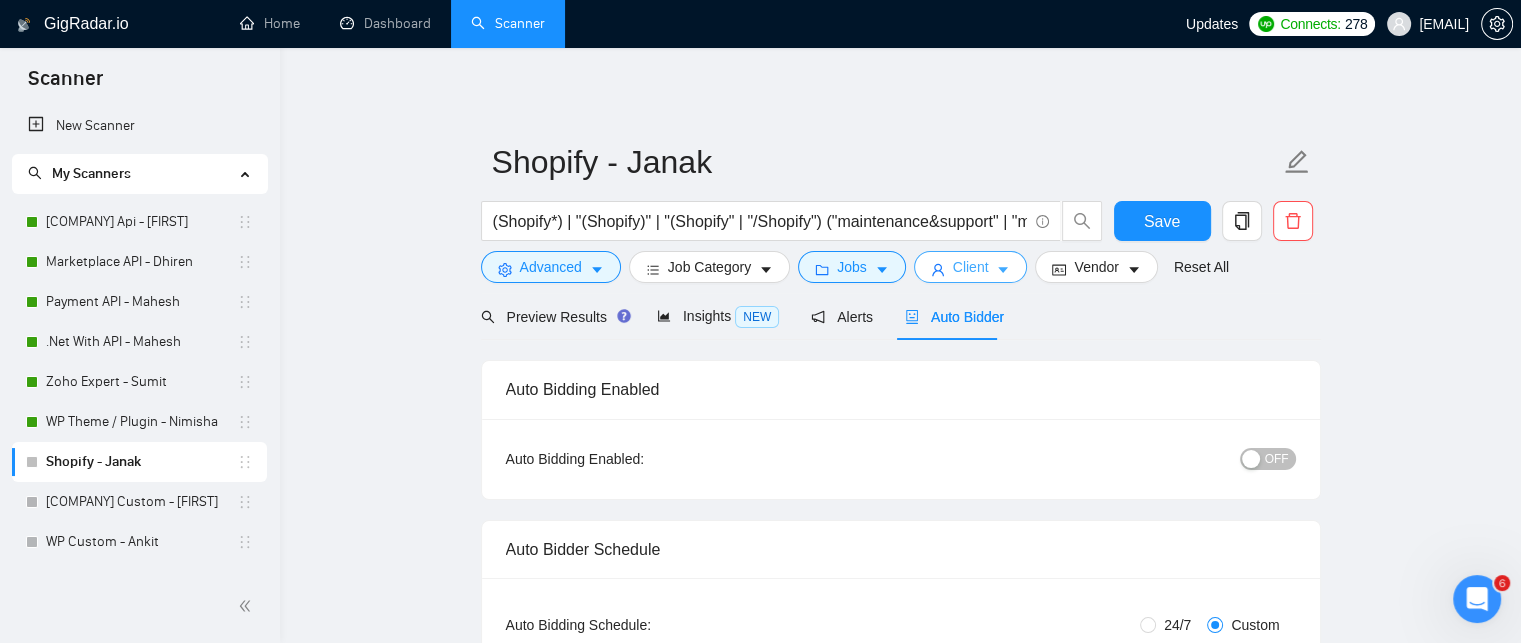 click on "Client" at bounding box center [971, 267] 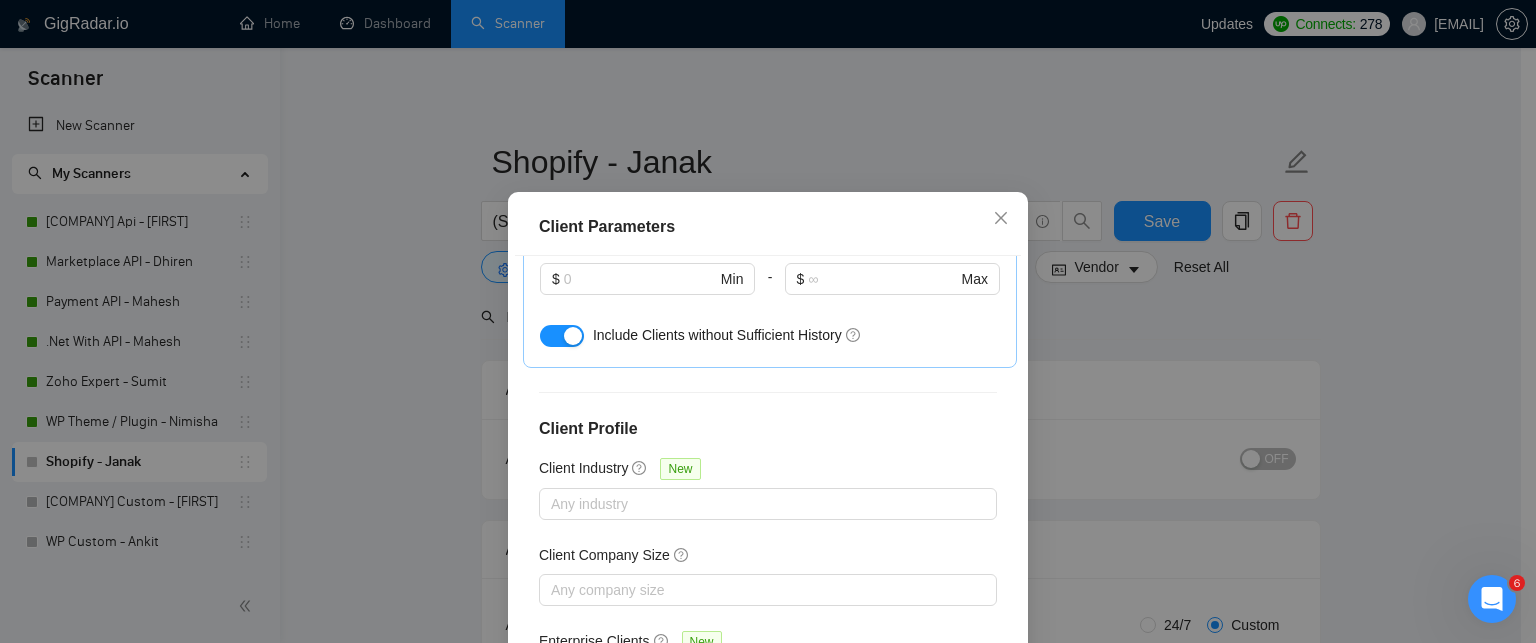 scroll, scrollTop: 797, scrollLeft: 0, axis: vertical 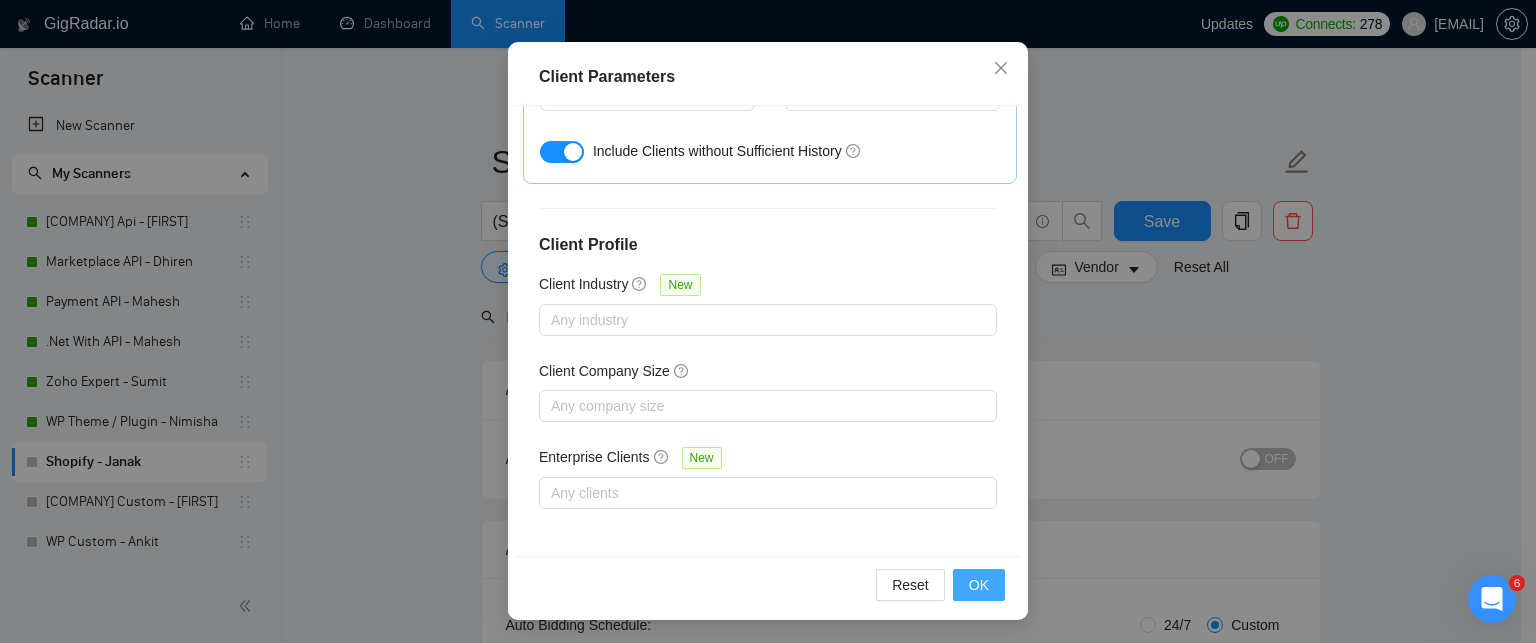 drag, startPoint x: 975, startPoint y: 584, endPoint x: 999, endPoint y: 559, distance: 34.655445 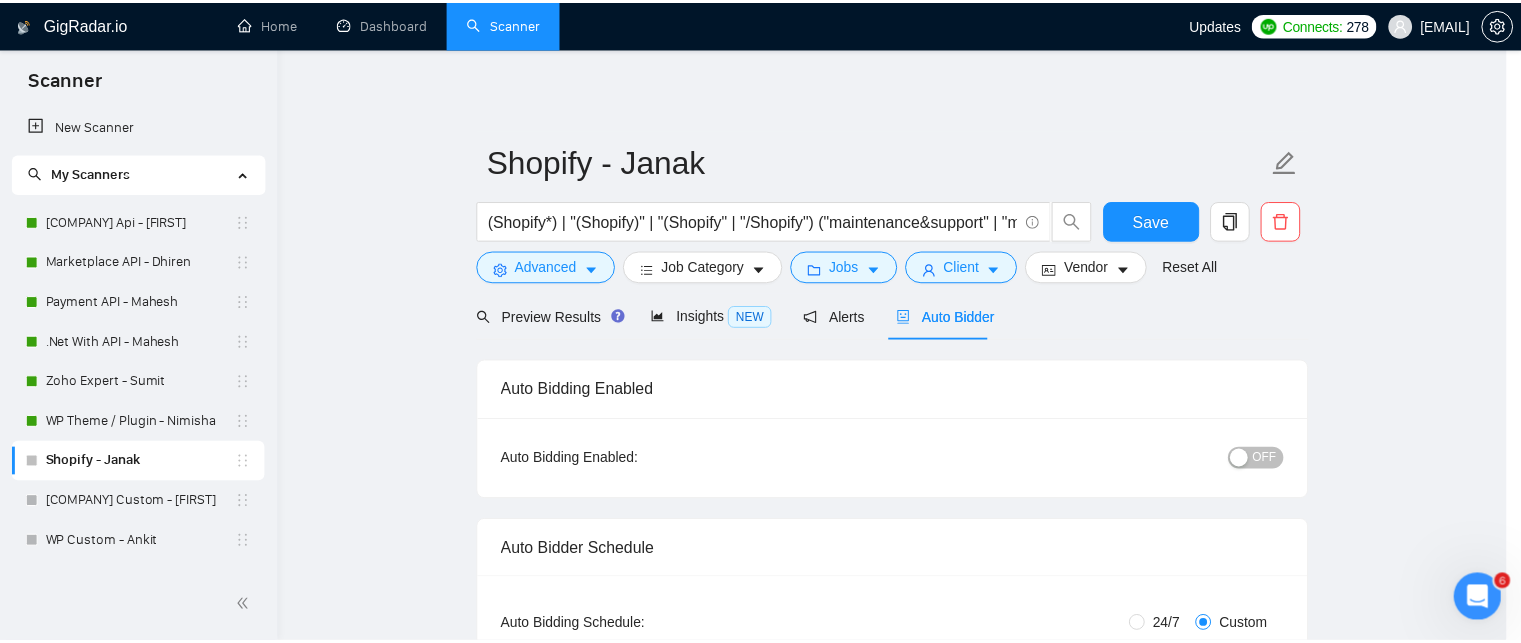 scroll, scrollTop: 78, scrollLeft: 0, axis: vertical 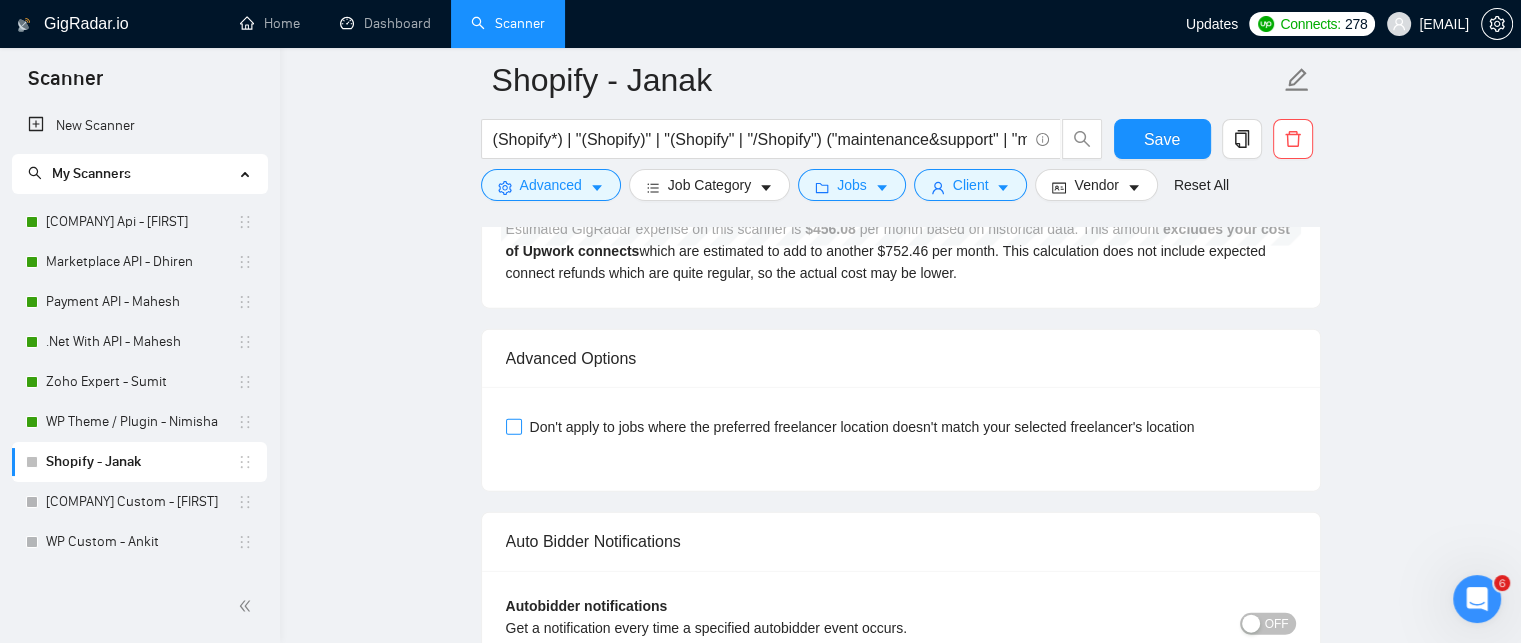click at bounding box center (514, 427) 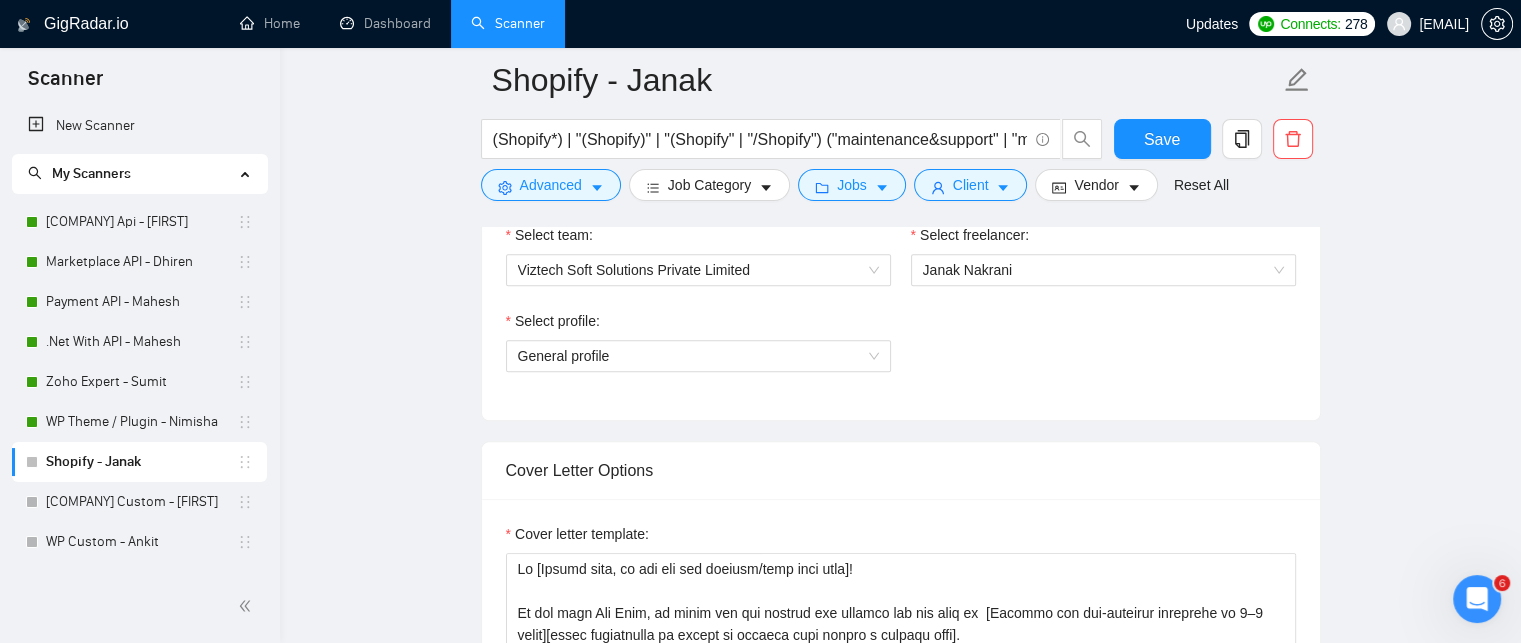 scroll, scrollTop: 1300, scrollLeft: 0, axis: vertical 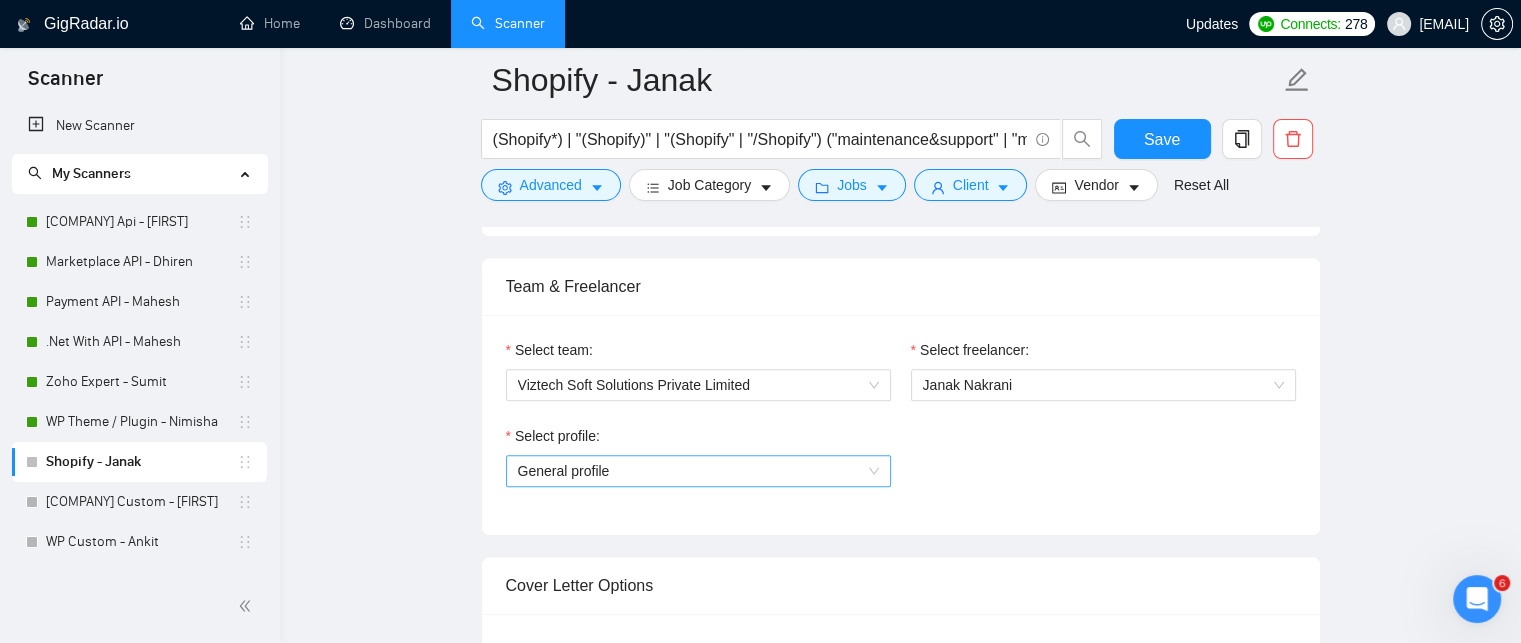 click on "General profile" at bounding box center (698, 471) 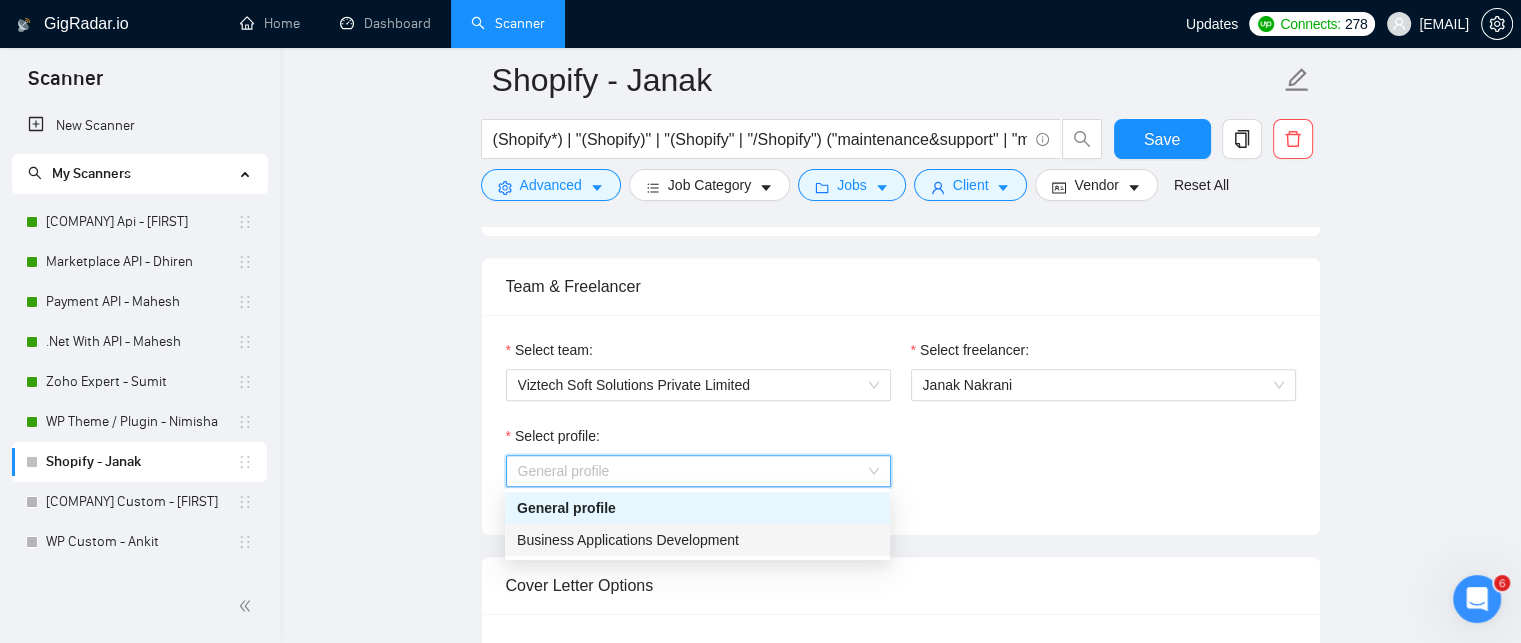 click on "Business Applications Development" at bounding box center (628, 540) 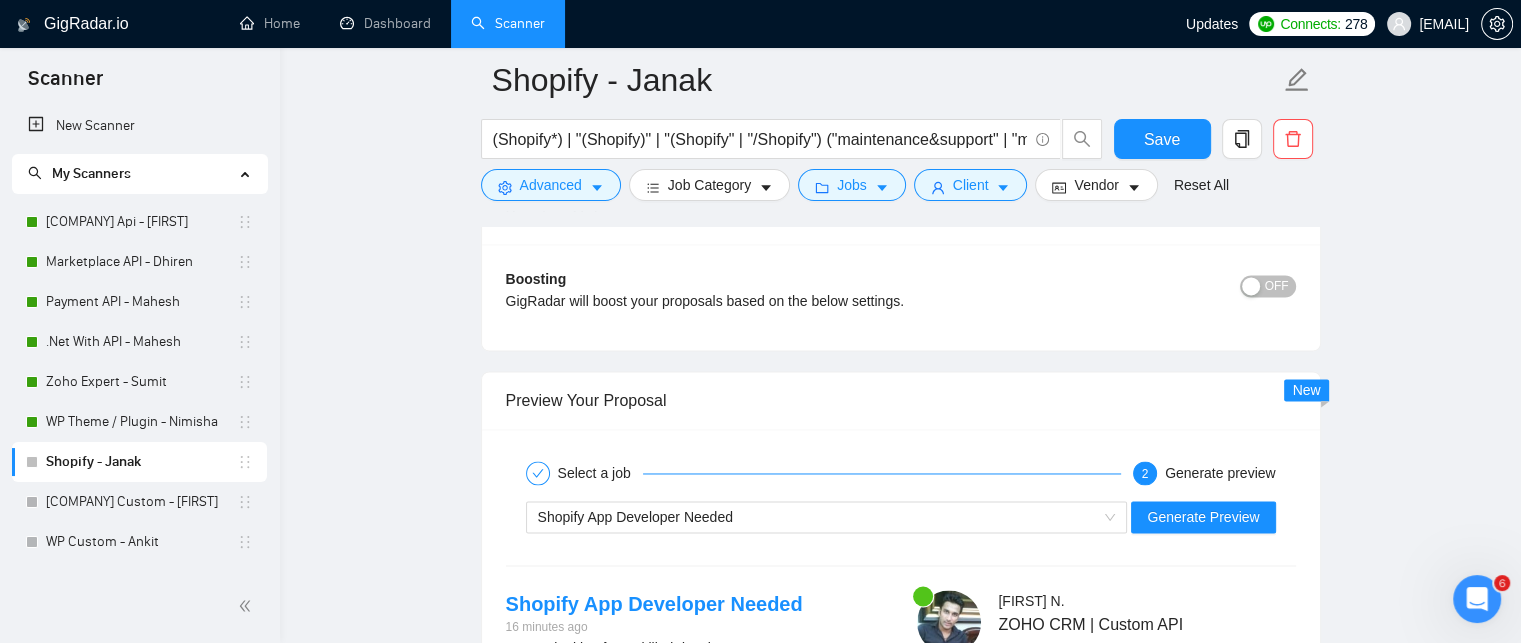 scroll, scrollTop: 3200, scrollLeft: 0, axis: vertical 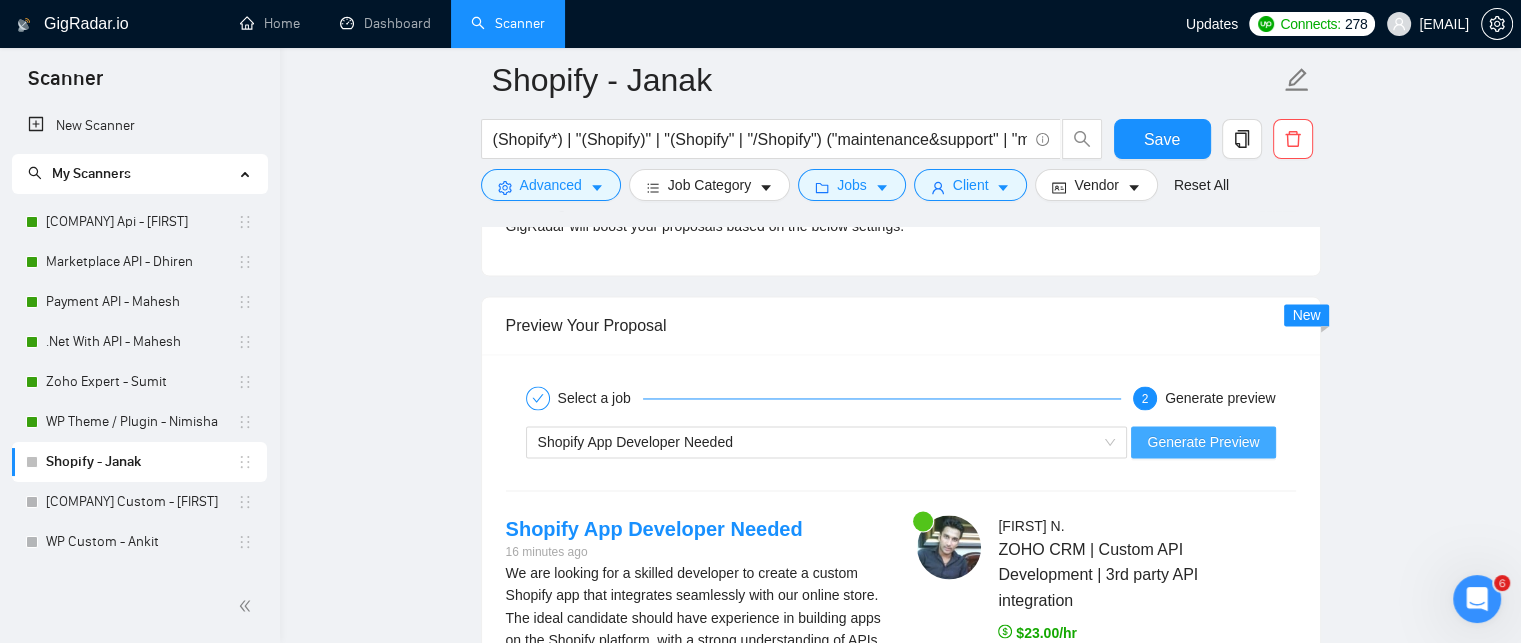 click on "Generate Preview" at bounding box center (1203, 442) 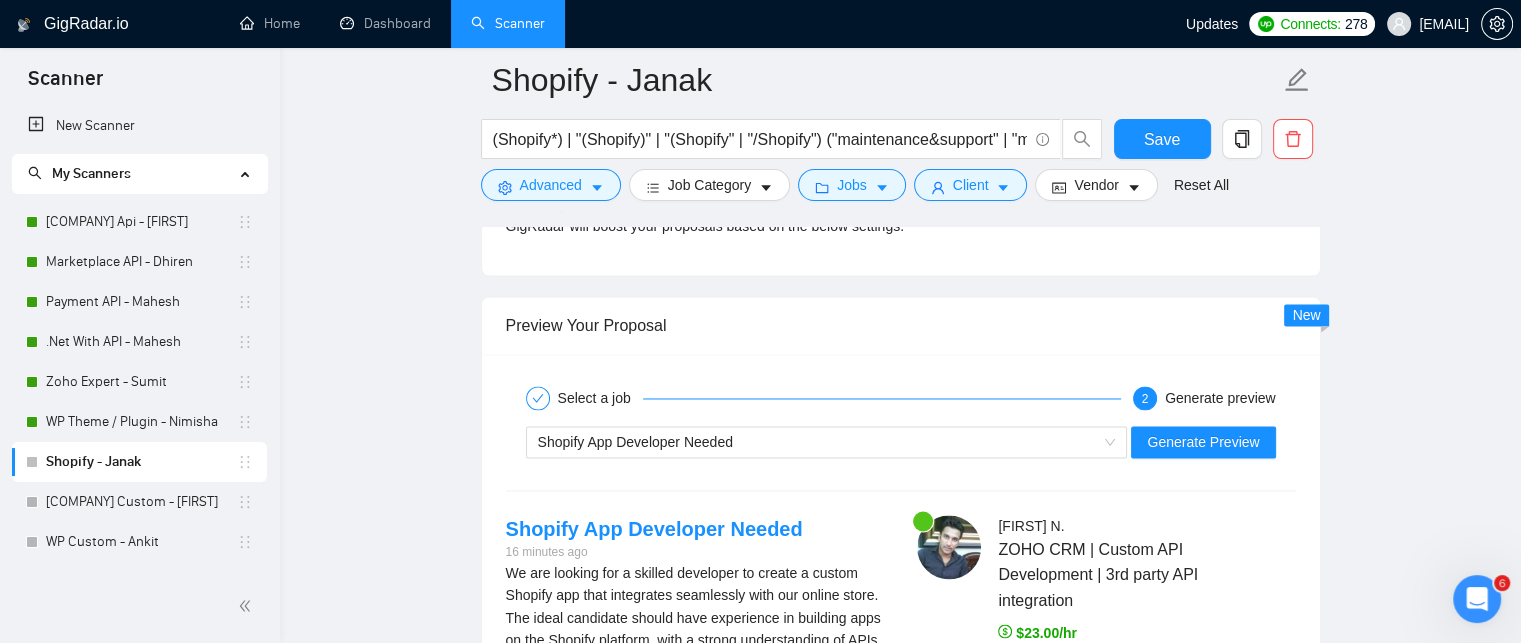 click on "Scanner" at bounding box center [140, 77] 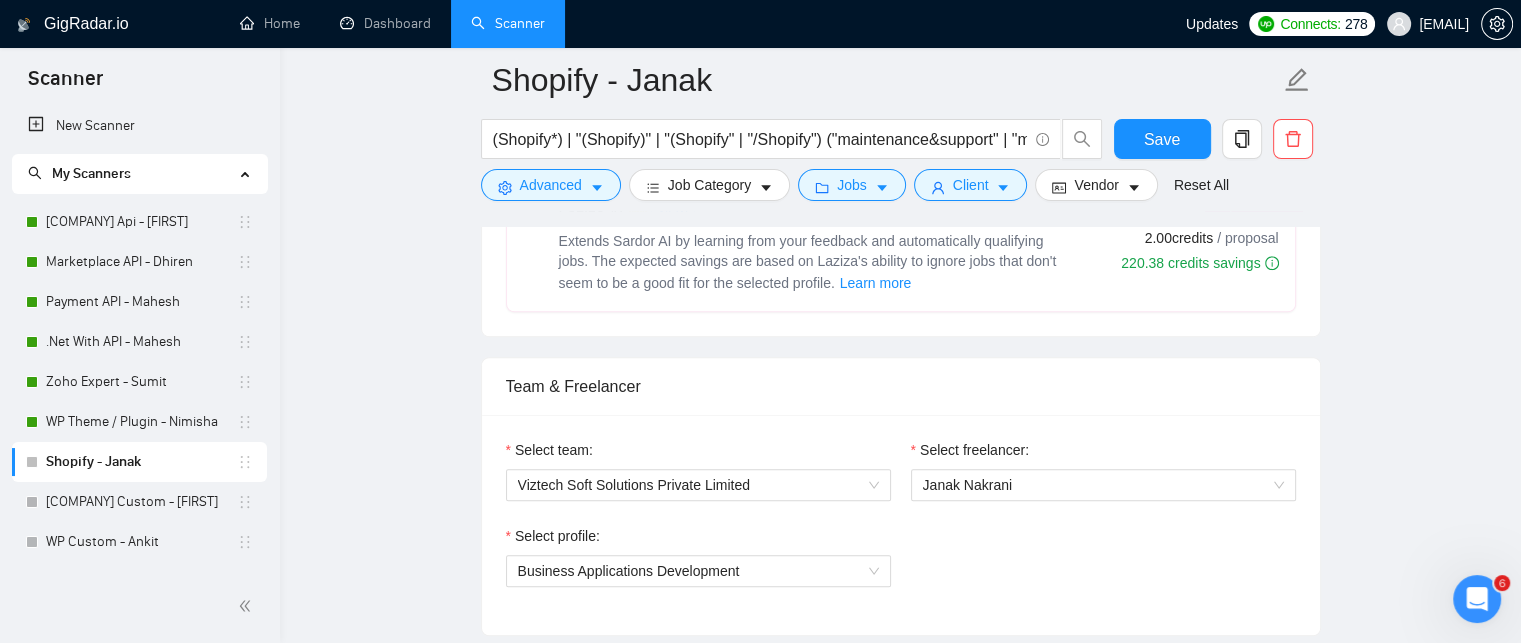 scroll, scrollTop: 1400, scrollLeft: 0, axis: vertical 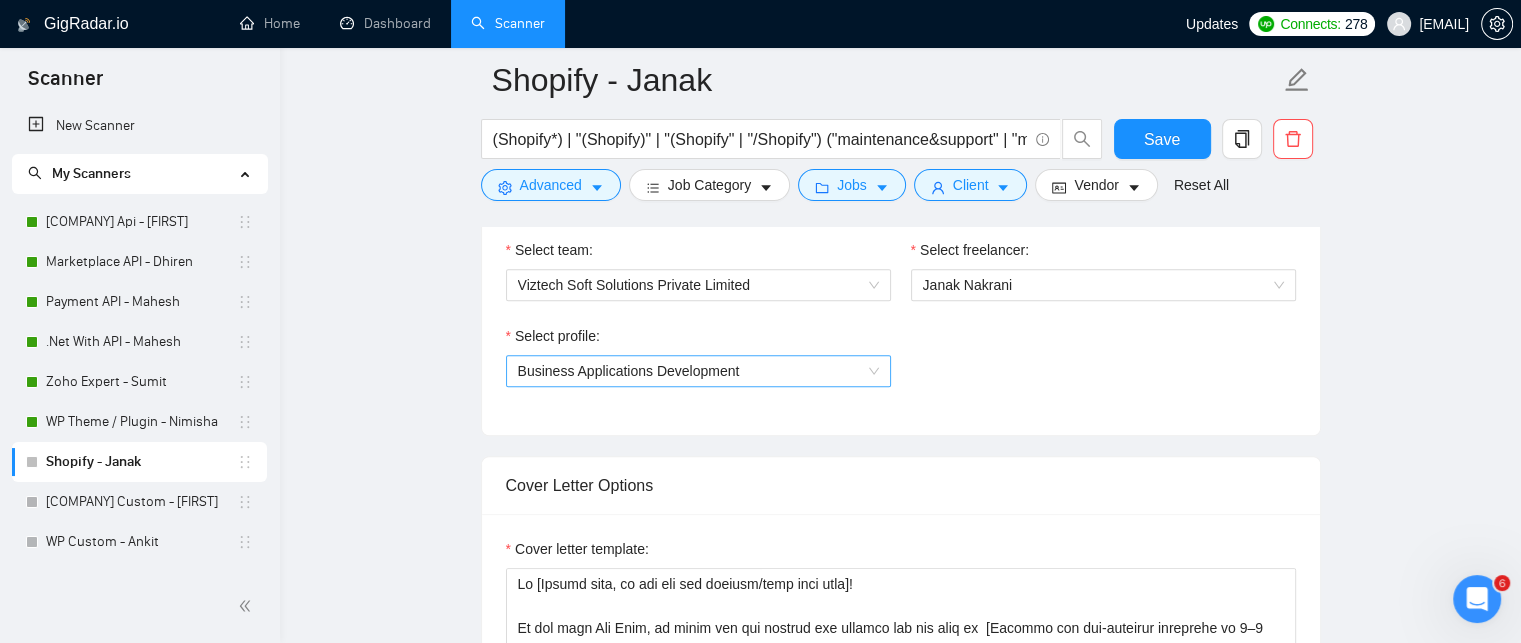 click on "Business Applications Development" at bounding box center [698, 371] 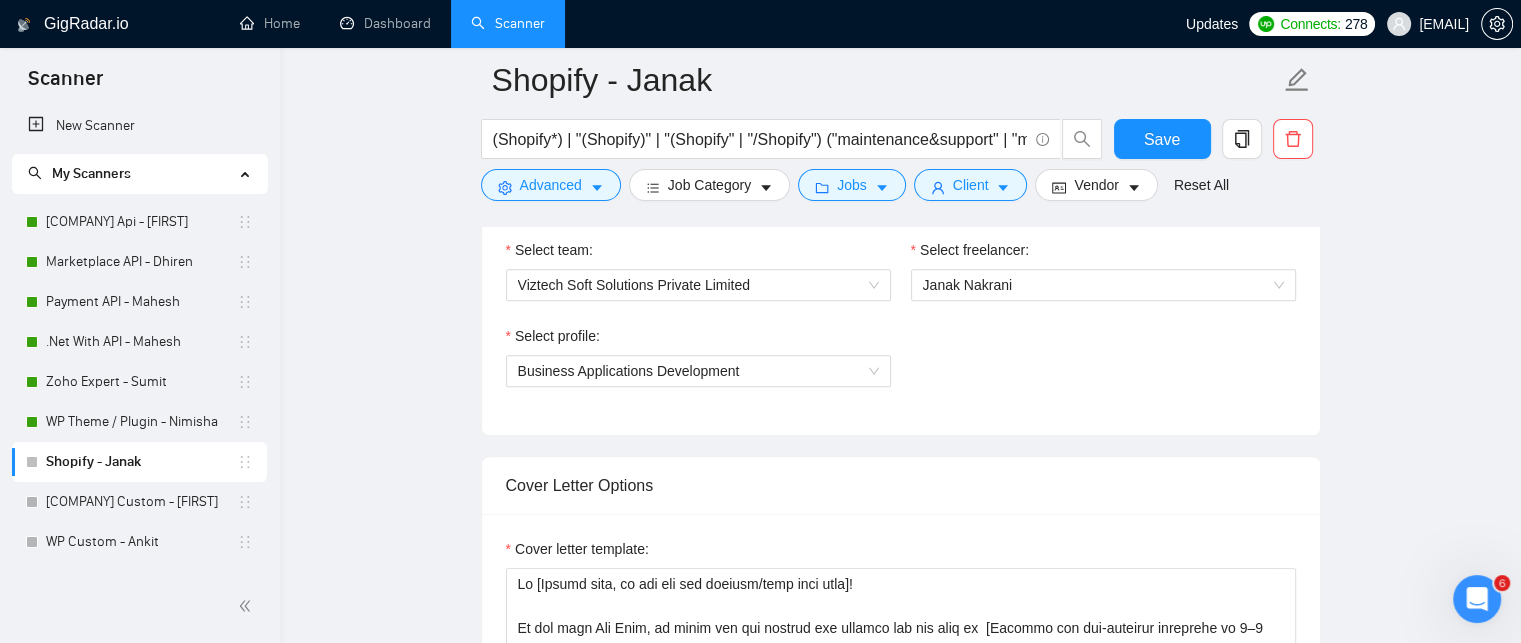 drag, startPoint x: 1104, startPoint y: 396, endPoint x: 1080, endPoint y: 318, distance: 81.608826 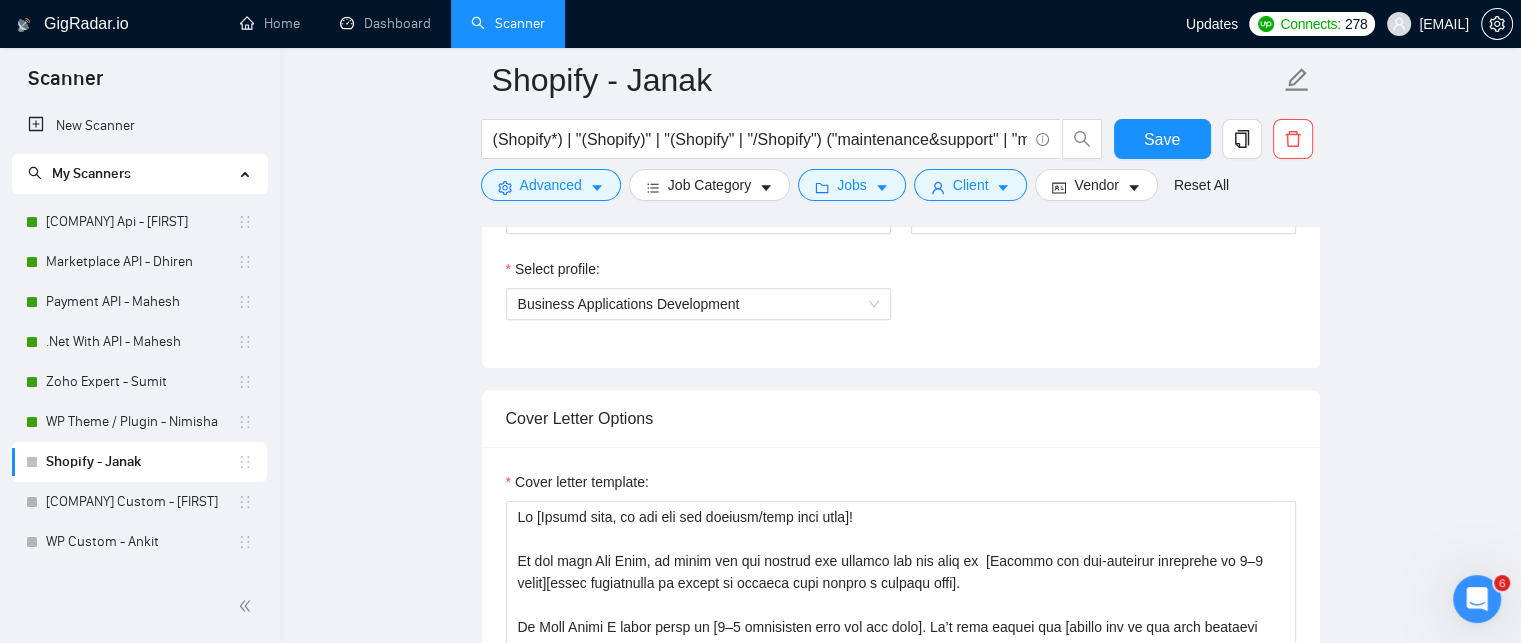 scroll, scrollTop: 1500, scrollLeft: 0, axis: vertical 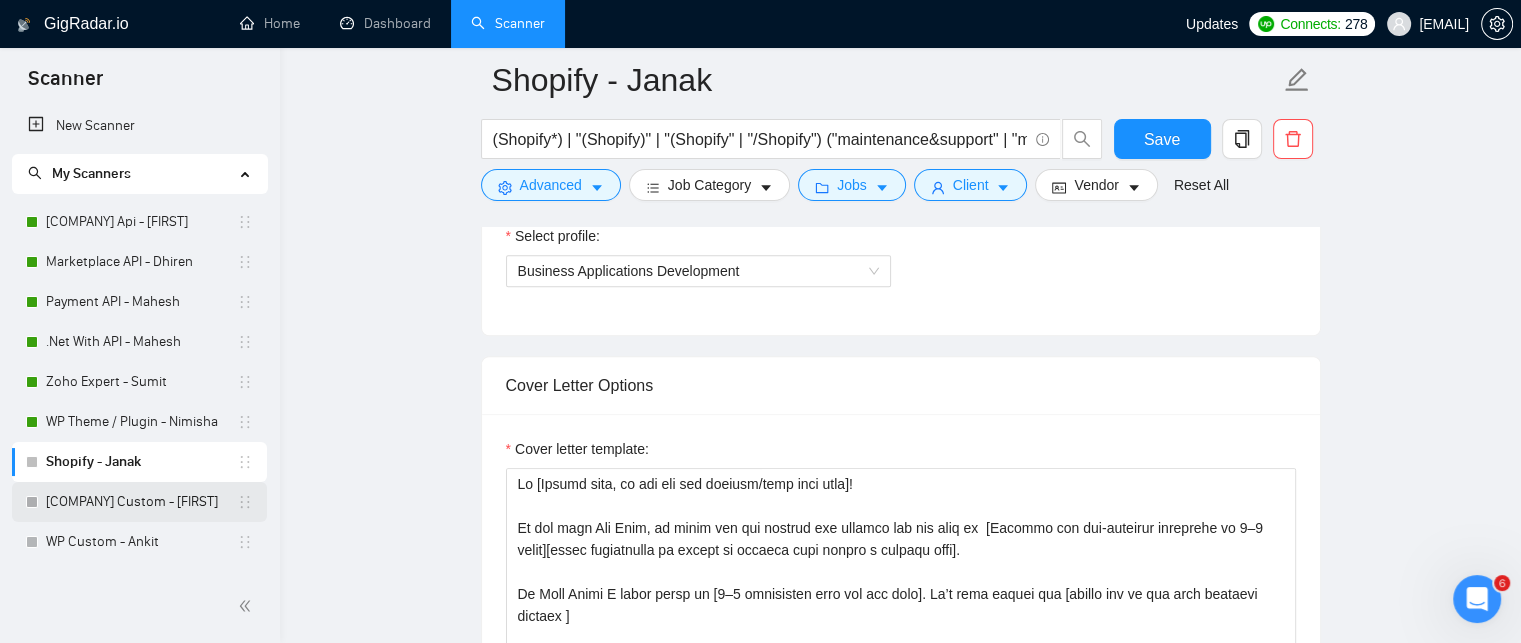 click on "Zoho Custom  - [NAME]" at bounding box center (141, 502) 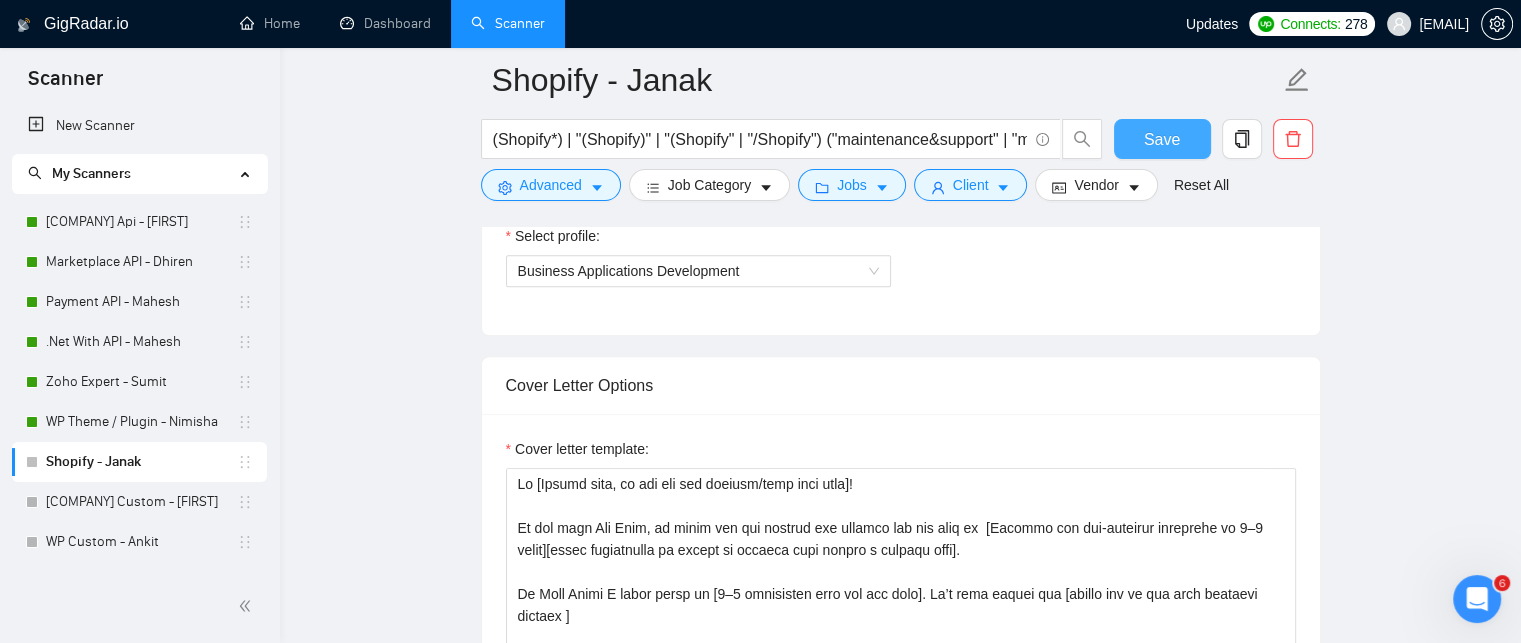 drag, startPoint x: 1153, startPoint y: 141, endPoint x: 1162, endPoint y: 423, distance: 282.1436 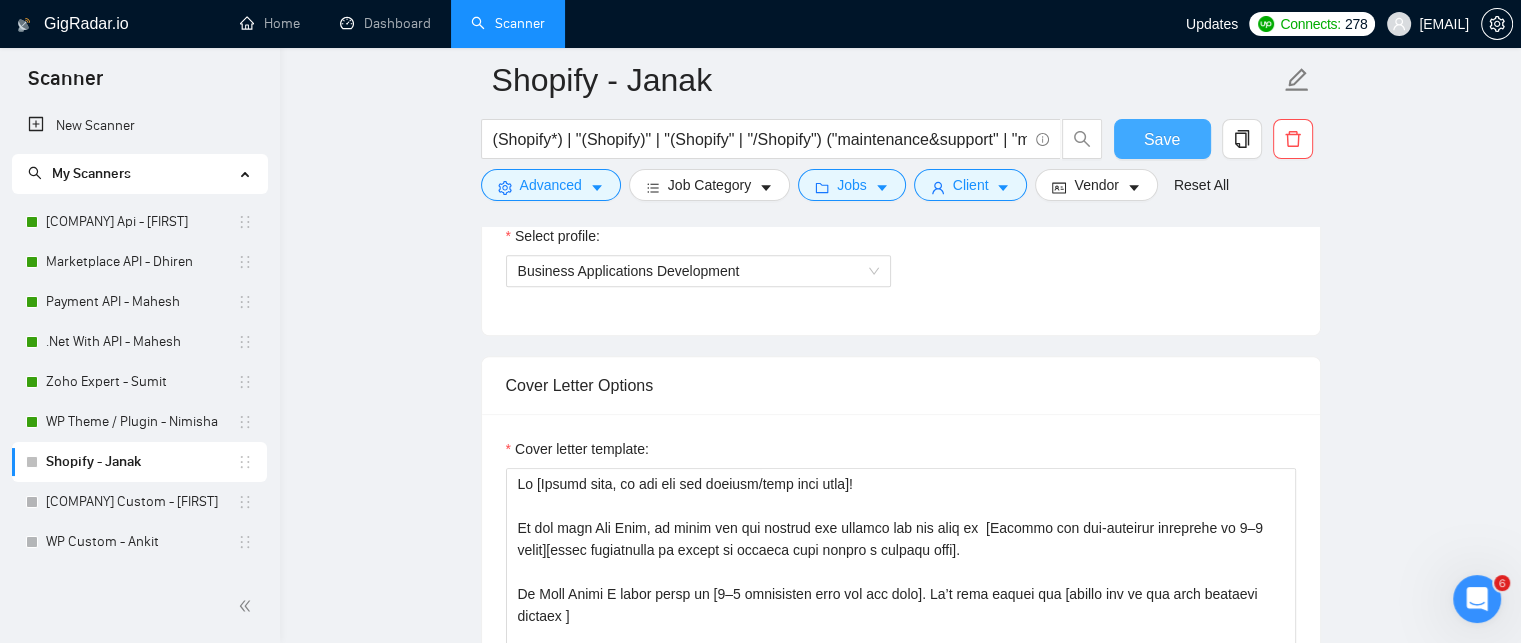 scroll, scrollTop: 1900, scrollLeft: 0, axis: vertical 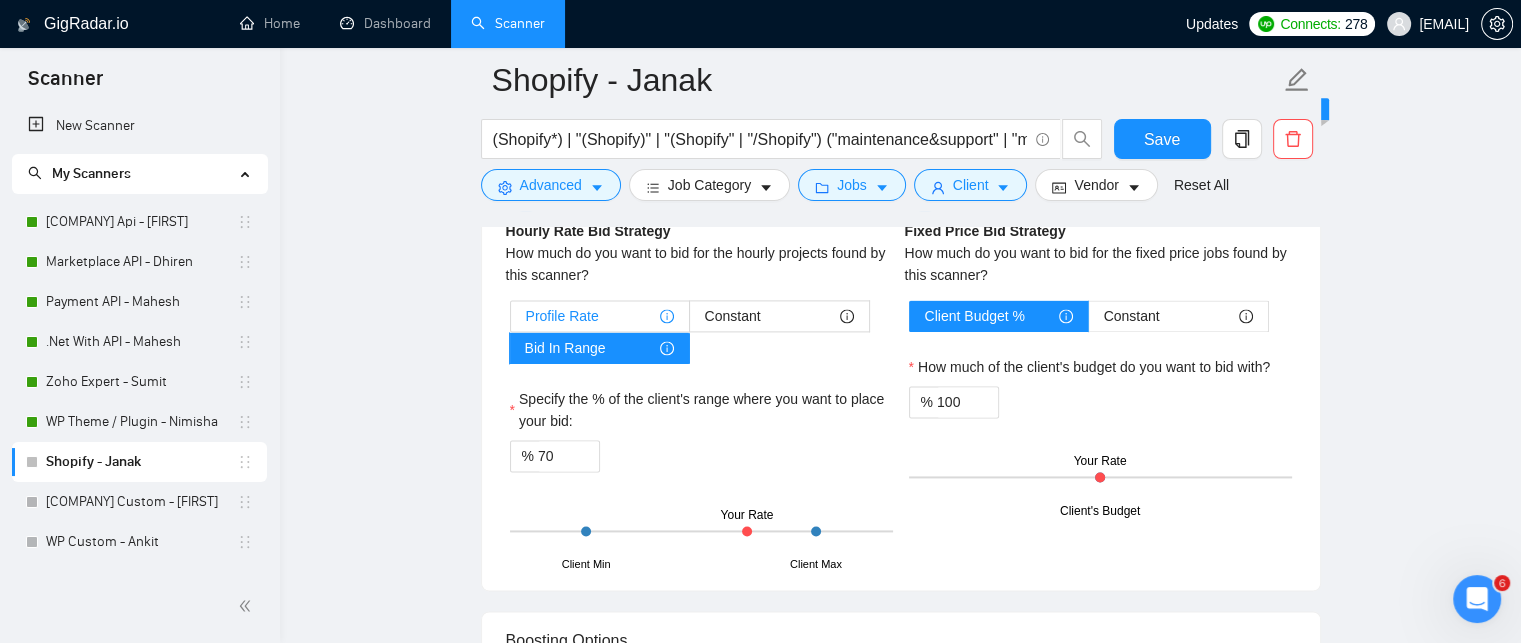 click on "Profile Rate" at bounding box center (562, 316) 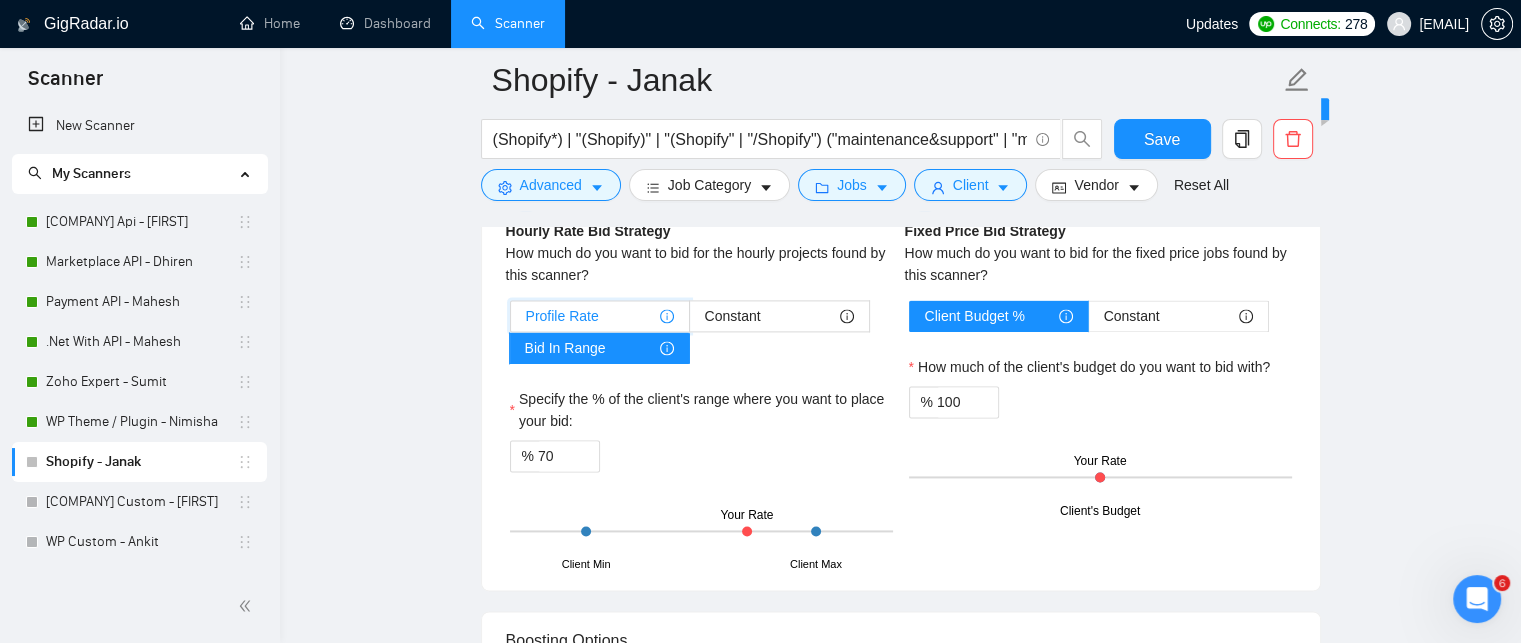 click on "Profile Rate" at bounding box center [511, 321] 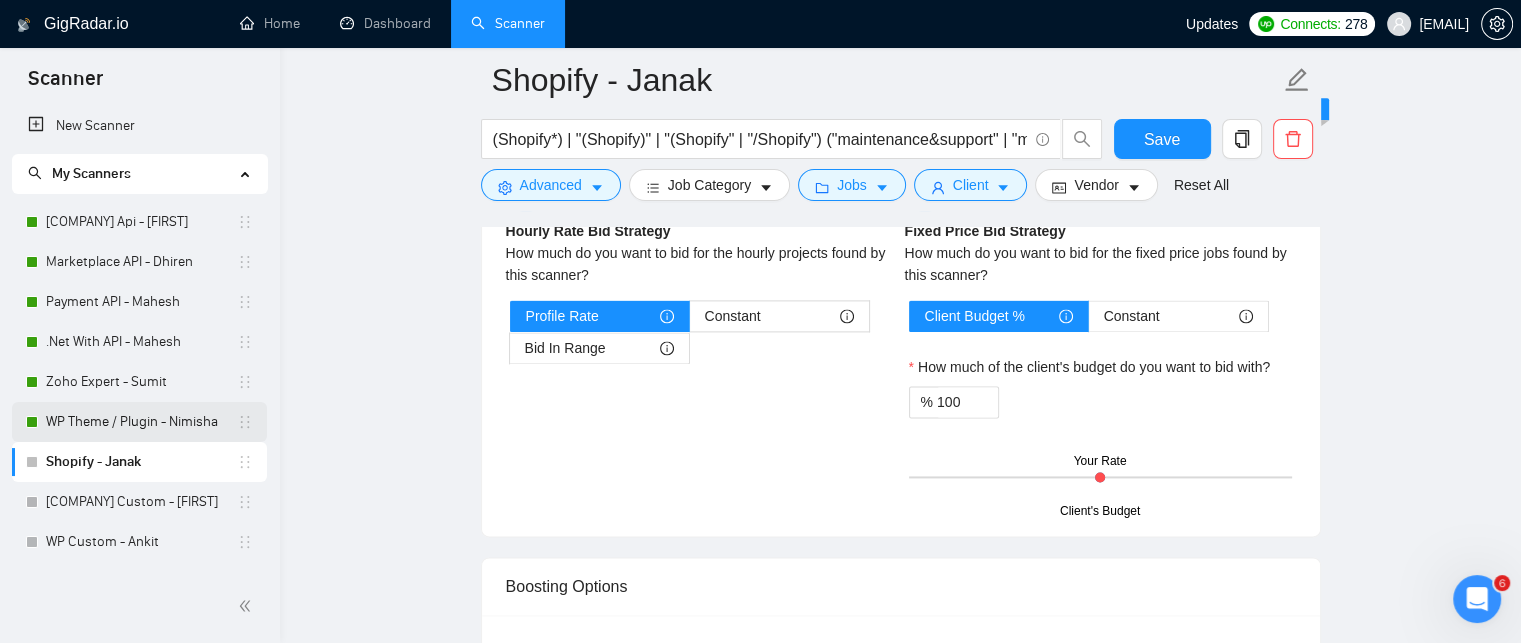 click on "WP Theme / Plugin - Nimisha" at bounding box center (141, 422) 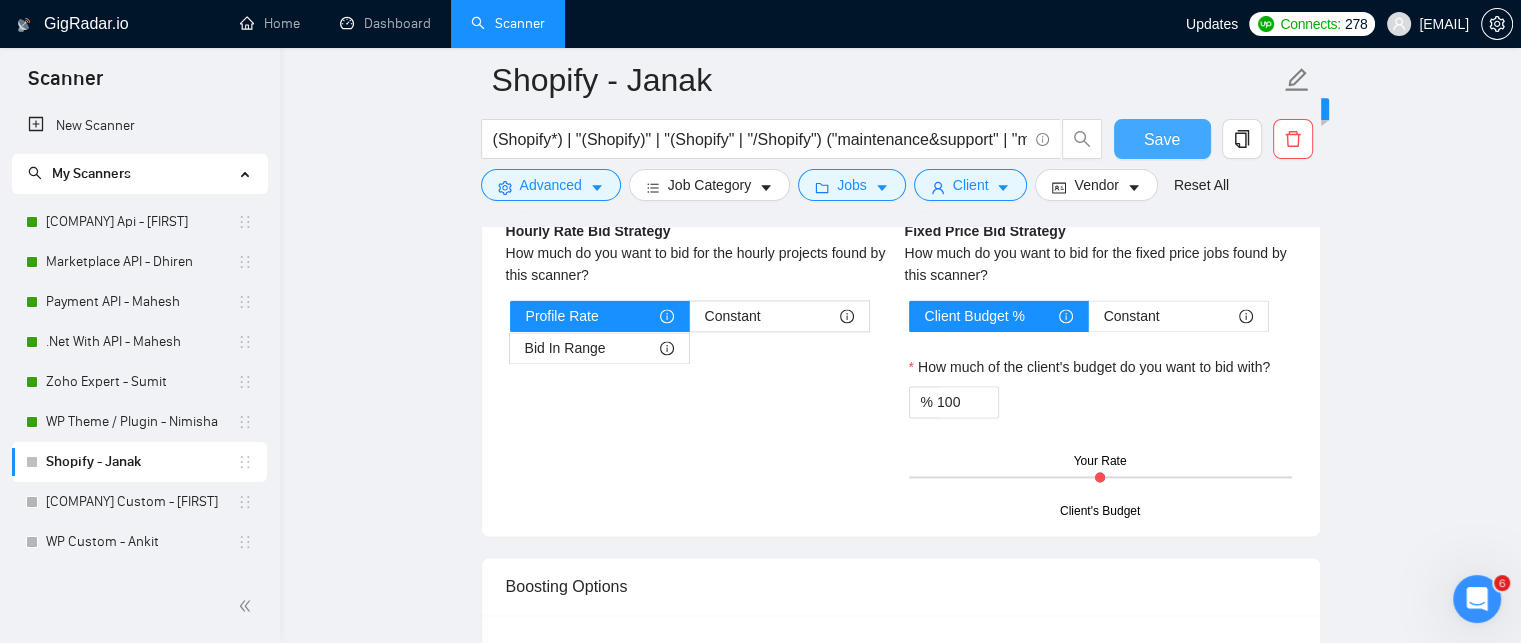 click on "Save" at bounding box center (1162, 139) 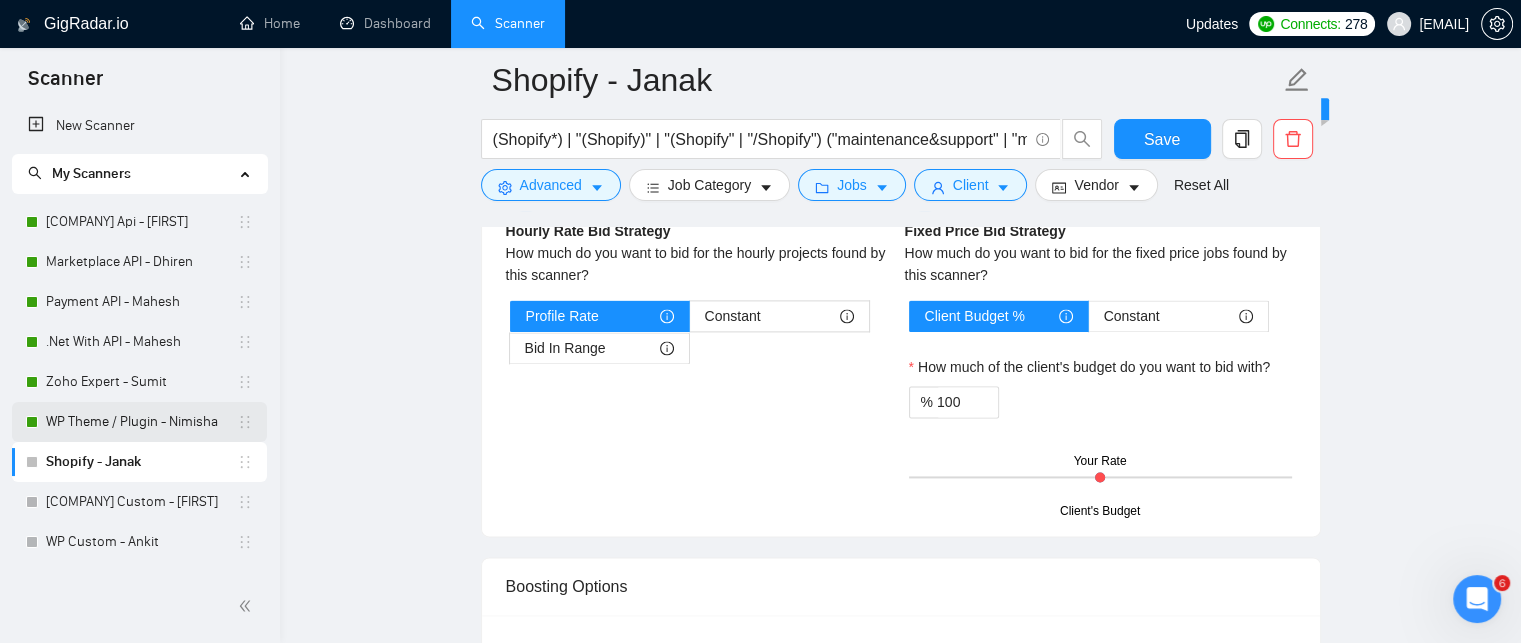click on "WP Theme / Plugin - Nimisha" at bounding box center (141, 422) 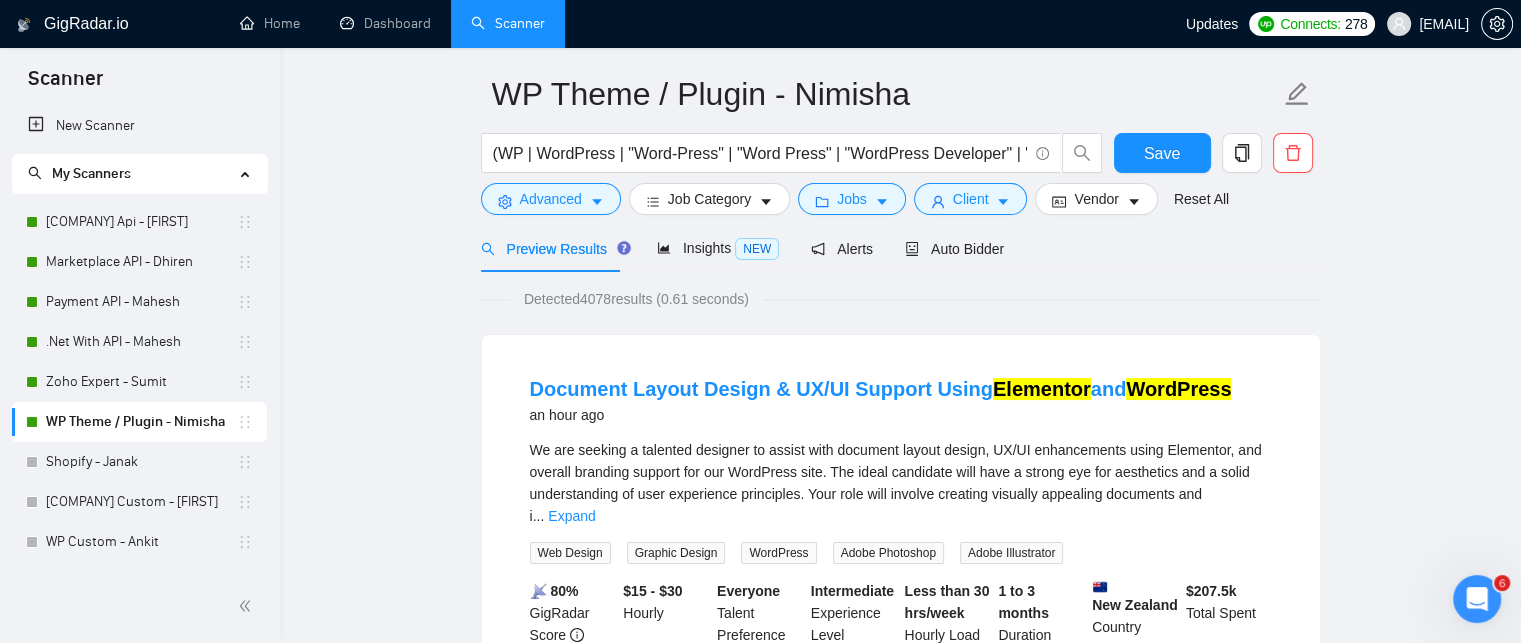 scroll, scrollTop: 0, scrollLeft: 0, axis: both 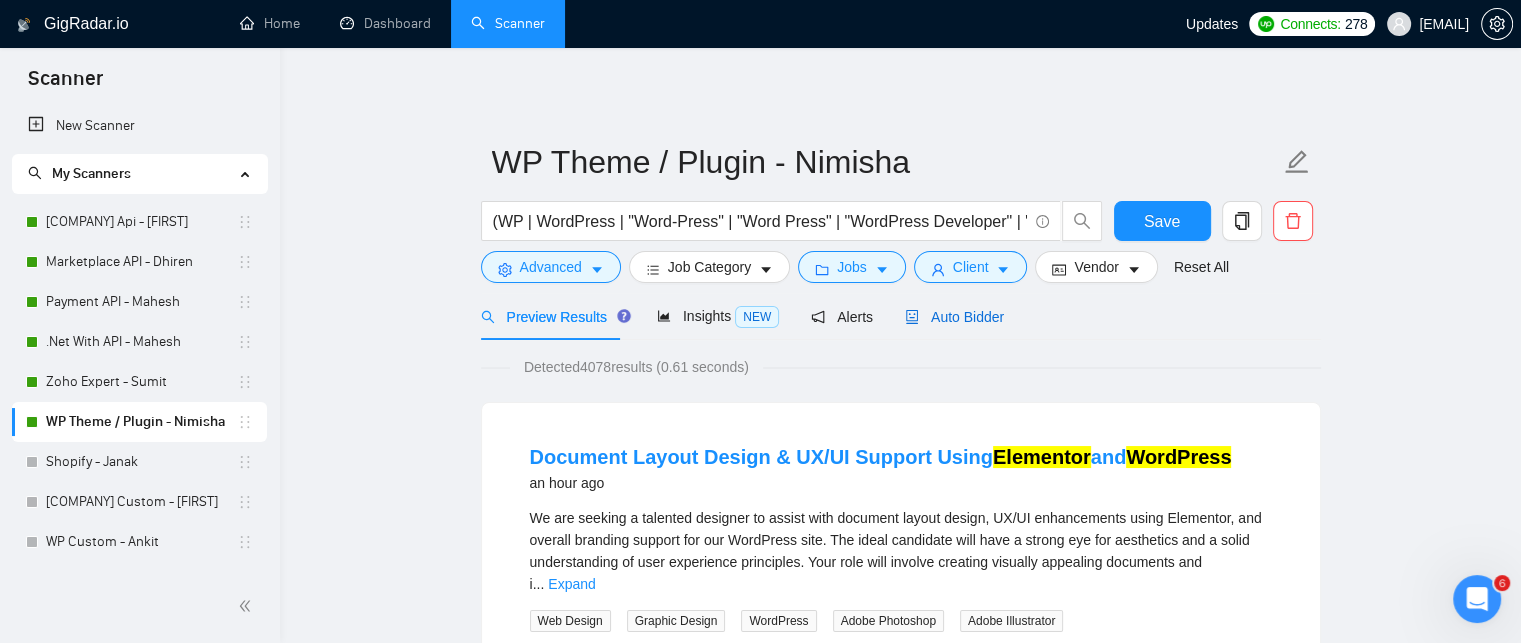 click on "Auto Bidder" at bounding box center [954, 317] 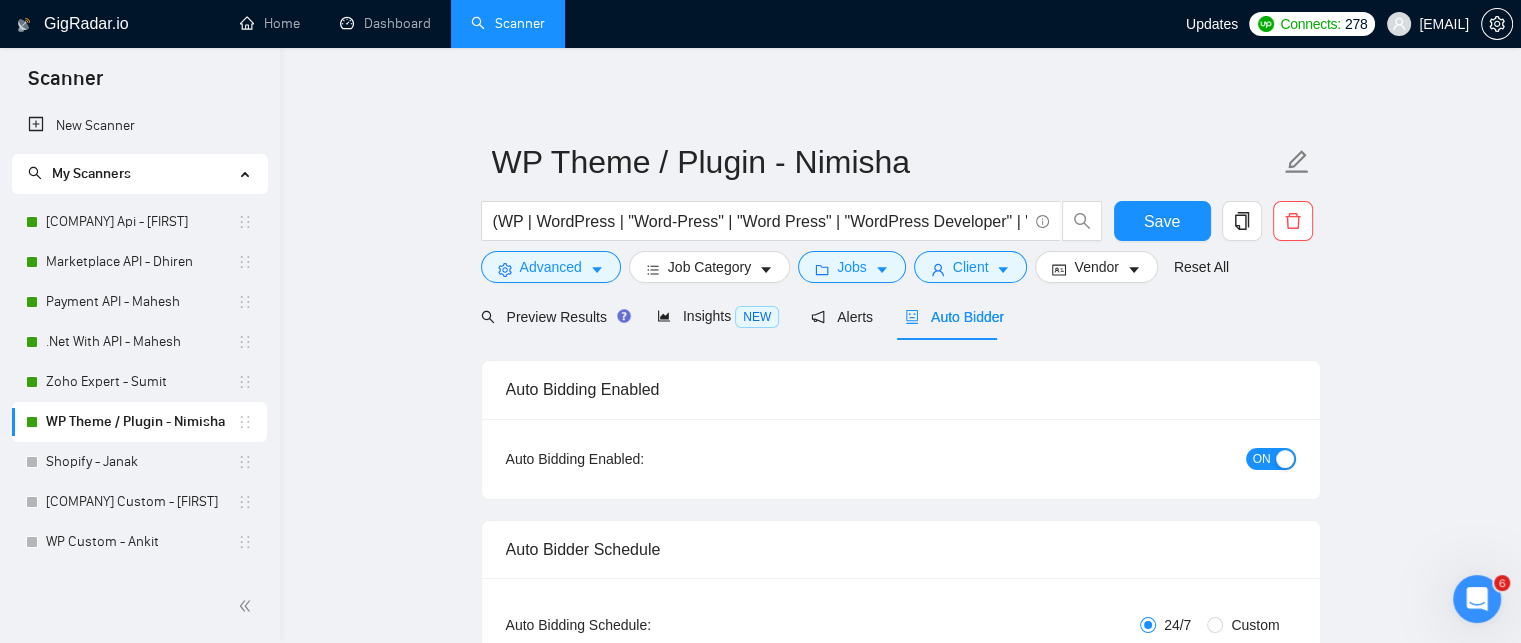 type 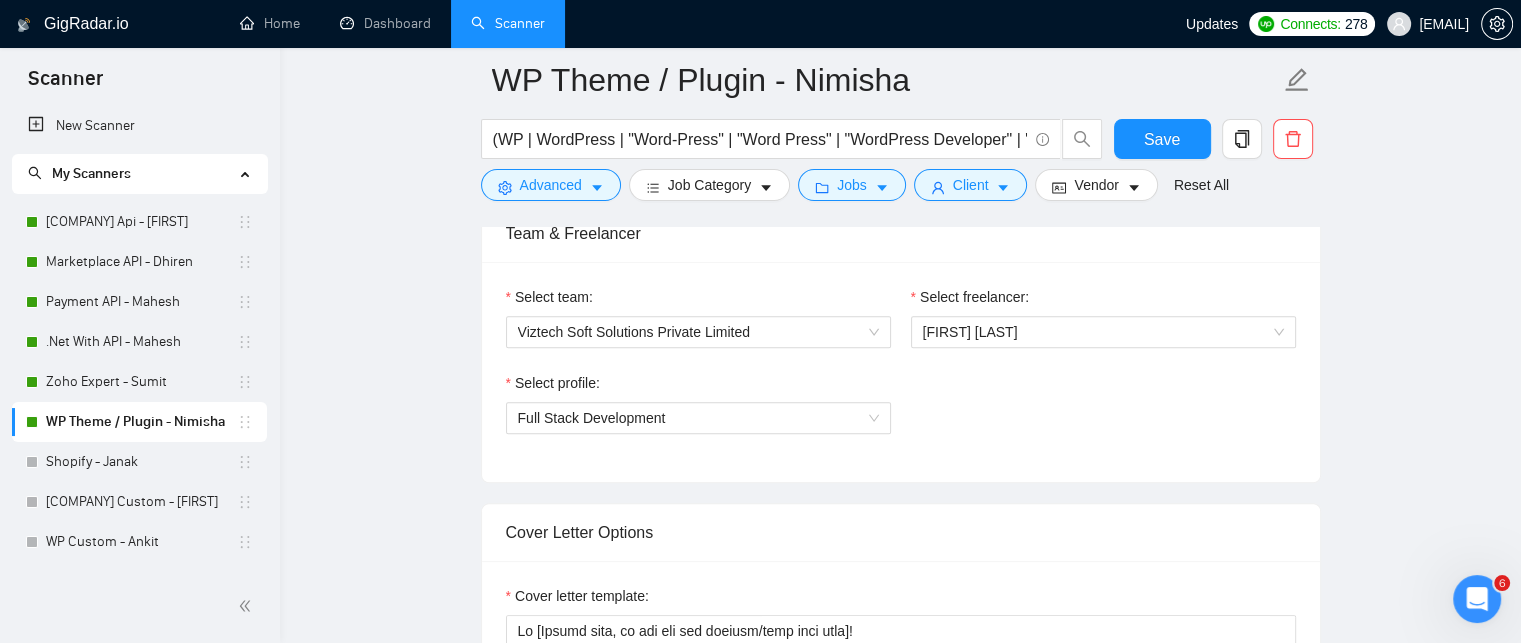 scroll, scrollTop: 1400, scrollLeft: 0, axis: vertical 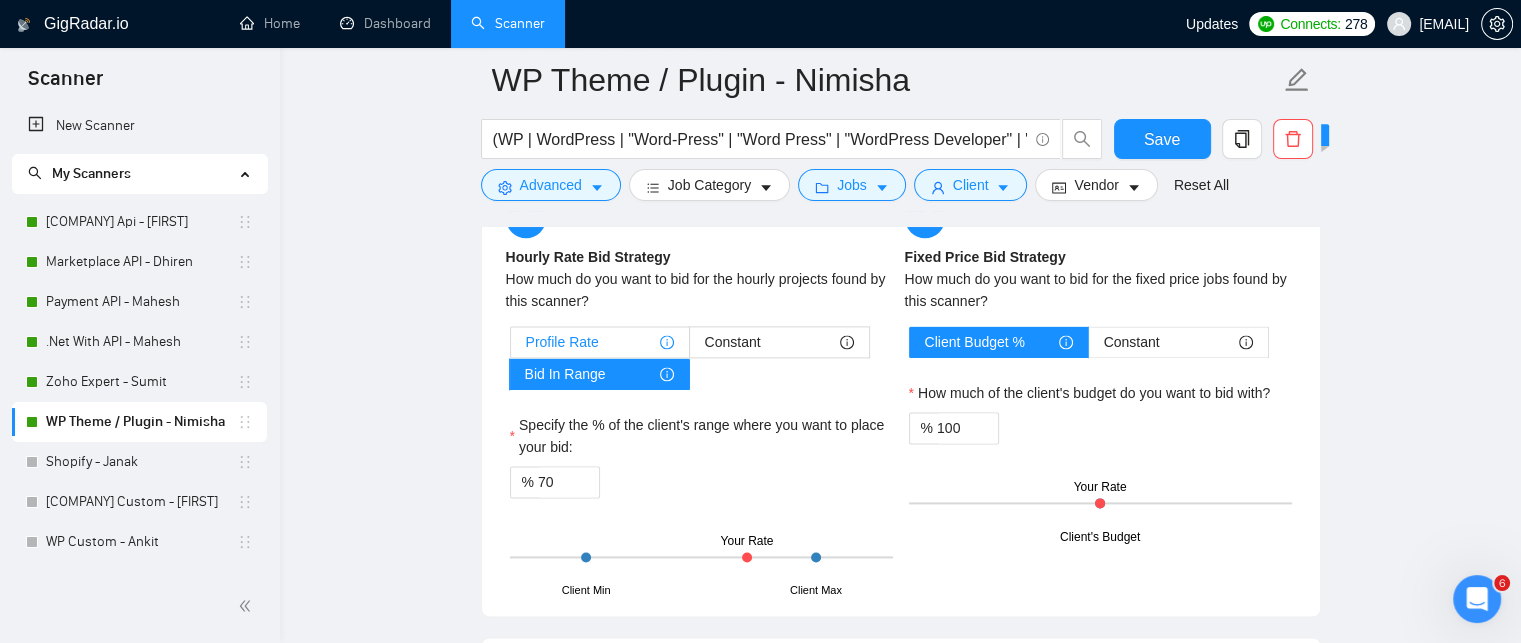 click on "Profile Rate" at bounding box center [562, 342] 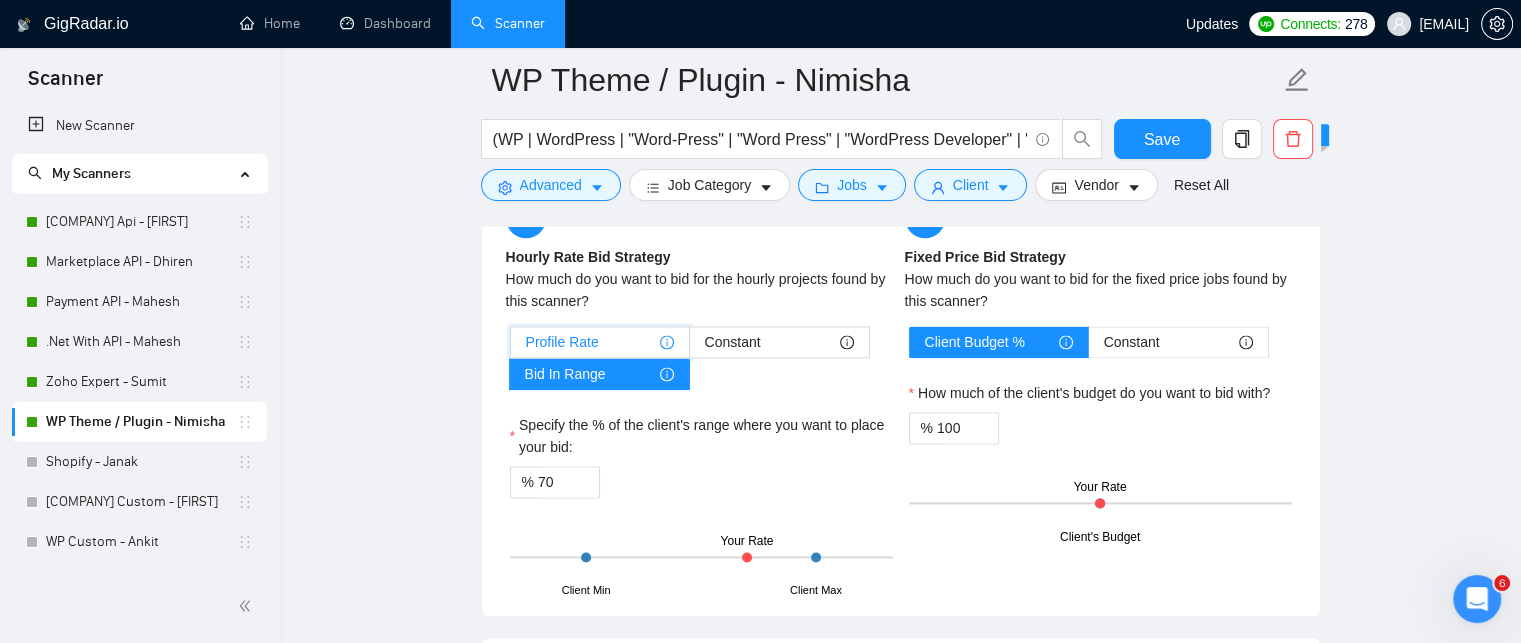 click on "Profile Rate" at bounding box center [511, 347] 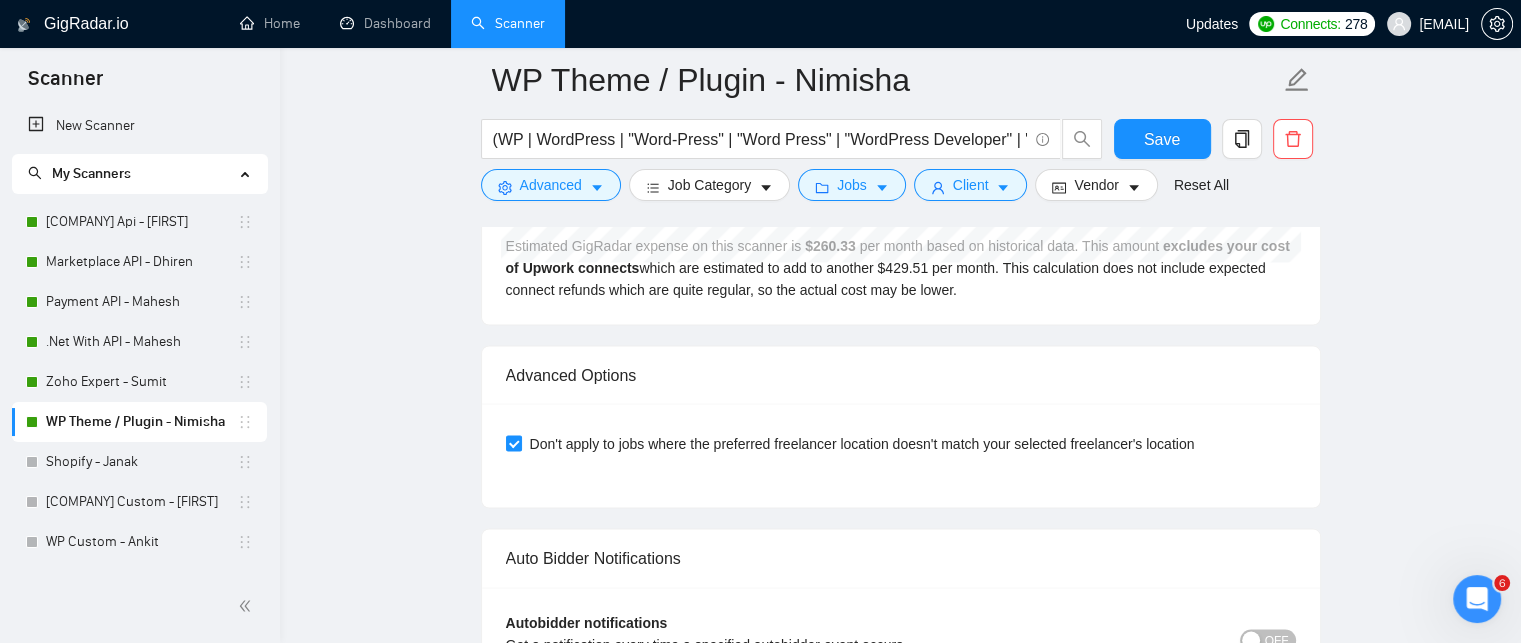 scroll, scrollTop: 3600, scrollLeft: 0, axis: vertical 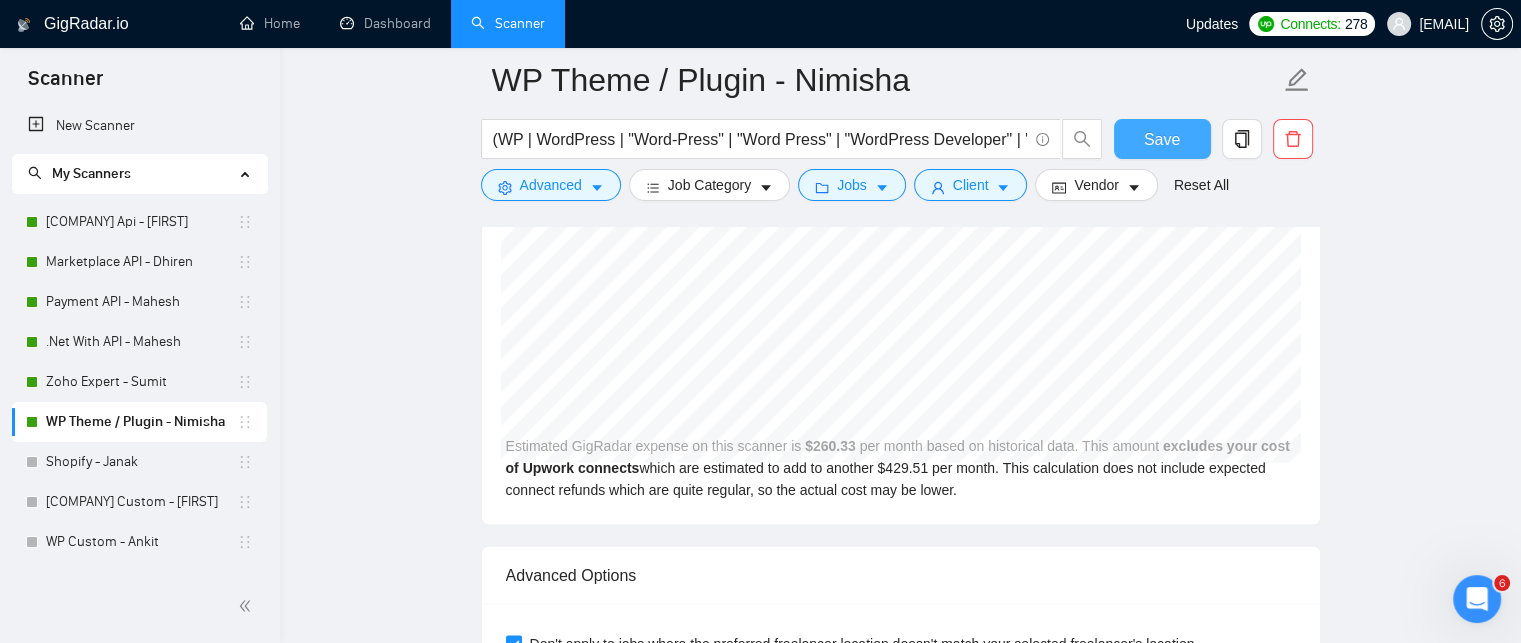 click on "Save" at bounding box center (1162, 139) 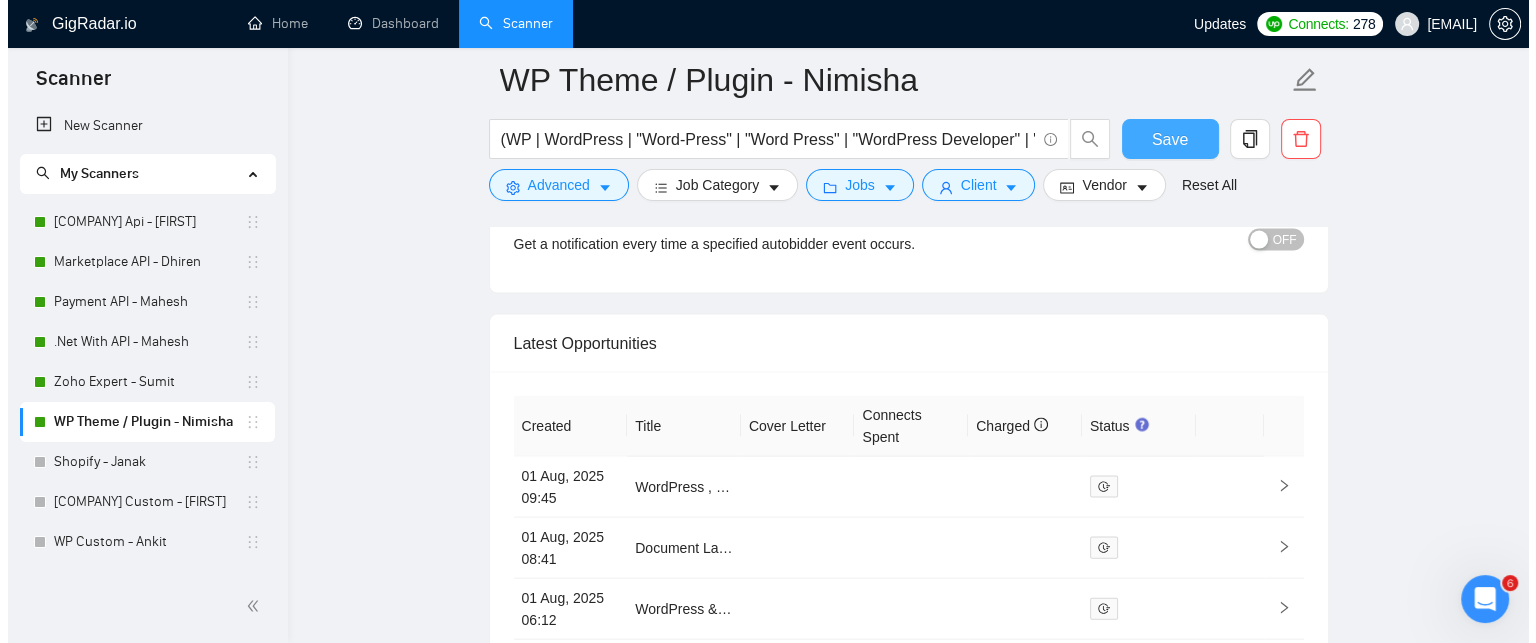 scroll, scrollTop: 4300, scrollLeft: 0, axis: vertical 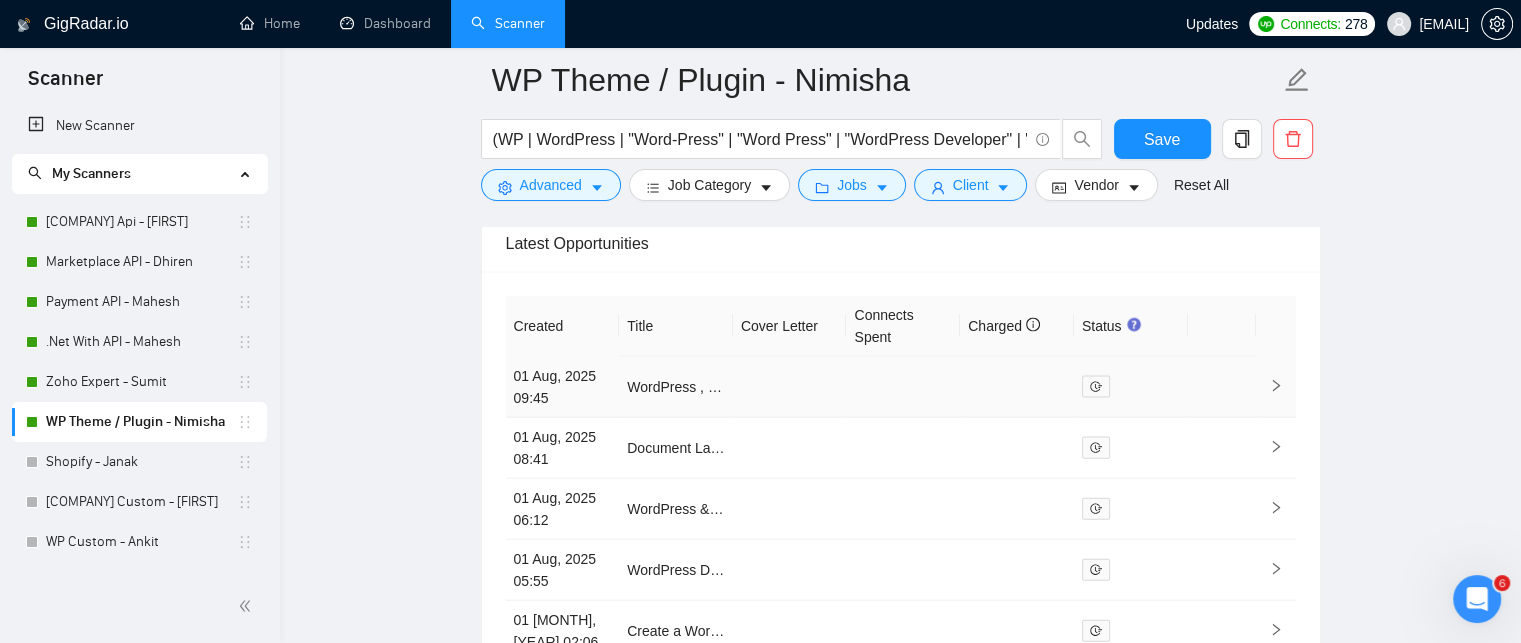 click 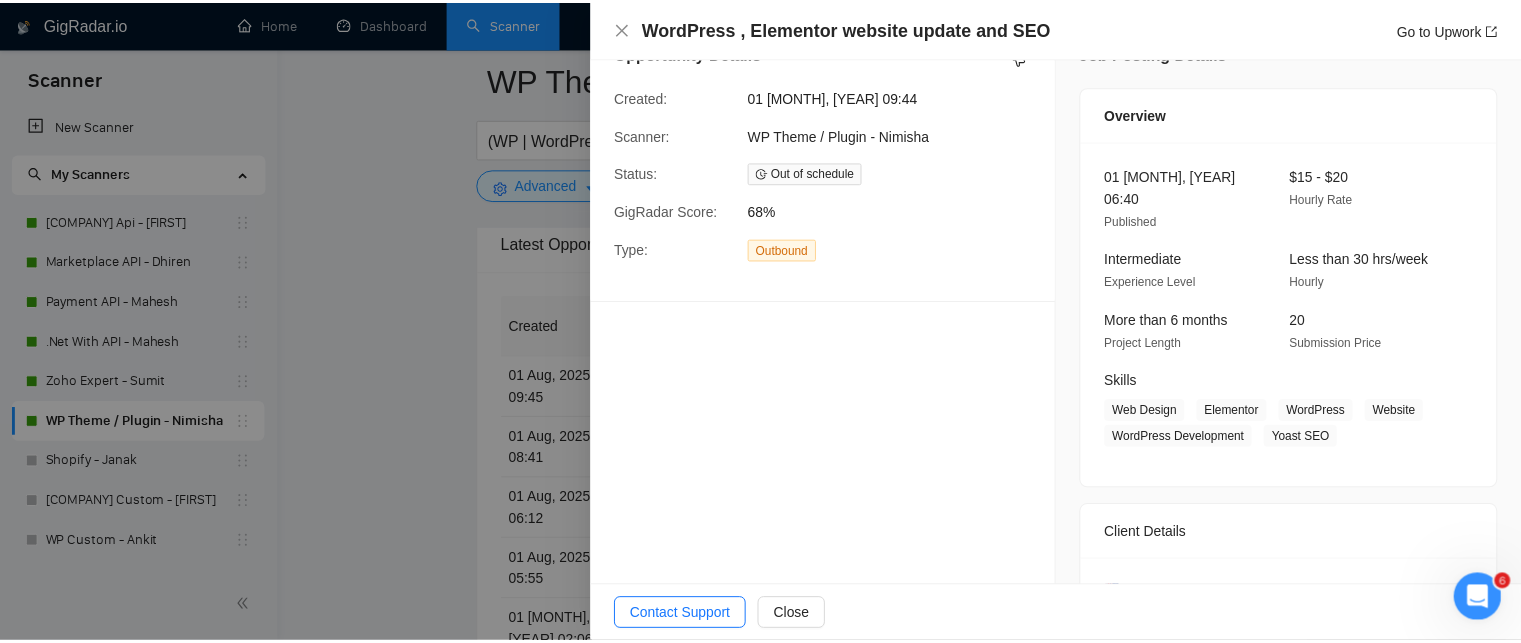 scroll, scrollTop: 0, scrollLeft: 0, axis: both 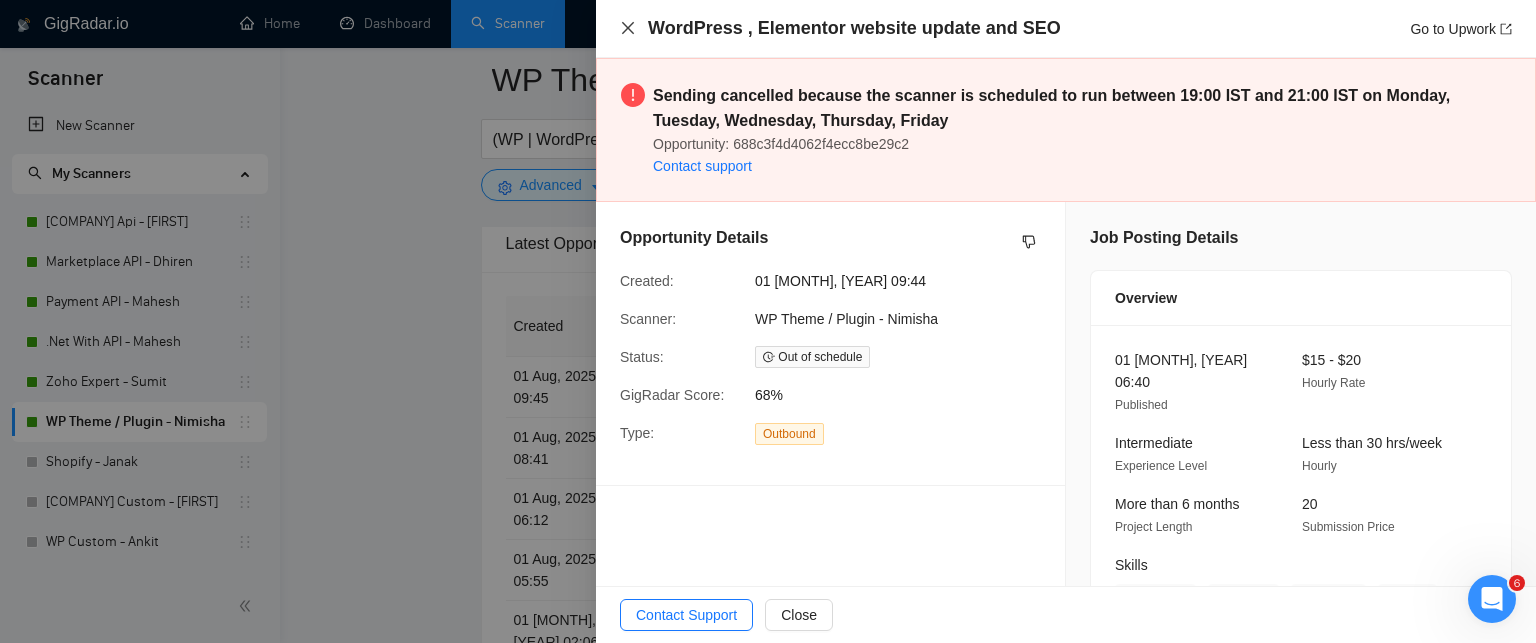 click 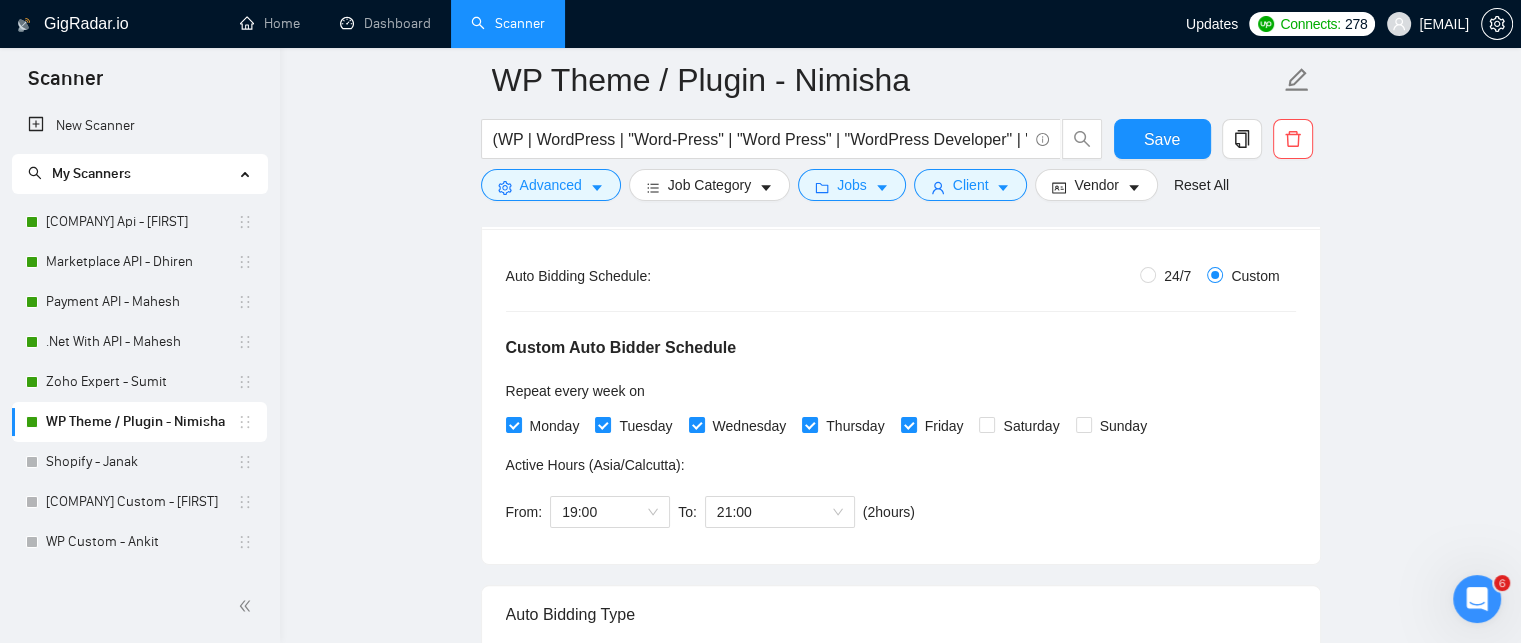 scroll, scrollTop: 400, scrollLeft: 0, axis: vertical 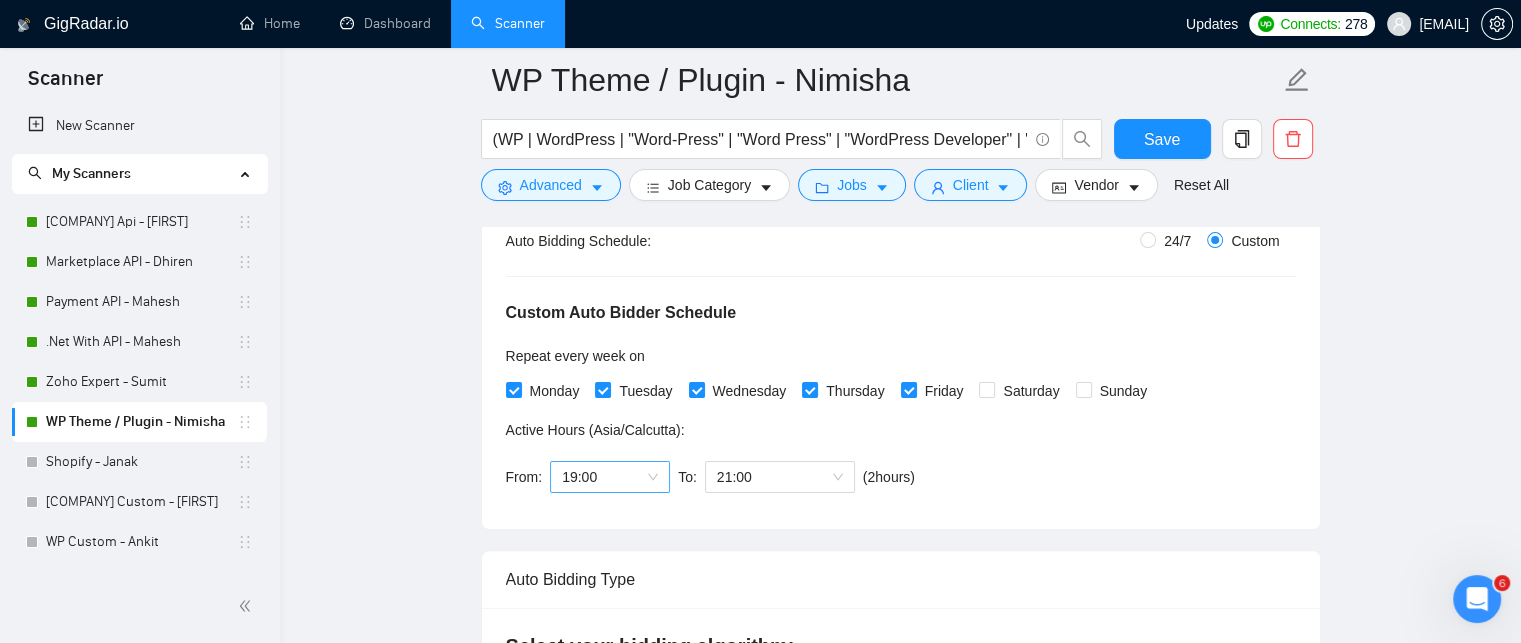 click on "19:00" at bounding box center [610, 477] 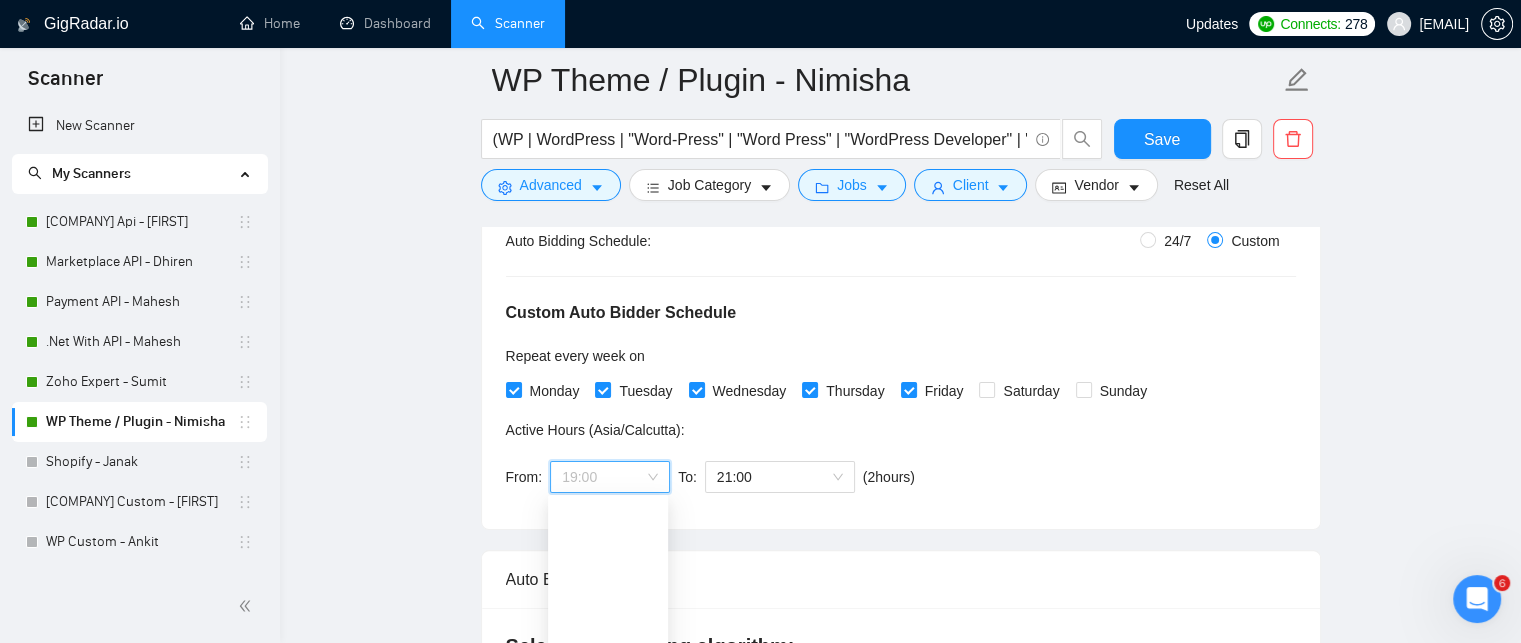 scroll, scrollTop: 384, scrollLeft: 0, axis: vertical 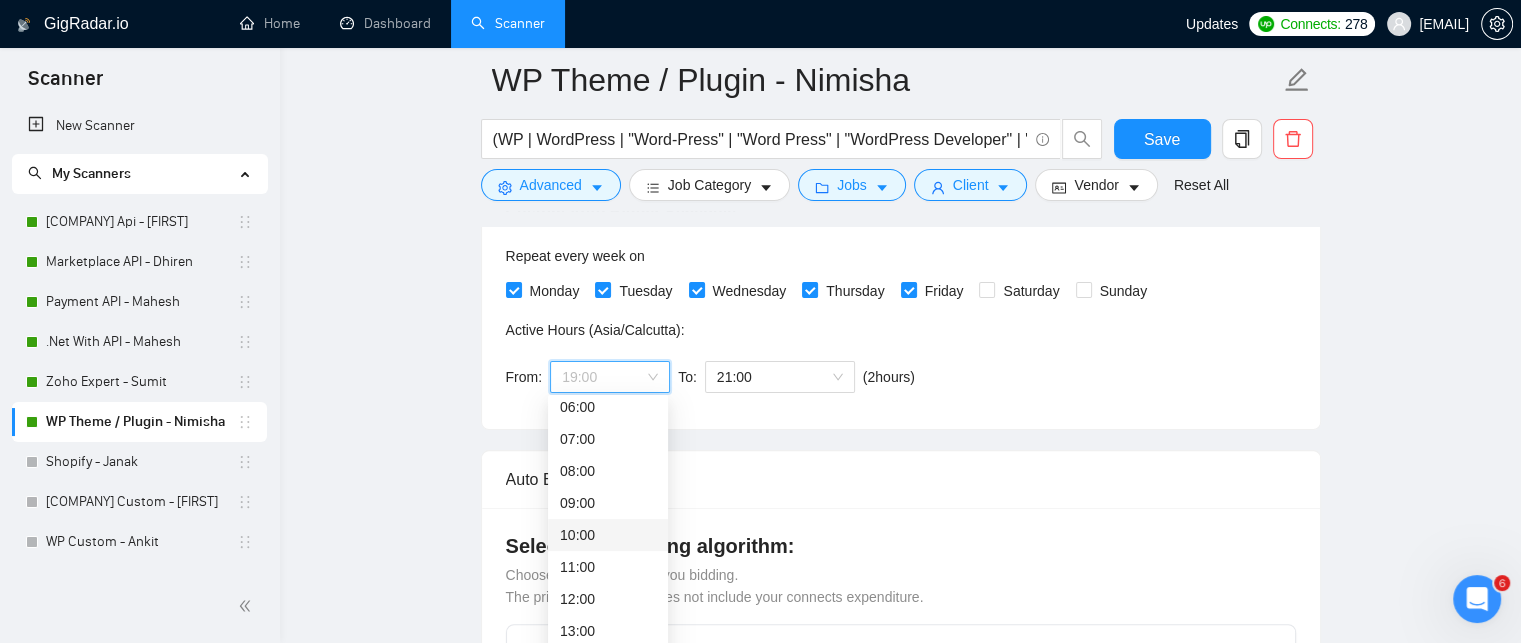 drag, startPoint x: 586, startPoint y: 535, endPoint x: 609, endPoint y: 534, distance: 23.021729 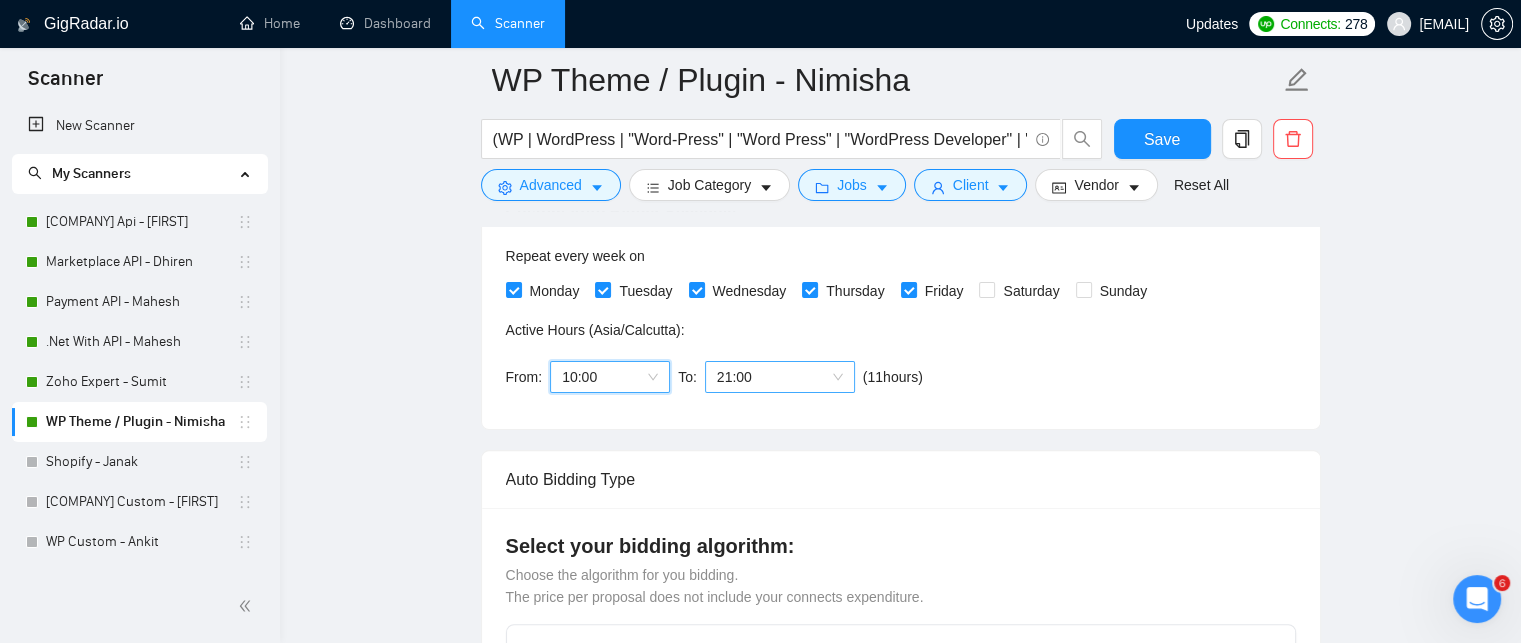 click on "21:00" at bounding box center (780, 377) 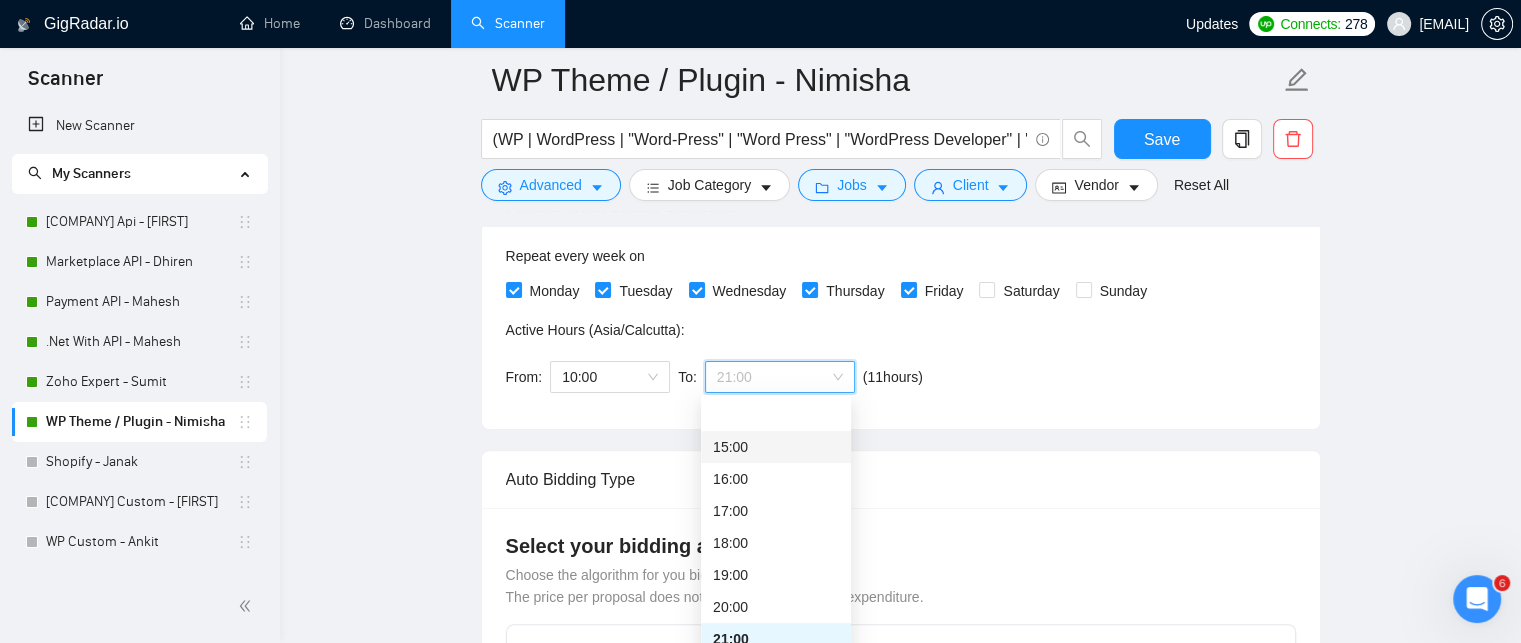 scroll, scrollTop: 512, scrollLeft: 0, axis: vertical 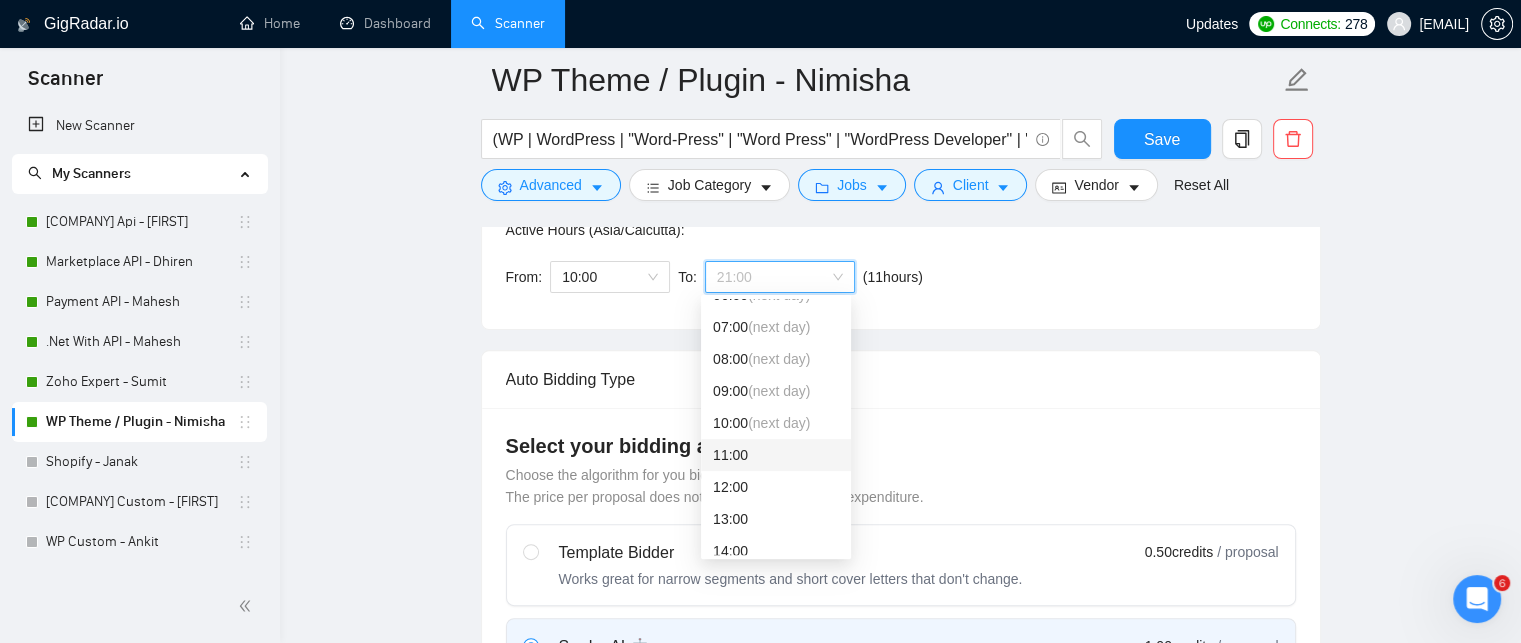 click on "11:00" at bounding box center [776, 455] 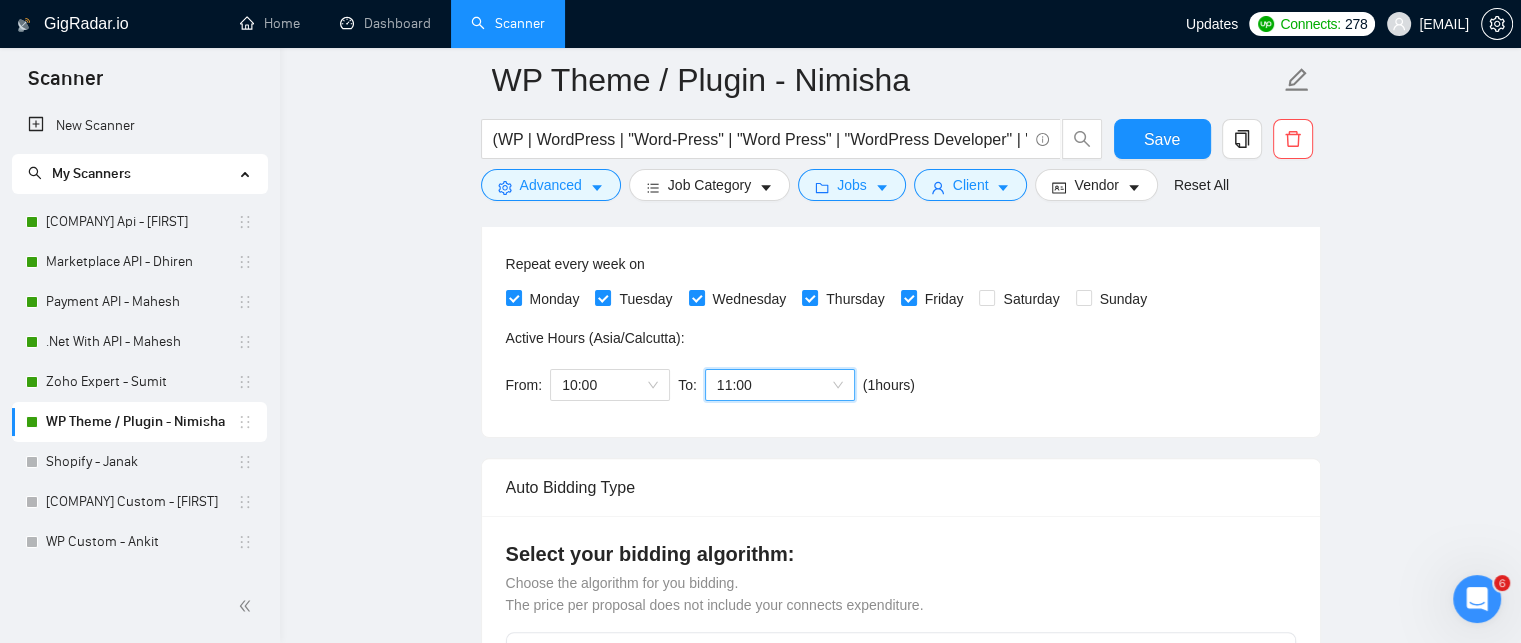 scroll, scrollTop: 500, scrollLeft: 0, axis: vertical 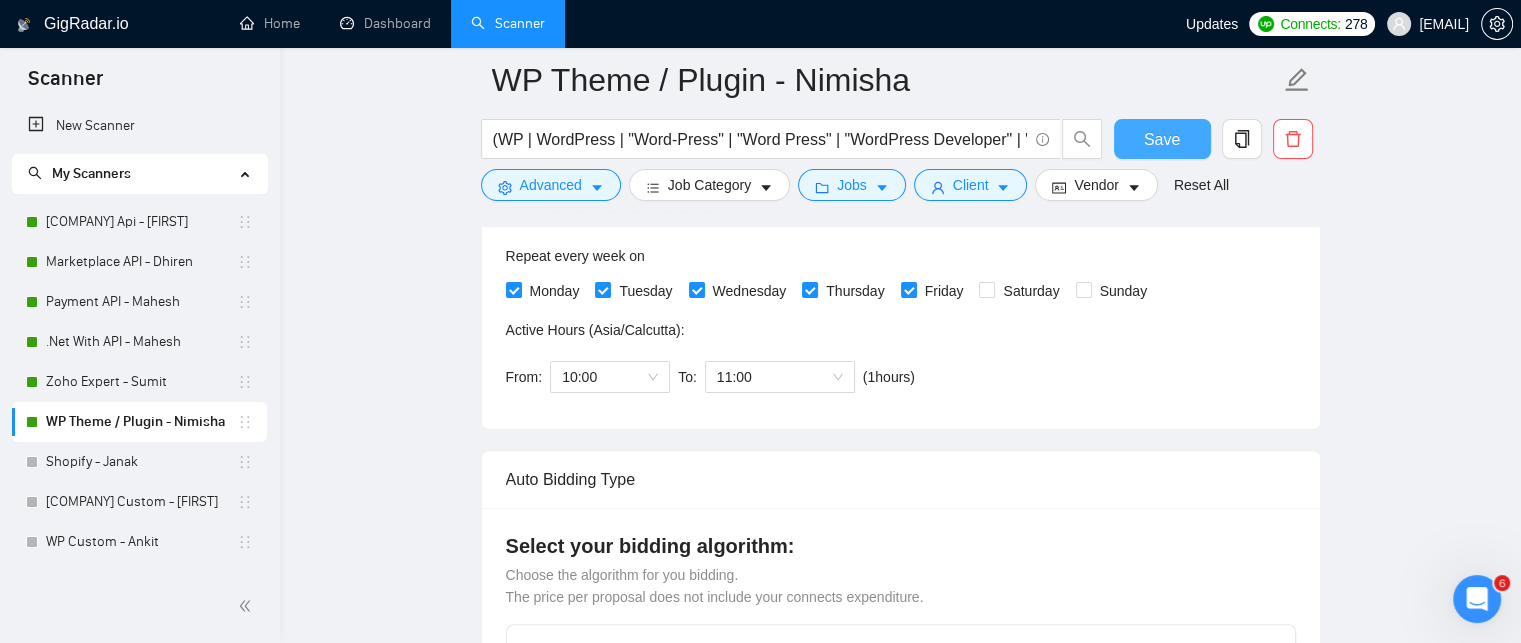 click on "Save" at bounding box center (1162, 139) 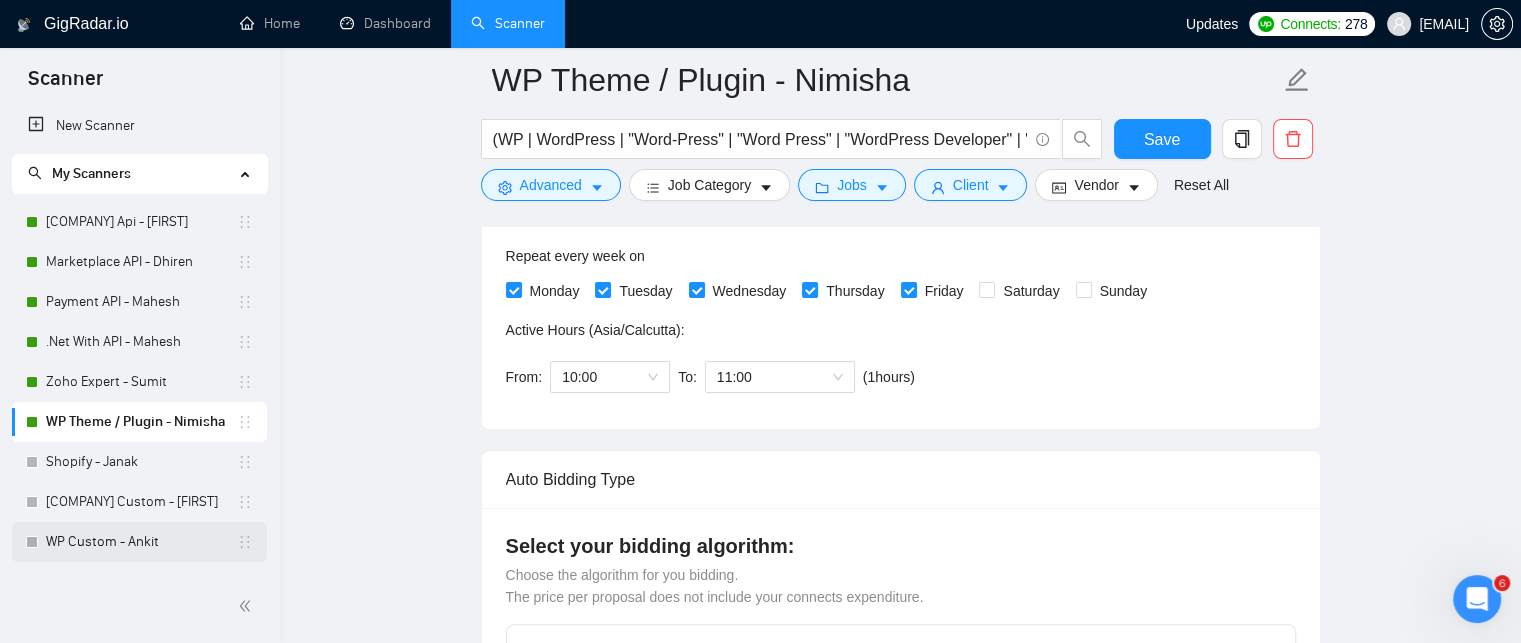 click on "WP Custom - Ankit" at bounding box center (141, 542) 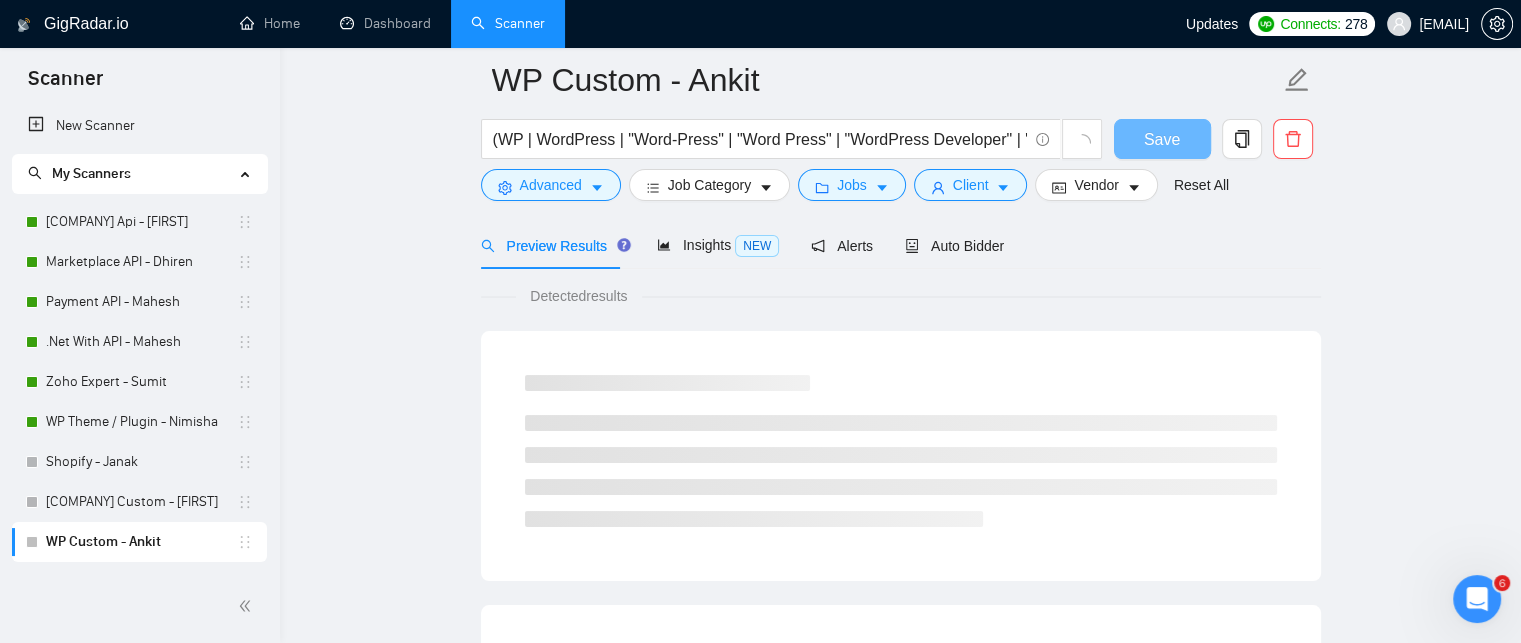 scroll, scrollTop: 500, scrollLeft: 0, axis: vertical 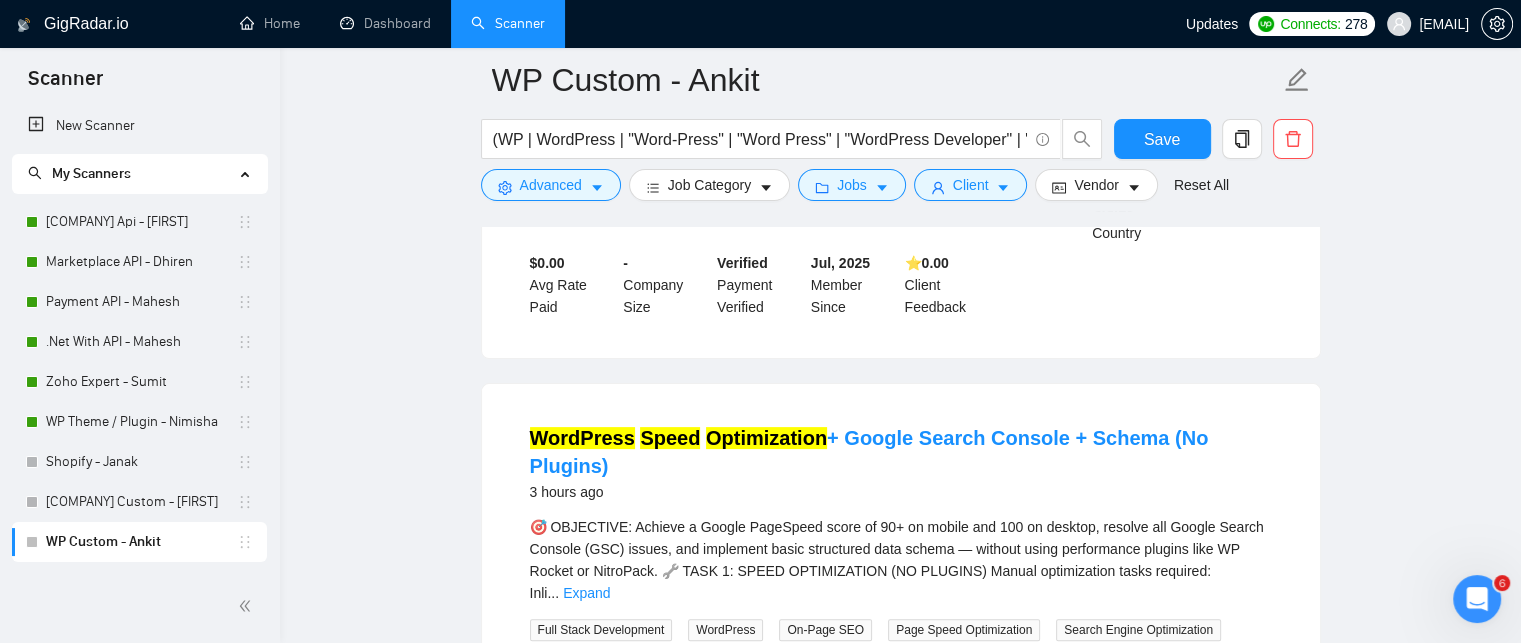 click on "WP Theme / Plugin - Nimisha" at bounding box center [141, 422] 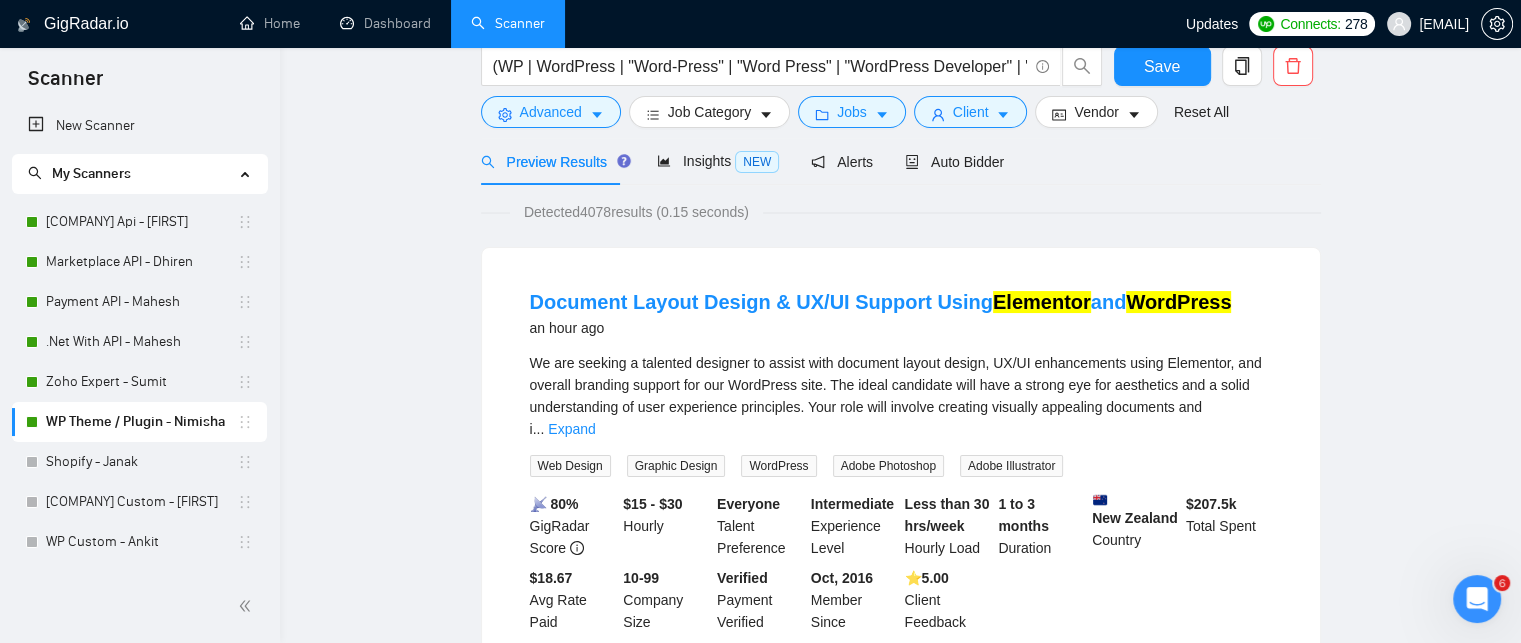 scroll, scrollTop: 0, scrollLeft: 0, axis: both 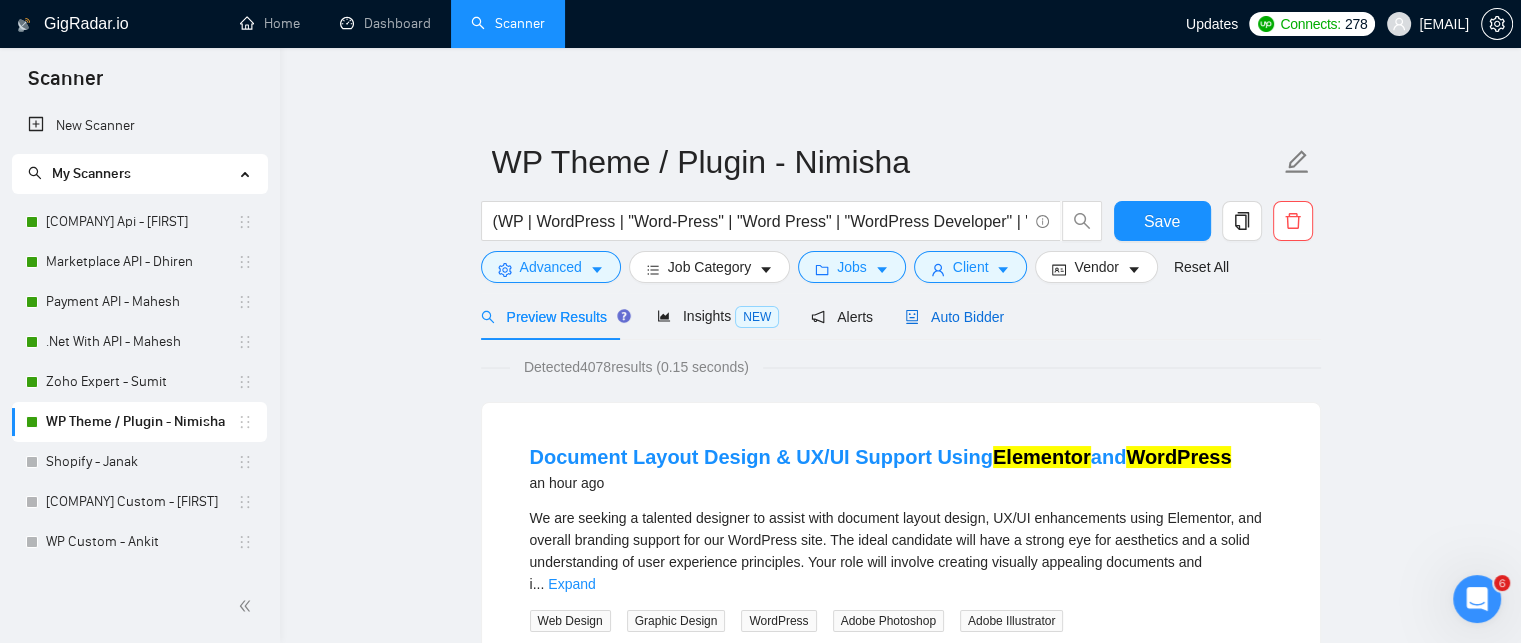 click on "Auto Bidder" at bounding box center (954, 317) 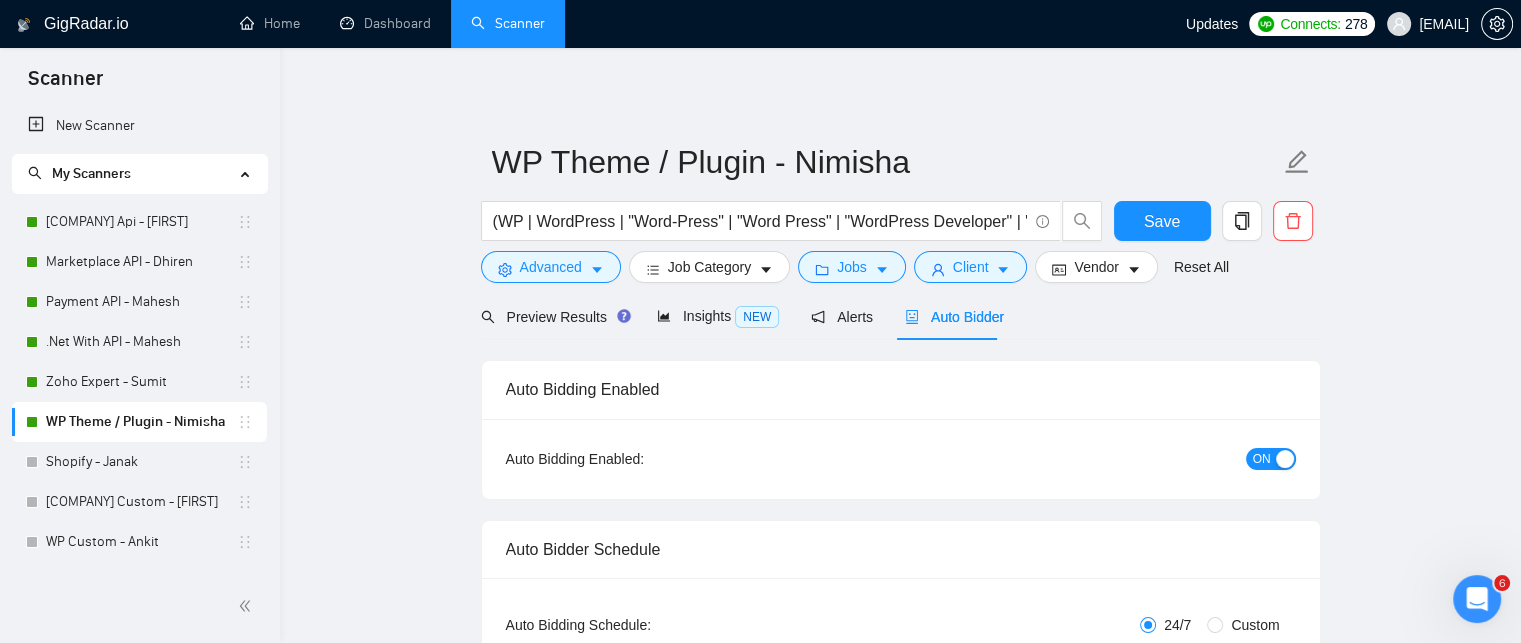 type 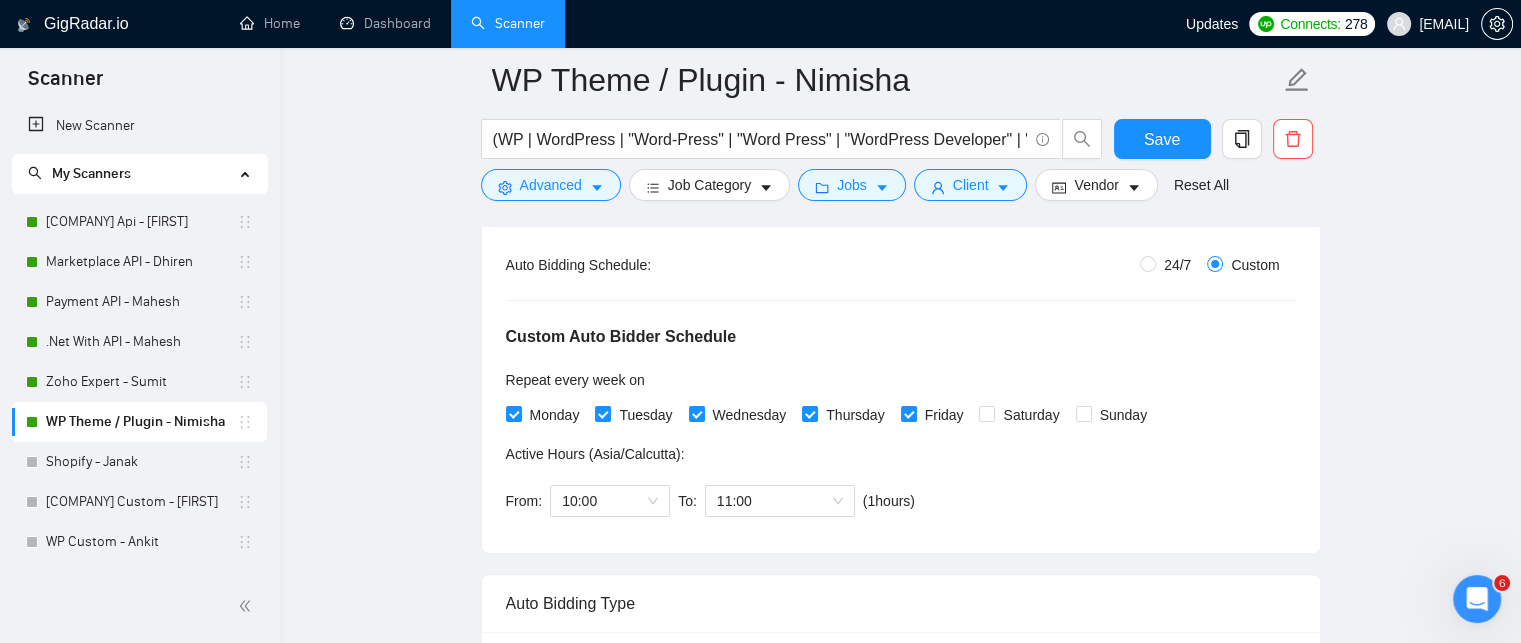 scroll, scrollTop: 500, scrollLeft: 0, axis: vertical 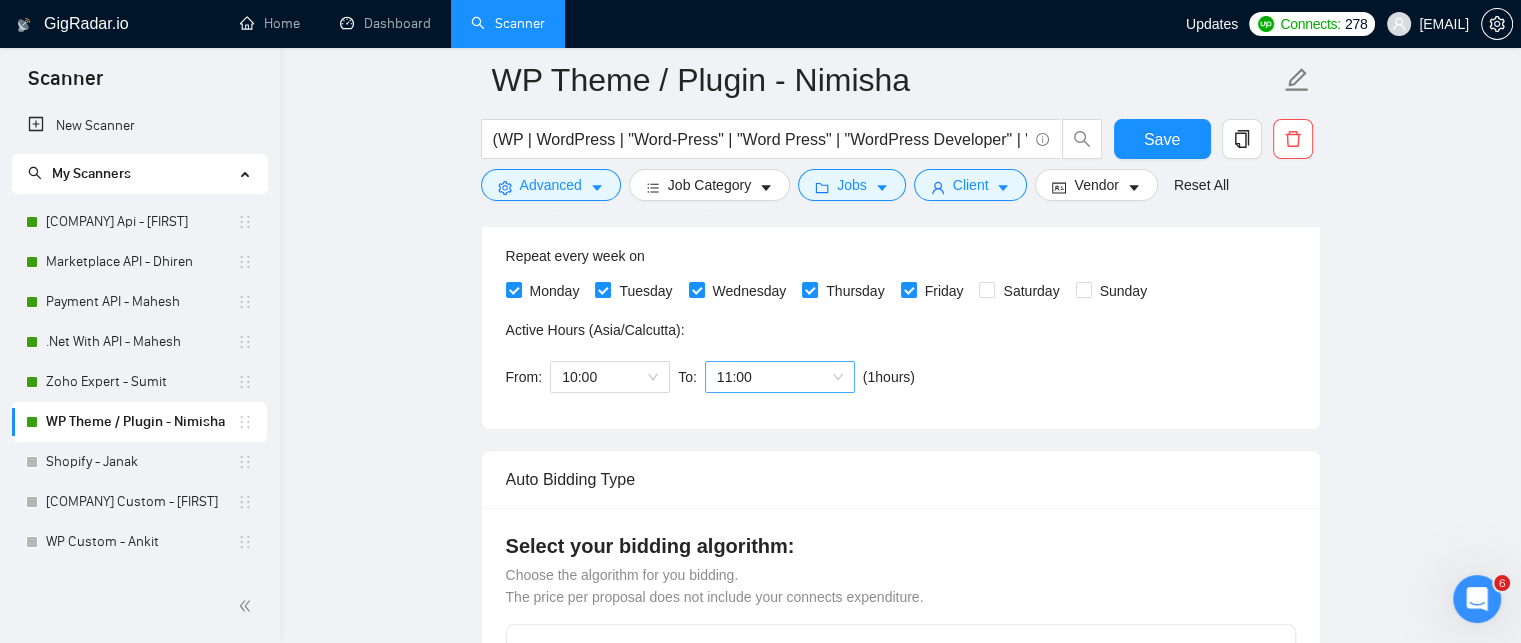 click on "11:00" at bounding box center [780, 377] 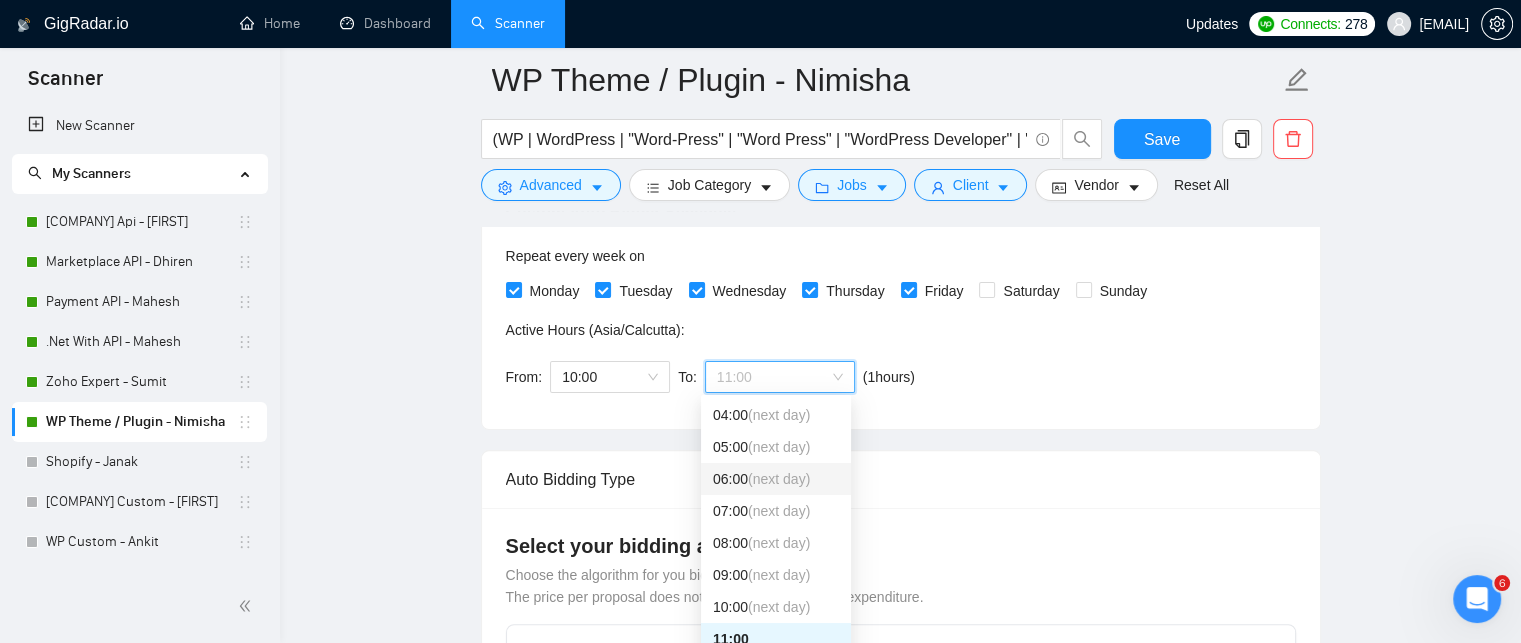 scroll, scrollTop: 228, scrollLeft: 0, axis: vertical 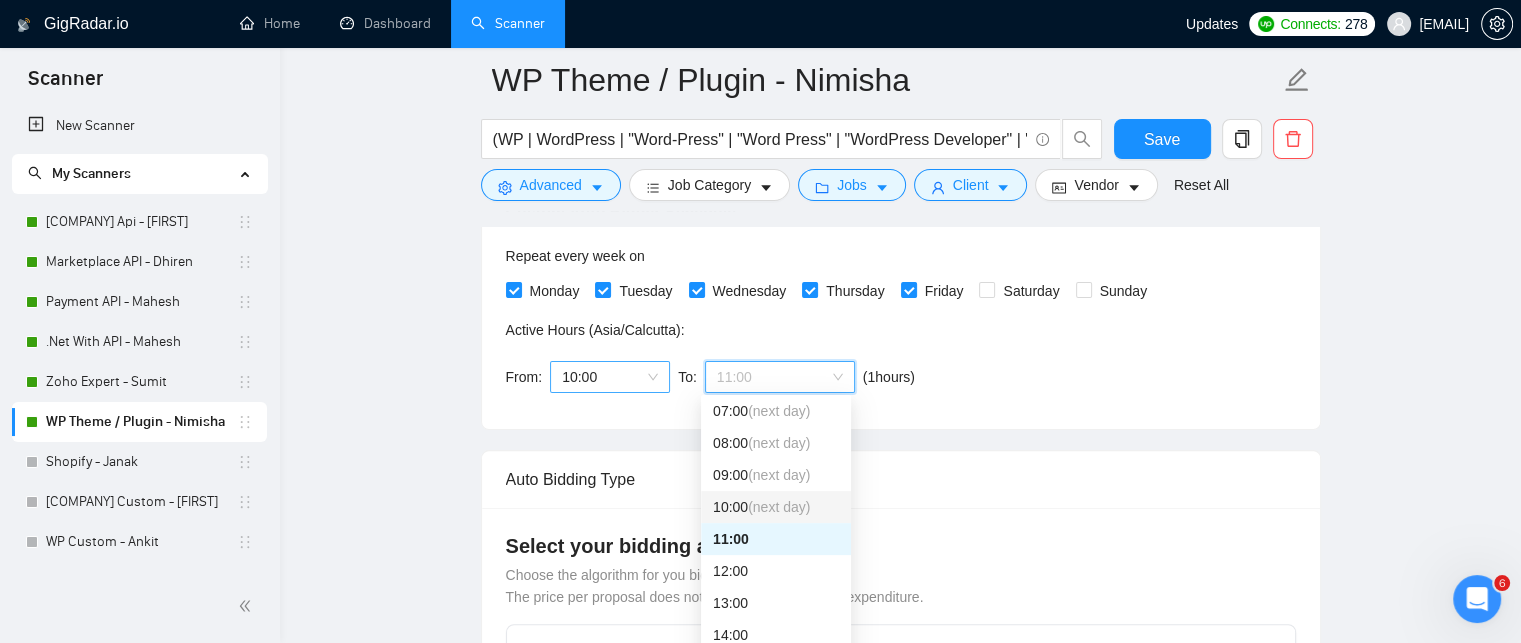 click on "10:00" at bounding box center (610, 377) 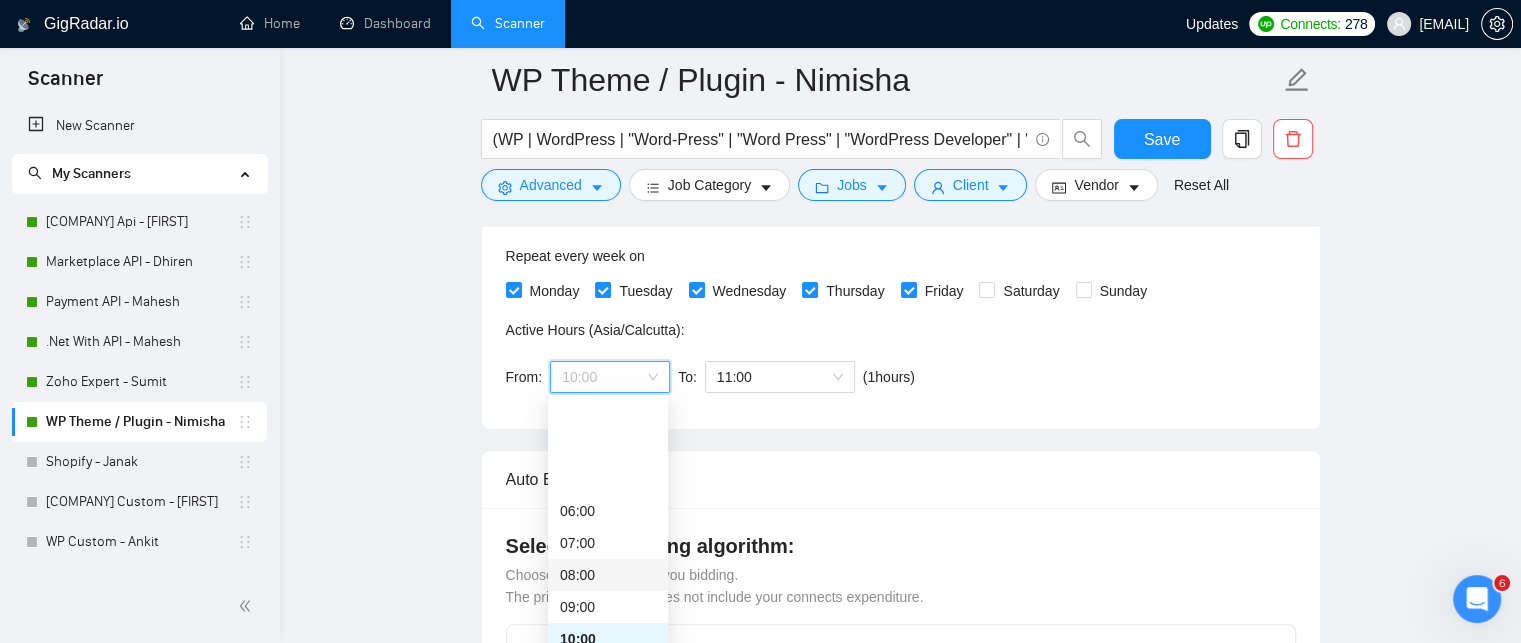 scroll, scrollTop: 196, scrollLeft: 0, axis: vertical 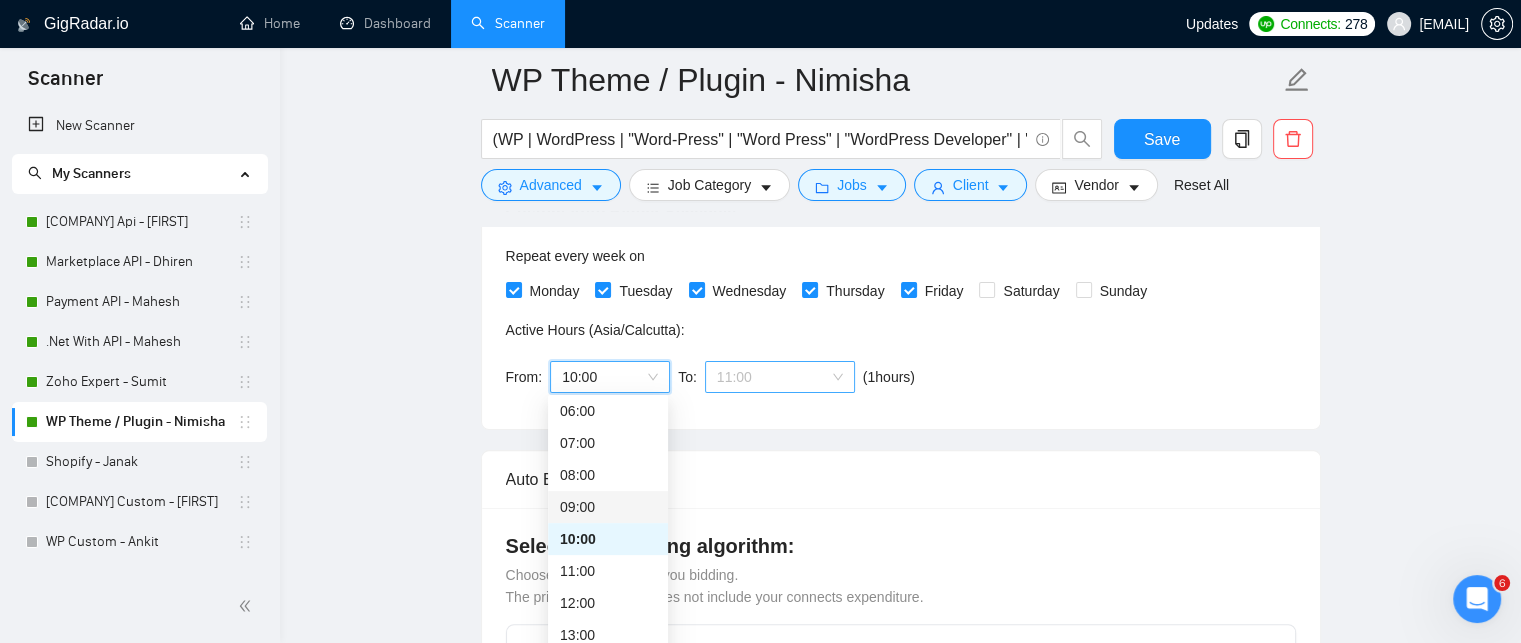 click on "11:00" at bounding box center [780, 377] 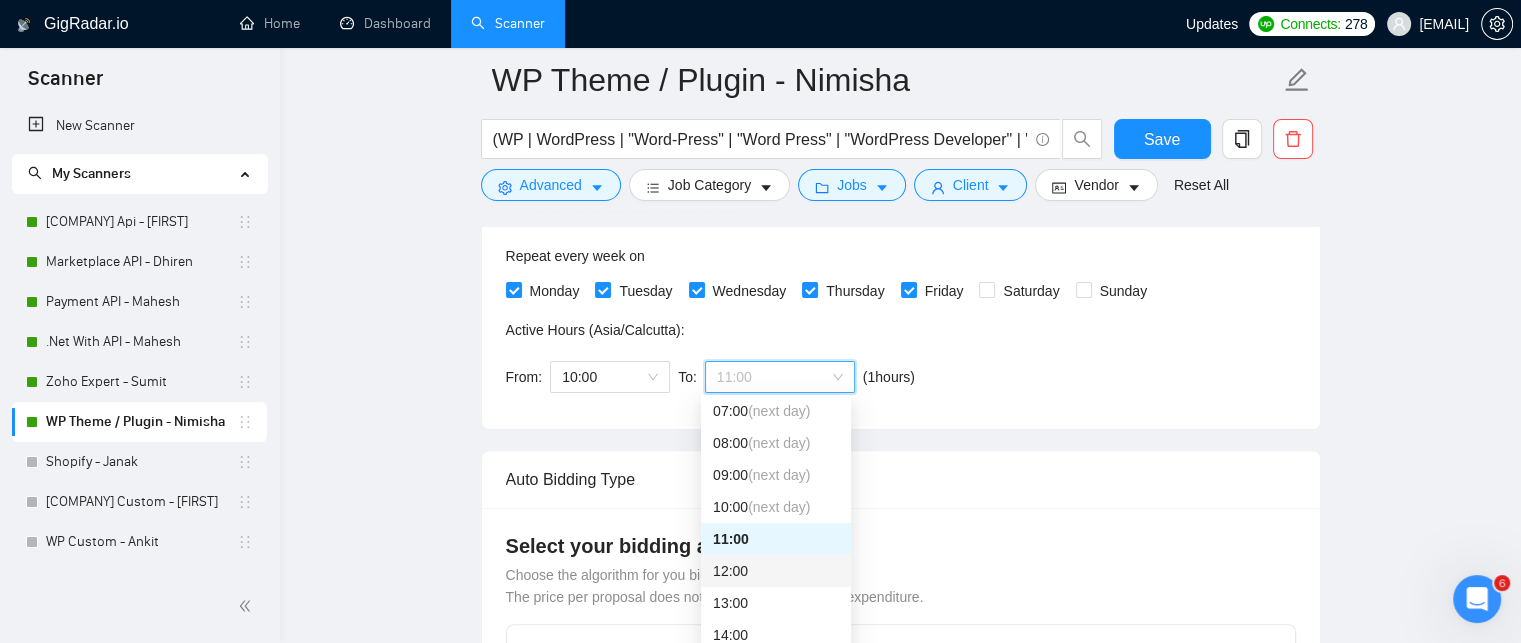 click on "12:00" at bounding box center [776, 571] 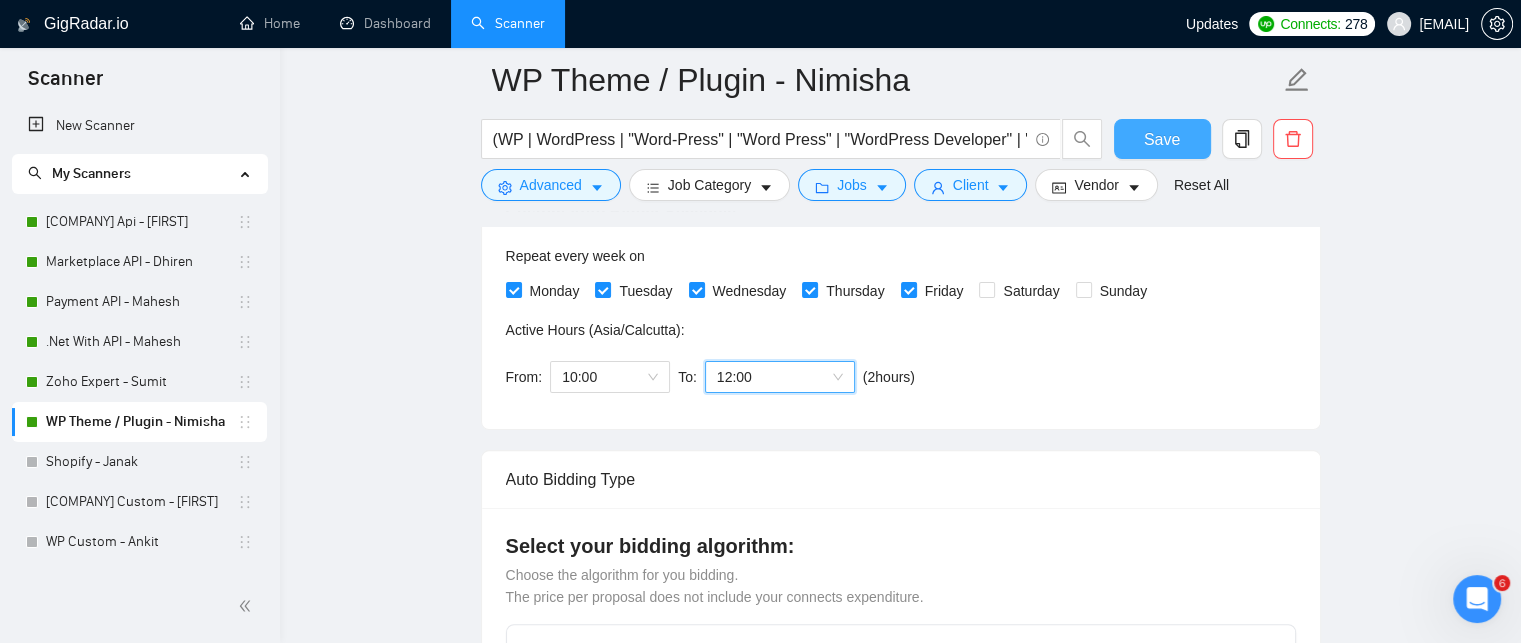 click on "Save" at bounding box center [1162, 139] 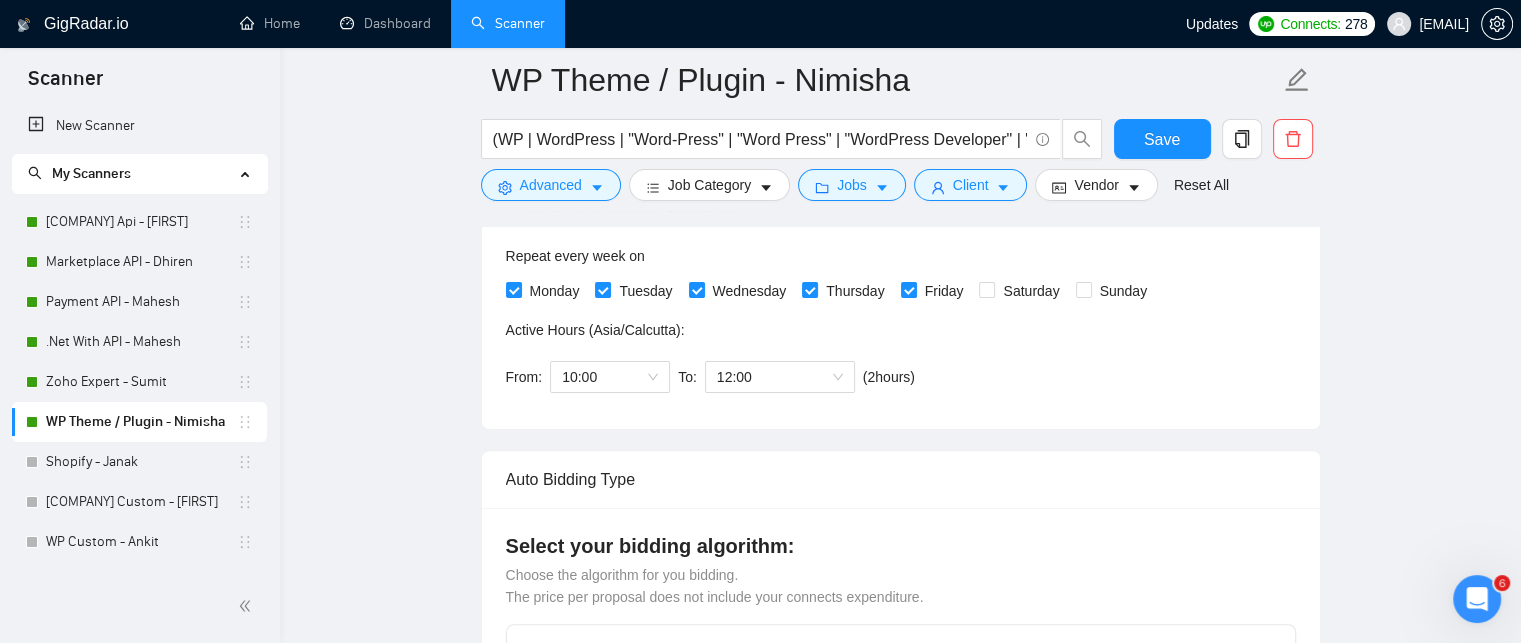 click on "GigRadar.io Home Dashboard Scanner Updates  Connects: 278 dhiren@visioninfotech.net WP Theme / Plugin - Nimisha (WP | WordPress | "Word-Press" | "Word Press" | "WordPress Developer" | "WordPress Designer" | "WP Developer" | "WP Expert" | "WordPress Expert" | "WP Consultant" | "WP Theme" | "WP Plugin" | "WP Website") ("Astra" | "GeneratePress" | "Kadence" | "Blocksy" | "Hello Elementor" | "OceanWP" | "Flatsome" | "Porto" | "Shopkeeper" | "WoodMart" | "Elementor" | "WPBakery" | "Spectra" | "Essential Addons" | "Rank Math" | "WP Rocket" | "Smush" | "Perfmatters" | "CartFlows" | "AffiliateWP" | "YITH" | "MailPoet" | "Wordfence" | "UpdraftPlus" | "WPForms" | "Formidable Forms" | "WooCommerce" | "Woo Commerce" | "Woo-Commerce" | "DIVI" | Elementor | LearnDash | LMS | WPEngine | "WP Engine") Save Advanced   Job Category   Jobs   Client   Vendor   Reset All Preview Results Insights NEW Alerts Auto Bidder Auto Bidding Enabled Auto Bidding Enabled: ON Auto Bidder Schedule Auto Bidding Type: Automated (recommended) 24/7" at bounding box center [900, 2212] 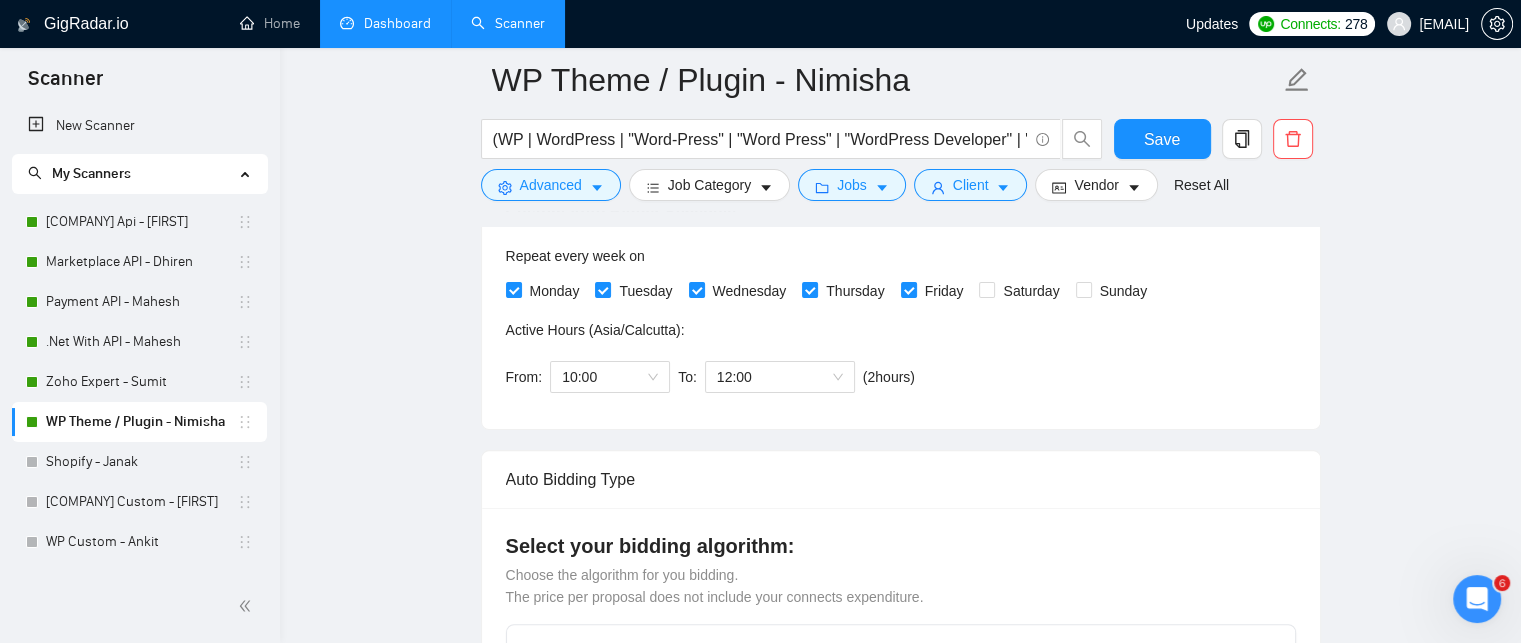 click on "Dashboard" at bounding box center [385, 23] 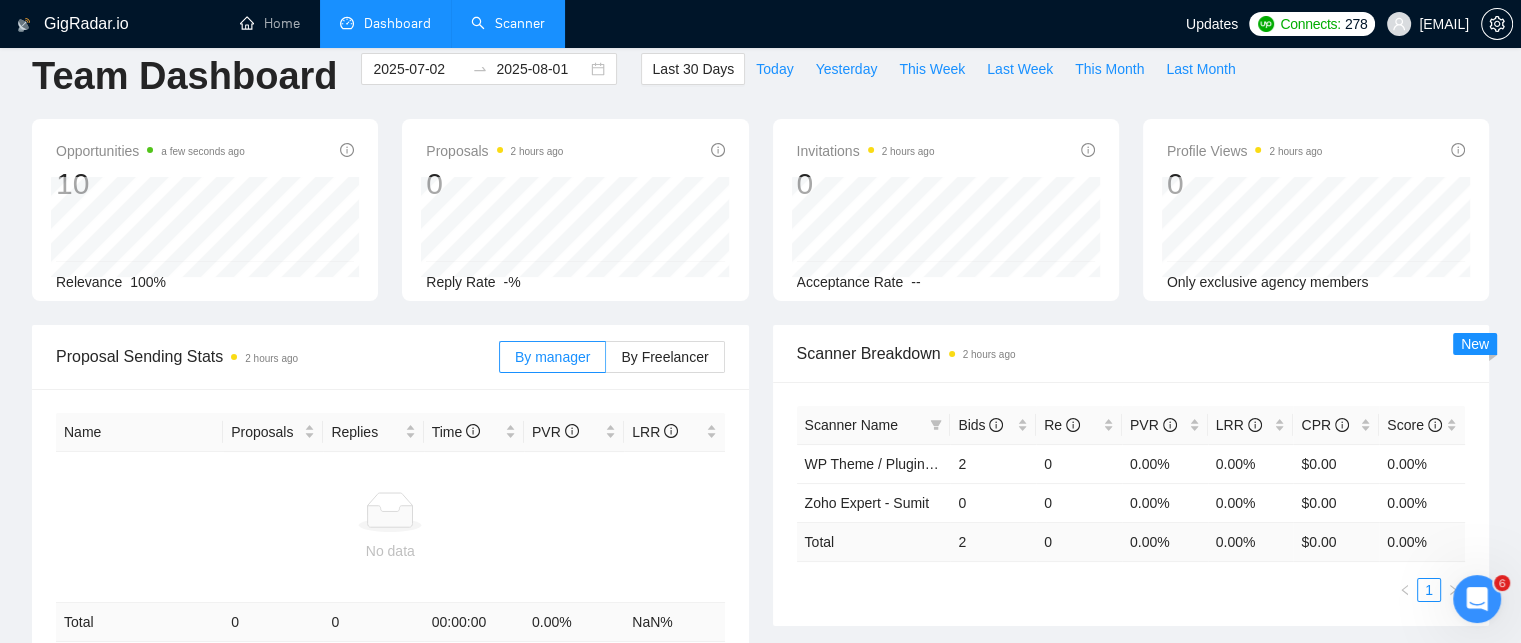 scroll, scrollTop: 0, scrollLeft: 0, axis: both 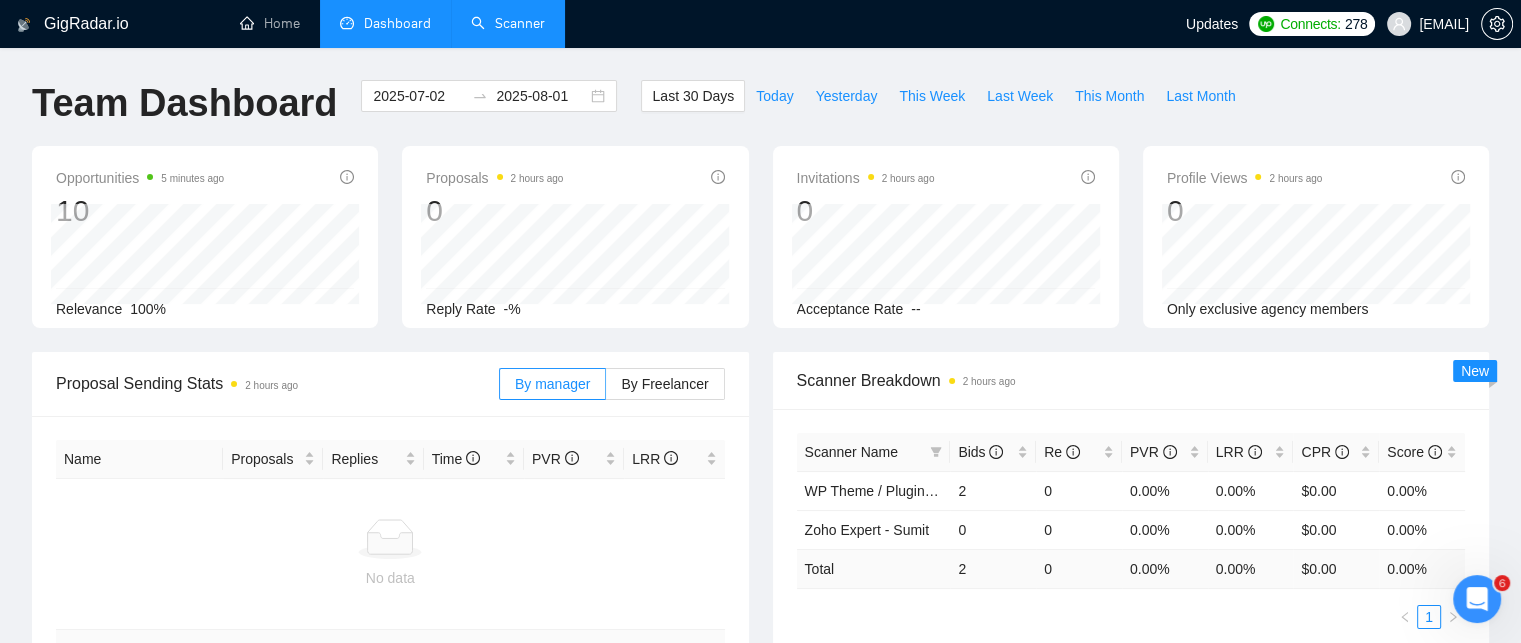 click on "Scanner" at bounding box center [508, 23] 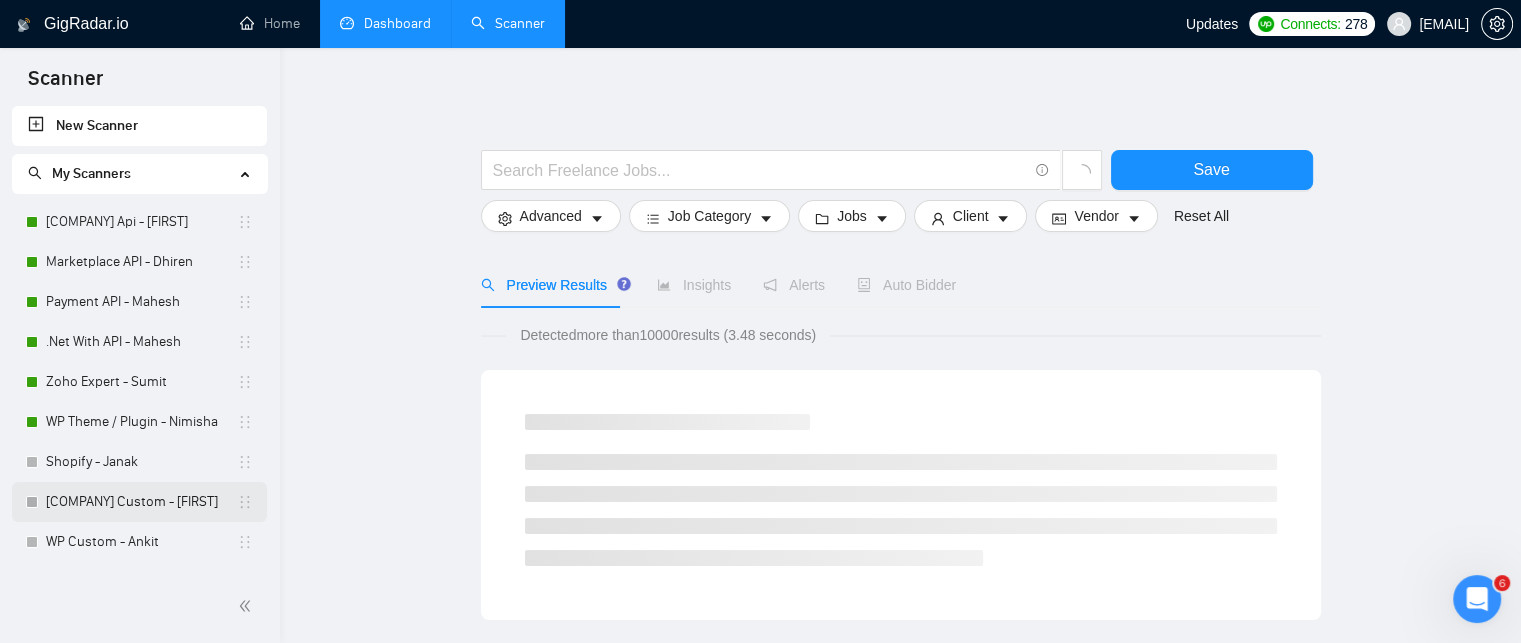 click on "Zoho Custom - [NAME]" at bounding box center (141, 502) 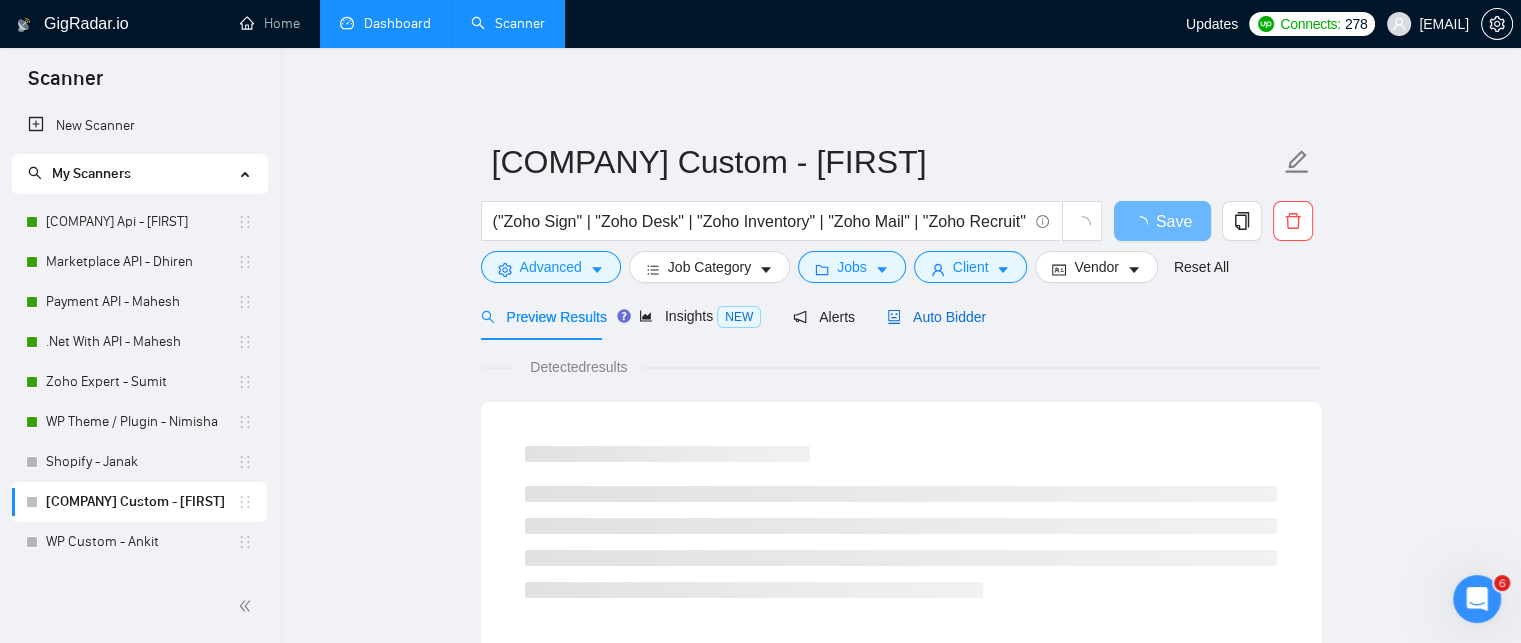 click on "Auto Bidder" at bounding box center (936, 317) 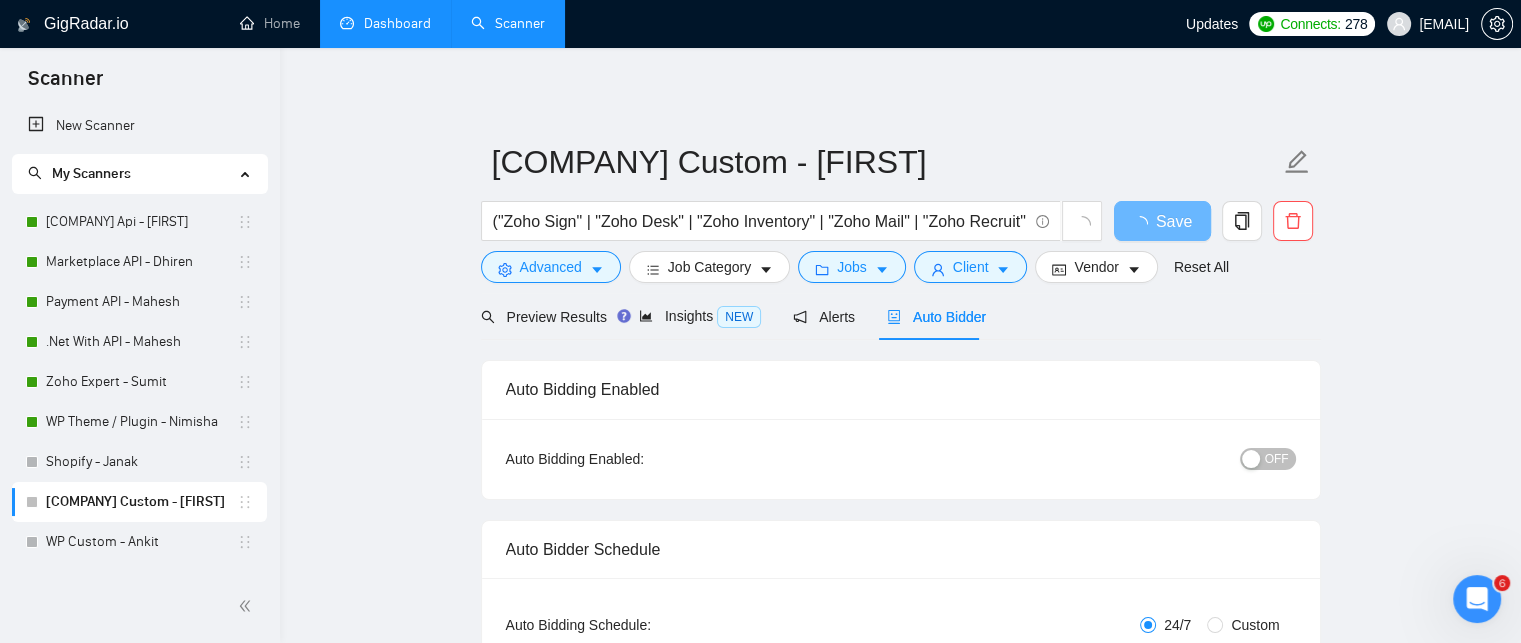 type 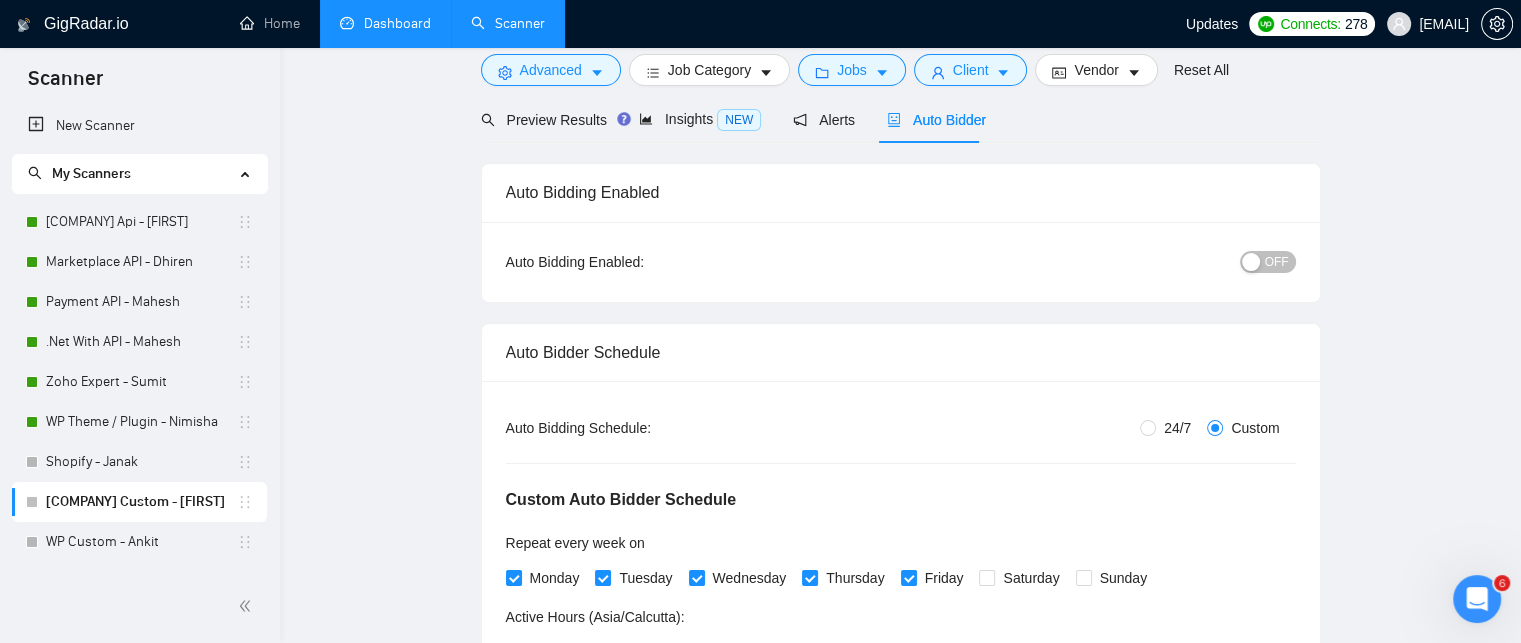 type 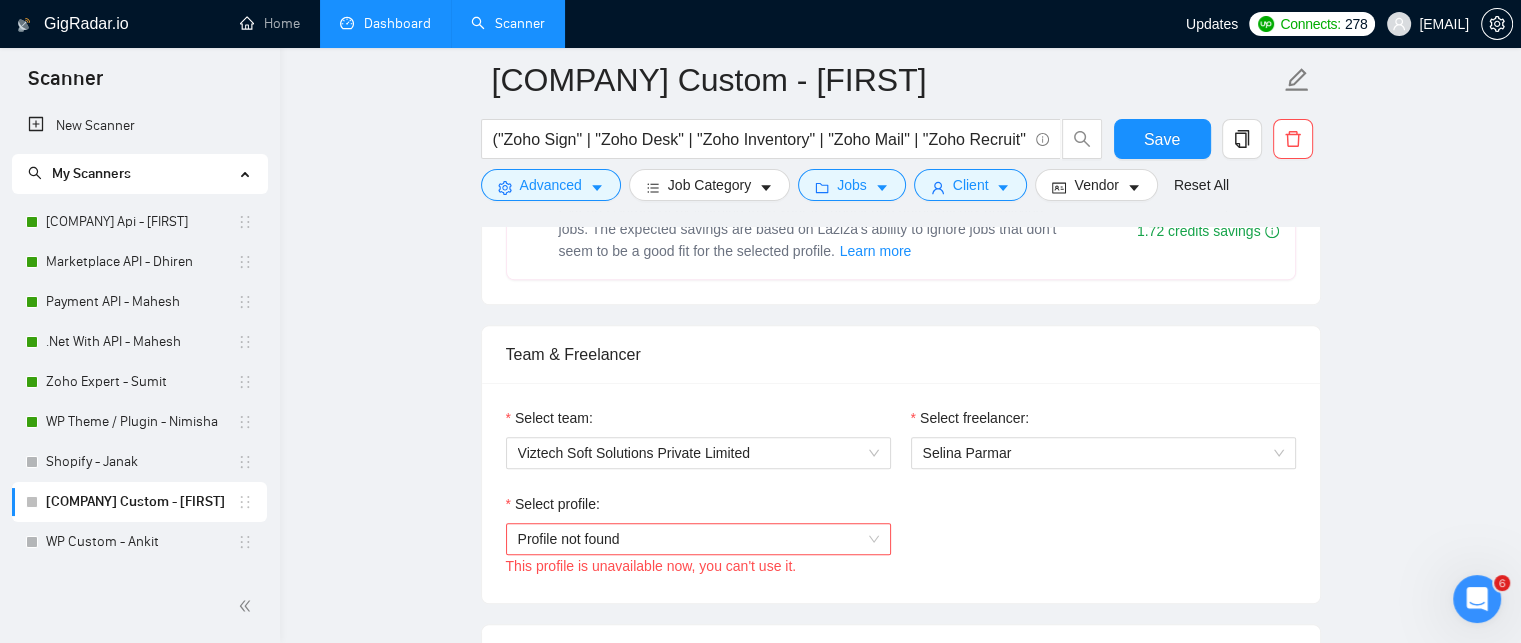 scroll, scrollTop: 1300, scrollLeft: 0, axis: vertical 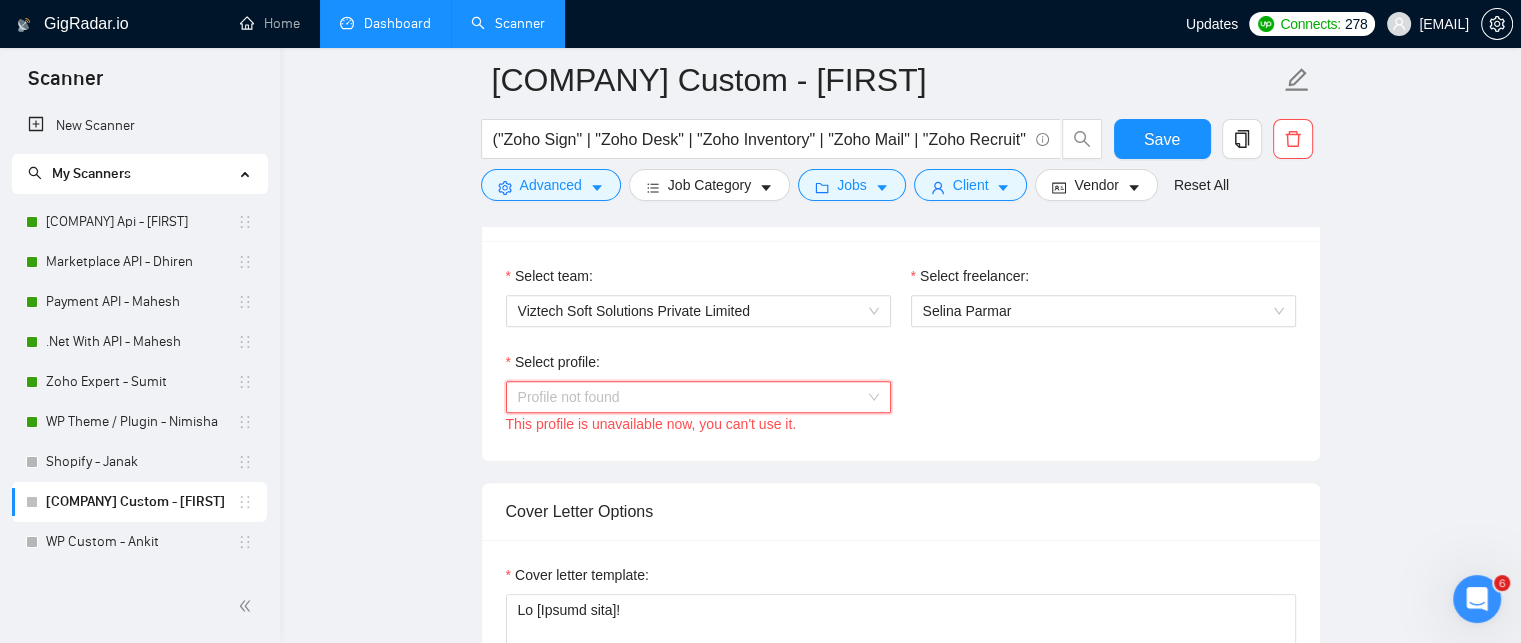 click on "Profile not found" at bounding box center [698, 397] 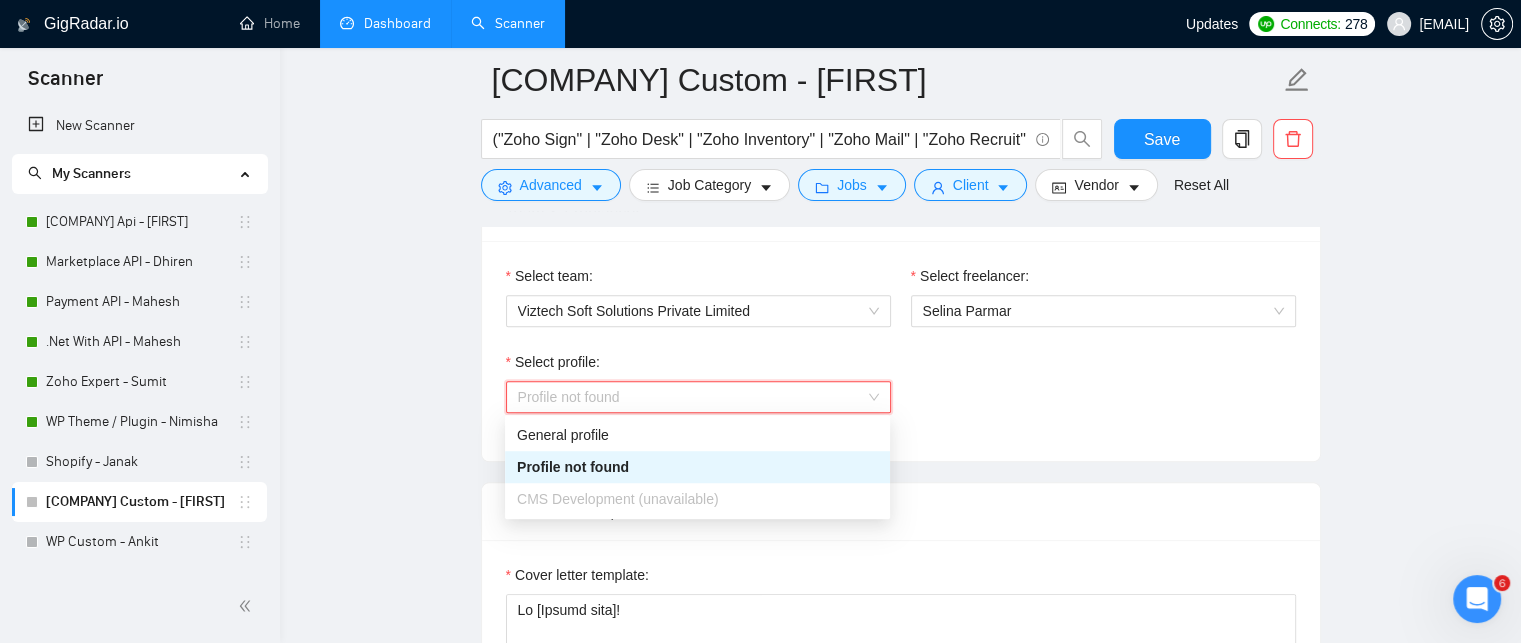 click on "Select profile: Profile not found This profile is unavailable now, you can't use it." at bounding box center (901, 394) 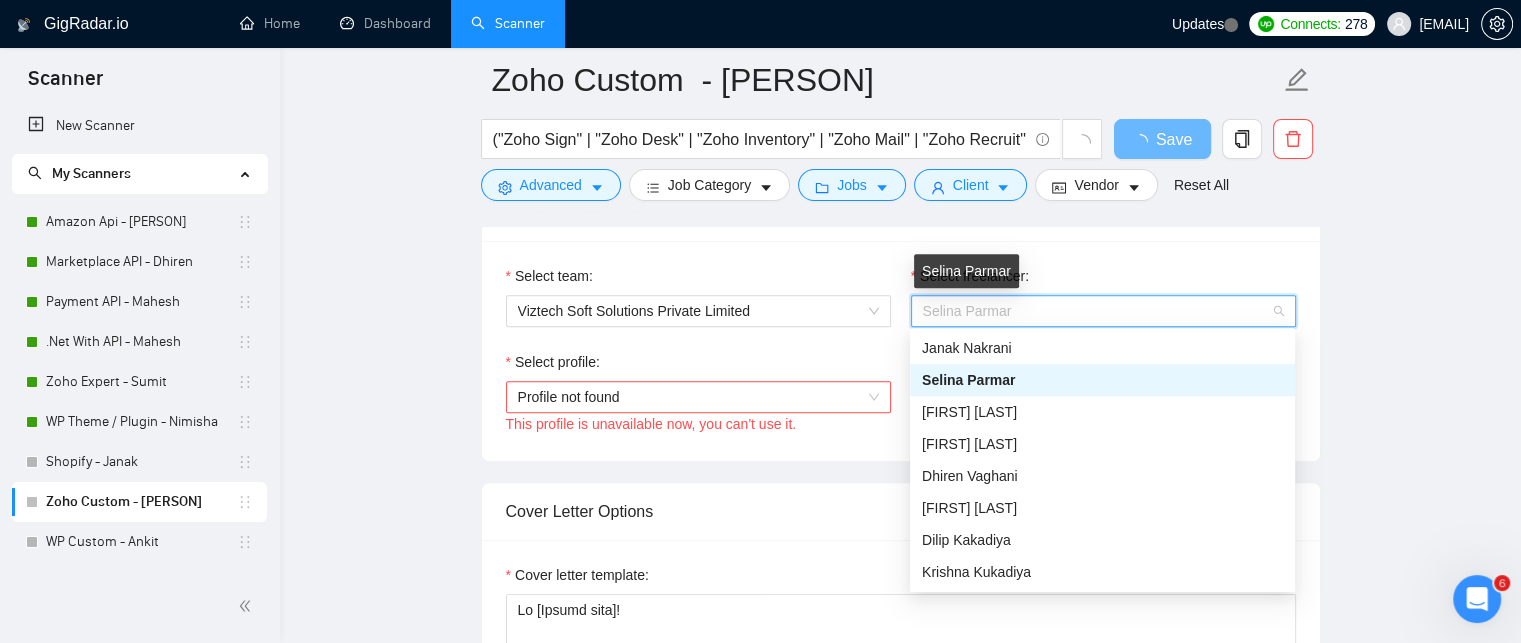 scroll, scrollTop: 1300, scrollLeft: 0, axis: vertical 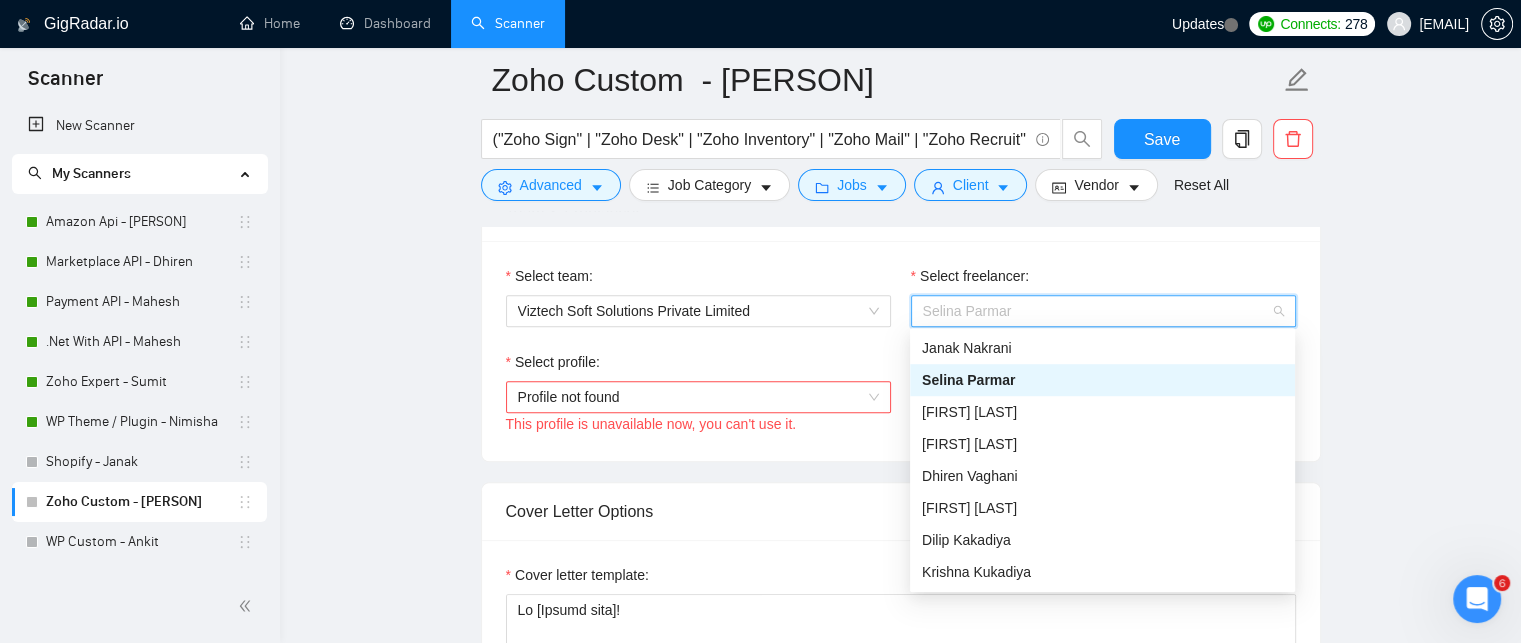 click on "Selina Parmar" at bounding box center [968, 380] 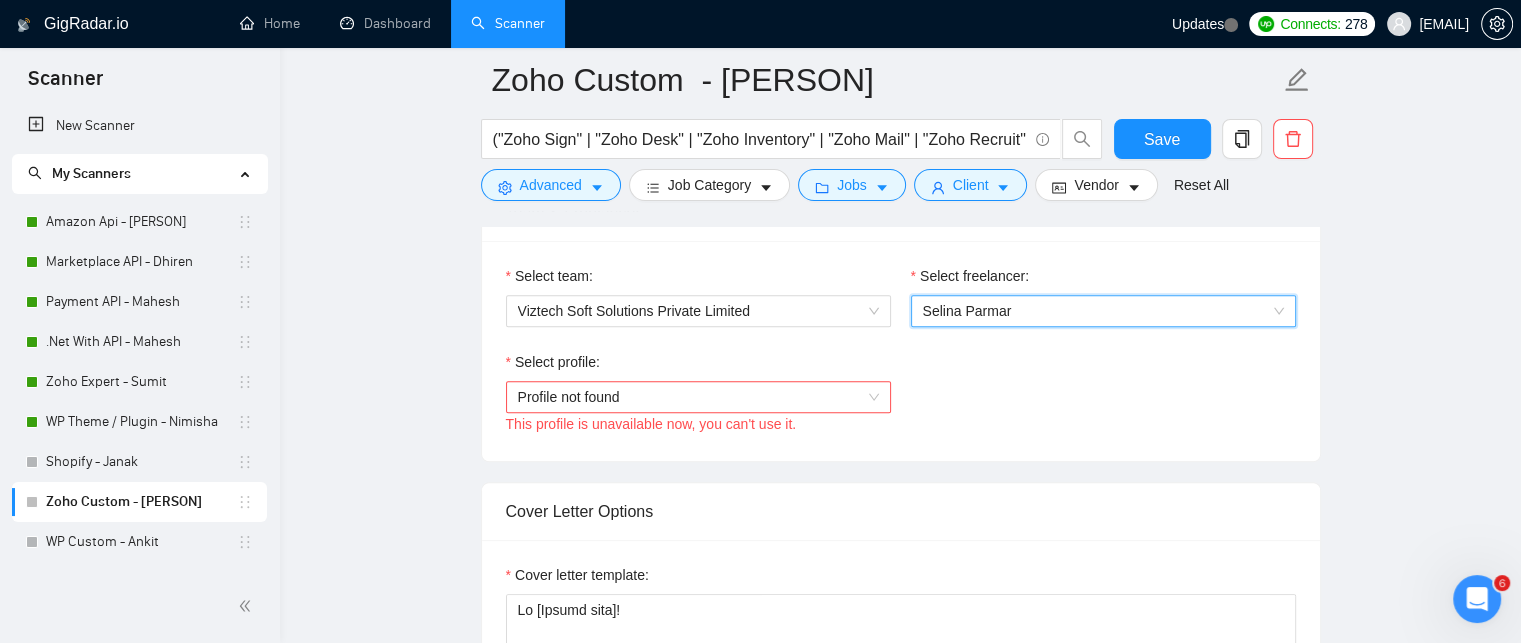 click on "Profile not found" at bounding box center [698, 397] 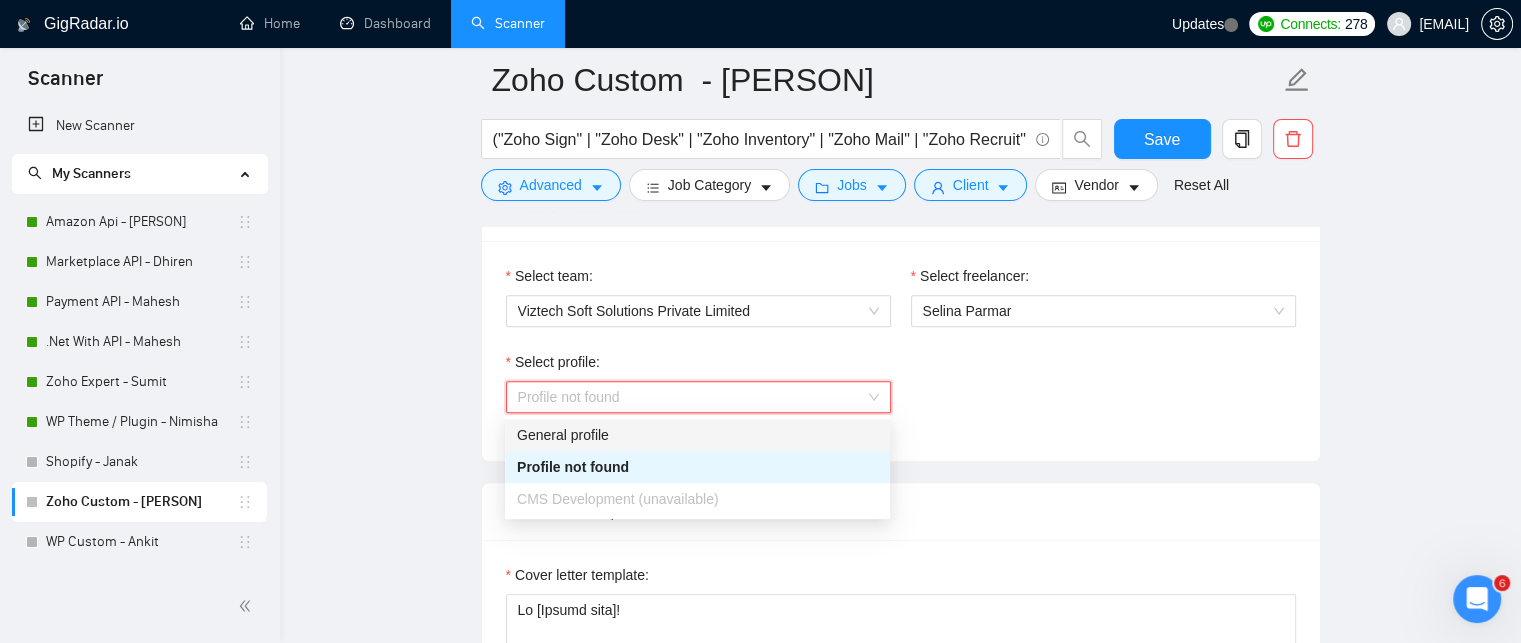 click on "General profile" at bounding box center [697, 435] 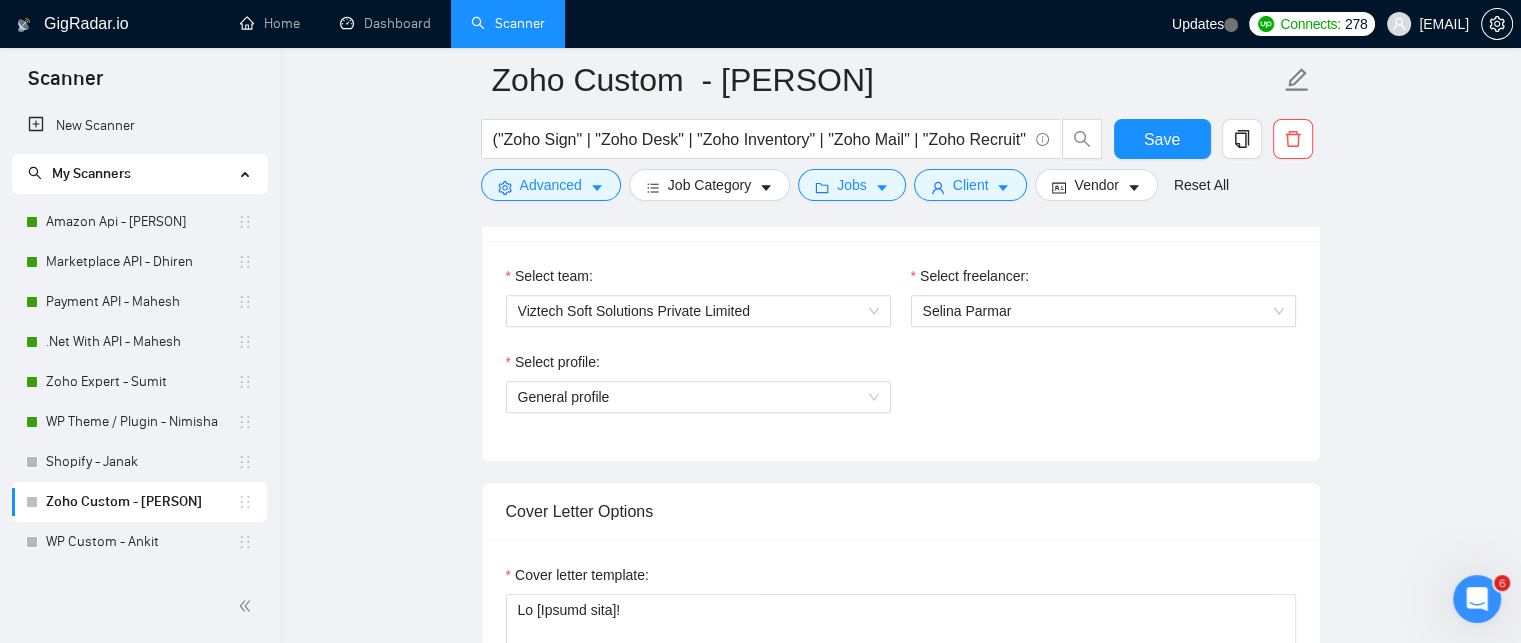 click on "Select profile: General profile" at bounding box center [901, 394] 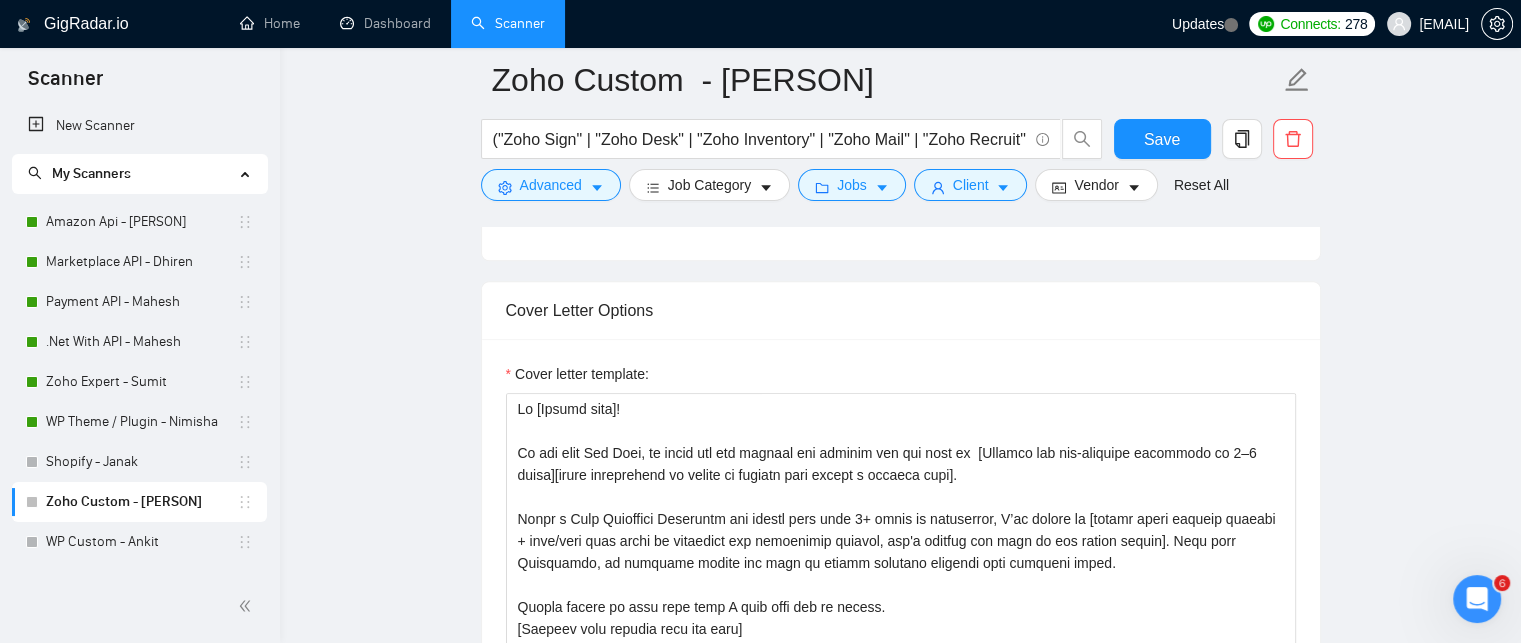 scroll, scrollTop: 1800, scrollLeft: 0, axis: vertical 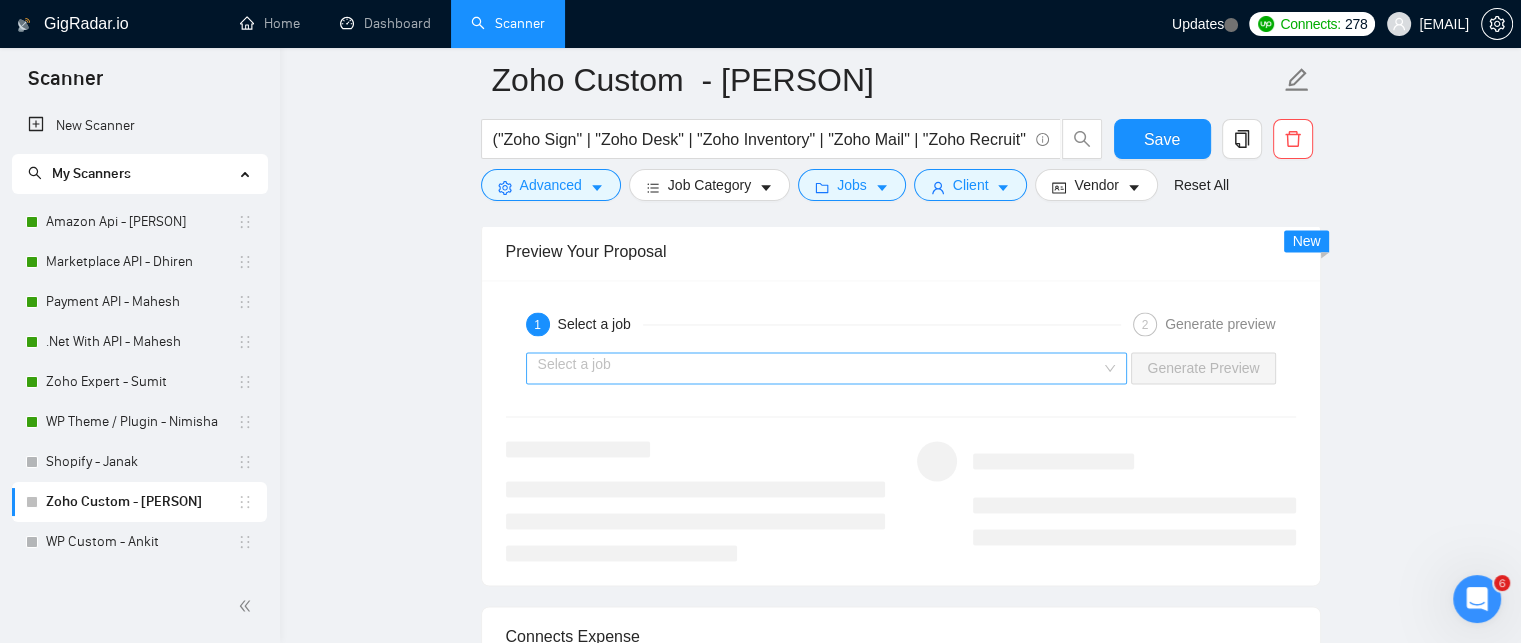 click on "Select a job" at bounding box center (827, 368) 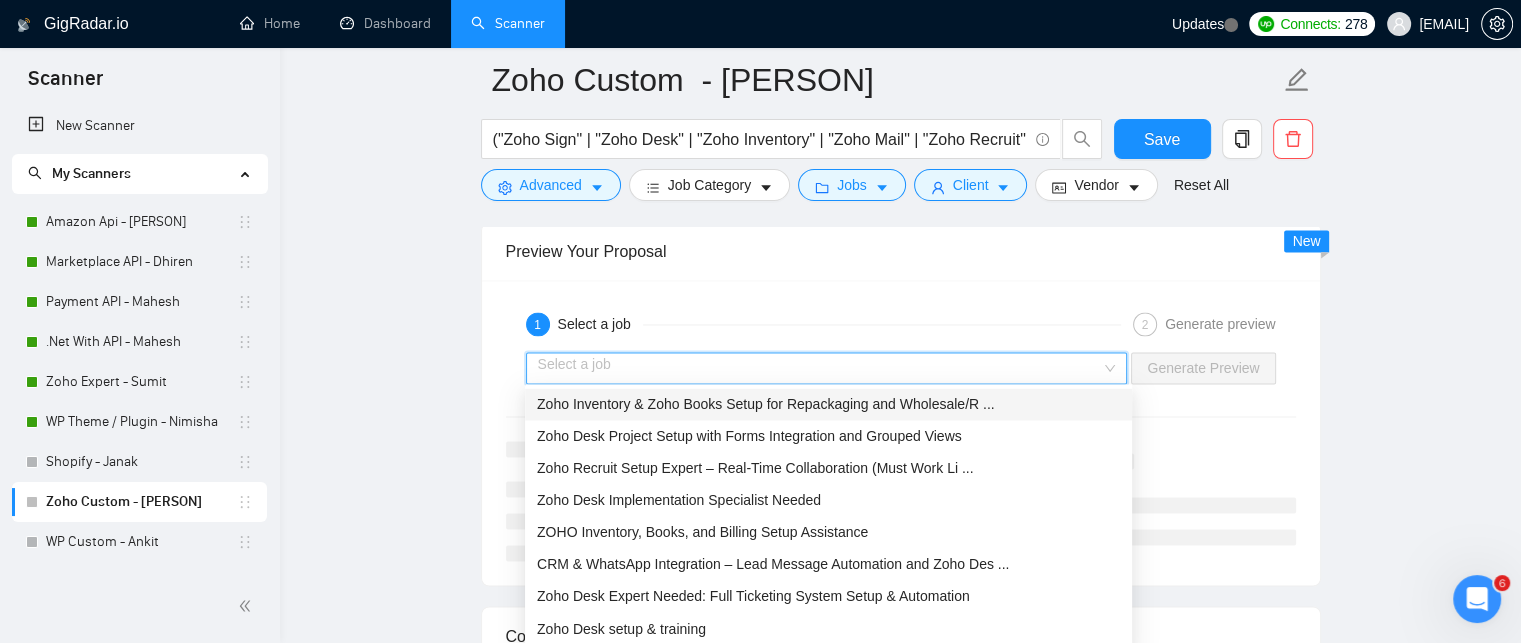 drag, startPoint x: 741, startPoint y: 409, endPoint x: 915, endPoint y: 423, distance: 174.56232 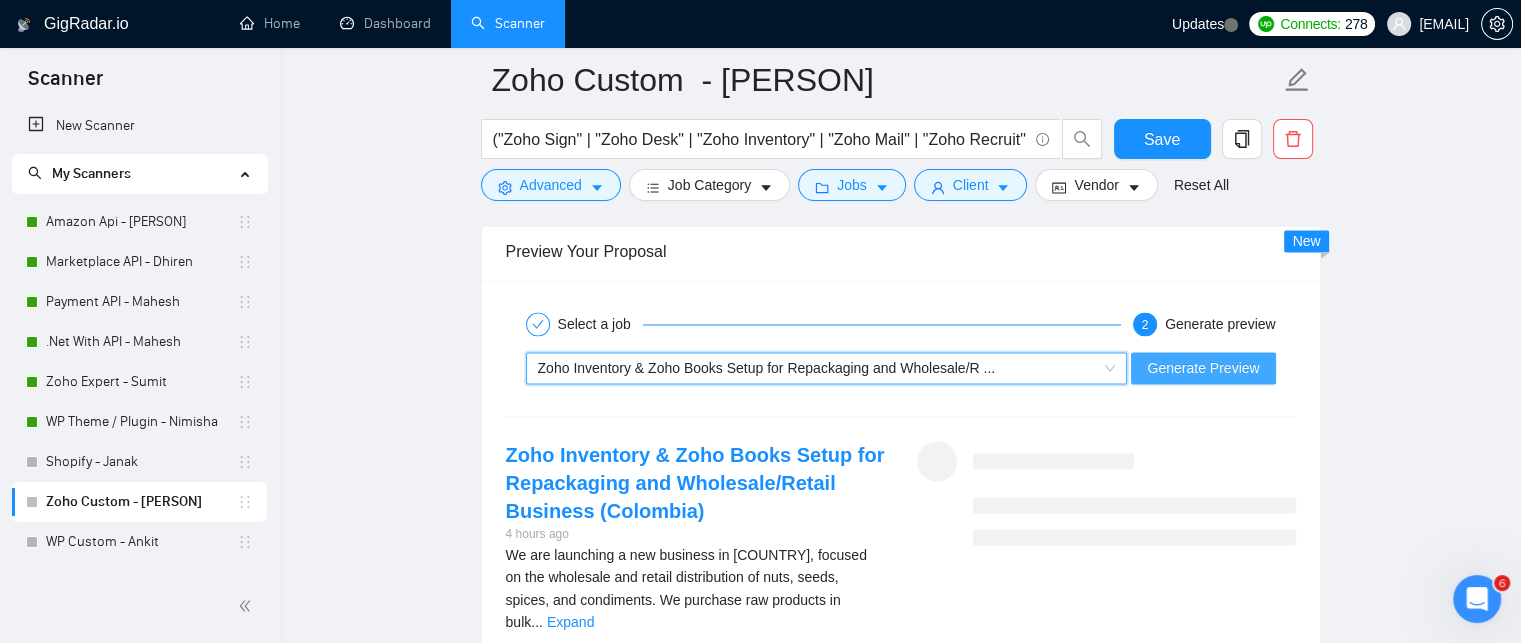 click on "Generate Preview" at bounding box center [1203, 368] 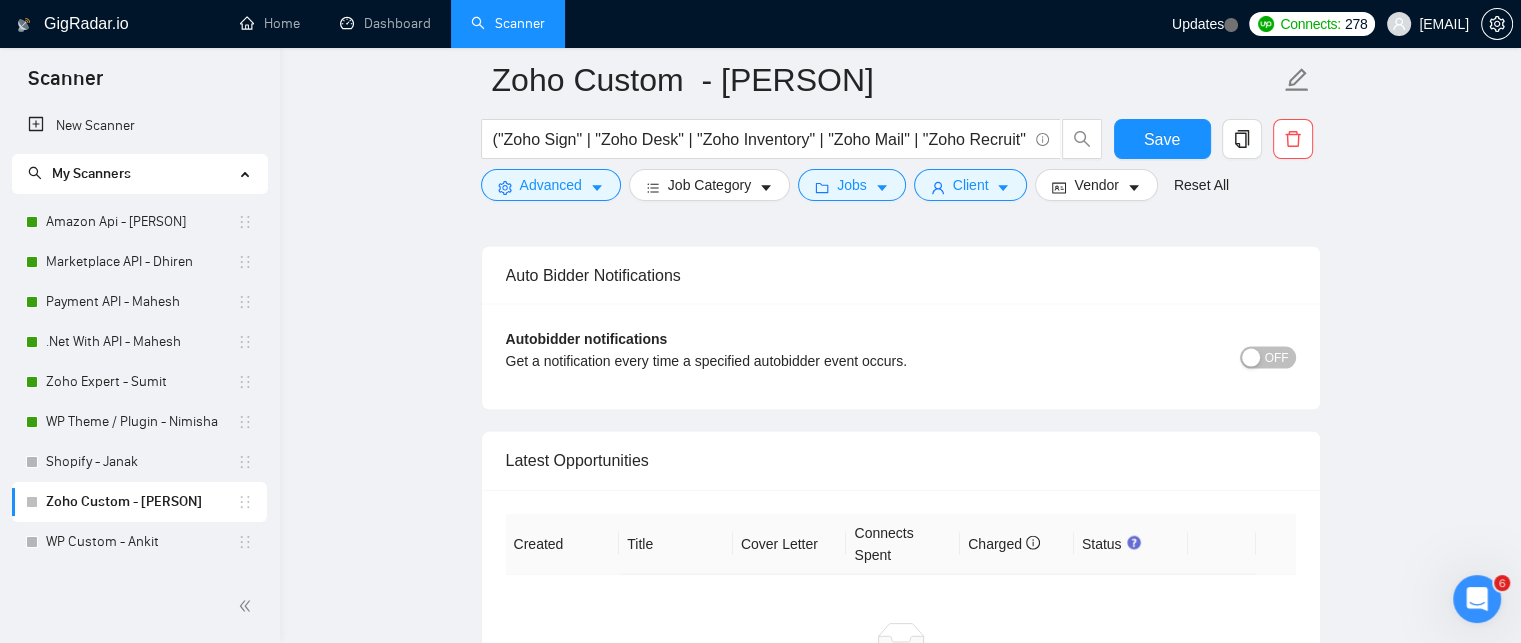 scroll, scrollTop: 4000, scrollLeft: 0, axis: vertical 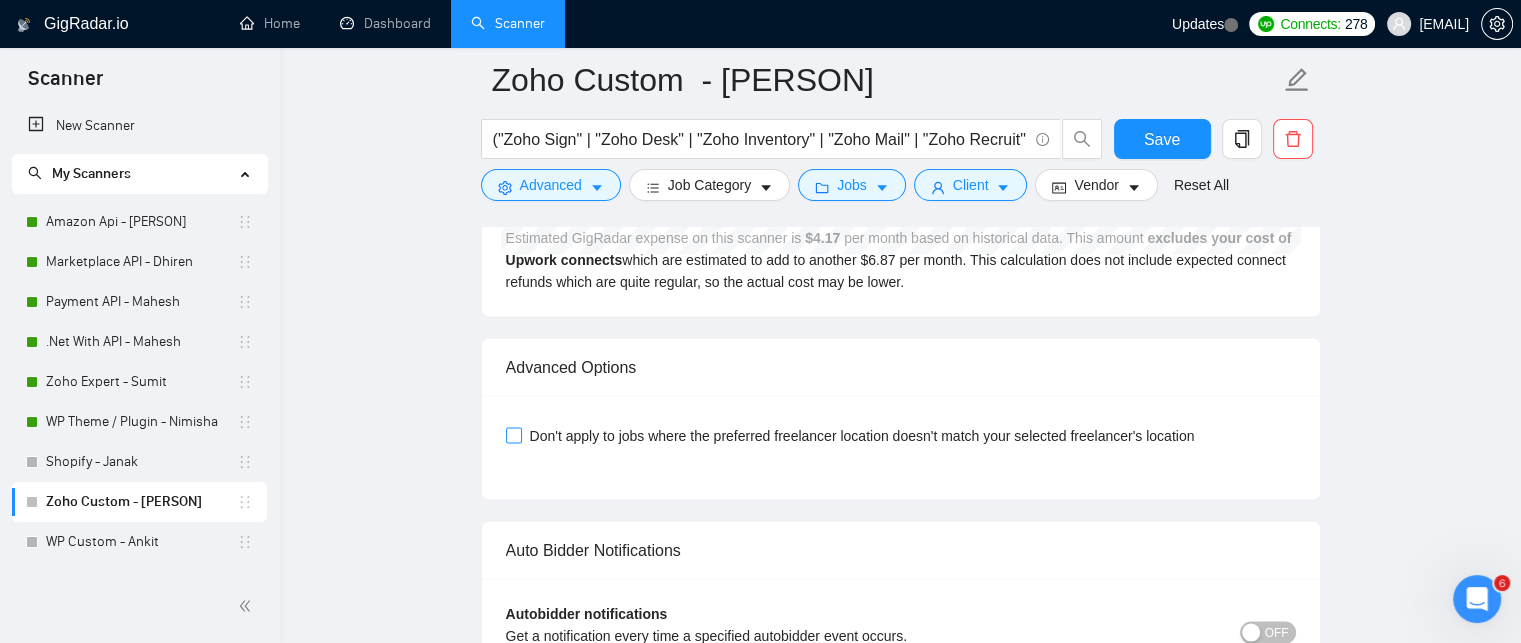 click on "Don't apply to jobs where the preferred freelancer location doesn't match your selected freelancer's location" at bounding box center (513, 435) 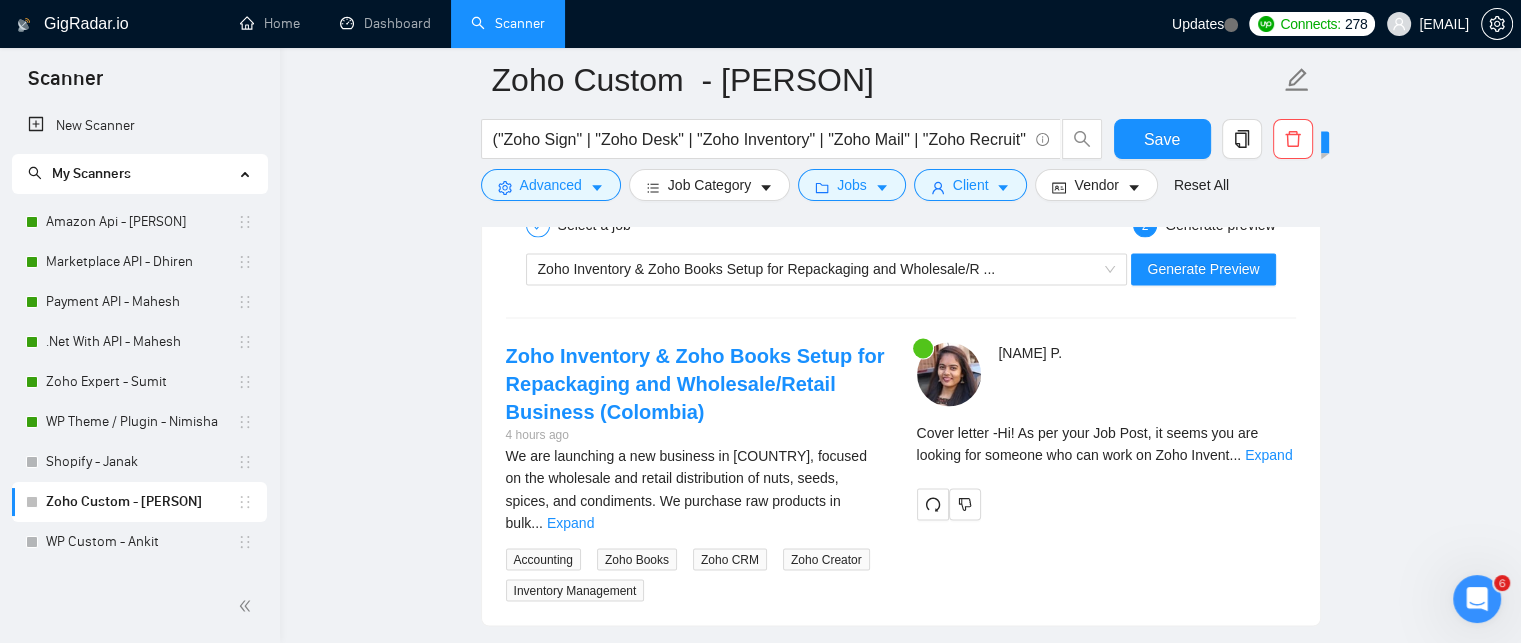 scroll, scrollTop: 3400, scrollLeft: 0, axis: vertical 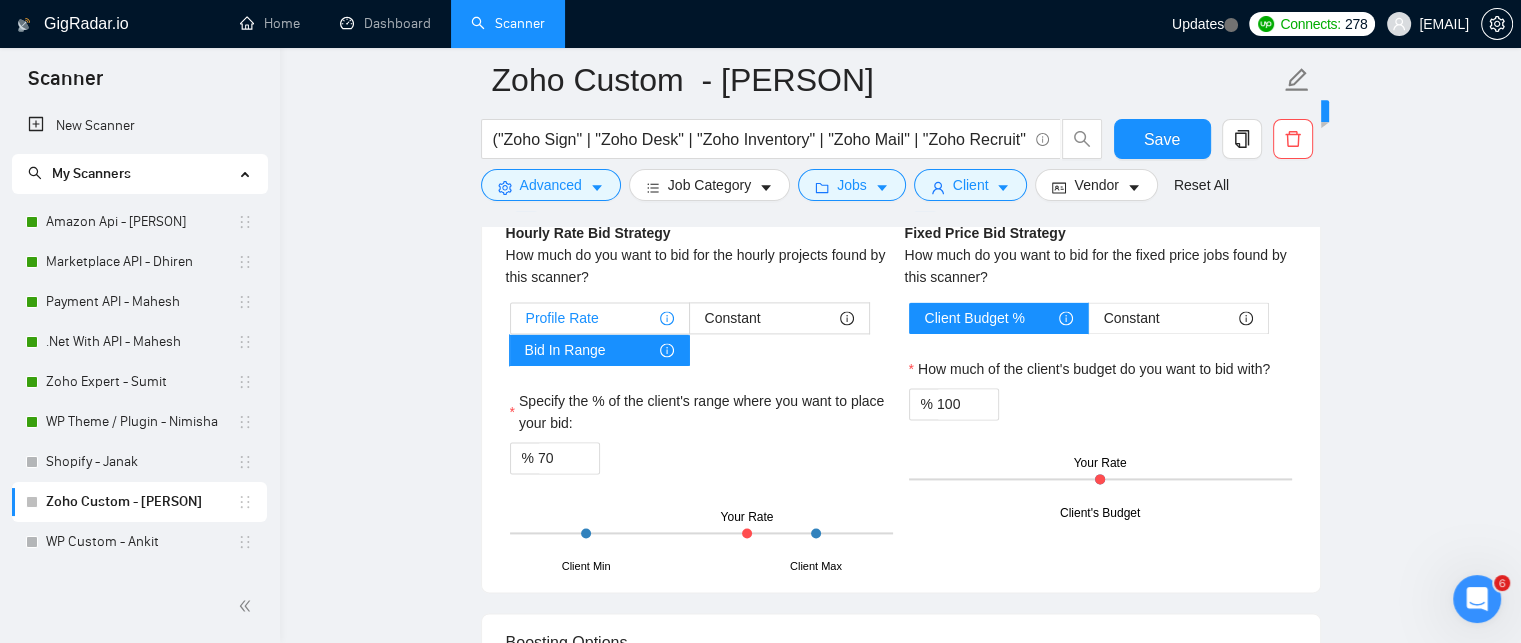 click on "Profile Rate" at bounding box center (562, 318) 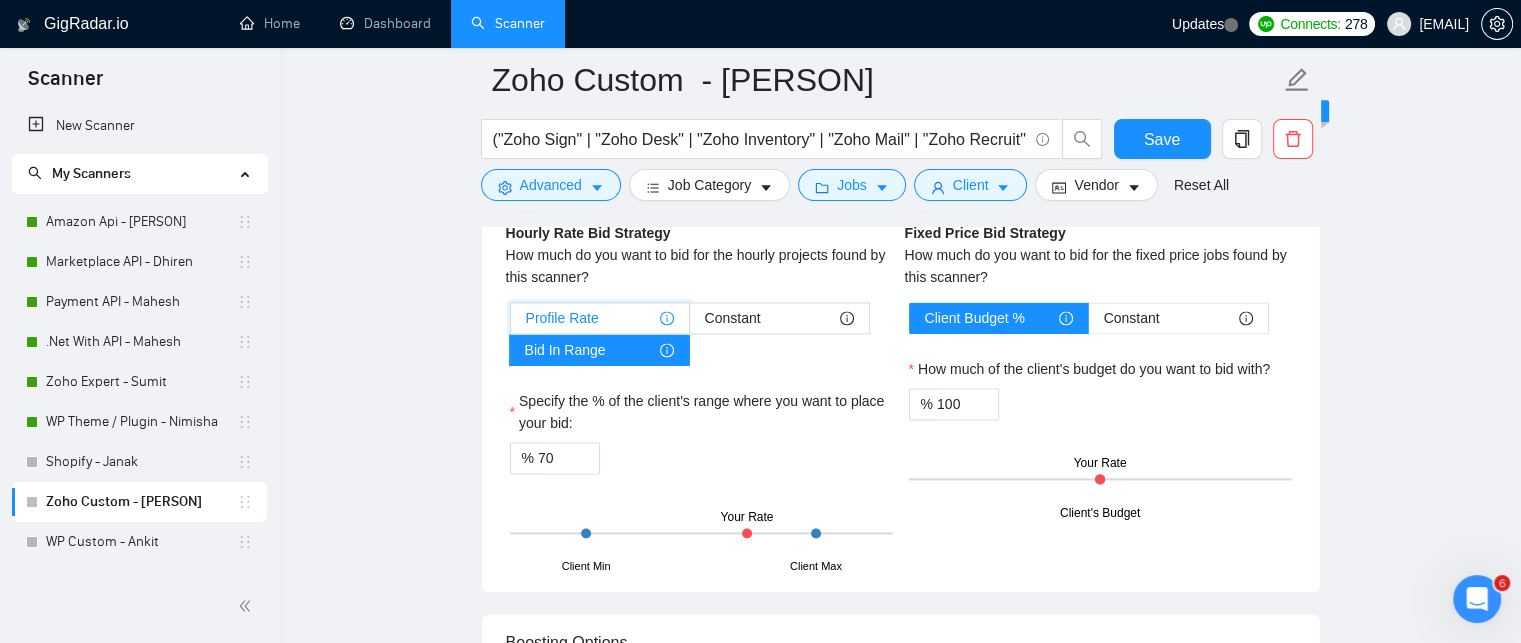 click on "Profile Rate" at bounding box center [511, 323] 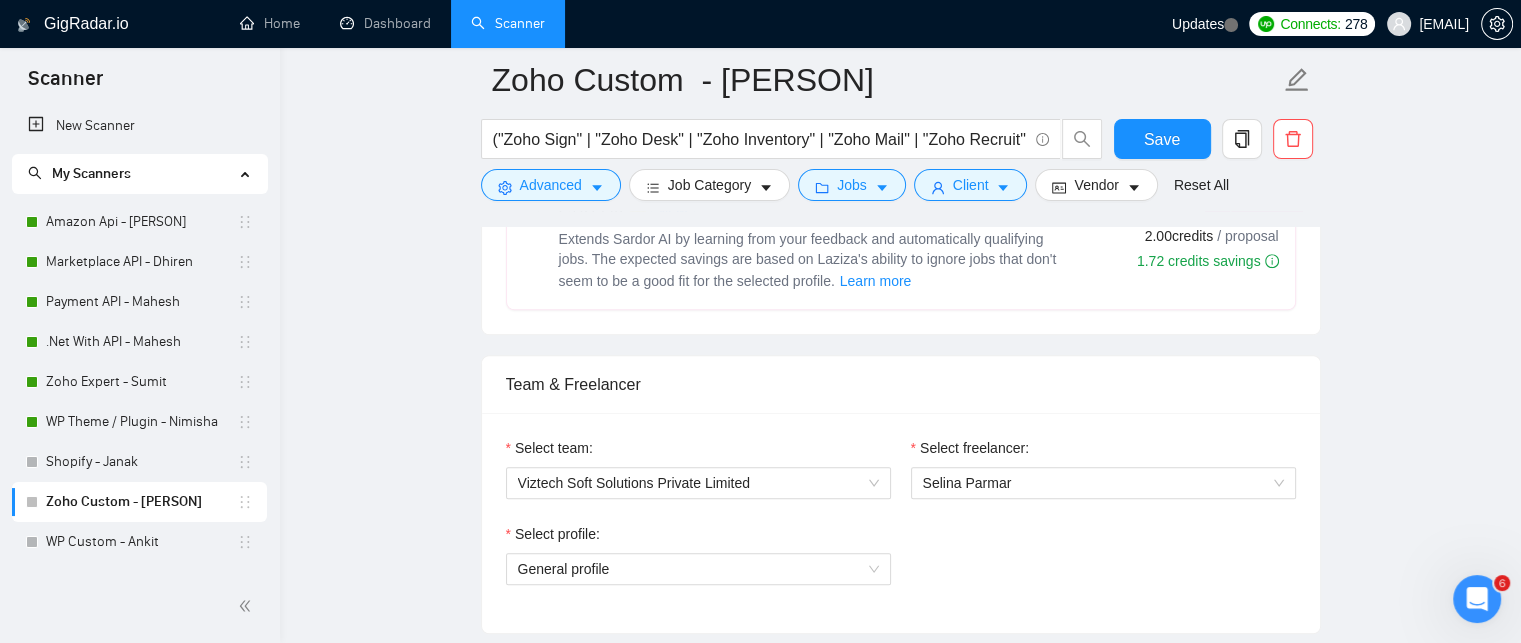 scroll, scrollTop: 1124, scrollLeft: 0, axis: vertical 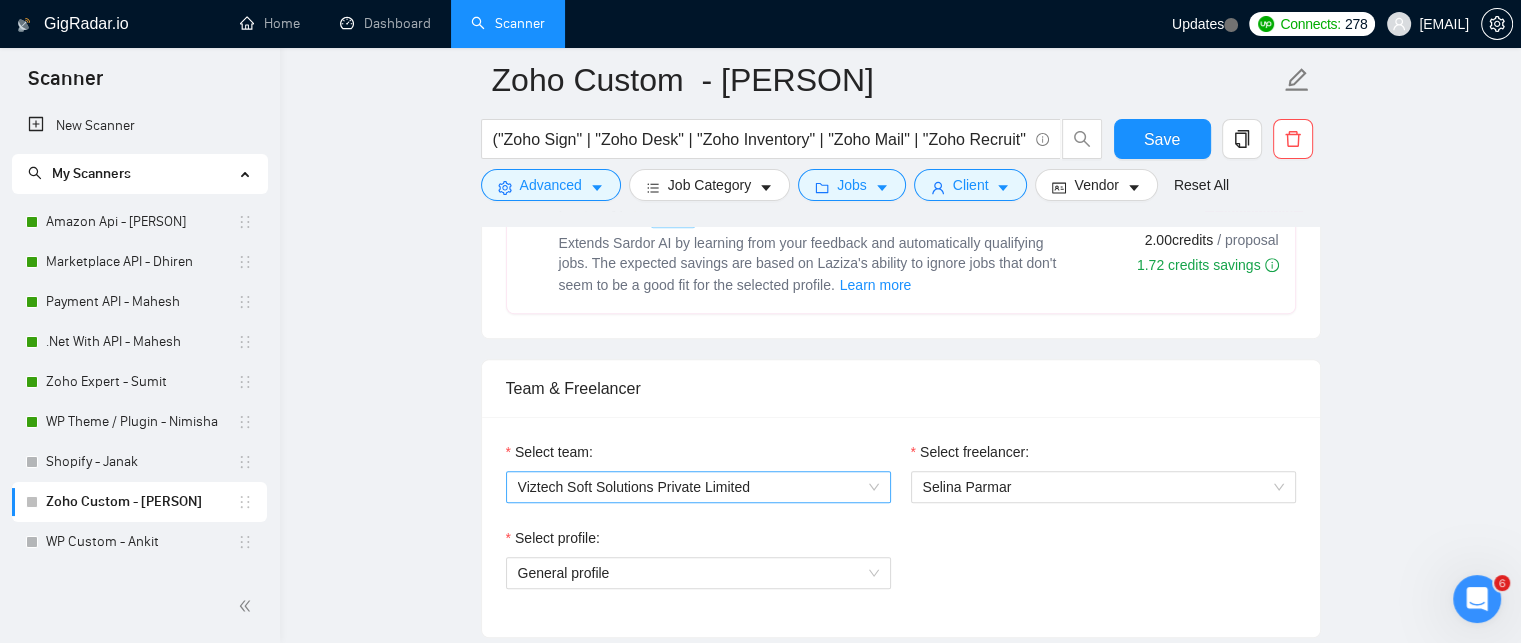 click on "Viztech Soft Solutions Private Limited" at bounding box center [698, 487] 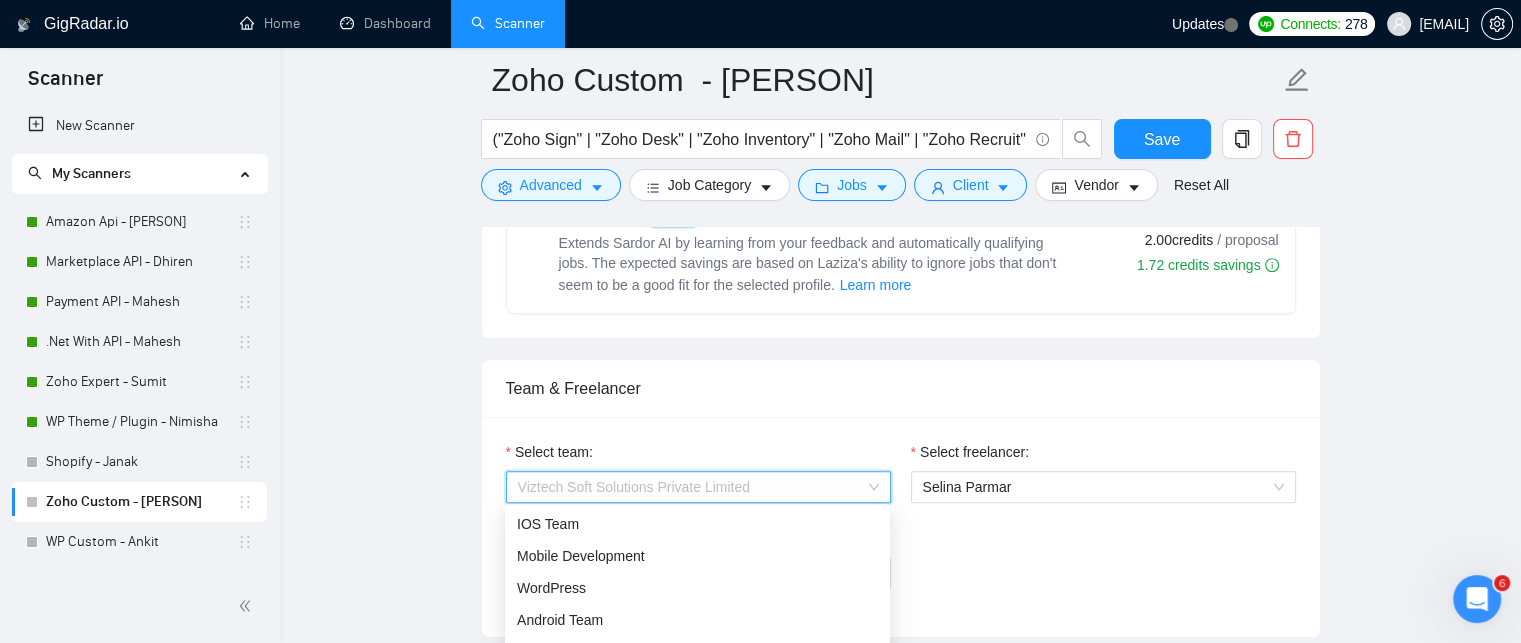 click on "Viztech Soft Solutions Private Limited" at bounding box center [698, 487] 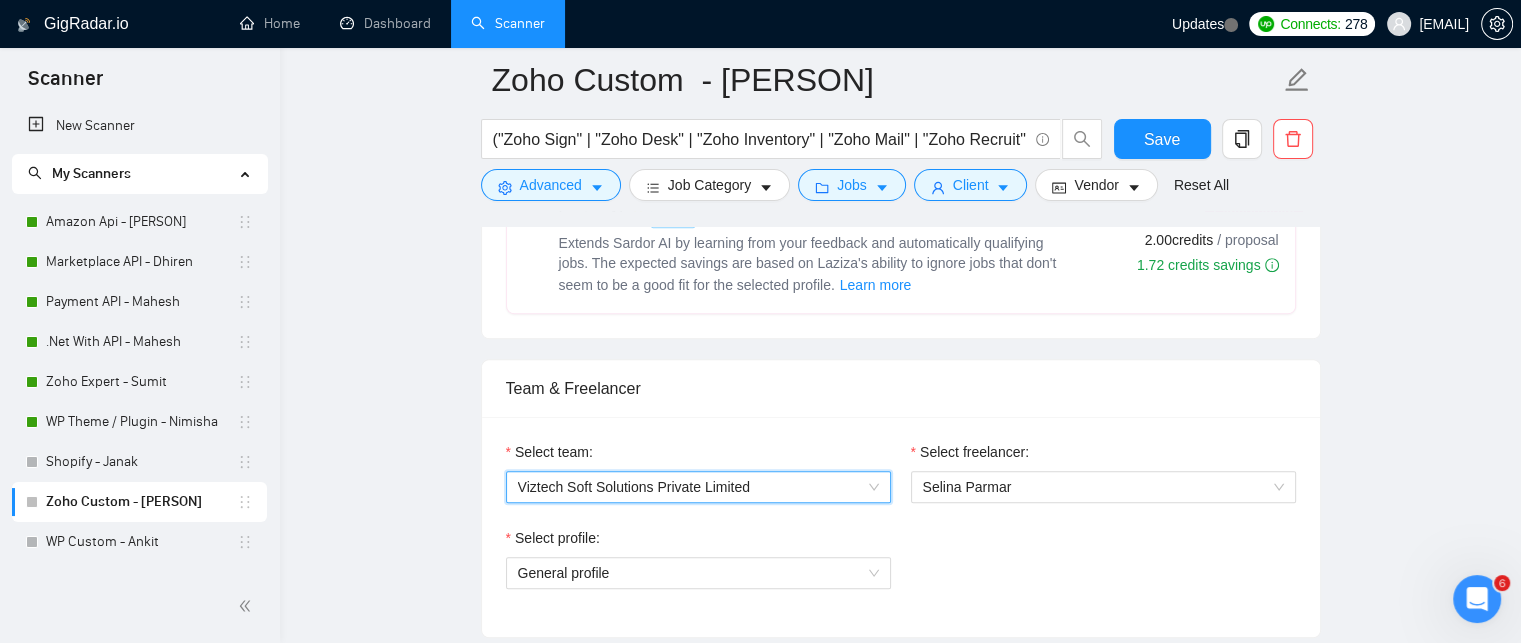 click on "Select profile: General profile" at bounding box center (901, 570) 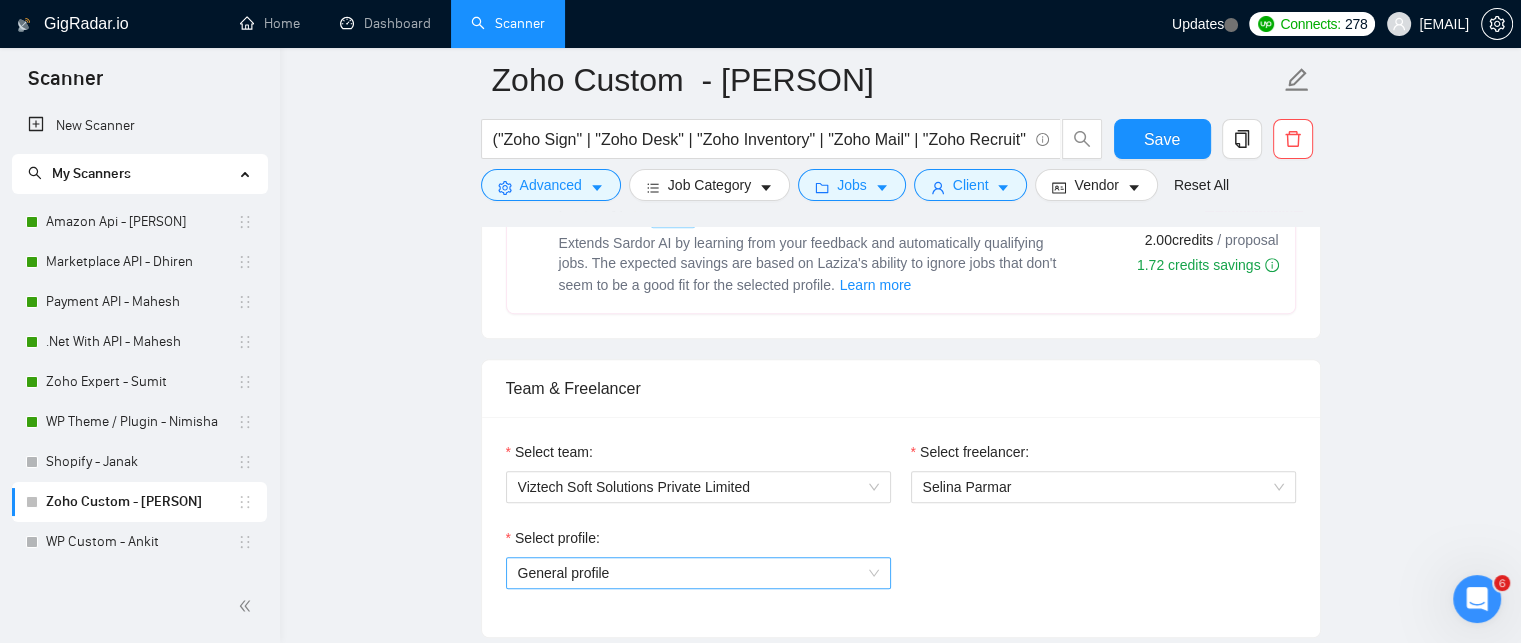 click on "General profile" at bounding box center (698, 573) 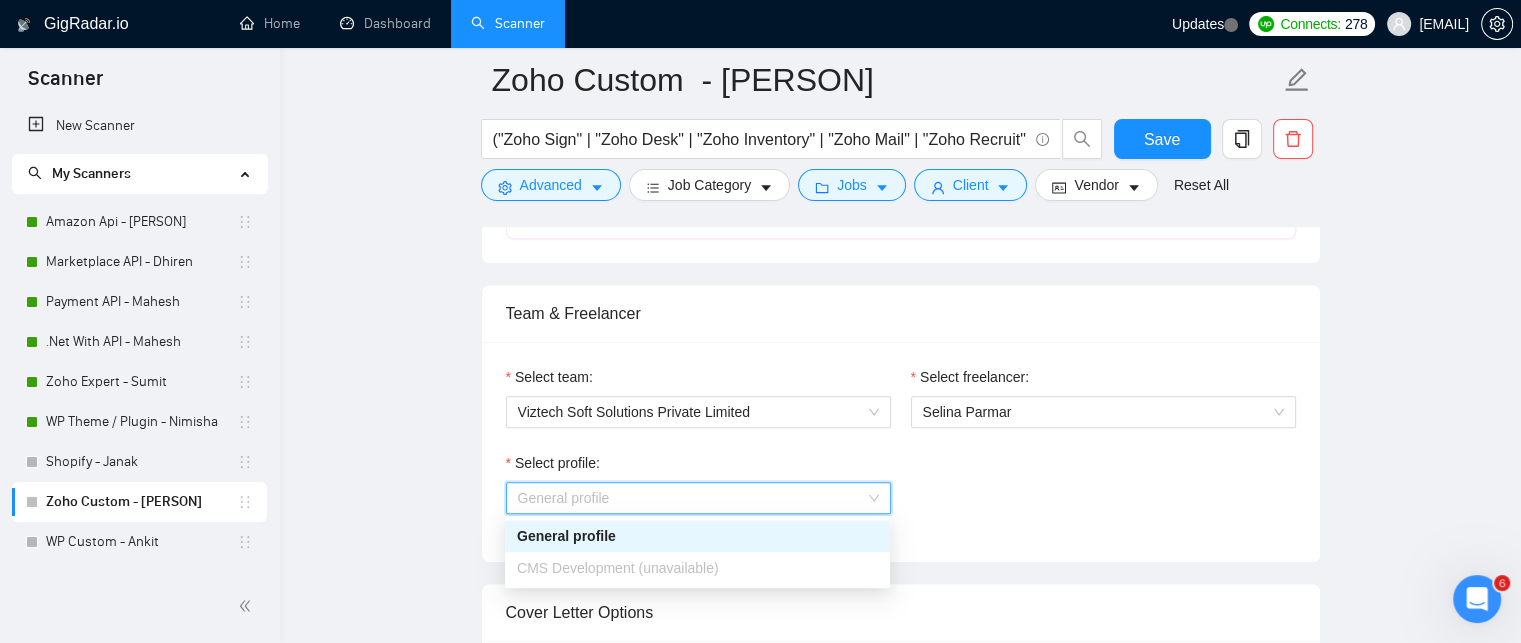 scroll, scrollTop: 1324, scrollLeft: 0, axis: vertical 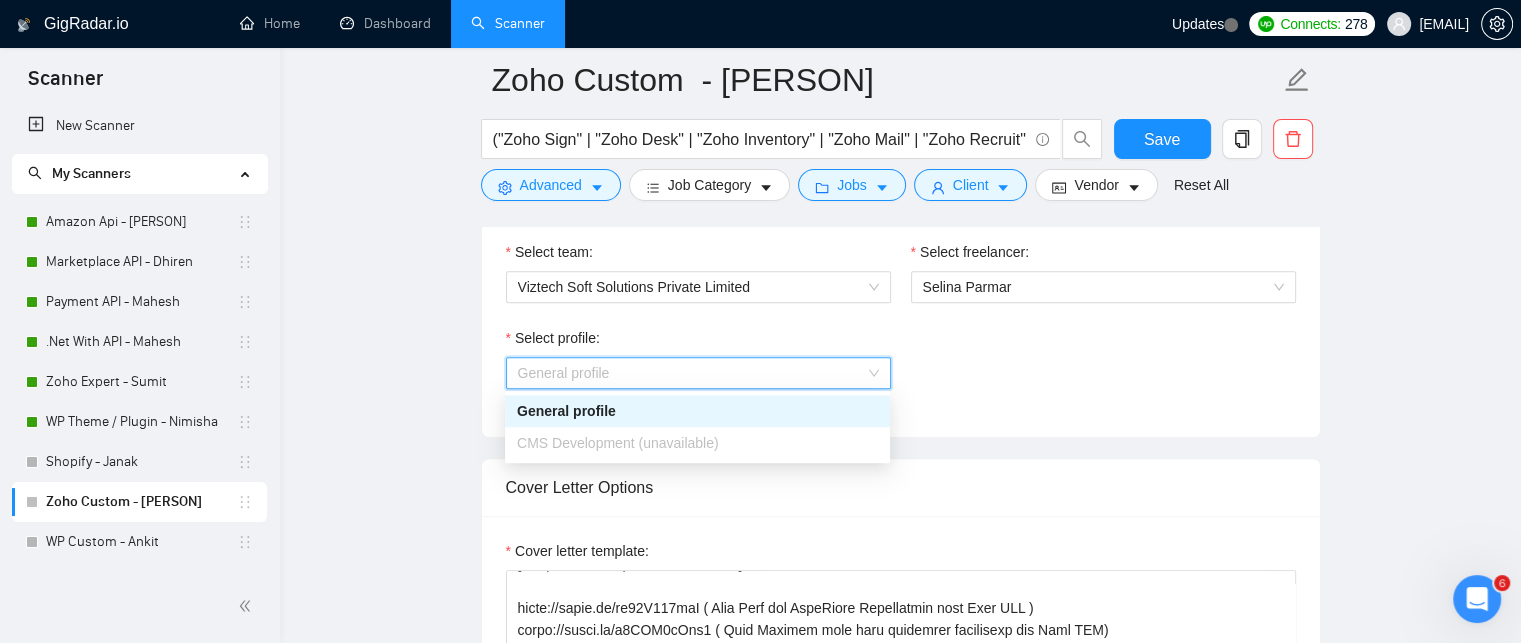 click on "CMS Development (unavailable)" at bounding box center (618, 443) 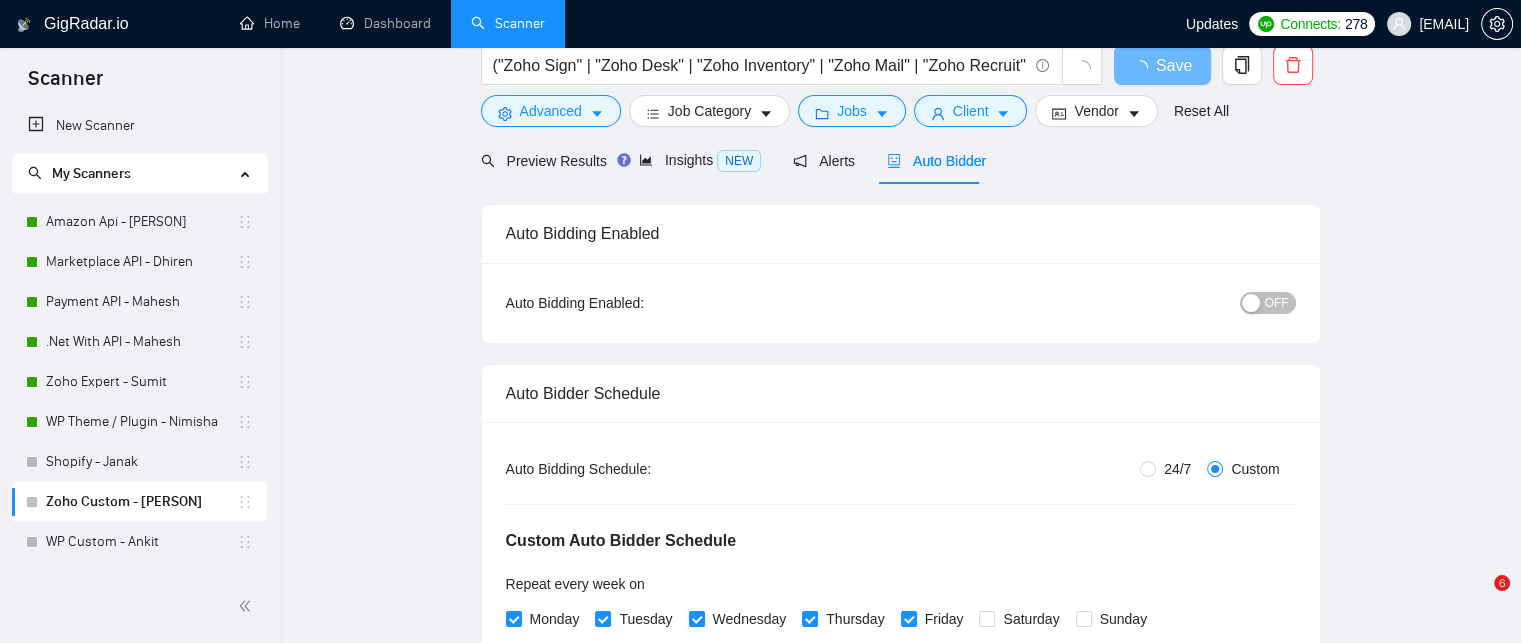 scroll, scrollTop: 5, scrollLeft: 0, axis: vertical 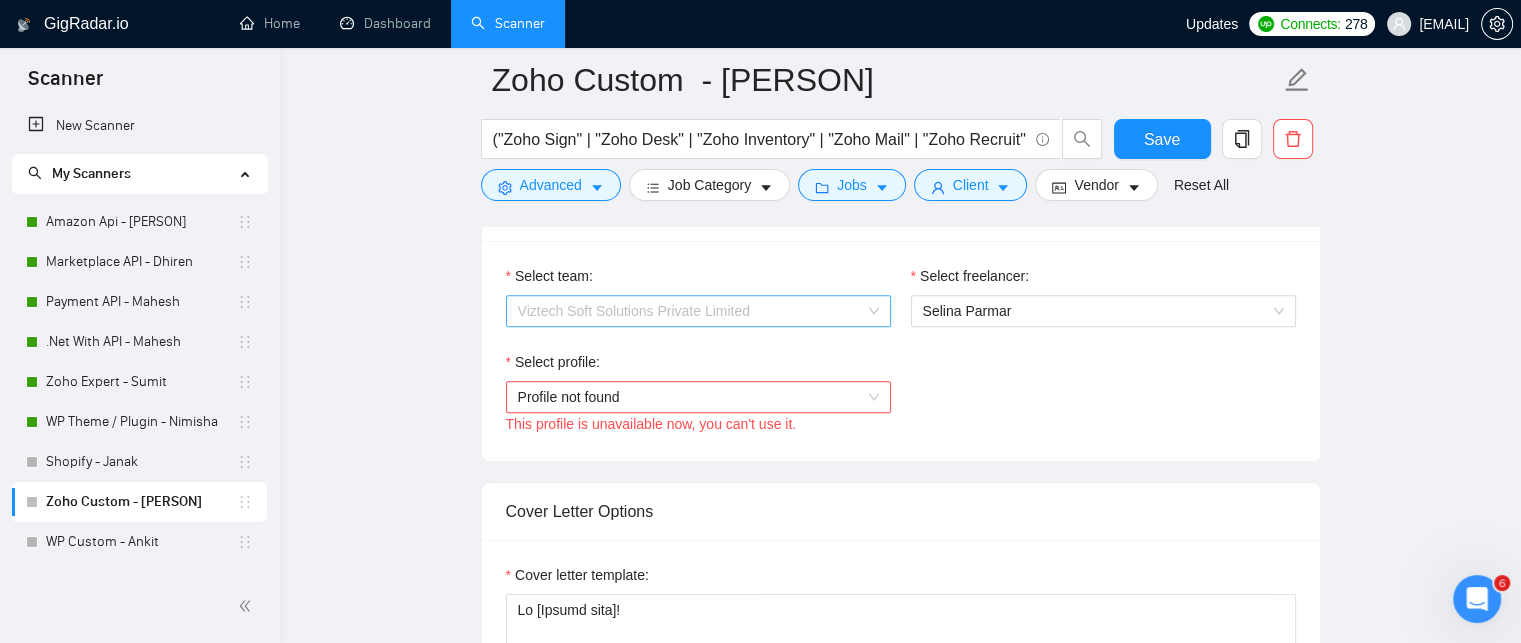 click on "Viztech Soft Solutions Private Limited" at bounding box center [698, 311] 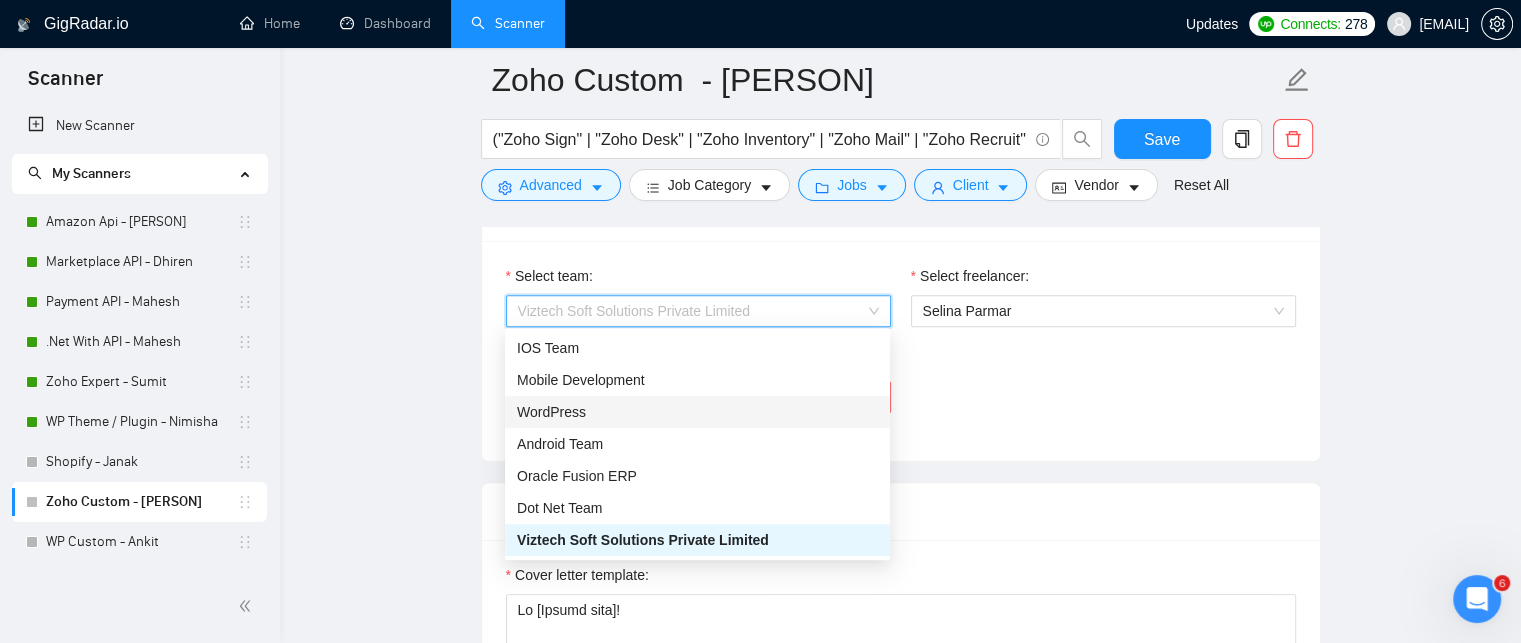 click on "WordPress" at bounding box center (697, 412) 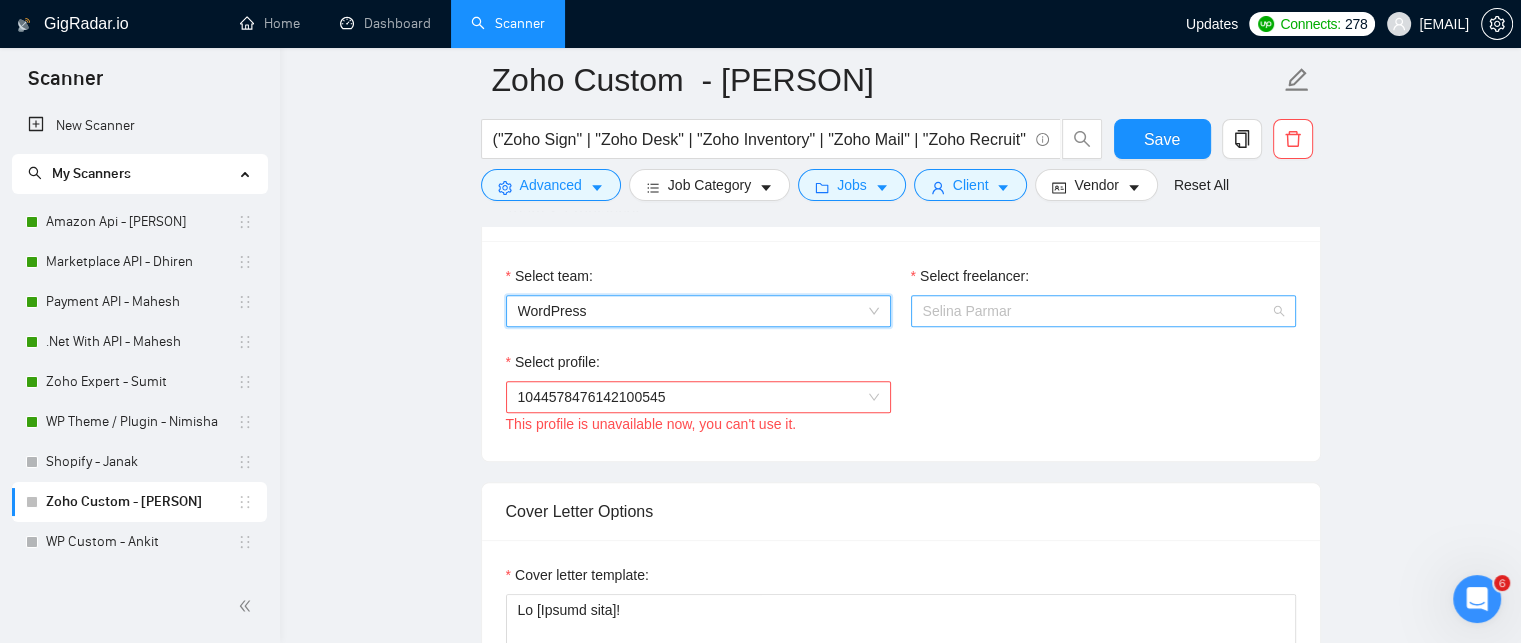 click on "Selina Parmar" at bounding box center (1103, 311) 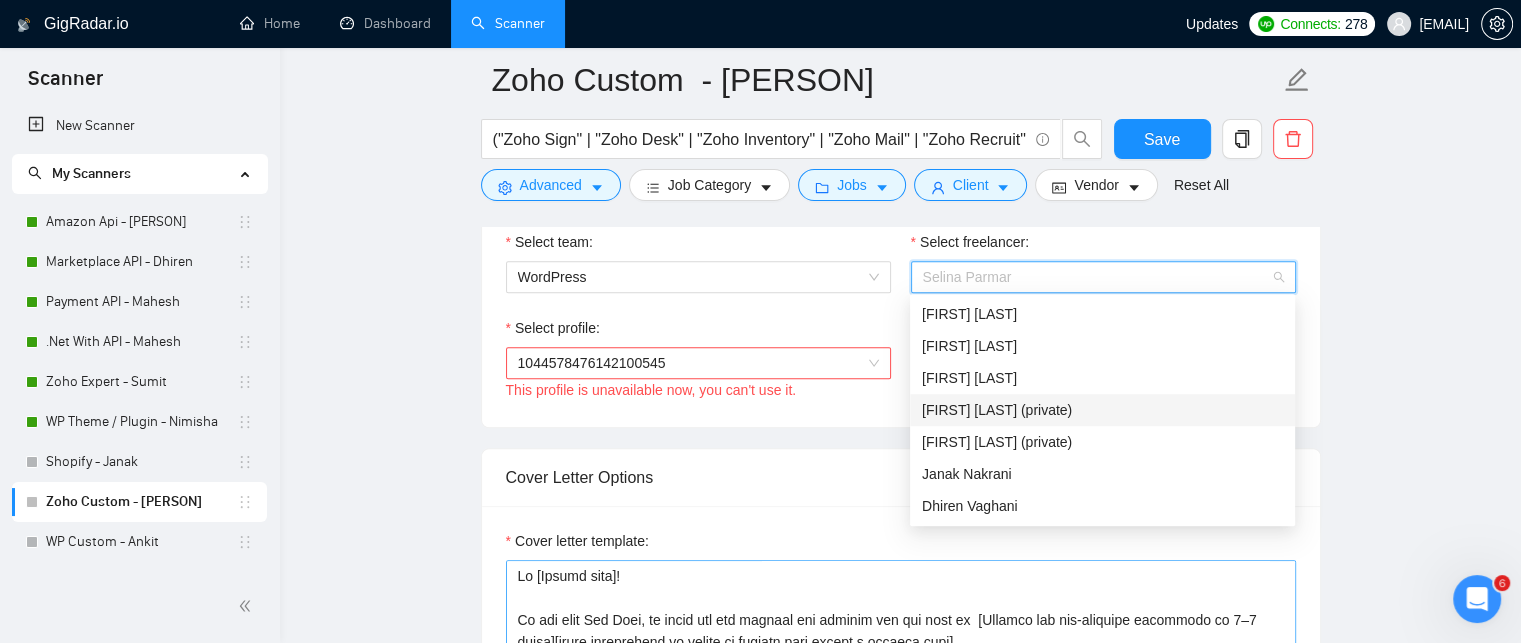 scroll, scrollTop: 1300, scrollLeft: 0, axis: vertical 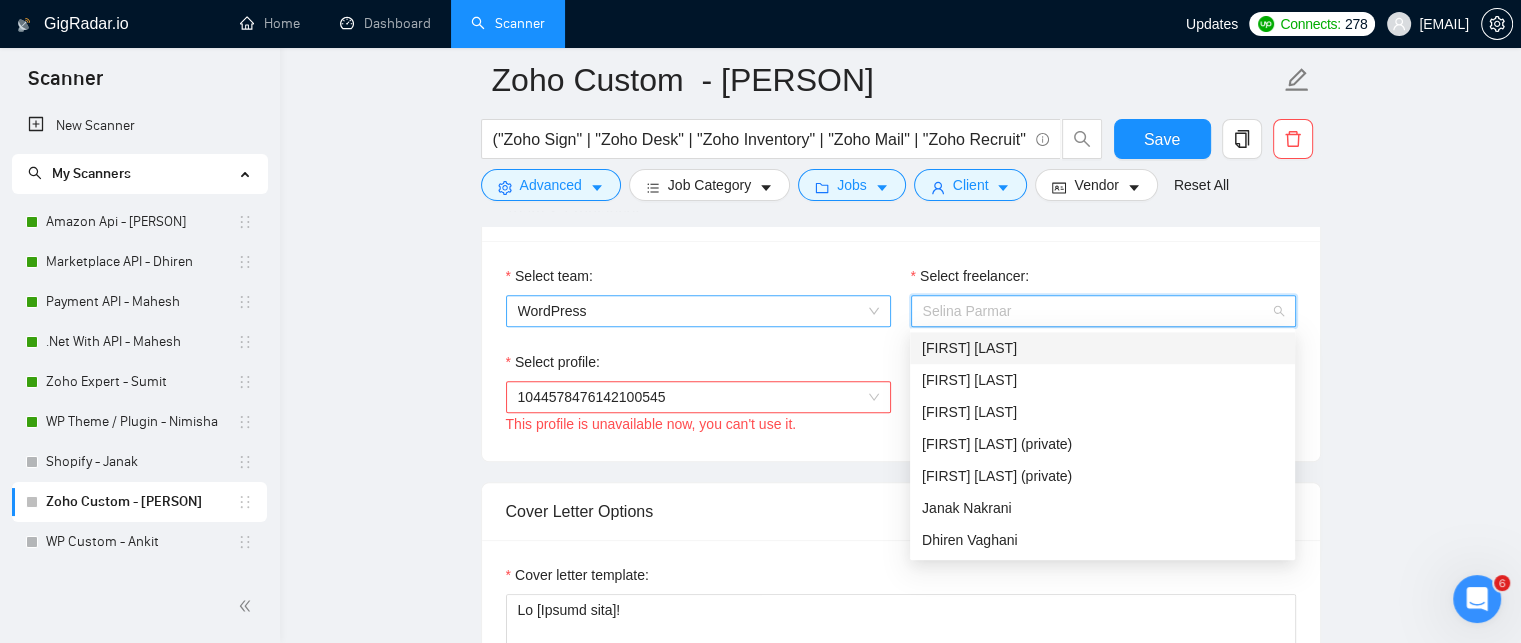 drag, startPoint x: 789, startPoint y: 338, endPoint x: 830, endPoint y: 317, distance: 46.06517 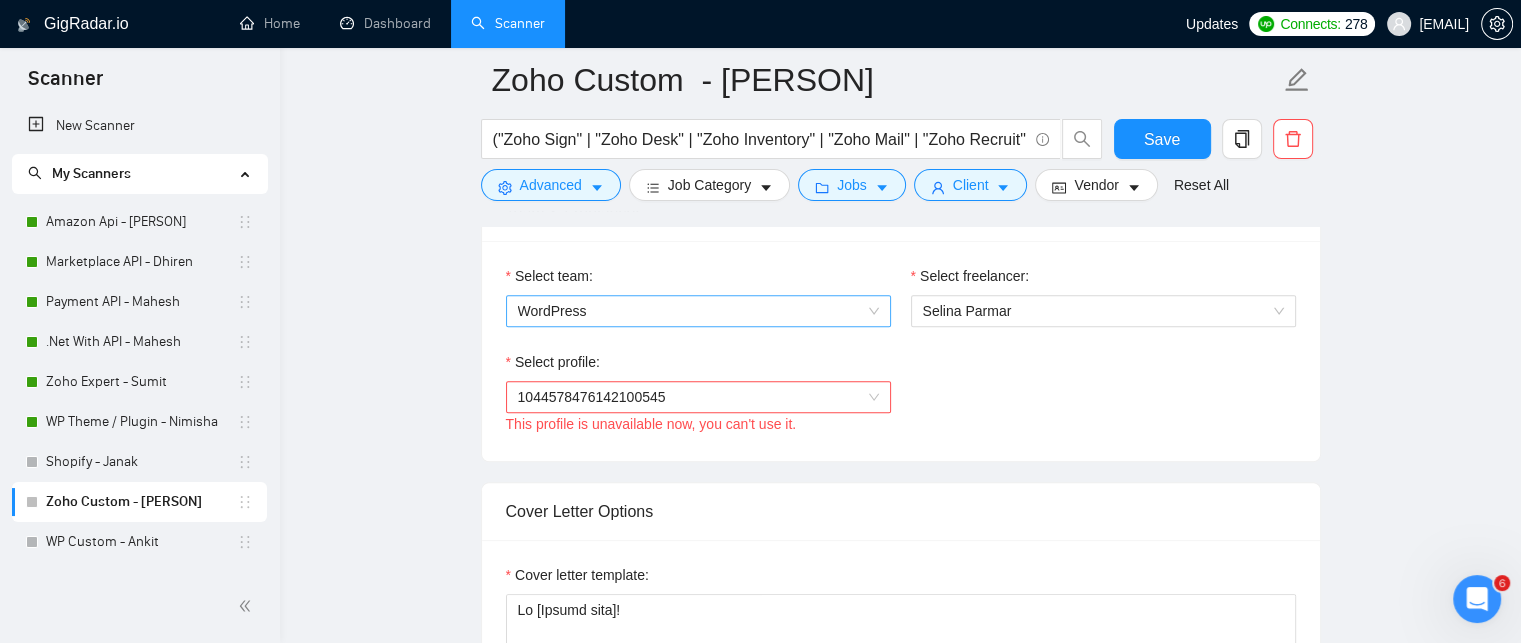 click on "WordPress" at bounding box center (698, 311) 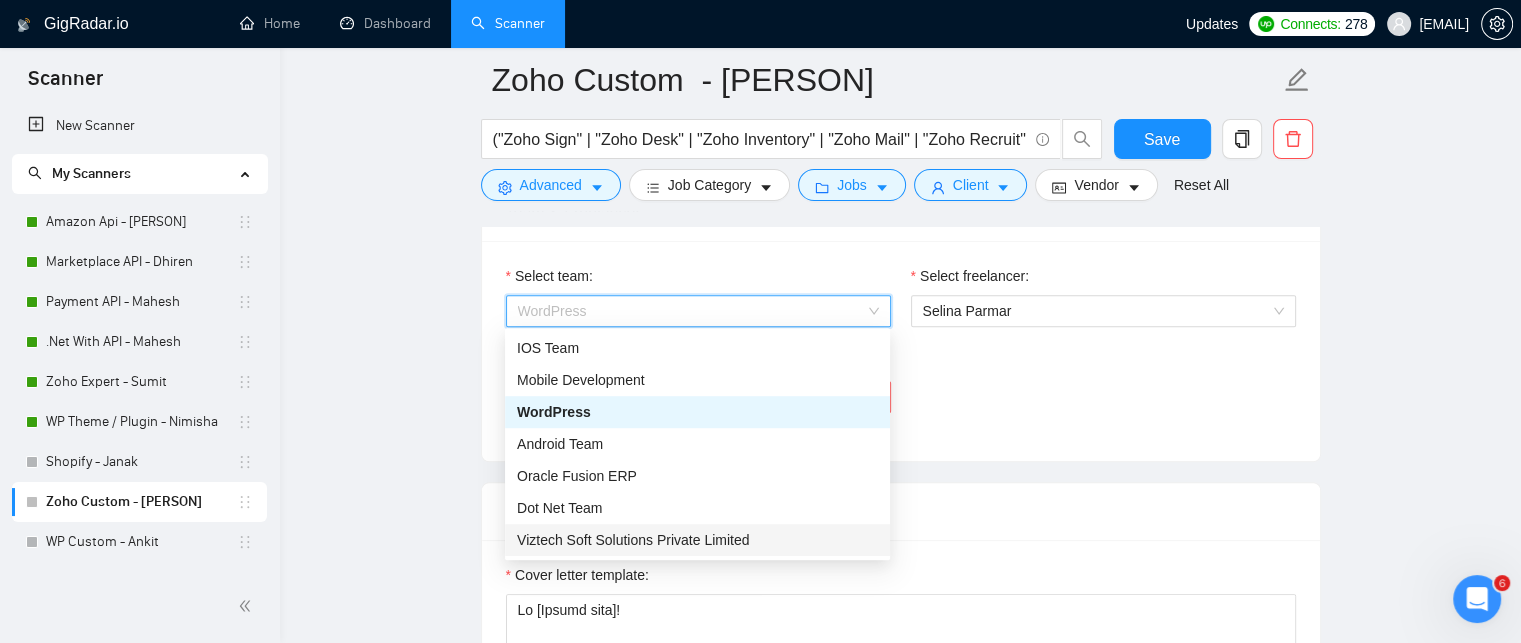click on "Viztech Soft Solutions Private Limited" at bounding box center (697, 540) 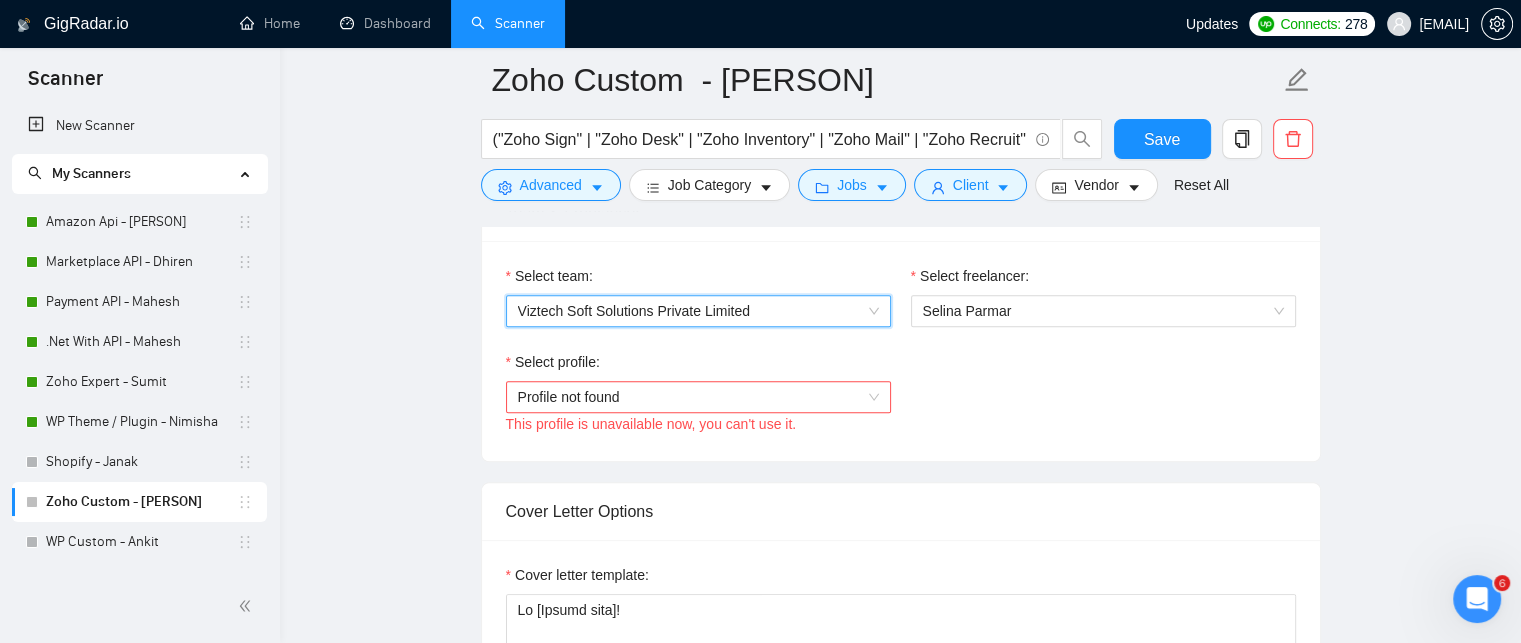 click on "Select profile: Profile not found This profile is unavailable now, you can't use it." at bounding box center (901, 394) 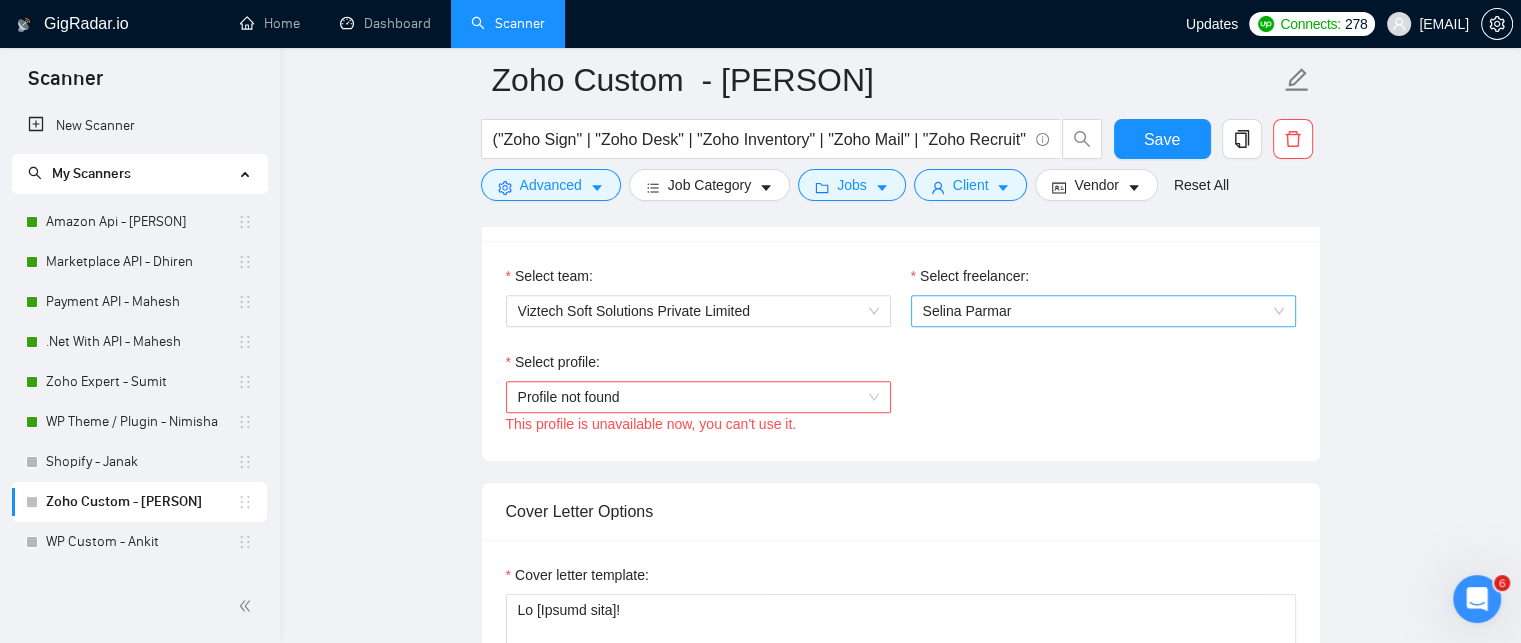 click on "Selina Parmar" at bounding box center (967, 311) 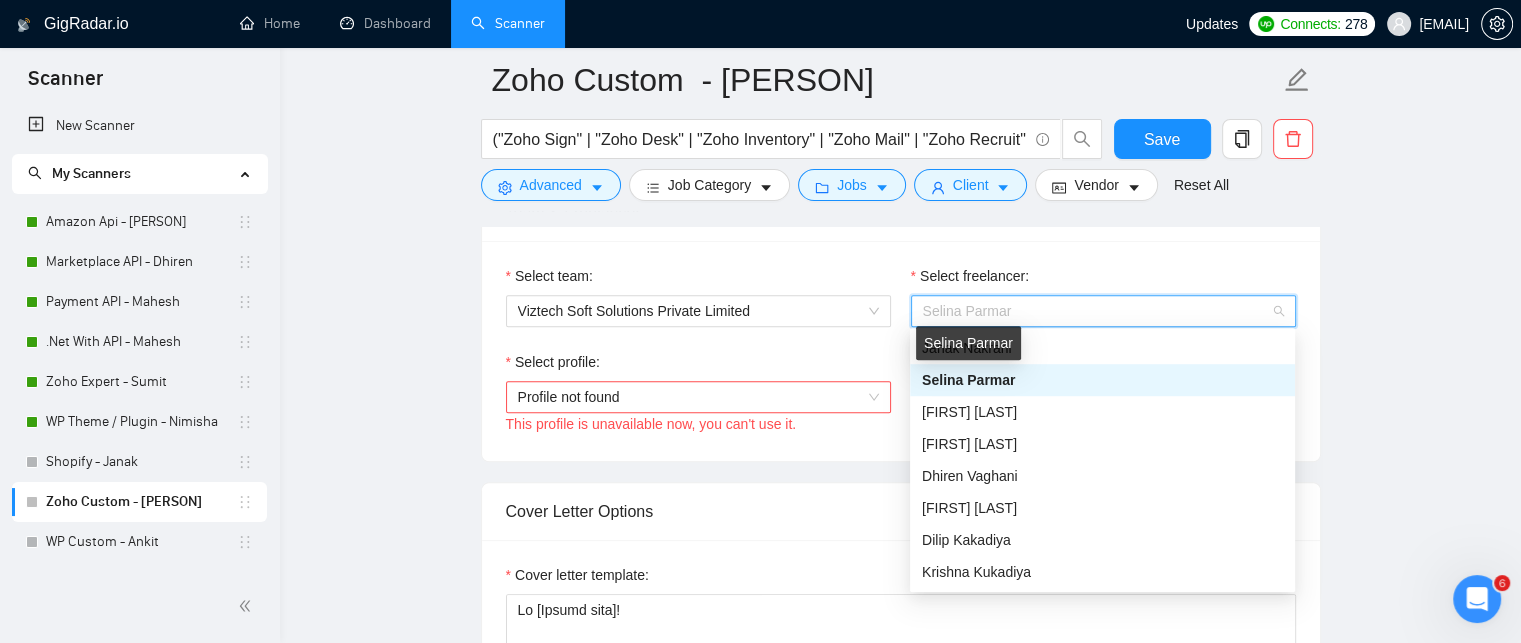 click on "Selina Parmar" at bounding box center [968, 380] 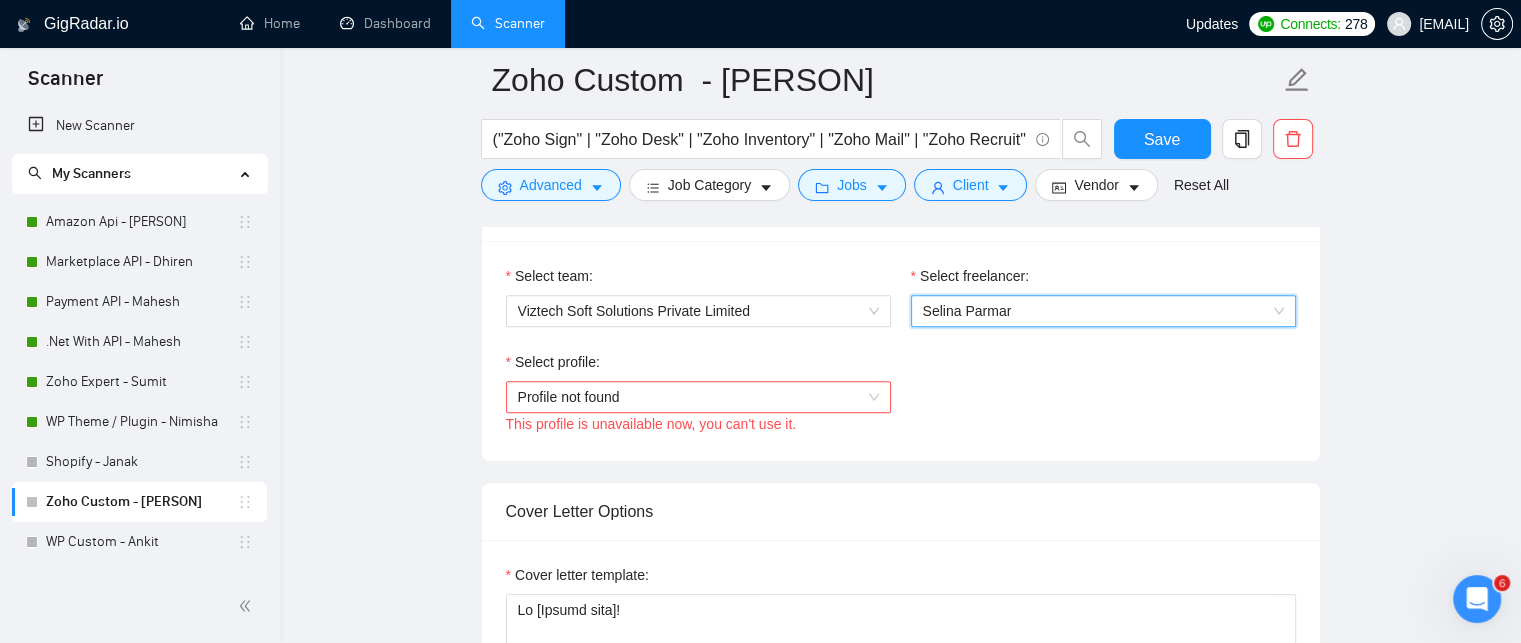 click on "Profile not found" at bounding box center (698, 397) 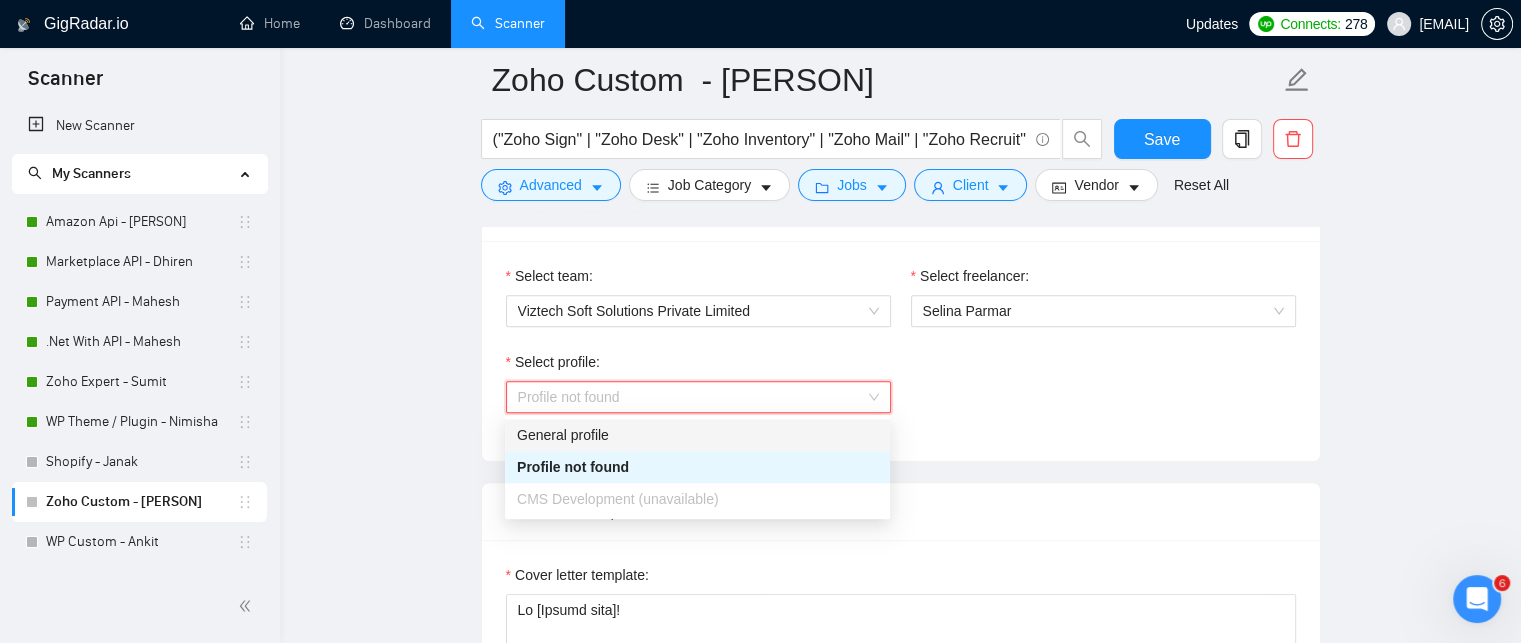 click on "General profile" at bounding box center (697, 435) 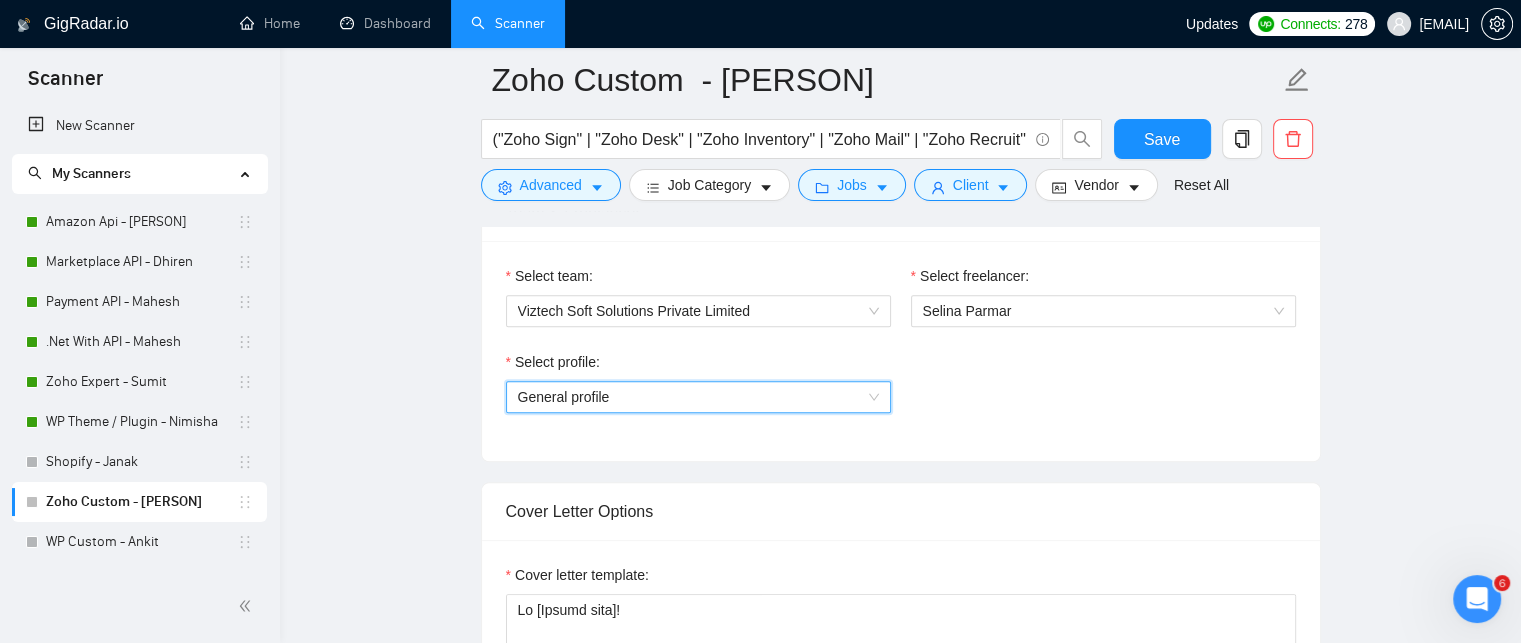 drag, startPoint x: 84, startPoint y: 134, endPoint x: 925, endPoint y: 39, distance: 846.34863 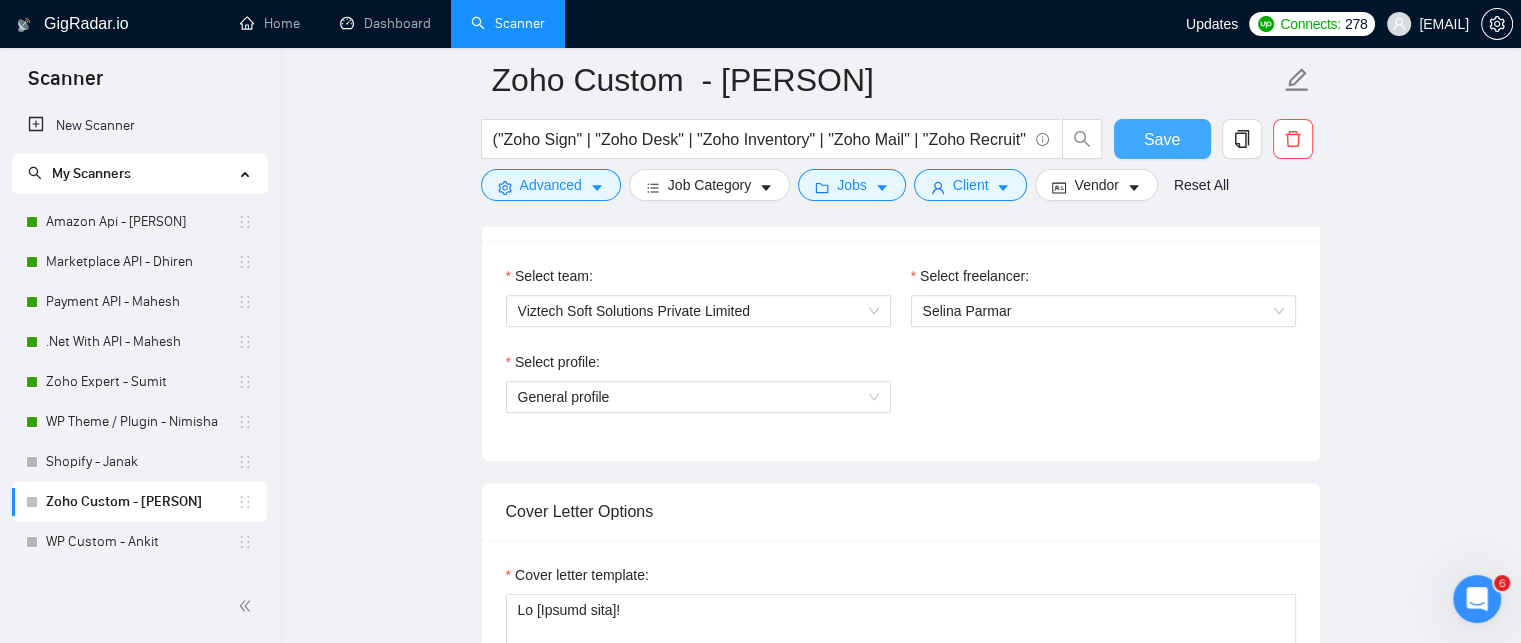 drag, startPoint x: 1160, startPoint y: 130, endPoint x: 71, endPoint y: 95, distance: 1089.5623 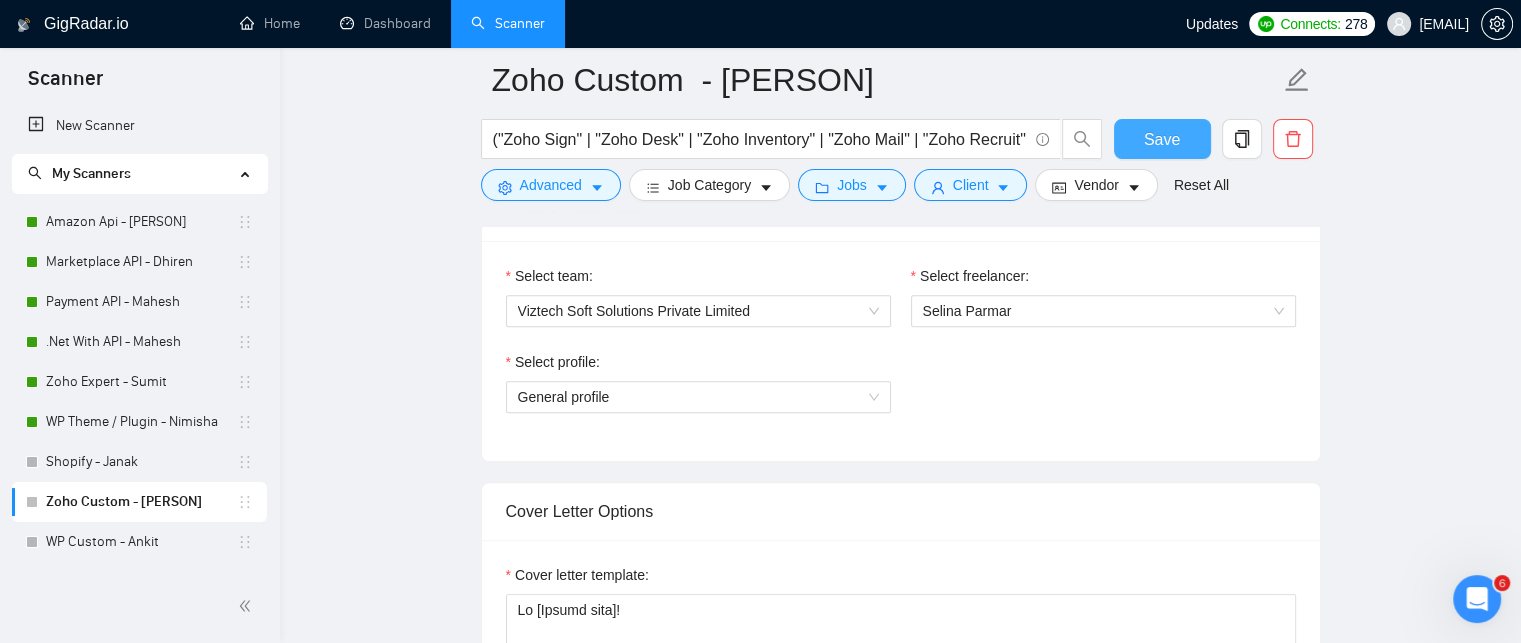 type 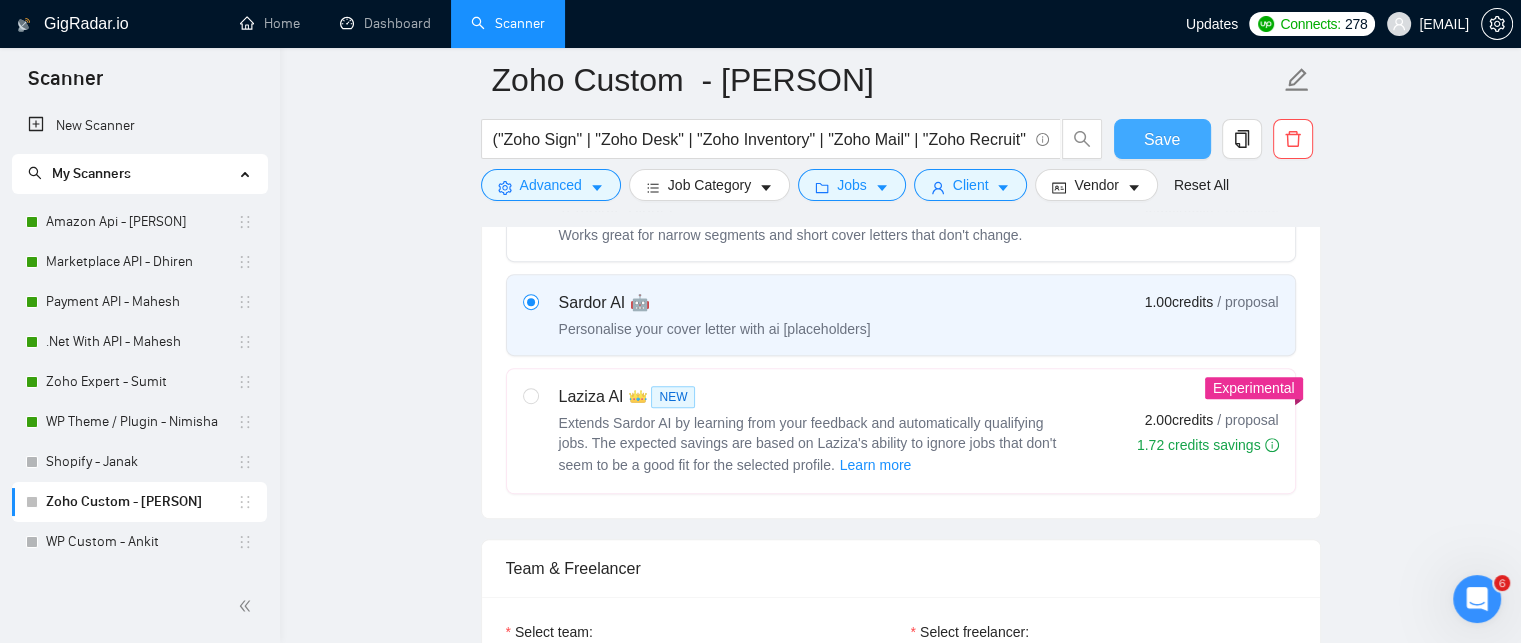 scroll, scrollTop: 1200, scrollLeft: 0, axis: vertical 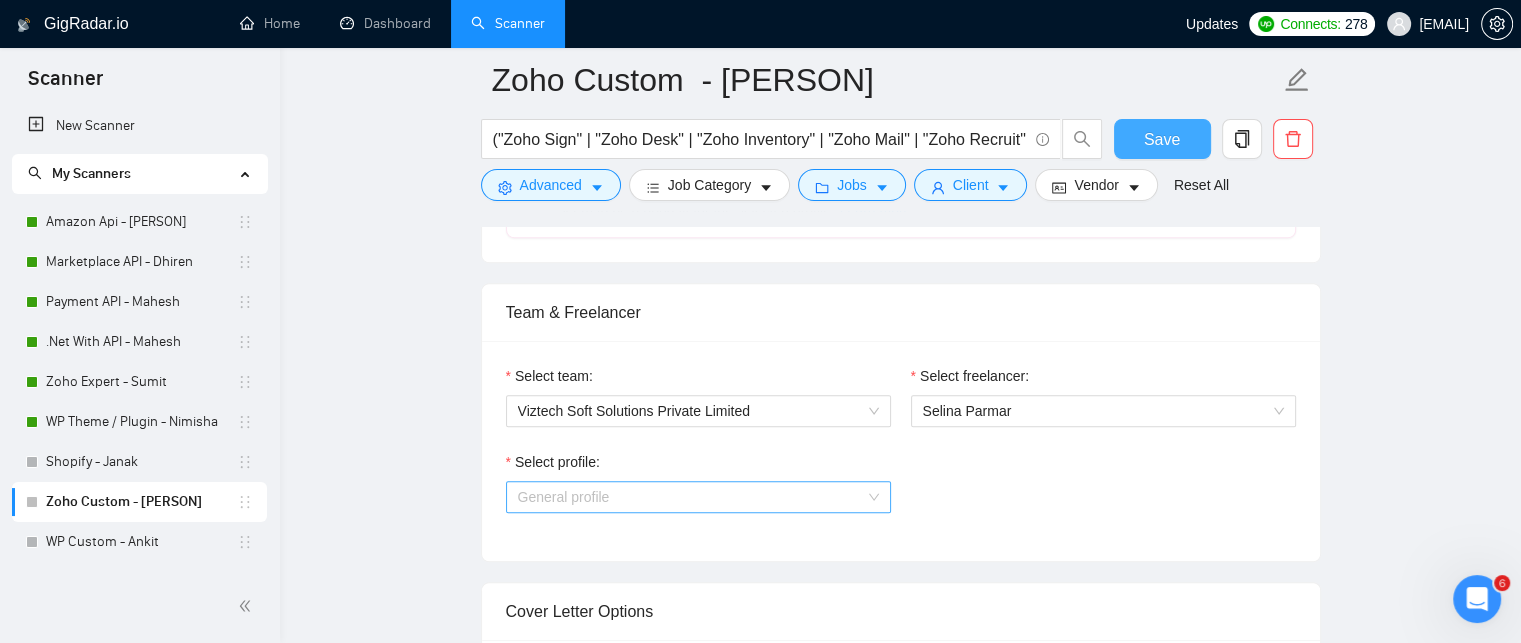 click on "General profile" at bounding box center [698, 497] 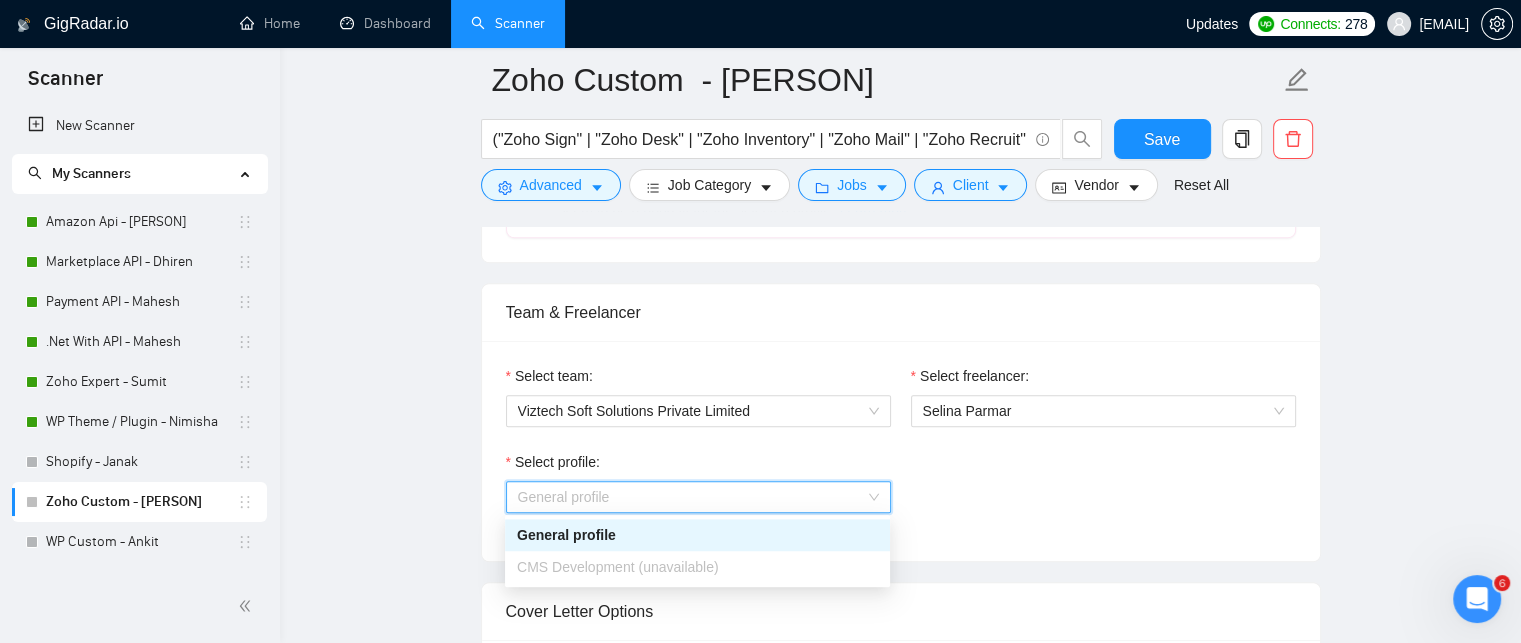 click on "General profile" at bounding box center [698, 497] 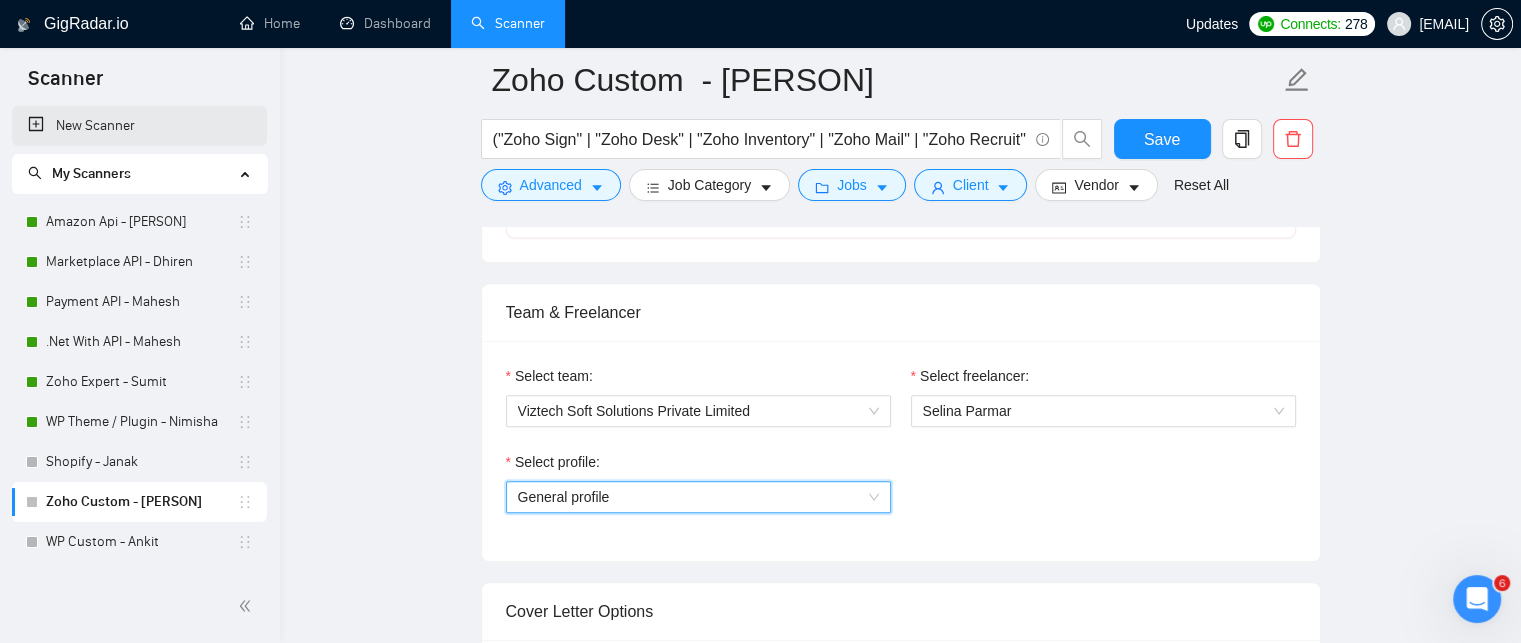 click on "New Scanner" at bounding box center [139, 126] 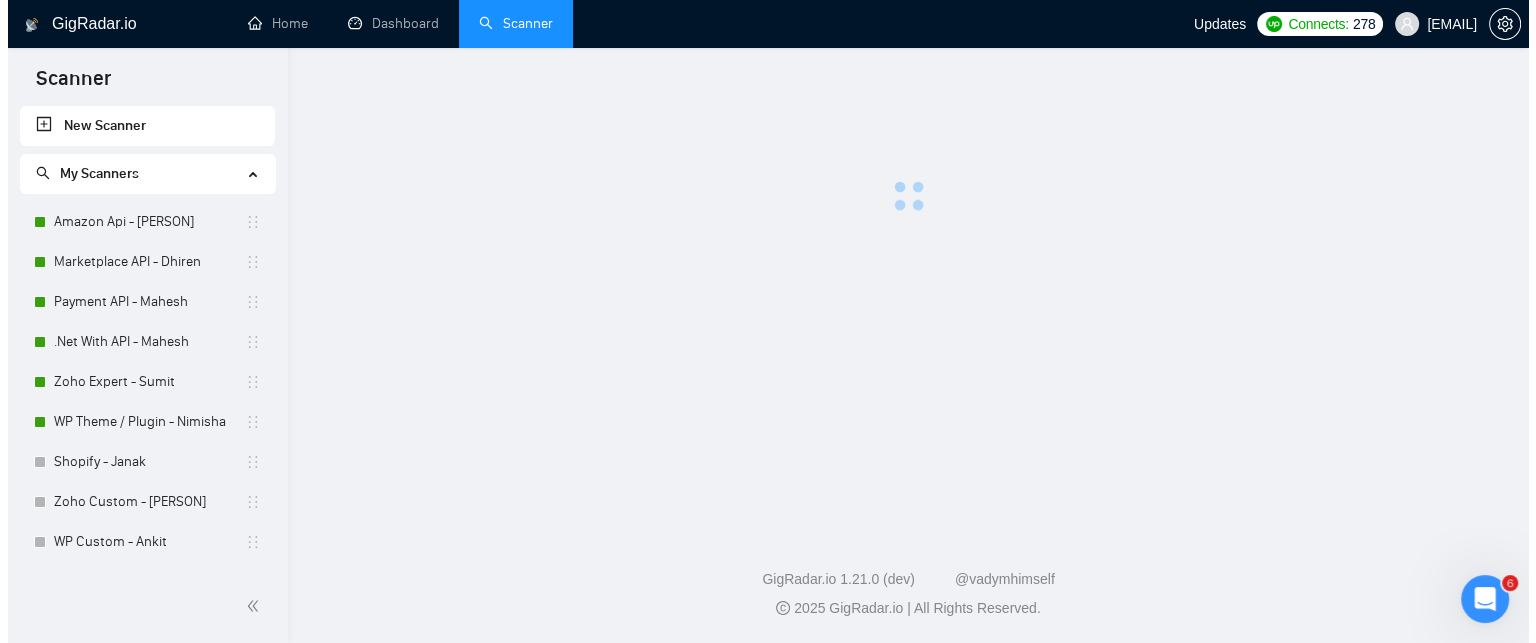 scroll, scrollTop: 0, scrollLeft: 0, axis: both 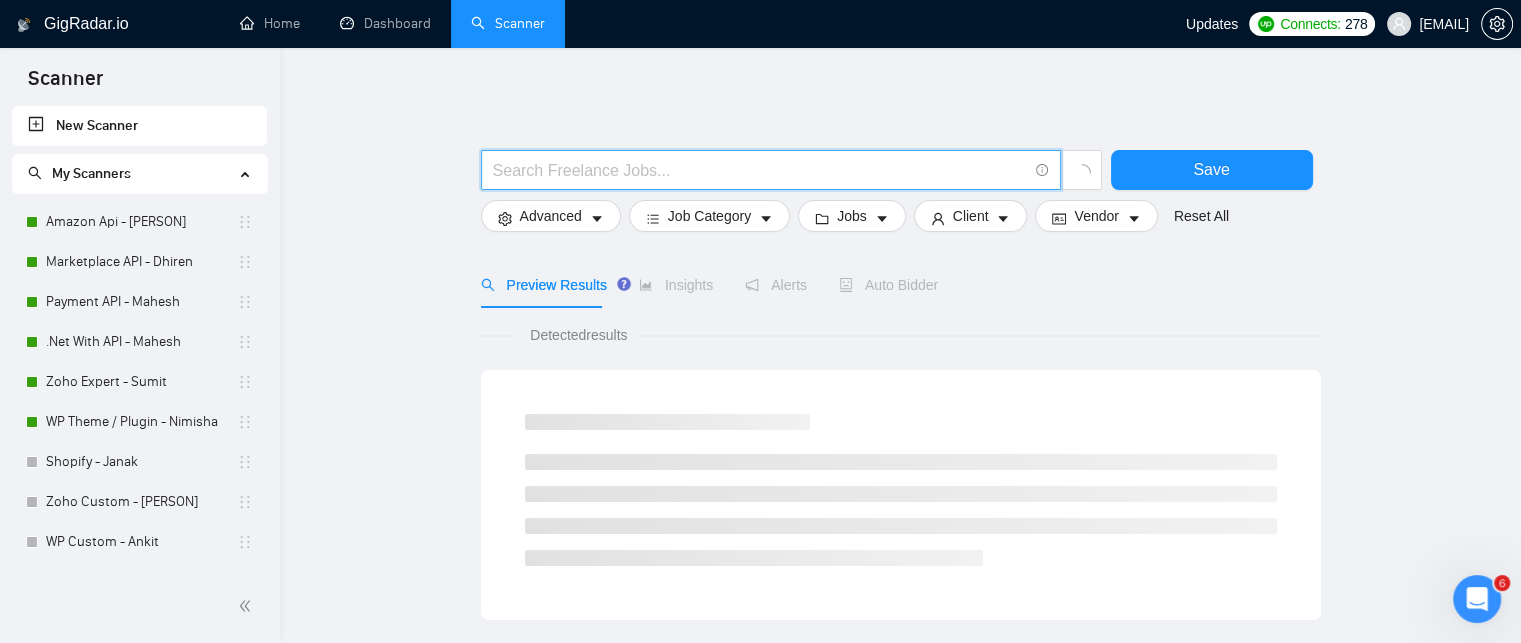 click at bounding box center [760, 170] 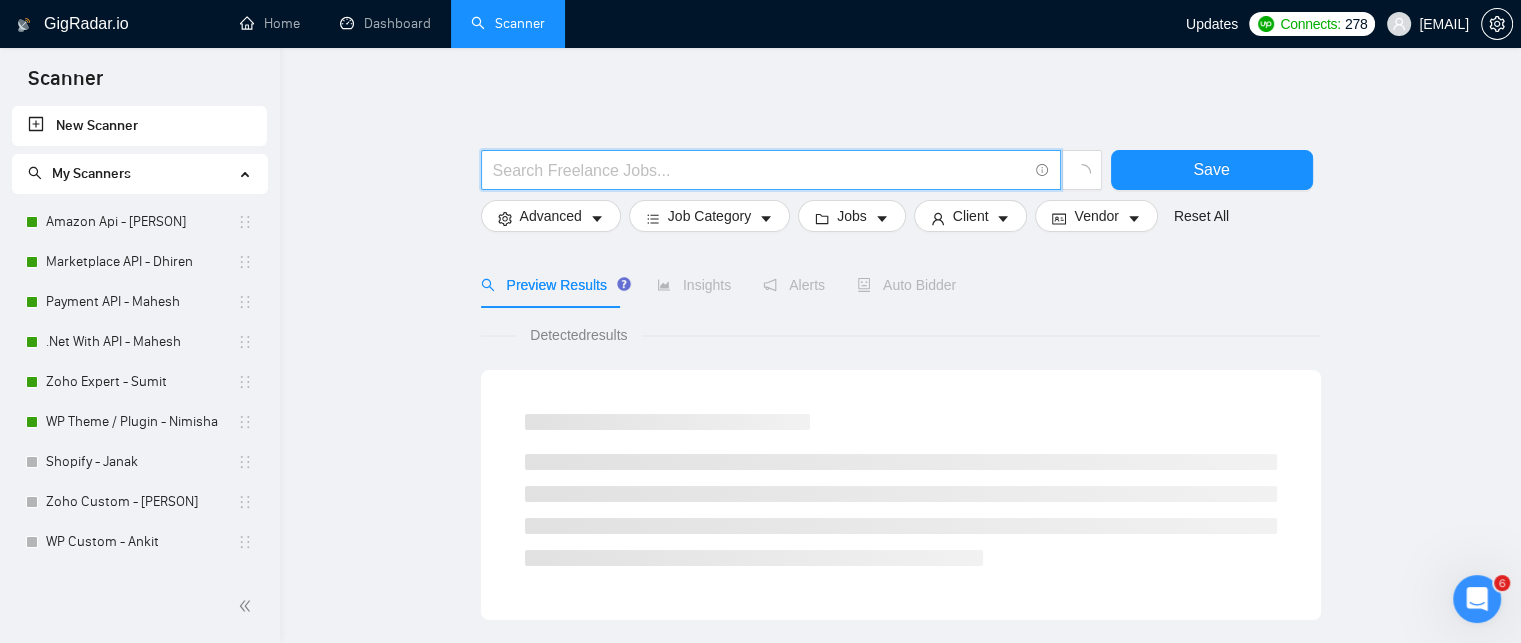 type on "("Zoho CRM" | "Zoho Creator" | "Zoho One" | "Zoho Books" | "Zoho Flow" | "Zoho People" | "Zoho Analytics" | "Zoho Projects" | "Zoho Campaigns" | "Zoho API") (Customization | Customisation | "Workflow Automation" | Workflows | "Deluge Script" | "Deluge Scripting" | "Custom Functions" | "Integration" )" 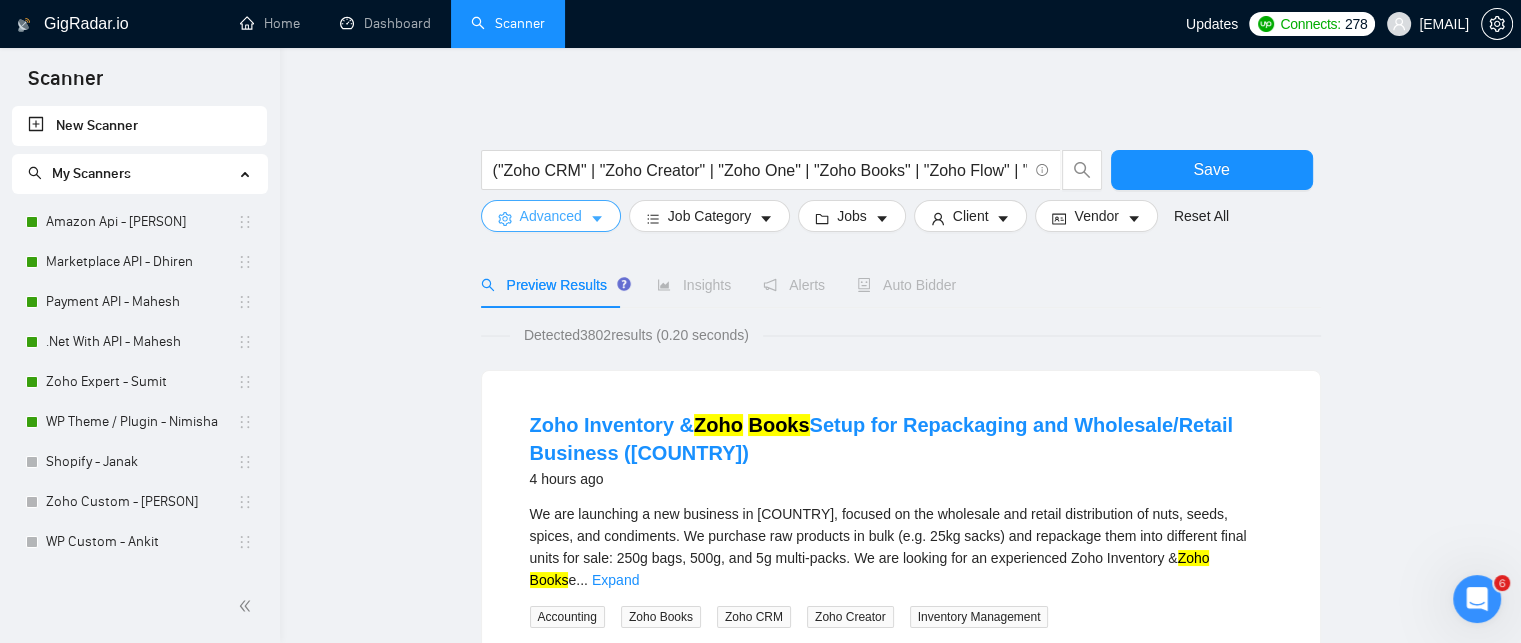 click on "Advanced" at bounding box center (551, 216) 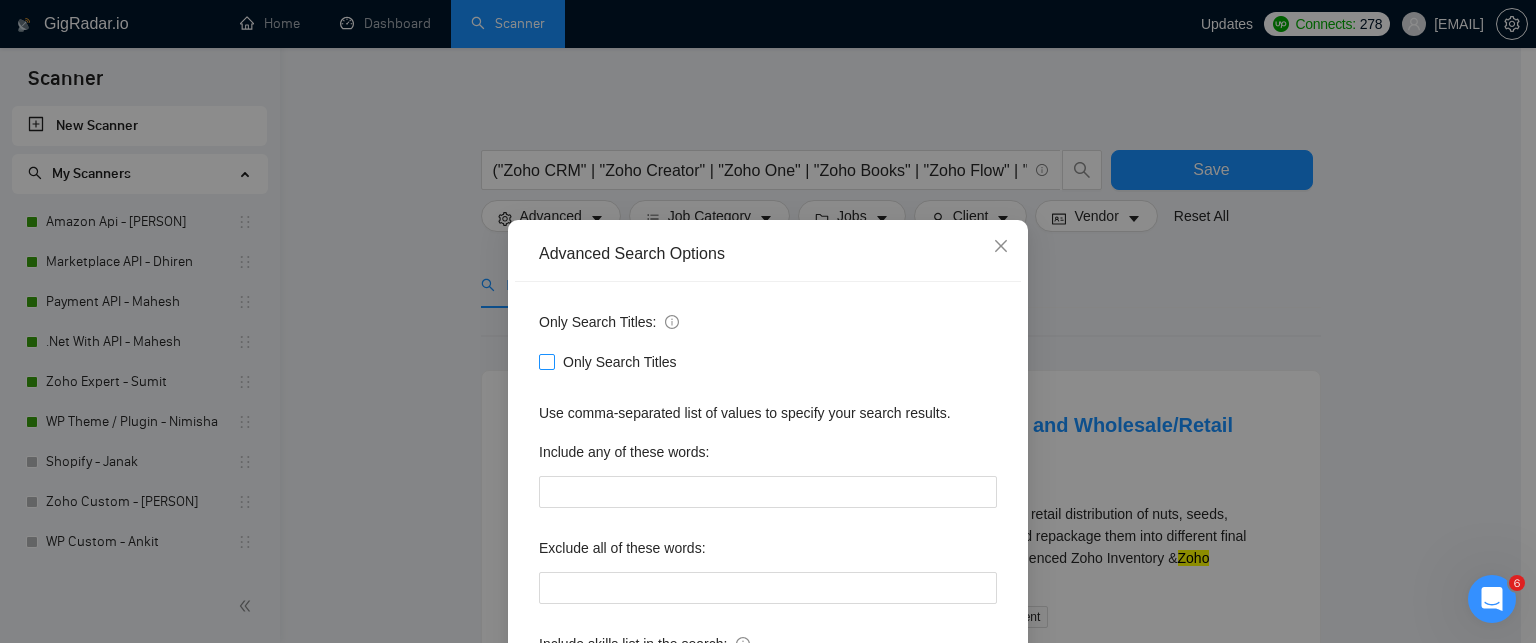 drag, startPoint x: 536, startPoint y: 363, endPoint x: 721, endPoint y: 363, distance: 185 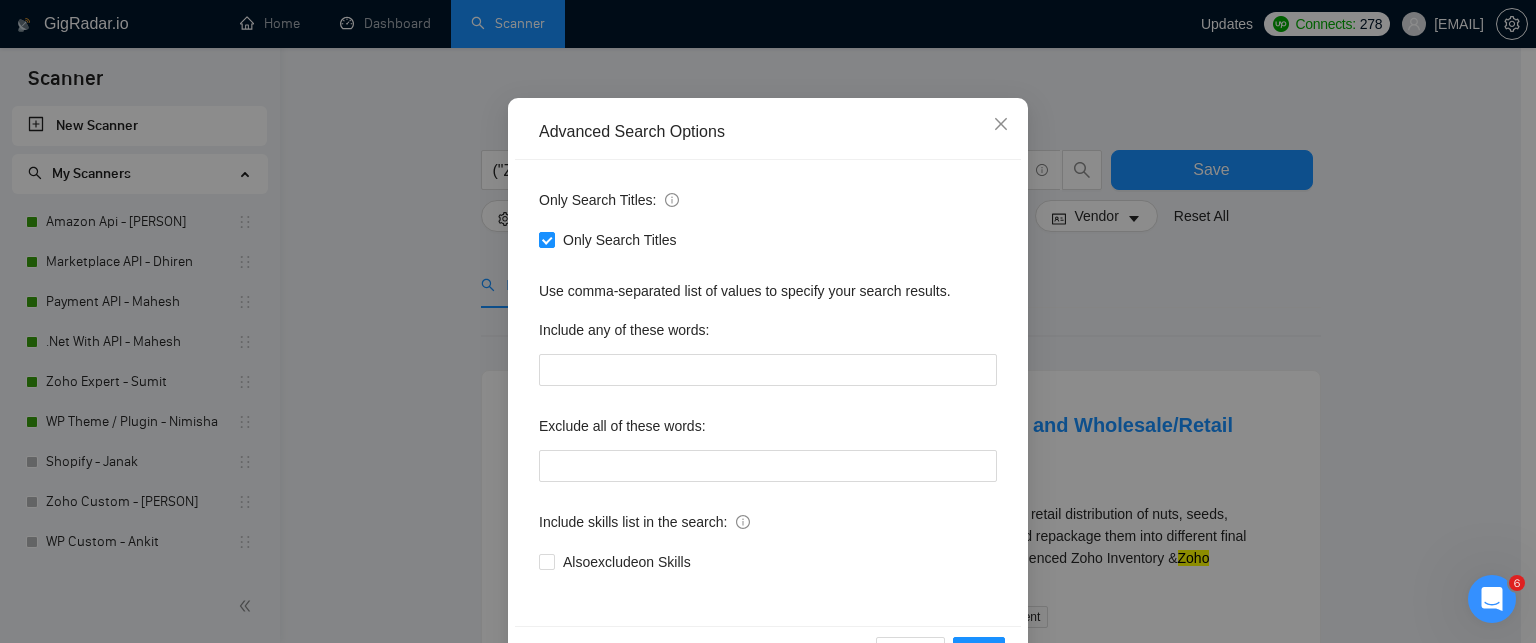 scroll, scrollTop: 188, scrollLeft: 0, axis: vertical 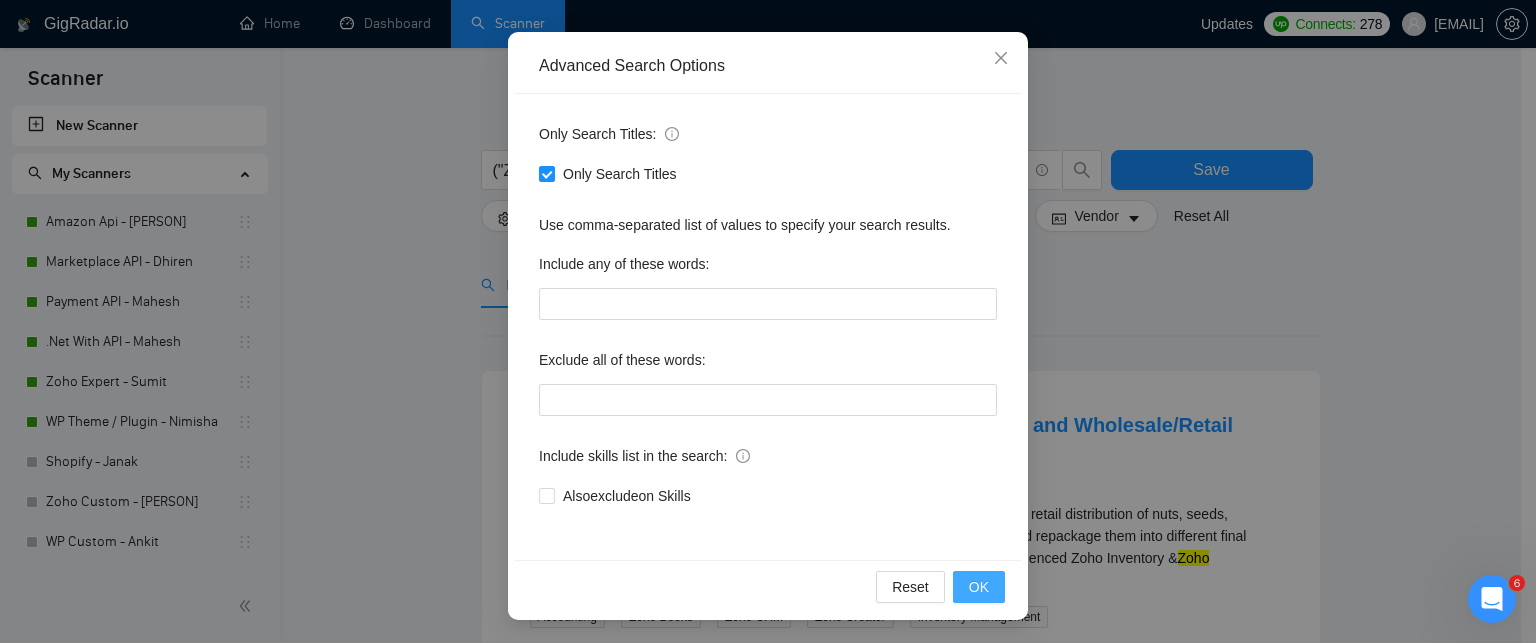drag, startPoint x: 968, startPoint y: 590, endPoint x: 1024, endPoint y: 538, distance: 76.41989 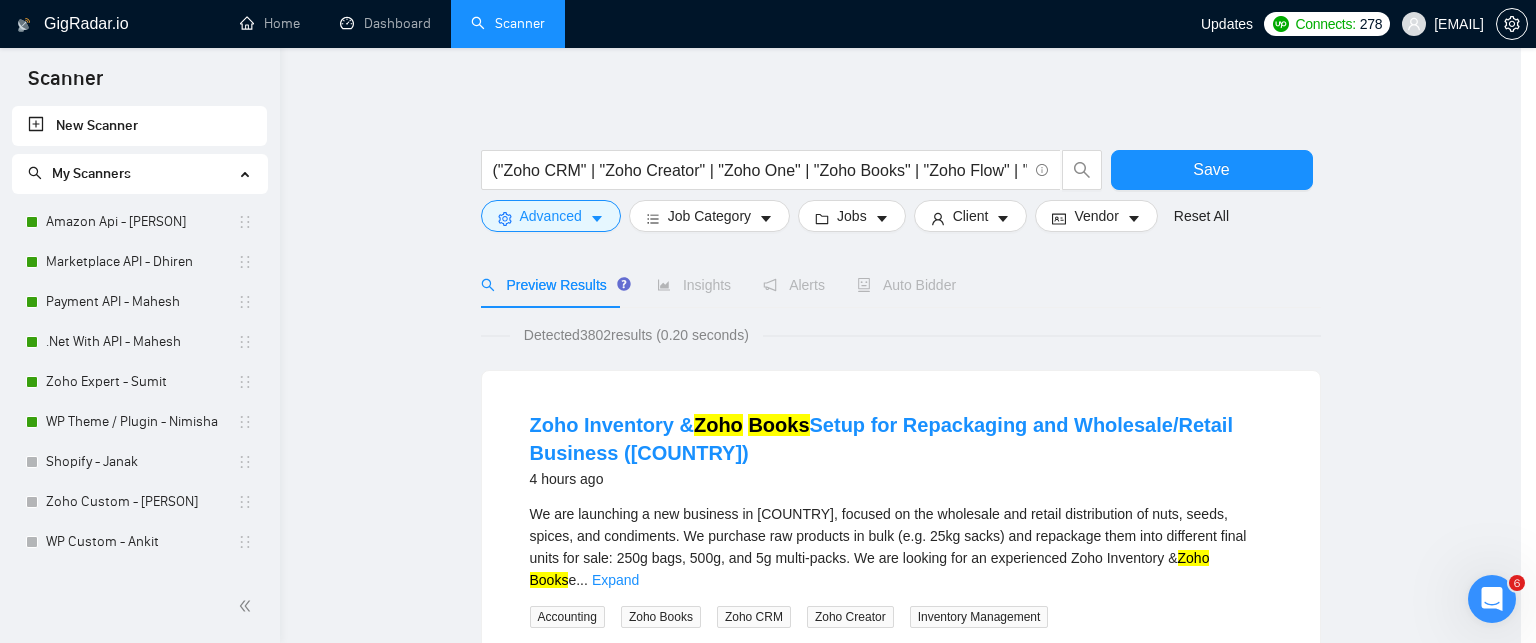 scroll, scrollTop: 88, scrollLeft: 0, axis: vertical 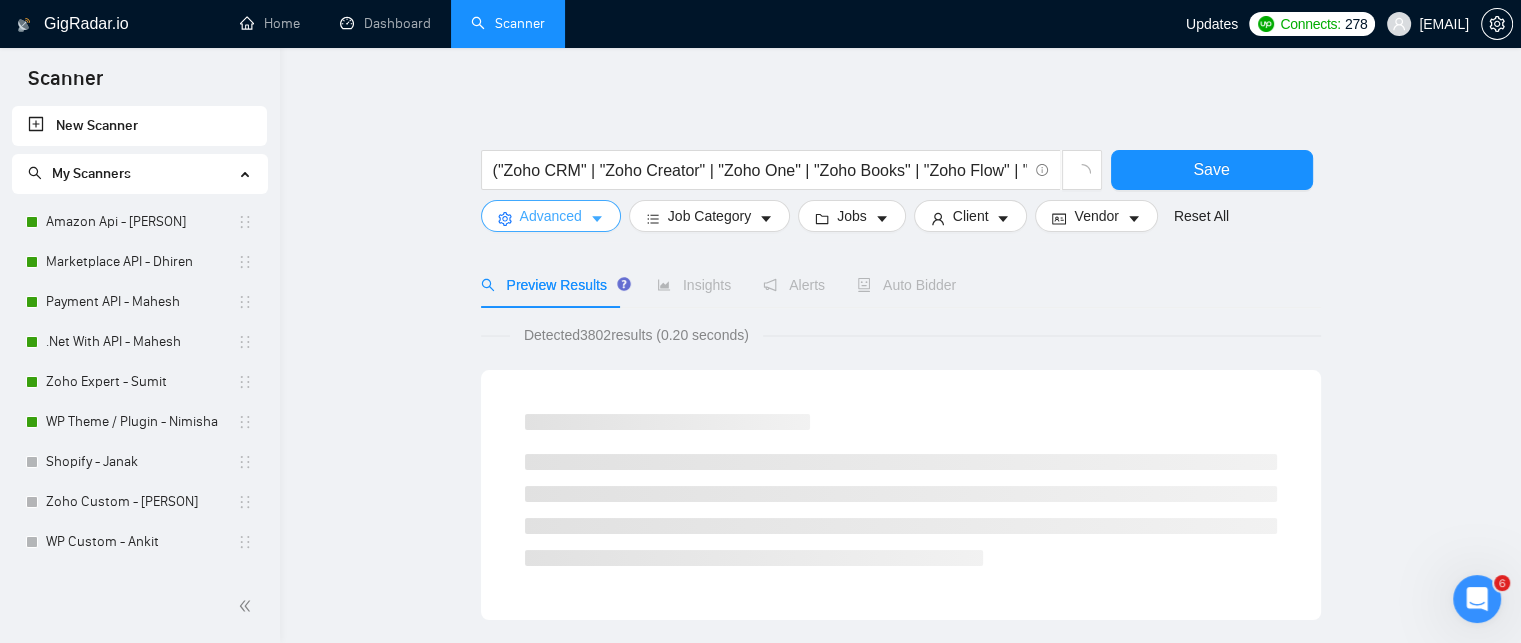 click on "Advanced" at bounding box center (551, 216) 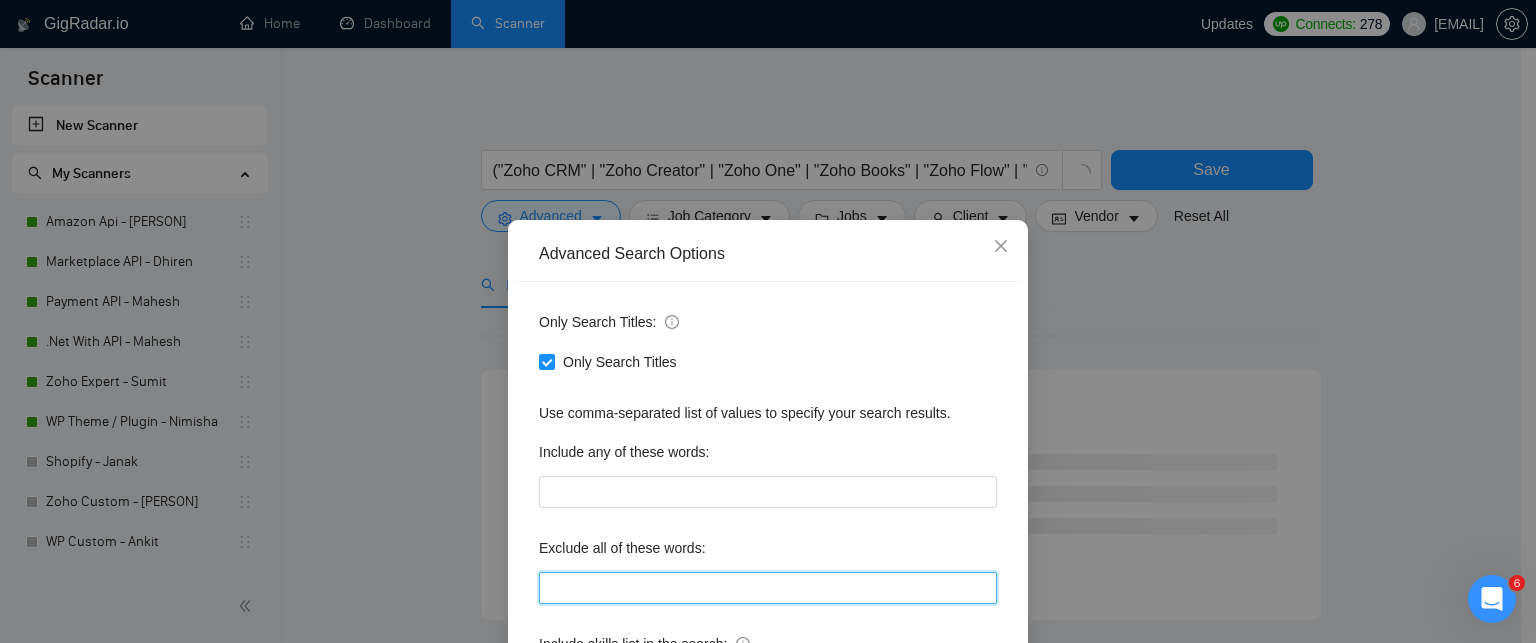 click at bounding box center [768, 588] 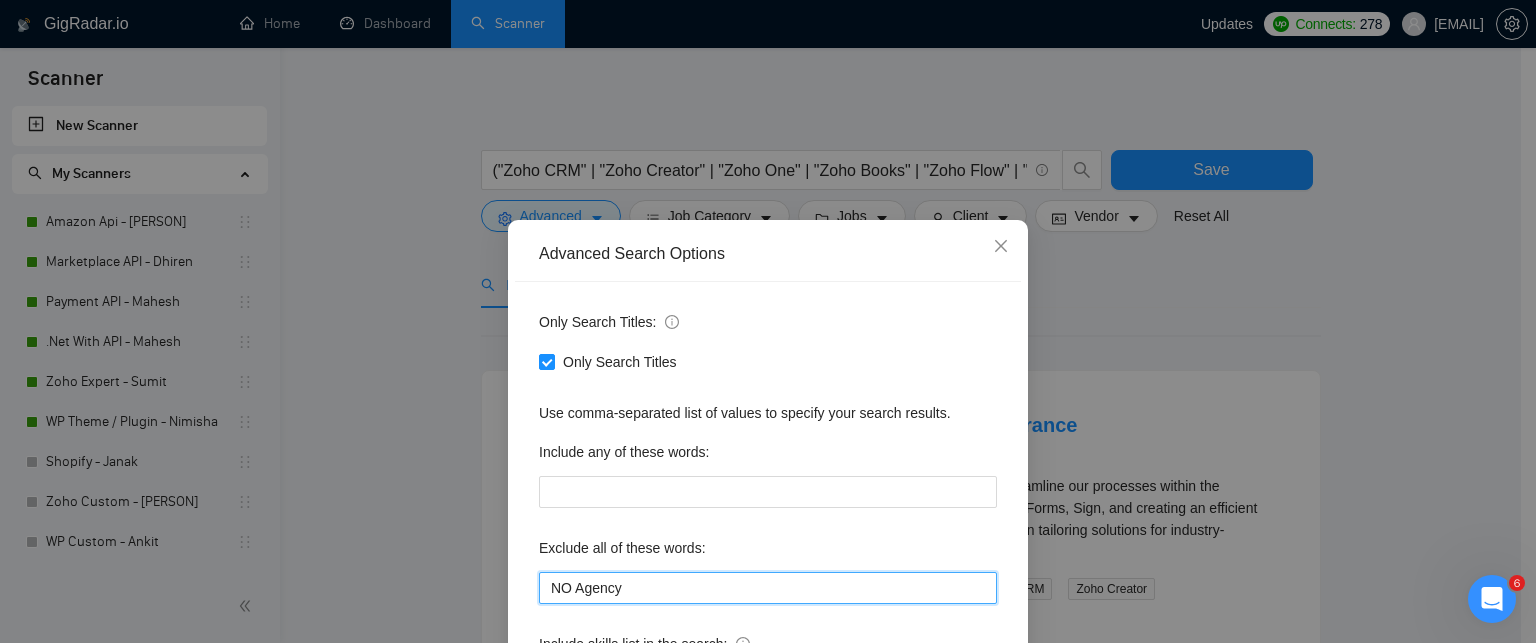 click on "NO Agency" at bounding box center (768, 588) 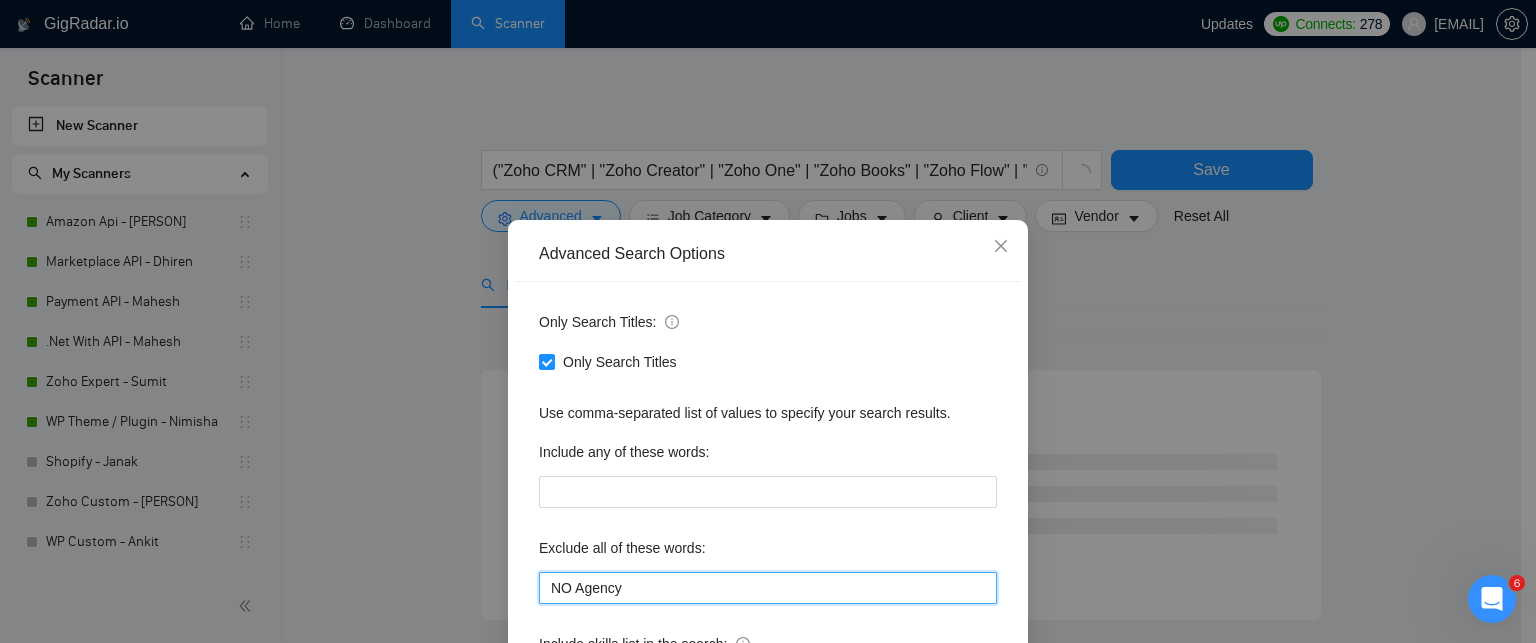 click on "NO Agency" at bounding box center [768, 588] 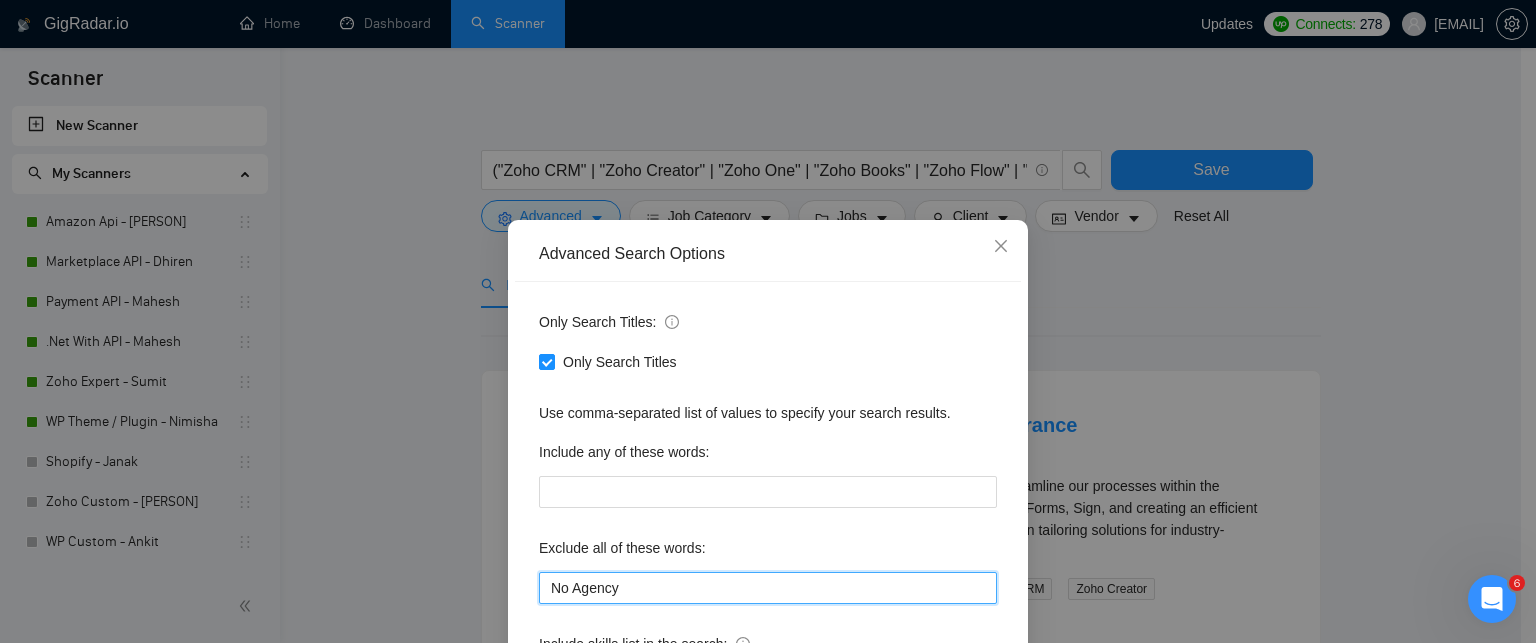 scroll, scrollTop: 188, scrollLeft: 0, axis: vertical 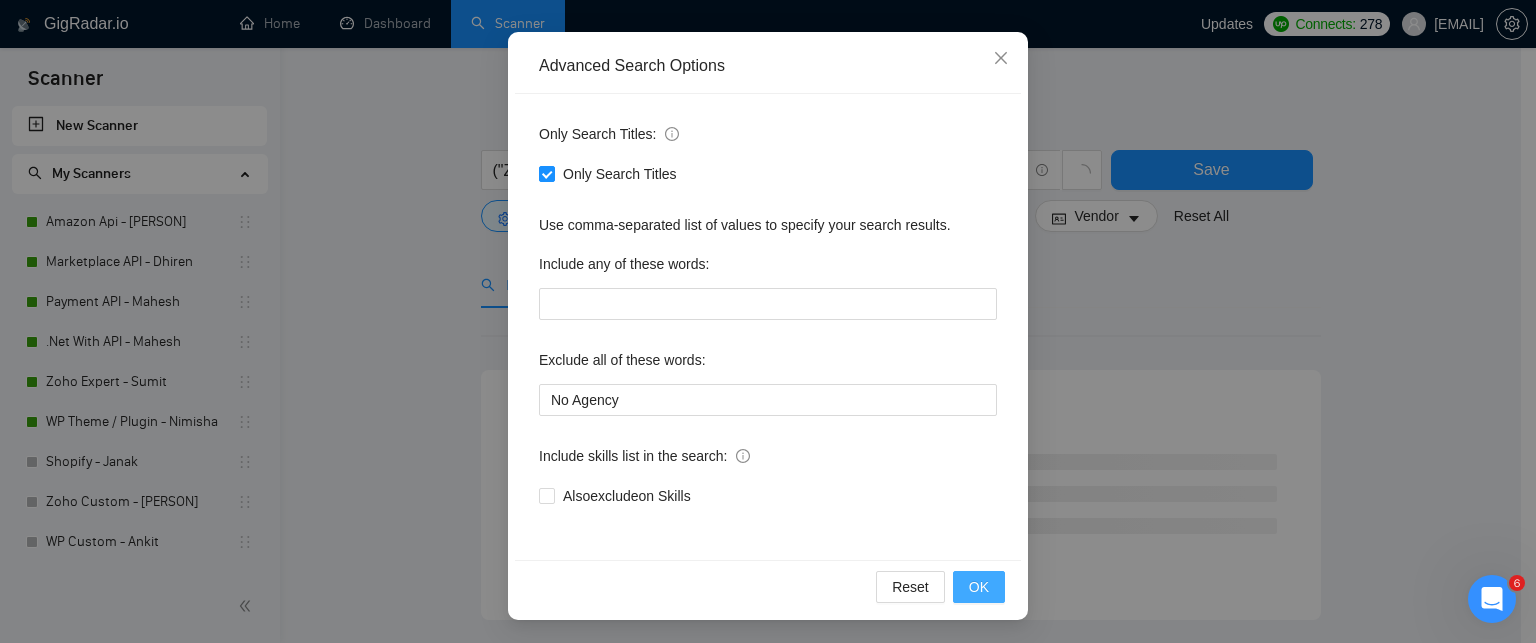click on "OK" at bounding box center [979, 587] 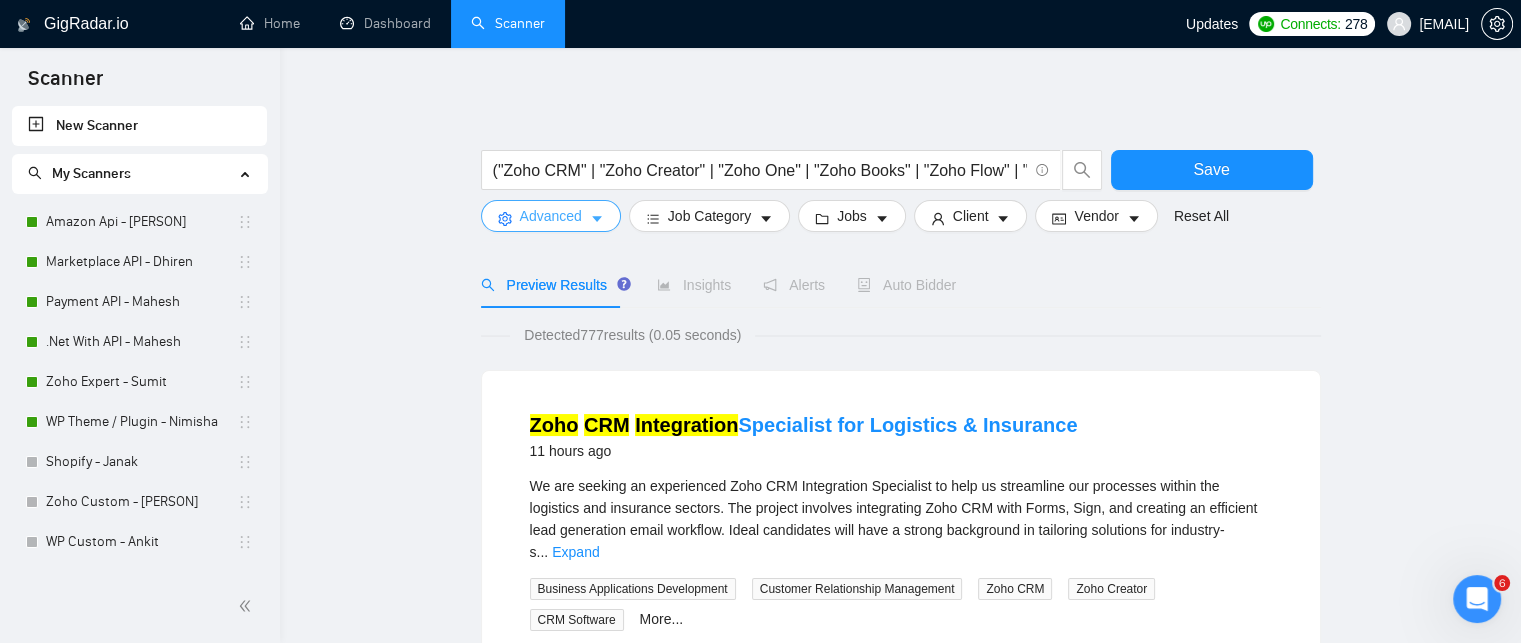 click 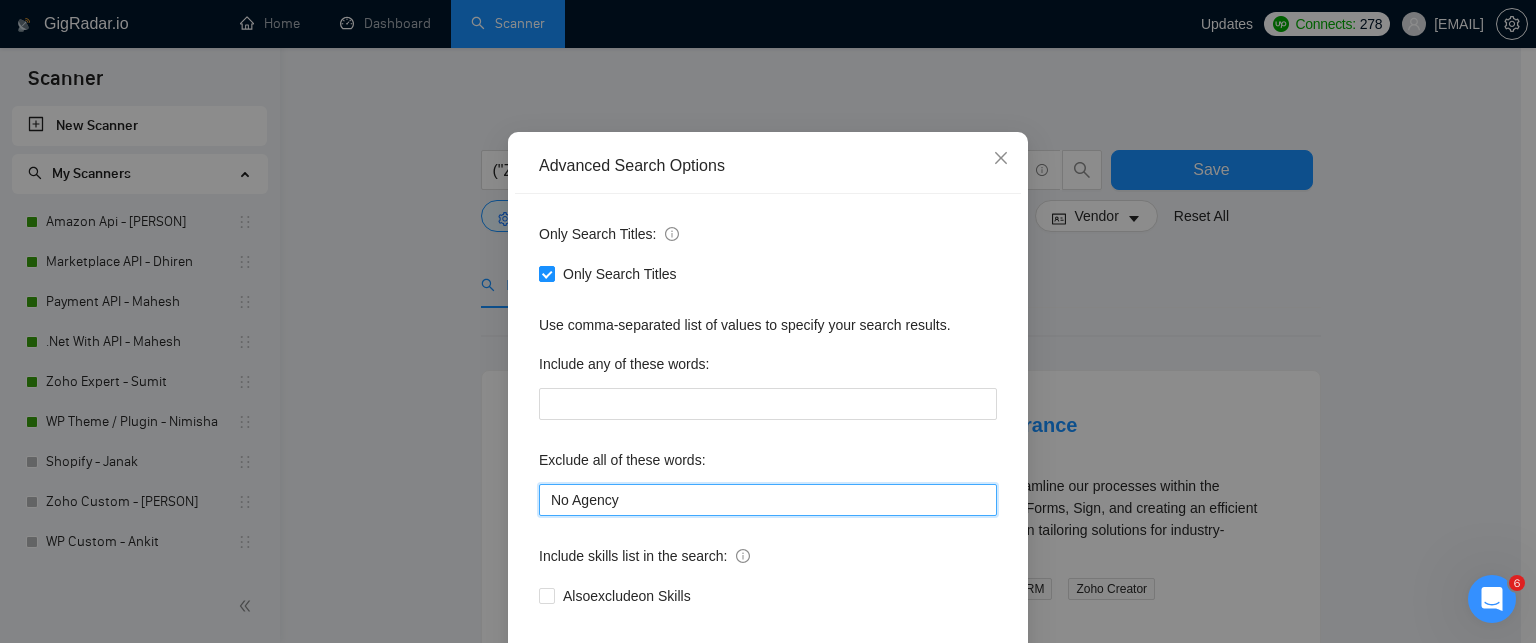 click on "No Agency" at bounding box center (768, 500) 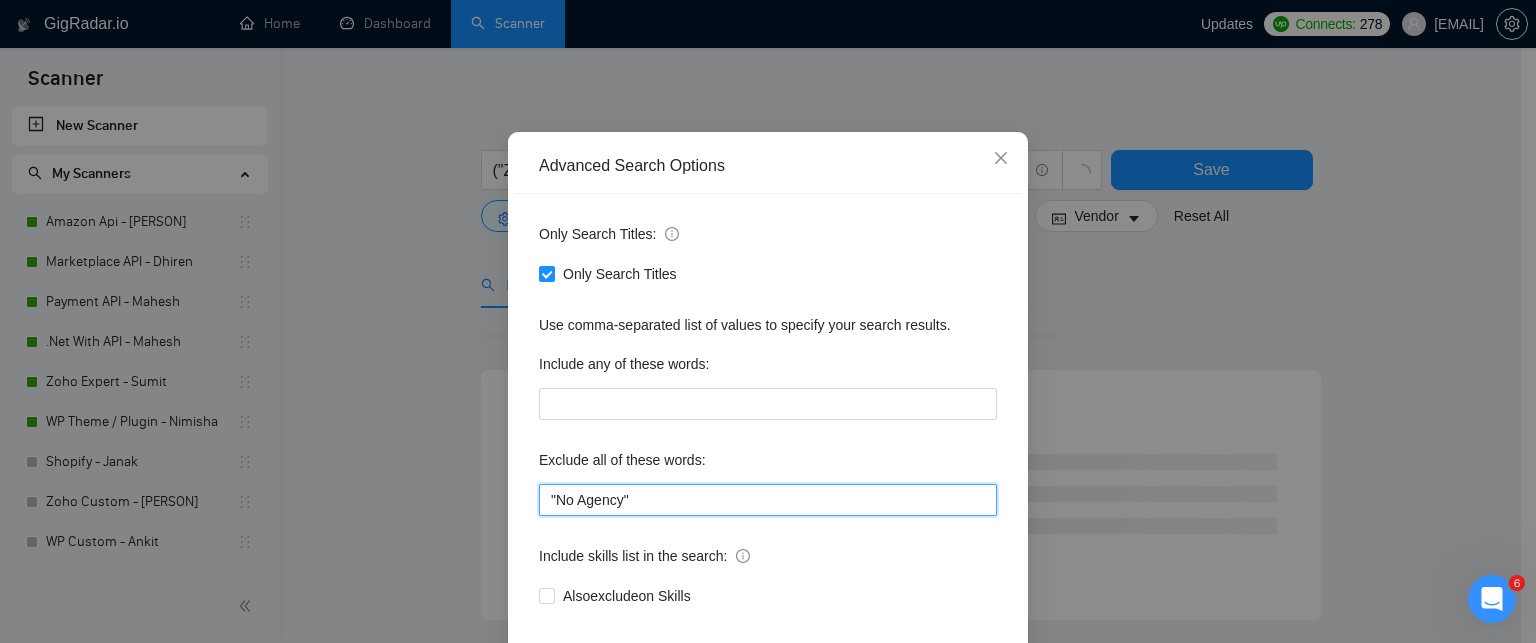 type on ""no agency"" 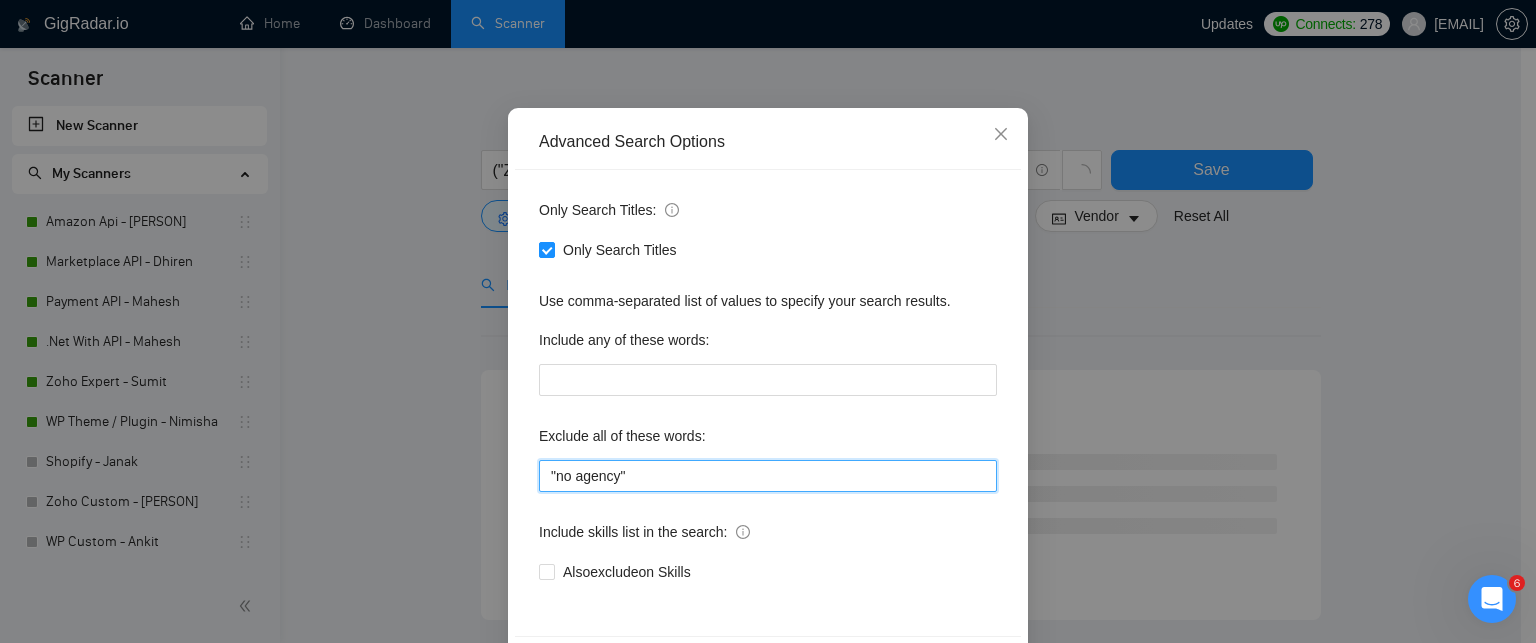 scroll, scrollTop: 188, scrollLeft: 0, axis: vertical 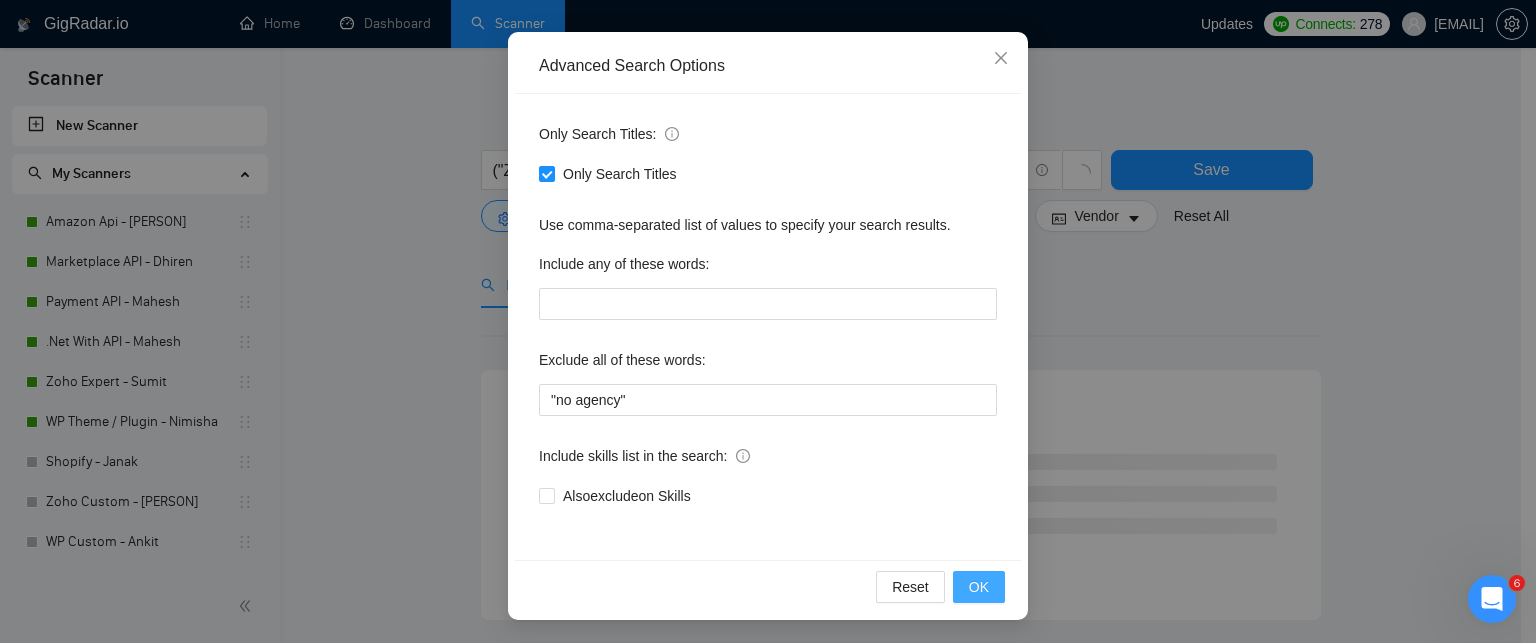 click on "OK" at bounding box center [979, 587] 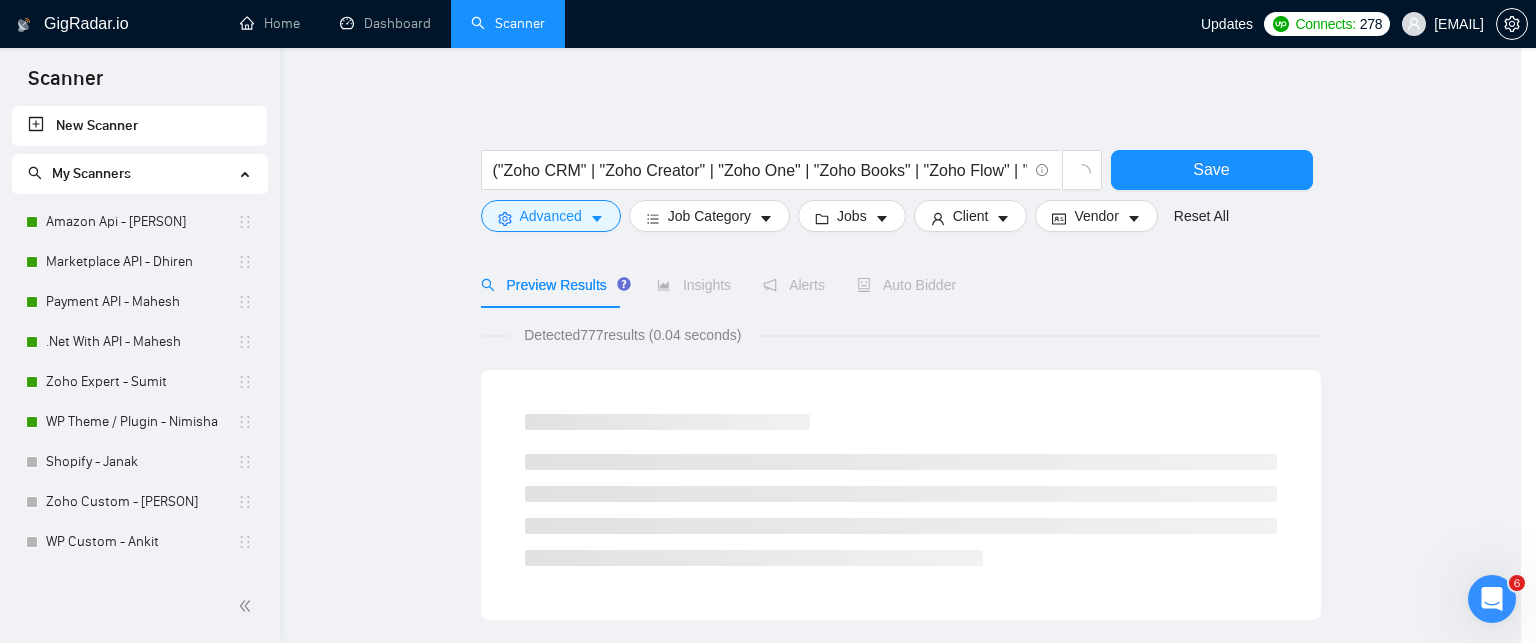 scroll, scrollTop: 88, scrollLeft: 0, axis: vertical 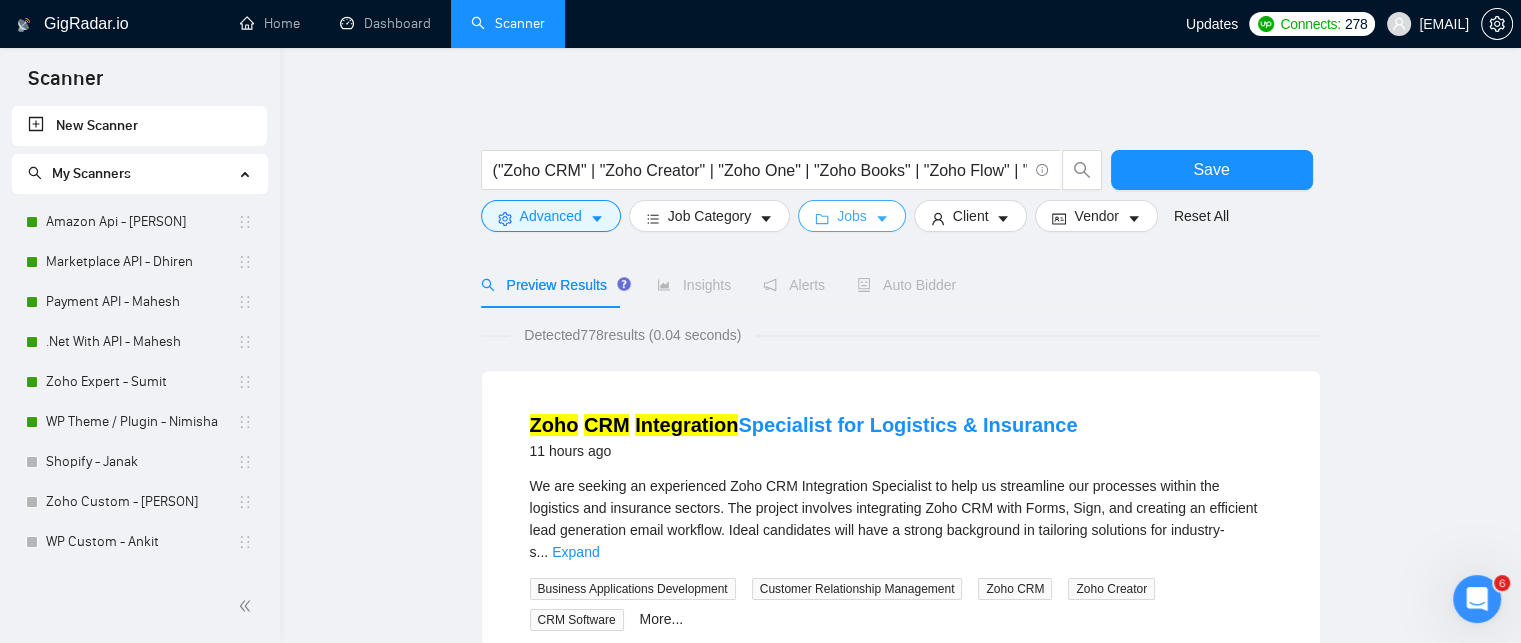 click 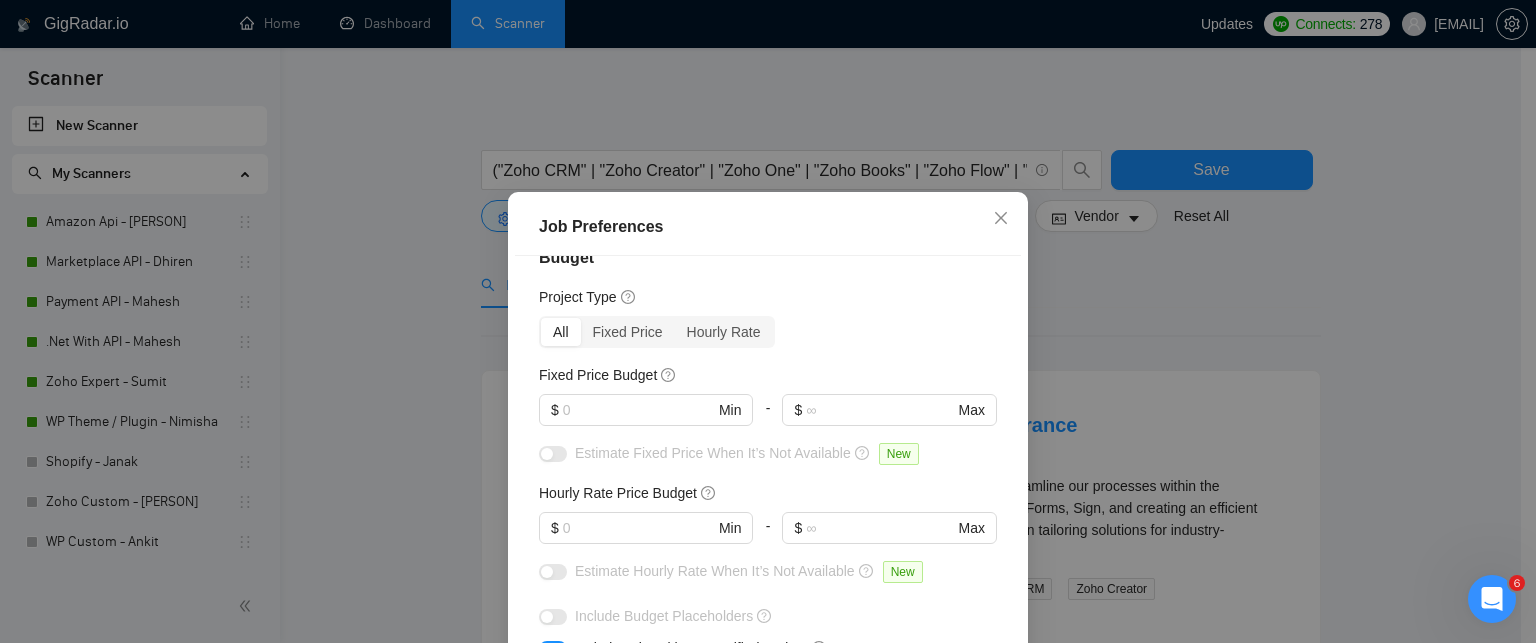 scroll, scrollTop: 0, scrollLeft: 0, axis: both 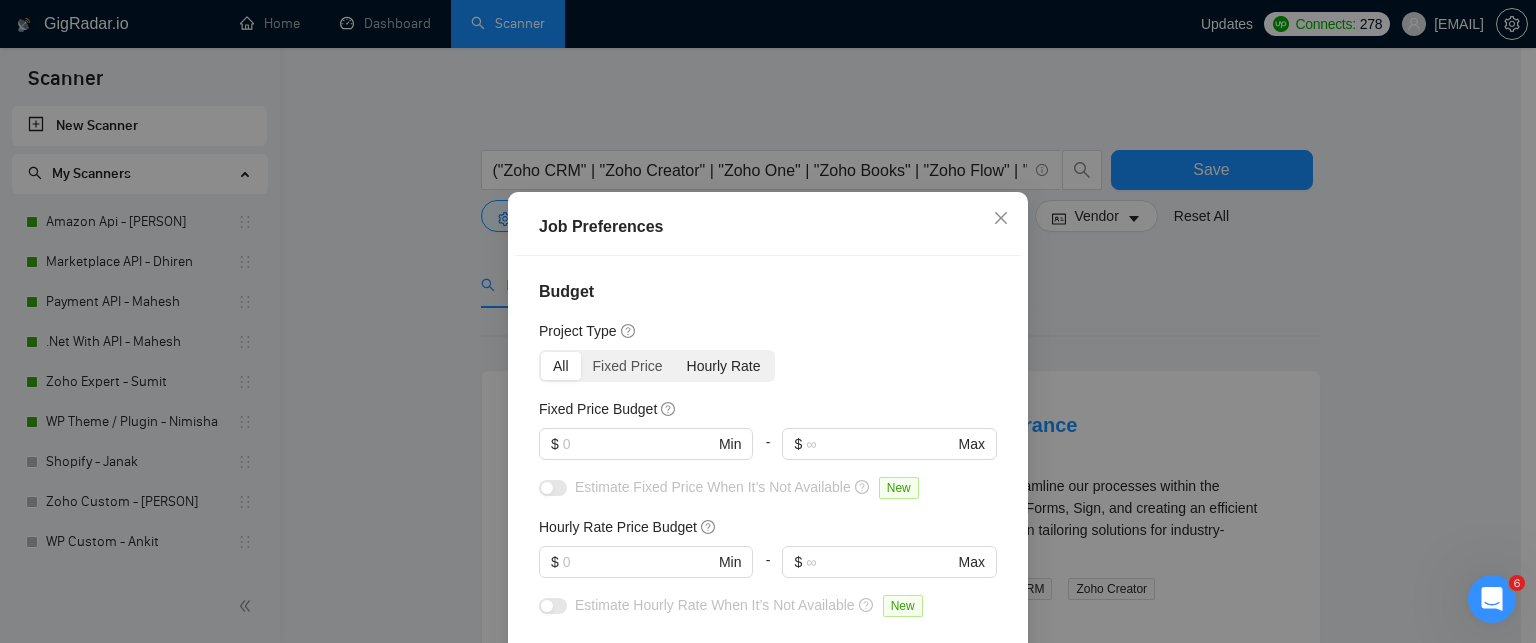 click on "Hourly Rate" at bounding box center (724, 366) 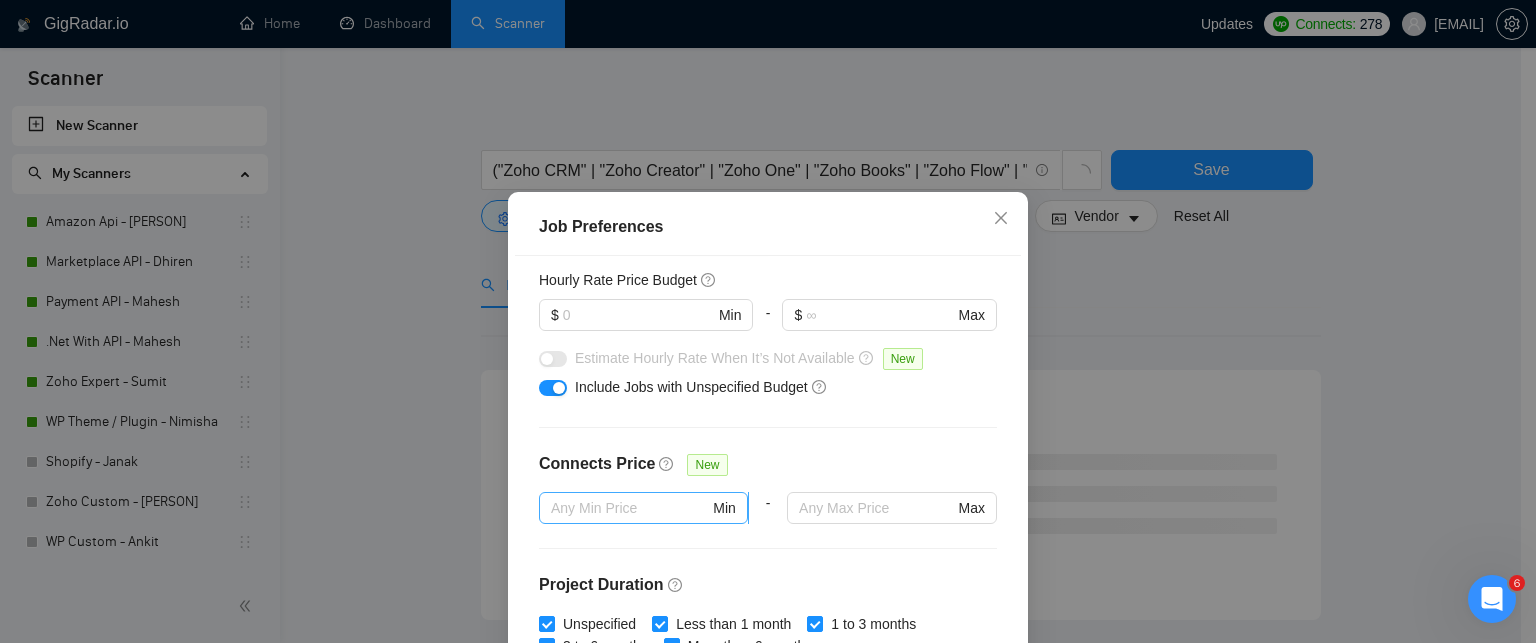 scroll, scrollTop: 100, scrollLeft: 0, axis: vertical 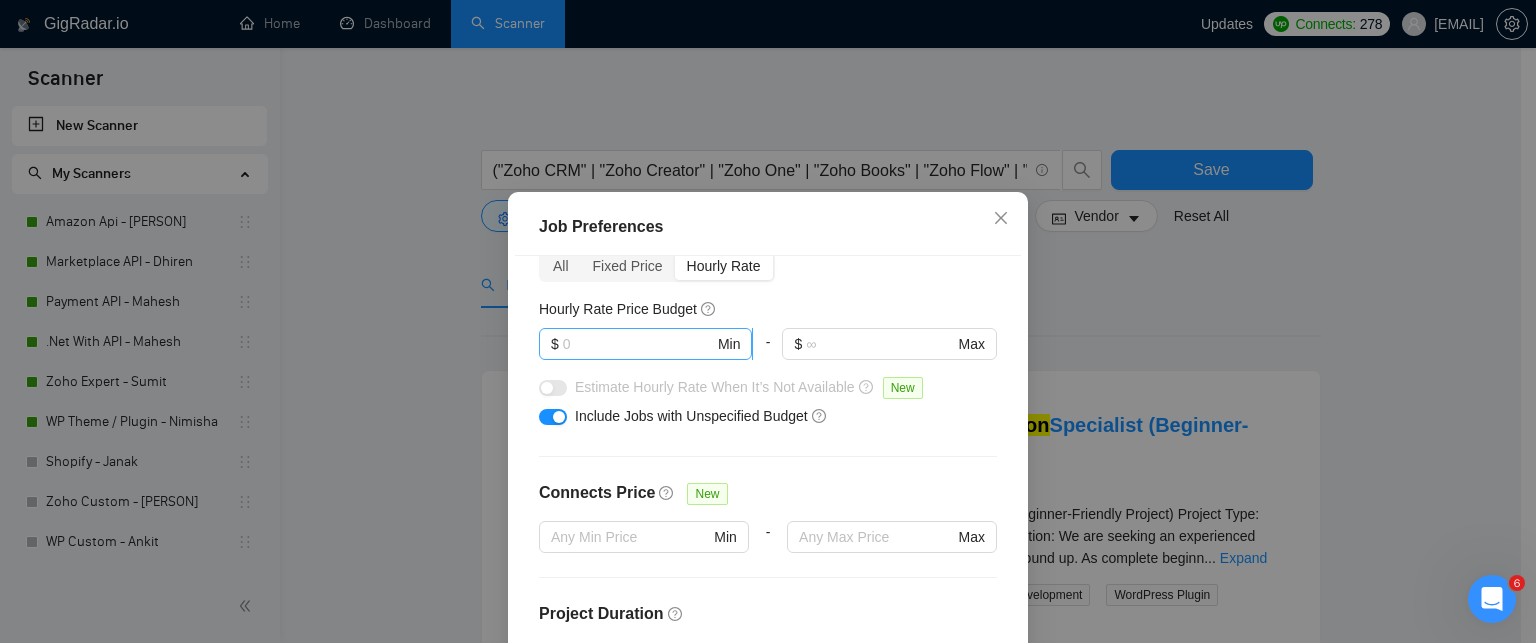 click at bounding box center [638, 344] 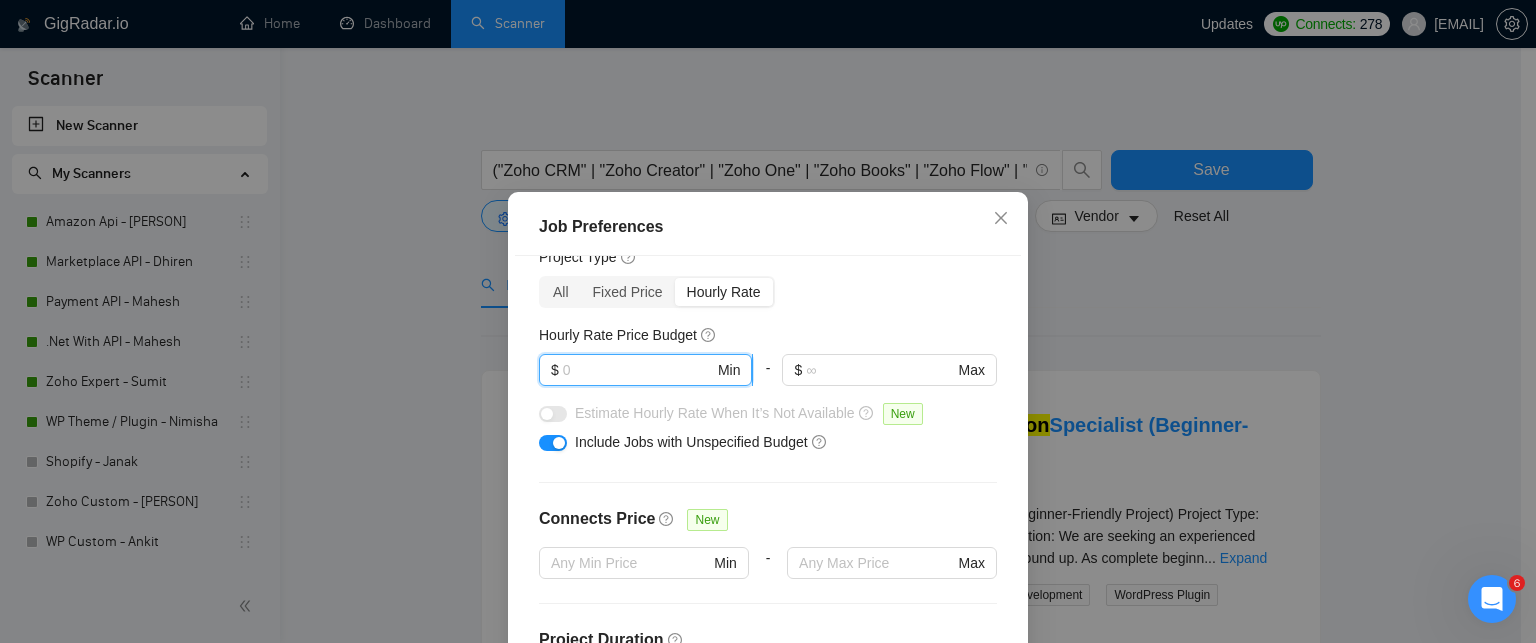 scroll, scrollTop: 0, scrollLeft: 0, axis: both 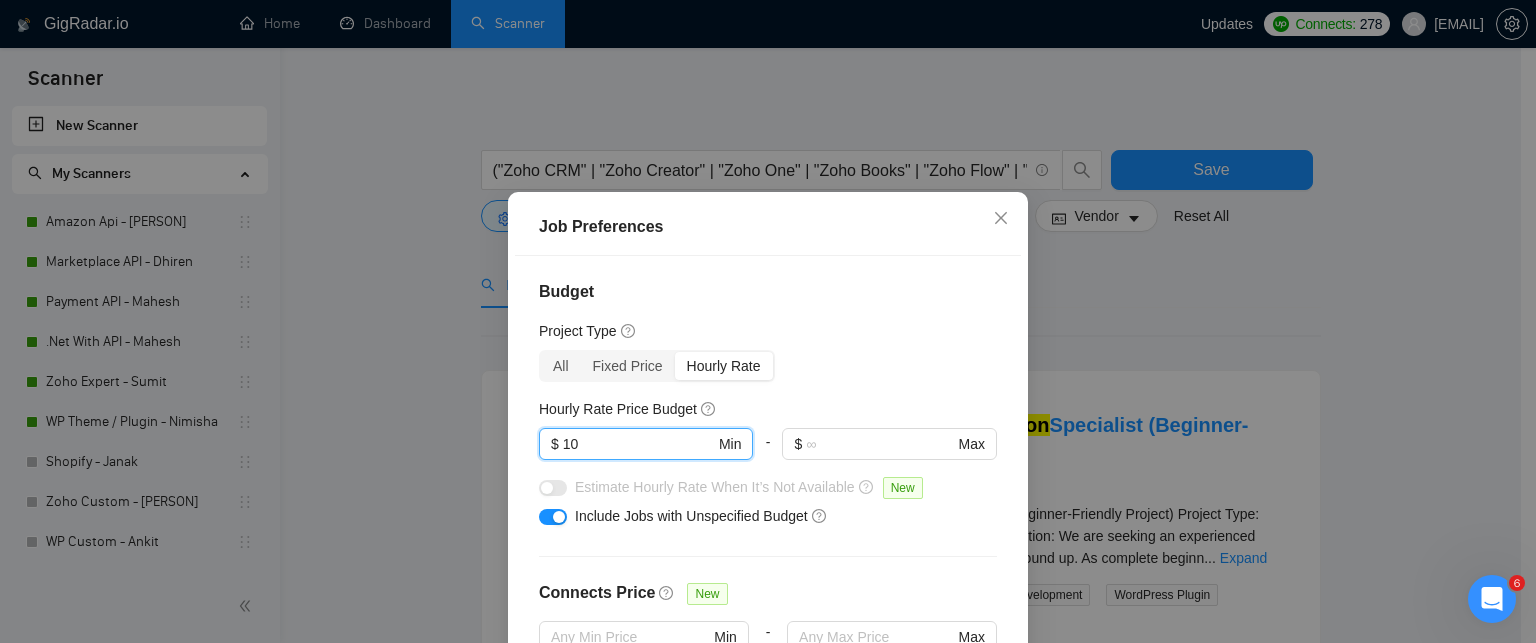 type on "10" 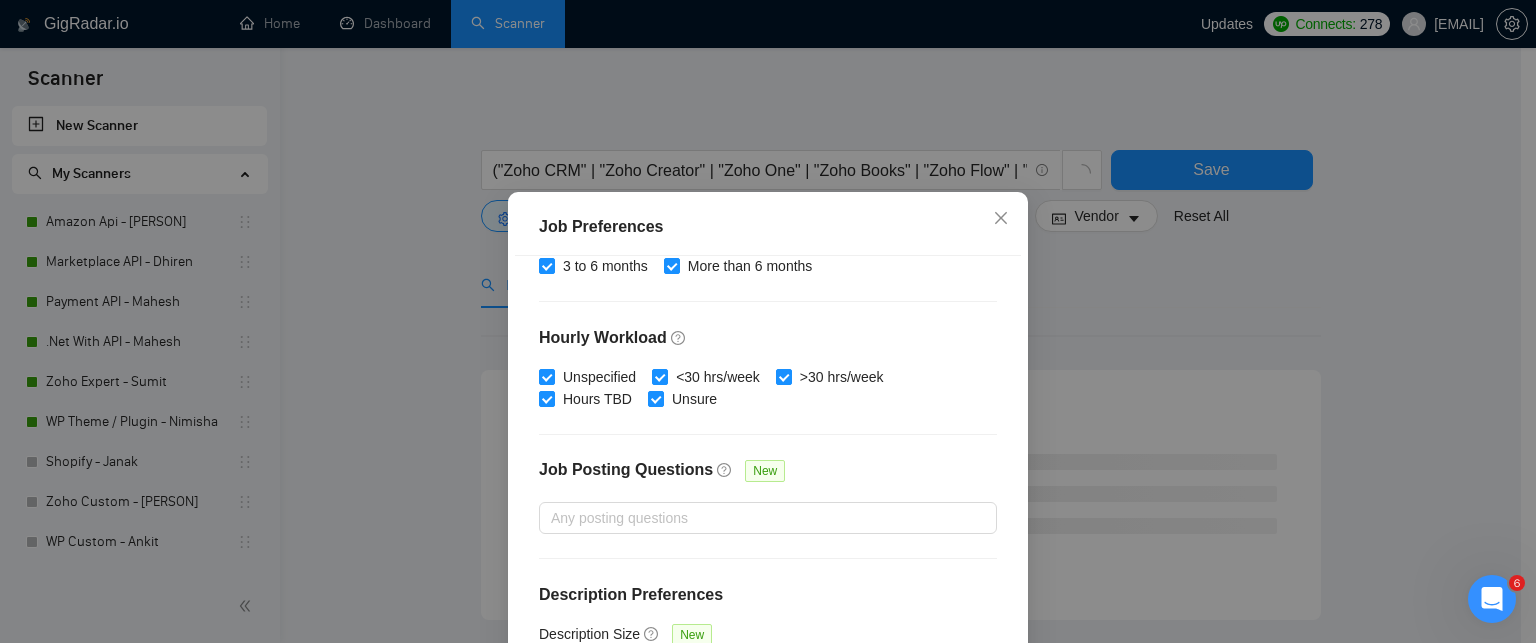 scroll, scrollTop: 511, scrollLeft: 0, axis: vertical 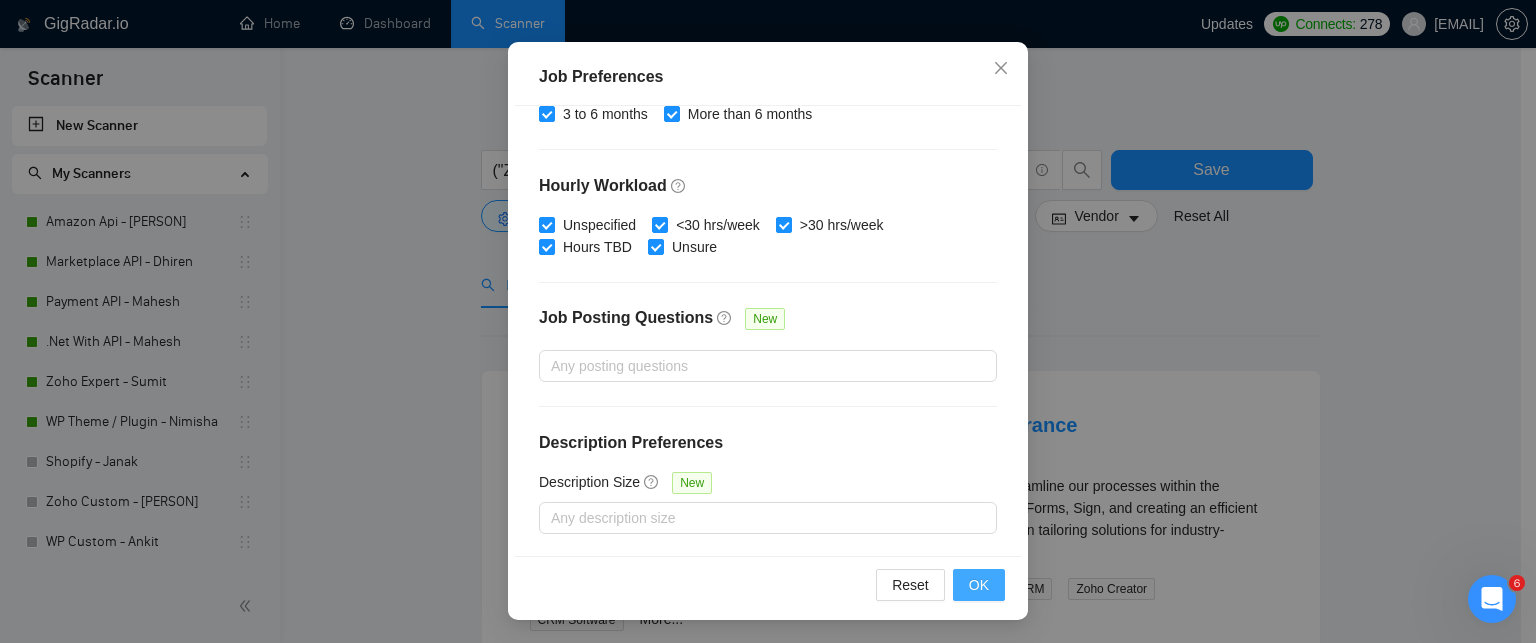 click on "OK" at bounding box center (979, 585) 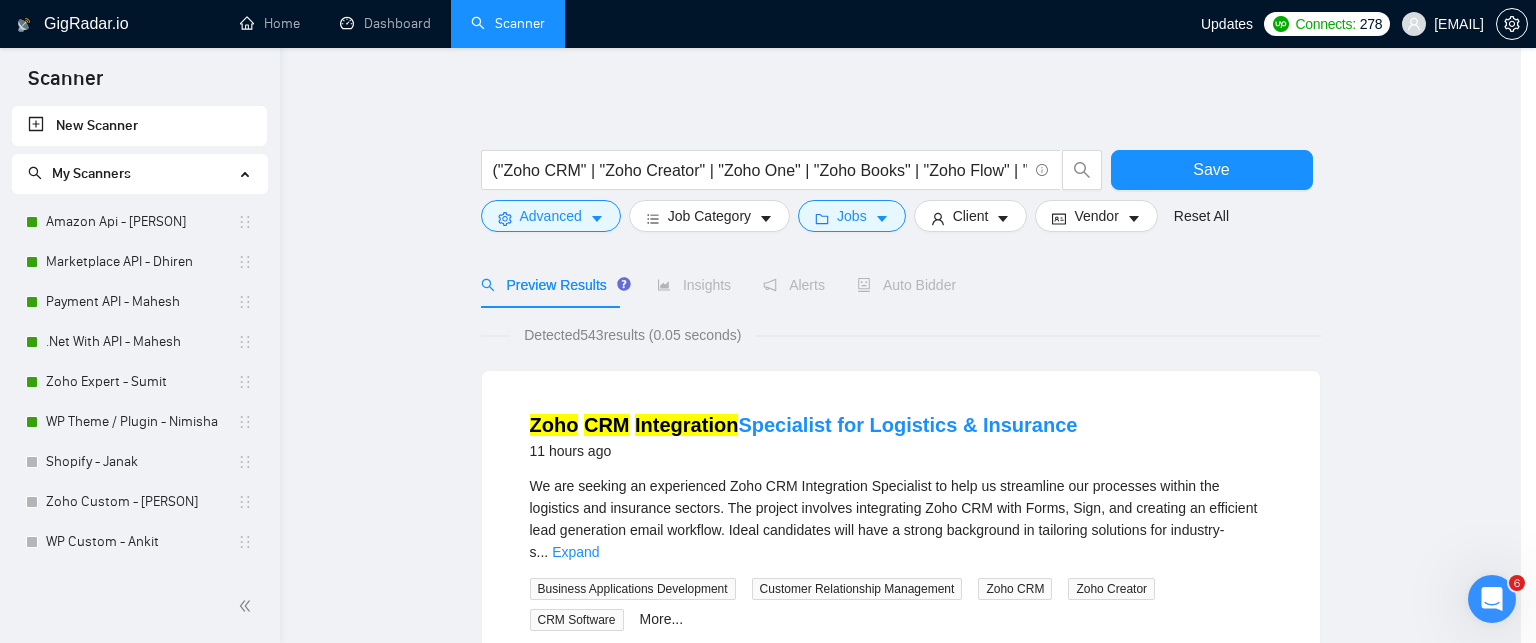 scroll, scrollTop: 78, scrollLeft: 0, axis: vertical 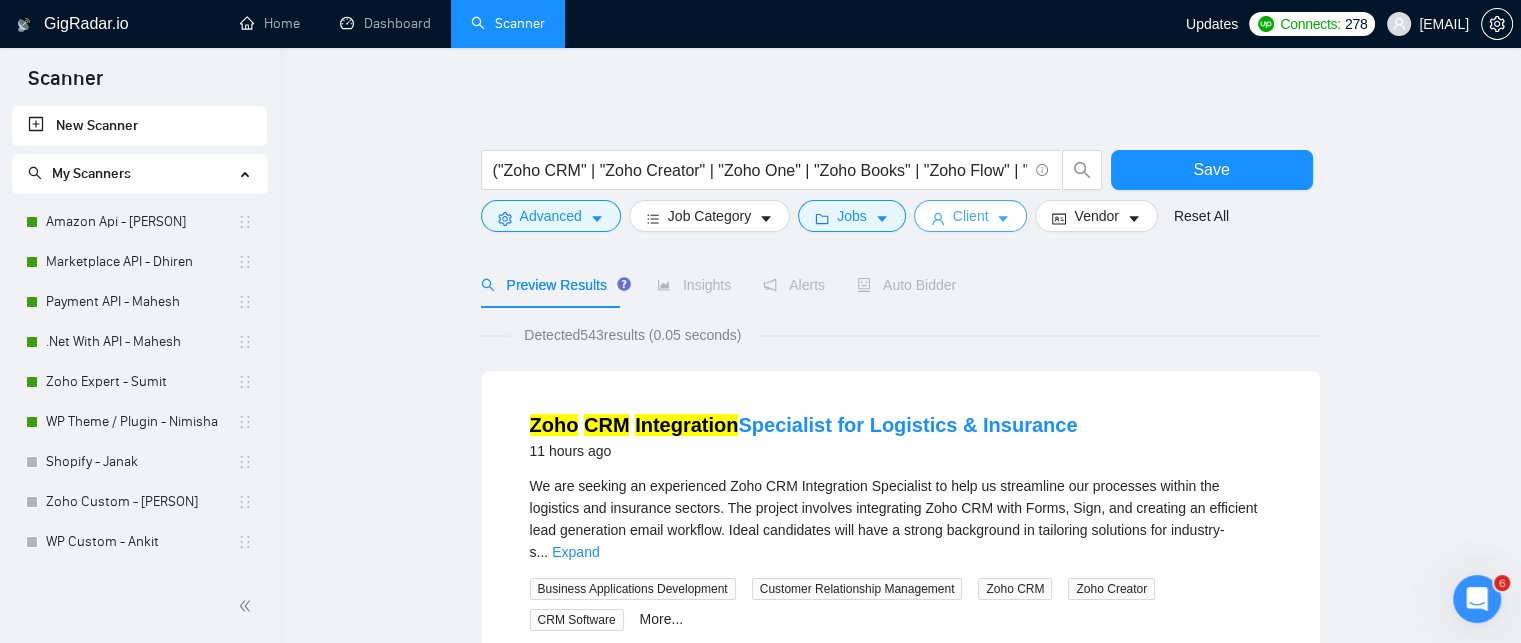 click 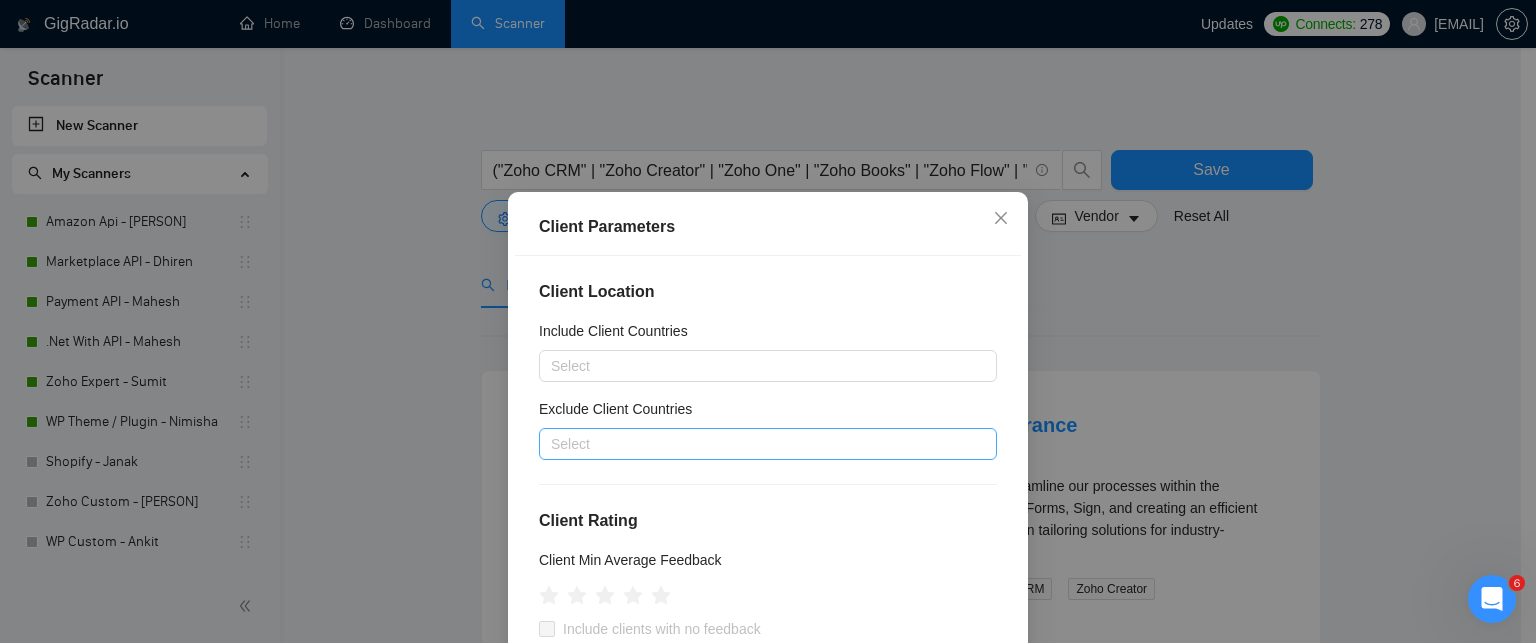 click at bounding box center [758, 444] 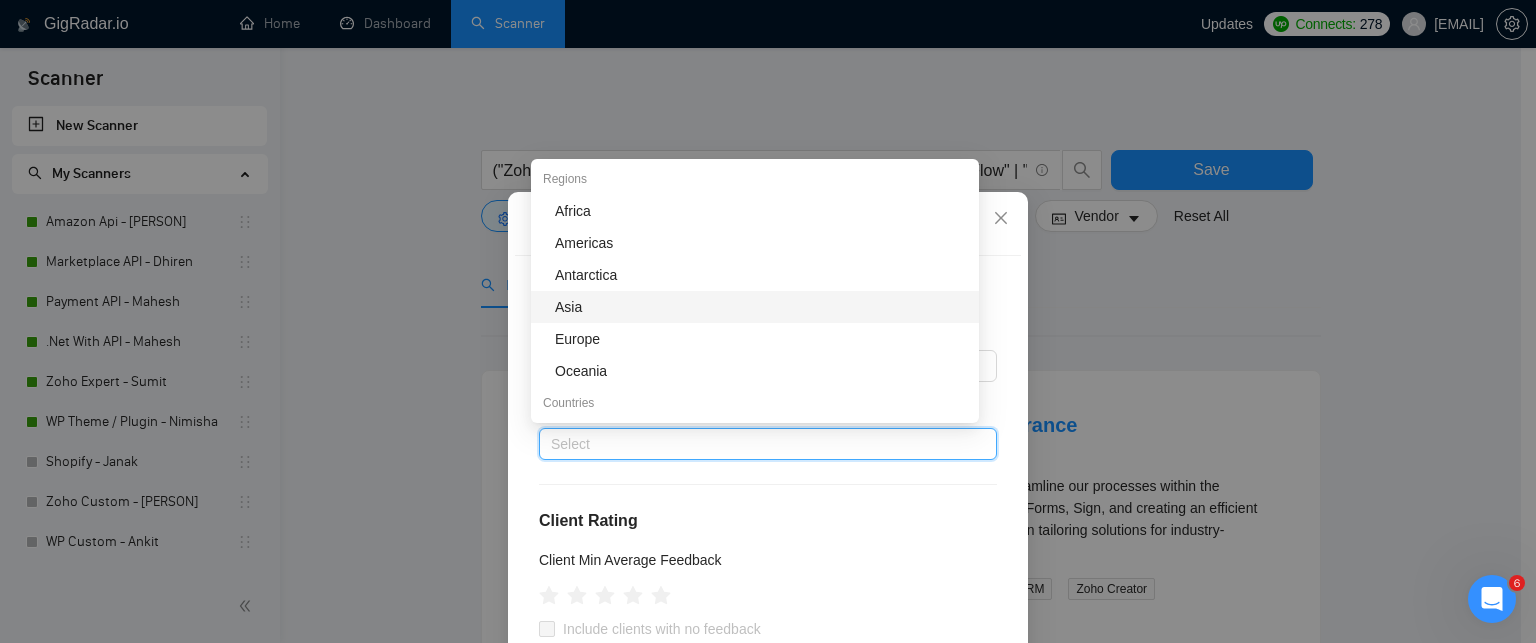 click on "Asia" at bounding box center [761, 307] 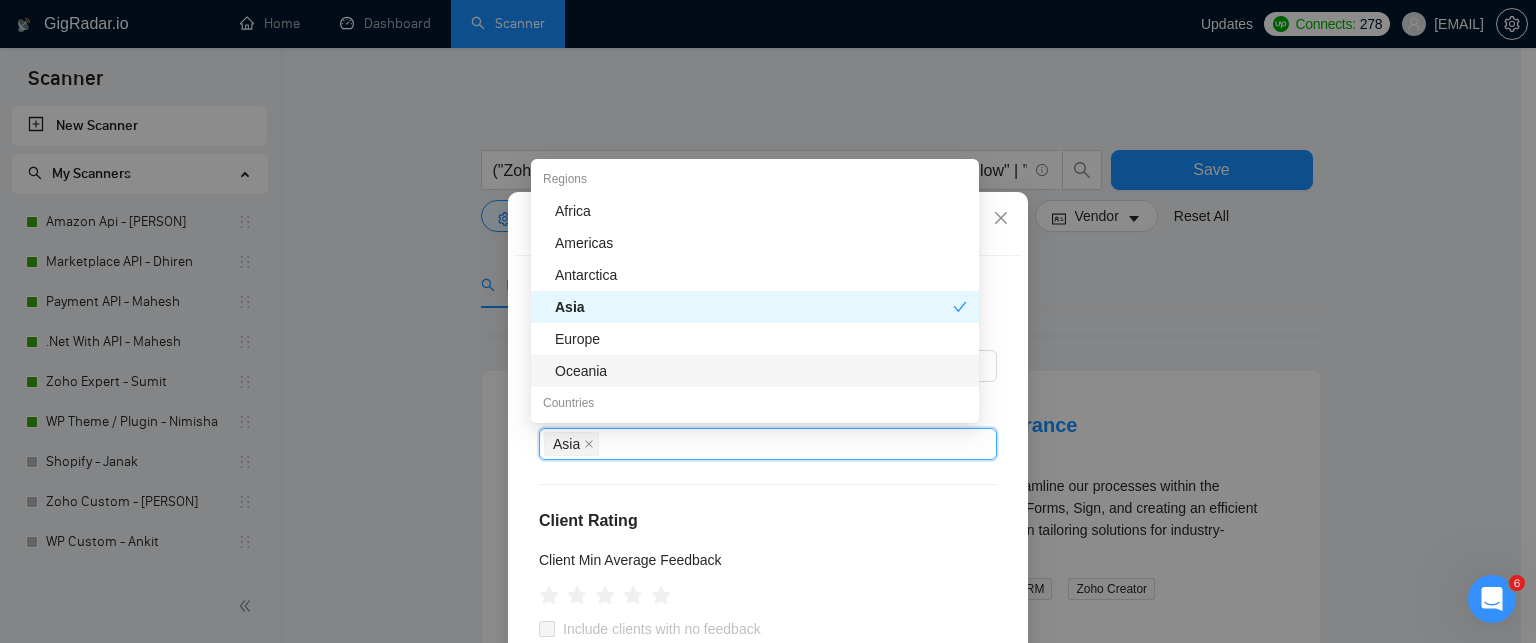 click on "Client Rating" at bounding box center [768, 521] 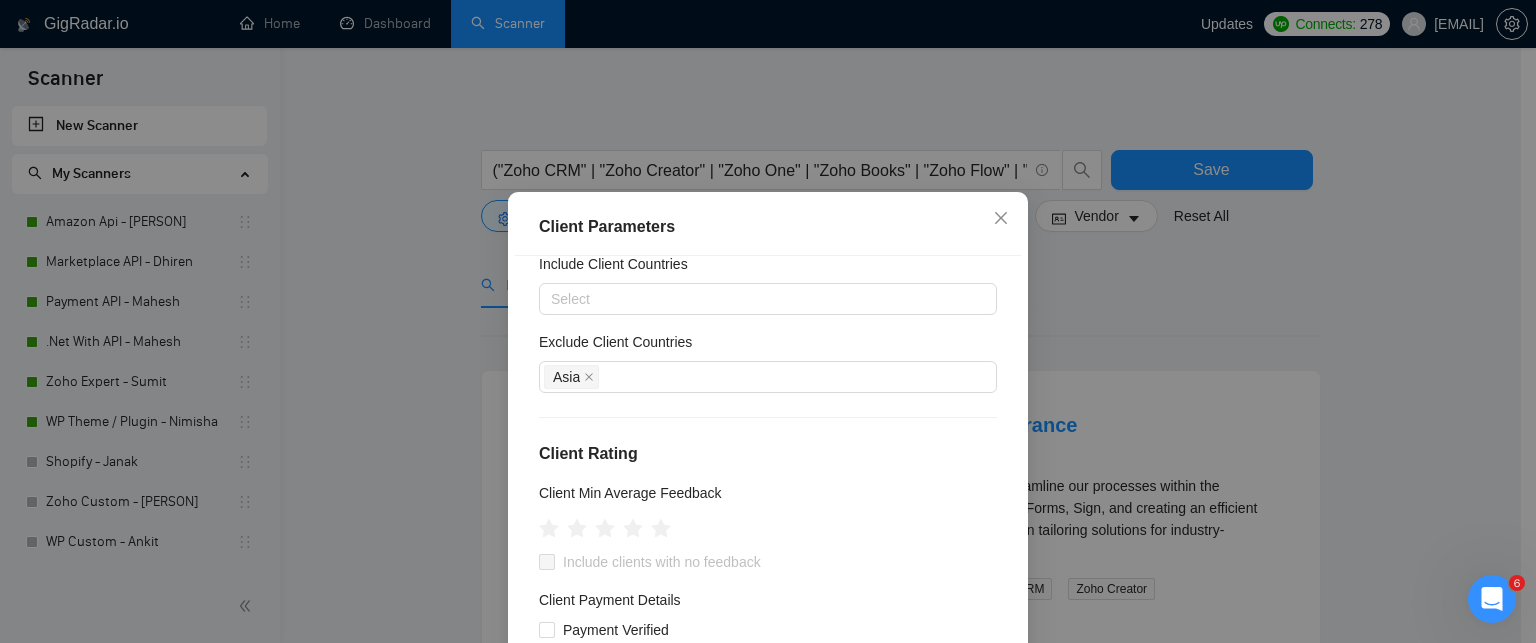scroll, scrollTop: 200, scrollLeft: 0, axis: vertical 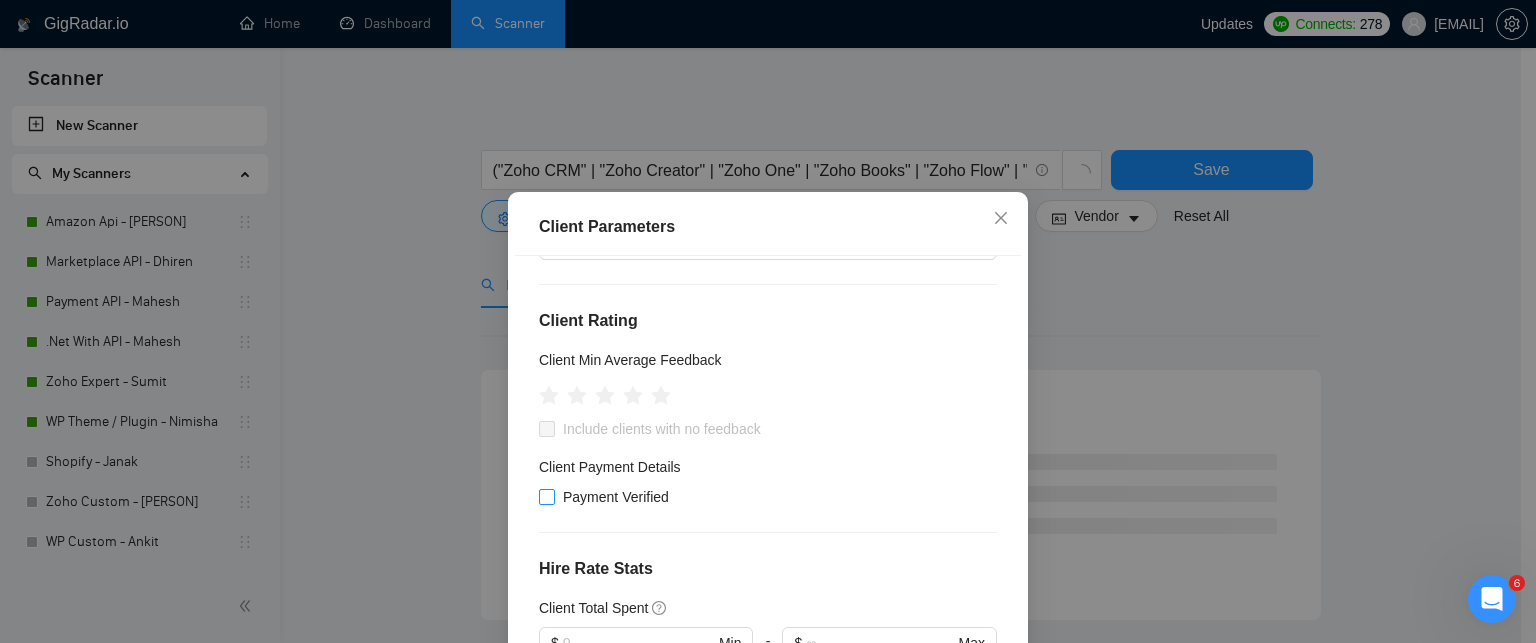drag, startPoint x: 535, startPoint y: 501, endPoint x: 683, endPoint y: 523, distance: 149.6262 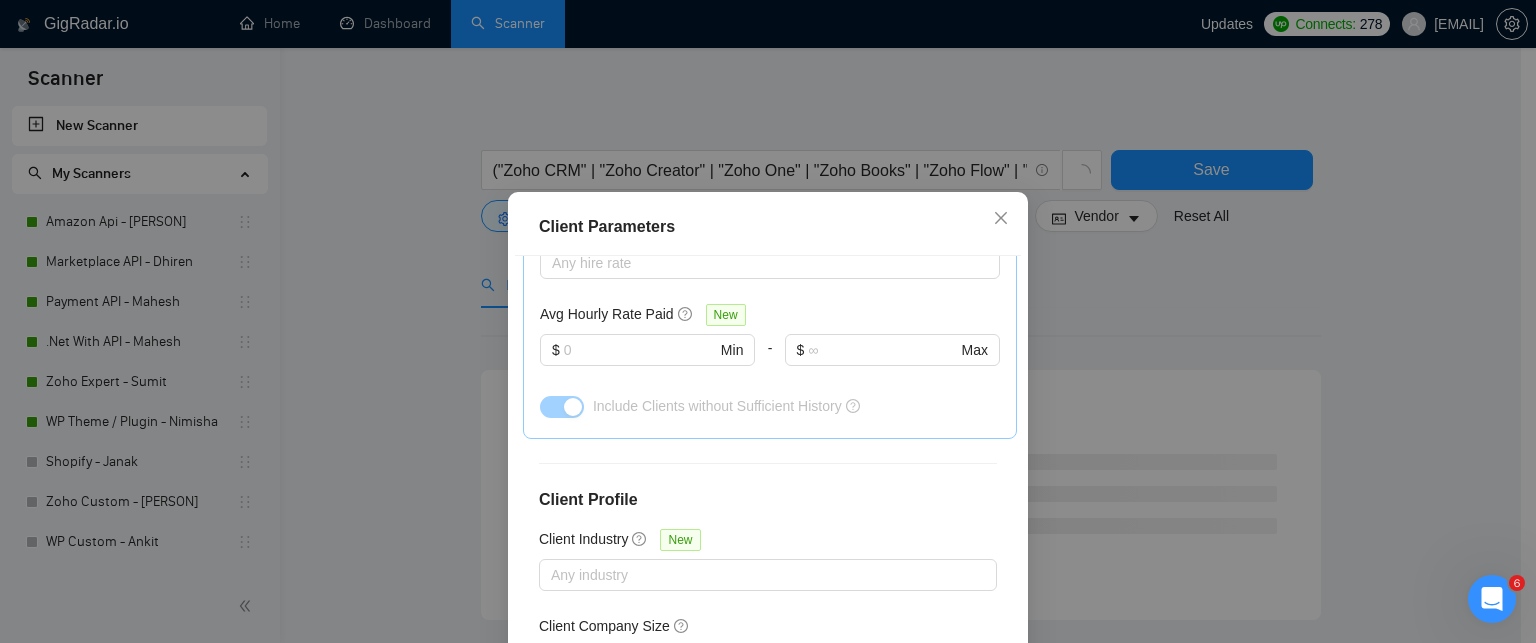 scroll, scrollTop: 797, scrollLeft: 0, axis: vertical 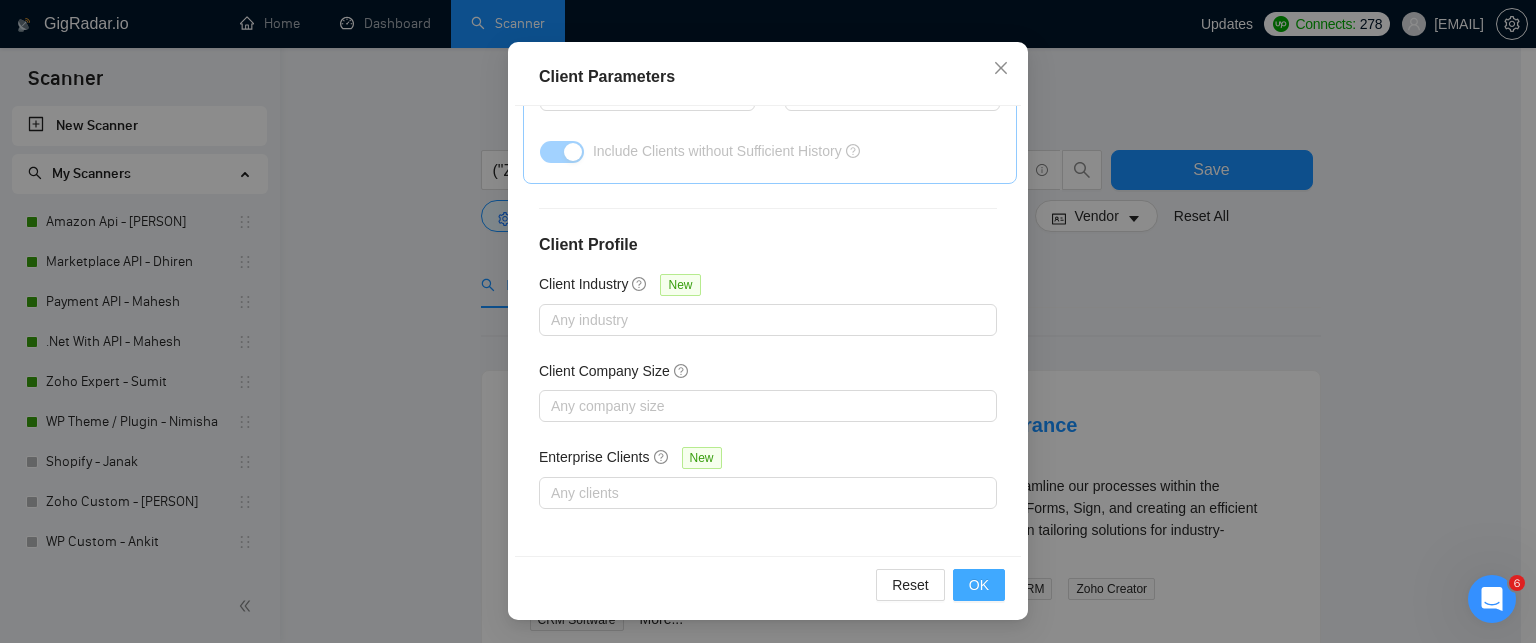 drag, startPoint x: 981, startPoint y: 576, endPoint x: 1092, endPoint y: 551, distance: 113.78049 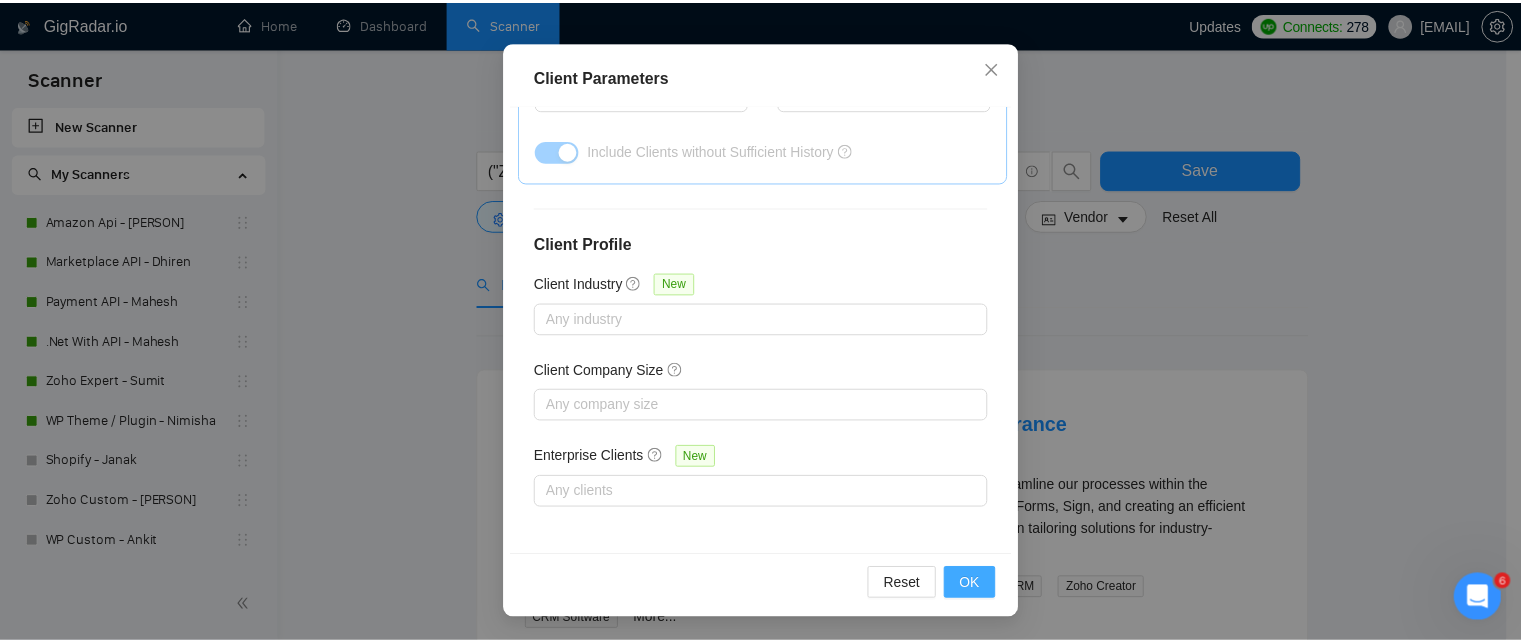 scroll, scrollTop: 78, scrollLeft: 0, axis: vertical 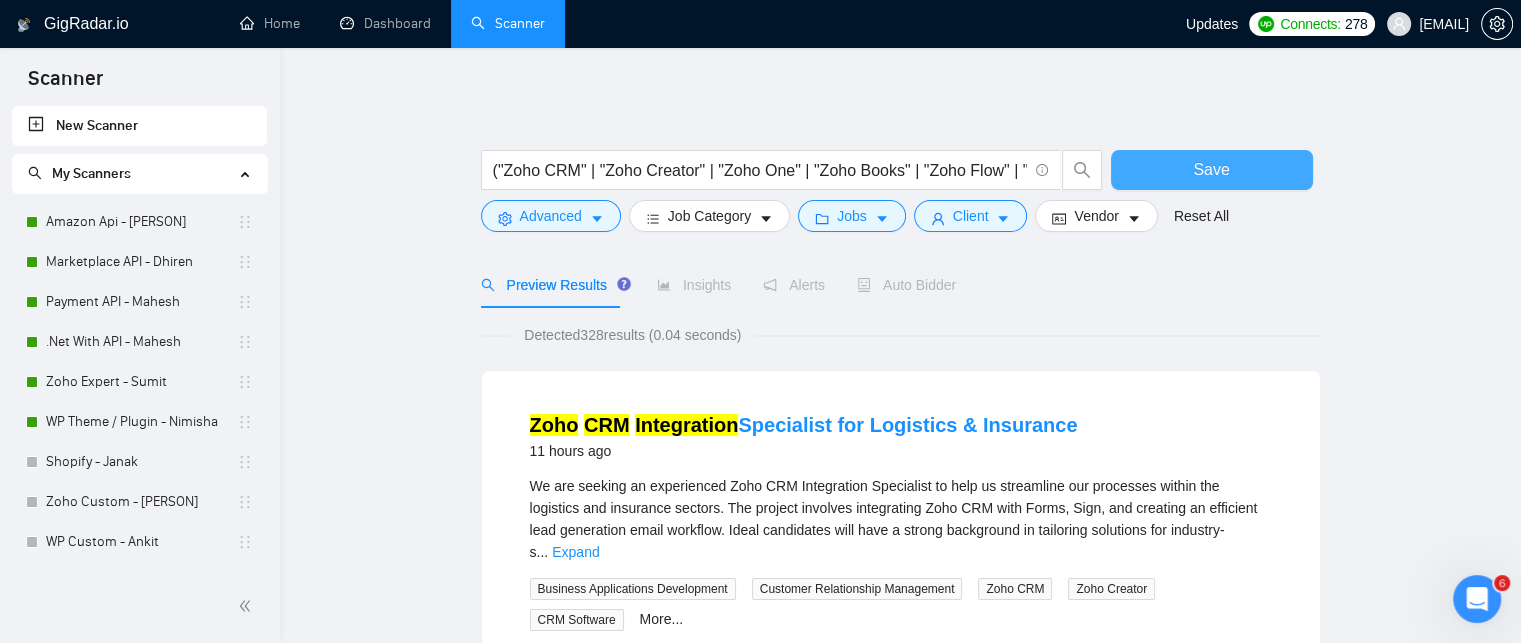 drag, startPoint x: 1180, startPoint y: 181, endPoint x: 1292, endPoint y: 323, distance: 180.85353 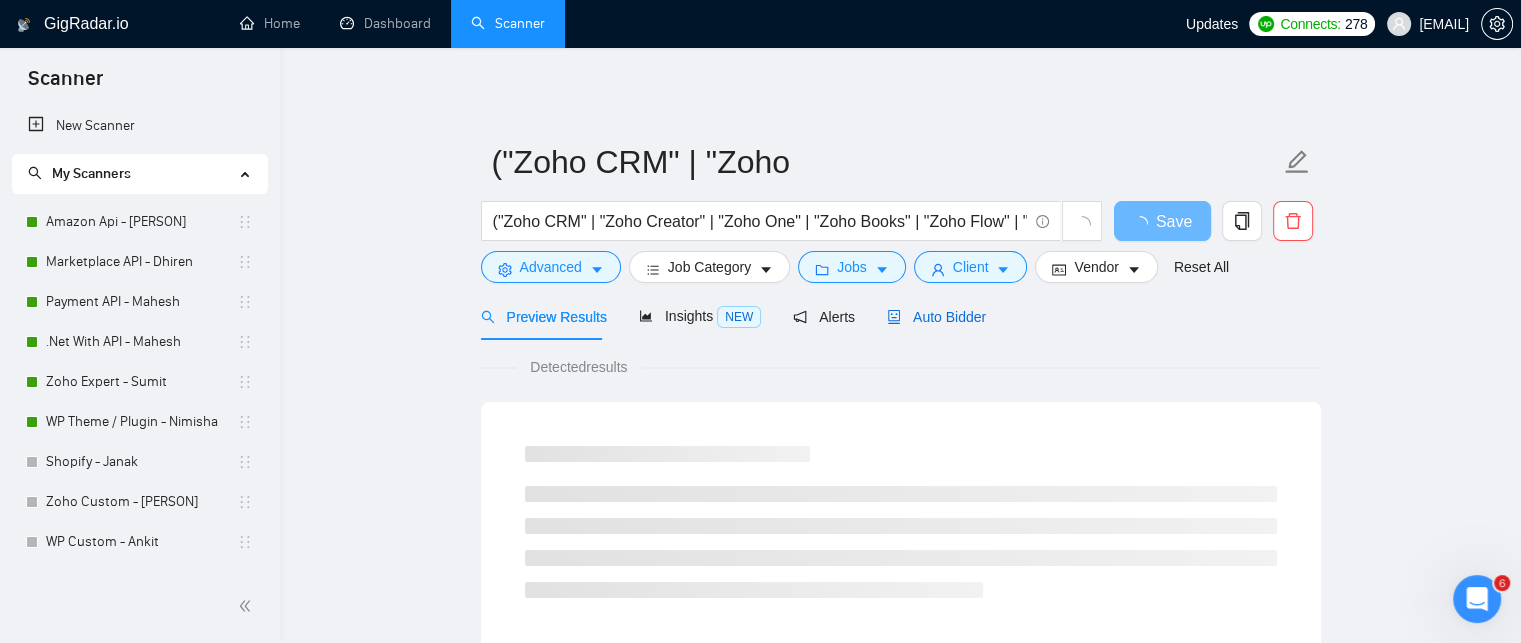 click on "Auto Bidder" at bounding box center (936, 317) 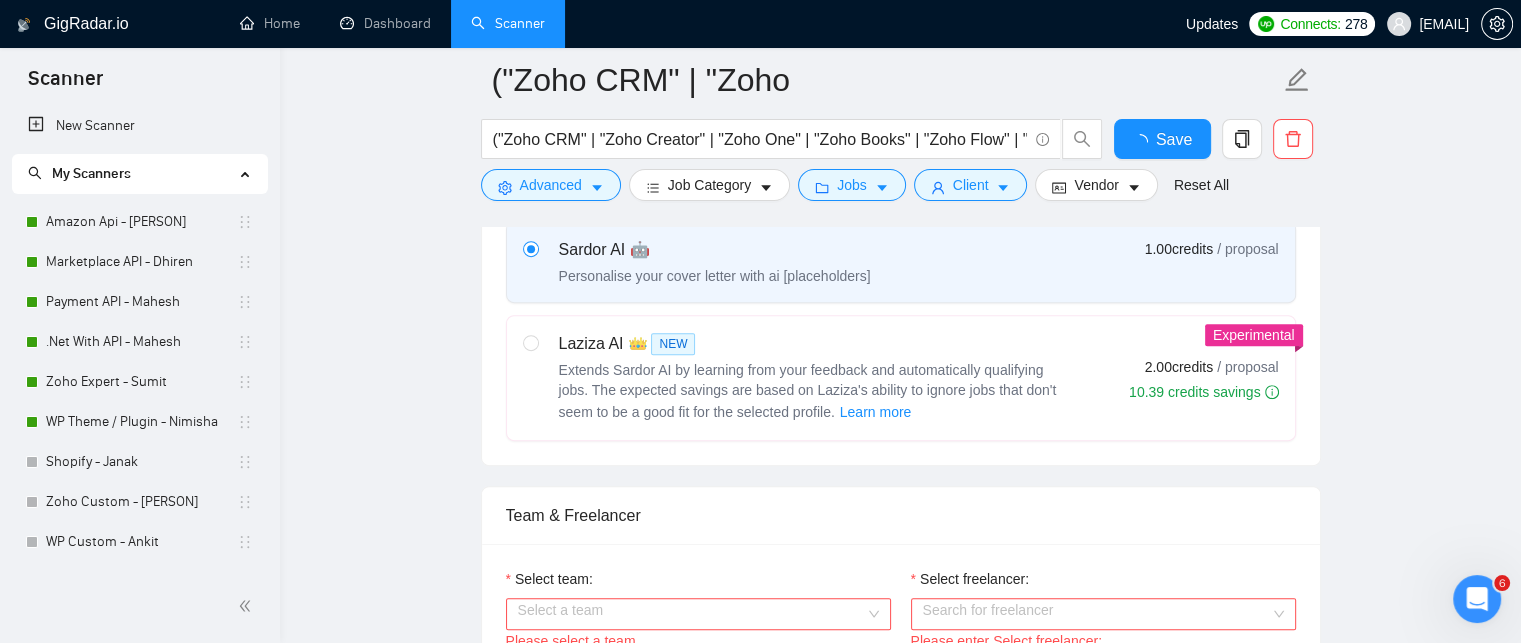type 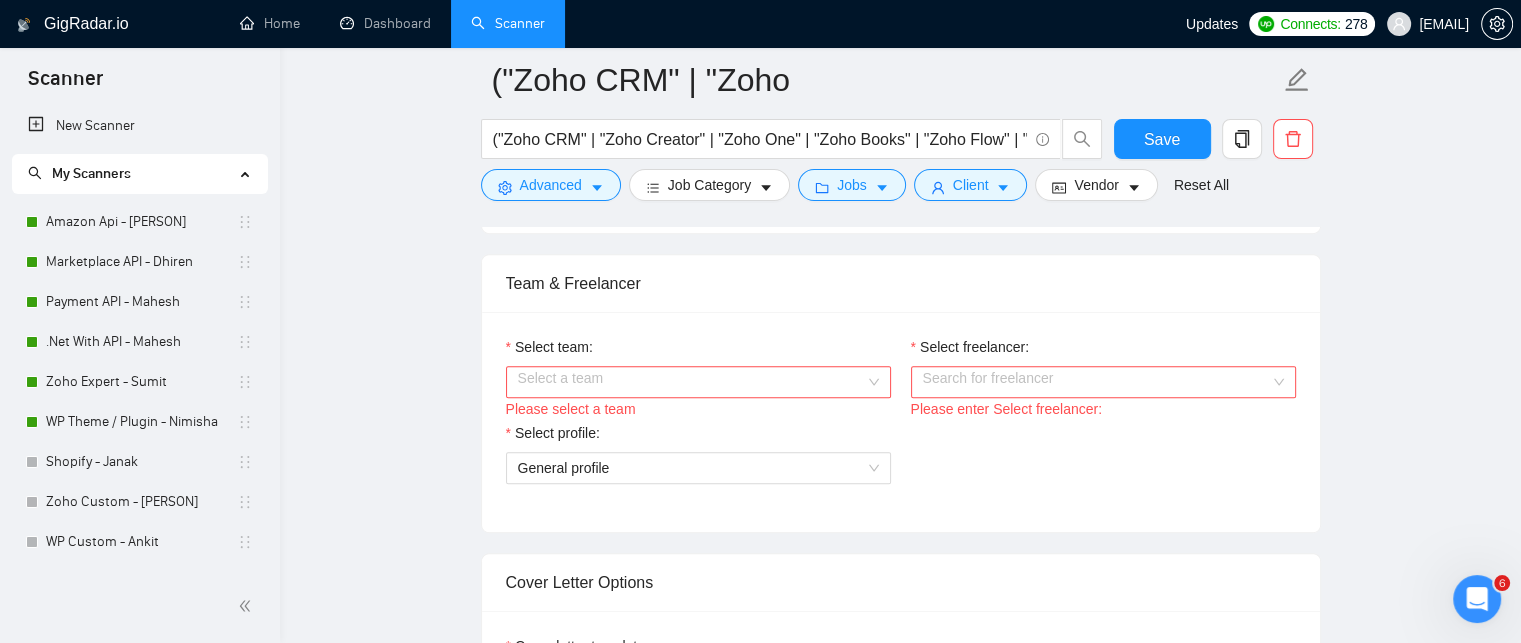 scroll, scrollTop: 1024, scrollLeft: 0, axis: vertical 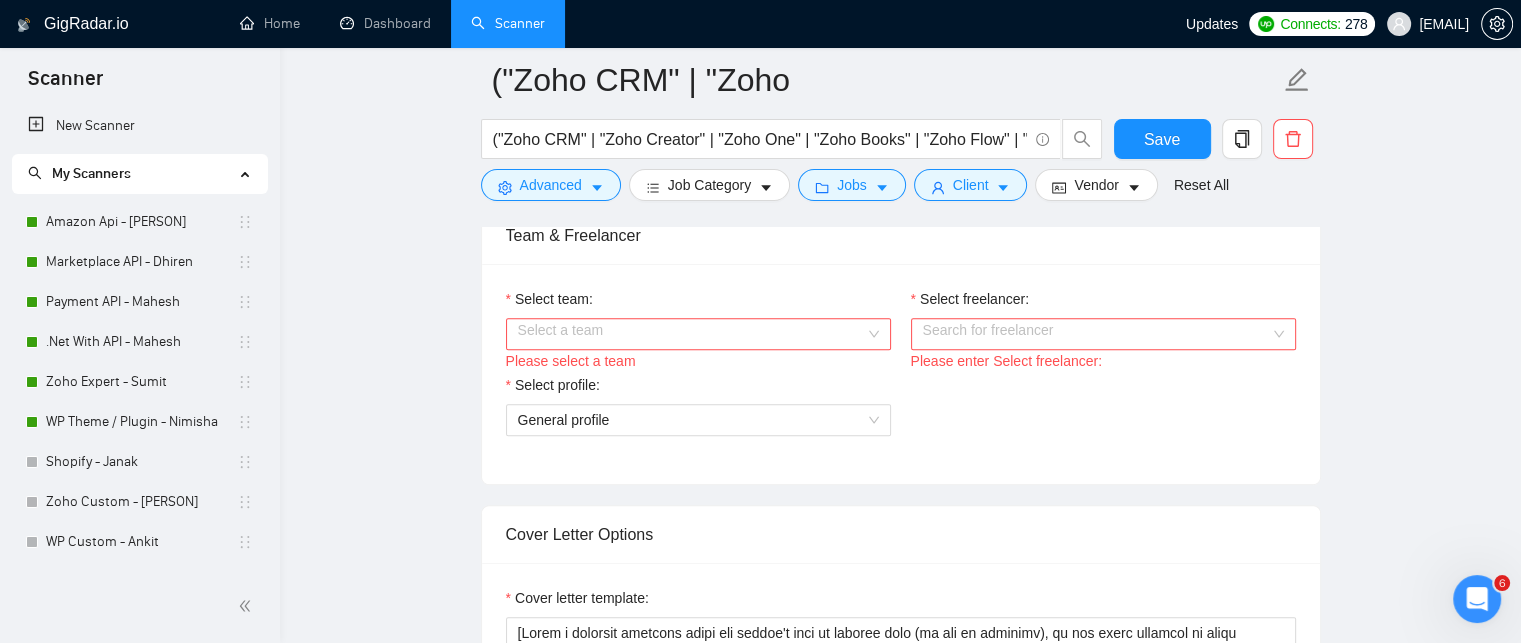 click on "Select team:" at bounding box center (691, 334) 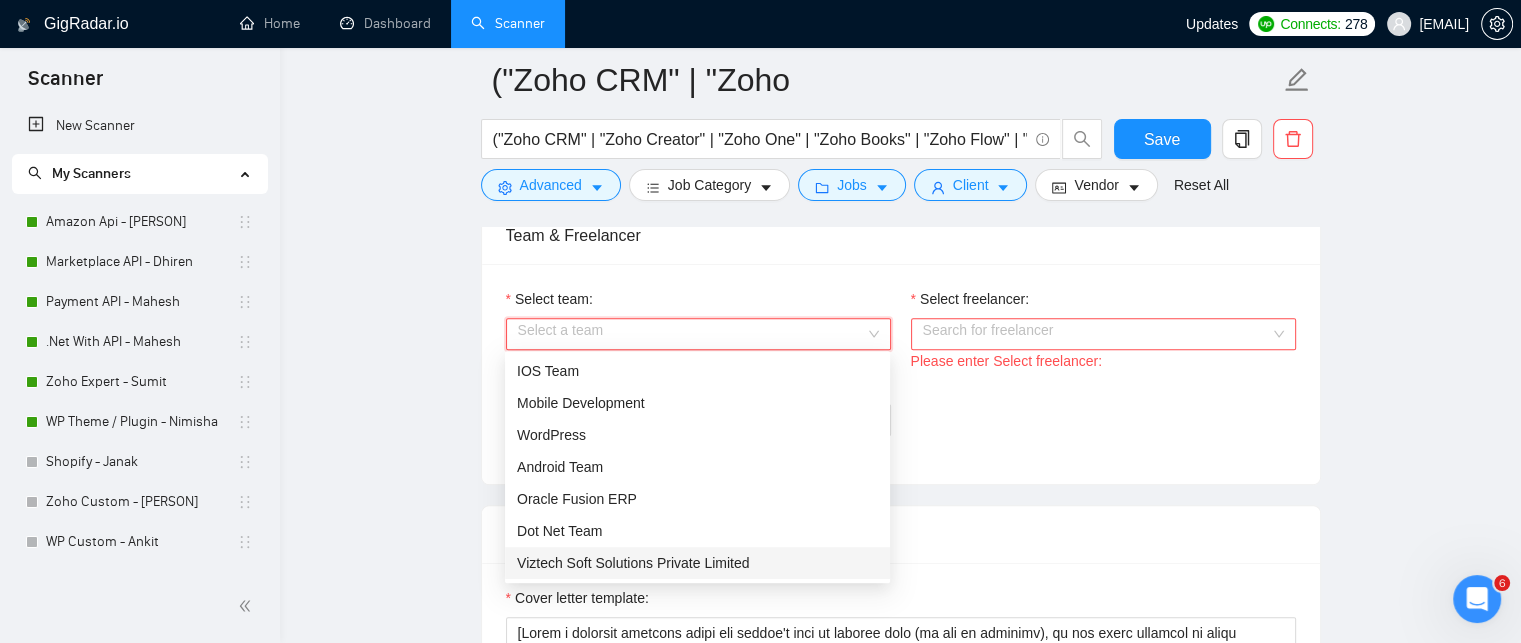 click on "Viztech Soft Solutions Private Limited" at bounding box center [697, 563] 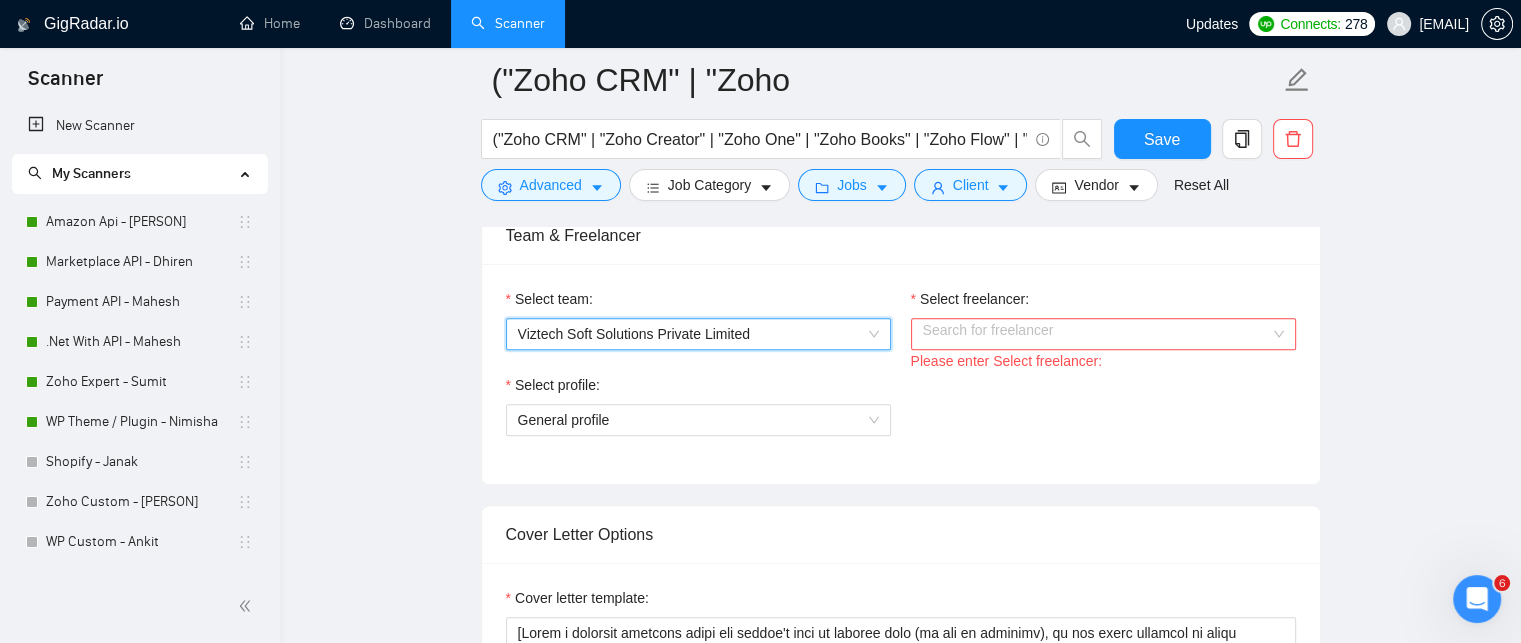 click on "Select freelancer:" at bounding box center (1096, 334) 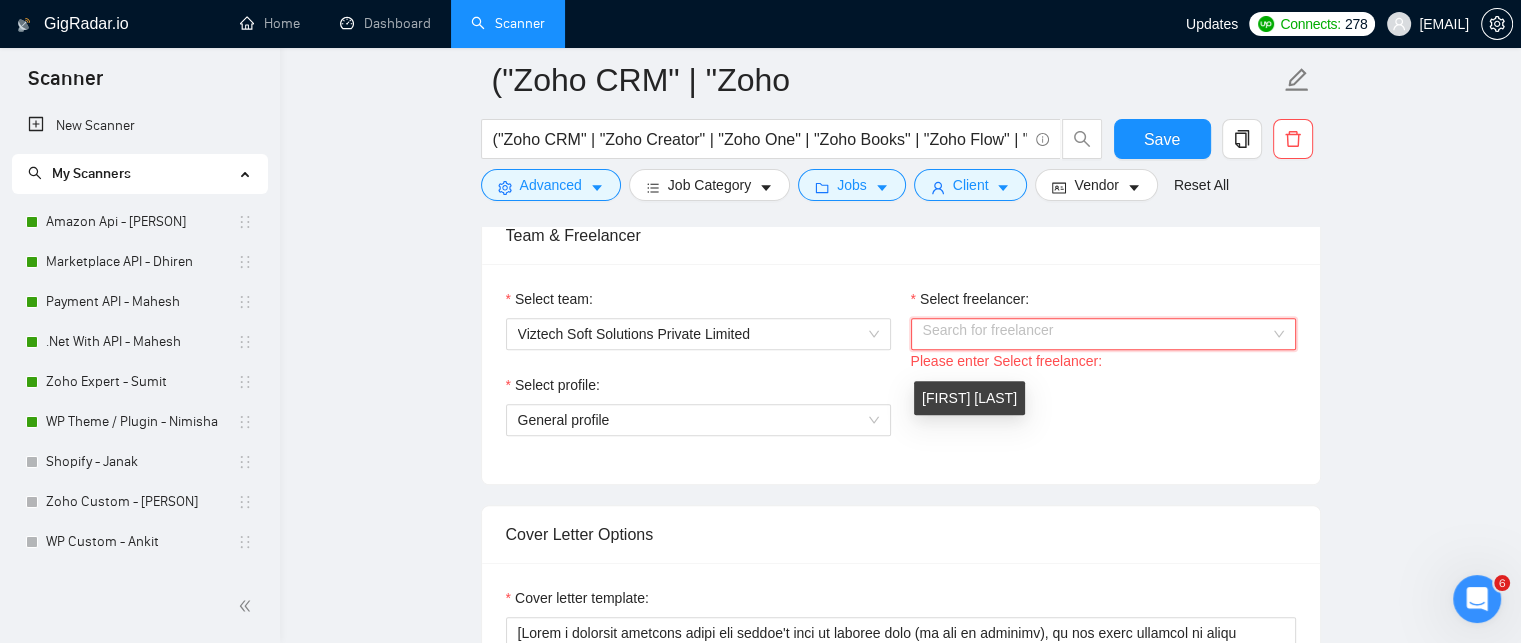 click on "[FIRST] [LAST]" at bounding box center (969, 398) 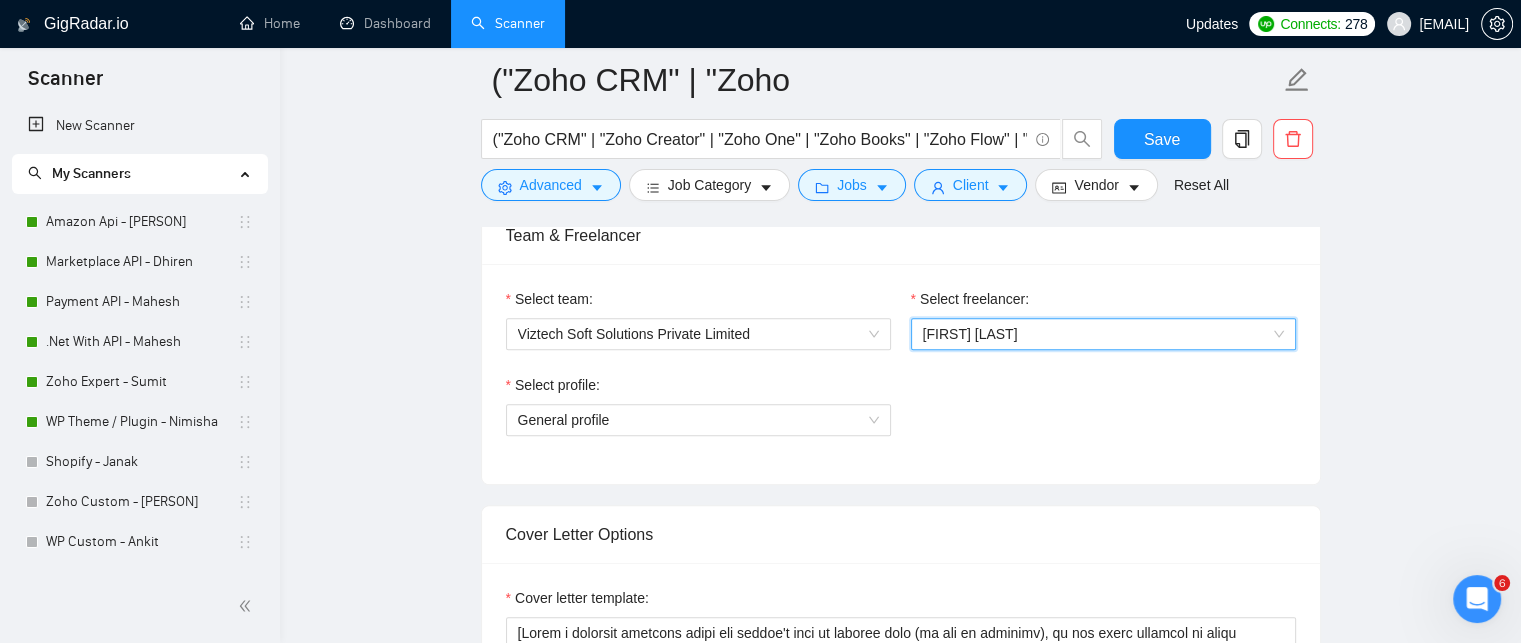 click on "[FIRST] [LAST]" at bounding box center [970, 334] 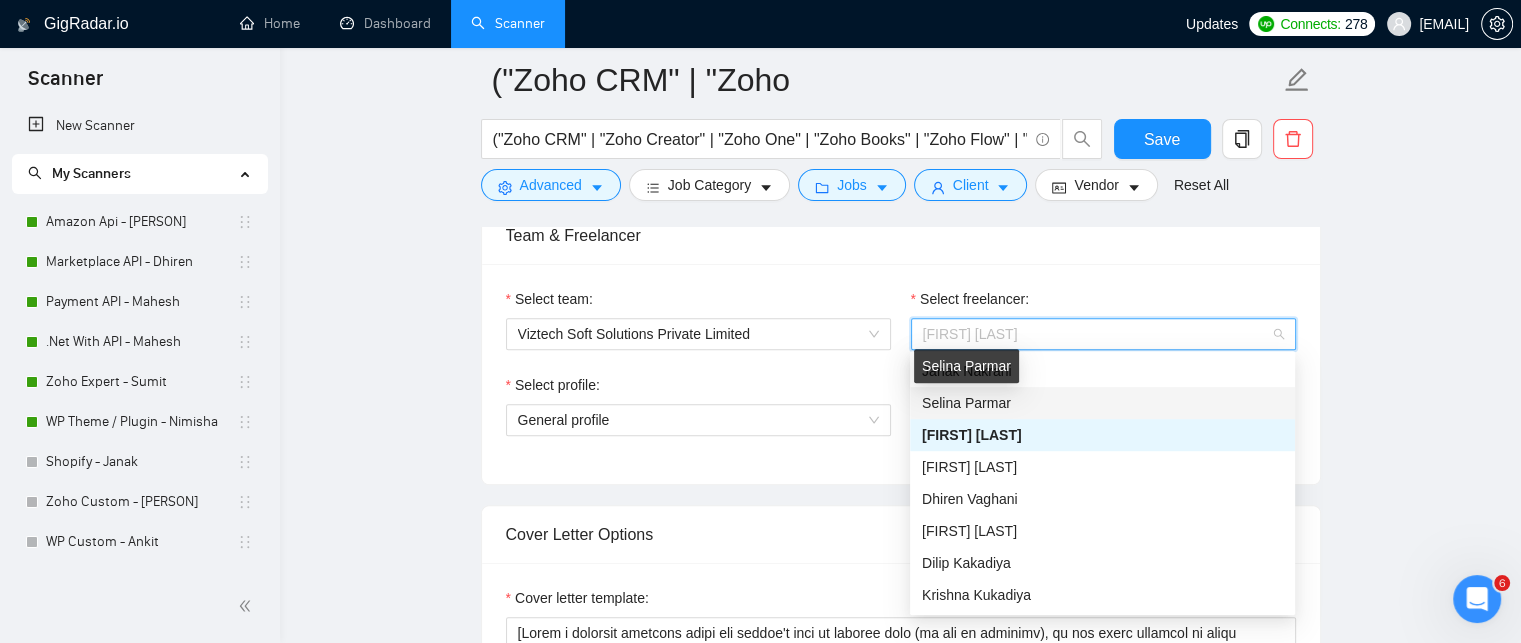 click on "Selina Parmar" at bounding box center (966, 403) 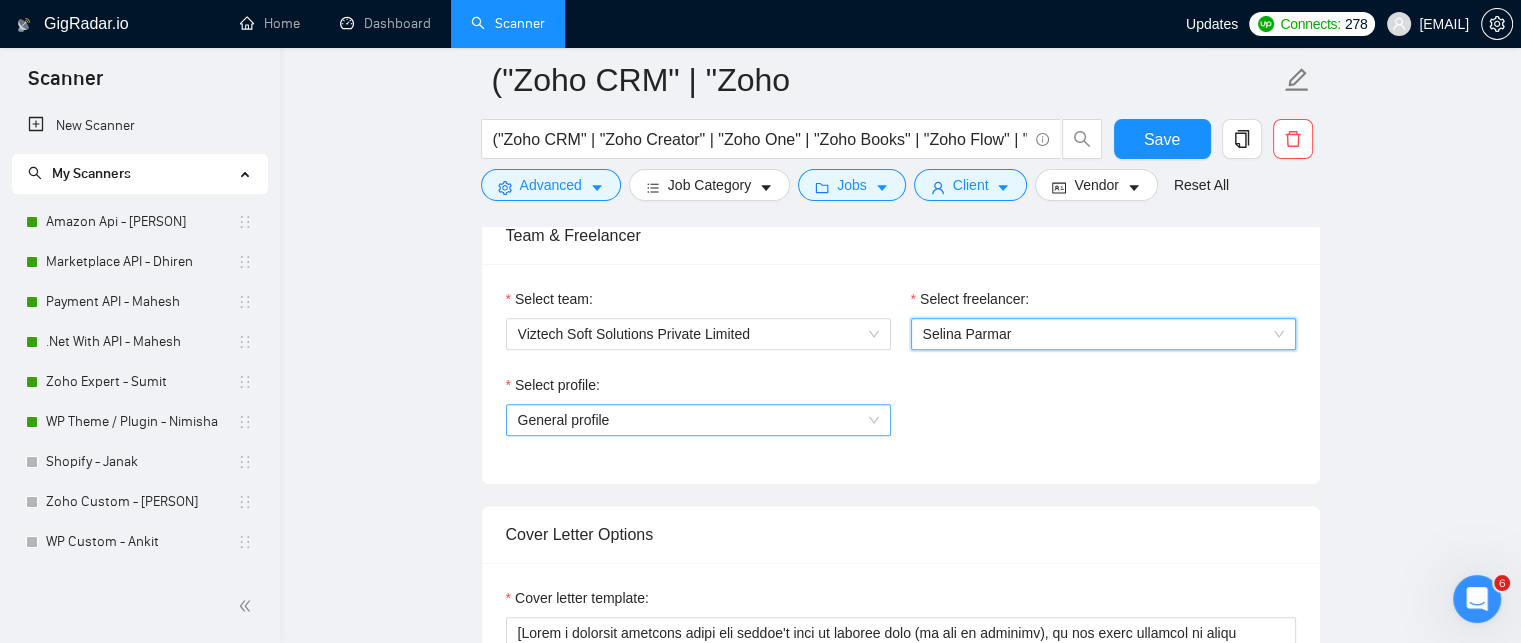 click on "General profile" at bounding box center [698, 420] 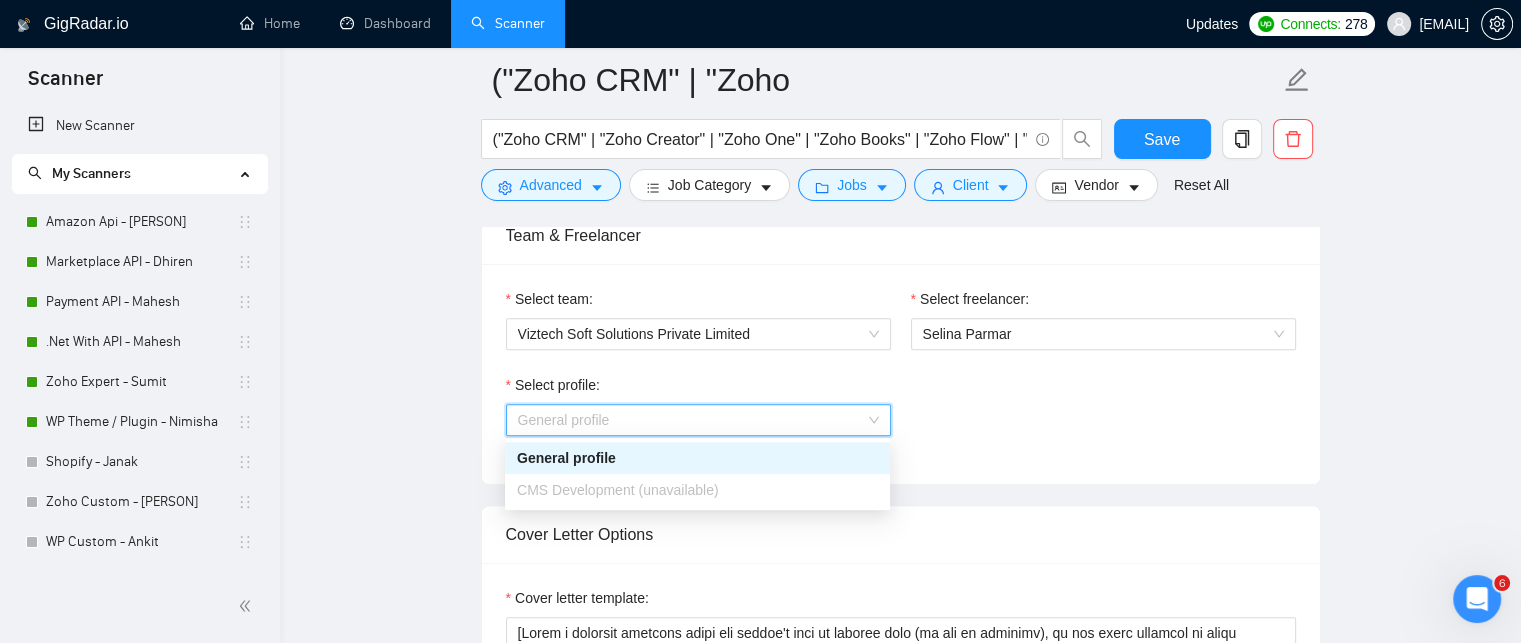 click on "CMS Development (unavailable)" at bounding box center (618, 490) 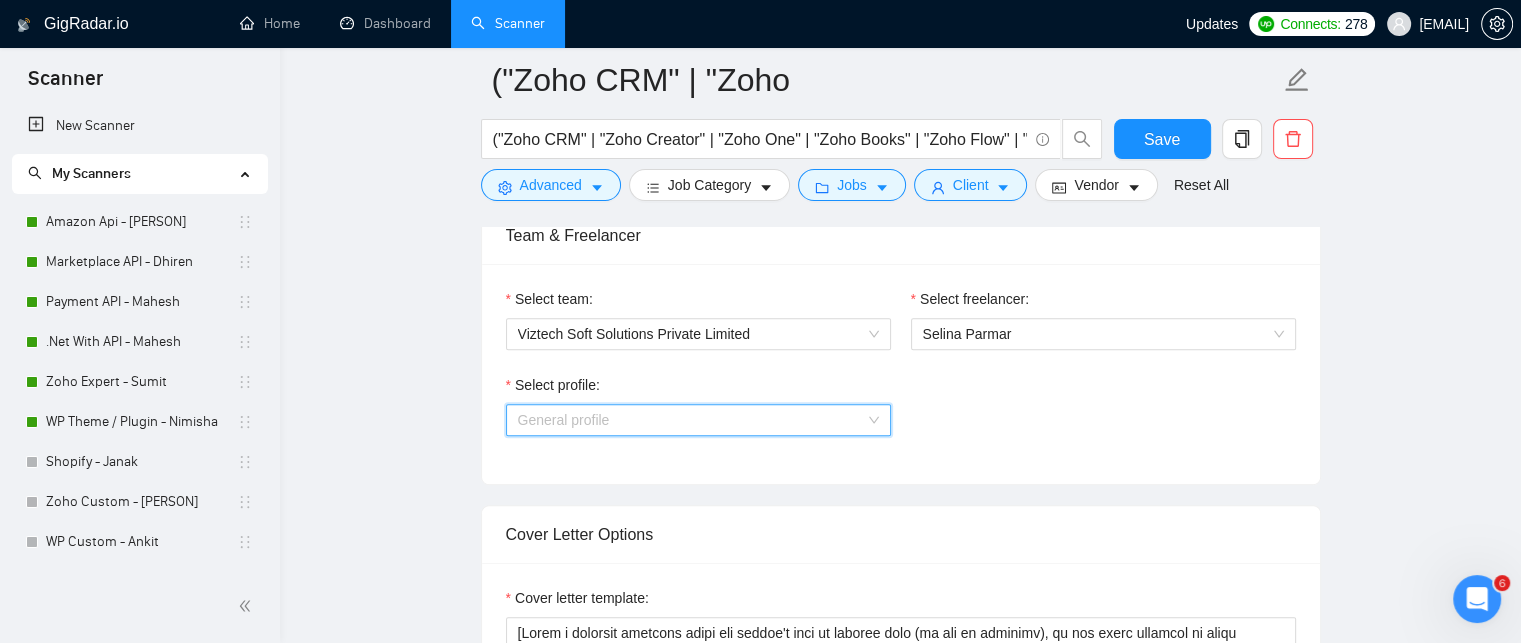 click on "General profile" at bounding box center [698, 420] 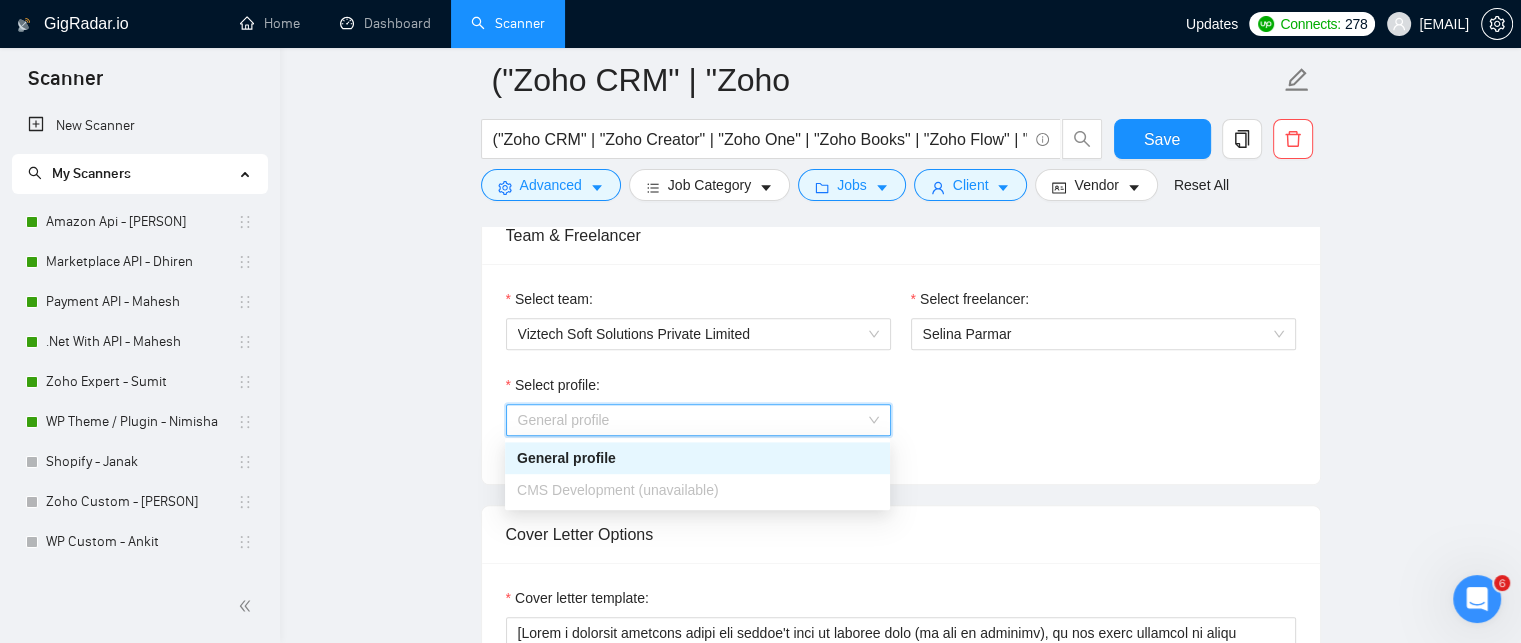 click on "General profile" at bounding box center (698, 420) 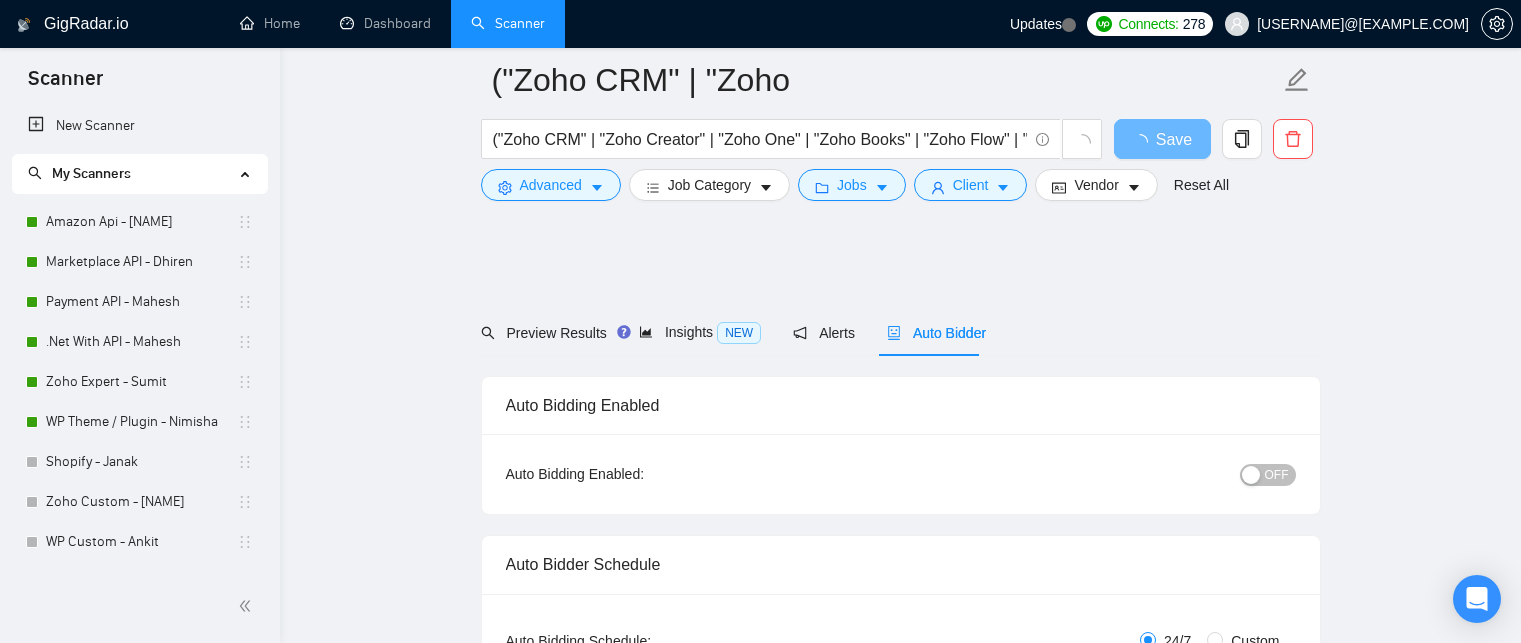 click on "Select team:" at bounding box center (691, 1358) 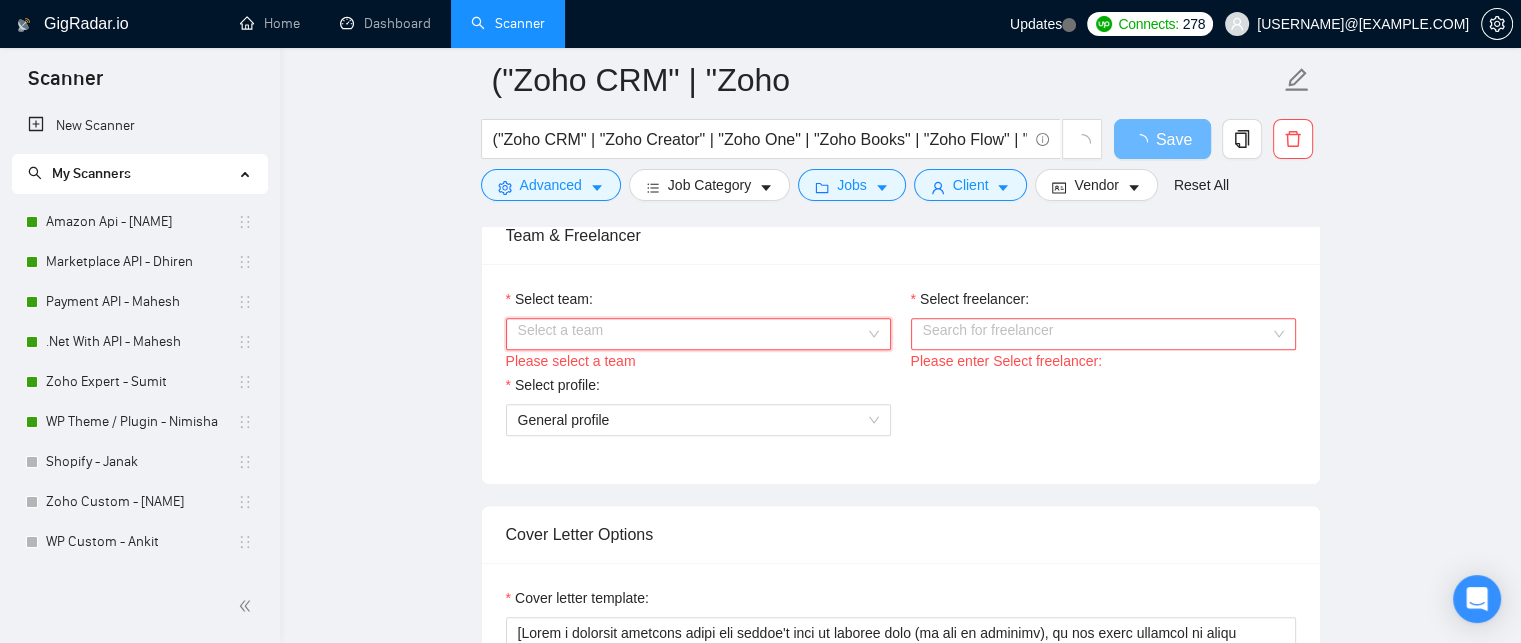 scroll, scrollTop: 1024, scrollLeft: 0, axis: vertical 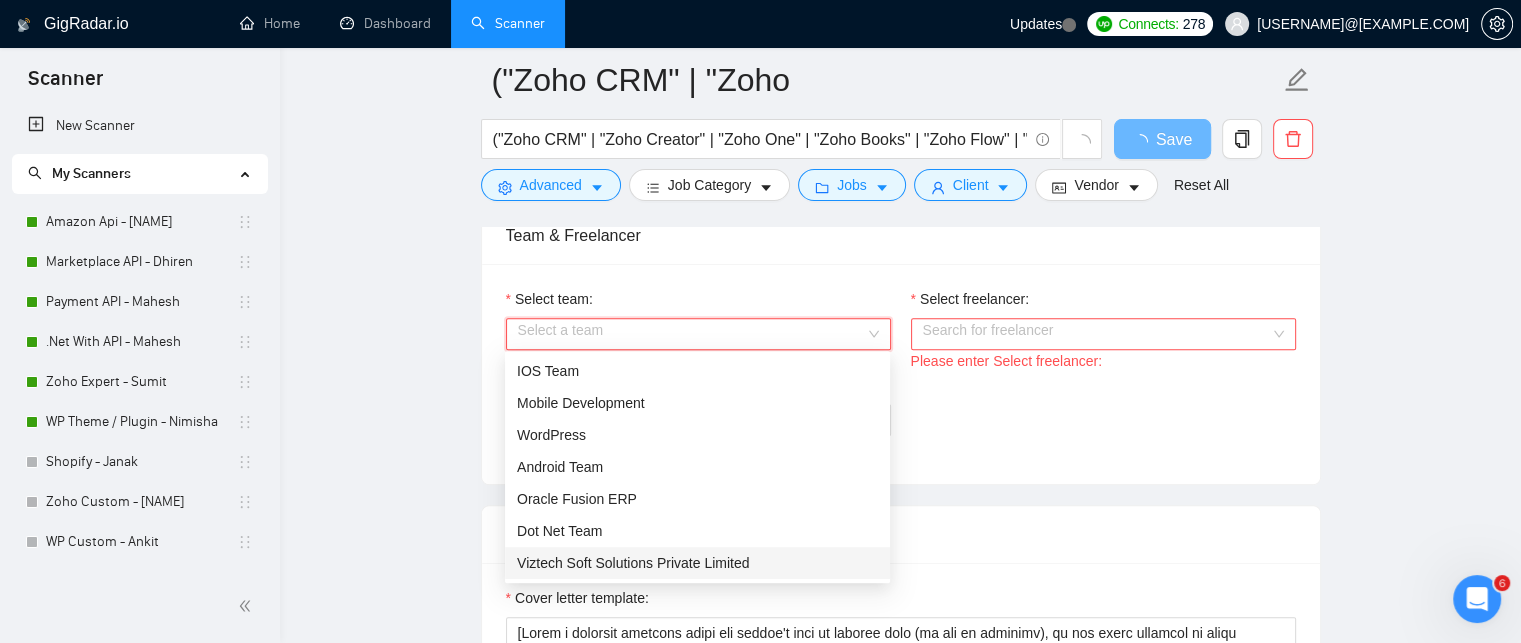 click on "Viztech Soft Solutions Private Limited" at bounding box center (697, 563) 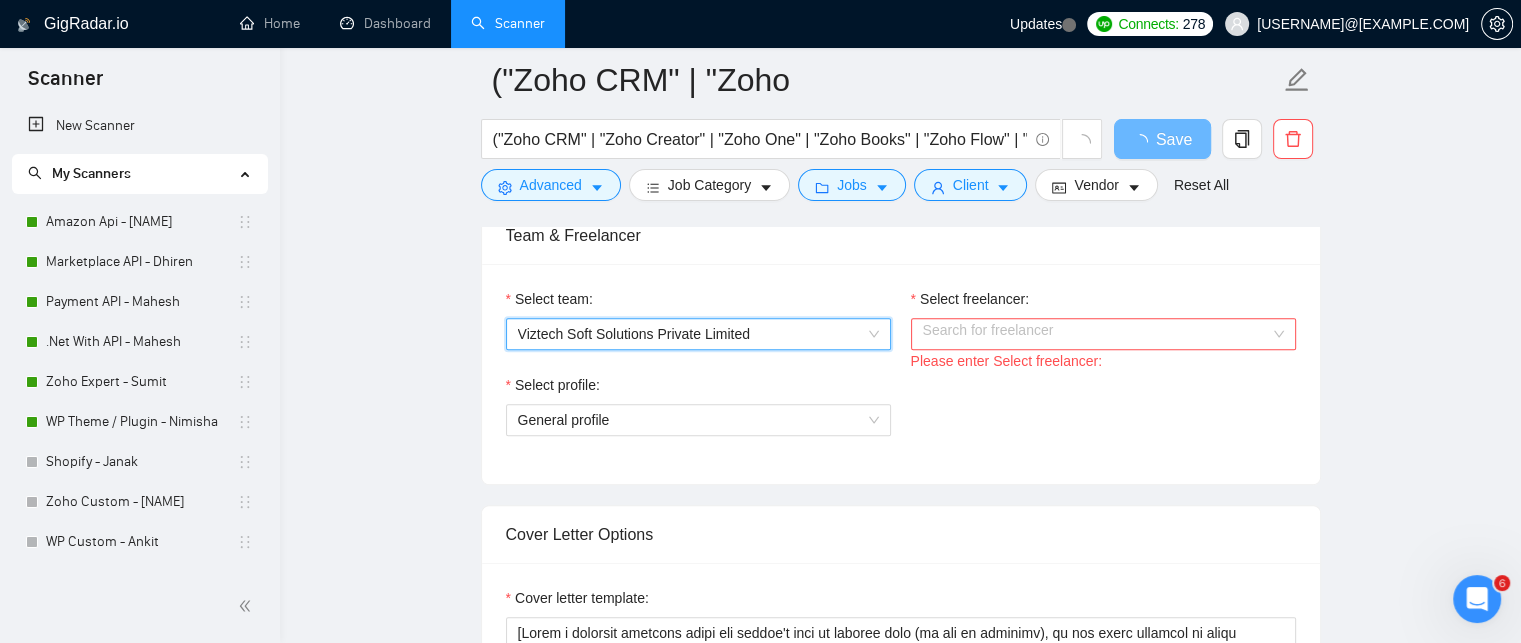 click on "Select freelancer:" at bounding box center [1096, 334] 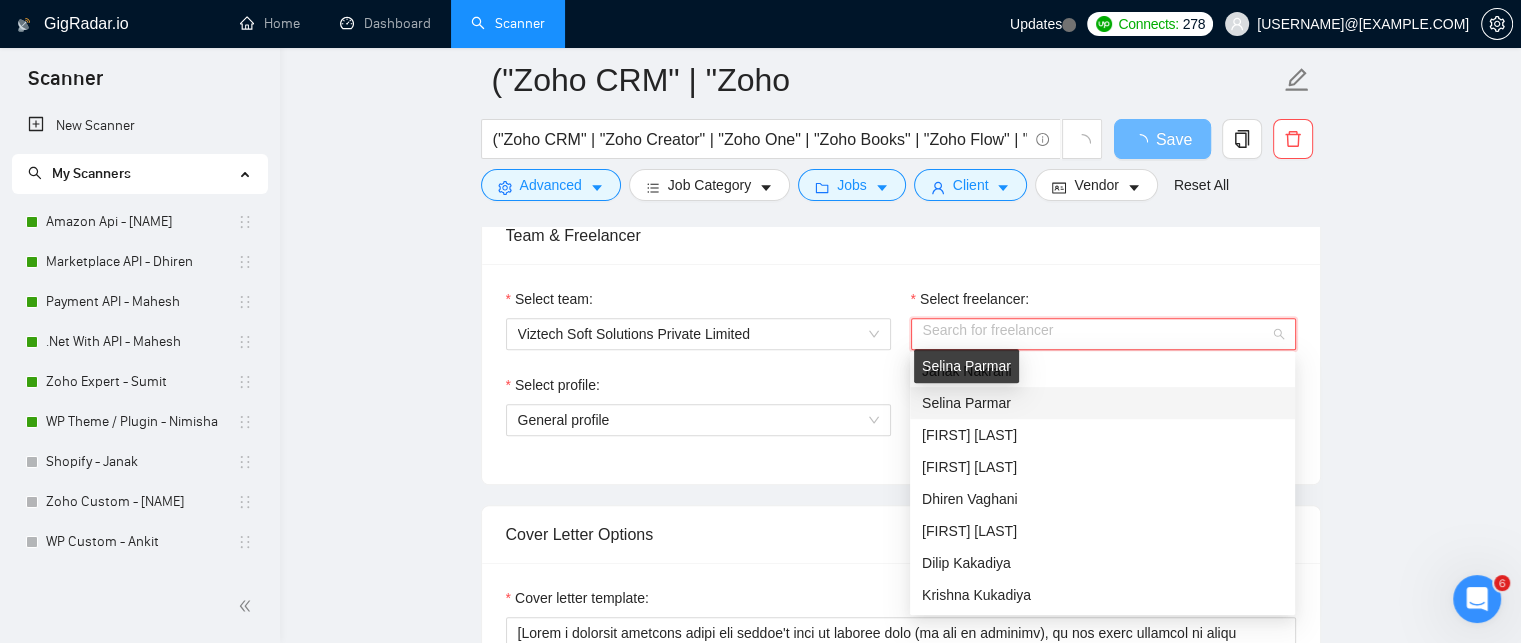 click on "Selina Parmar" at bounding box center (966, 403) 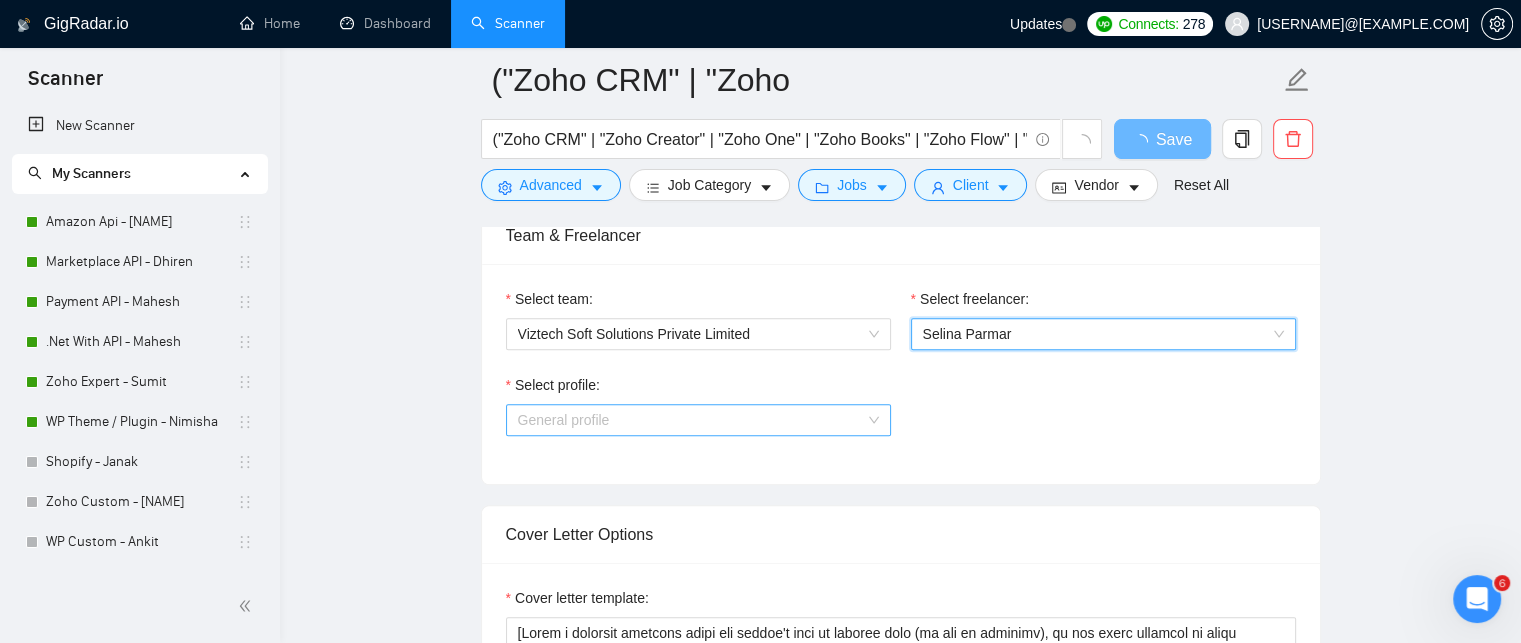 click on "General profile" at bounding box center (698, 420) 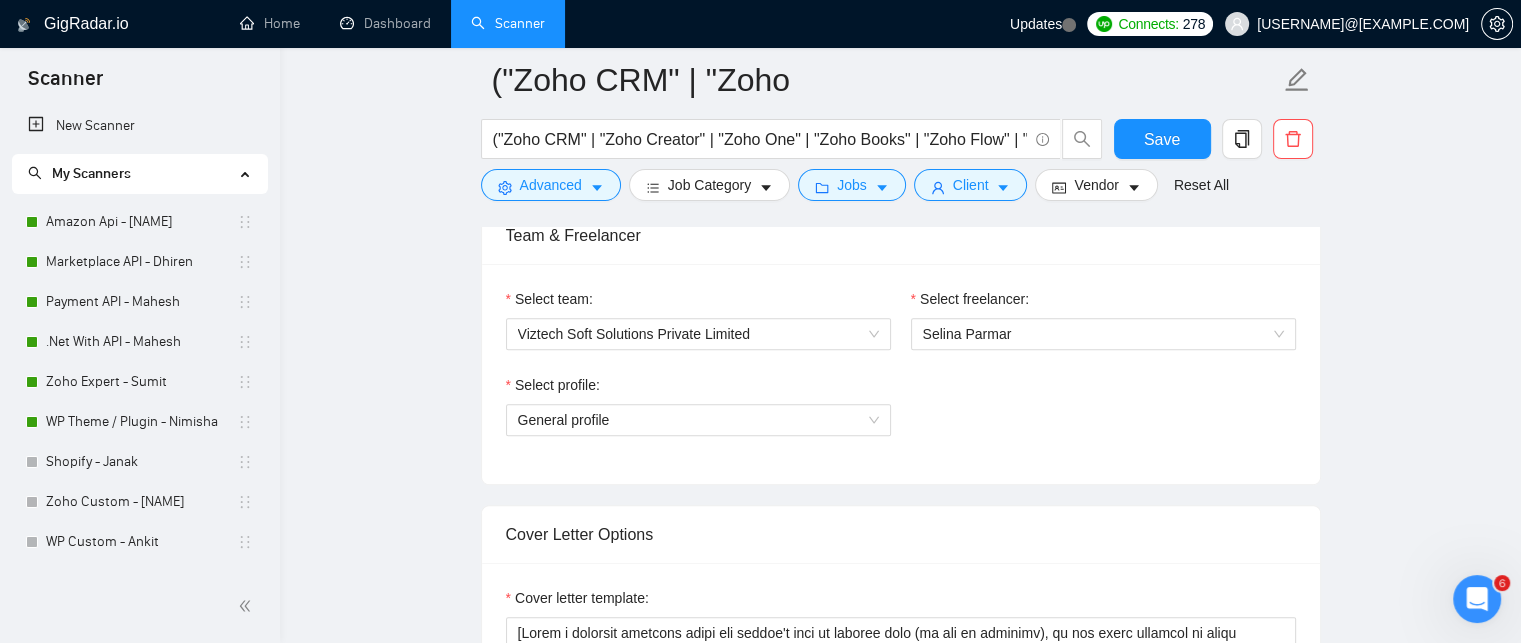 click on "Select profile: General profile" at bounding box center [901, 417] 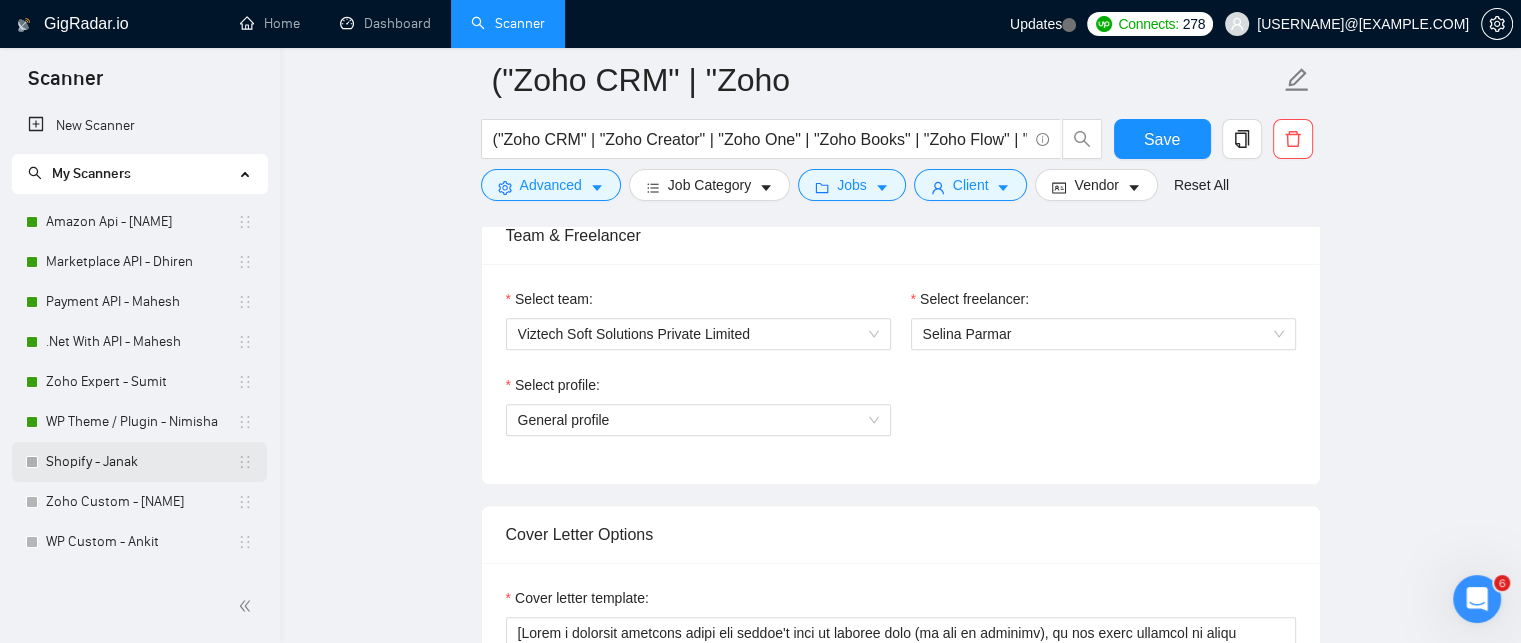 click on "Shopify - Janak" at bounding box center (141, 462) 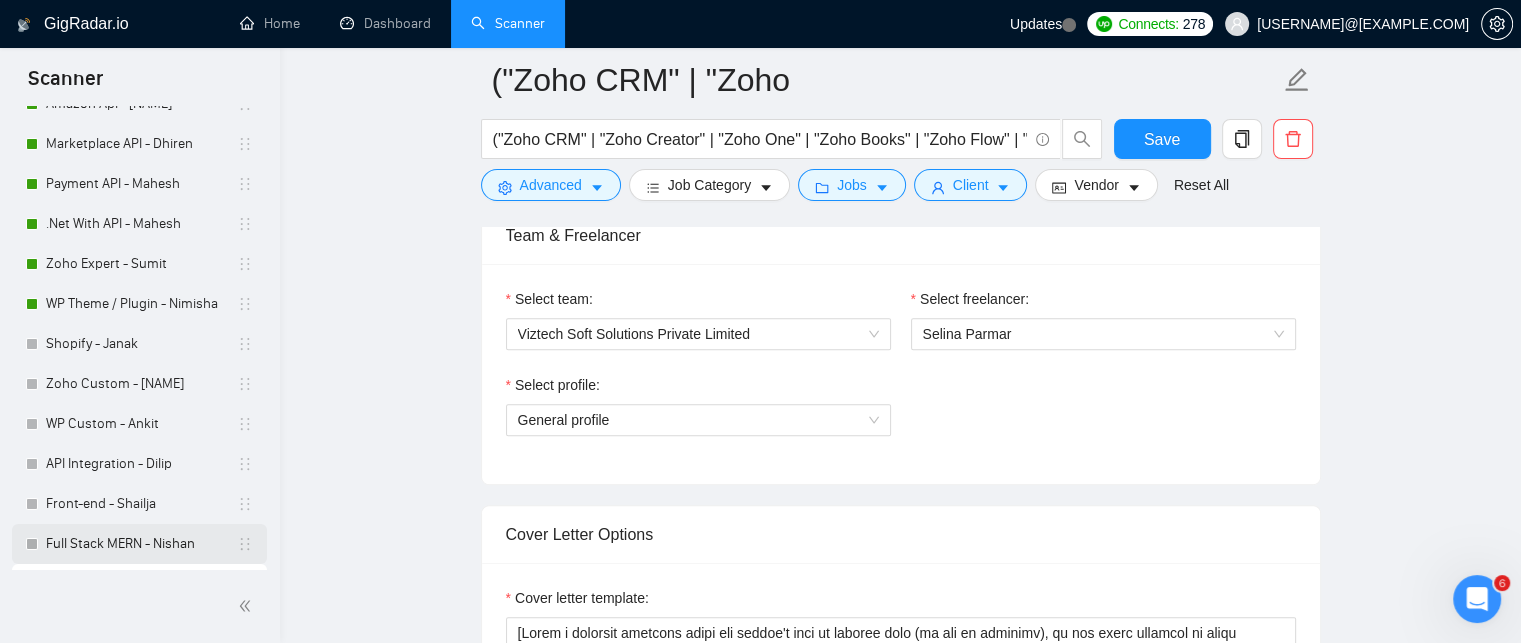 scroll, scrollTop: 152, scrollLeft: 0, axis: vertical 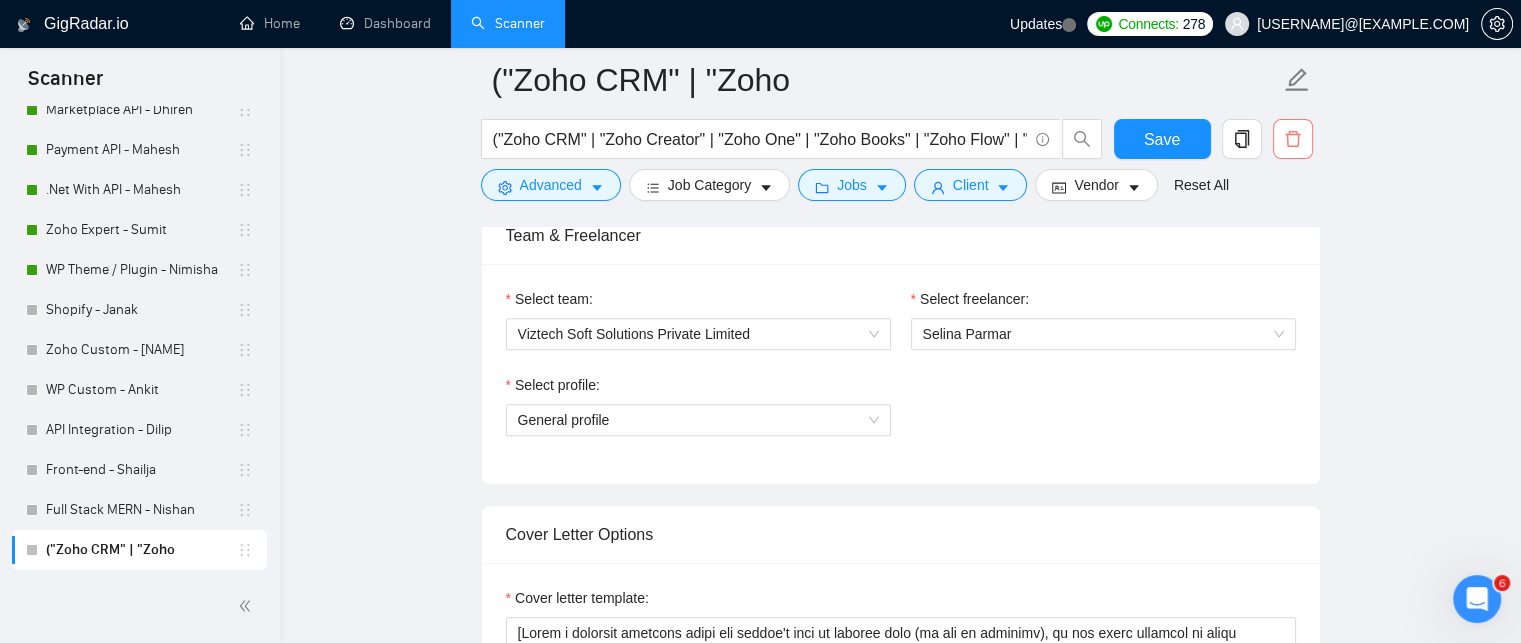 click 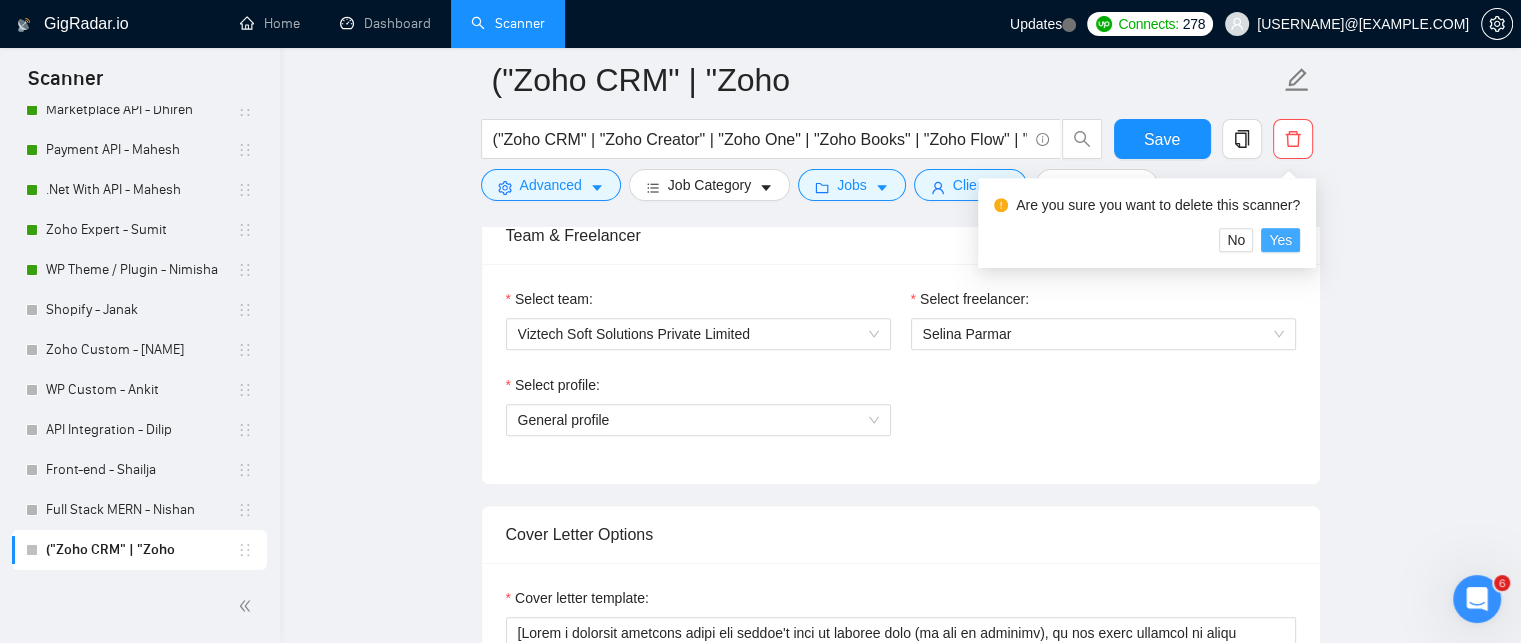 drag, startPoint x: 1275, startPoint y: 236, endPoint x: 372, endPoint y: 316, distance: 906.5368 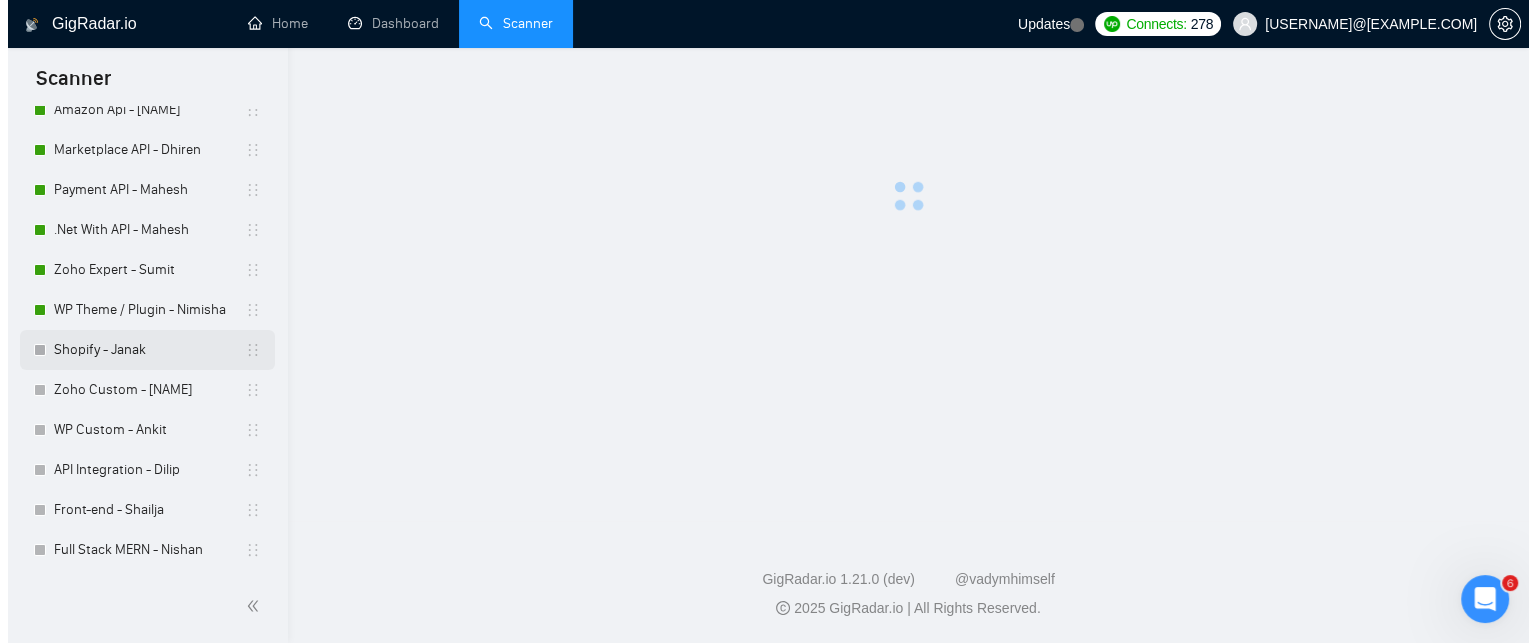 scroll, scrollTop: 0, scrollLeft: 0, axis: both 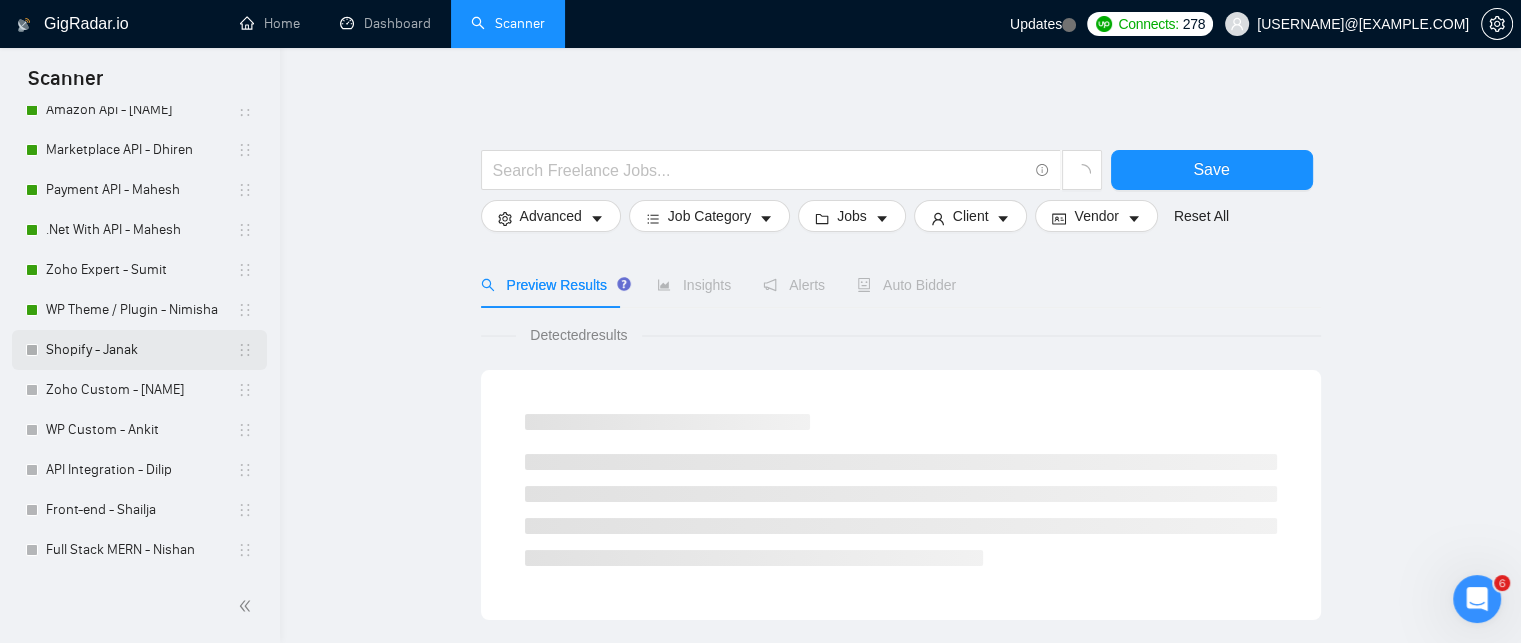 click on "Shopify - Janak" at bounding box center (141, 350) 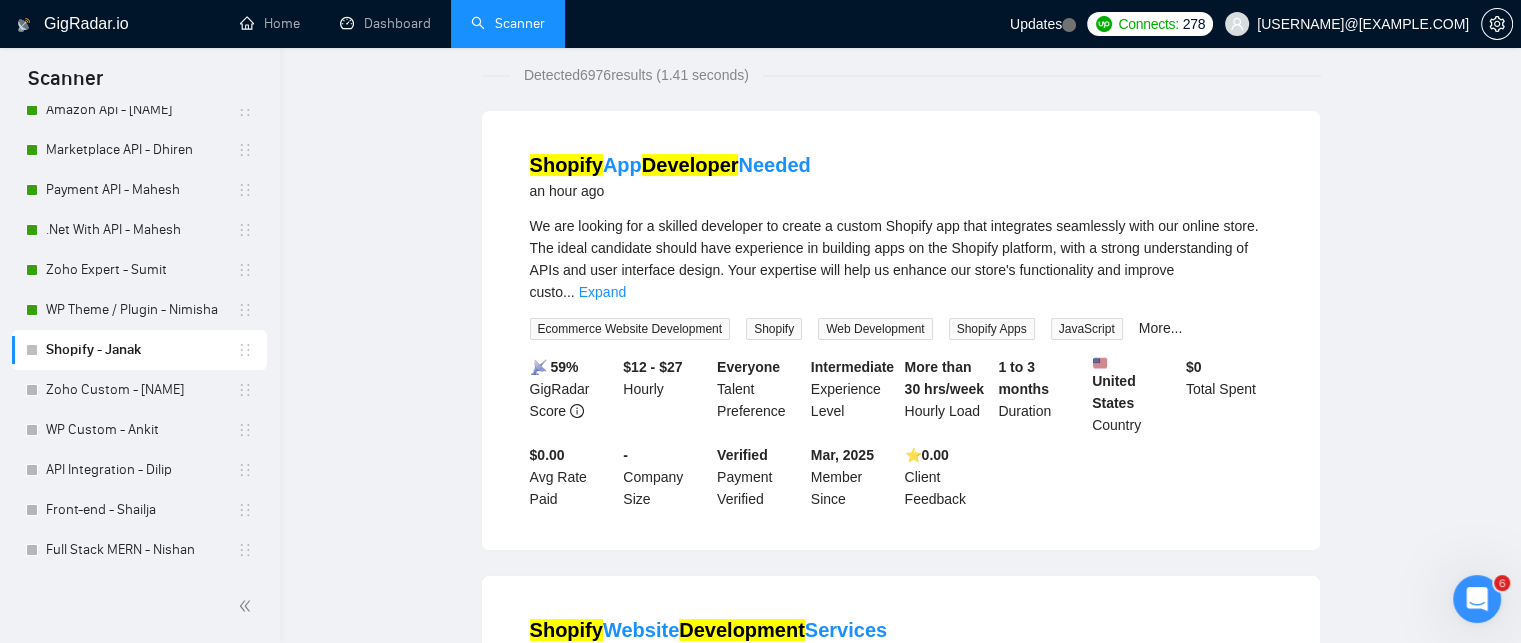 scroll, scrollTop: 0, scrollLeft: 0, axis: both 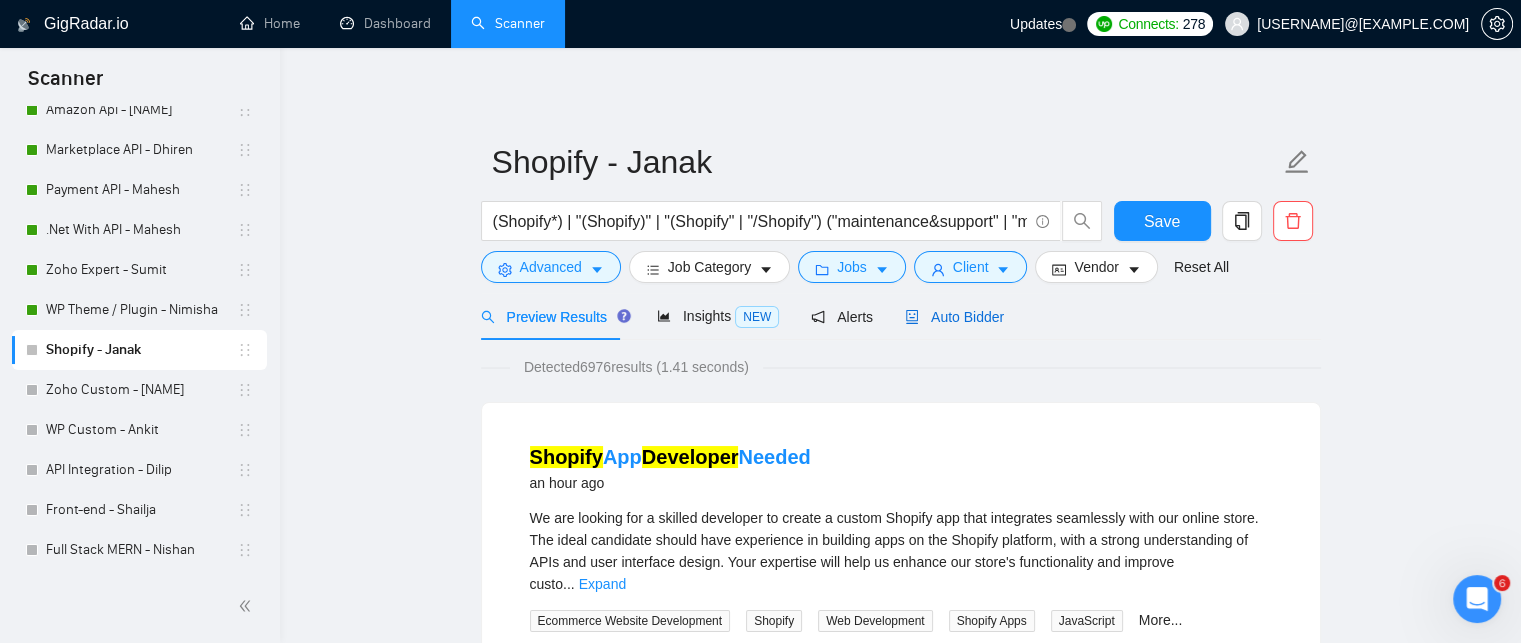 click on "Auto Bidder" at bounding box center [954, 317] 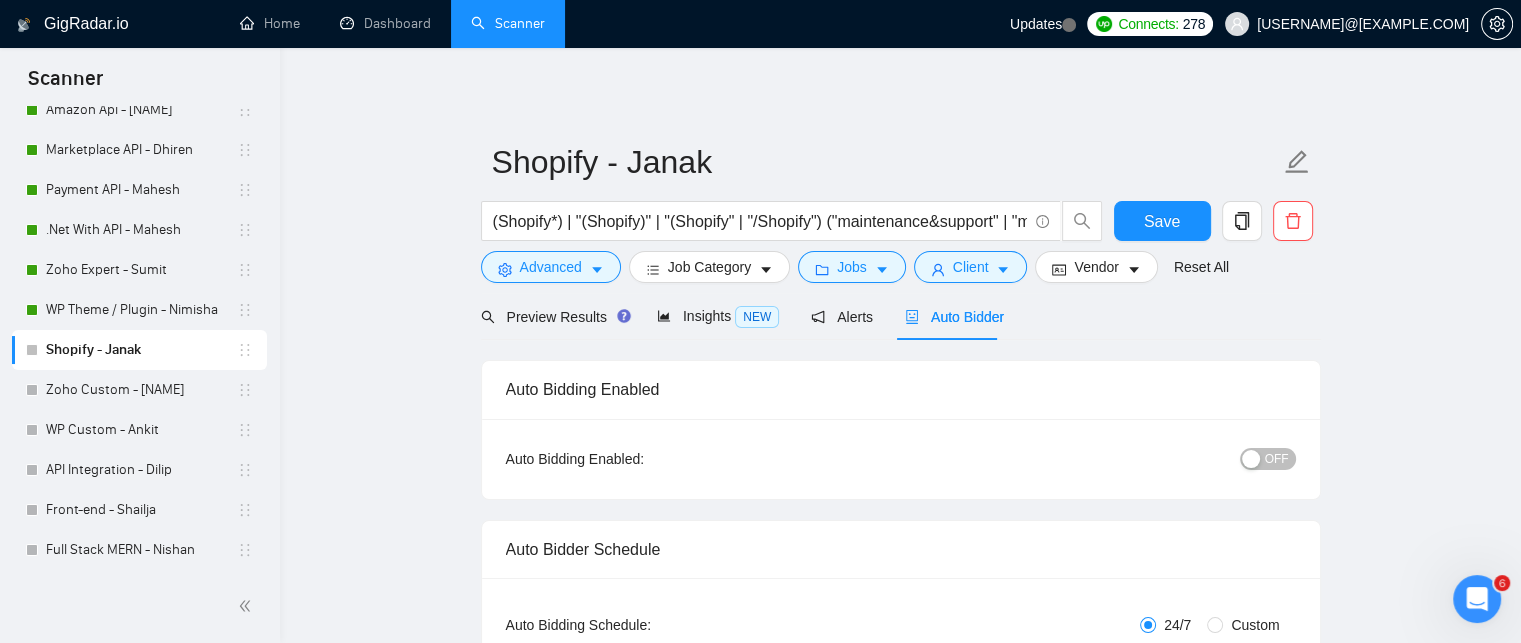 type 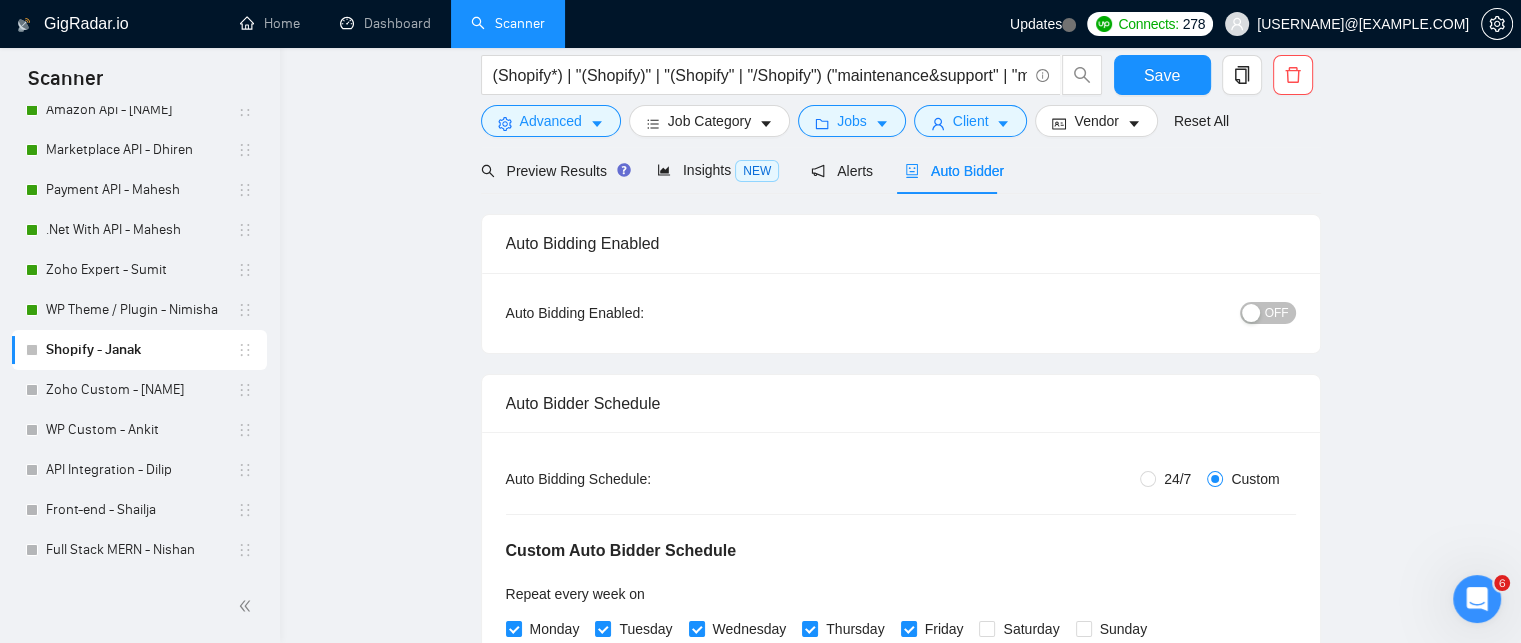scroll, scrollTop: 0, scrollLeft: 0, axis: both 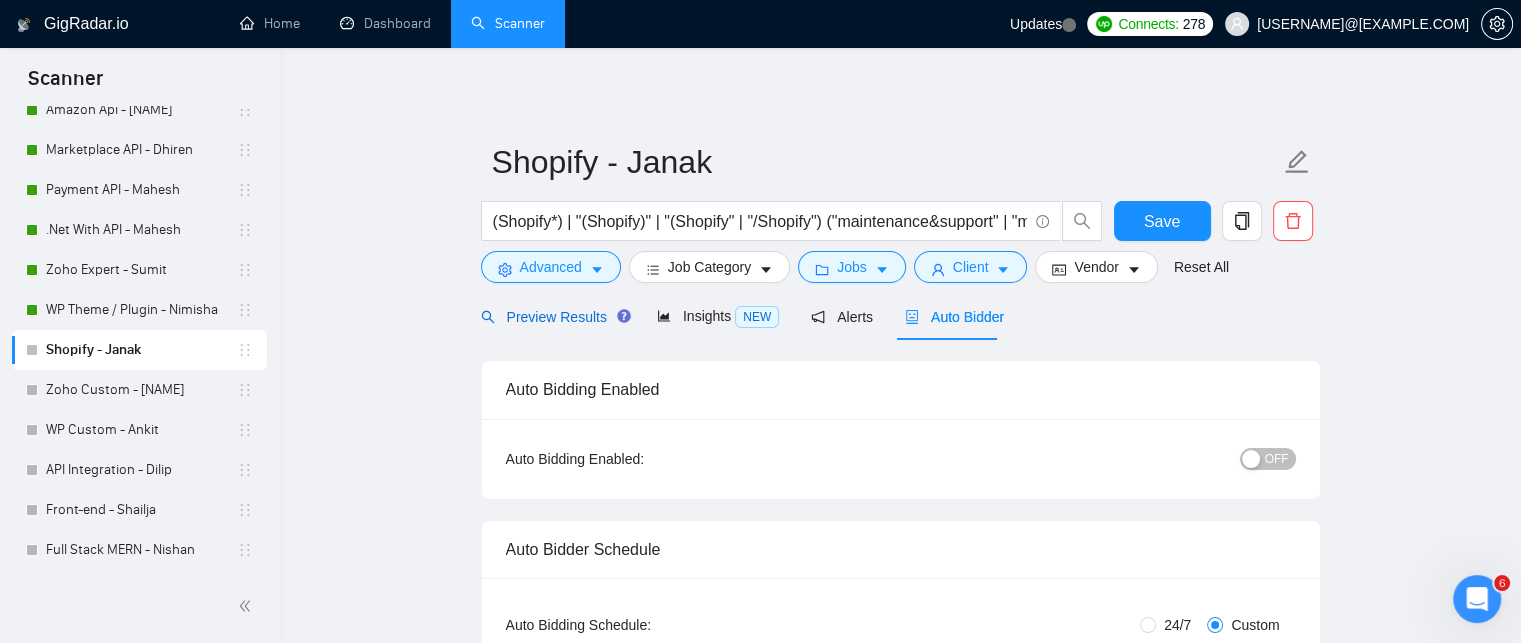 click on "Preview Results" at bounding box center [553, 316] 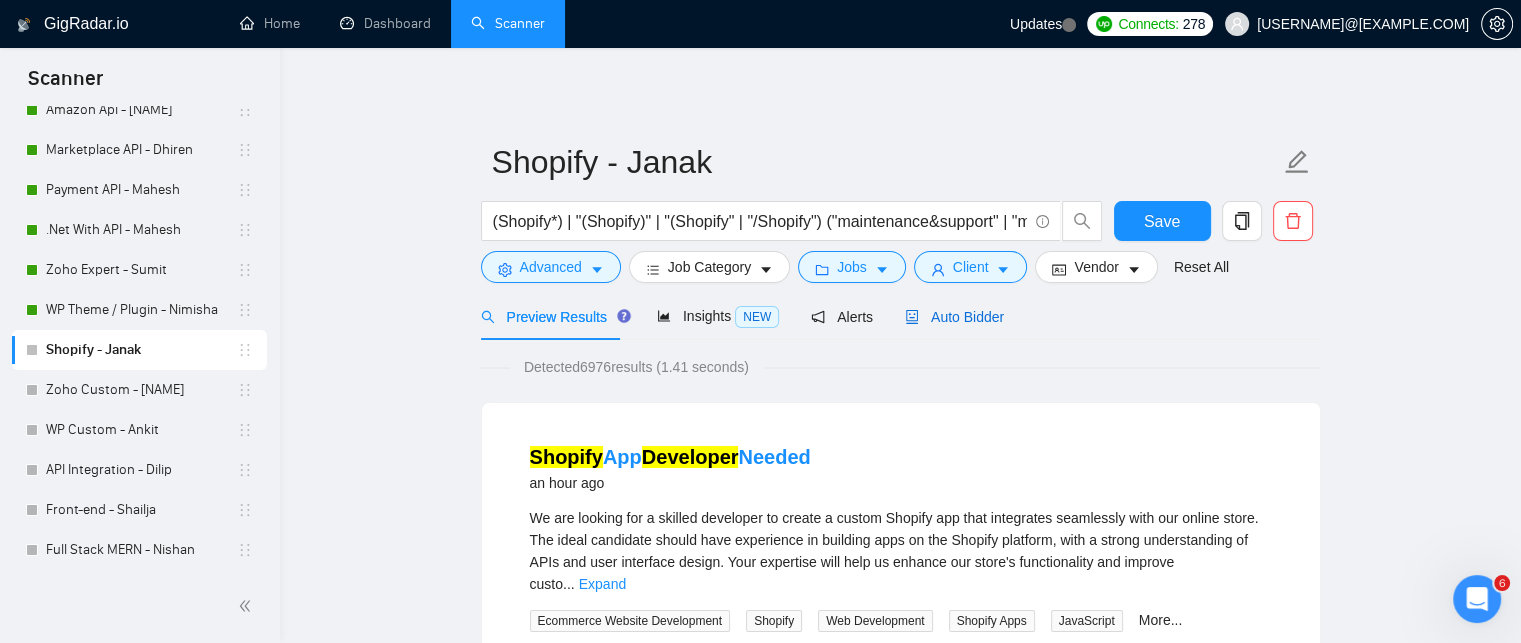click on "Auto Bidder" at bounding box center [954, 317] 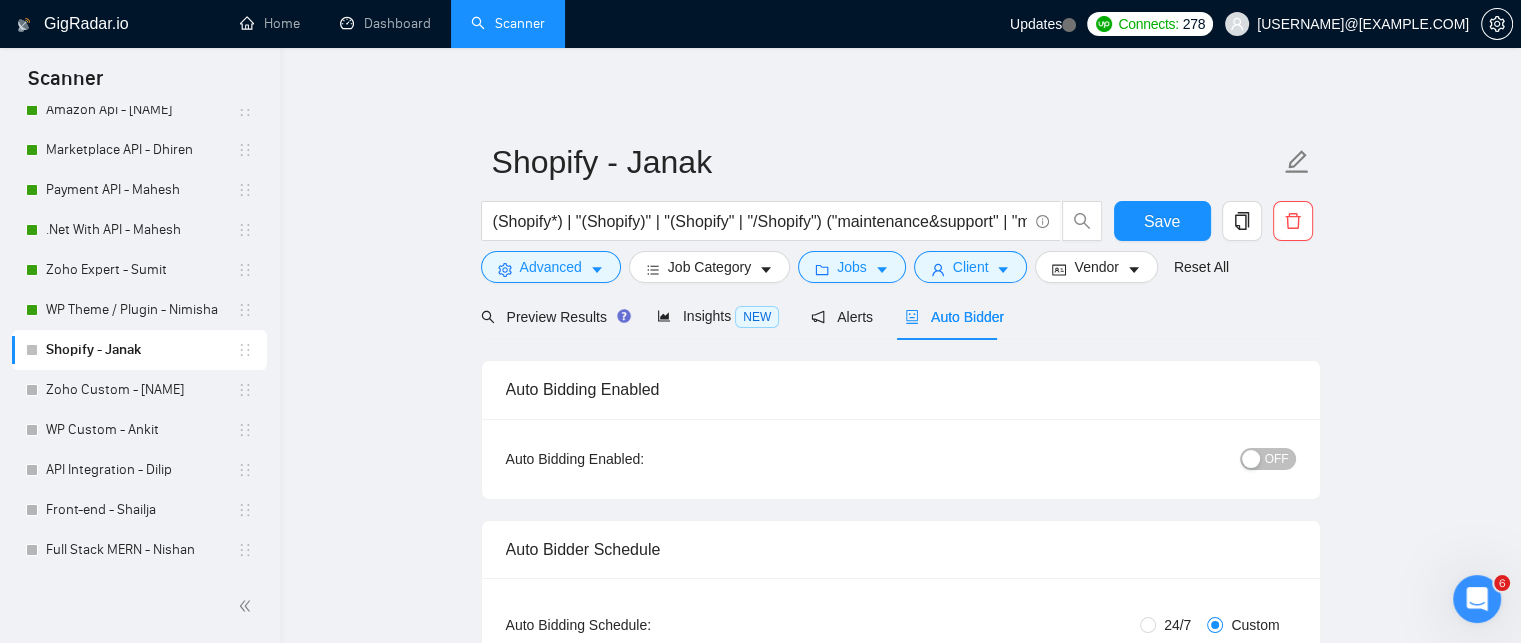 type 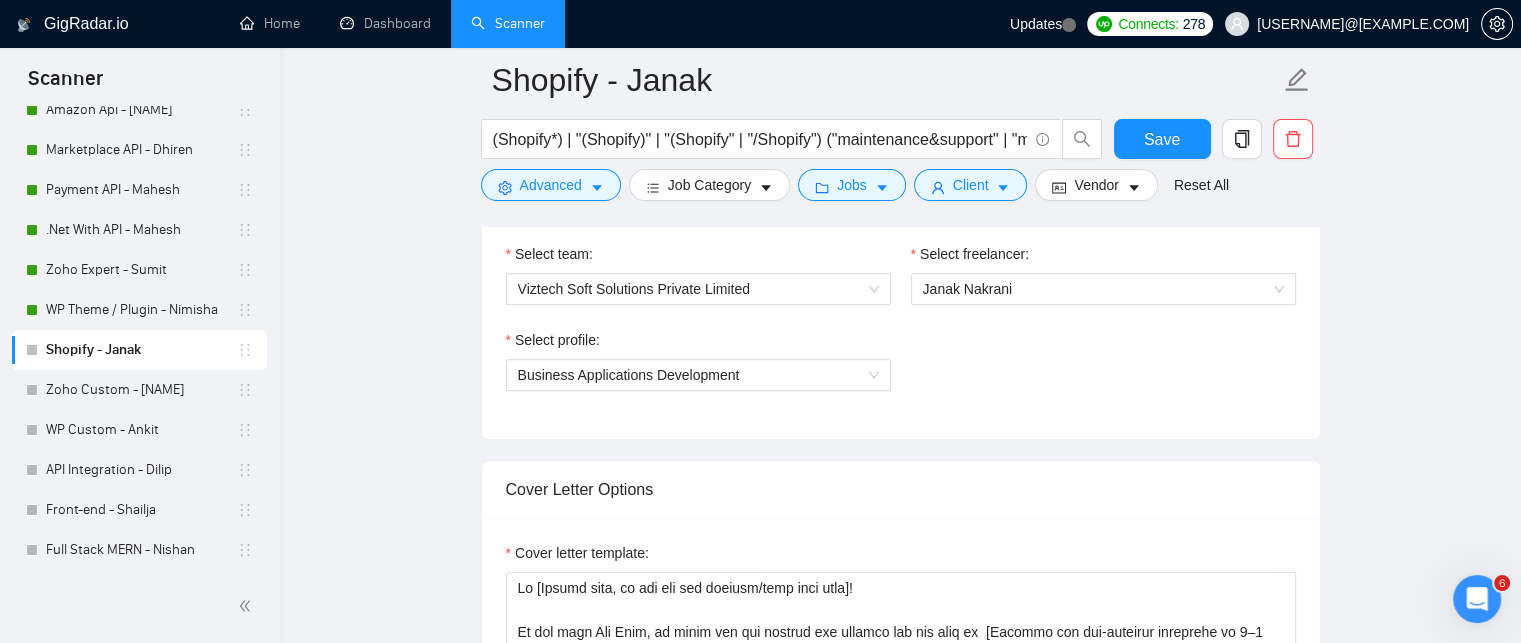 scroll, scrollTop: 1400, scrollLeft: 0, axis: vertical 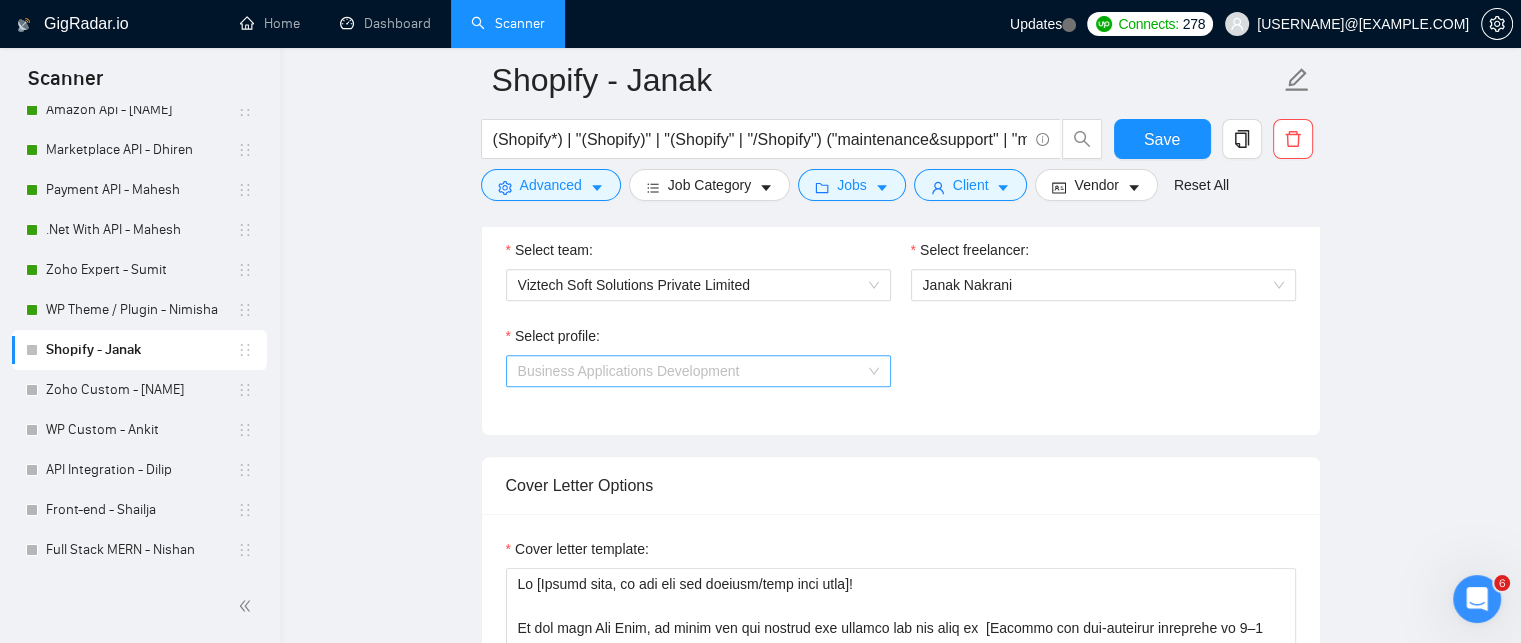 click on "Business Applications Development" at bounding box center (698, 371) 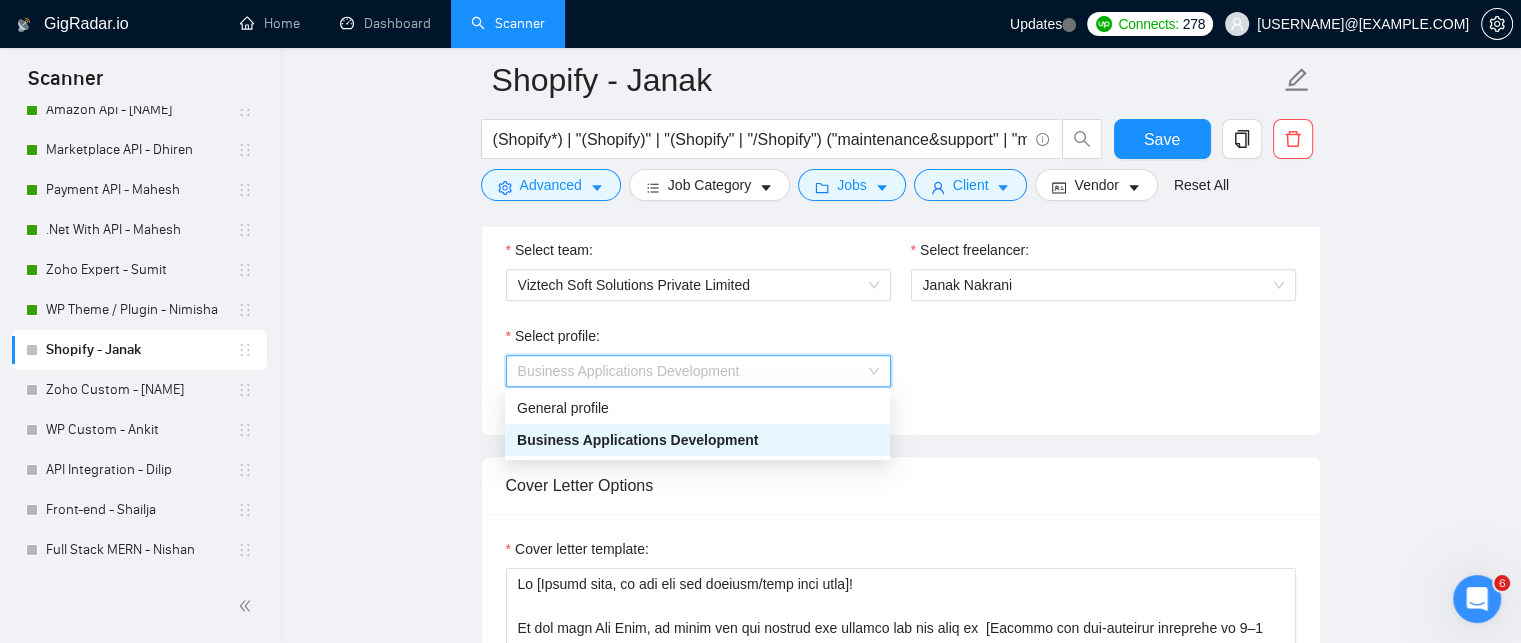 click on "Select profile: Business Applications Development" at bounding box center (901, 368) 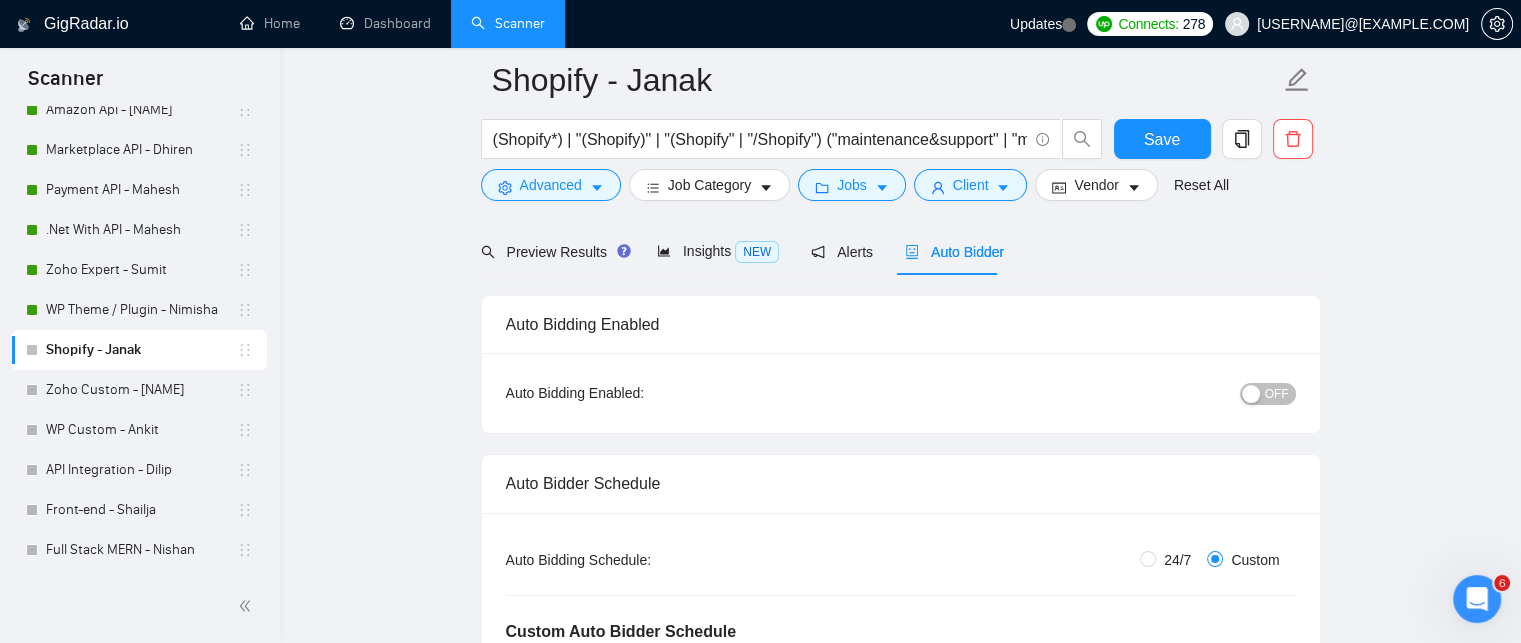 scroll, scrollTop: 100, scrollLeft: 0, axis: vertical 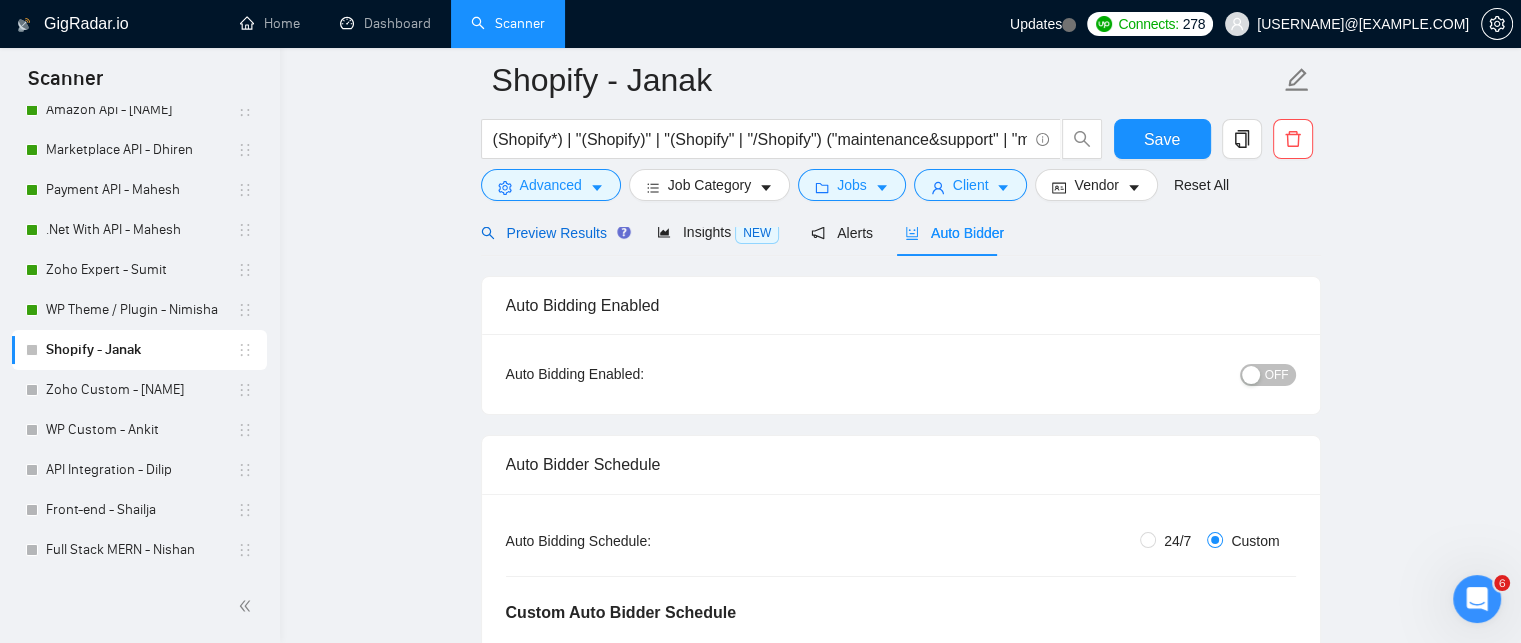 click on "Preview Results" at bounding box center [553, 233] 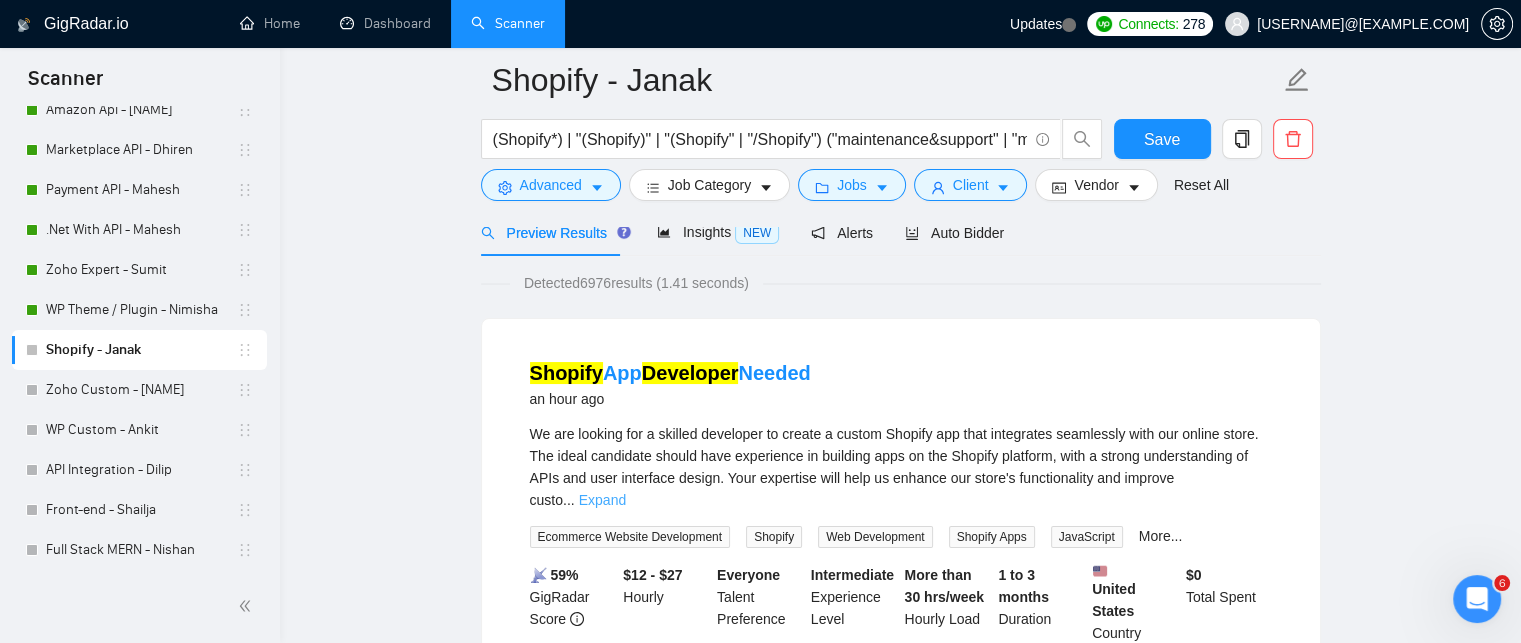 click on "Expand" at bounding box center (602, 500) 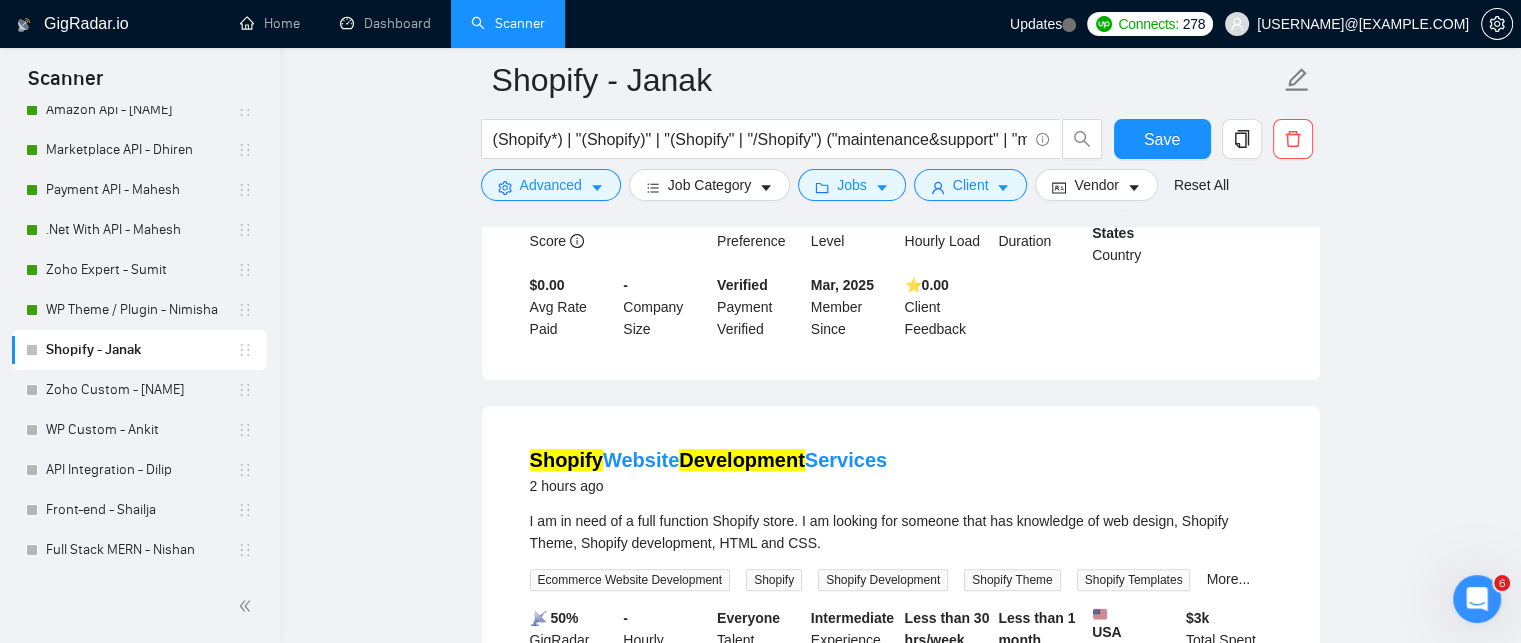 scroll, scrollTop: 700, scrollLeft: 0, axis: vertical 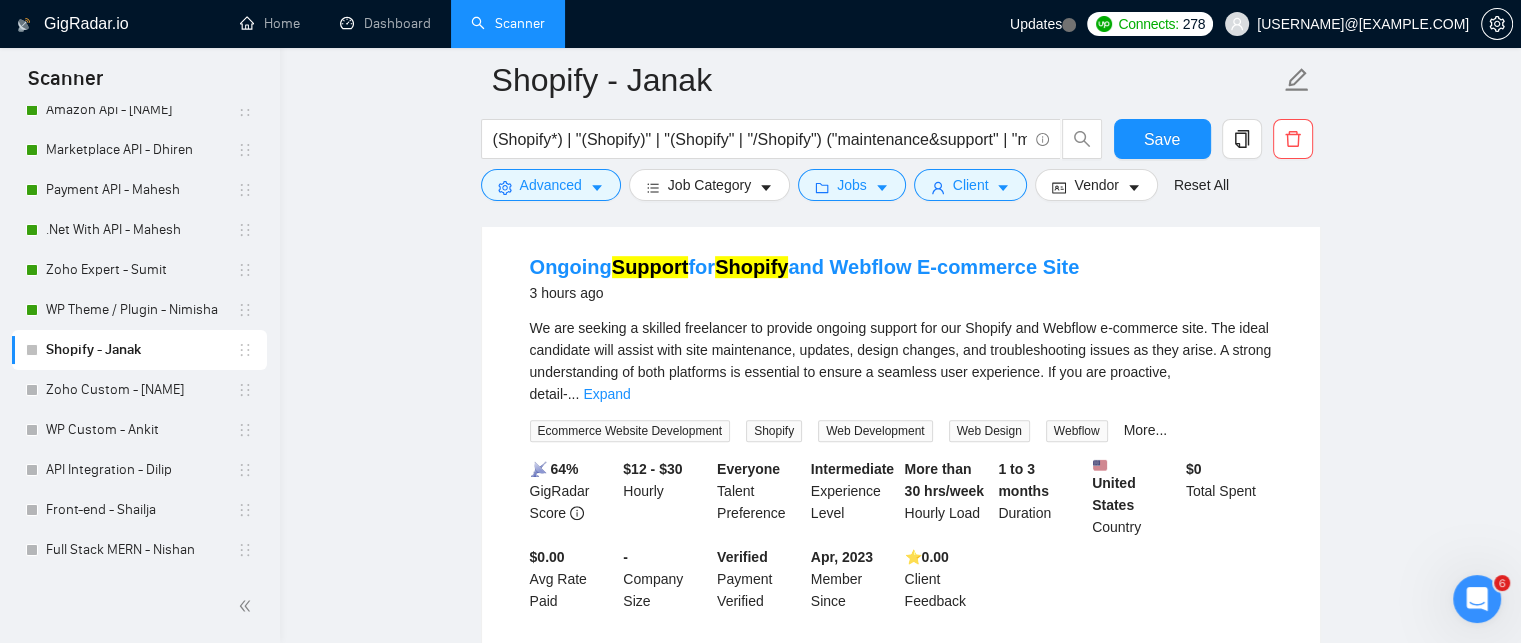 click on "Expand" at bounding box center (606, 394) 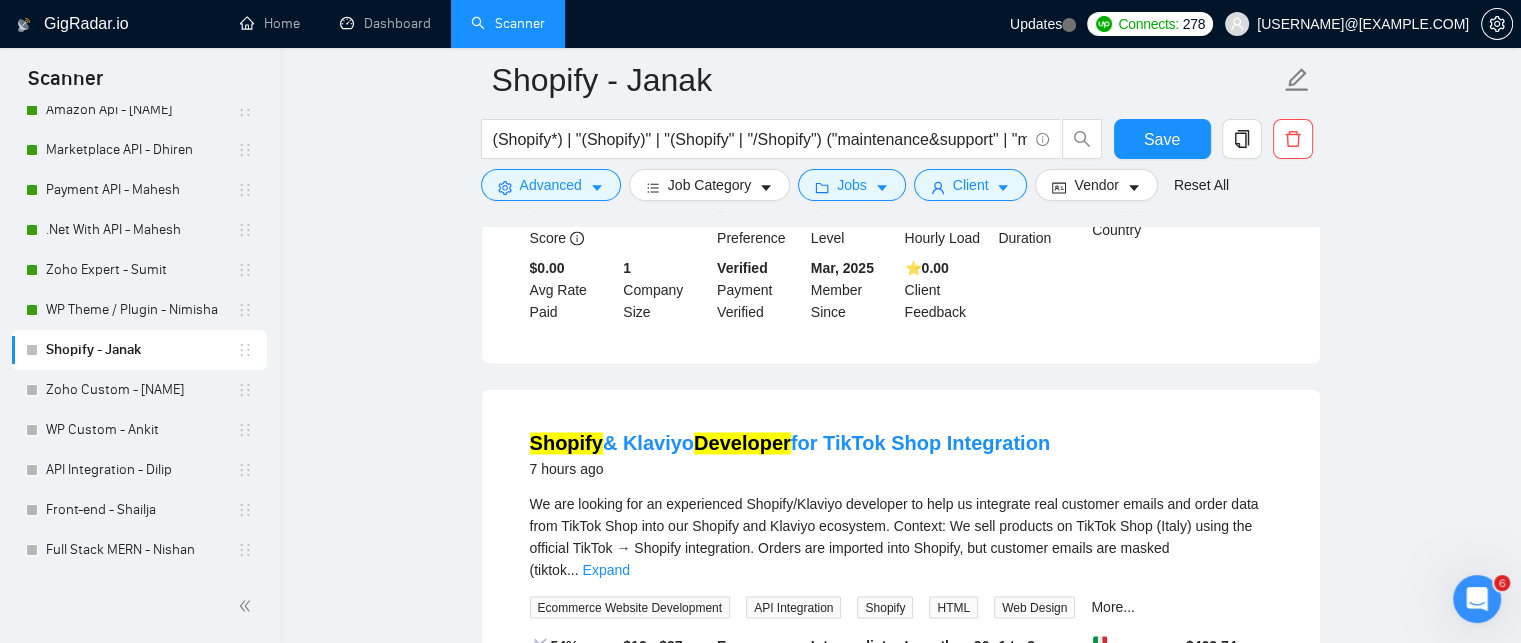 scroll, scrollTop: 3200, scrollLeft: 0, axis: vertical 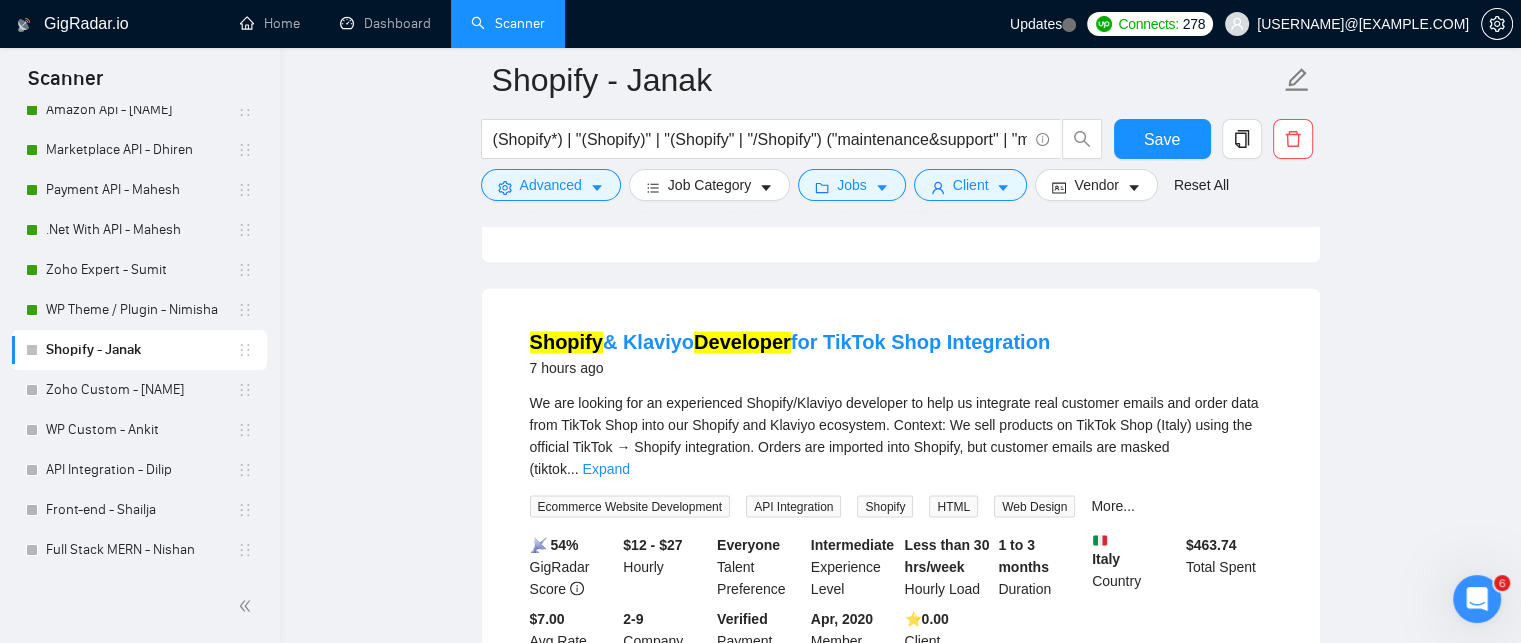 click on "Expand" at bounding box center (606, 469) 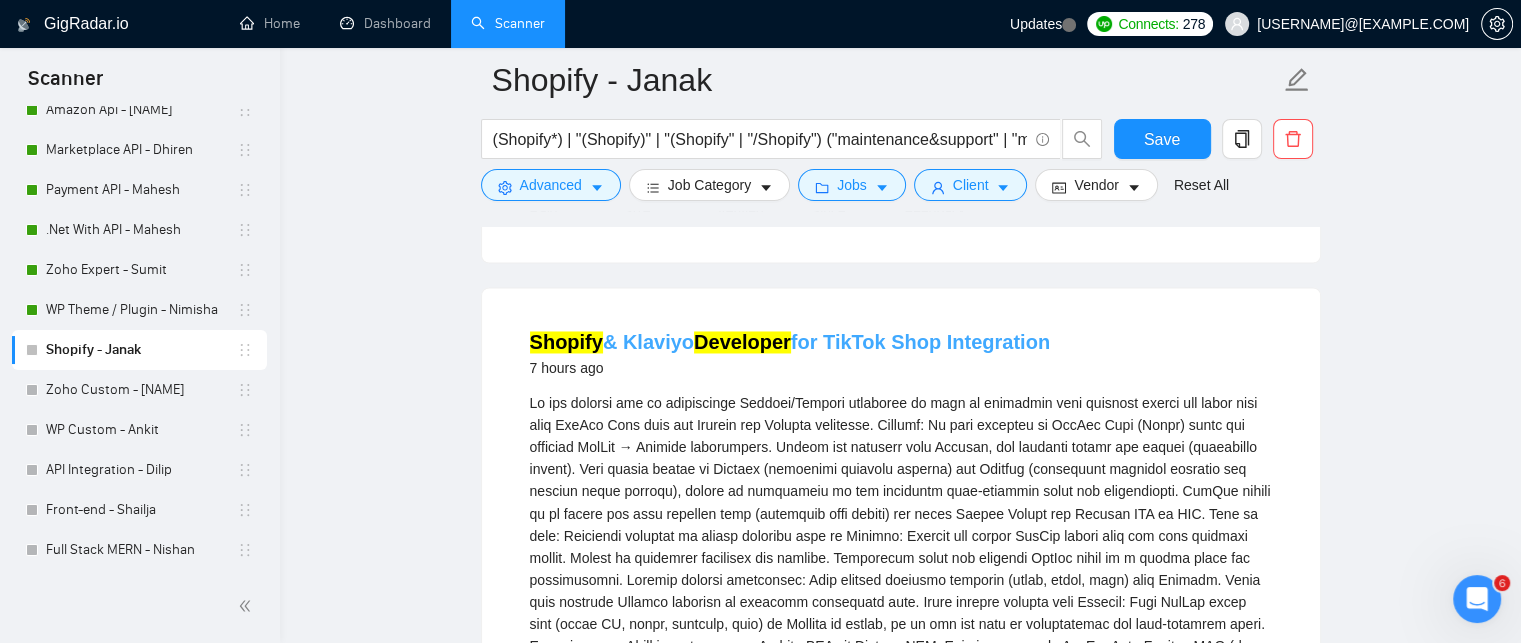 click on "Shopify  & Klaviyo  Developer  for TikTok Shop Integration" at bounding box center (790, 342) 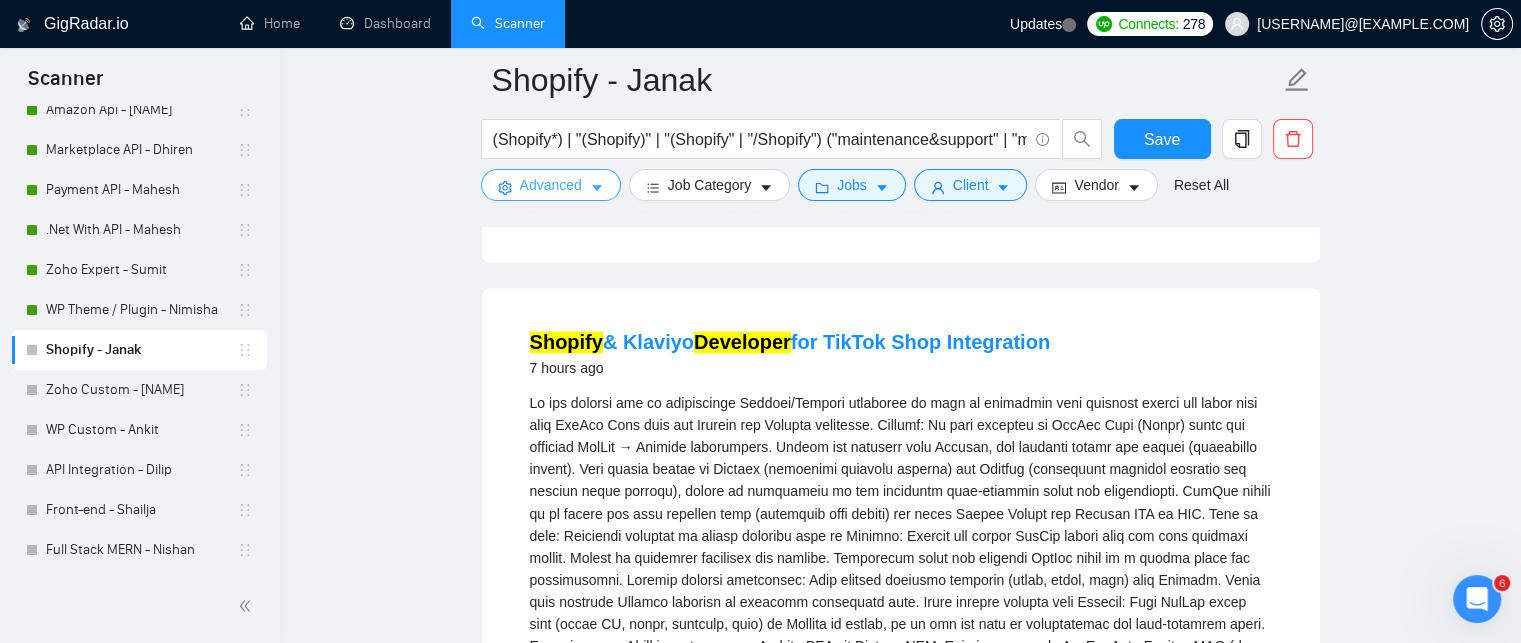 click 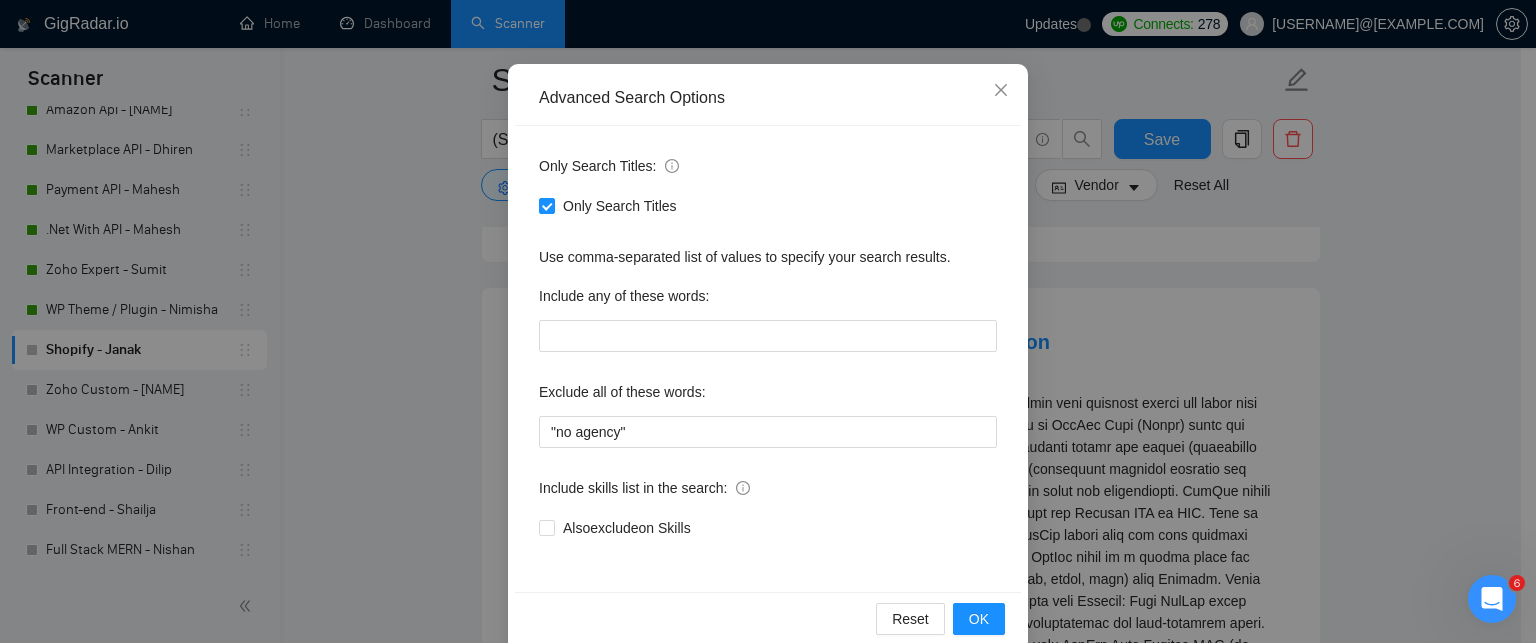 scroll, scrollTop: 188, scrollLeft: 0, axis: vertical 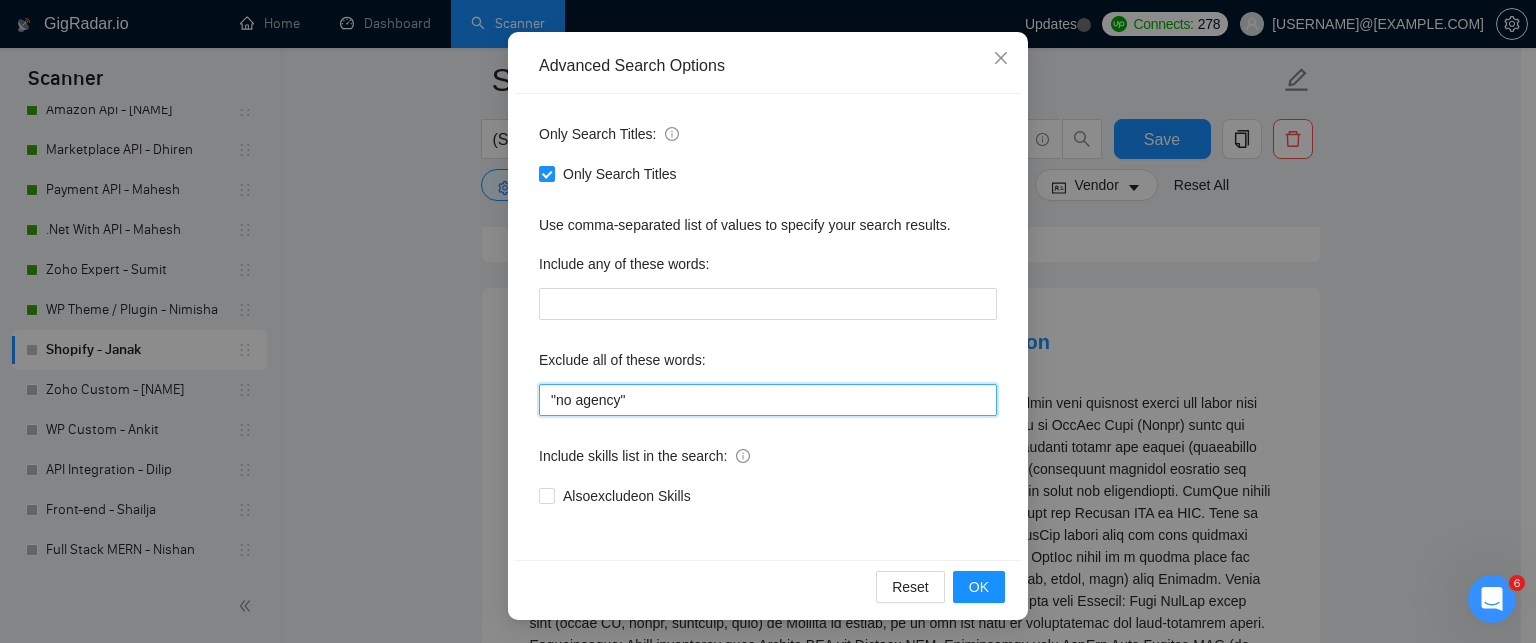 click on ""no agency"" at bounding box center [768, 400] 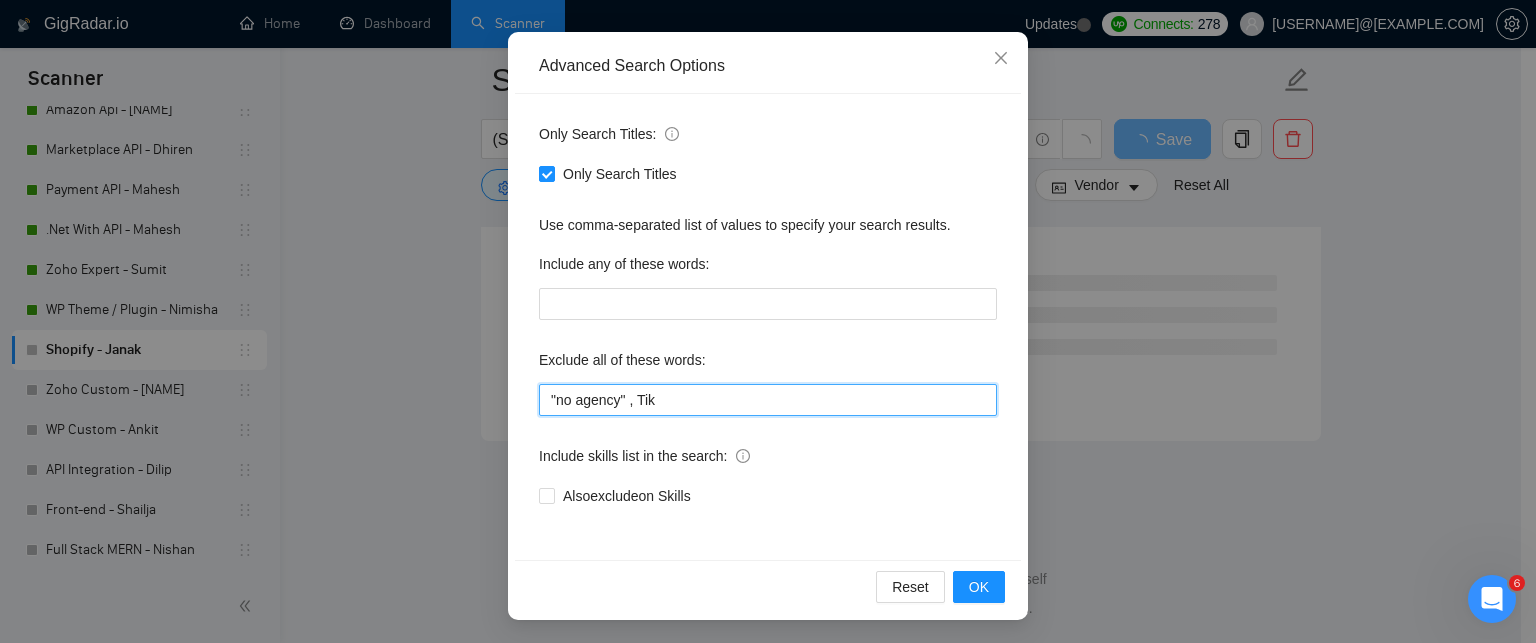 scroll, scrollTop: 2693, scrollLeft: 0, axis: vertical 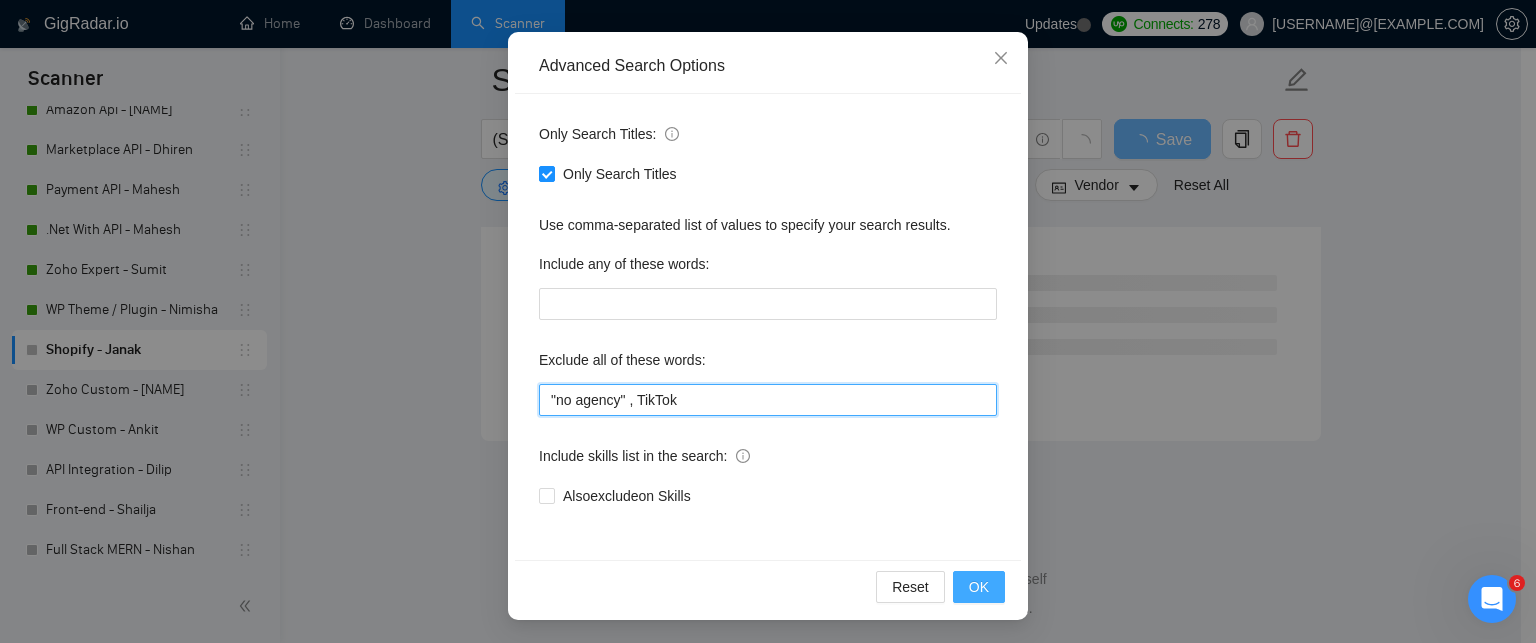 type on ""no agency" , TikTok" 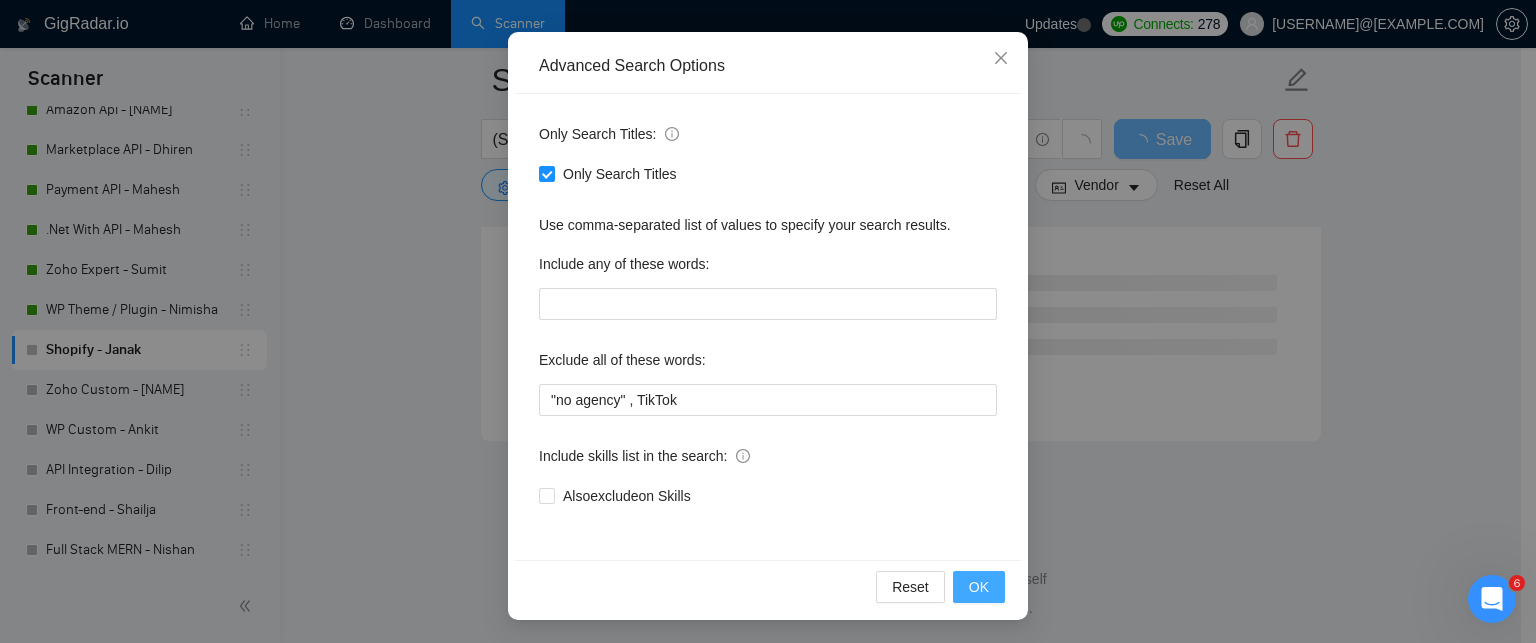 click on "OK" at bounding box center (979, 587) 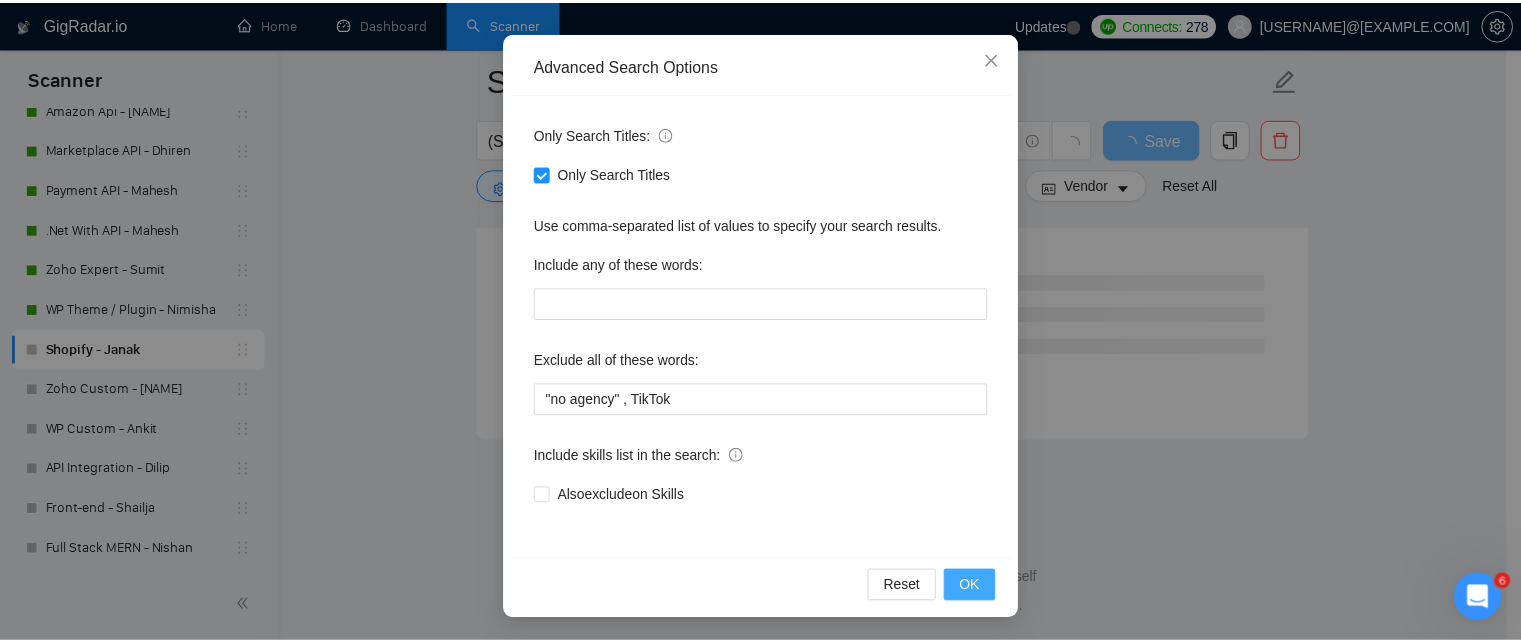 scroll, scrollTop: 88, scrollLeft: 0, axis: vertical 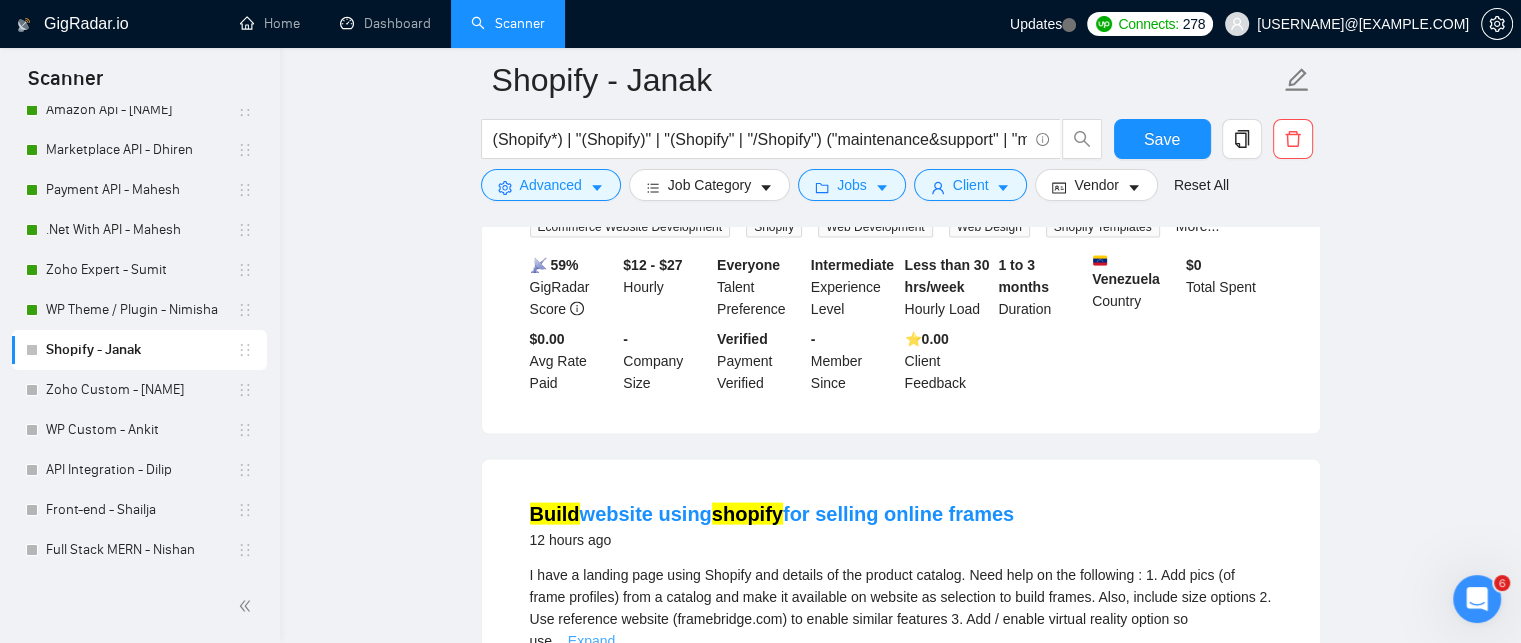 click on "Expand" at bounding box center [591, 641] 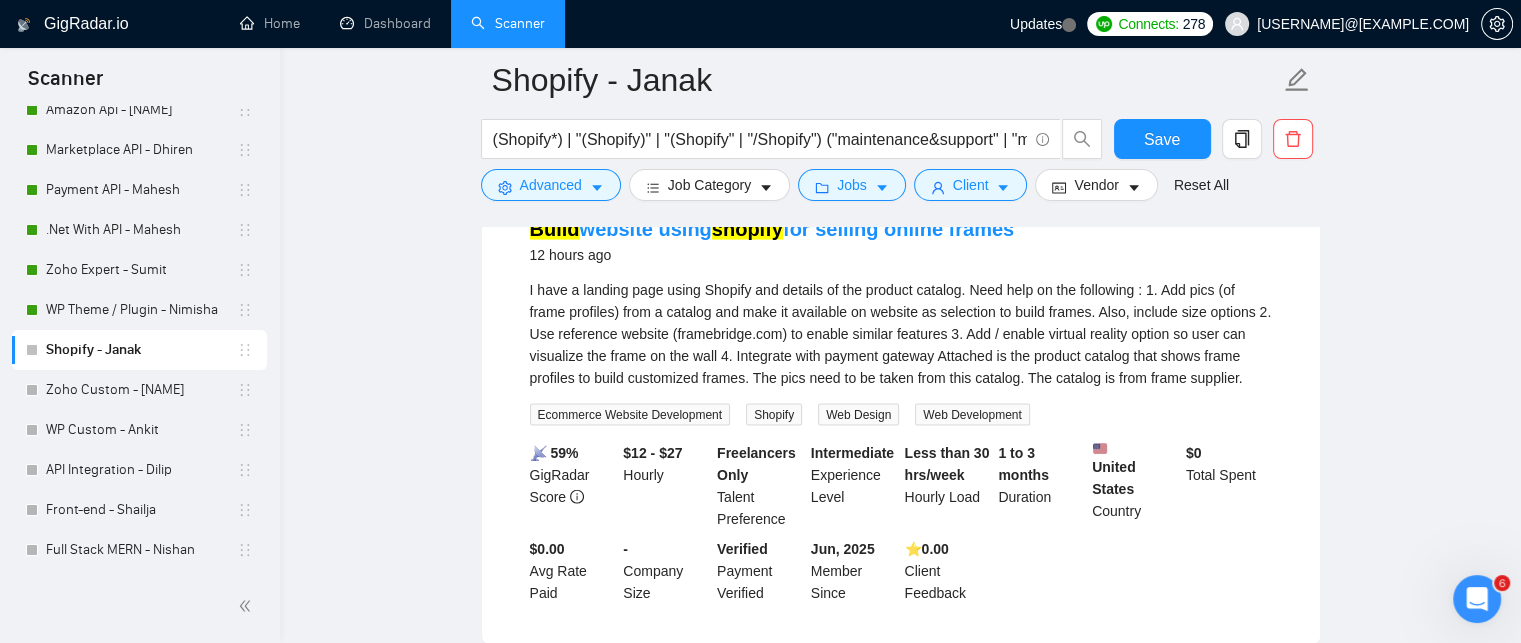 scroll, scrollTop: 4355, scrollLeft: 0, axis: vertical 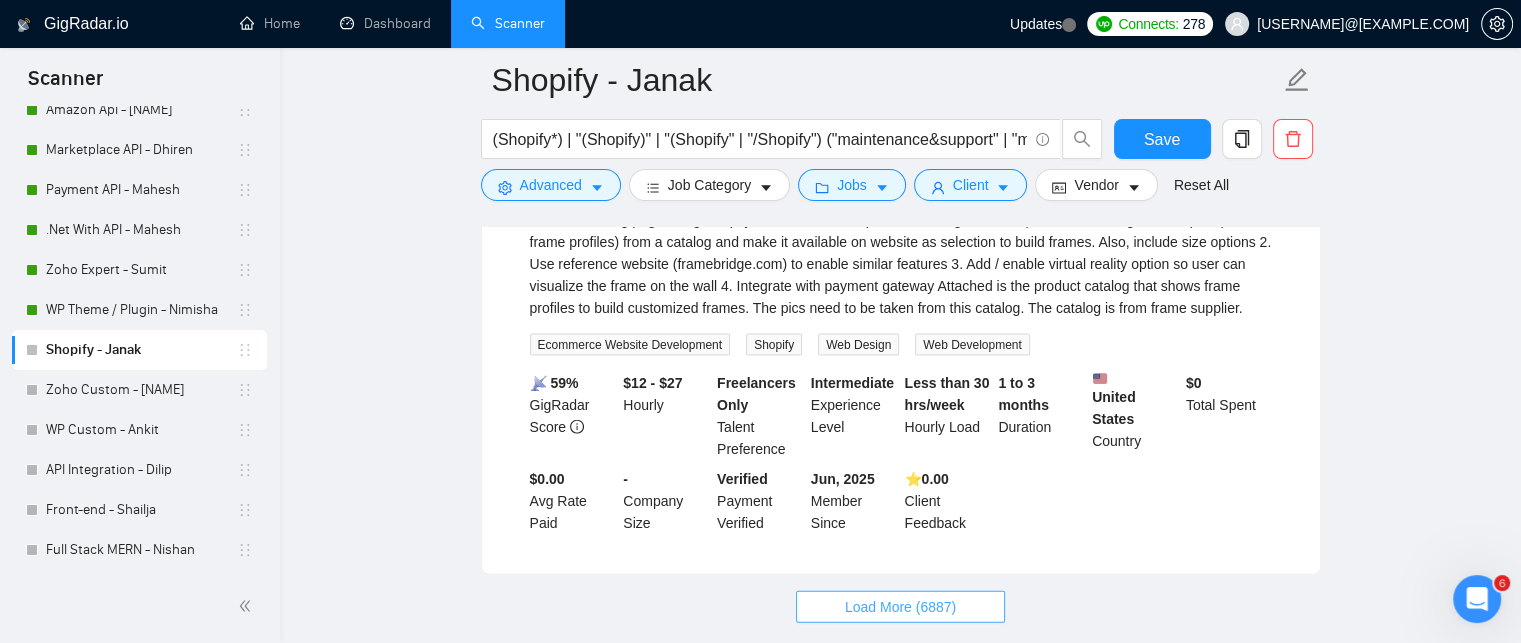 click on "Load More (6887)" at bounding box center (900, 607) 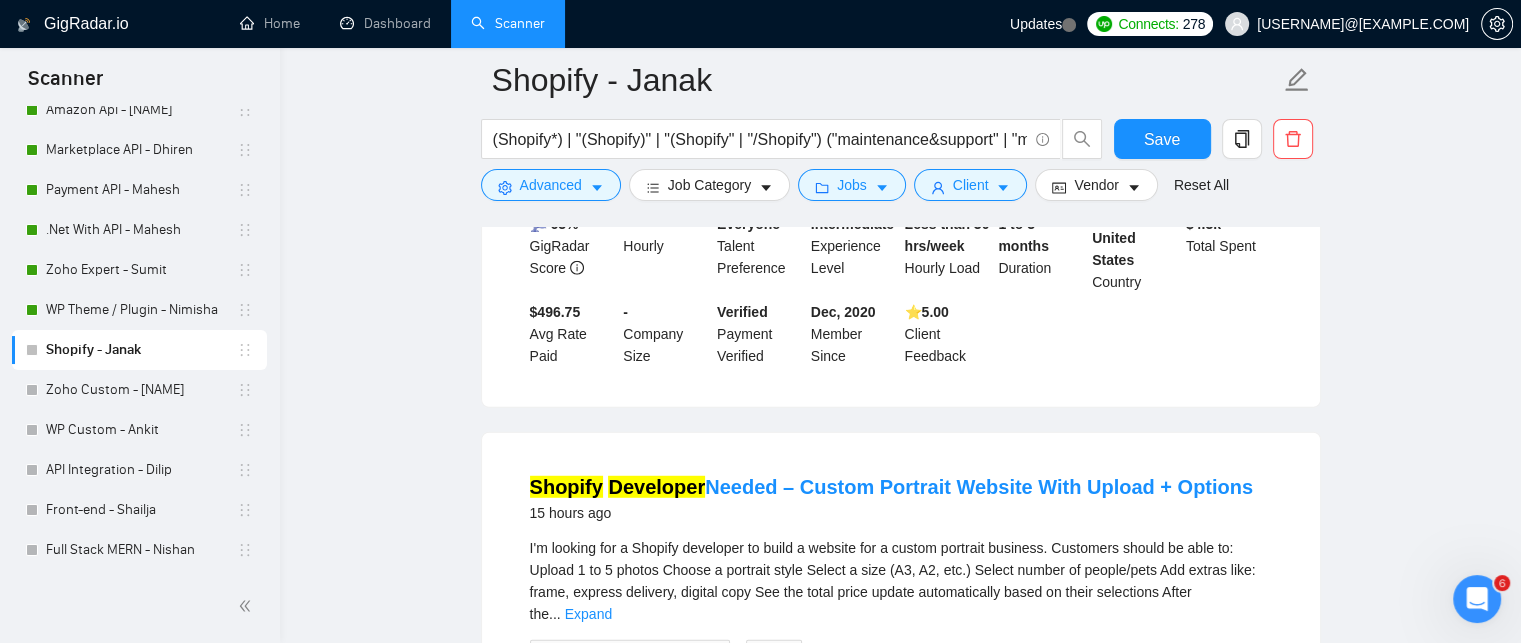 scroll, scrollTop: 5455, scrollLeft: 0, axis: vertical 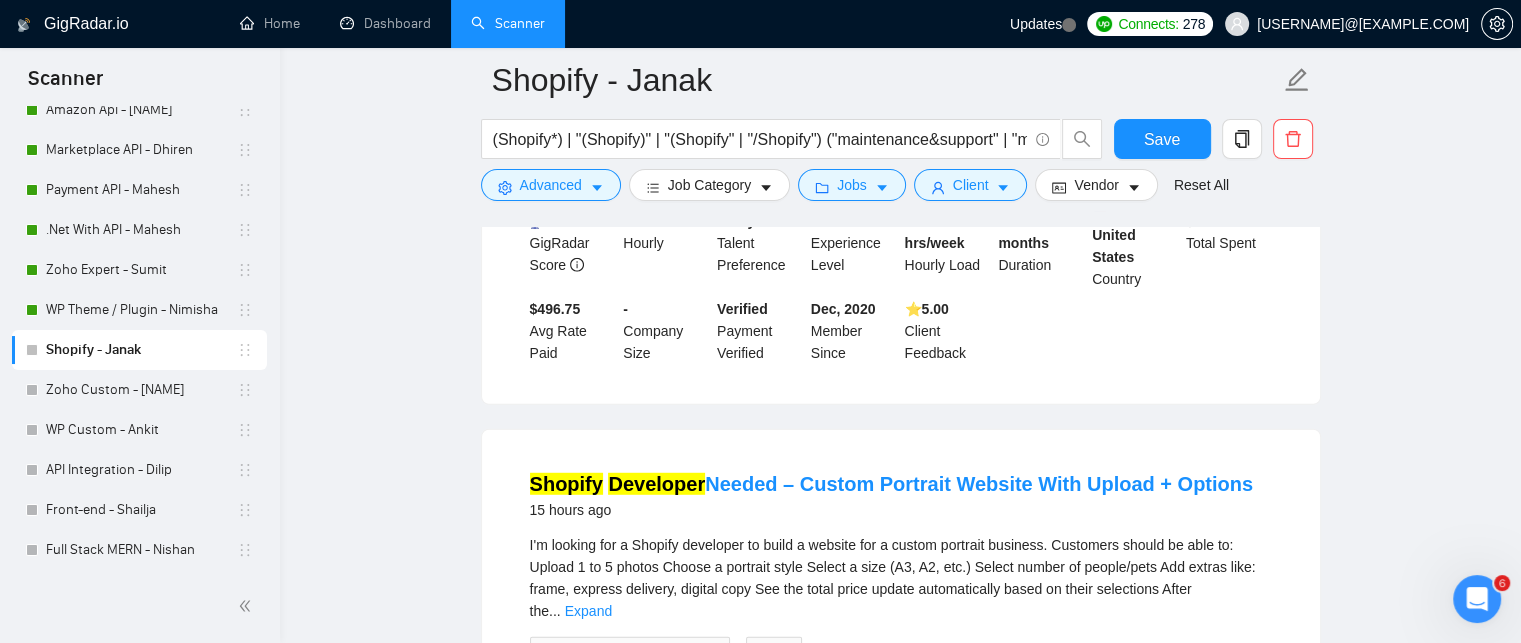 click on "Expand" at bounding box center (588, 611) 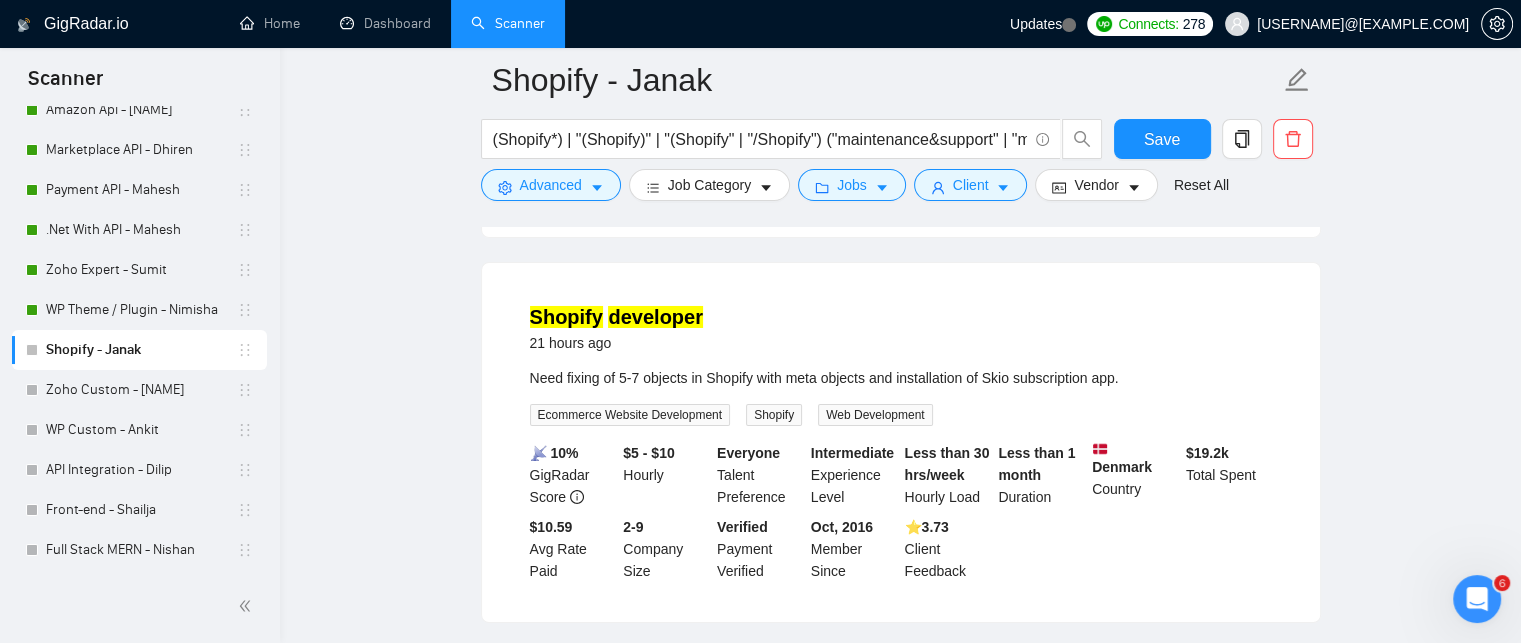 scroll, scrollTop: 7255, scrollLeft: 0, axis: vertical 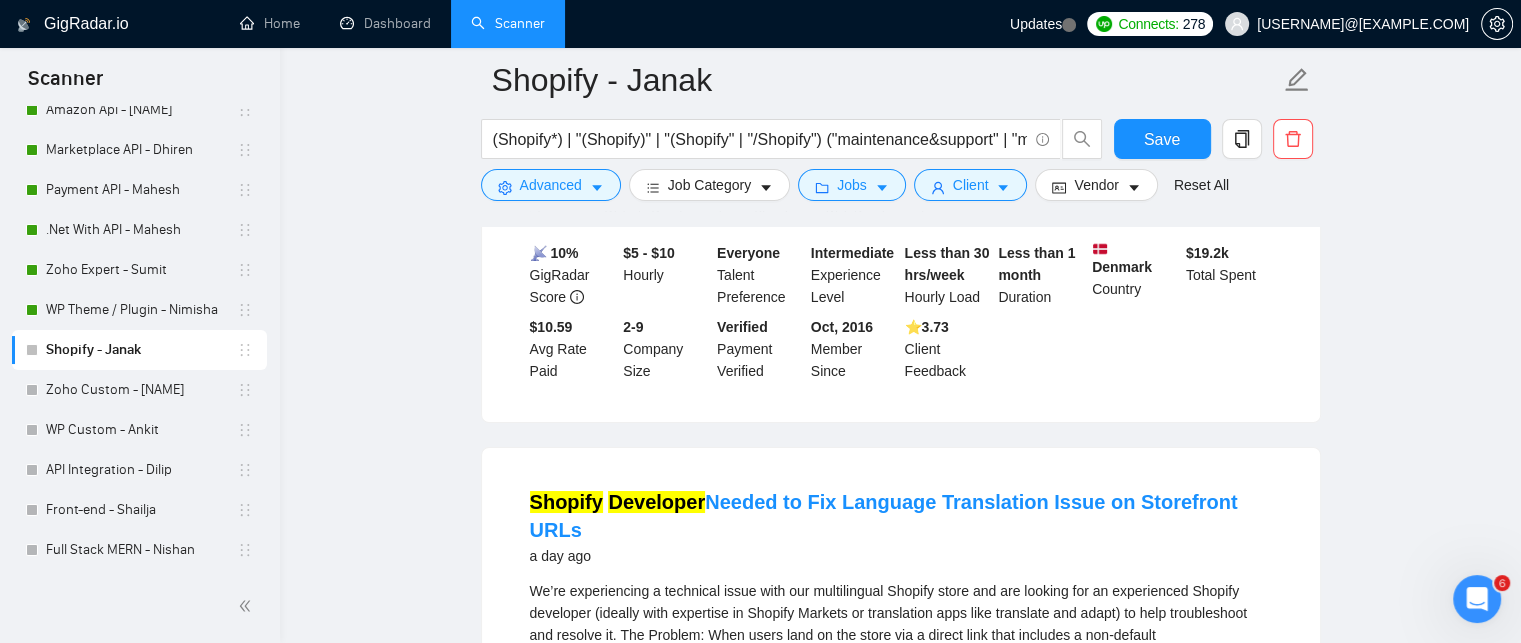 click on "Expand" at bounding box center (626, 657) 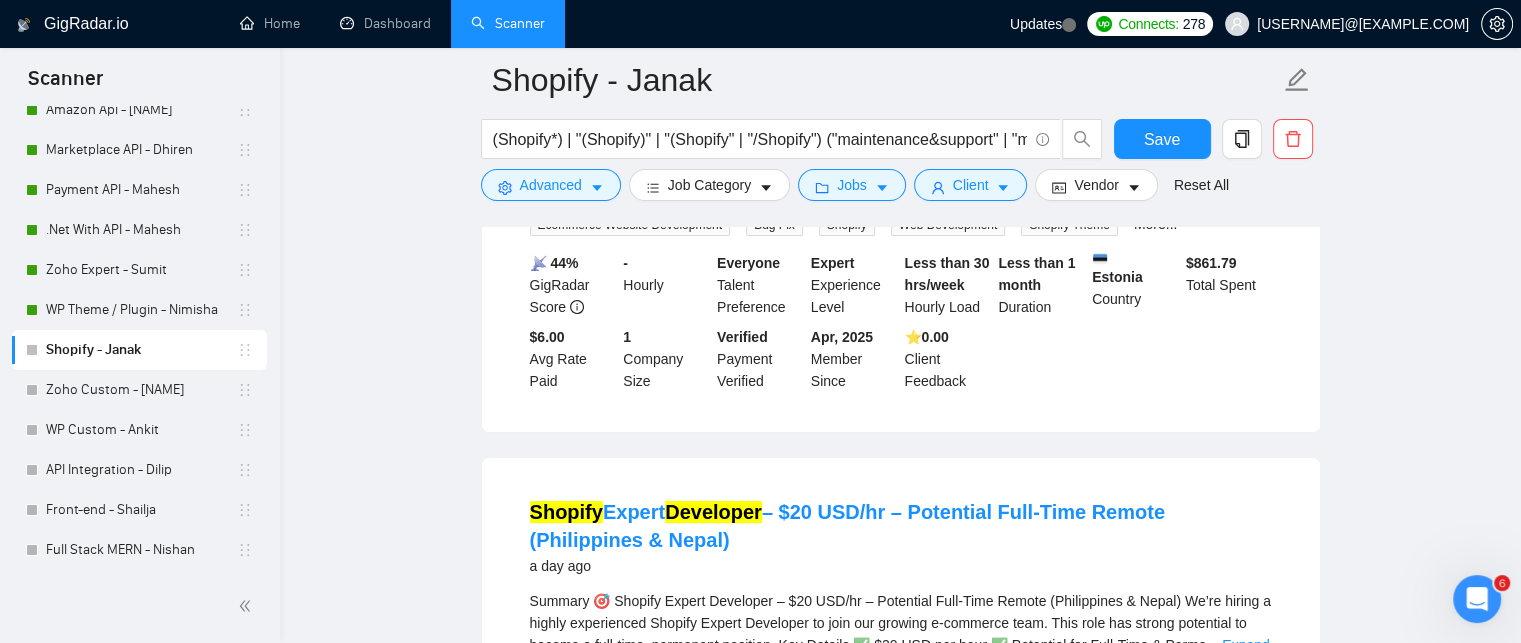 scroll, scrollTop: 7955, scrollLeft: 0, axis: vertical 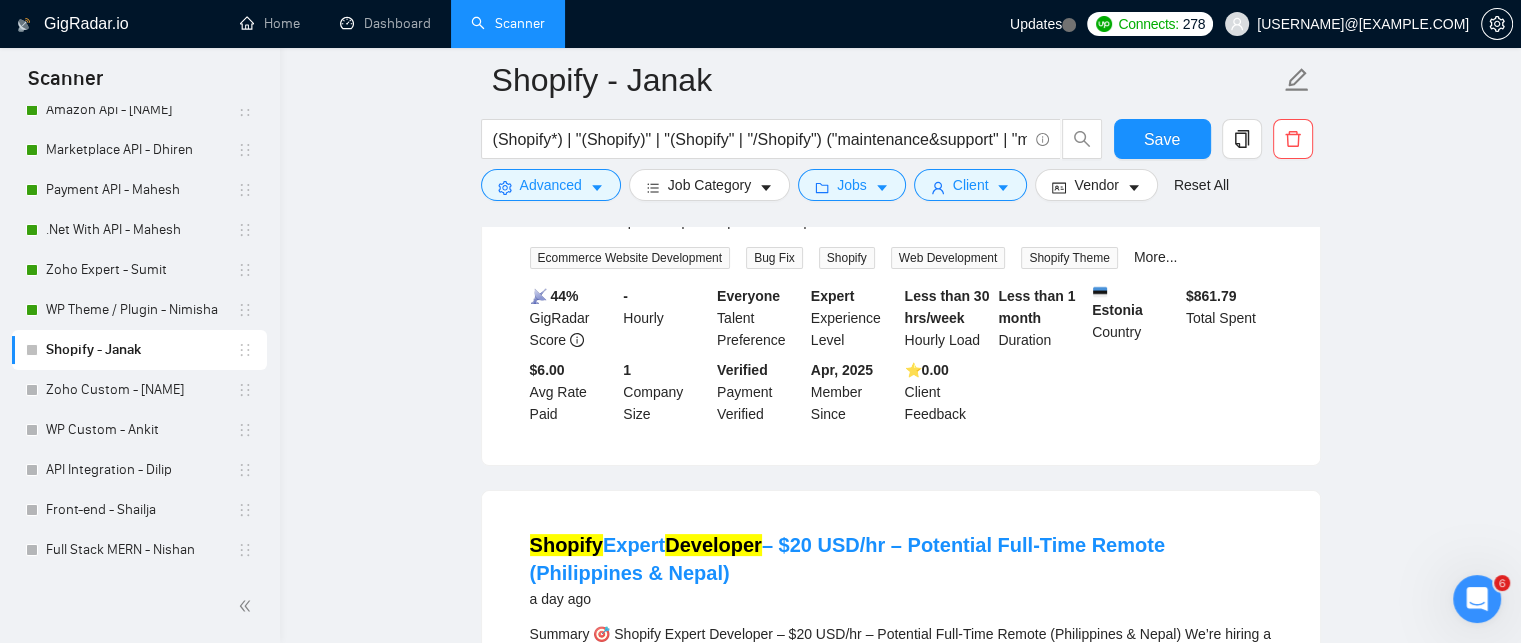 click on "Expand" at bounding box center (1245, 678) 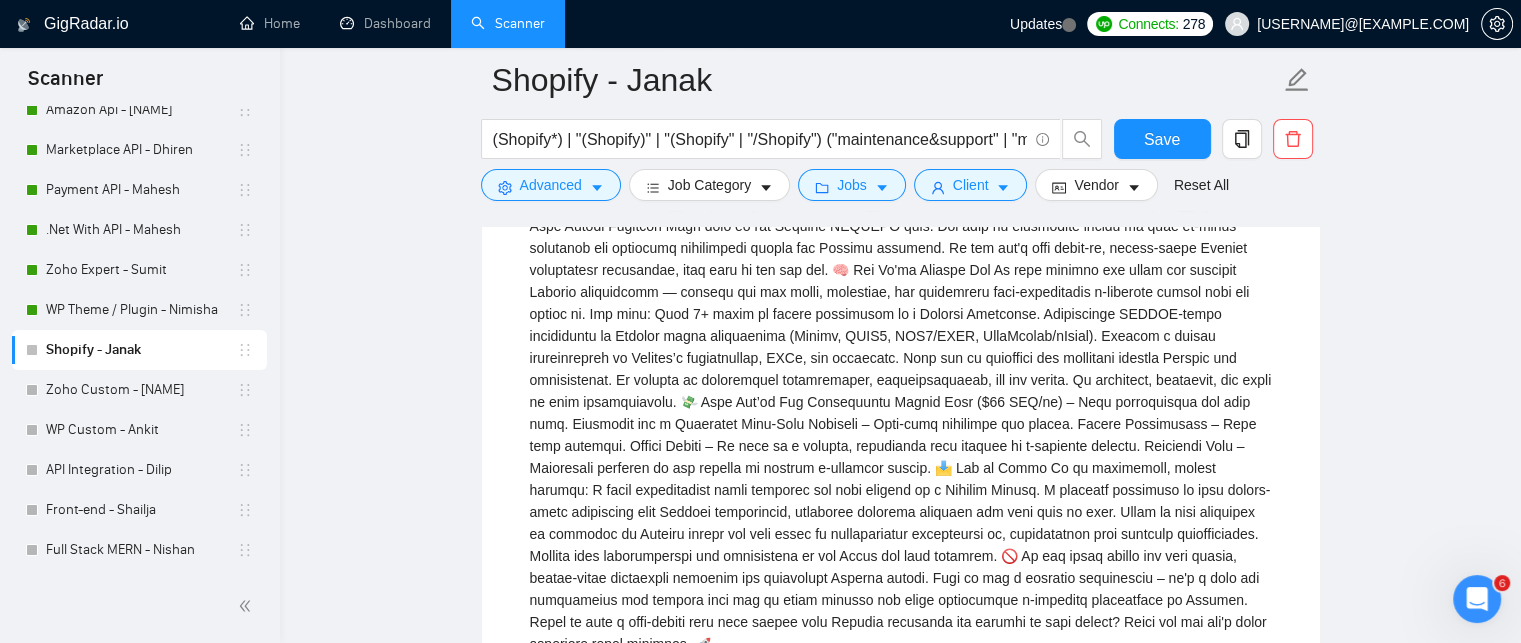 scroll, scrollTop: 8455, scrollLeft: 0, axis: vertical 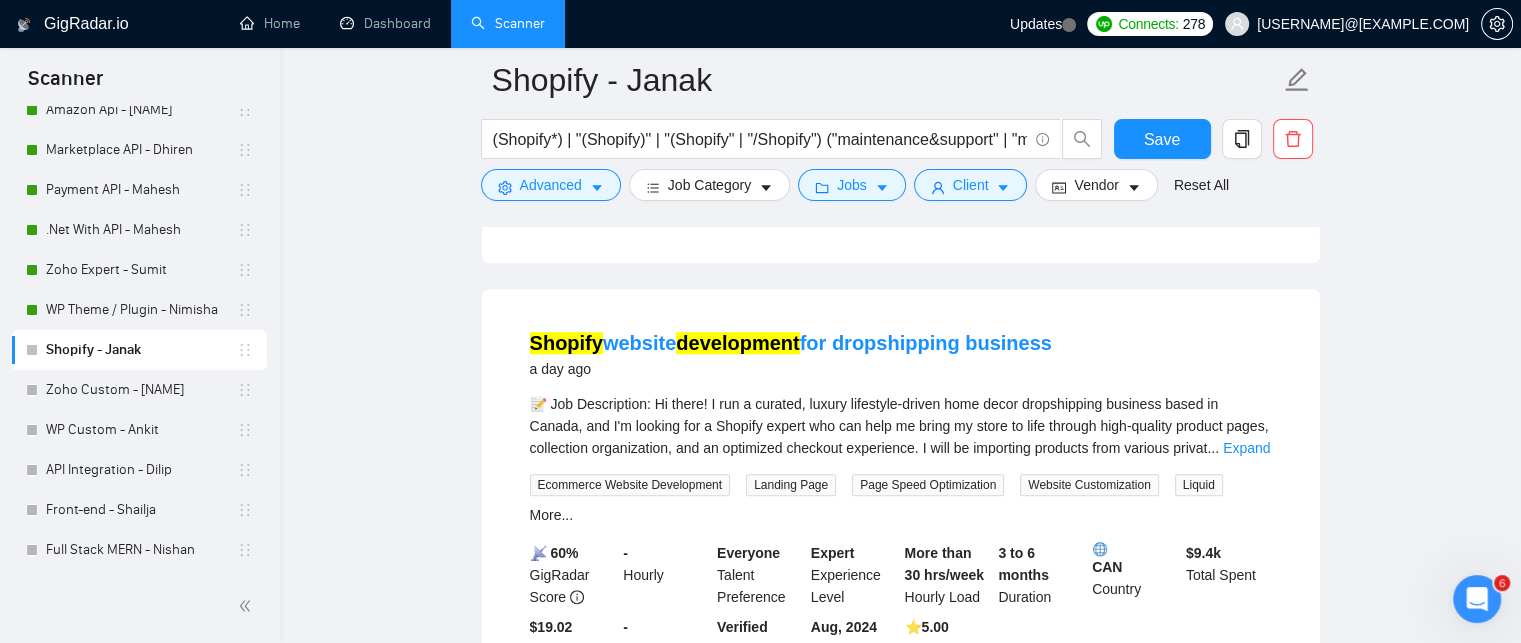click on "Load More (6877)" at bounding box center (900, 755) 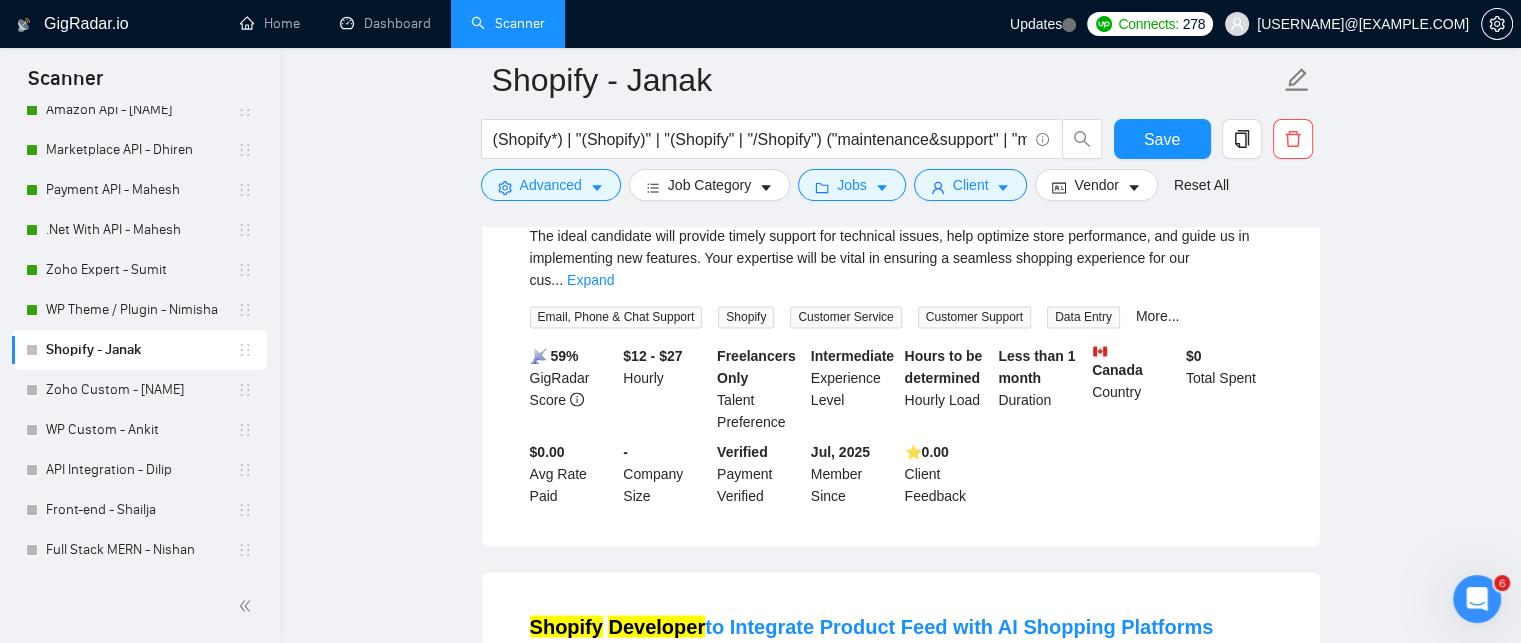 scroll, scrollTop: 10627, scrollLeft: 0, axis: vertical 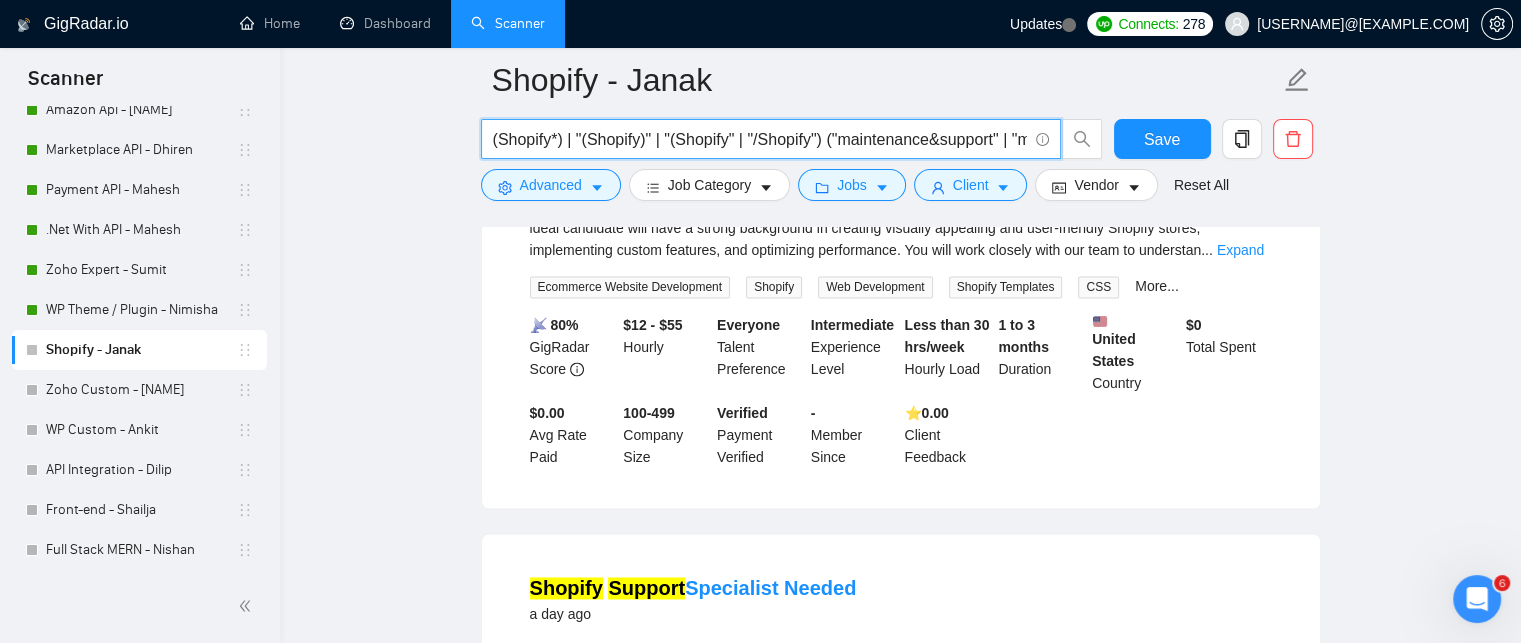 click on "(Shopify*) | "(Shopify)" | "(Shopify" | "/Shopify") ("maintenance&support" | "maintenance support" | support | "maintenance, support" | maintenance | "maintenance & support" | "maintenance and support" | (develop*) | create | (build*) | "app development" | "store development" | "theme customization" | "template create")" at bounding box center [760, 139] 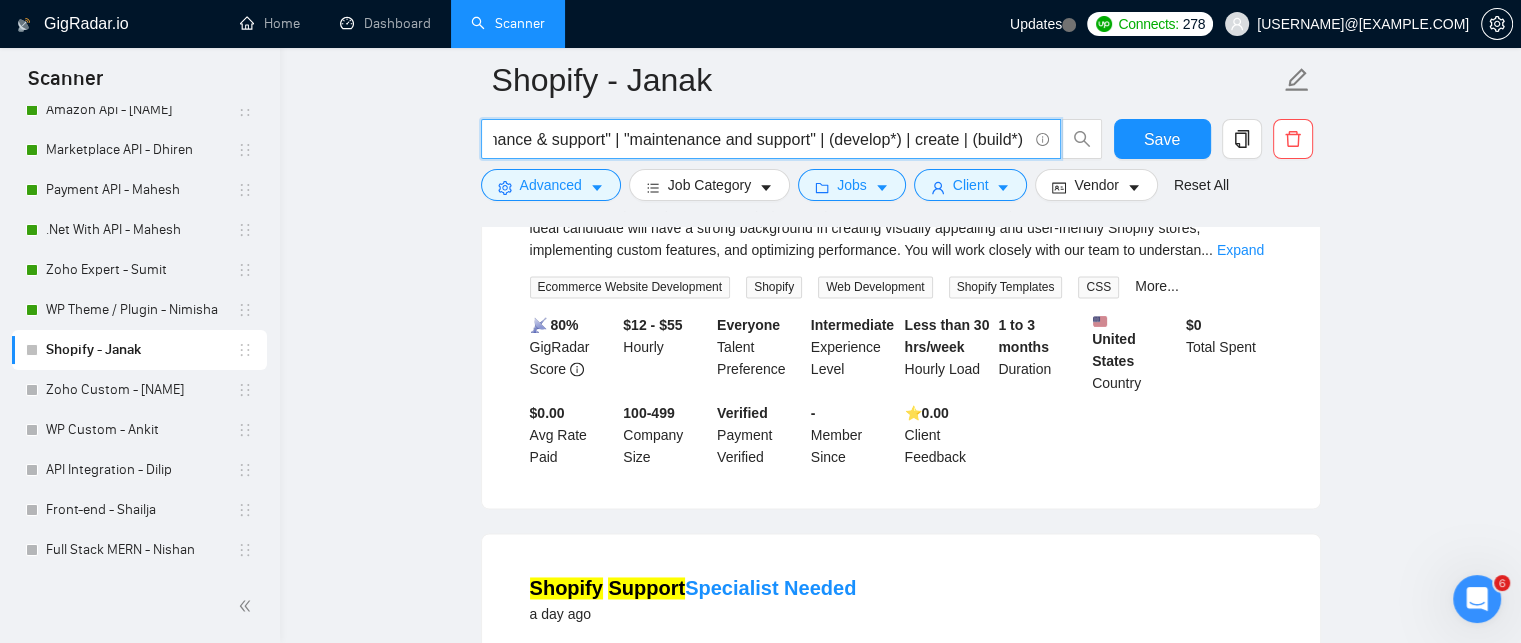 scroll, scrollTop: 0, scrollLeft: 1109, axis: horizontal 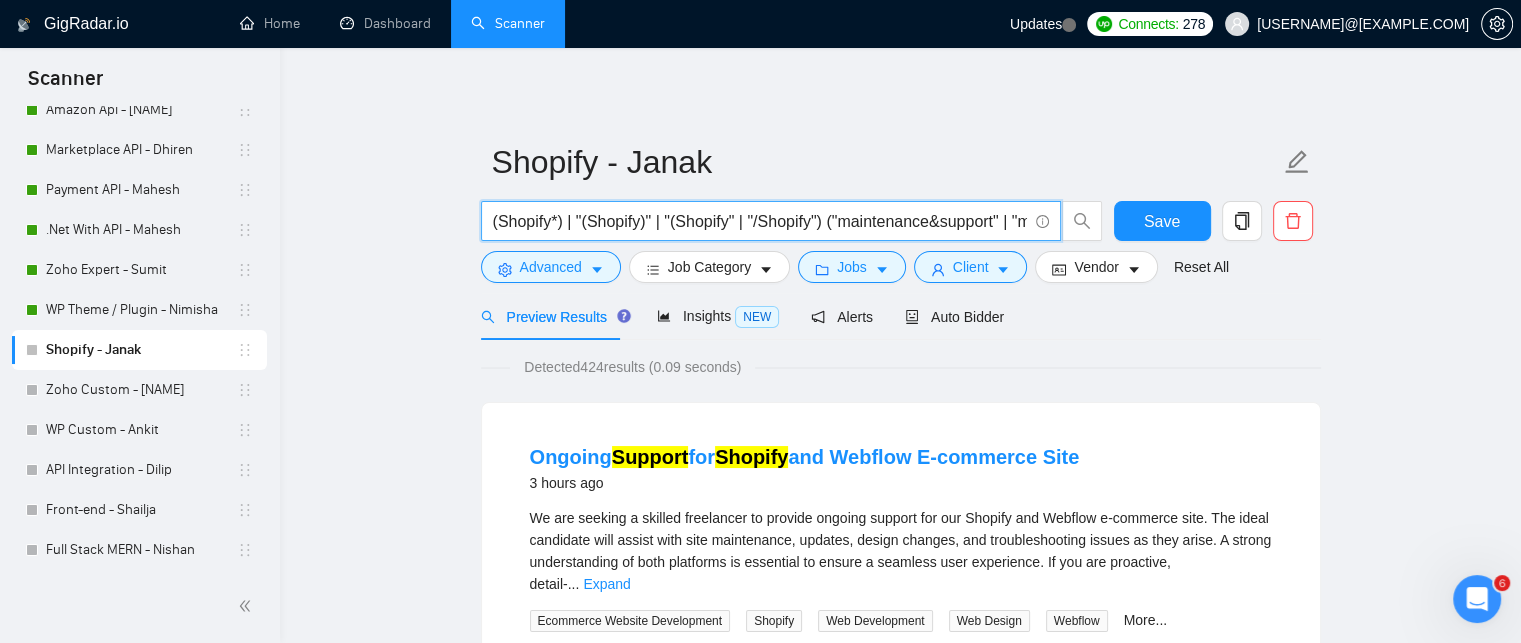 click on "Detected   424  results   (0.09 seconds) Ongoing  Support  for  Shopify  and Webflow E-commerce Site 3 hours ago We are seeking a skilled freelancer to provide ongoing support for our Shopify and Webflow e-commerce site. The ideal candidate will assist with site maintenance, updates, design changes, and troubleshooting issues as they arise. A strong understanding of both platforms is essential to ensure a seamless user experience. If you are proactive, detail- ... Expand Ecommerce Website Development Shopify Web Development Web Design Webflow More... 📡   78% GigRadar Score   $12 - $30 Hourly Everyone Talent Preference Intermediate Experience Level More than 30 hrs/week Hourly Load 1 to 3 months Duration   United States Country $ 0 Total Spent $0.00 Avg Rate Paid - Company Size Verified Payment Verified Apr, 2023 Member Since ⭐️  0.00 Client Feedback Shopify  Expert Needed for Inventory Management and Wholesale  Support 11 hours ago ... Expand Ecommerce Website Development Shopify Inventory Management" at bounding box center [901, 2606] 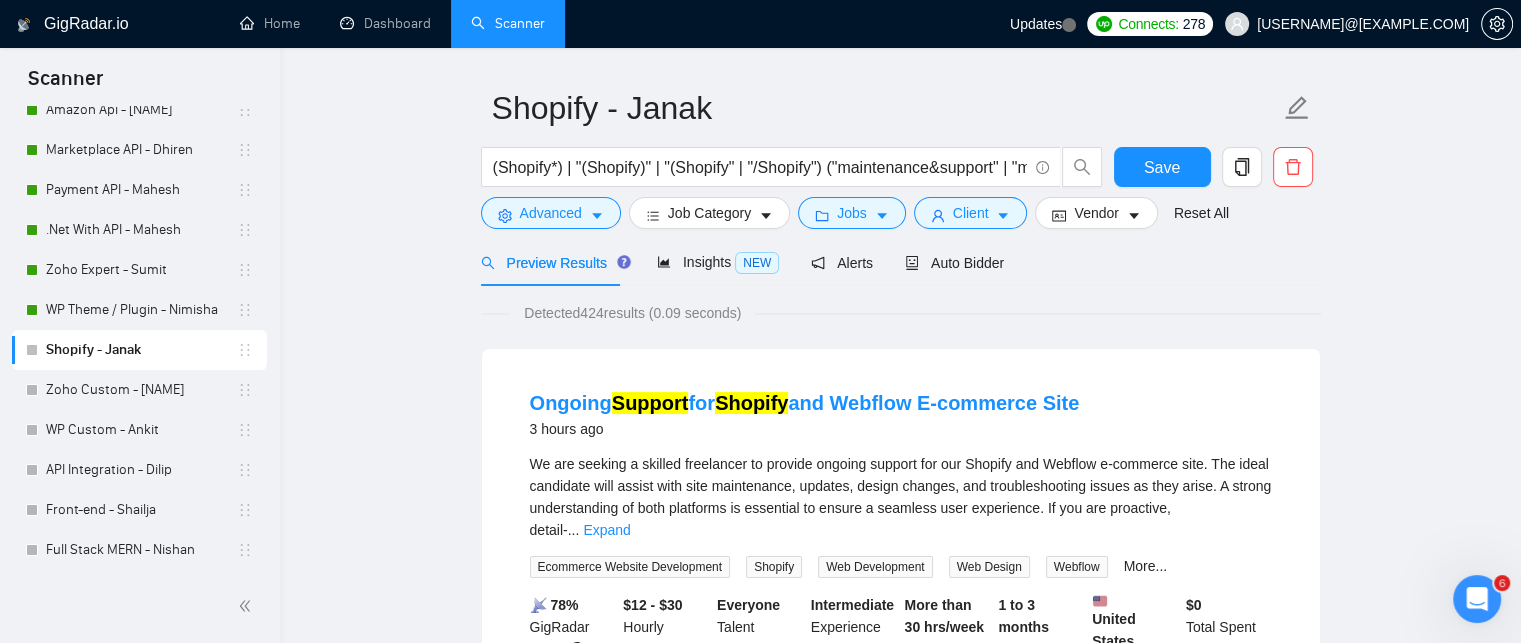 scroll, scrollTop: 100, scrollLeft: 0, axis: vertical 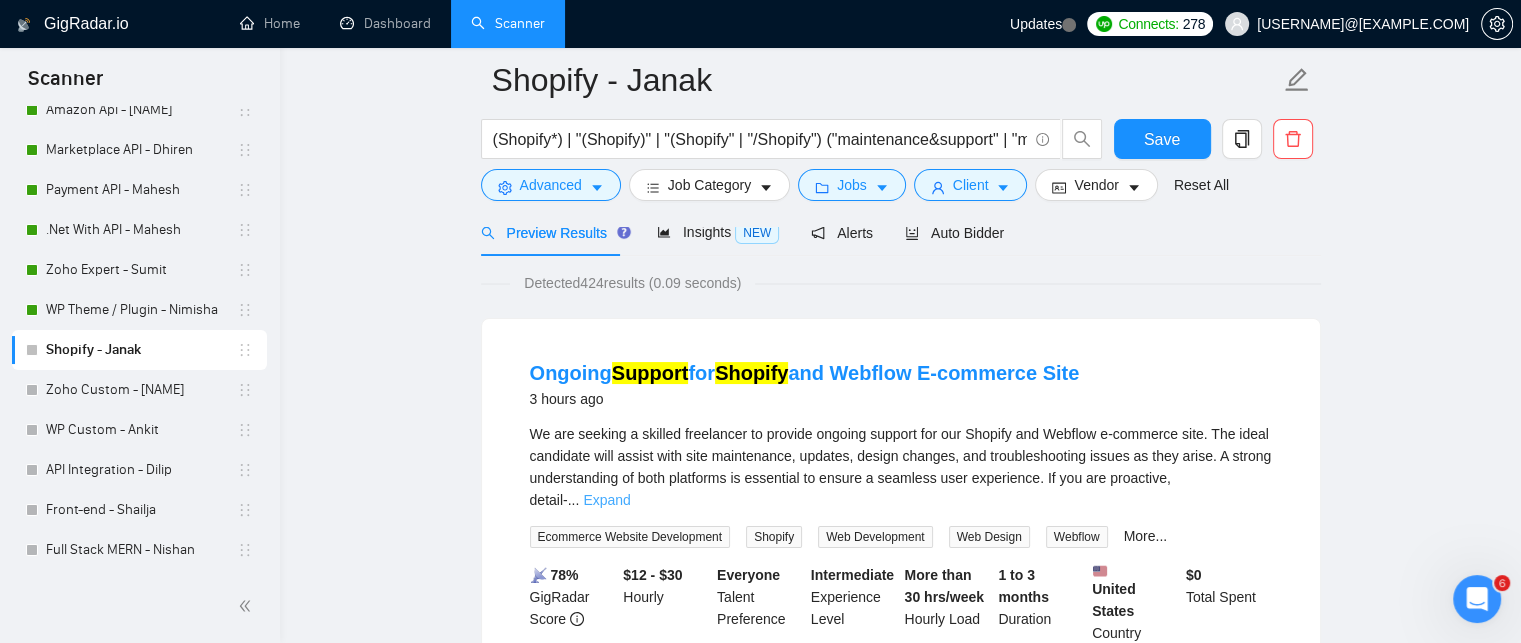 click on "Expand" at bounding box center [606, 500] 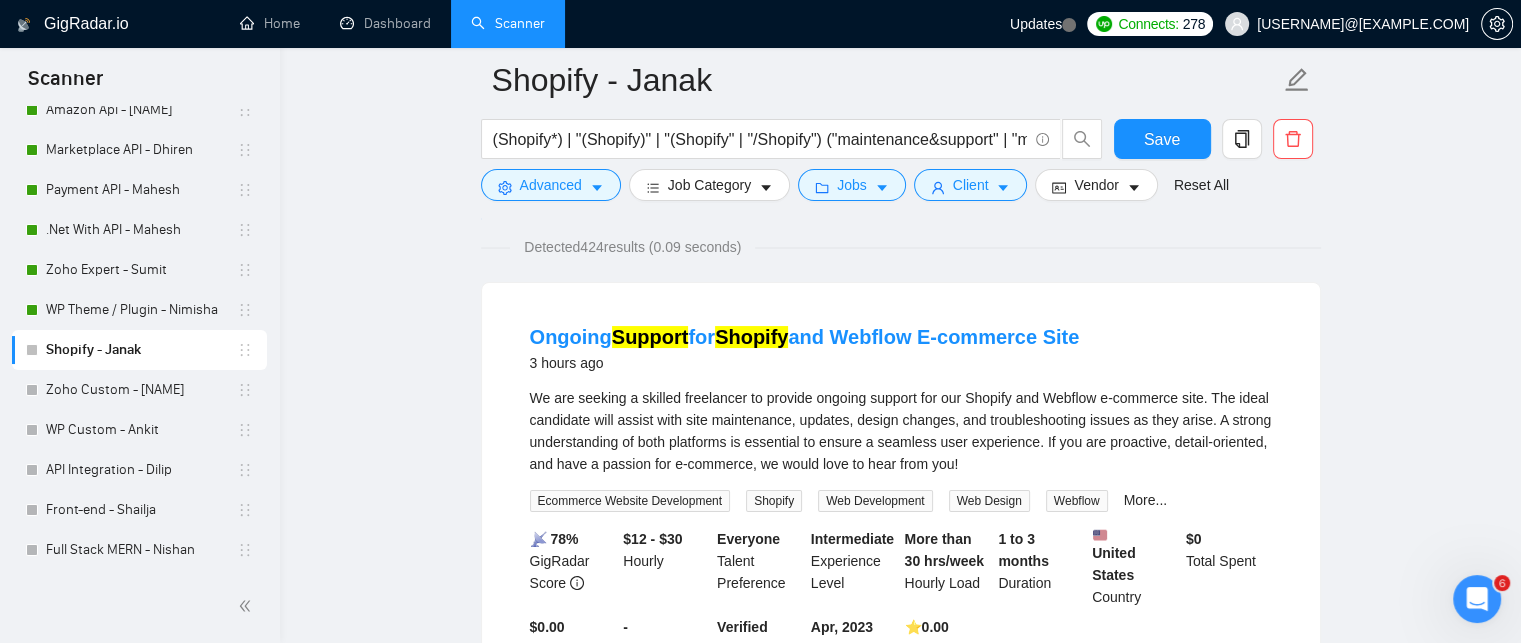 scroll, scrollTop: 200, scrollLeft: 0, axis: vertical 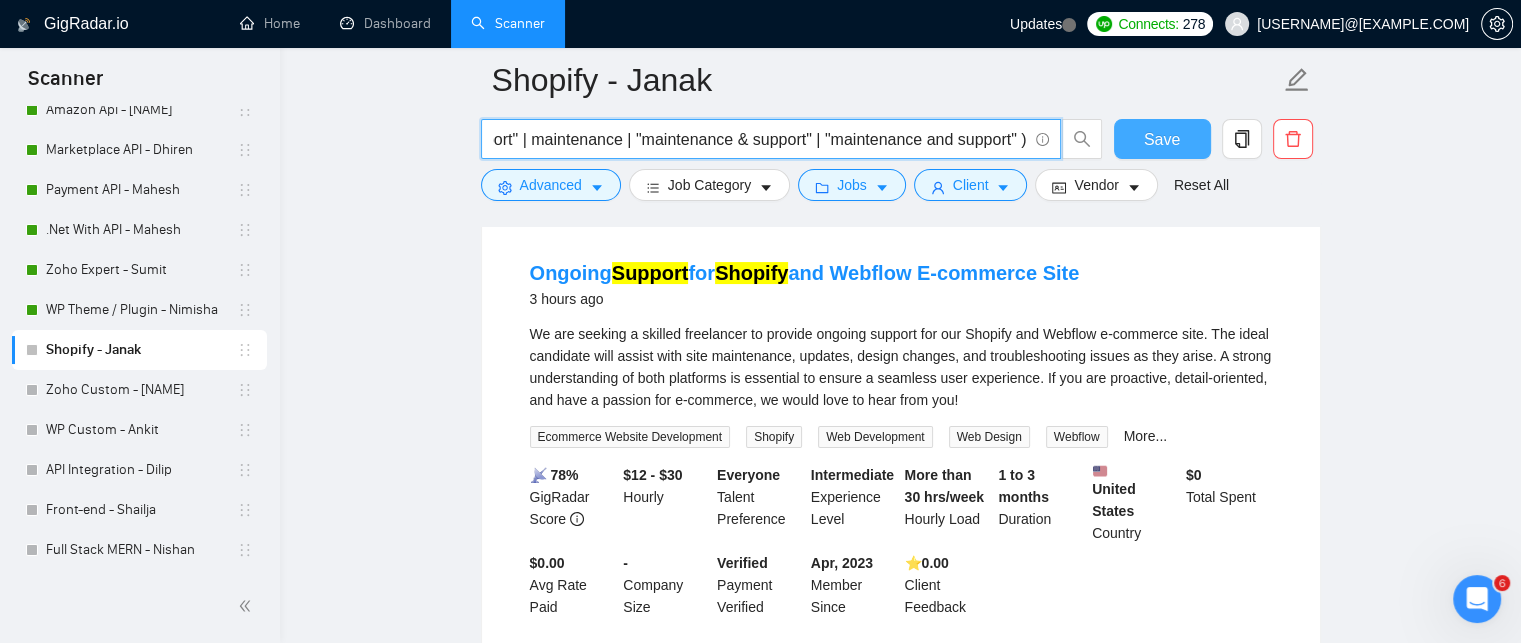 drag, startPoint x: 824, startPoint y: 139, endPoint x: 1132, endPoint y: 145, distance: 308.05844 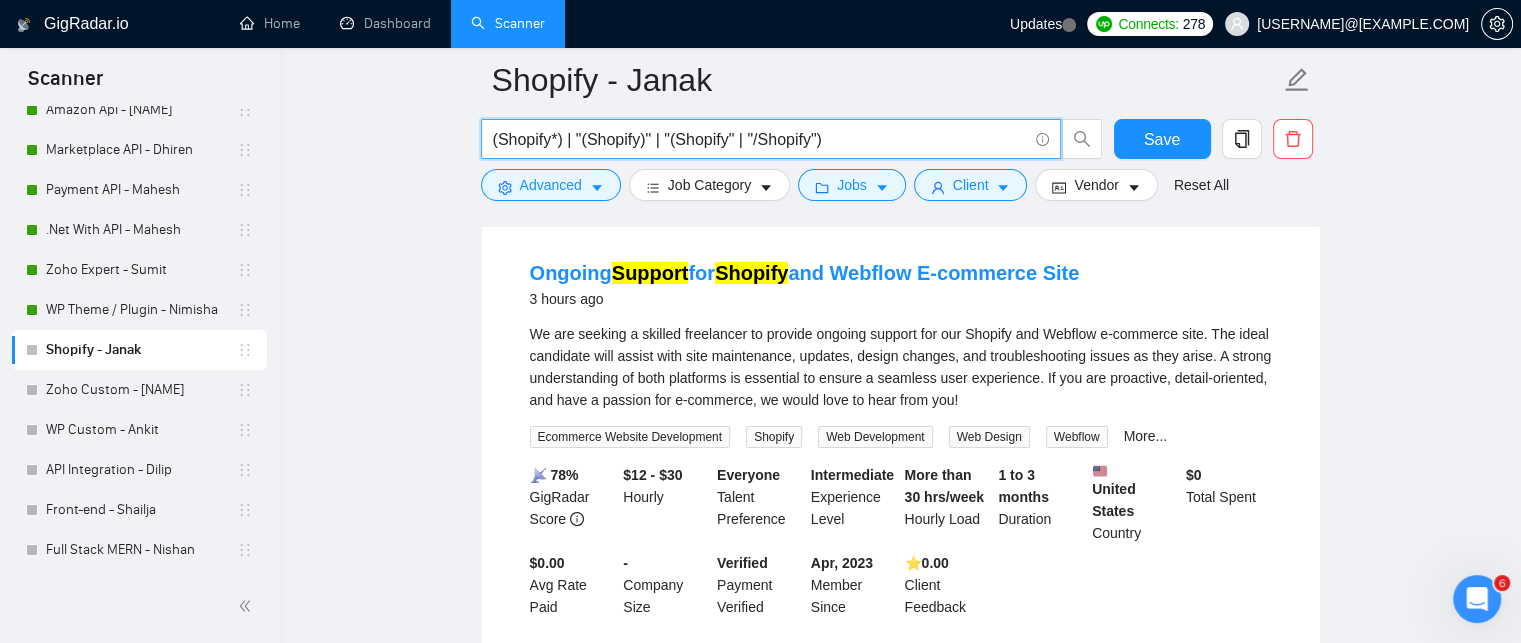 scroll, scrollTop: 0, scrollLeft: 0, axis: both 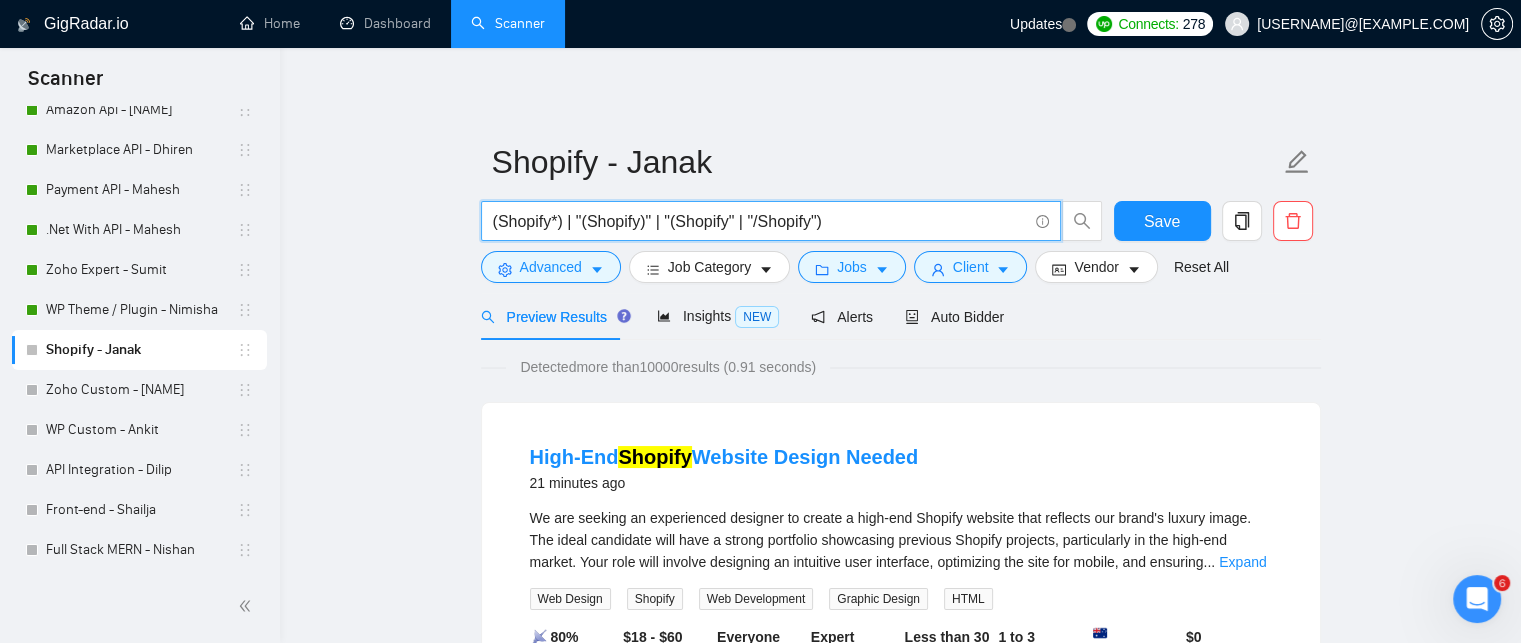 paste on "(develop*) | create | (build*) | "app development" | "store development" | "theme customization" | "template create")" 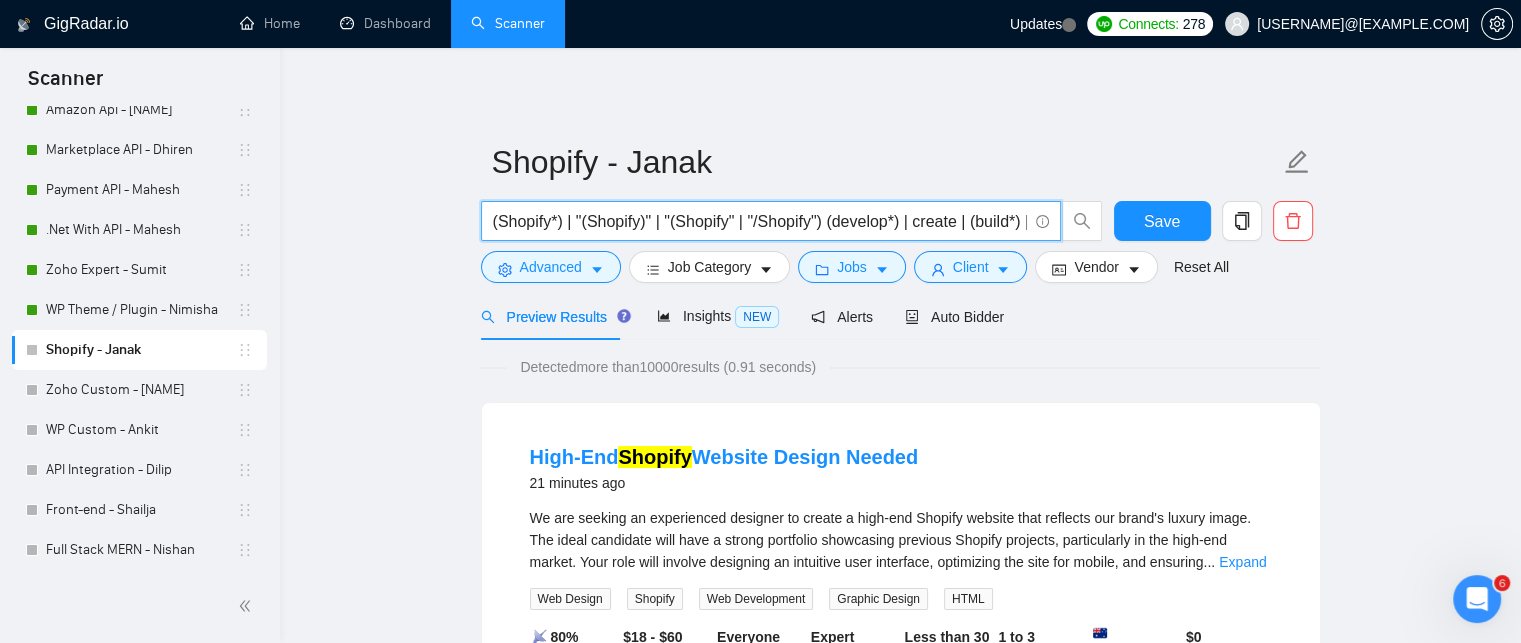 scroll, scrollTop: 0, scrollLeft: 613, axis: horizontal 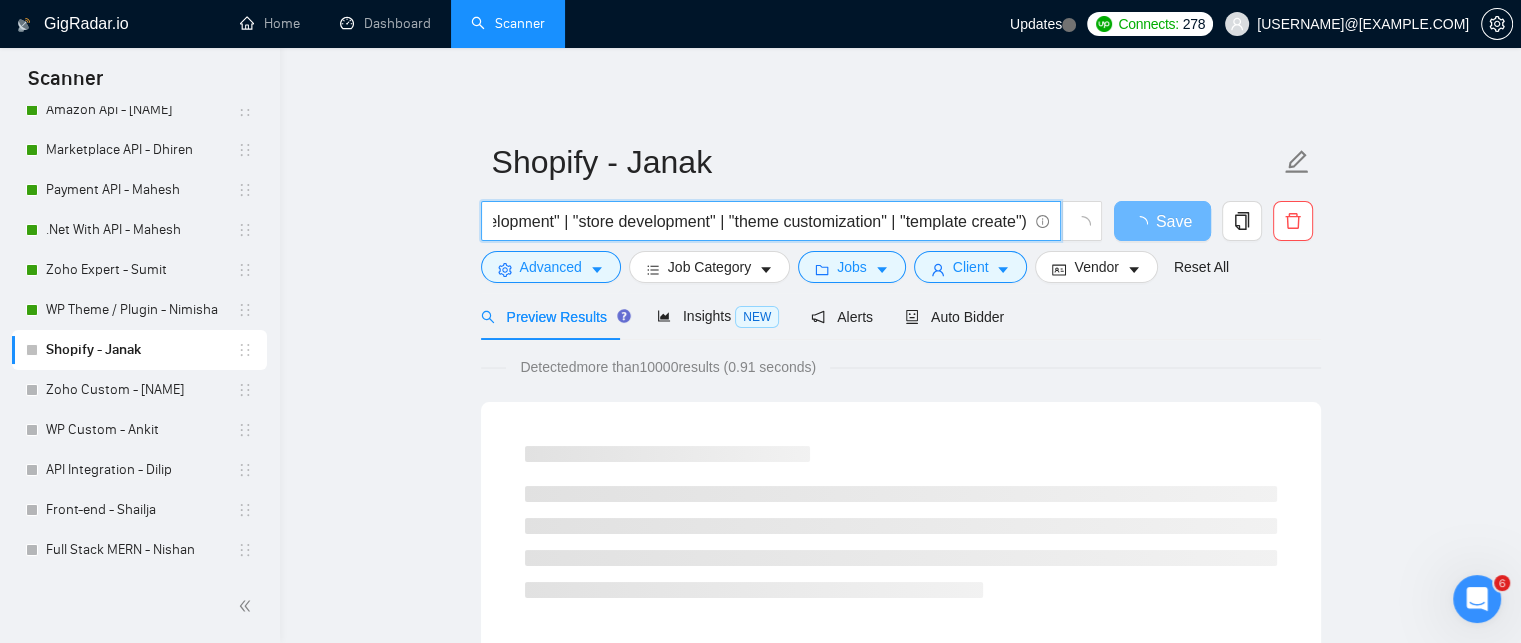 click on "(Shopify*) | "(Shopify)" | "(Shopify" | "/Shopify") (develop*) | create | (build*) | "app development" | "store development" | "theme customization" | "template create")" at bounding box center [760, 221] 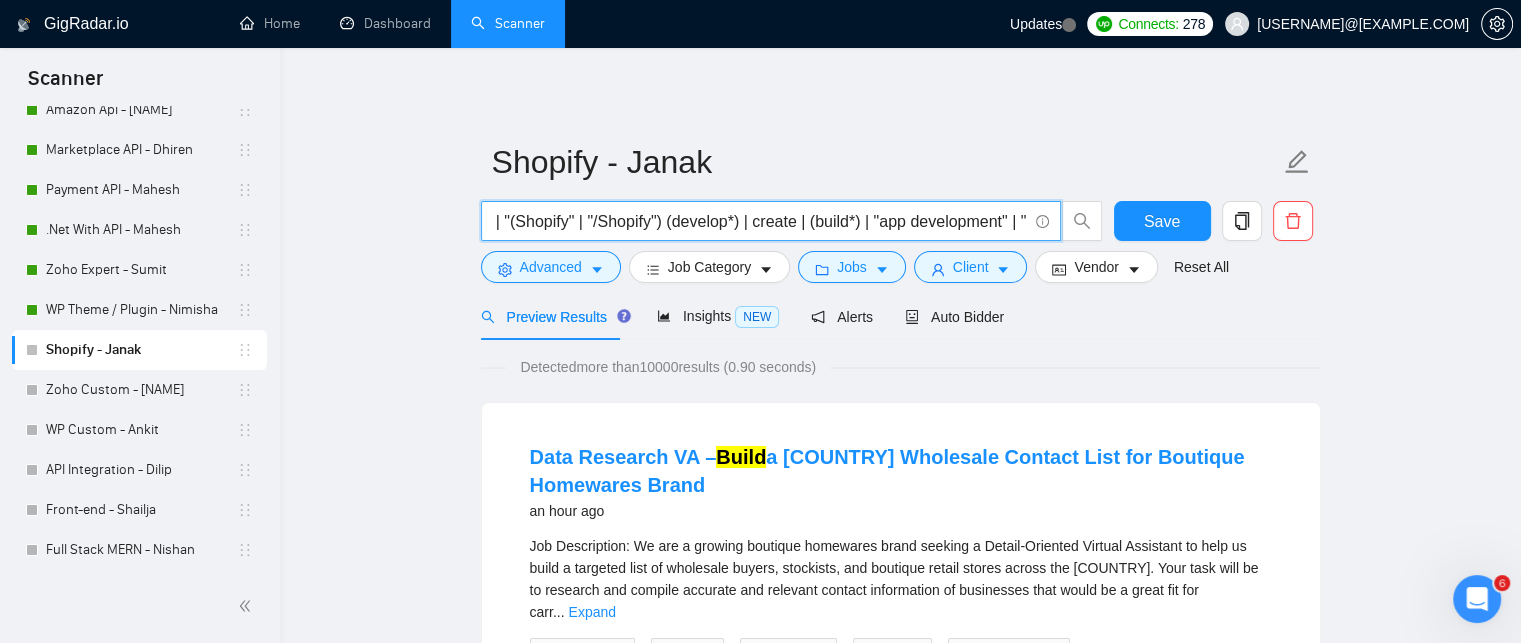 scroll, scrollTop: 0, scrollLeft: 137, axis: horizontal 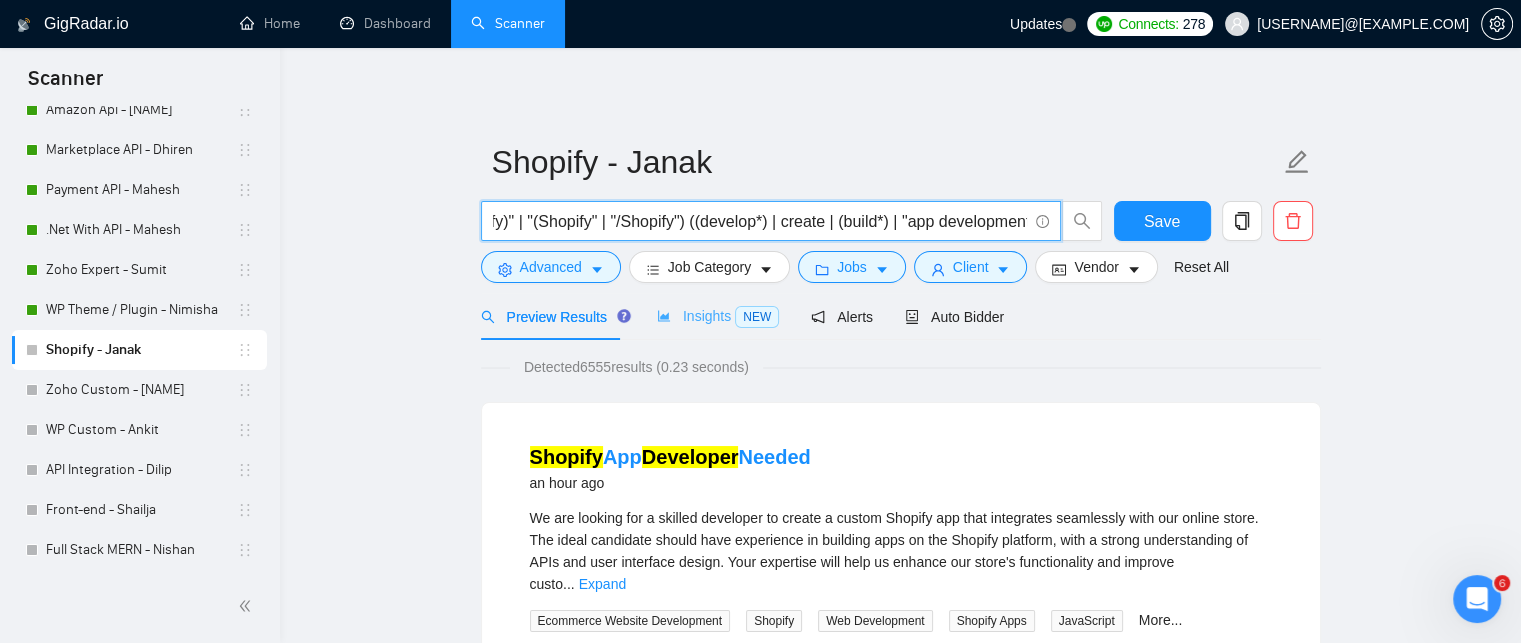 type on "(Shopify*) | "(Shopify)" | "(Shopify" | "/Shopify") ((develop*) | create | (build*) | "app development" | "store development" | "theme customization" | "template create")" 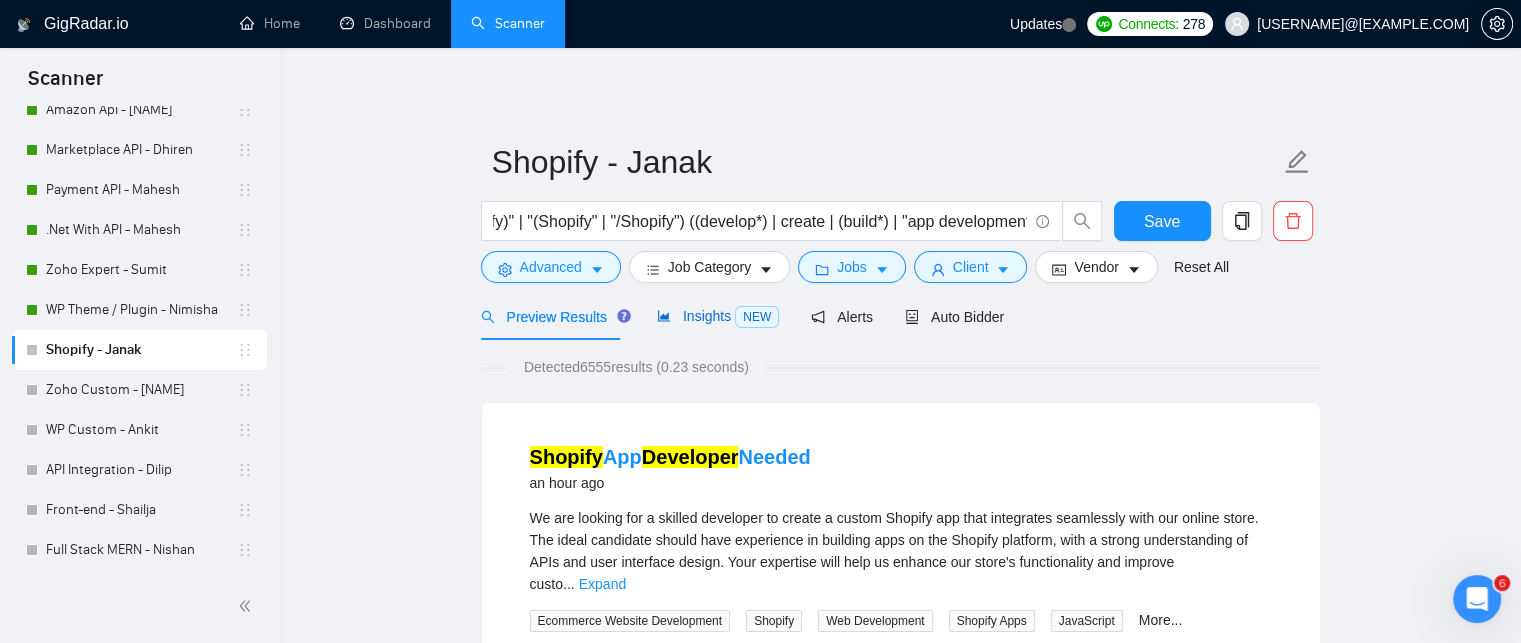 scroll, scrollTop: 0, scrollLeft: 0, axis: both 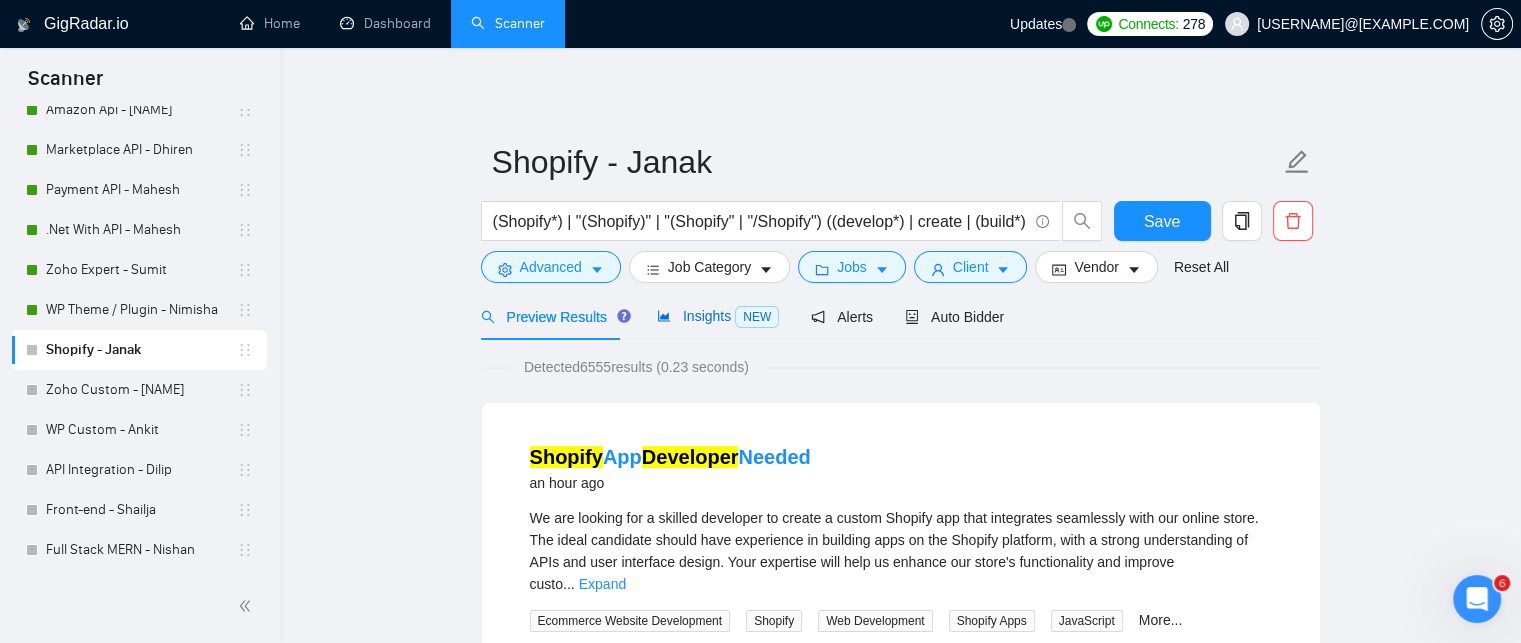 click on "Insights NEW" at bounding box center (718, 316) 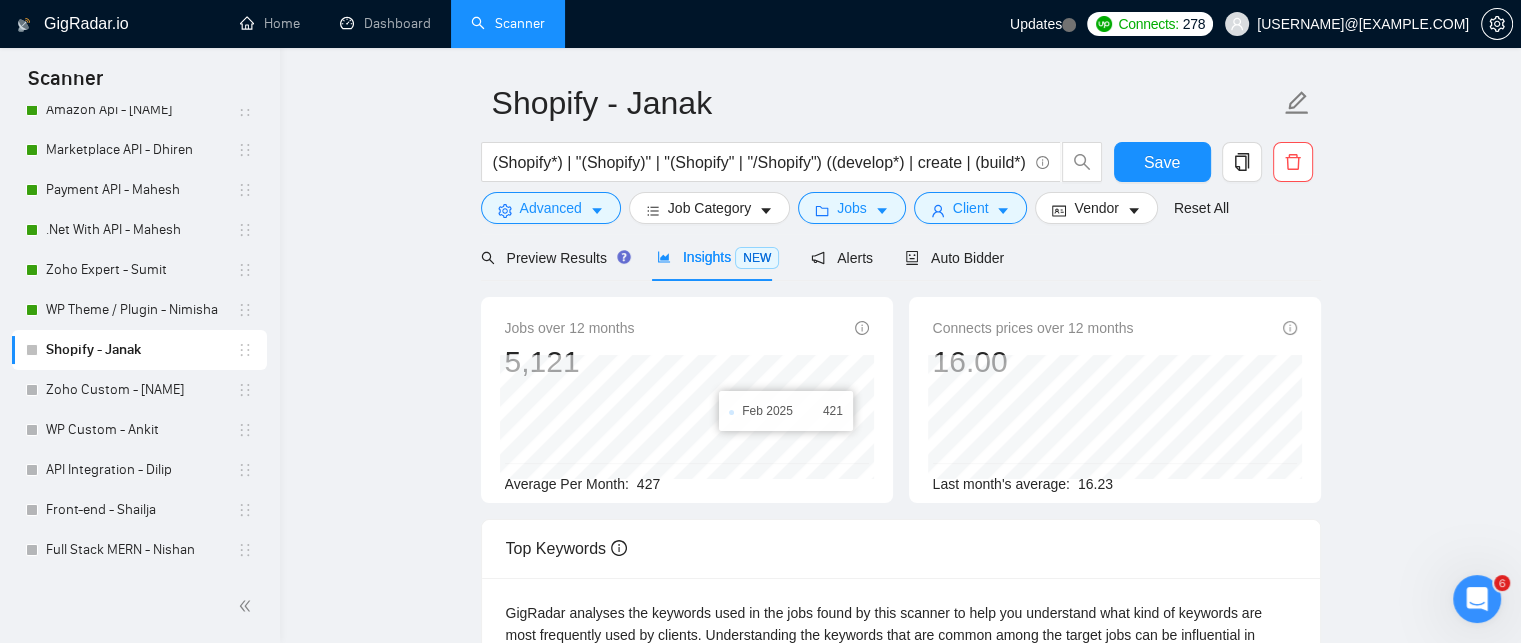 scroll, scrollTop: 0, scrollLeft: 0, axis: both 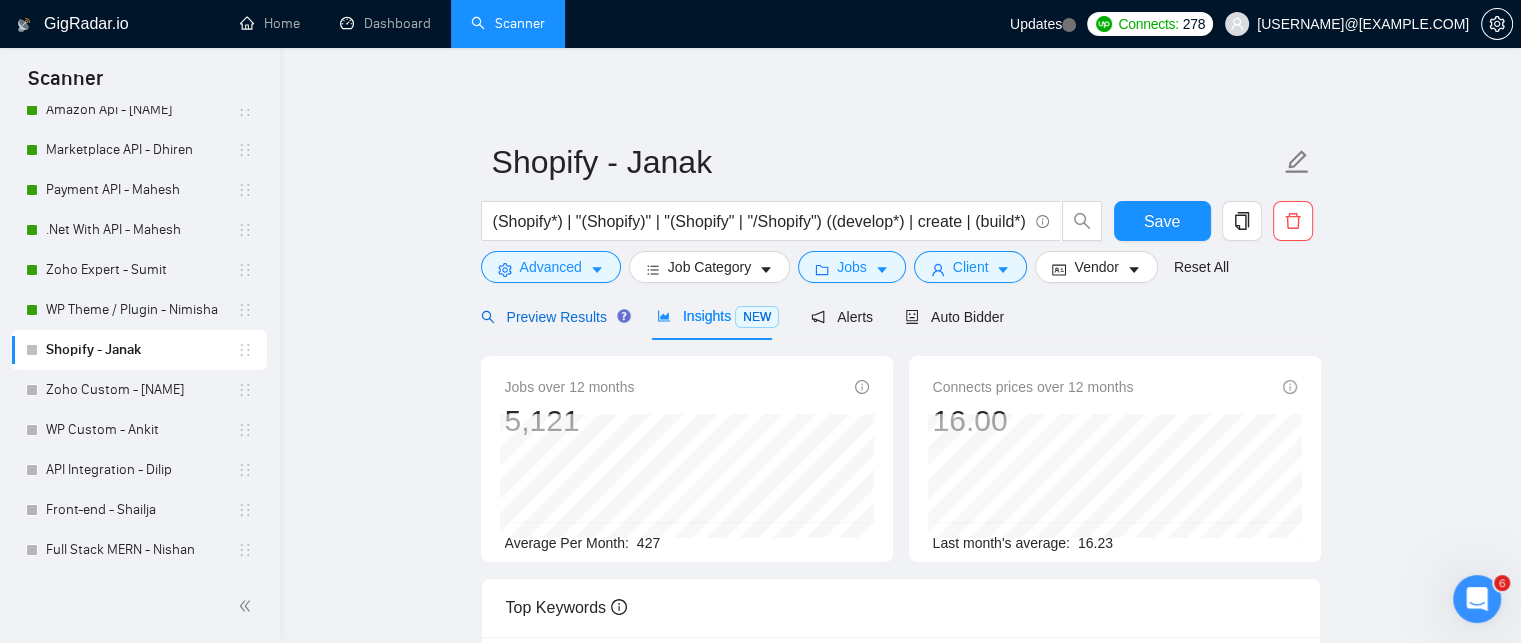 drag, startPoint x: 568, startPoint y: 318, endPoint x: 597, endPoint y: 346, distance: 40.311287 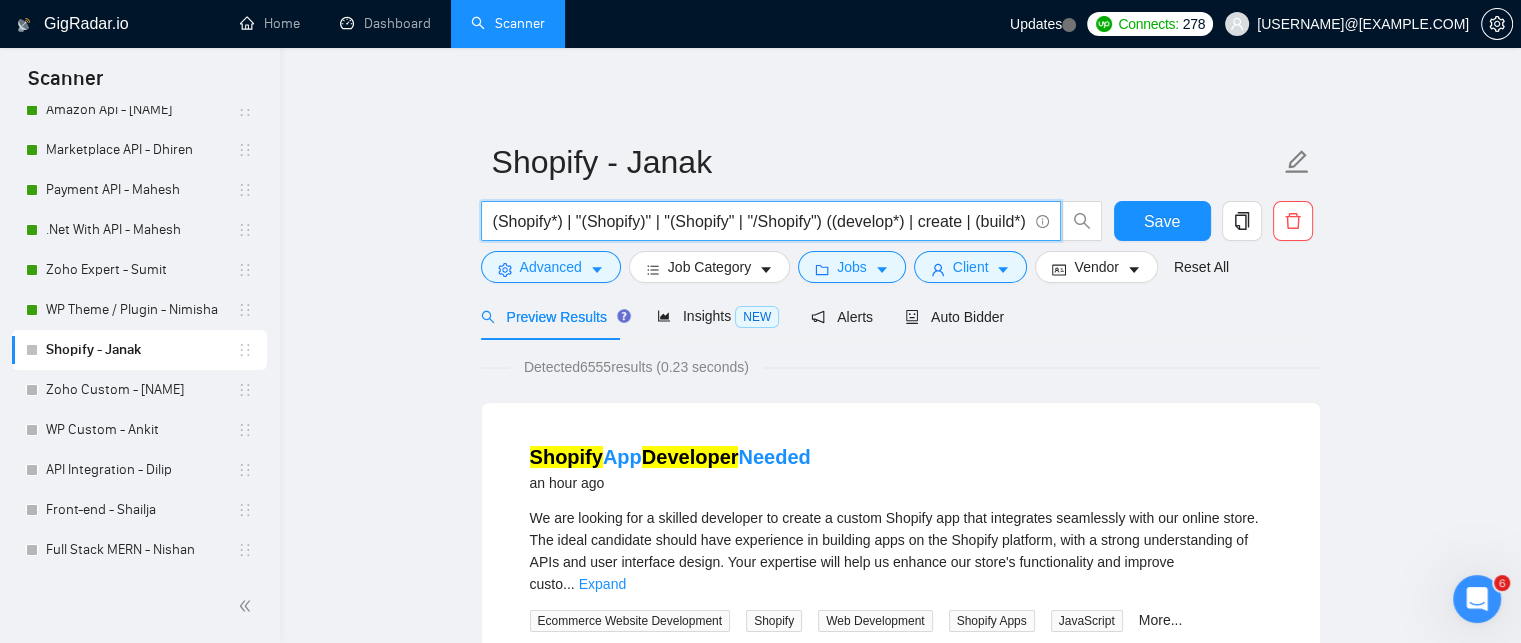 click on "(Shopify*) | "(Shopify)" | "(Shopify" | "/Shopify") ((develop*) | create | (build*) | "app development" | "store development" | "theme customization" | "template create")" at bounding box center [760, 221] 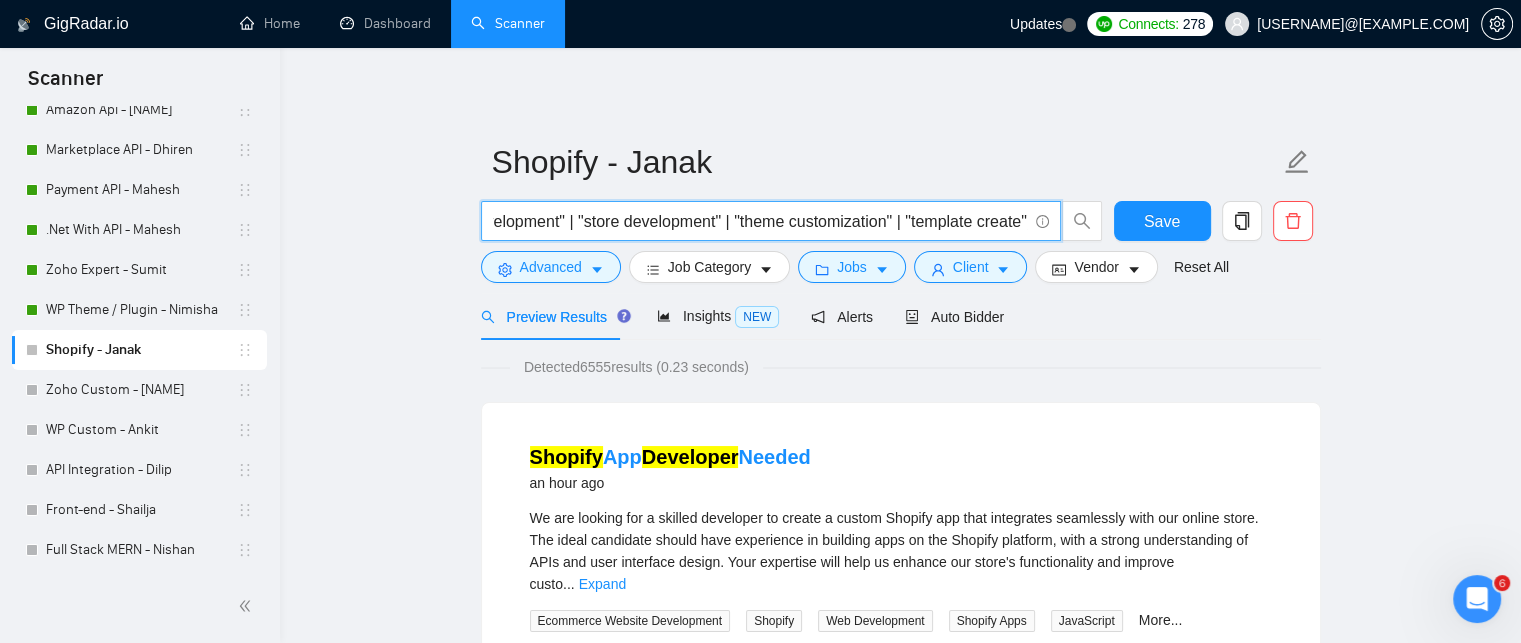 scroll, scrollTop: 0, scrollLeft: 618, axis: horizontal 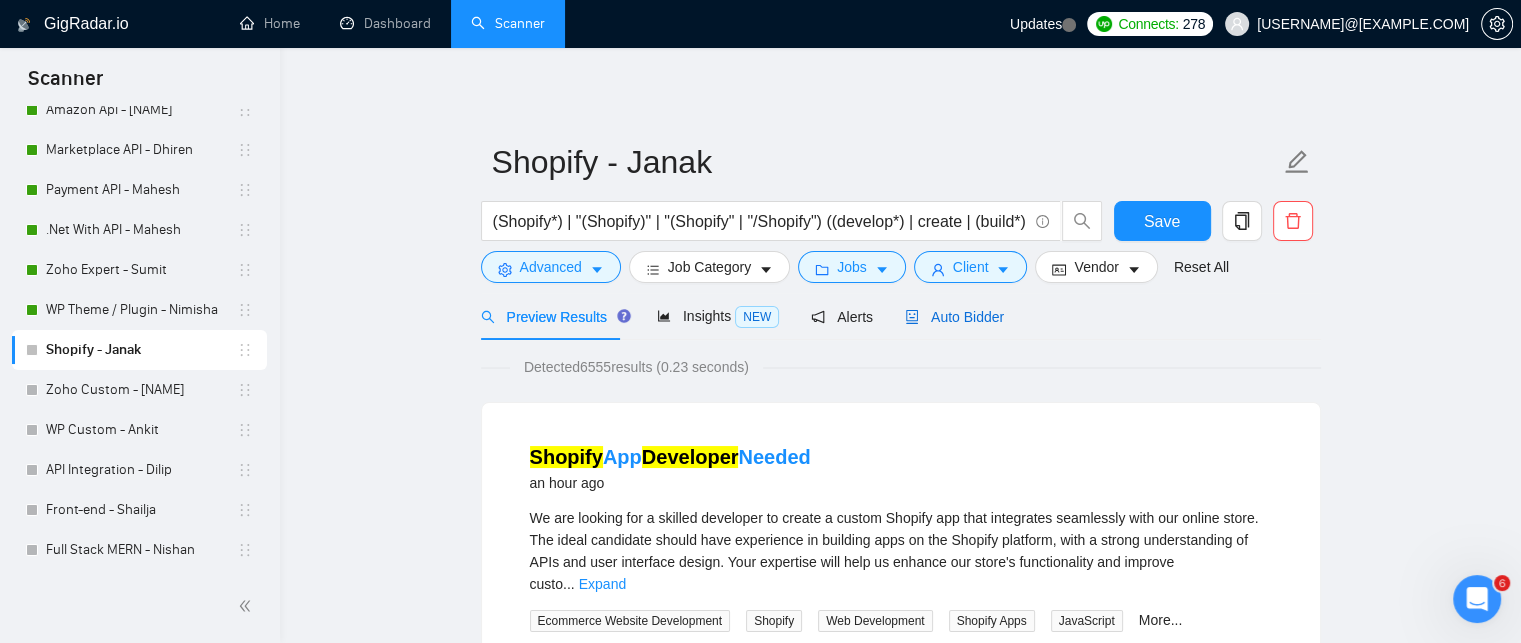 click on "Auto Bidder" at bounding box center (954, 317) 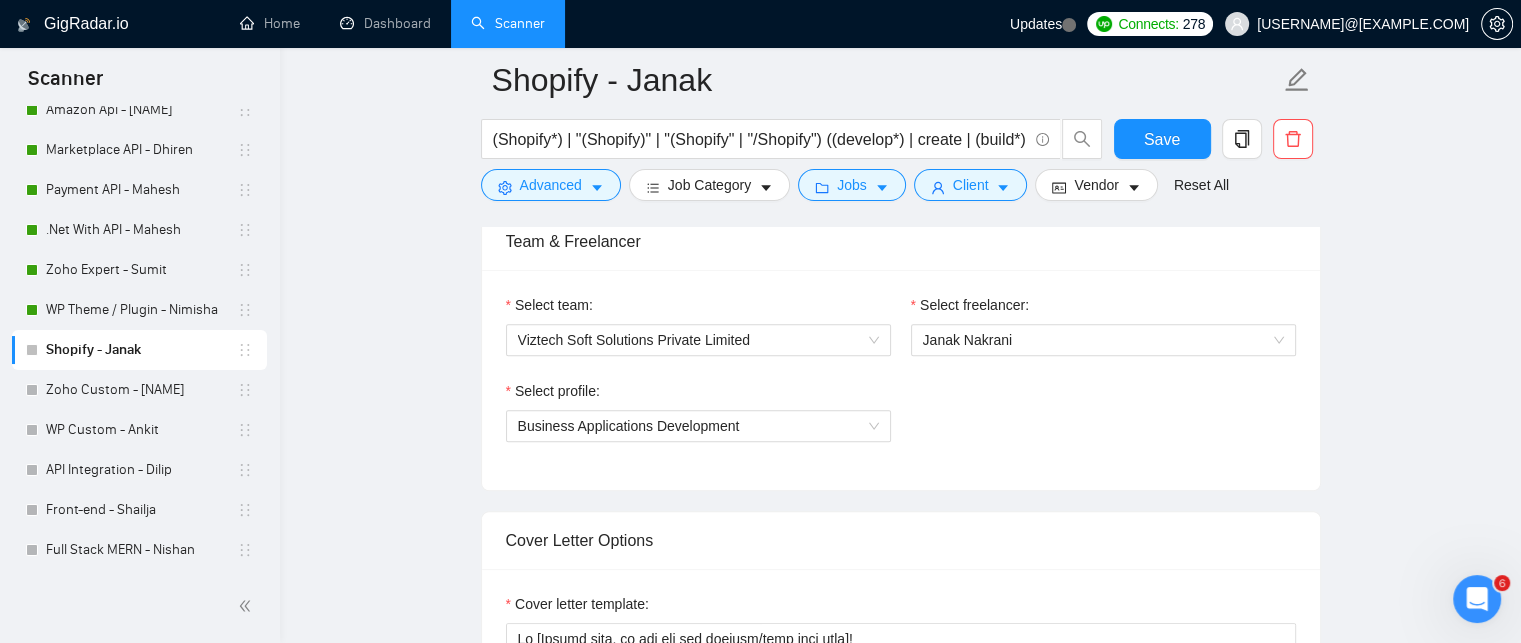 scroll, scrollTop: 1200, scrollLeft: 0, axis: vertical 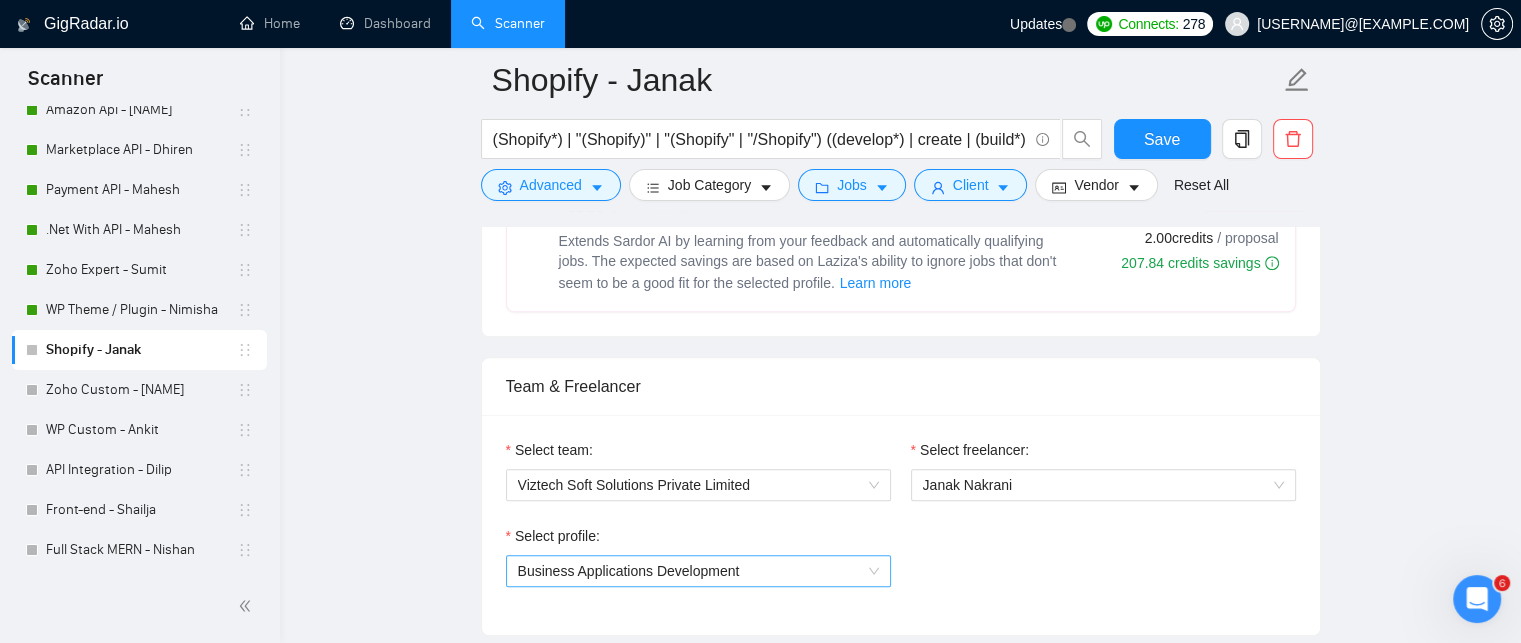 click on "Business Applications Development" at bounding box center (698, 571) 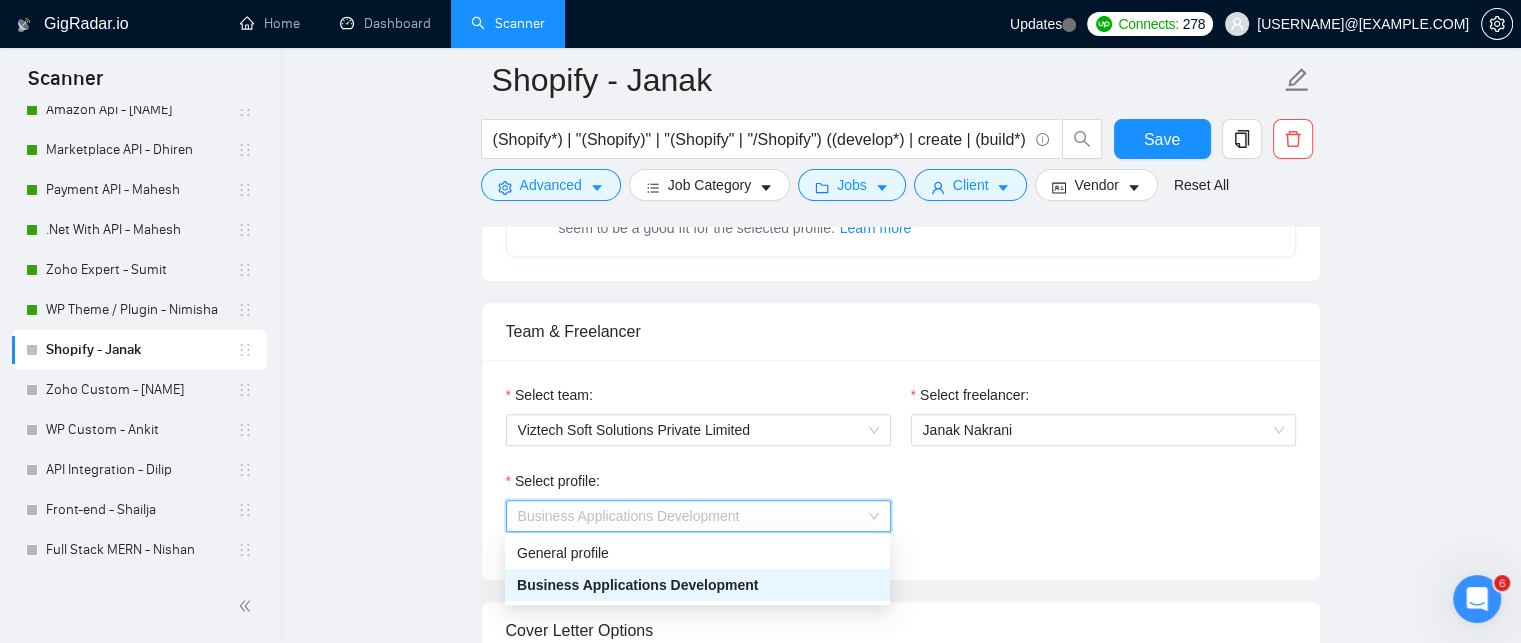 scroll, scrollTop: 1300, scrollLeft: 0, axis: vertical 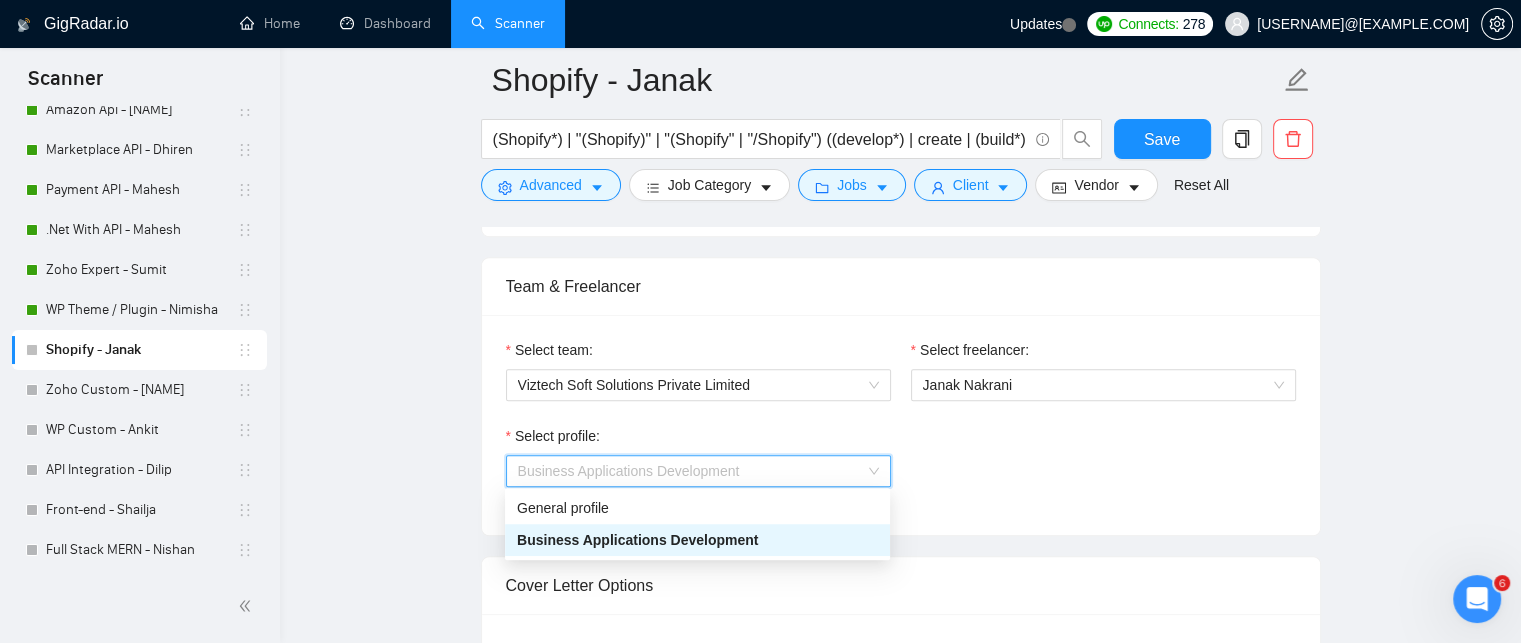 click on "Select profile: Business Applications Development" at bounding box center (901, 468) 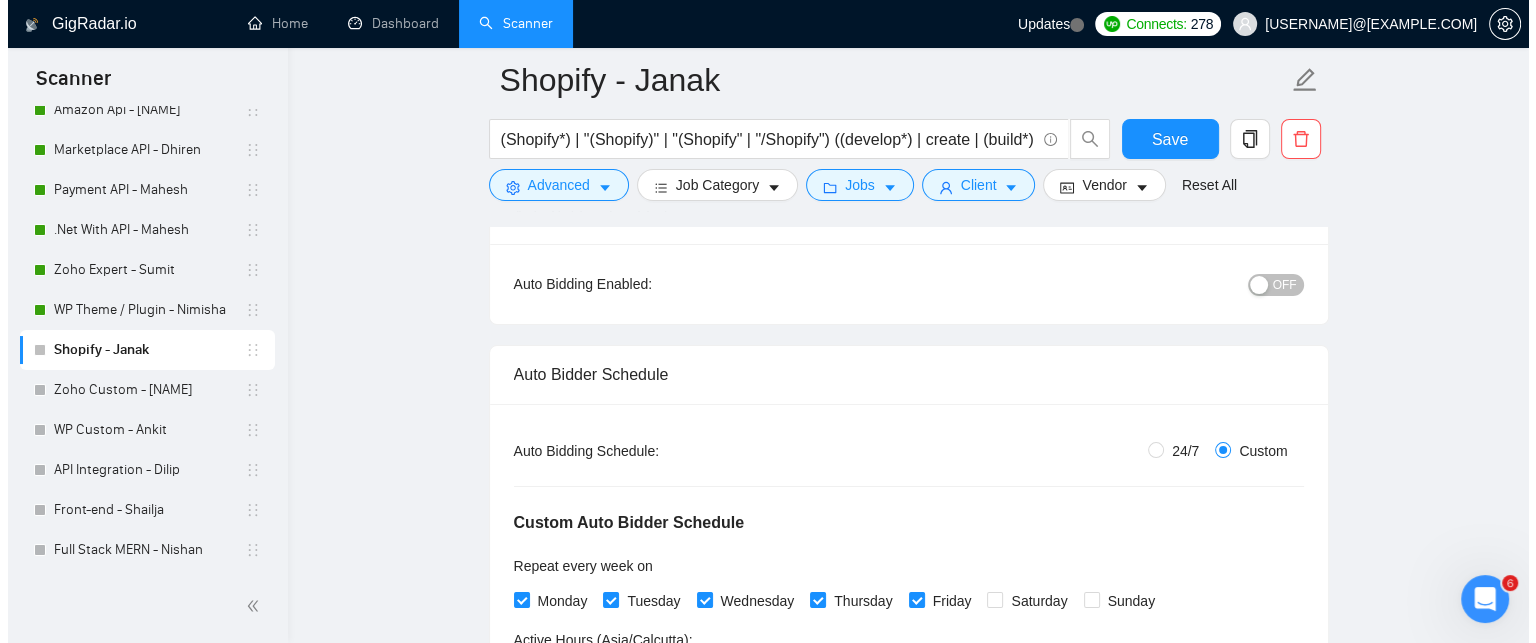 scroll, scrollTop: 0, scrollLeft: 0, axis: both 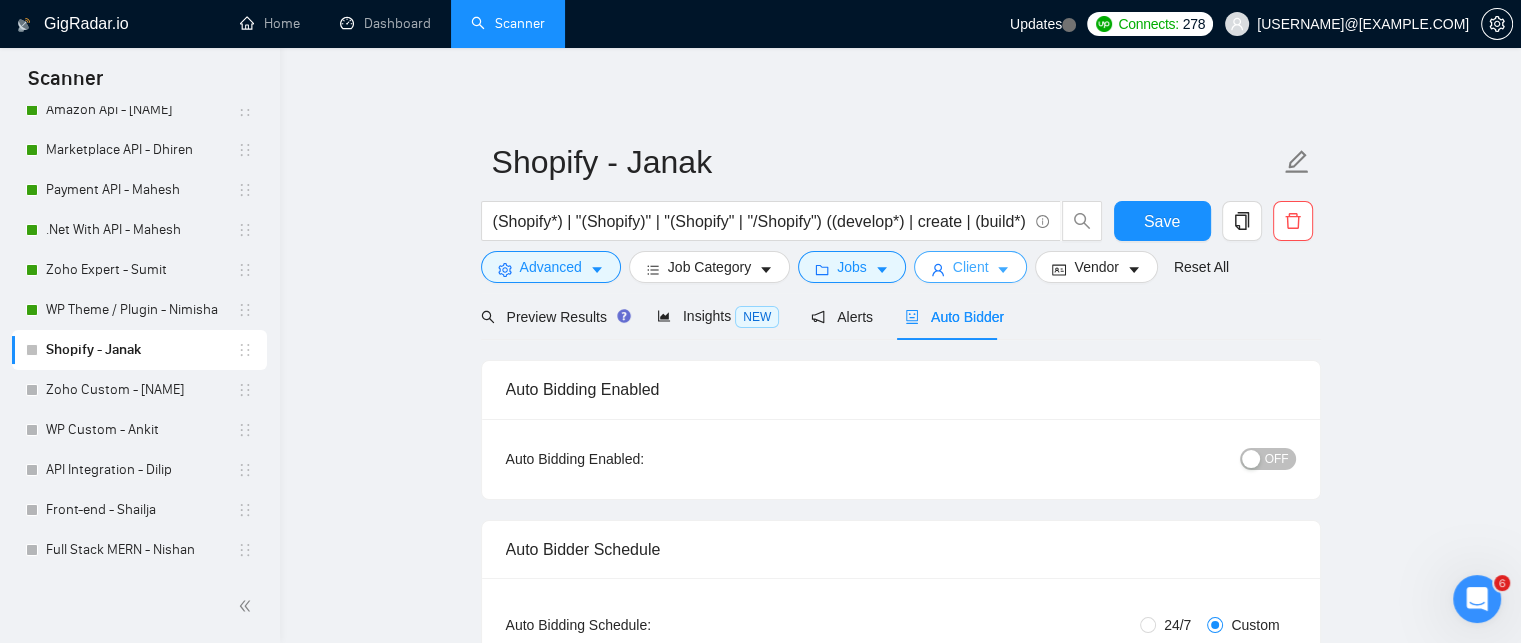 click 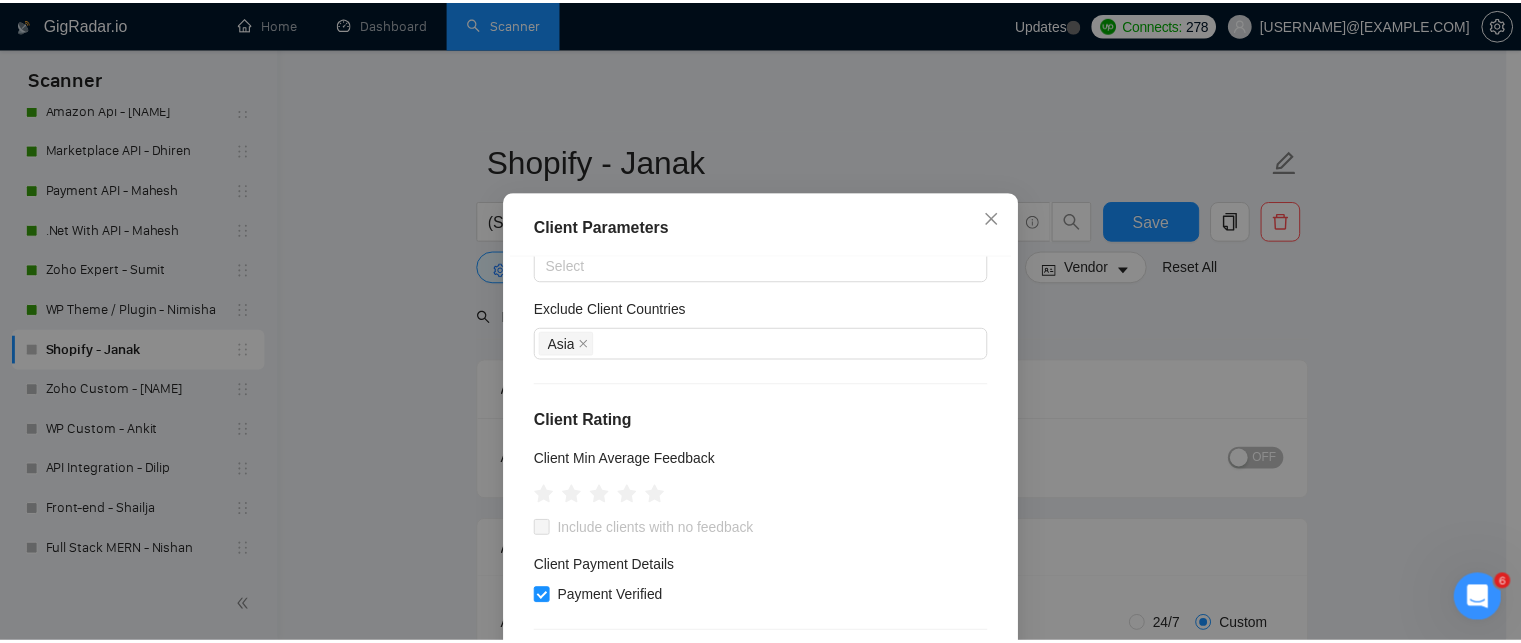 scroll, scrollTop: 0, scrollLeft: 0, axis: both 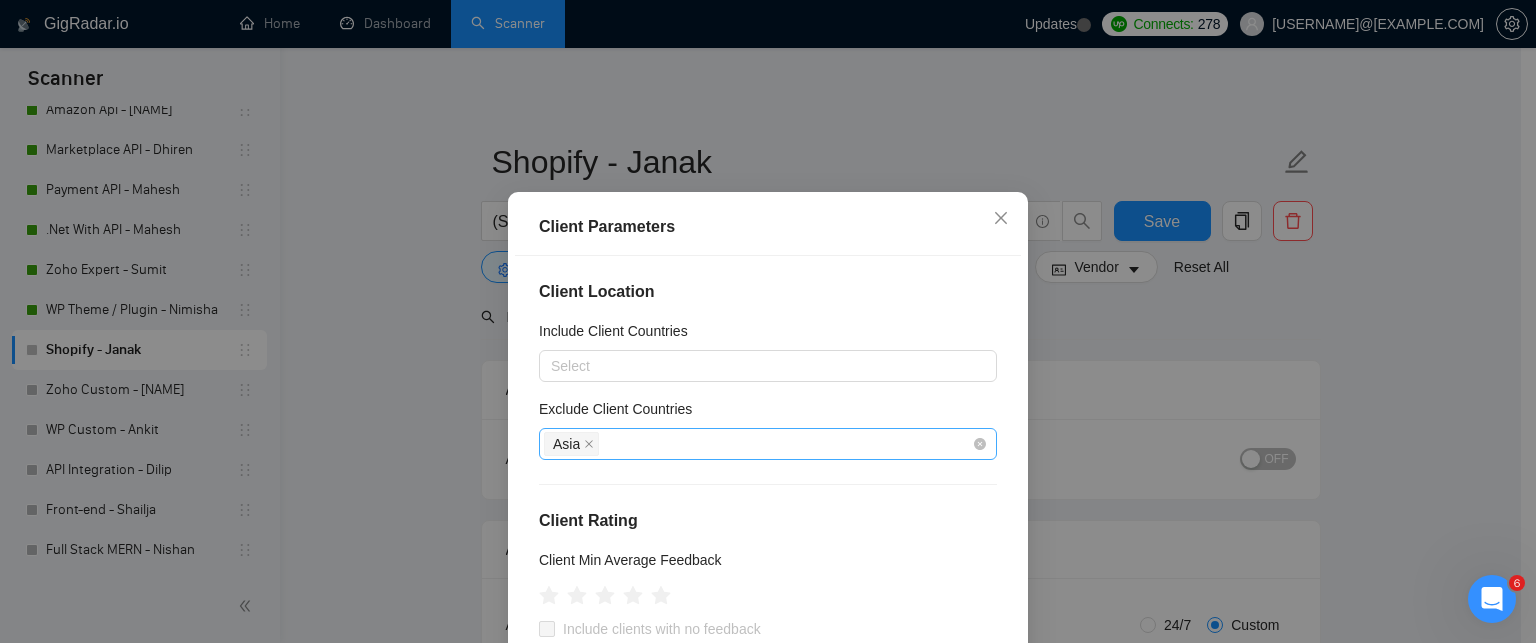 click 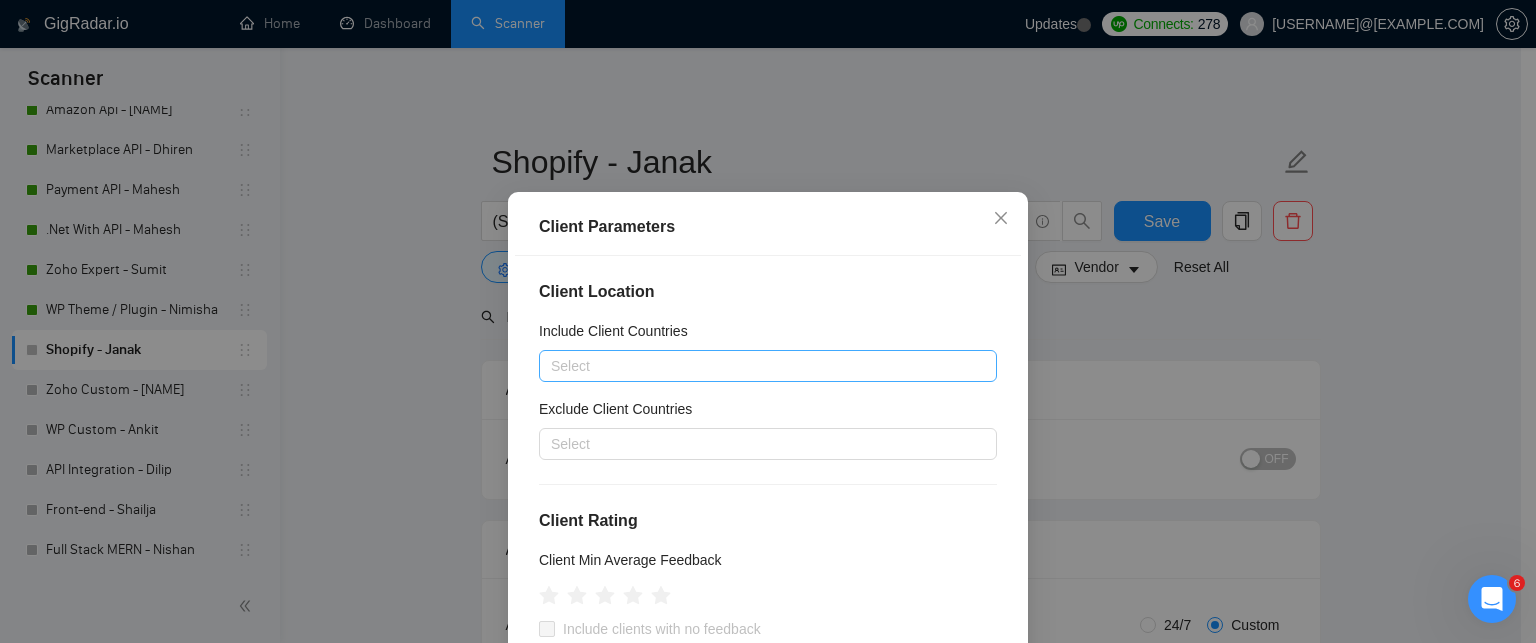 click at bounding box center [758, 366] 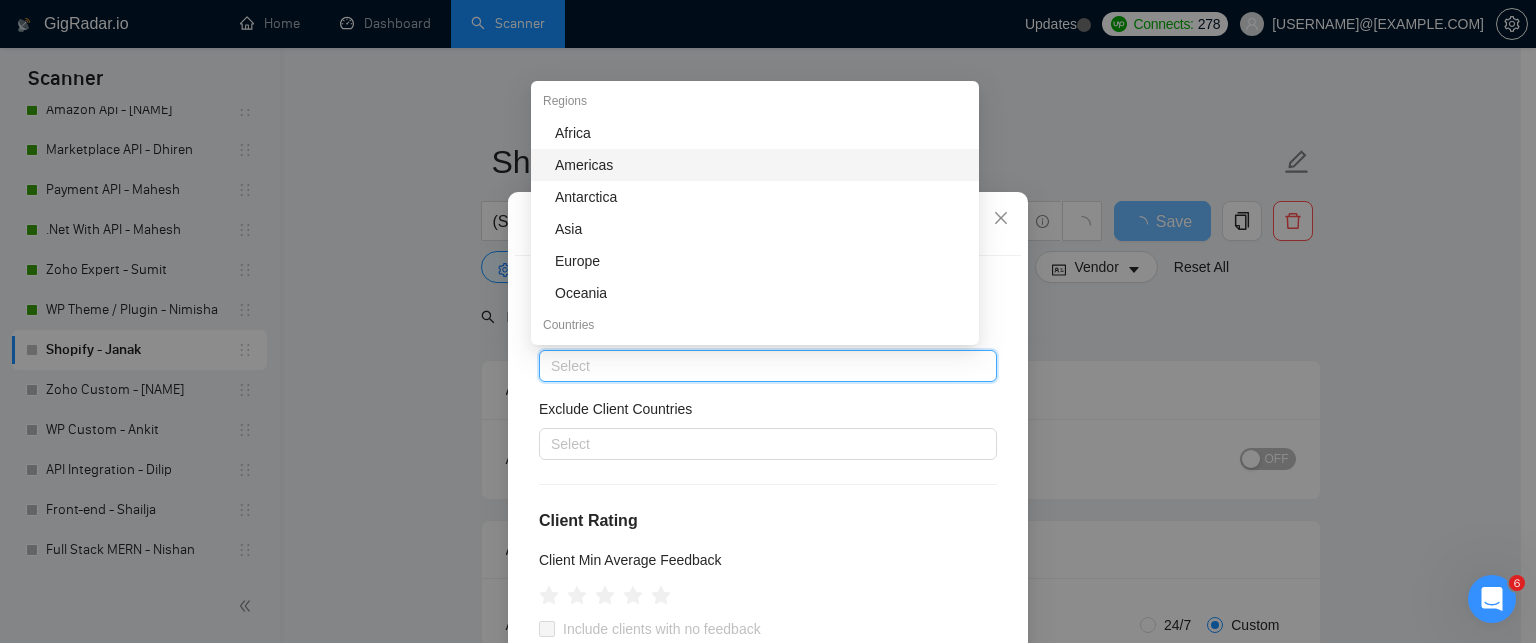 click on "Americas" at bounding box center [761, 165] 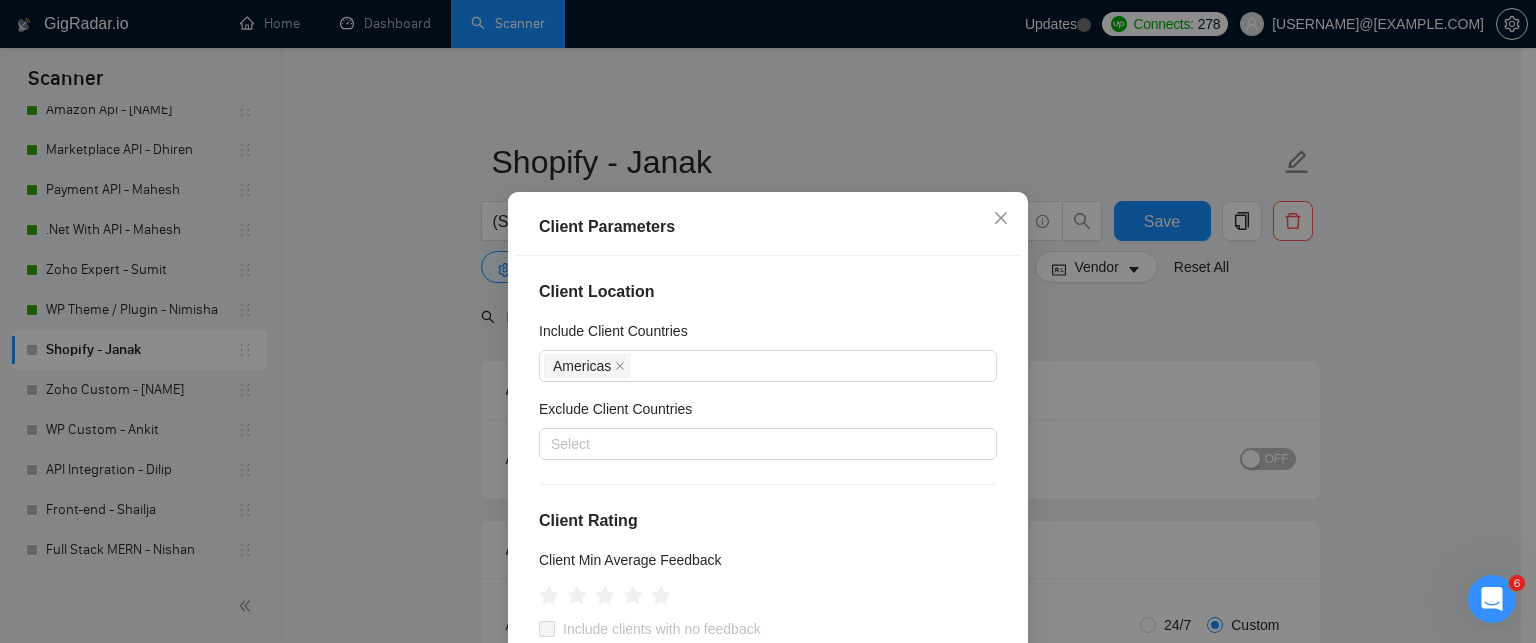 click on "Client Parameters Client Location Include Client Countries Americas   Exclude Client Countries   Select Client Rating Client Min Average Feedback Include clients with no feedback Client Payment Details Payment Verified Hire Rate Stats   Client Total Spent $ Min - $ Max Client Hire Rate New Mid Rates     Avg Hourly Rate Paid New $ Min - $ Max Include Clients without Sufficient History Client Profile Client Industry New   Any industry Client Company Size   Any company size Enterprise Clients New   Any clients Reset OK" at bounding box center [768, 321] 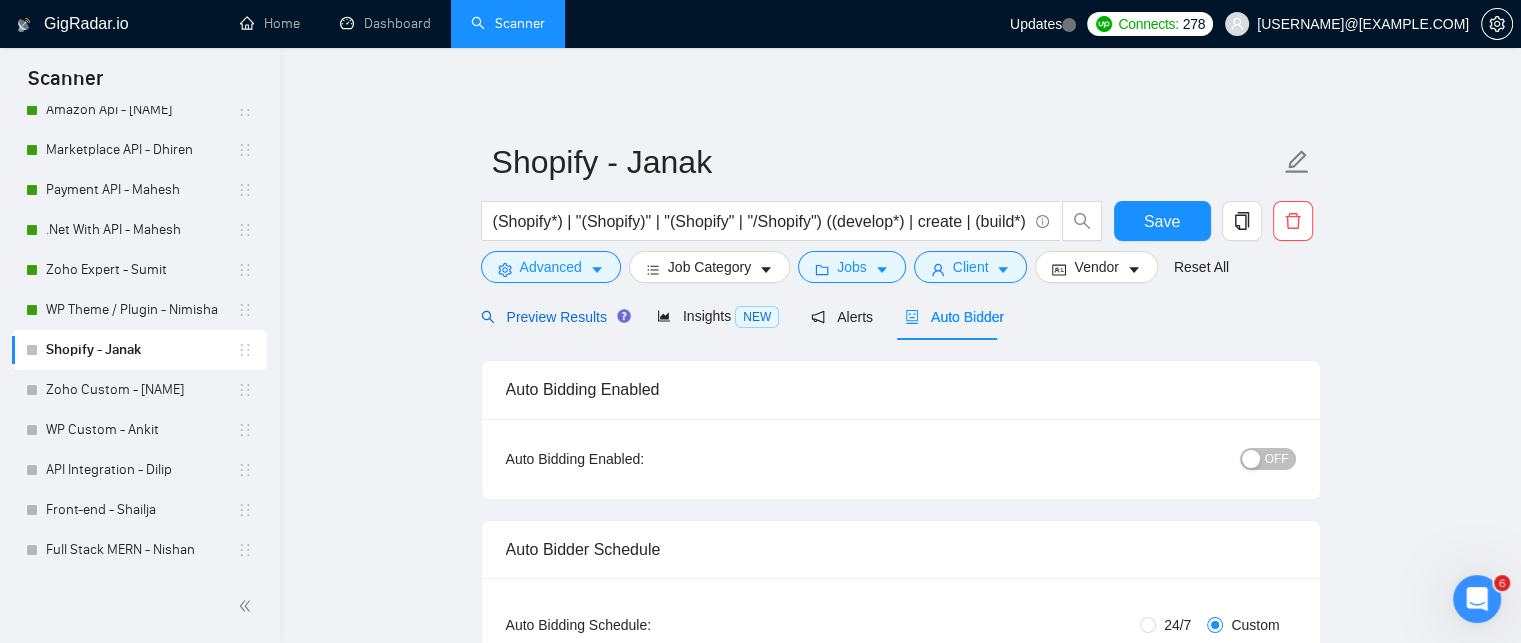 click on "Preview Results" at bounding box center [553, 317] 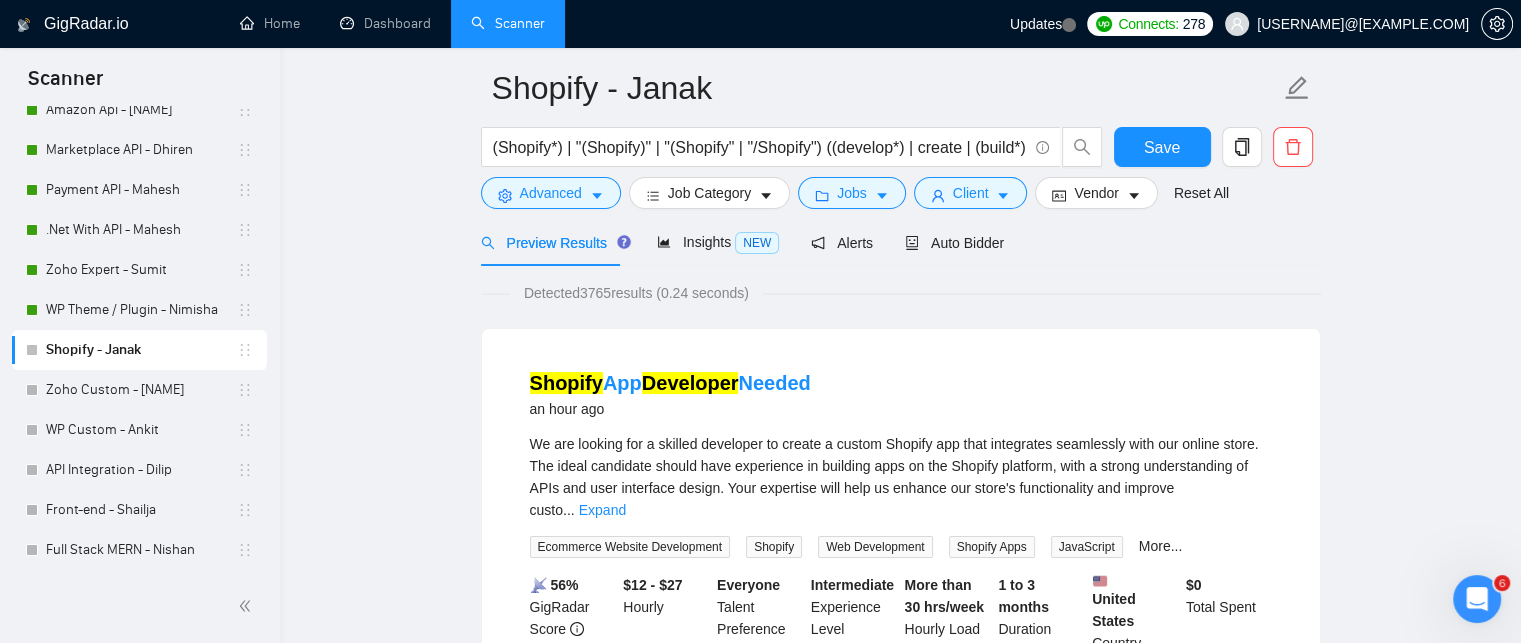 scroll, scrollTop: 0, scrollLeft: 0, axis: both 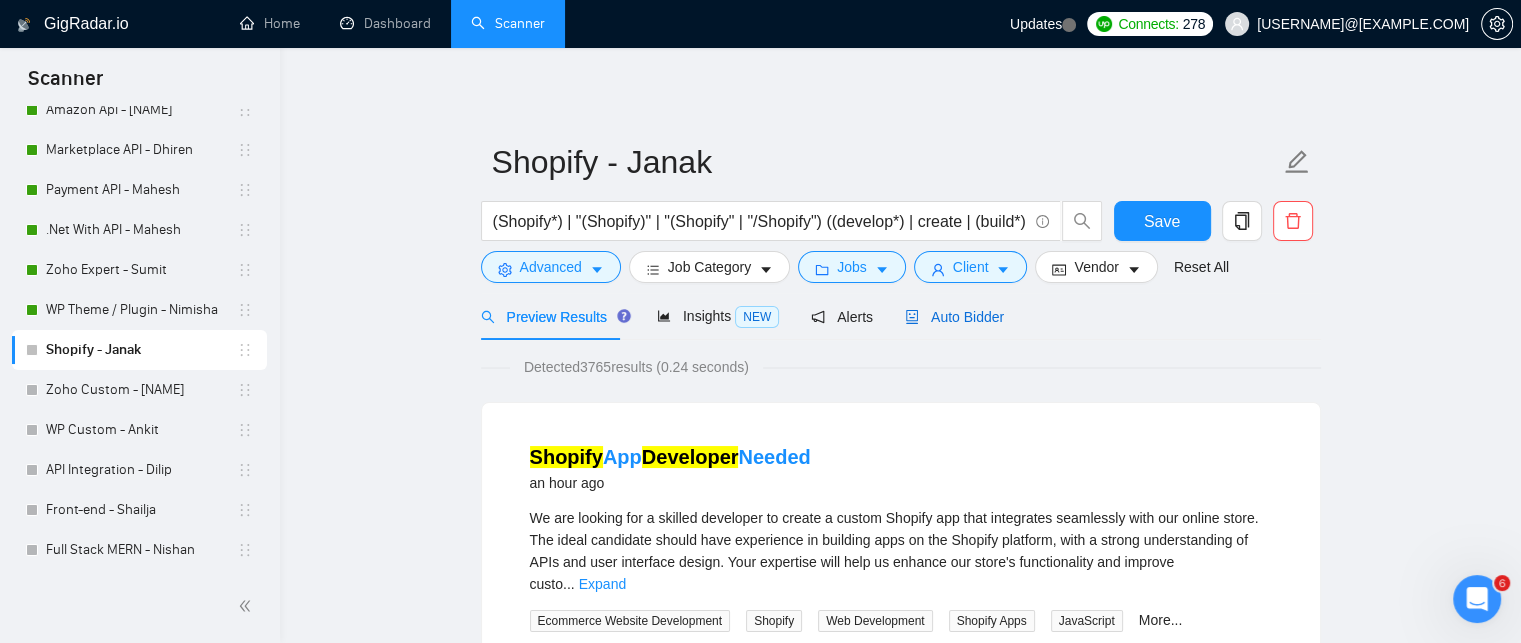 click on "Auto Bidder" at bounding box center [954, 317] 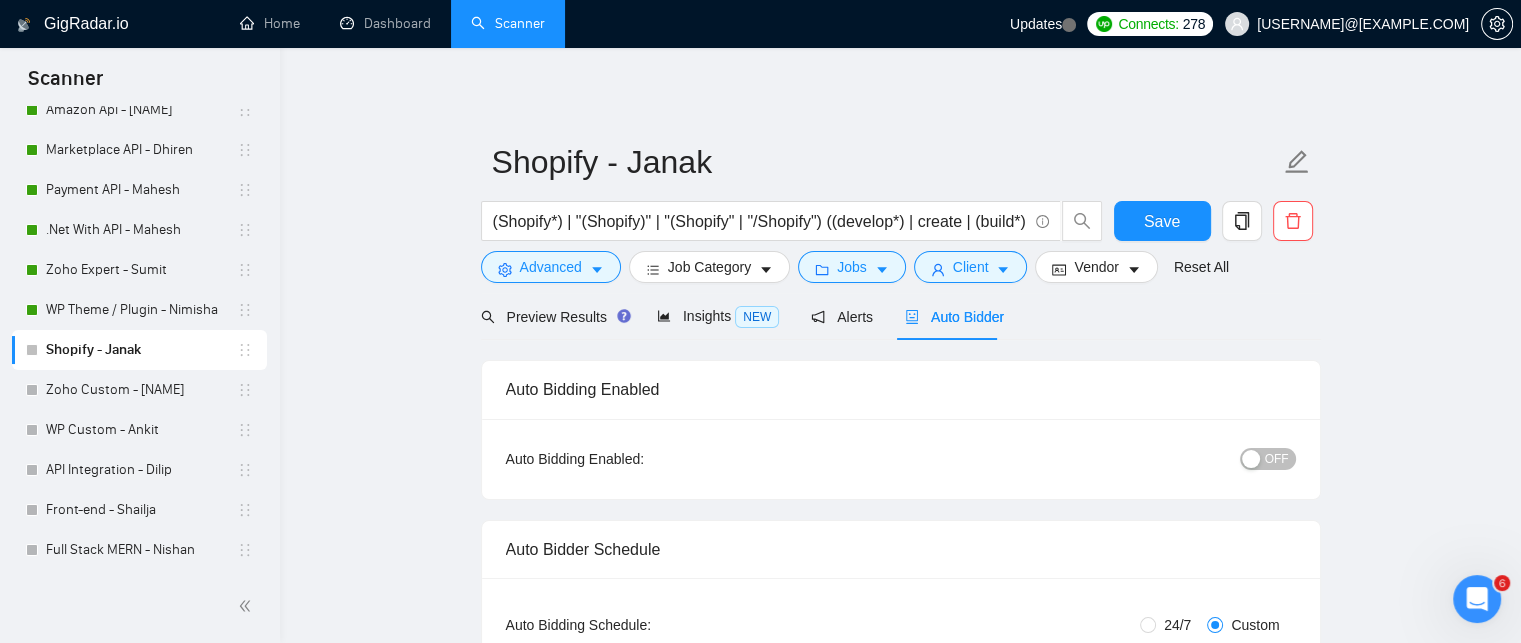 type 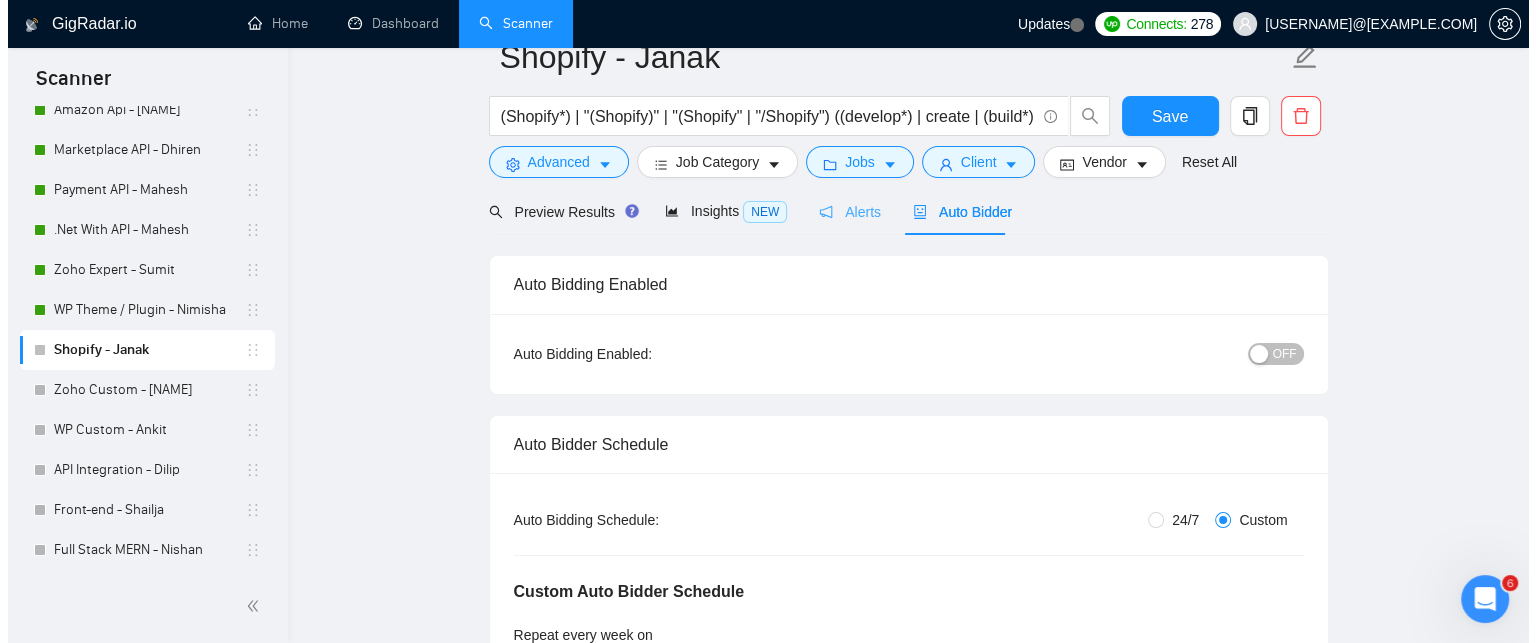scroll, scrollTop: 0, scrollLeft: 0, axis: both 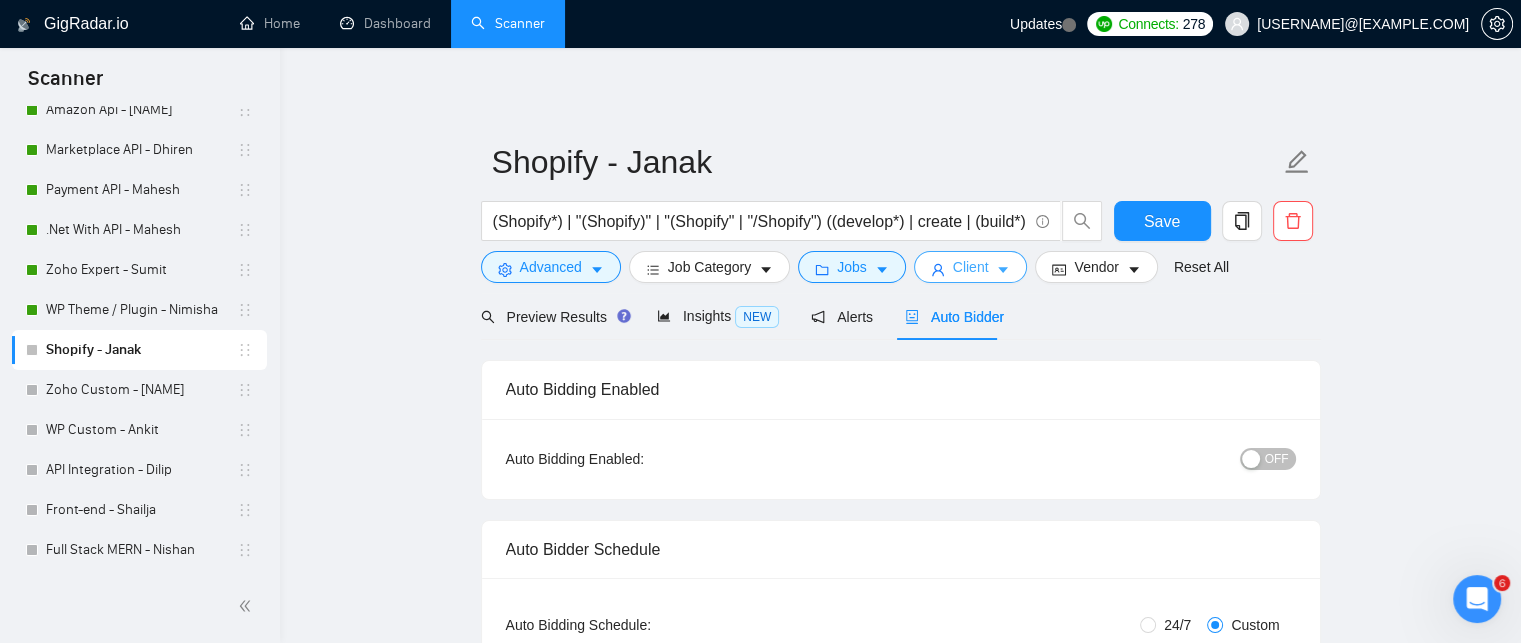 click at bounding box center (1003, 269) 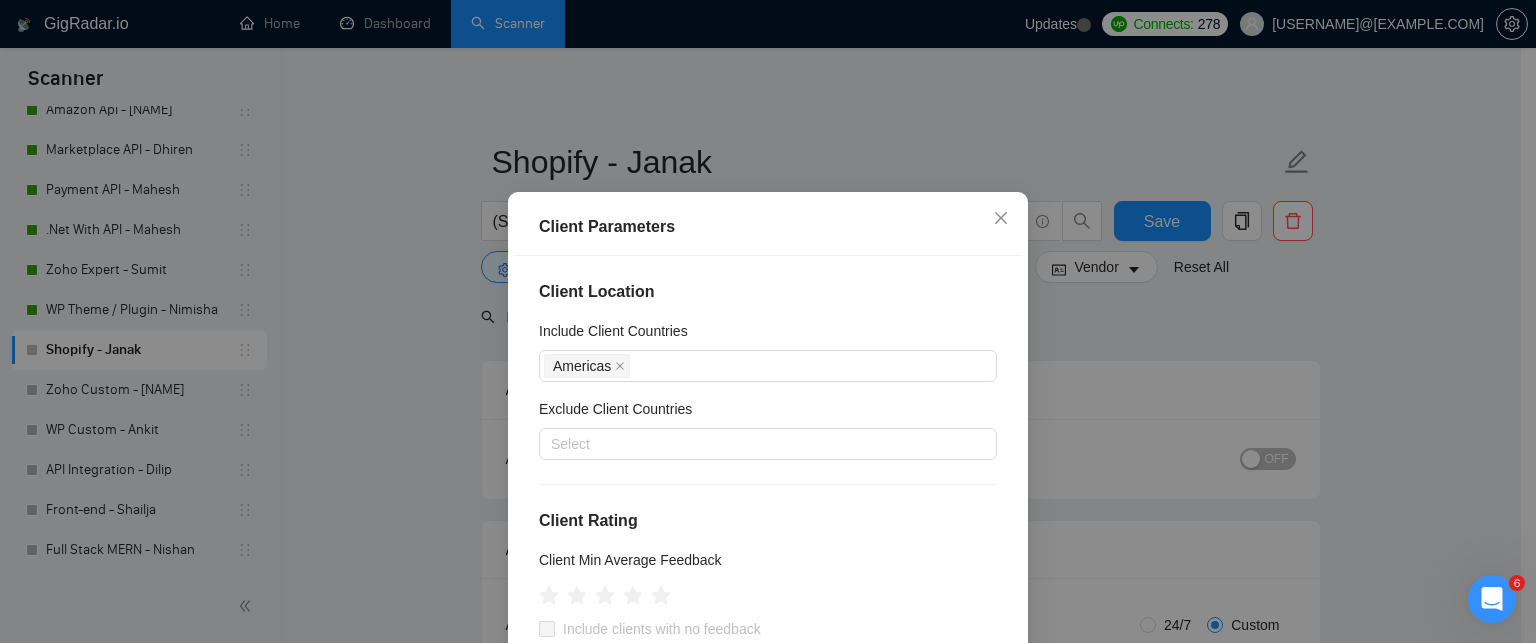 click at bounding box center [620, 366] 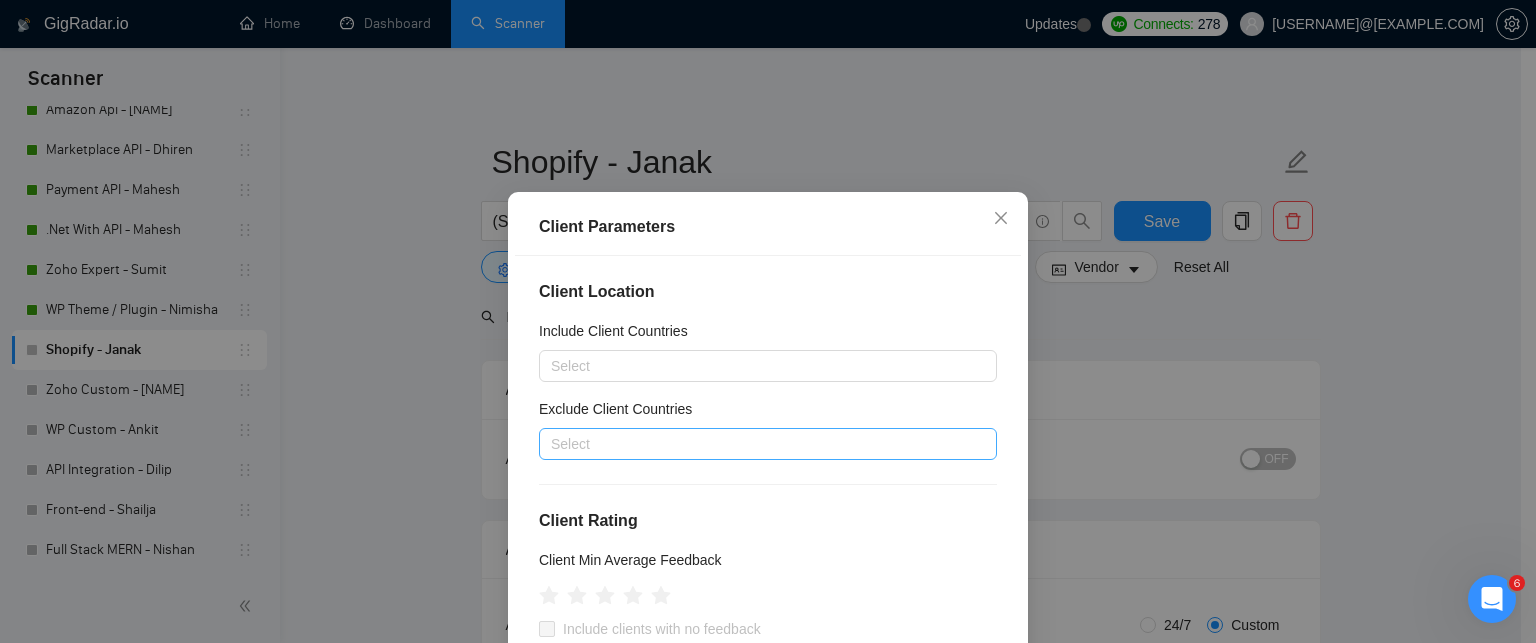 click at bounding box center [758, 444] 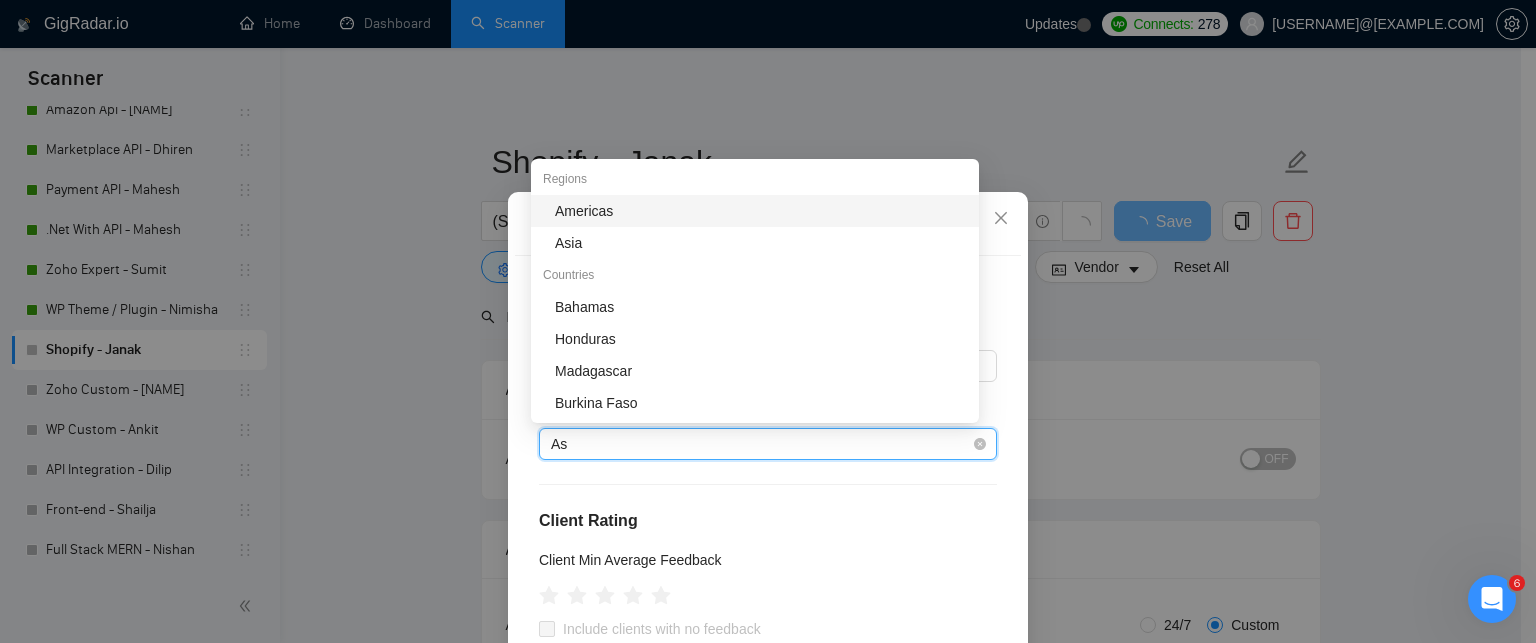 type on "Asi" 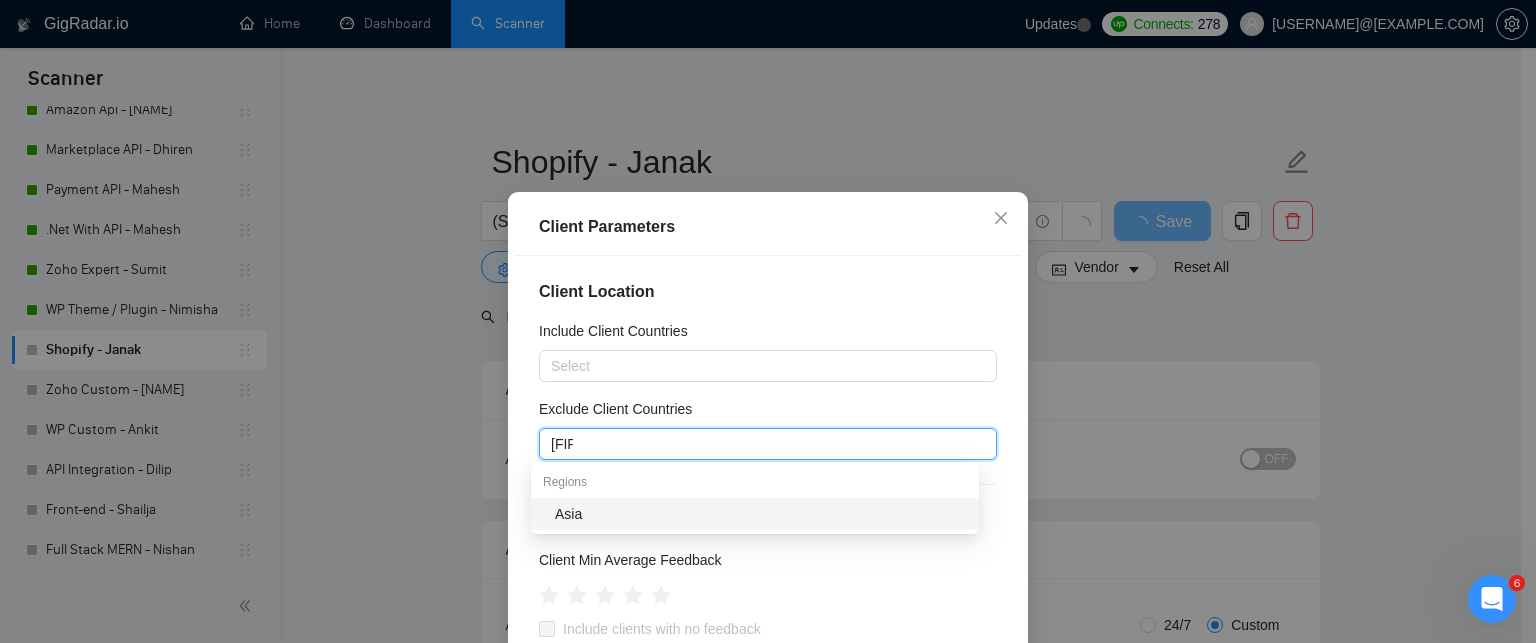 click on "Asia" at bounding box center [761, 514] 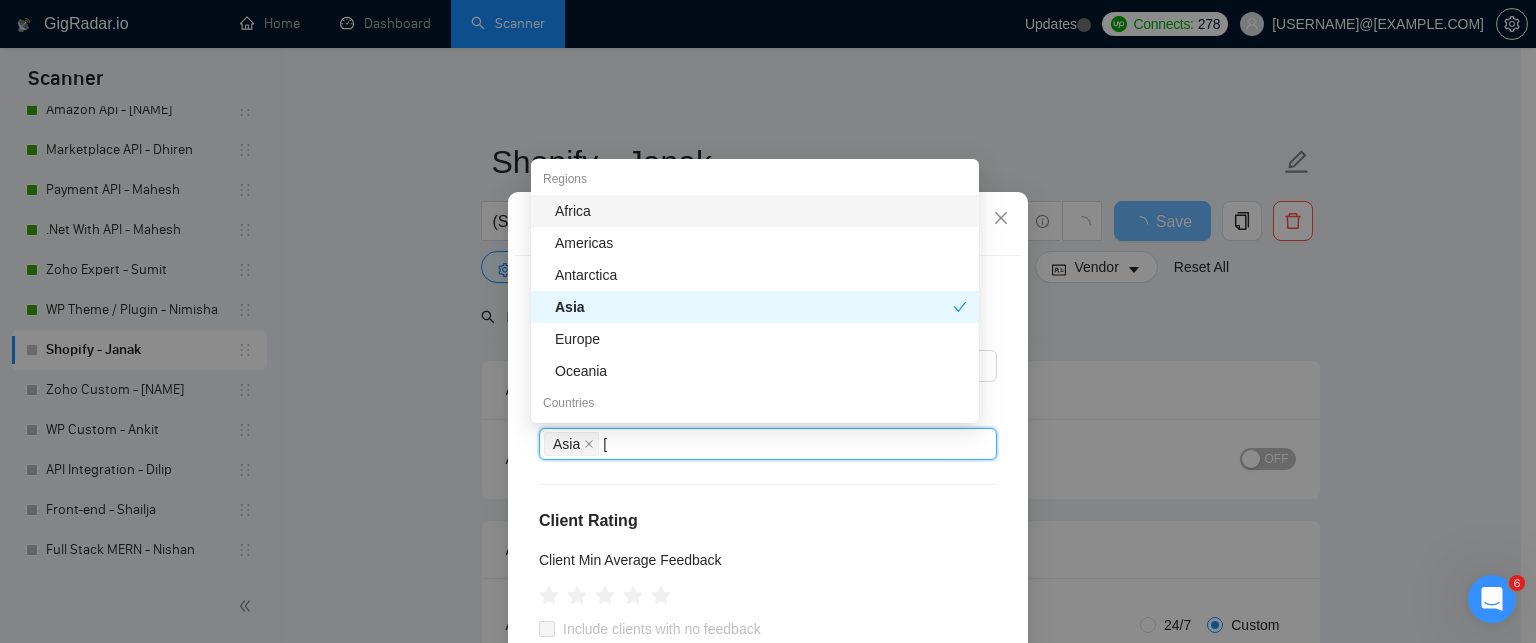 type 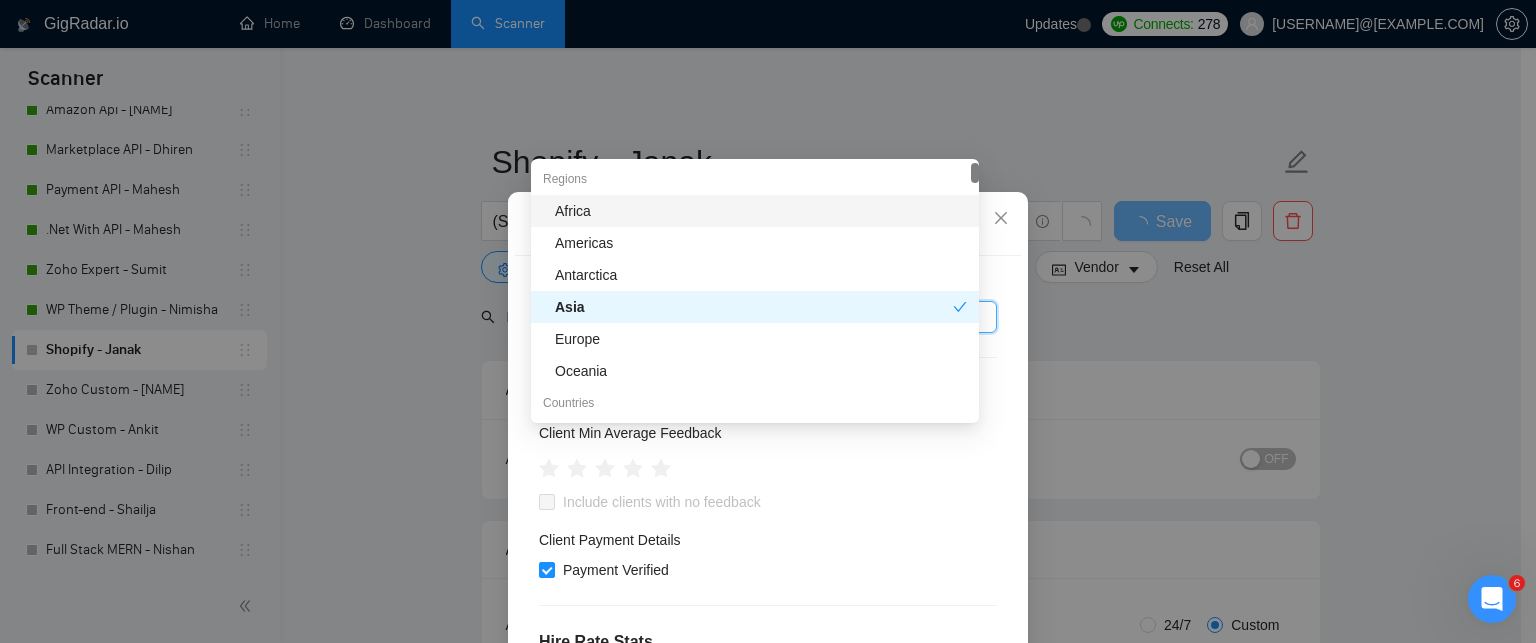 scroll, scrollTop: 100, scrollLeft: 0, axis: vertical 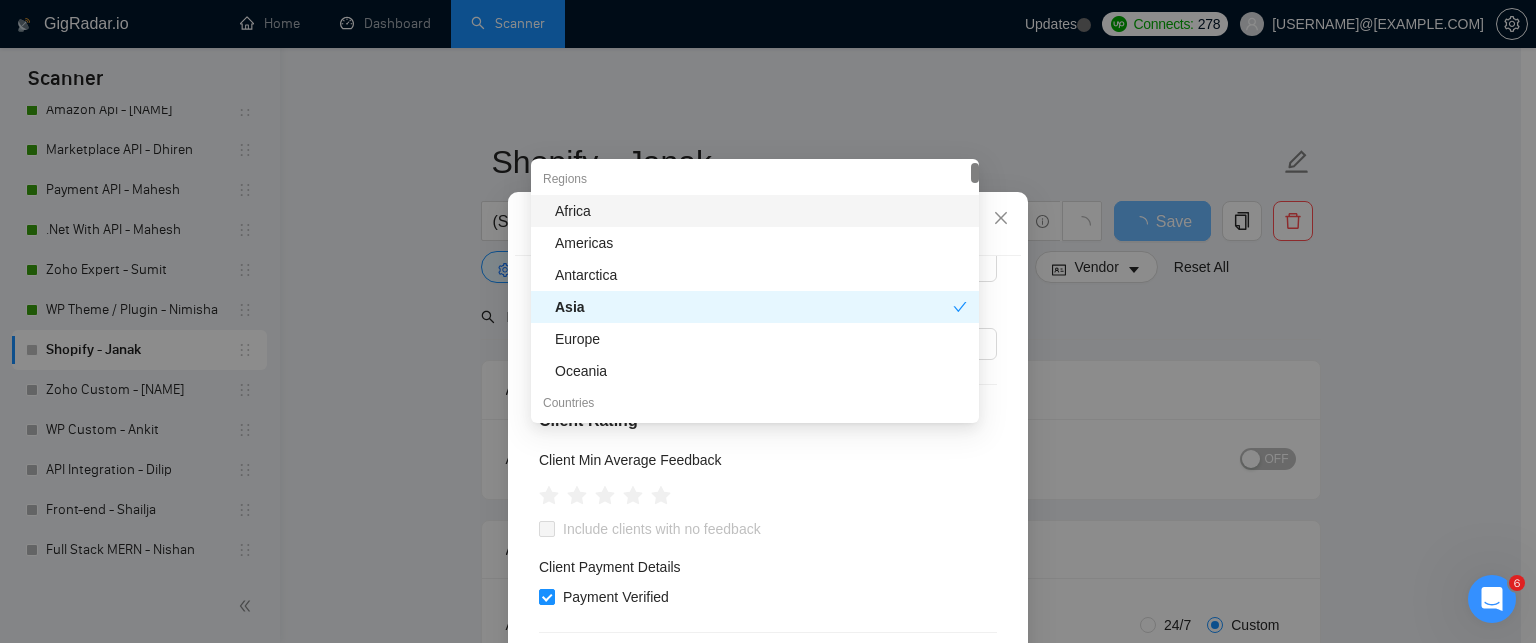 click on "Client Parameters Client Location Include Client Countries   Select Exclude Client Countries Asia   Client Rating Client Min Average Feedback Include clients with no feedback Client Payment Details Payment Verified Hire Rate Stats   Client Total Spent $ Min - $ Max Client Hire Rate New Mid Rates     Avg Hourly Rate Paid New $ Min - $ Max Include Clients without Sufficient History Client Profile Client Industry New   Any industry Client Company Size   Any company size Enterprise Clients New   Any clients Reset OK" at bounding box center (768, 321) 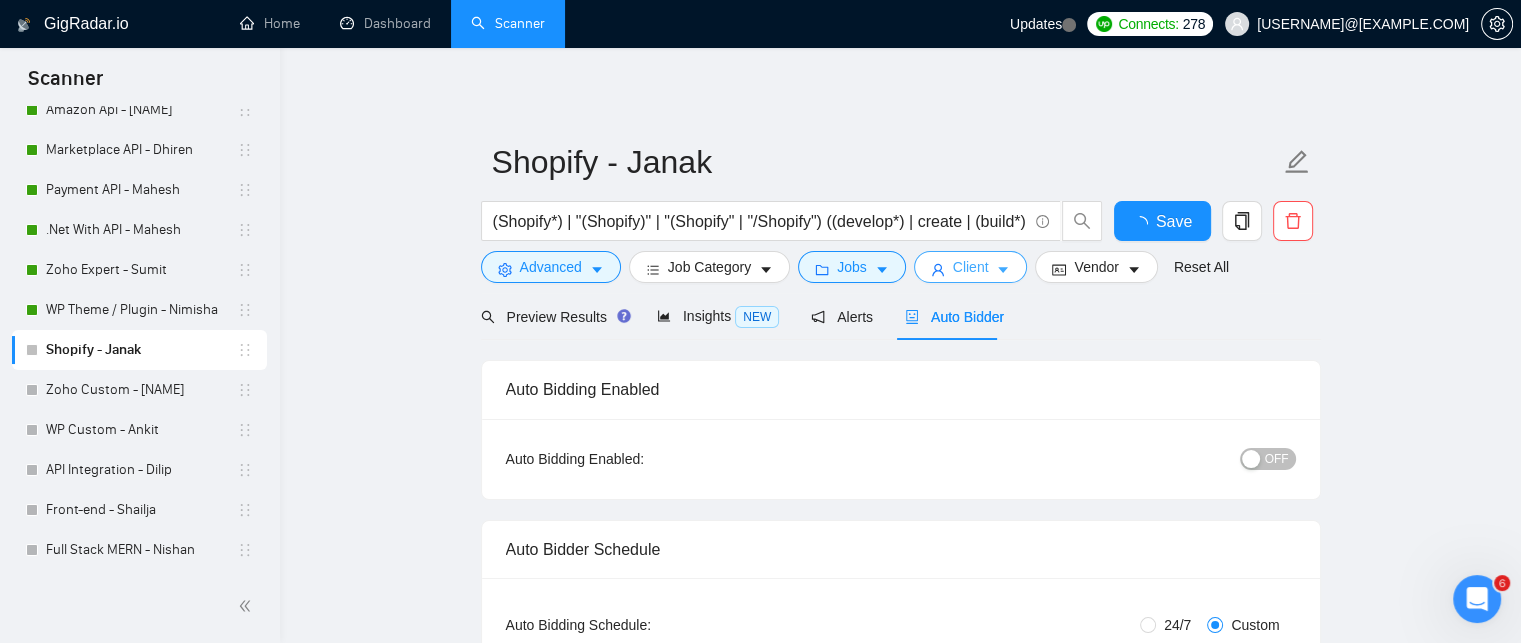 click on "Client" at bounding box center [971, 267] 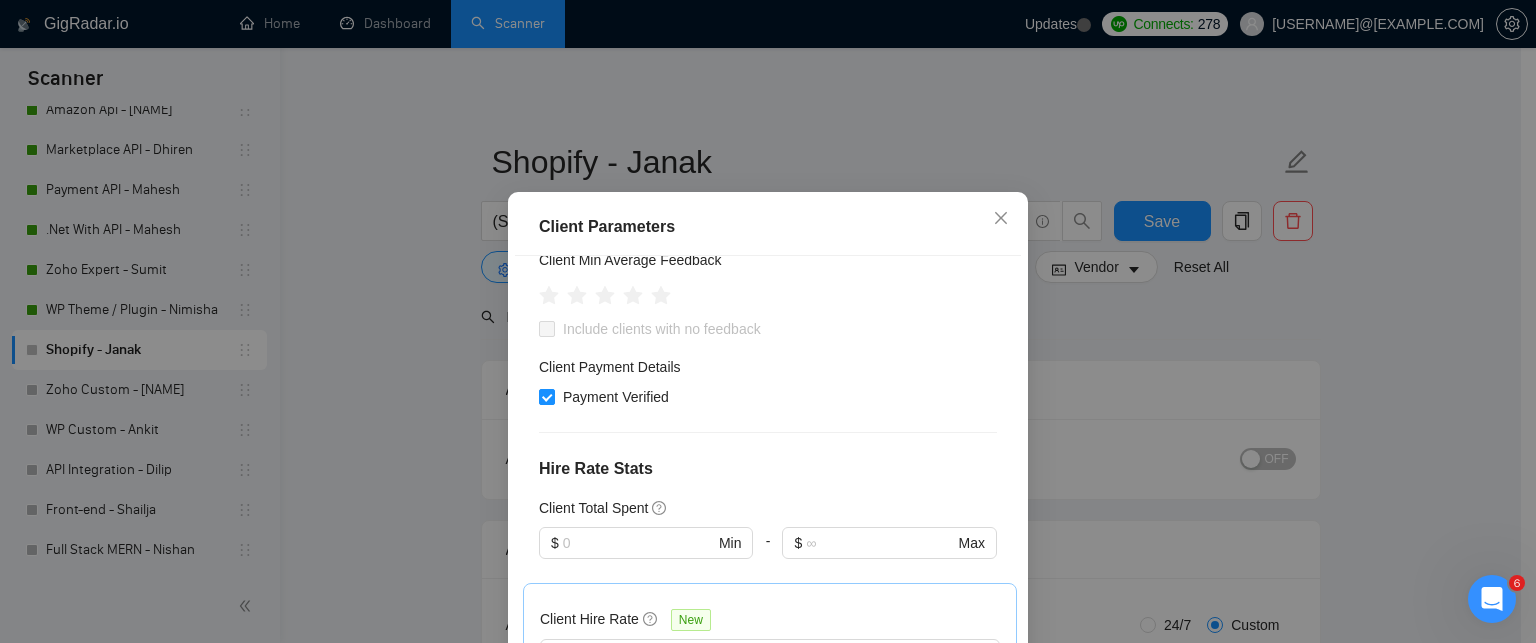 scroll, scrollTop: 400, scrollLeft: 0, axis: vertical 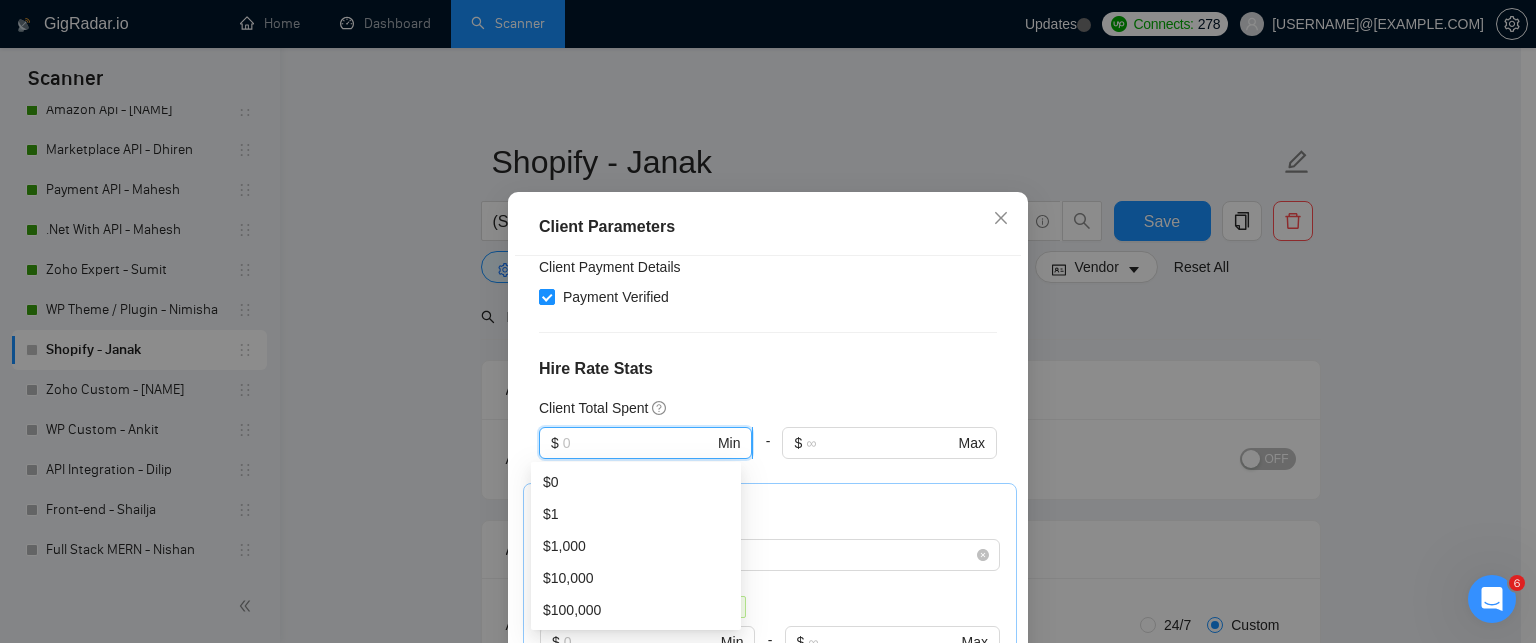 click at bounding box center (638, 443) 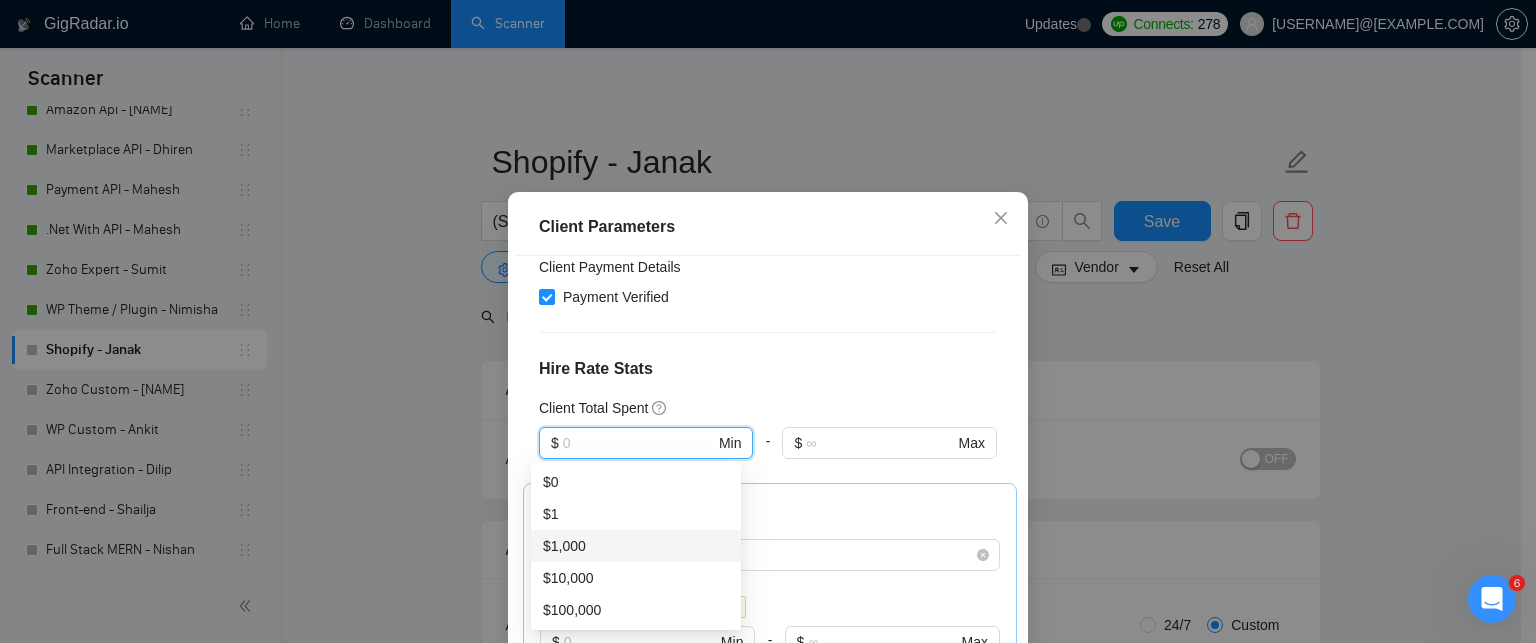 click on "$1,000" at bounding box center [636, 546] 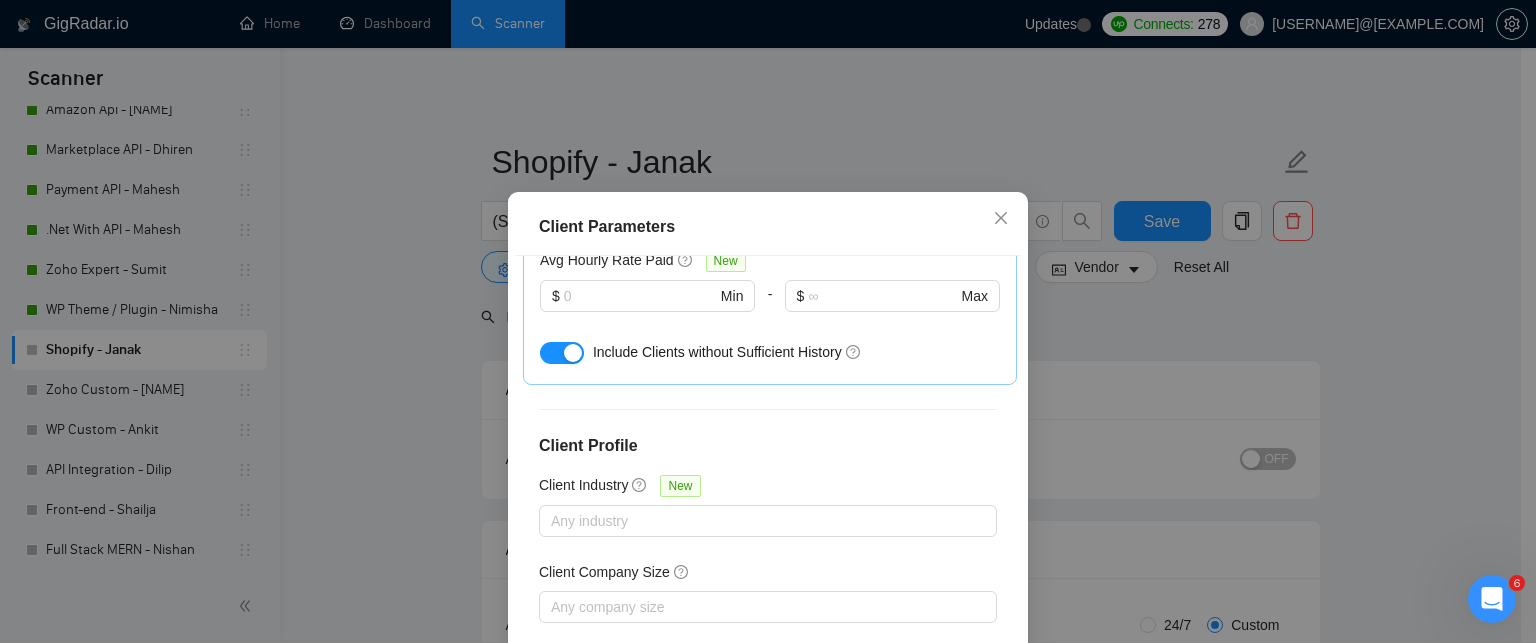 scroll, scrollTop: 797, scrollLeft: 0, axis: vertical 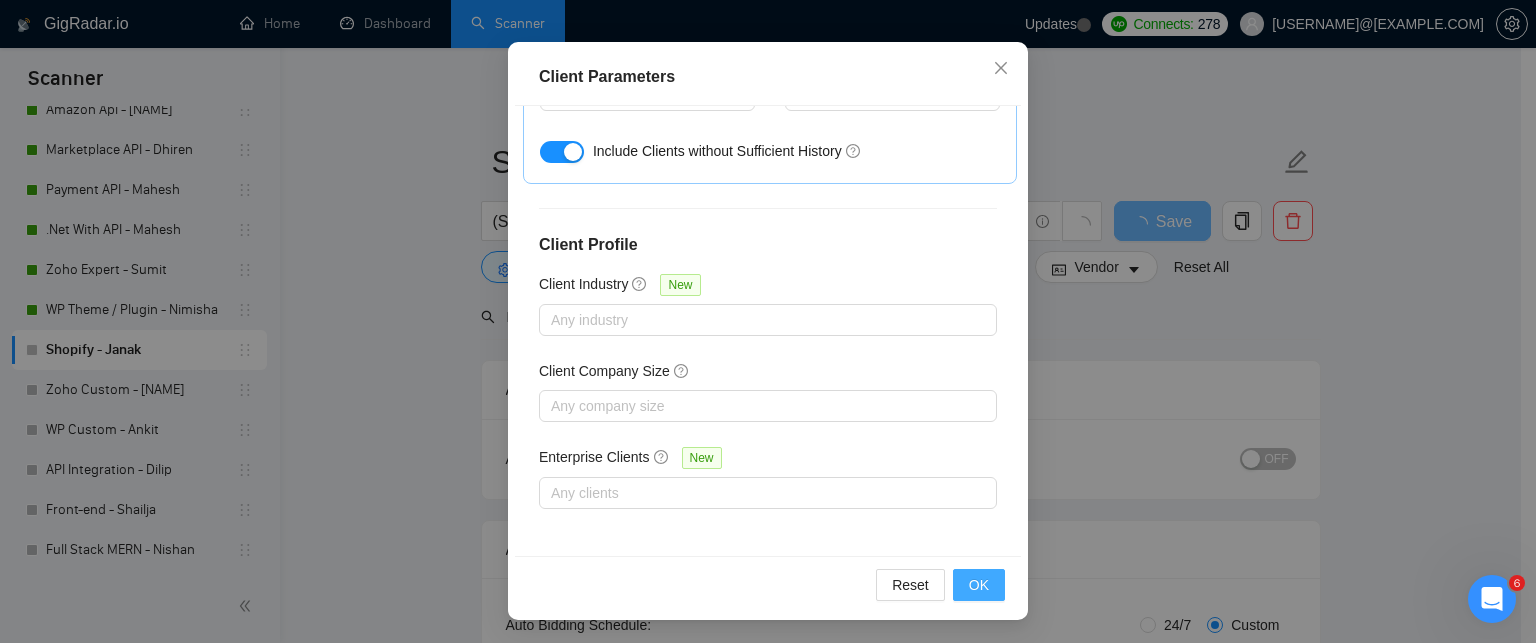 click on "OK" at bounding box center (979, 585) 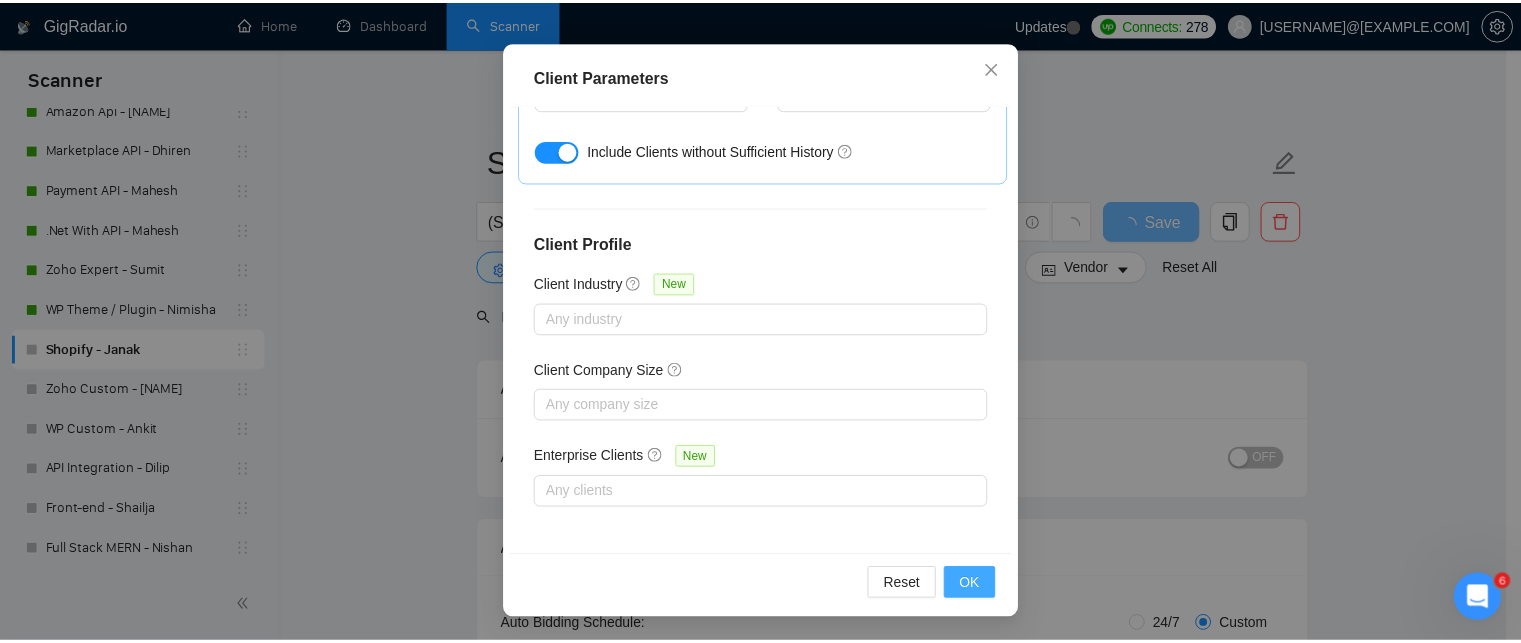 scroll, scrollTop: 78, scrollLeft: 0, axis: vertical 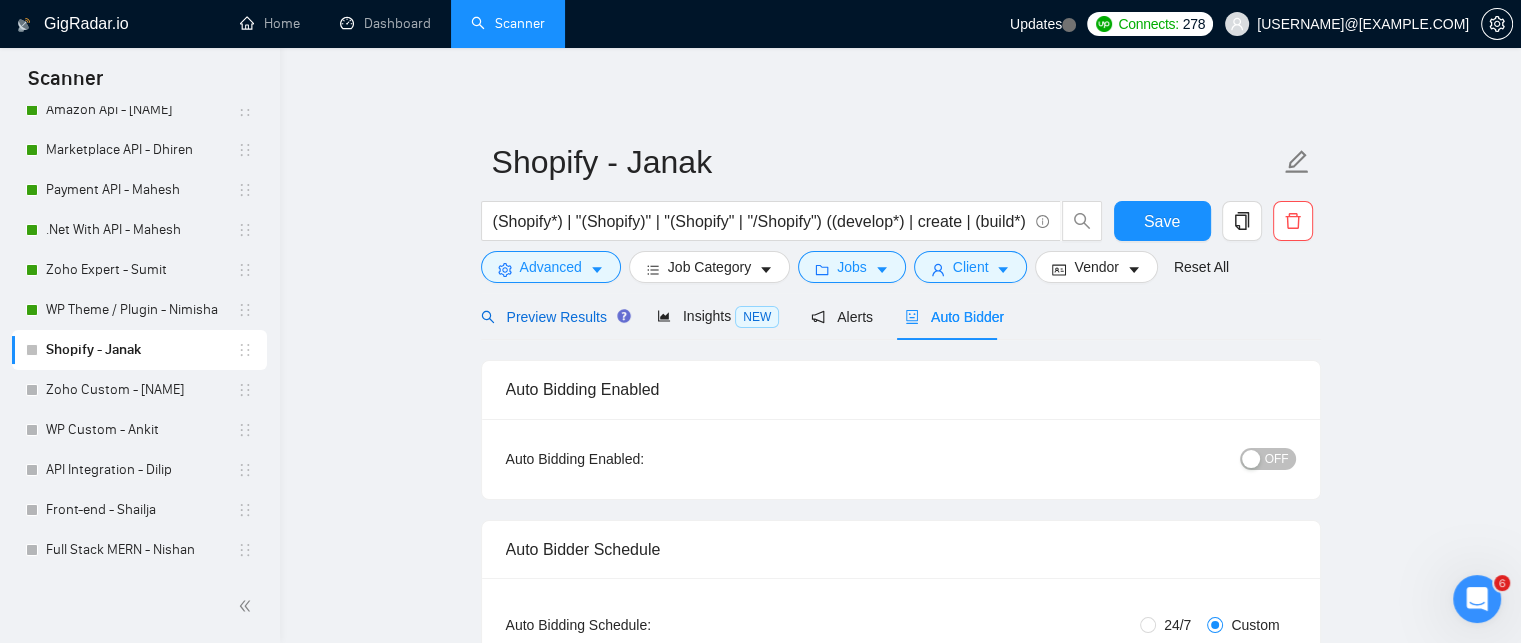 click on "Preview Results" at bounding box center [553, 317] 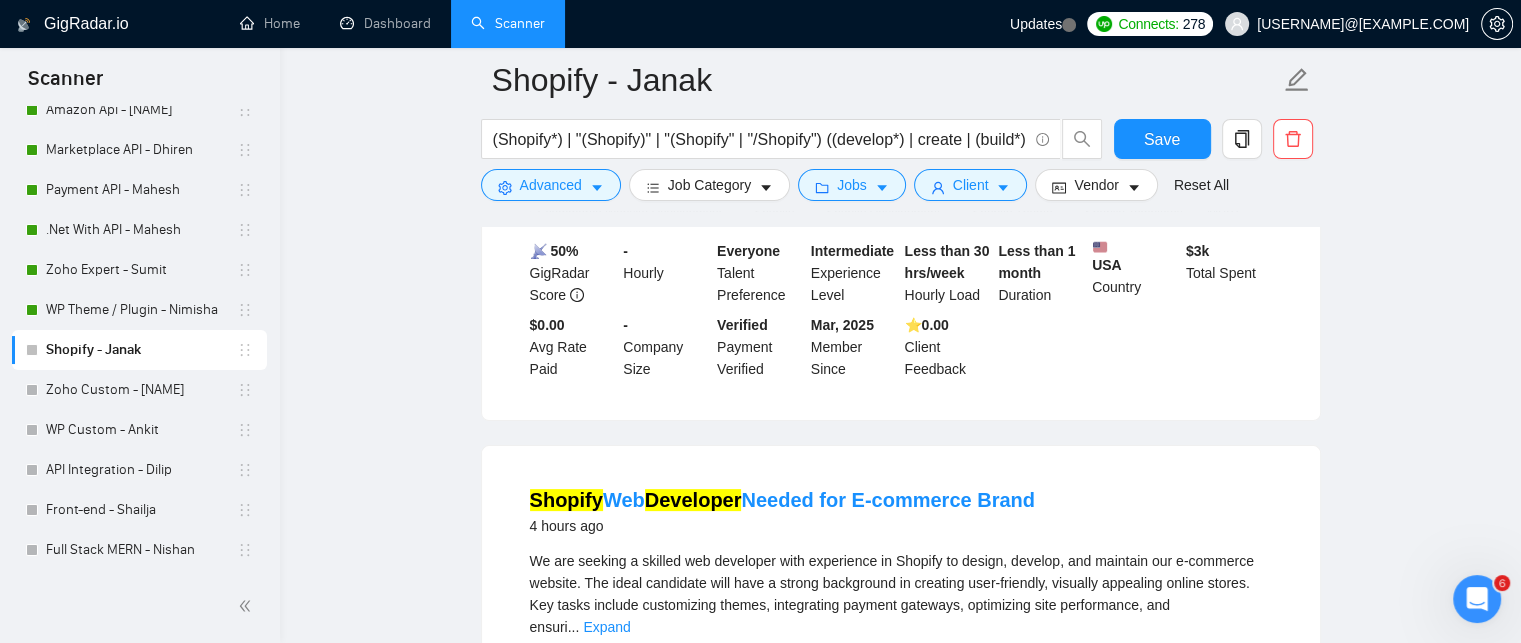 scroll, scrollTop: 0, scrollLeft: 0, axis: both 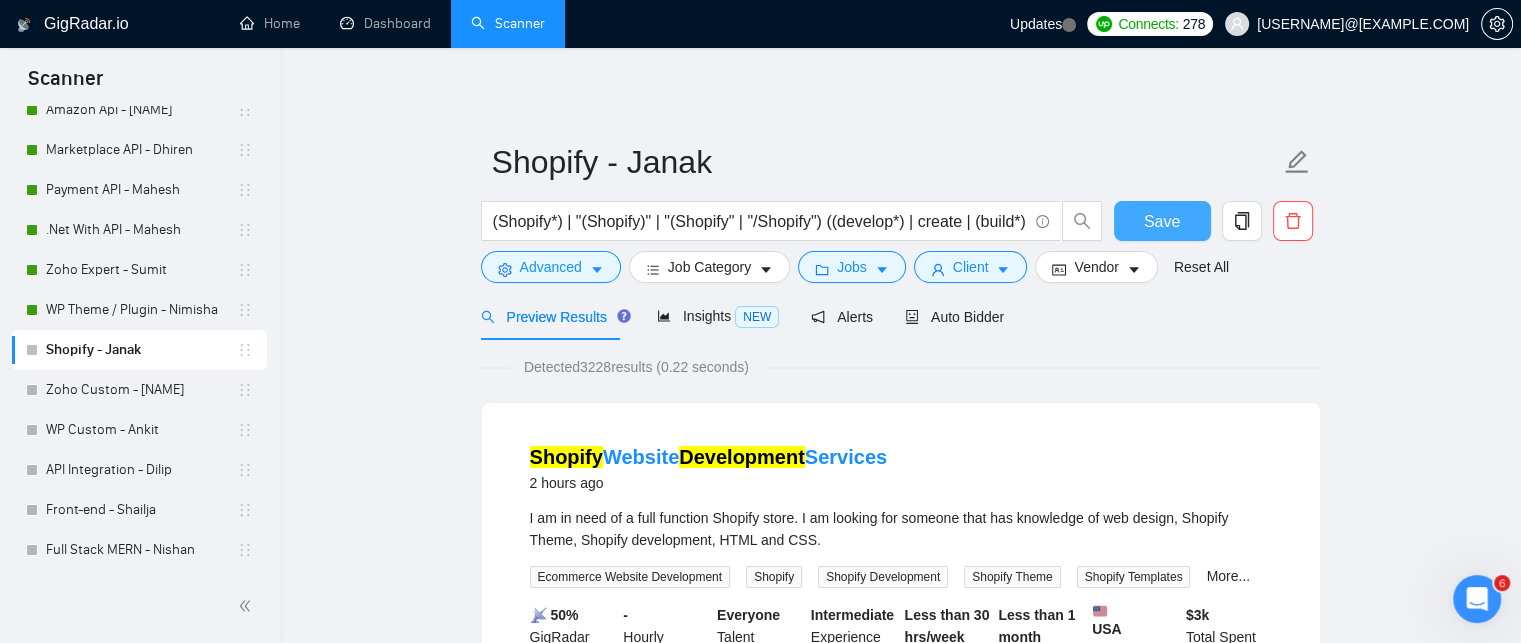 click on "Save" at bounding box center (1162, 221) 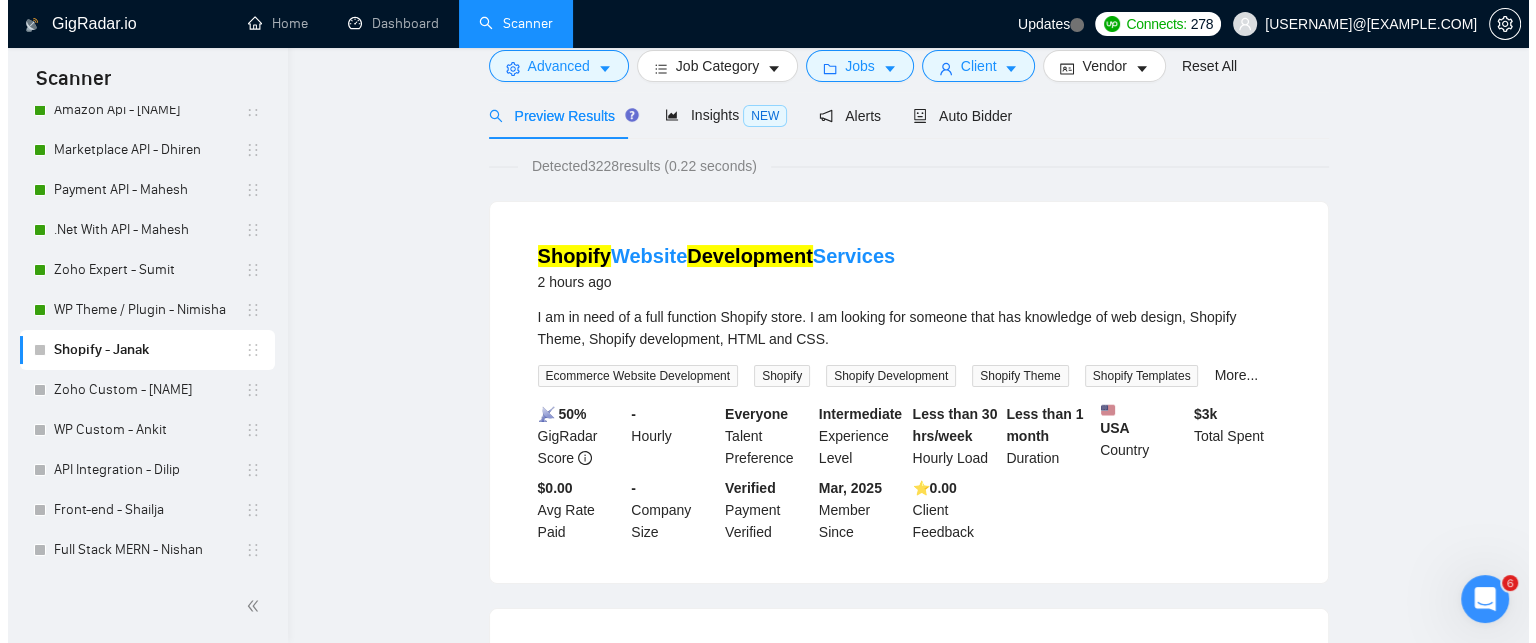 scroll, scrollTop: 0, scrollLeft: 0, axis: both 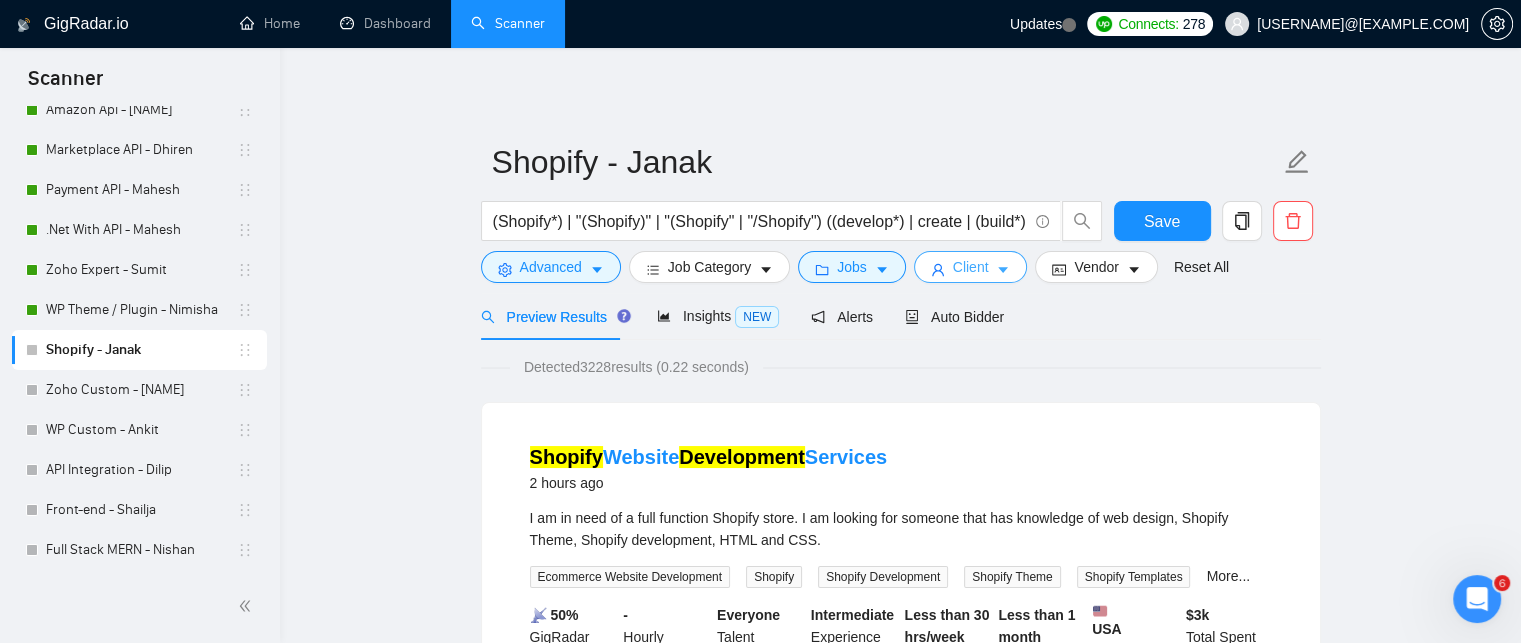 click on "Client" at bounding box center [971, 267] 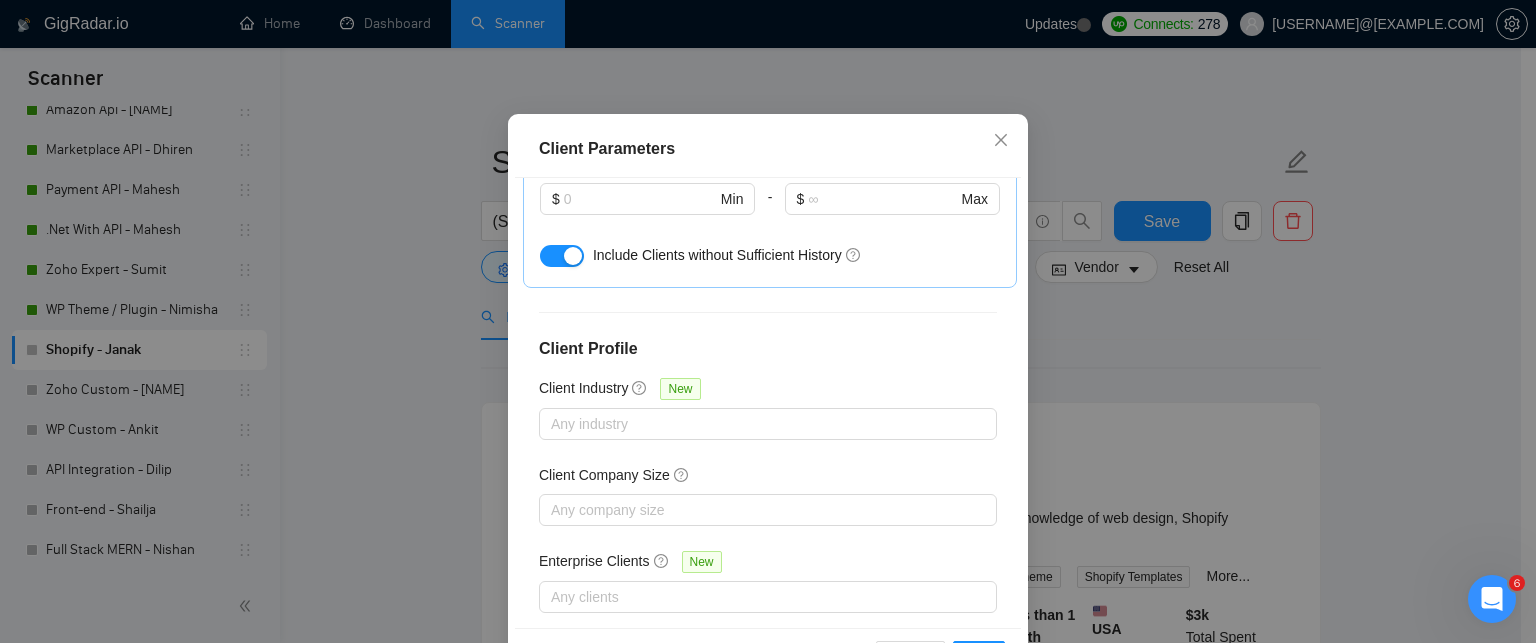 scroll, scrollTop: 797, scrollLeft: 0, axis: vertical 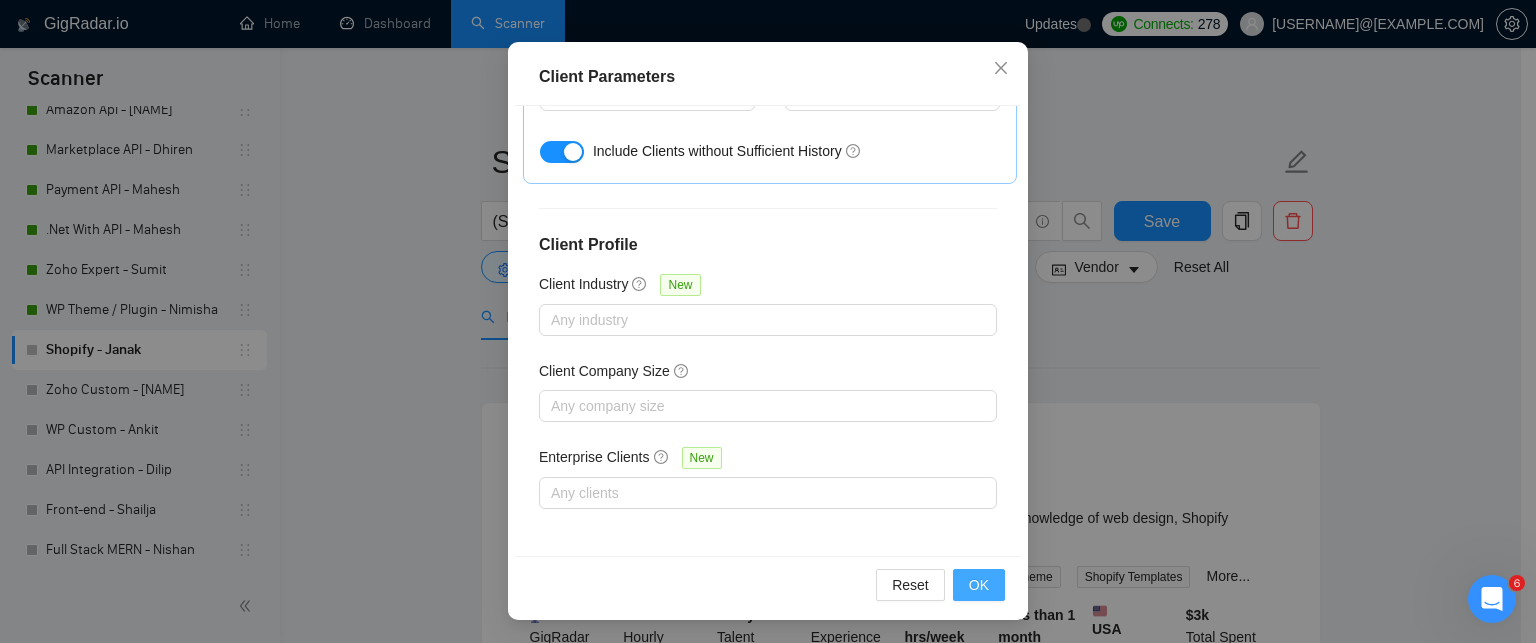 click on "OK" at bounding box center [979, 585] 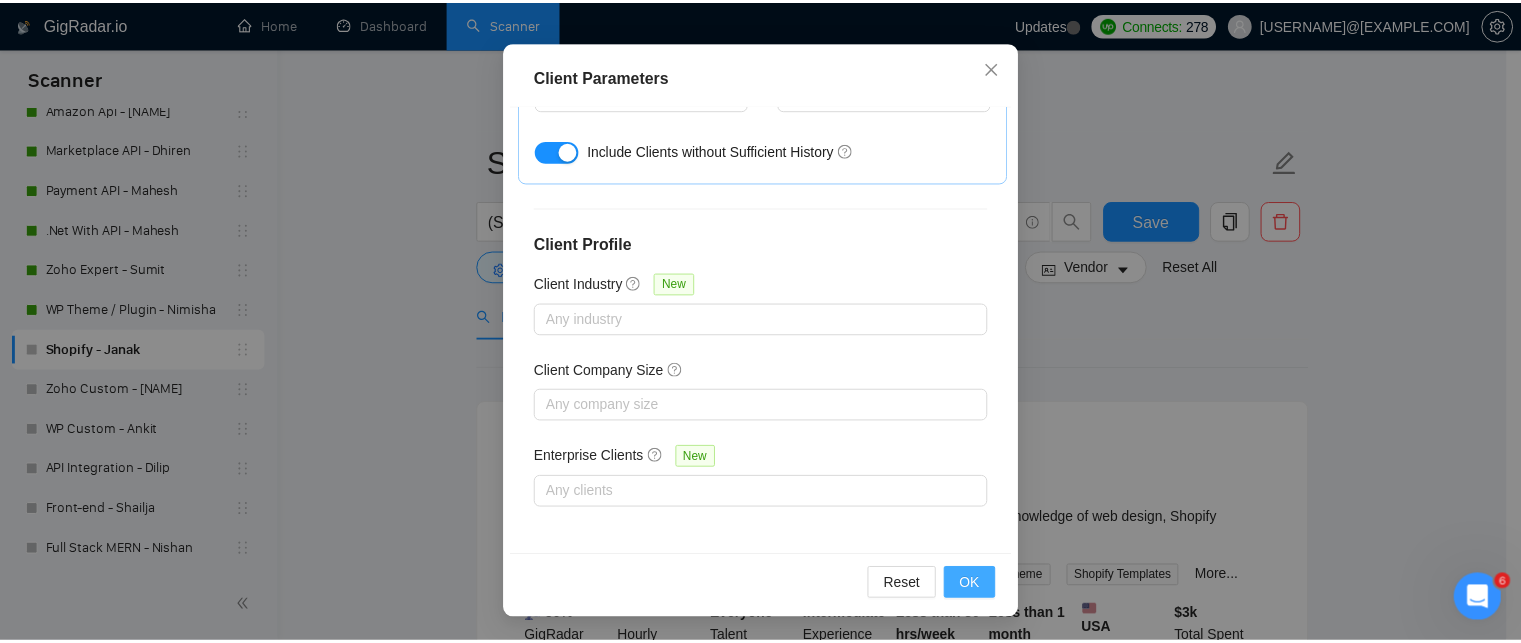 scroll, scrollTop: 78, scrollLeft: 0, axis: vertical 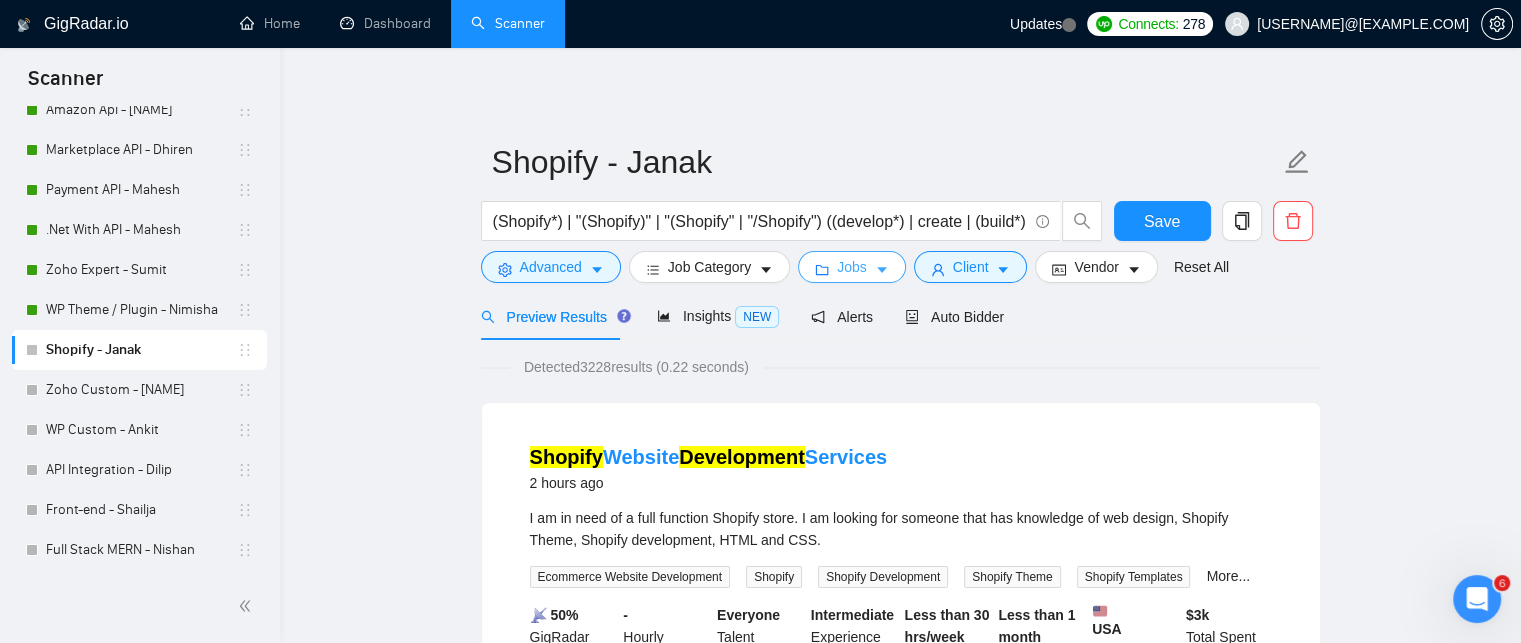 click 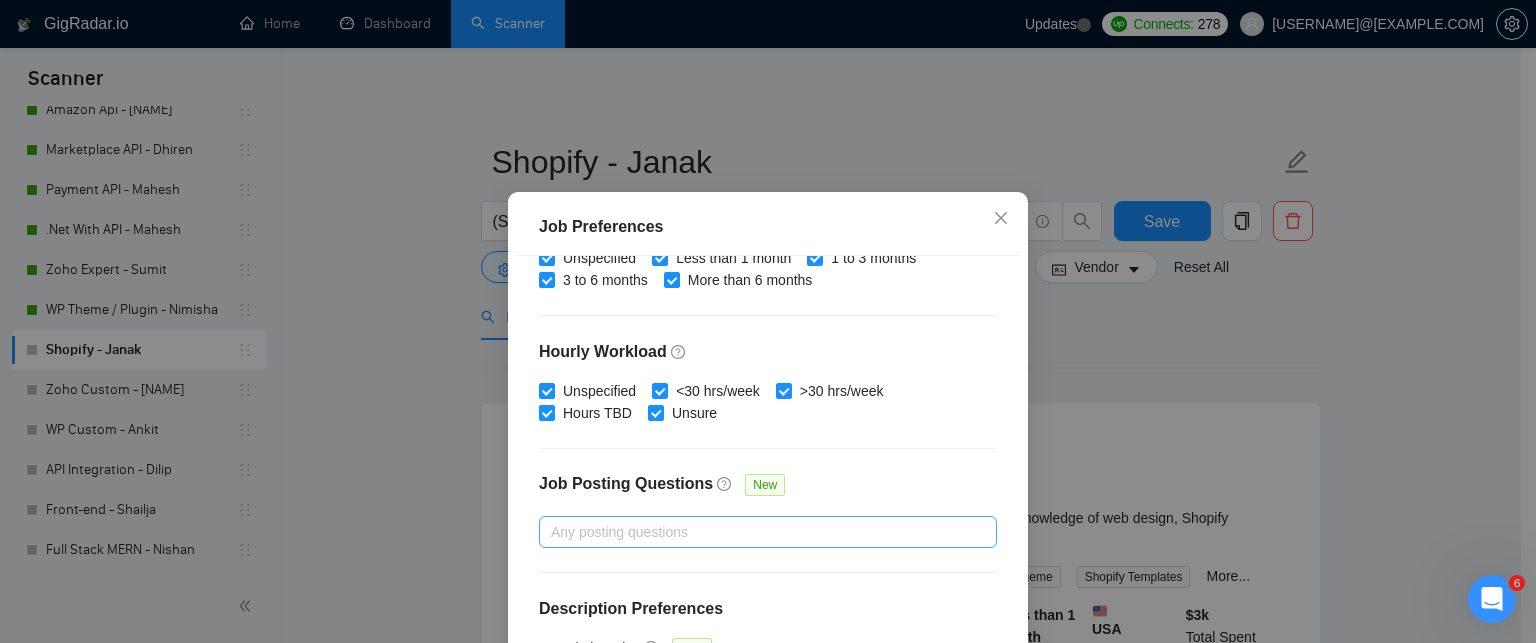 scroll, scrollTop: 676, scrollLeft: 0, axis: vertical 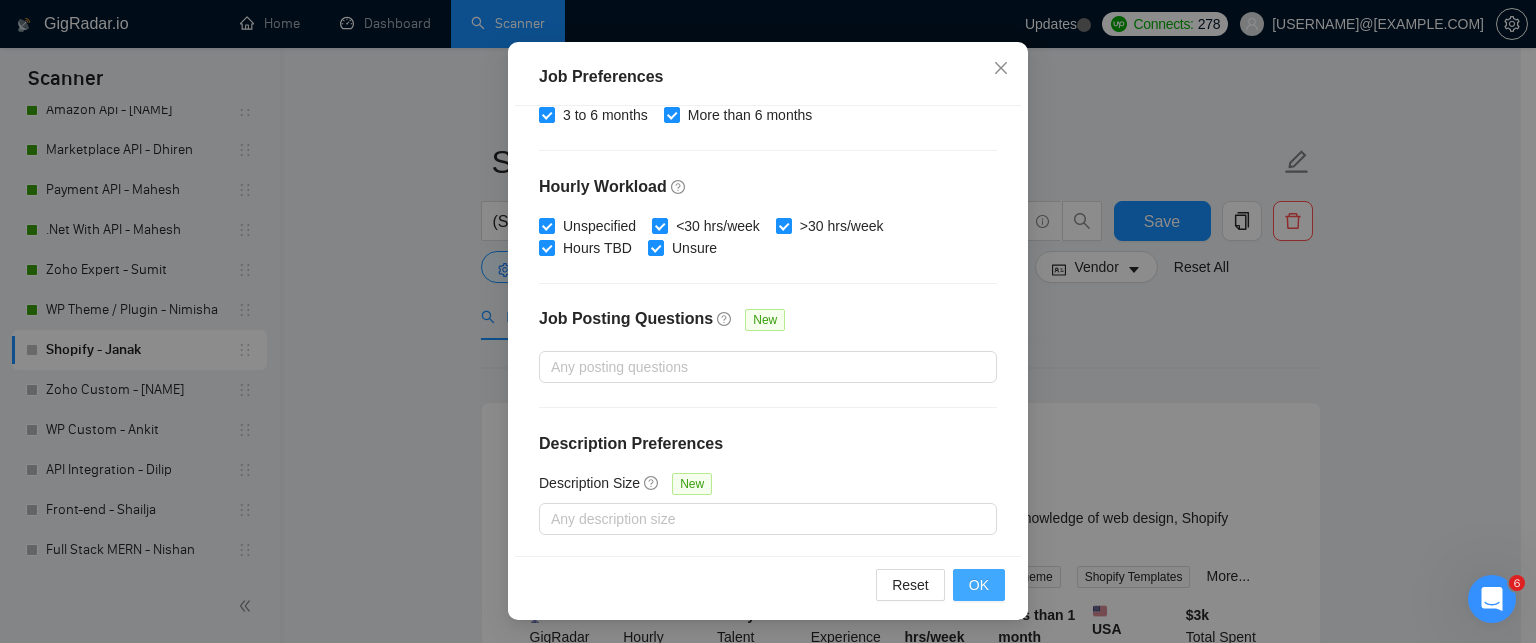 click on "OK" at bounding box center [979, 585] 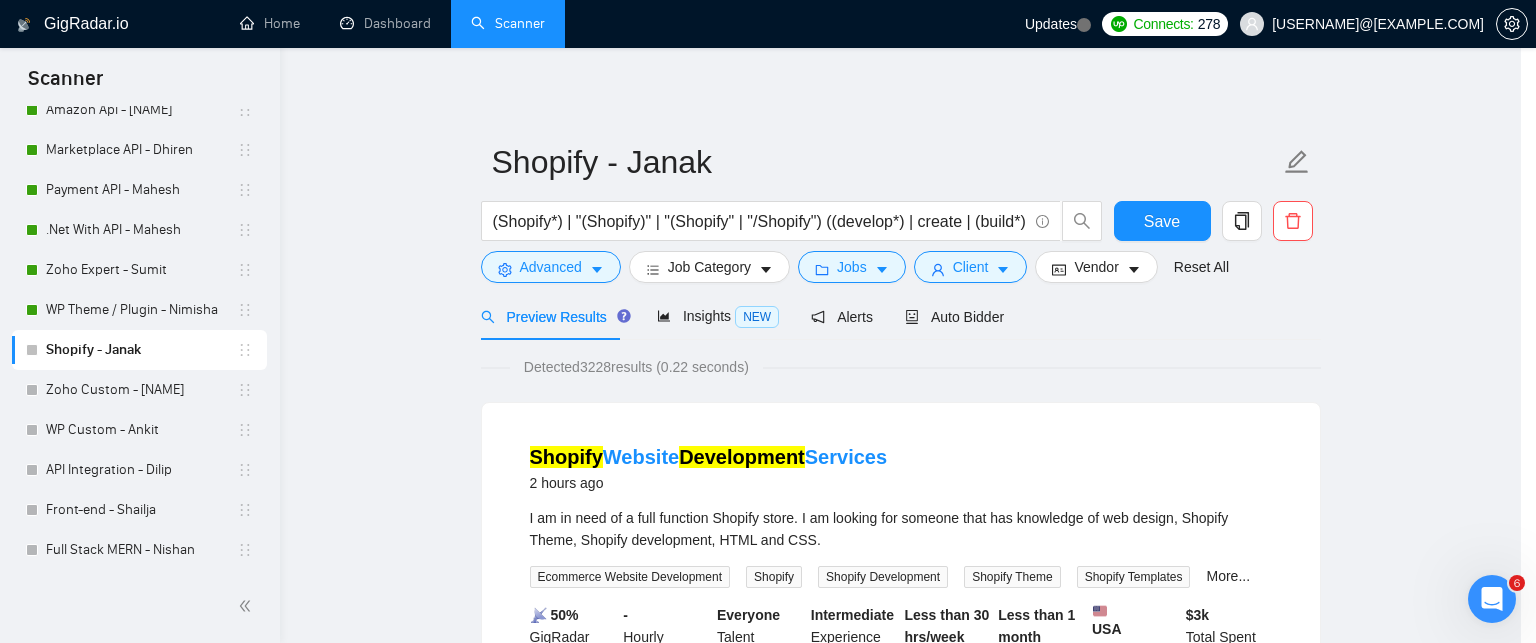 scroll, scrollTop: 78, scrollLeft: 0, axis: vertical 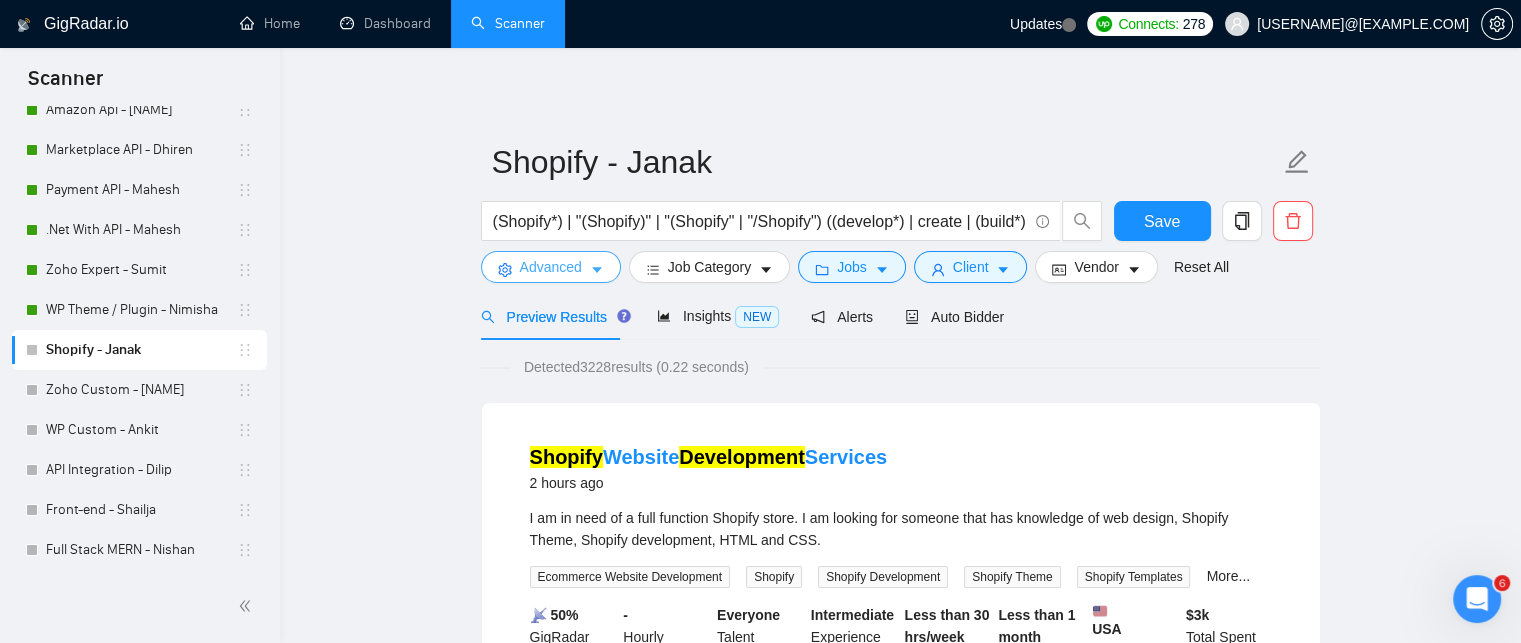 click on "Advanced" at bounding box center (551, 267) 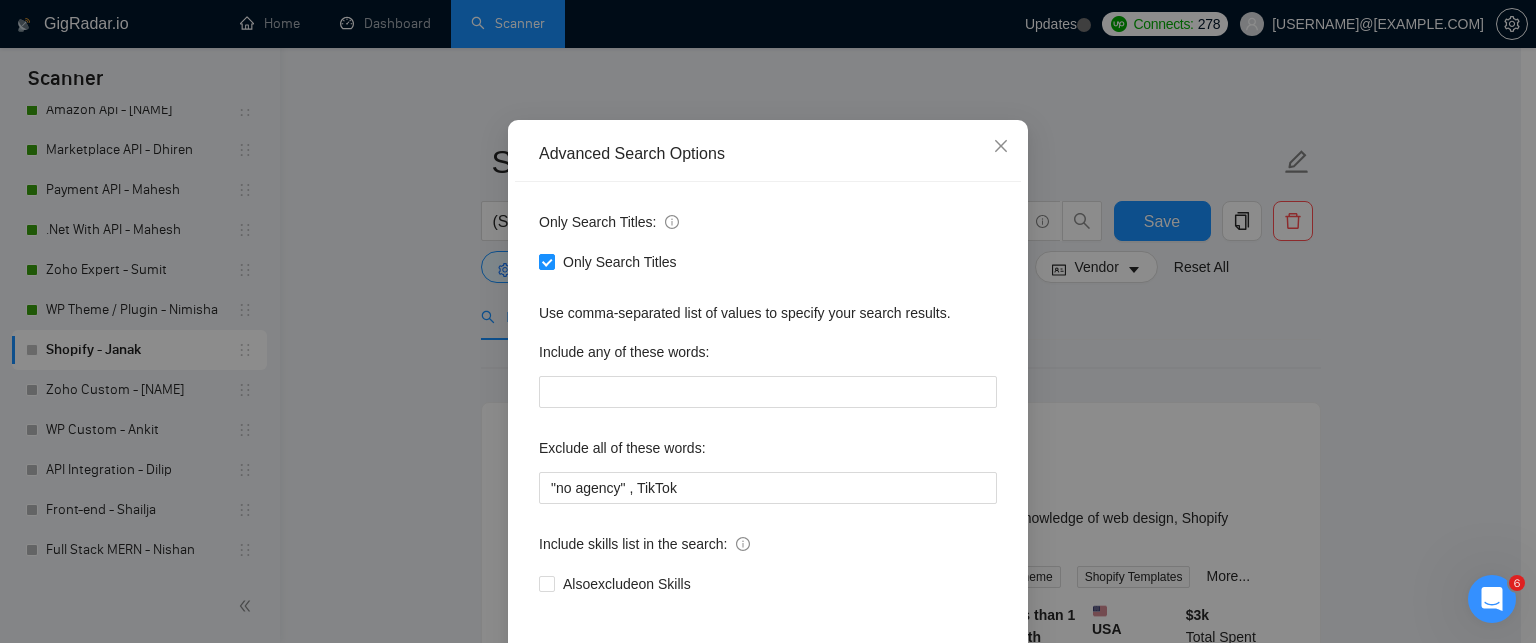 scroll, scrollTop: 188, scrollLeft: 0, axis: vertical 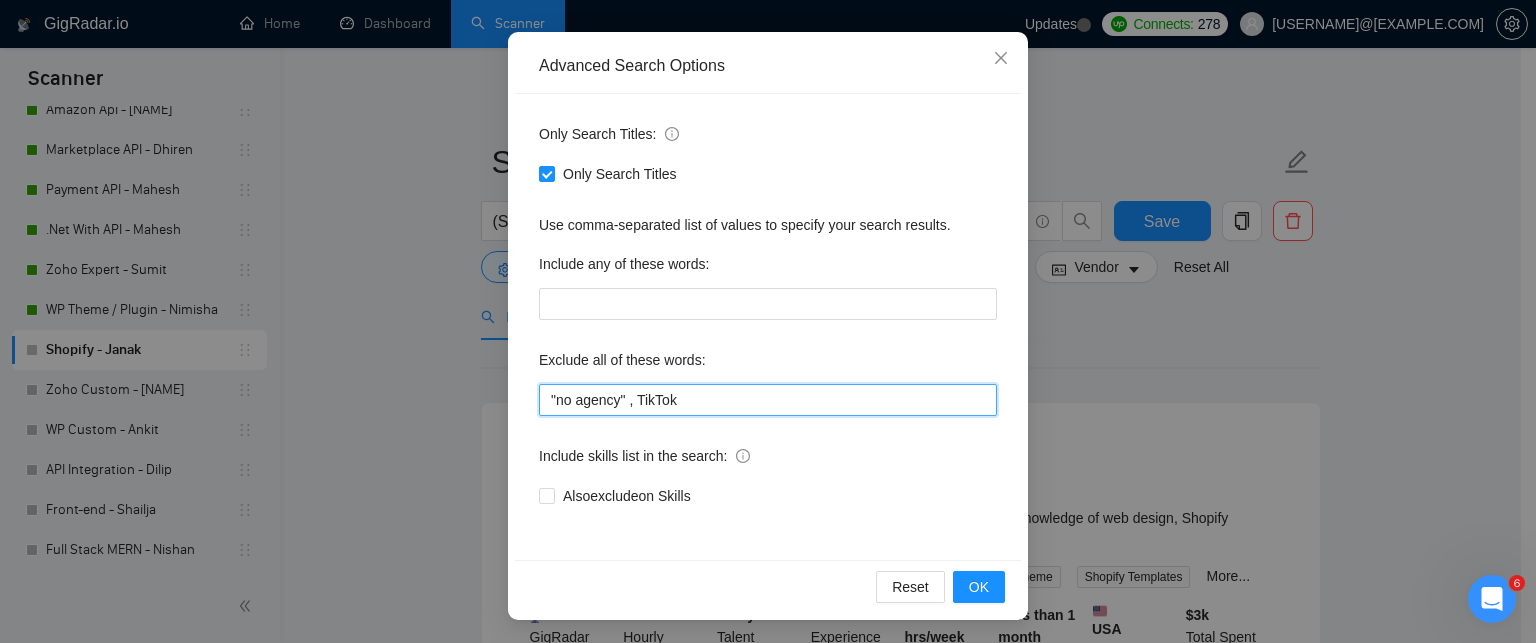 click on ""no agency" , TikTok" at bounding box center (768, 400) 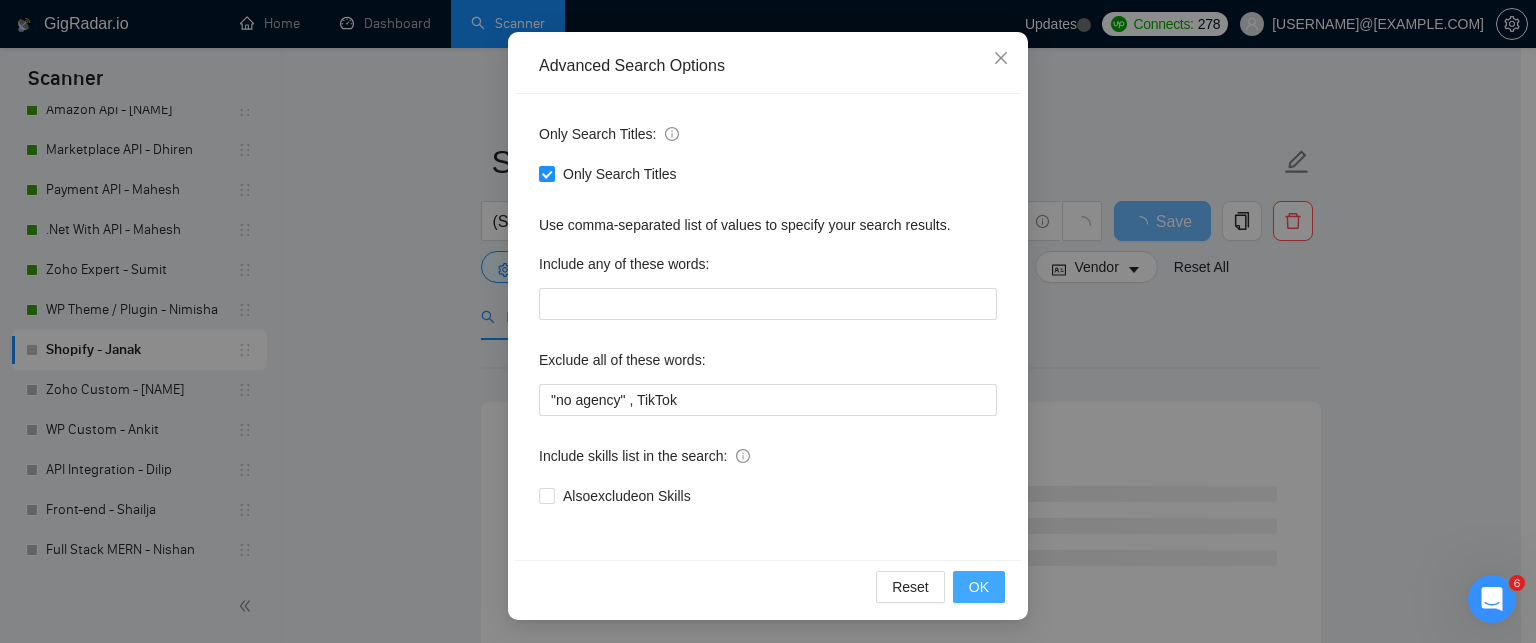click on "OK" at bounding box center (979, 587) 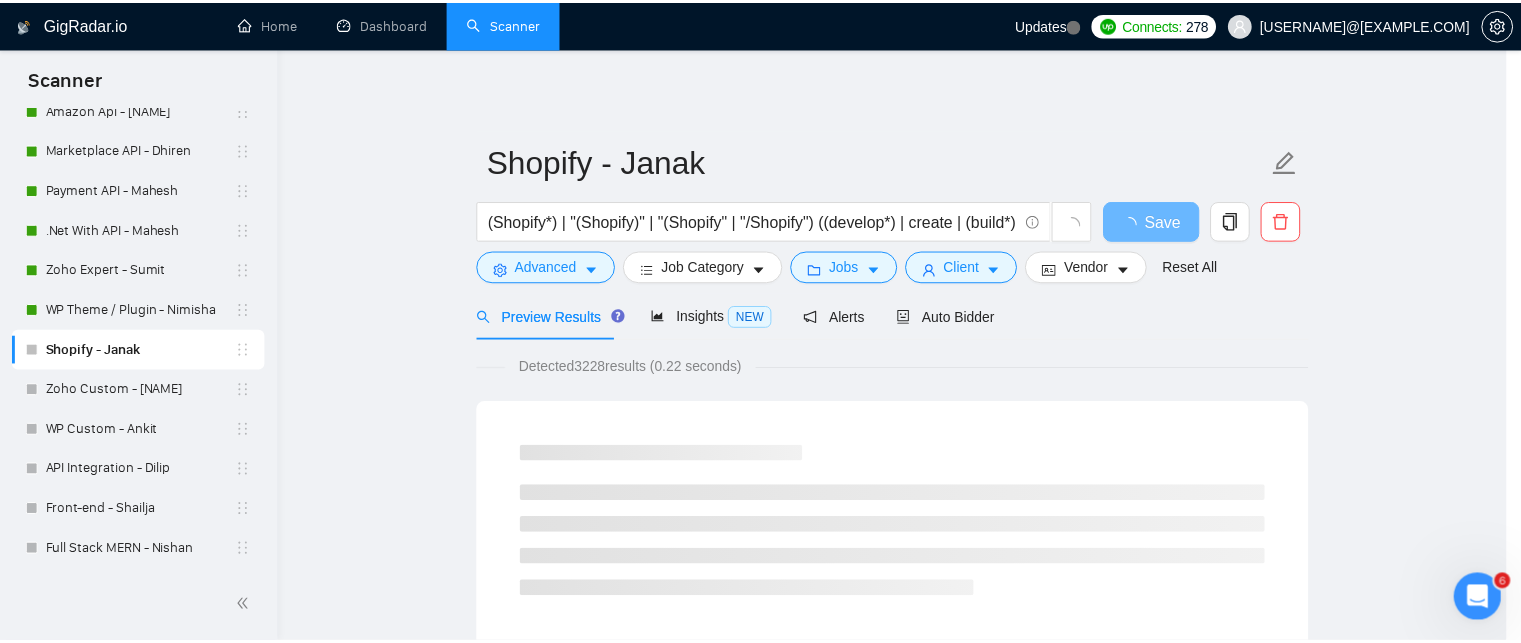 scroll, scrollTop: 88, scrollLeft: 0, axis: vertical 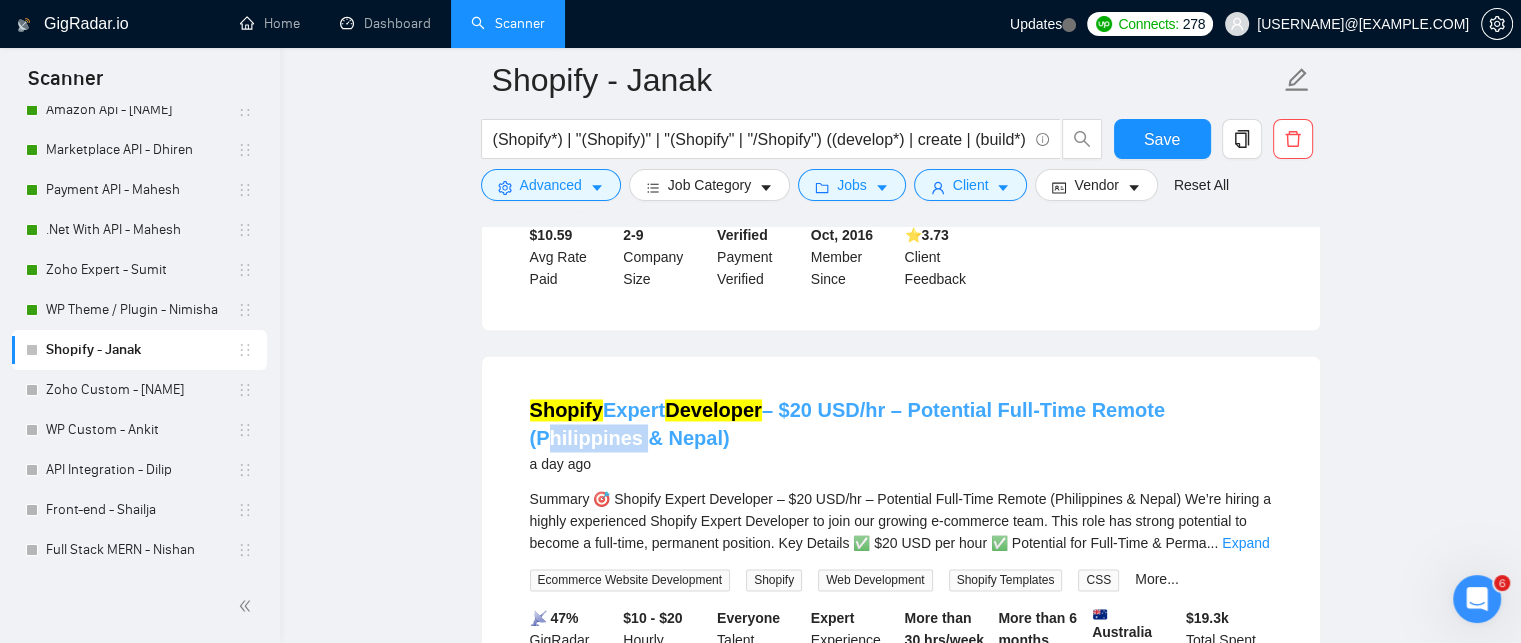 drag, startPoint x: 1266, startPoint y: 326, endPoint x: 1168, endPoint y: 330, distance: 98.0816 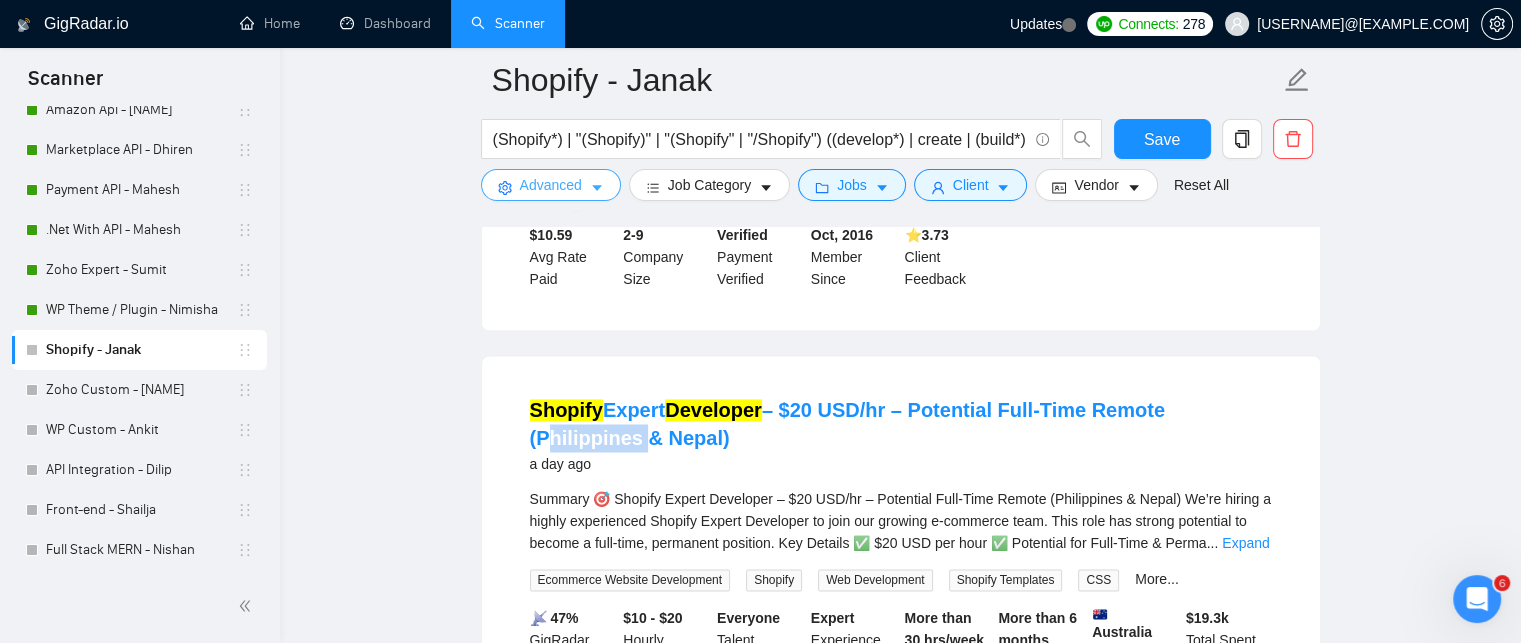 click 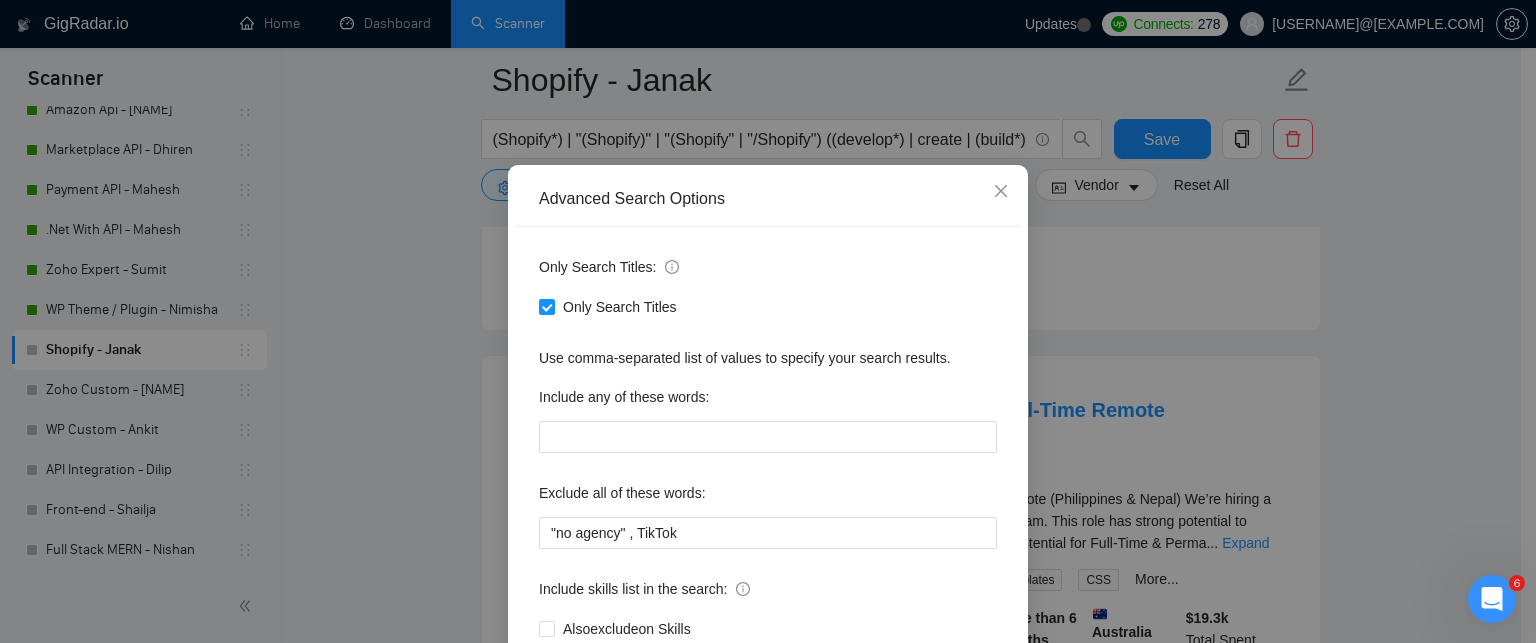 scroll, scrollTop: 188, scrollLeft: 0, axis: vertical 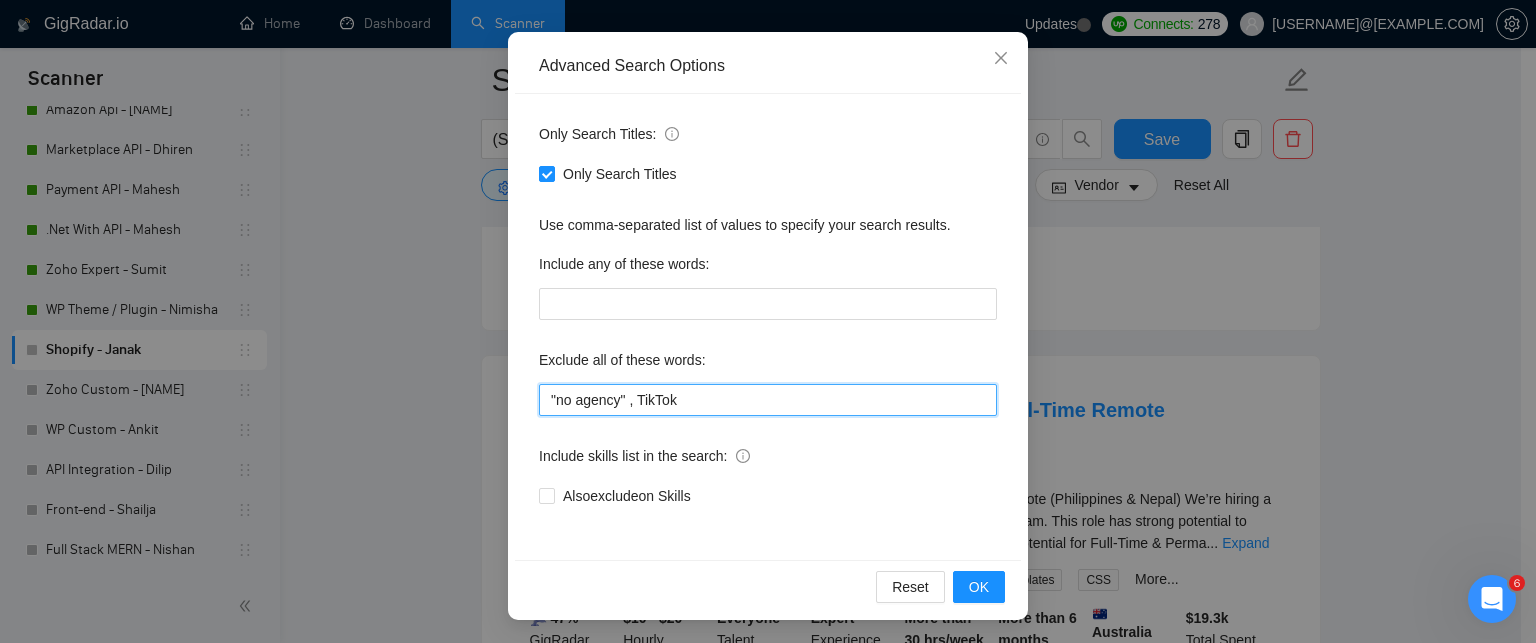click on ""no agency" , TikTok" at bounding box center (768, 400) 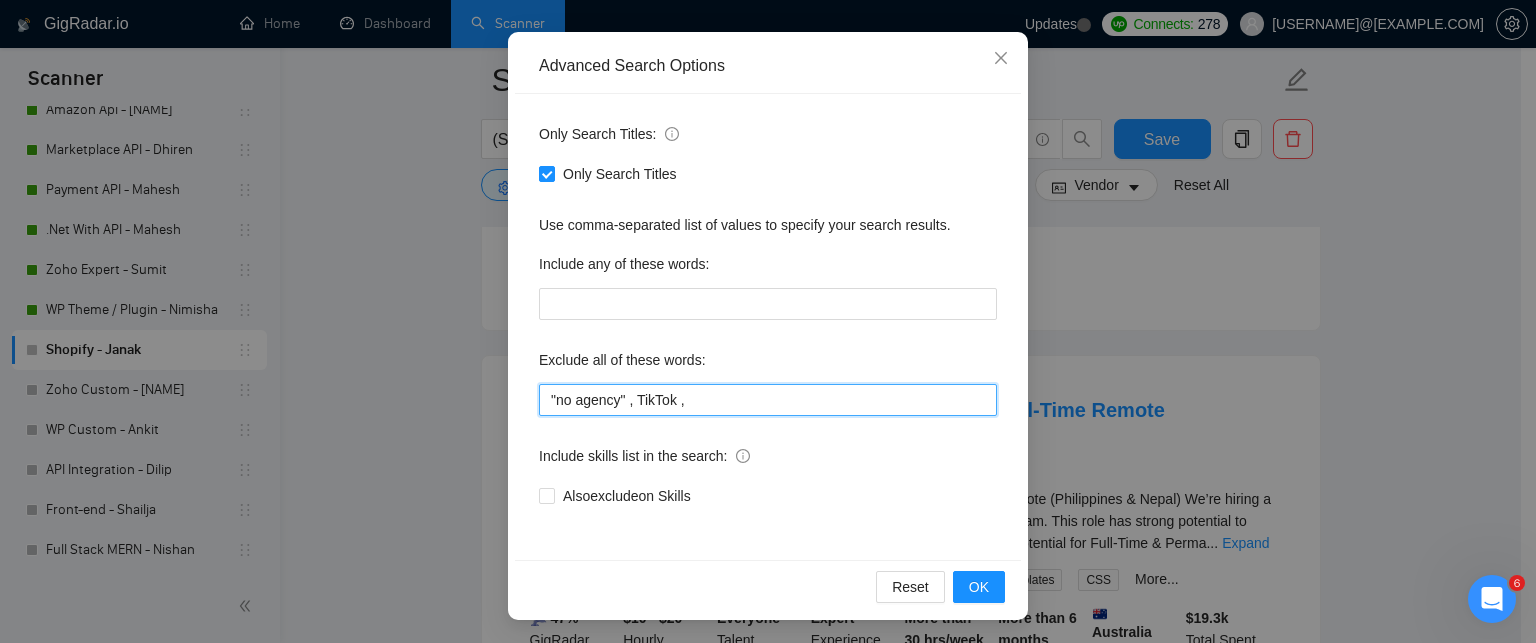 paste on "Philippines" 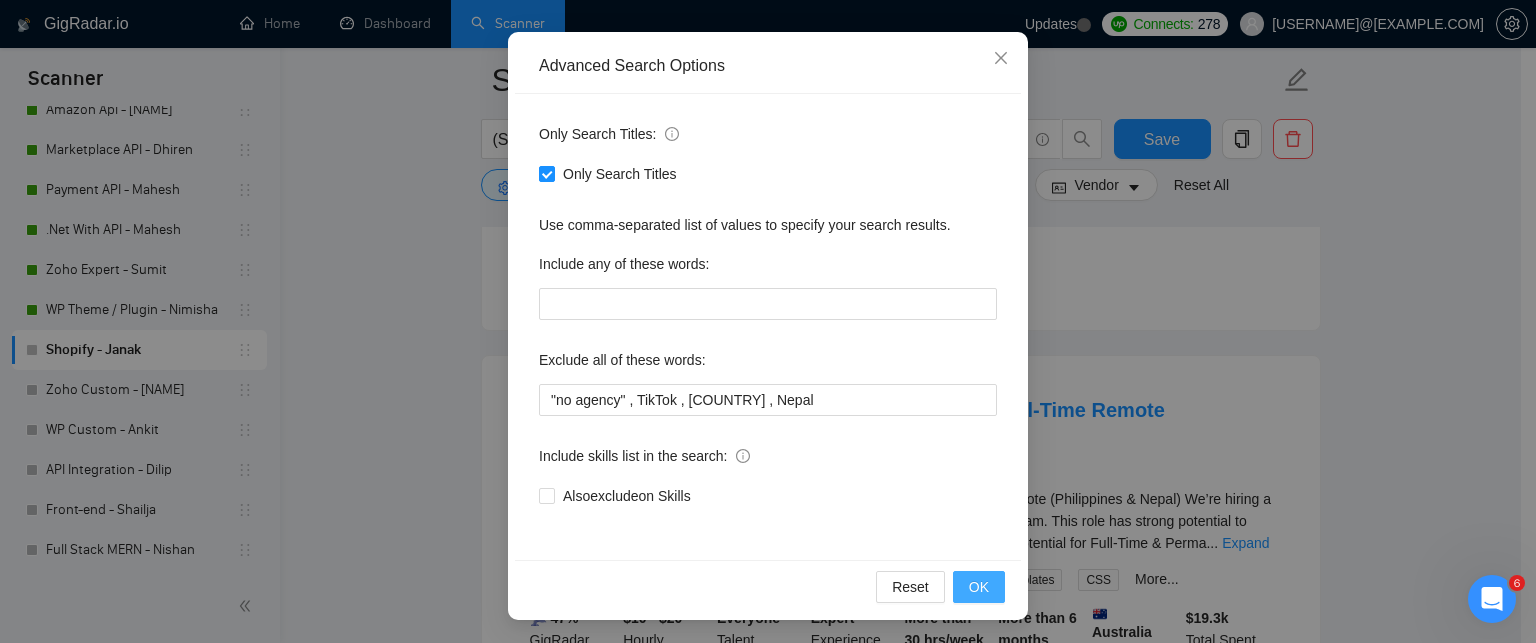 click on "OK" at bounding box center [979, 587] 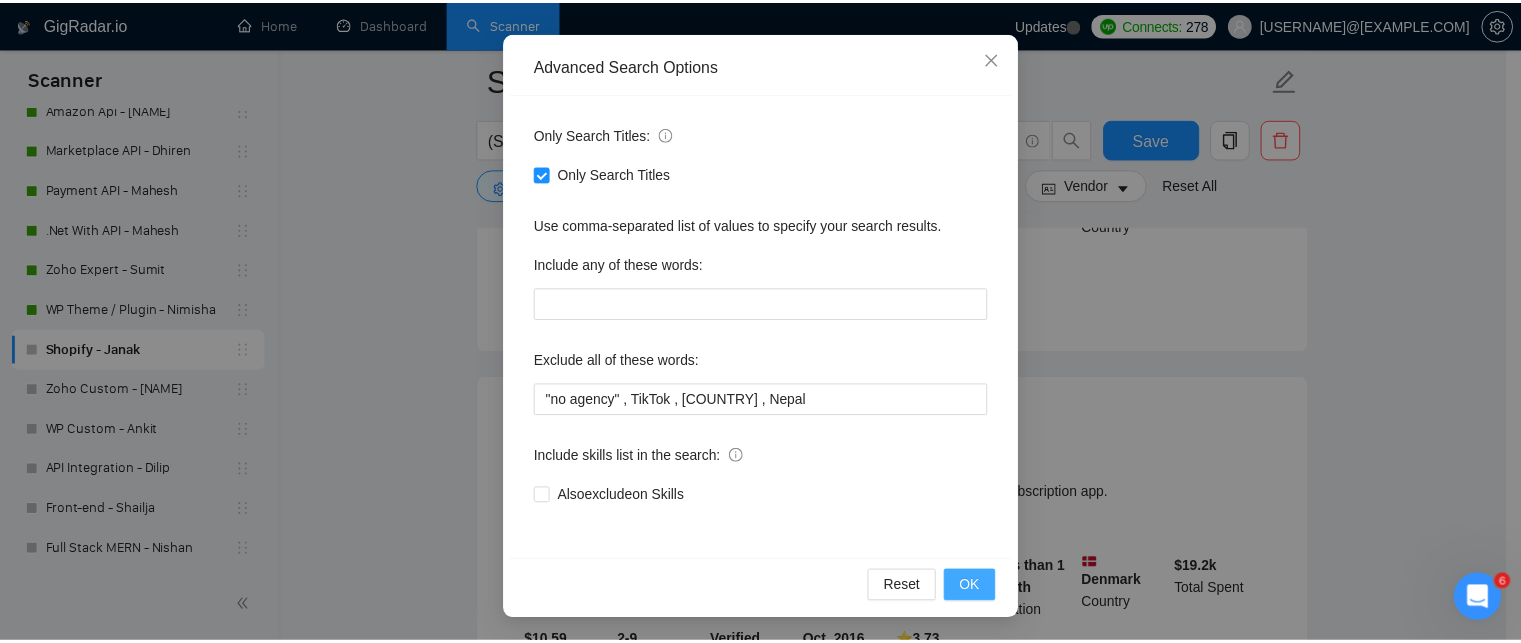 scroll, scrollTop: 88, scrollLeft: 0, axis: vertical 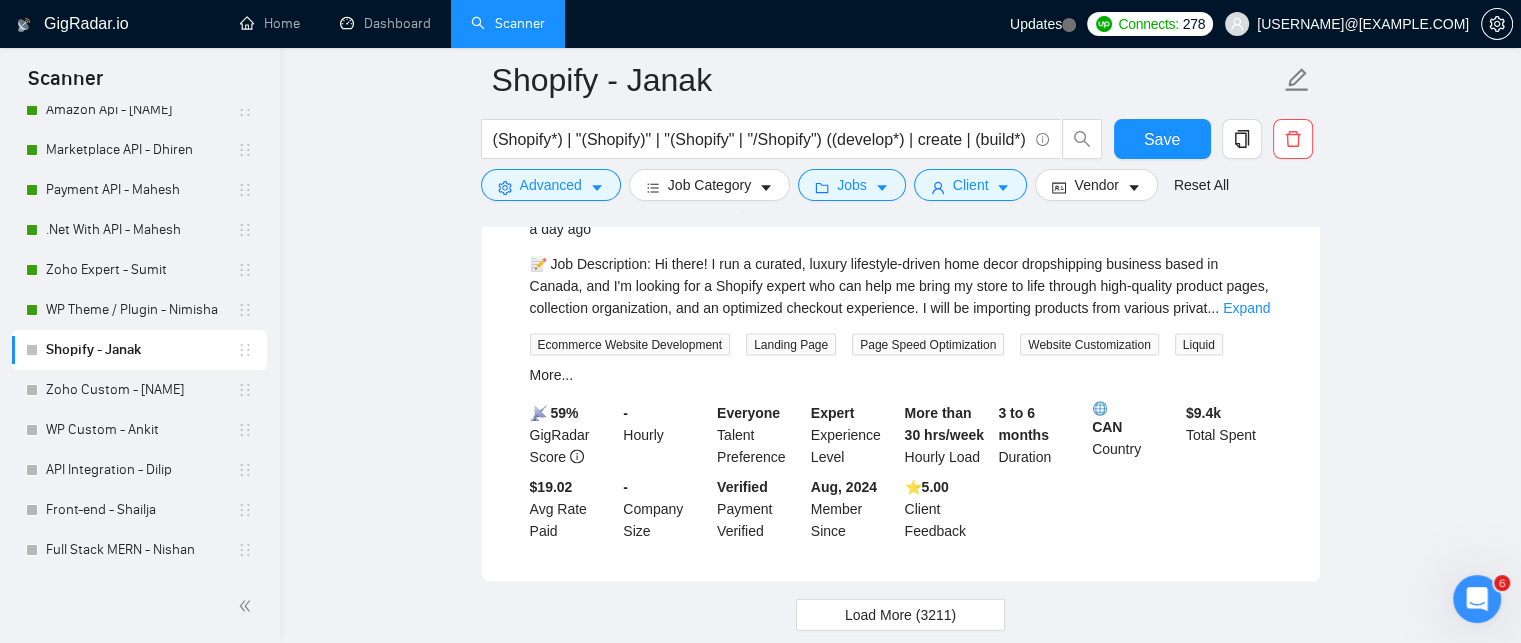 click on "GigRadar.io Home Dashboard Scanner Updates
Connects: 278 dhiren@visioninfotech.net Shopify - Janak (Shopify*) | "(Shopify)" | "(Shopify" | "/Shopify") ((develop*) | create | (build*) | "app development" | "store development" | "theme customization" | "template create") Save Advanced   Job Category   Jobs   Client   Vendor   Reset All Preview Results Insights NEW Alerts Auto Bidder Detected   3221  results   (1.04 seconds) Shopify  Website  Development  Services 2 hours ago I am in need of a full function Shopify store. I am looking for someone that has knowledge of web design, Shopify Theme, Shopify development, HTML and CSS. Ecommerce Website Development Shopify Shopify Development Shopify Theme Shopify Templates More... 📡   50% GigRadar Score   - Hourly Everyone Talent Preference Intermediate Experience Level Less than 30 hrs/week Hourly Load Less than 1 month Duration   USA Country $ 3k Total Spent $0.00 Avg Rate Paid - Company Size Verified Mar, 2025" at bounding box center [900, -1715] 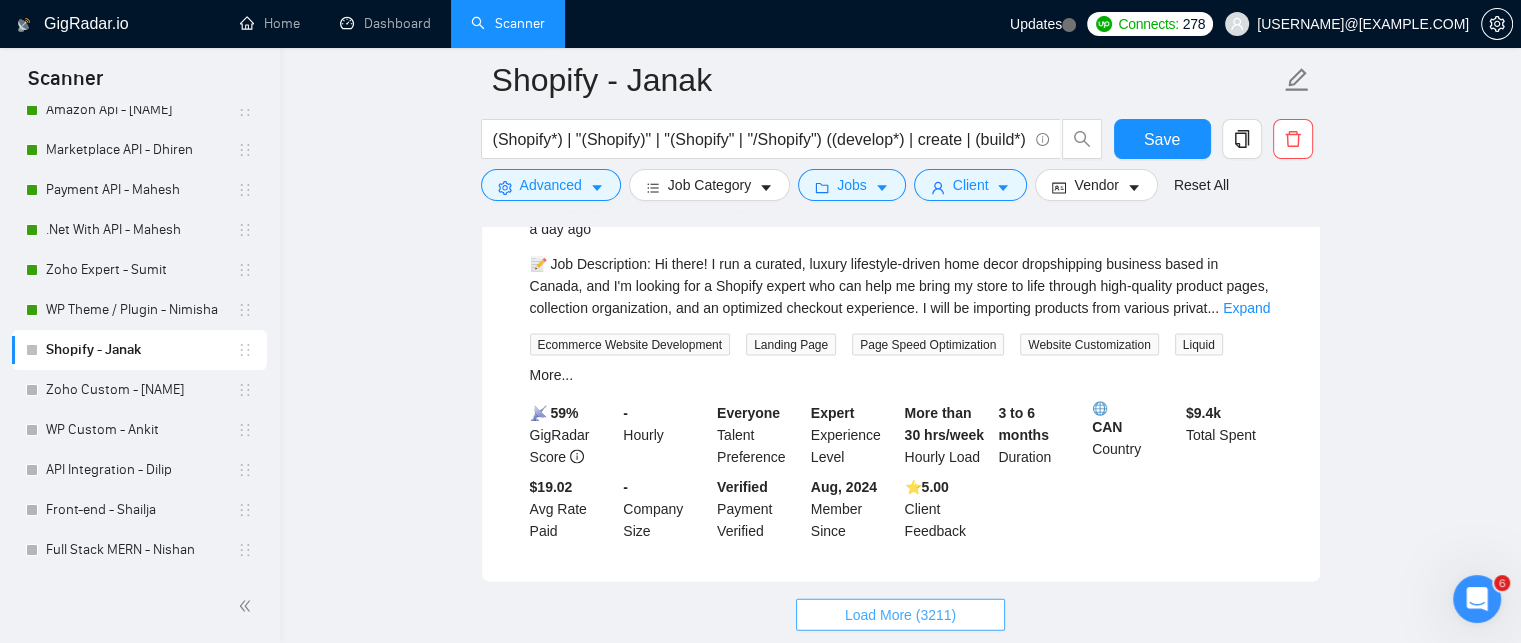 click on "Load More (3211)" at bounding box center [900, 615] 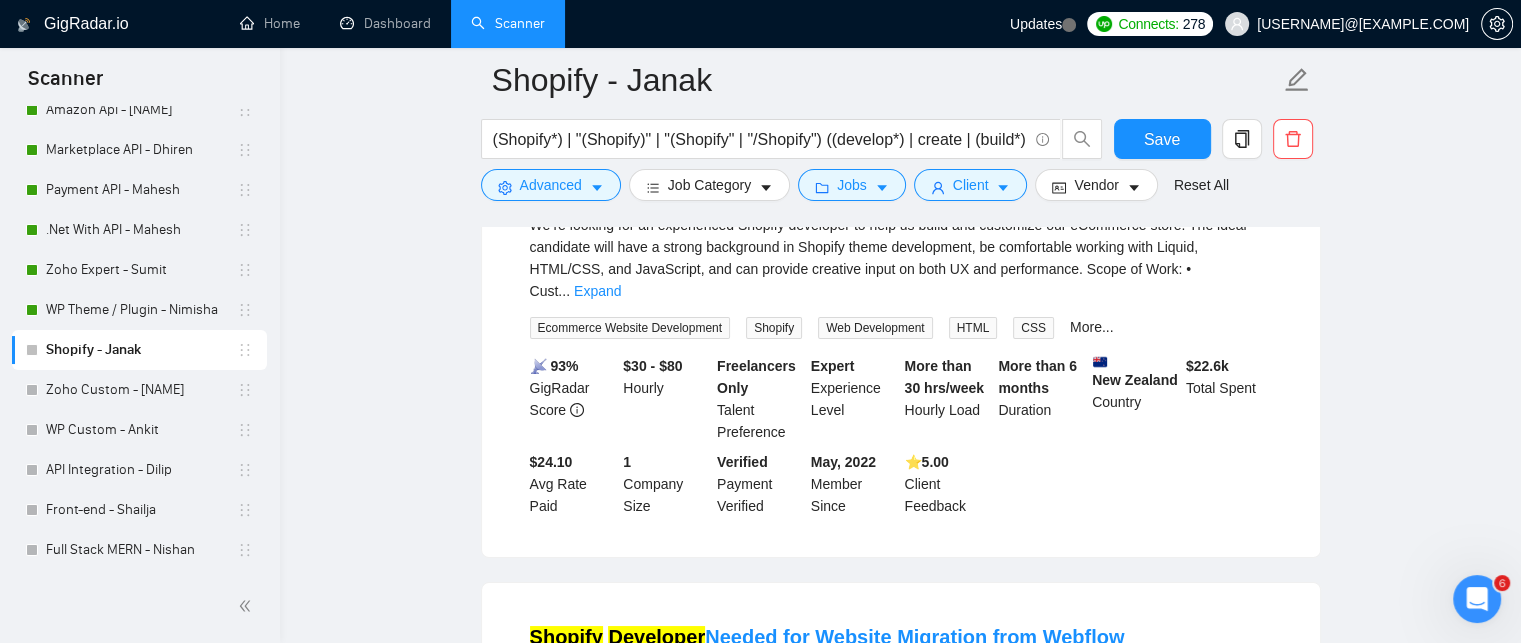 scroll, scrollTop: 7515, scrollLeft: 0, axis: vertical 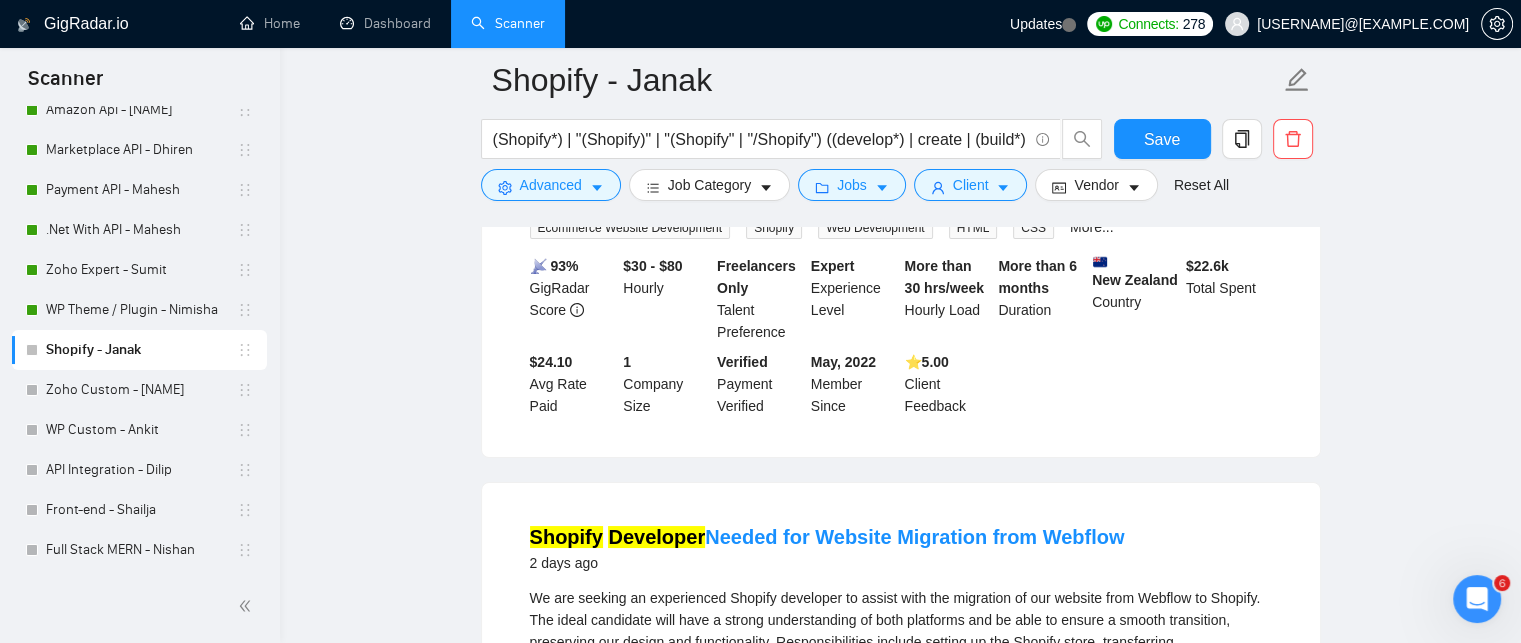 click on "Expand" at bounding box center (602, 664) 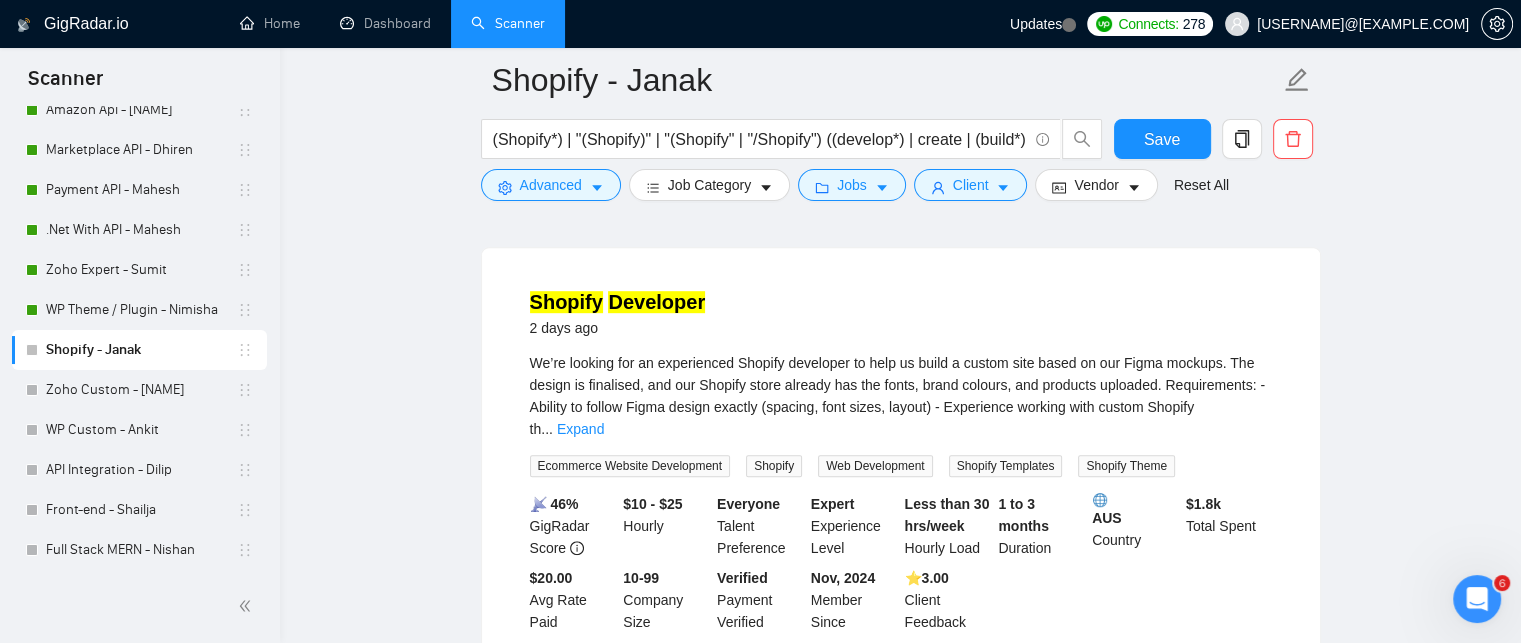 scroll, scrollTop: 8667, scrollLeft: 0, axis: vertical 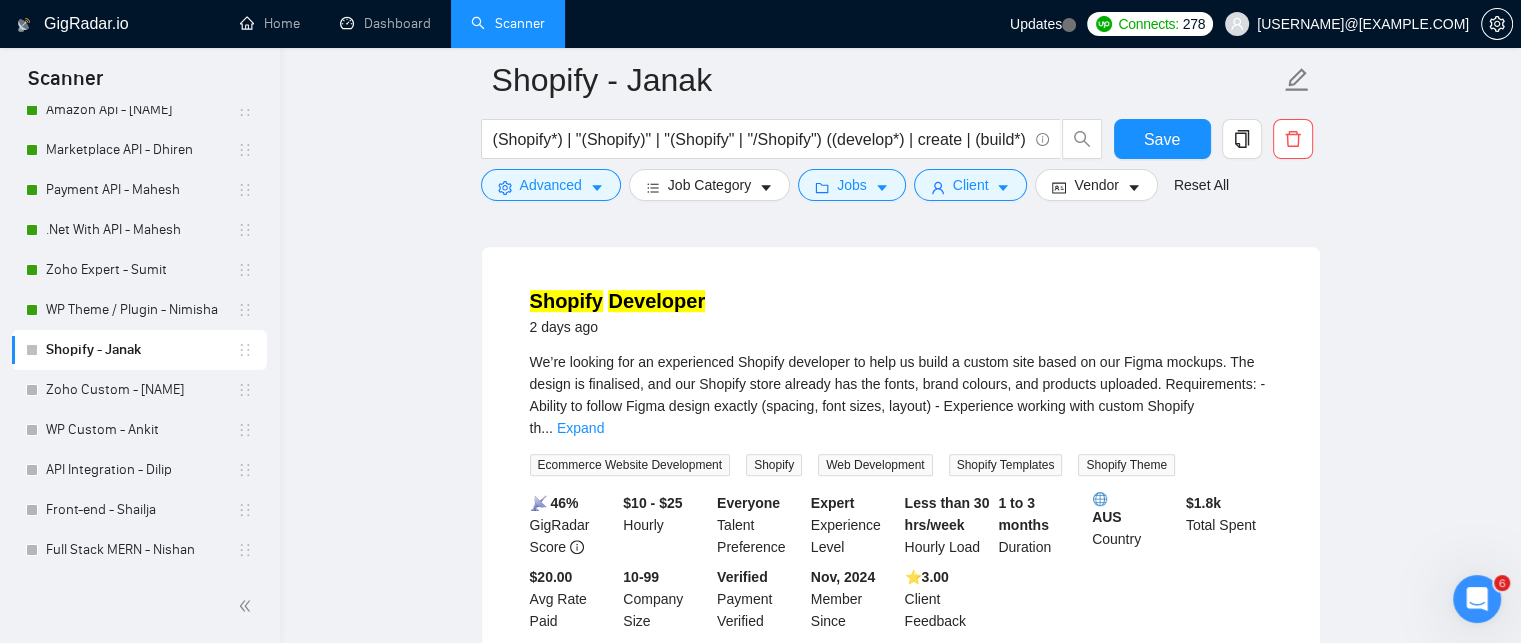 drag, startPoint x: 979, startPoint y: 468, endPoint x: 1060, endPoint y: 442, distance: 85.07056 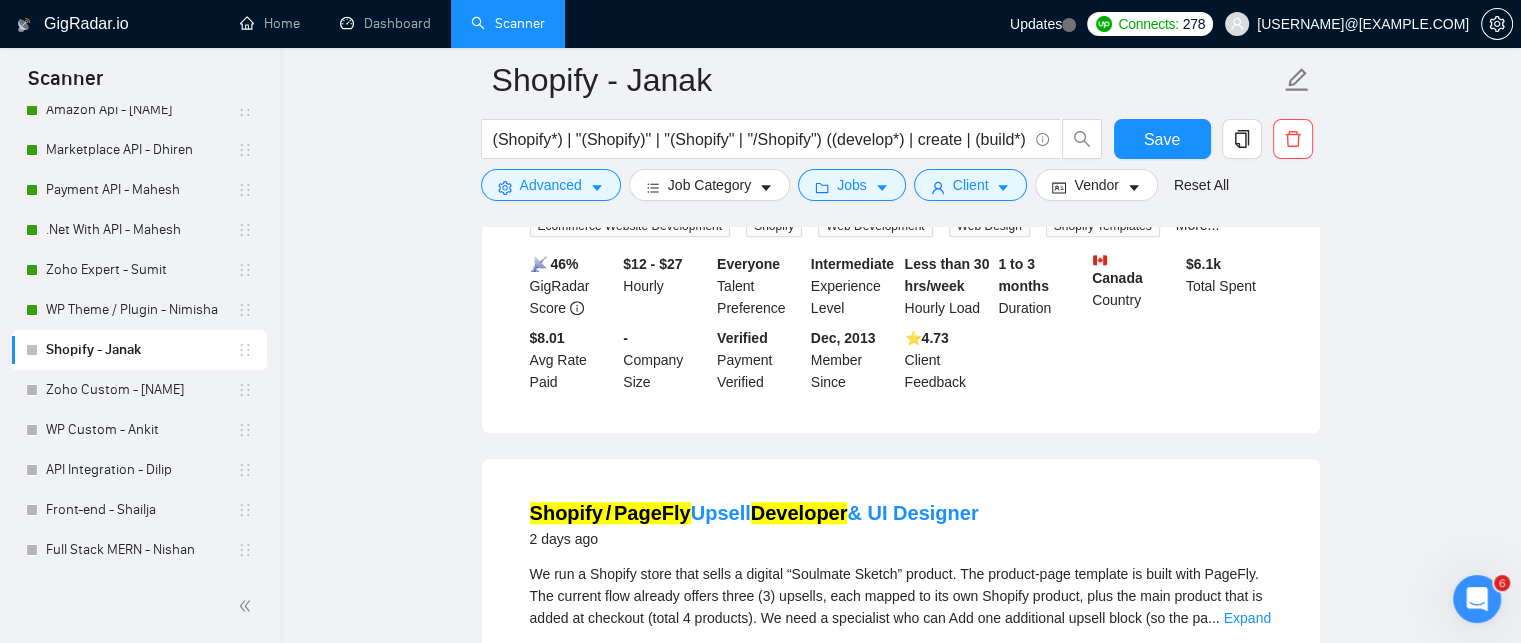scroll, scrollTop: 9367, scrollLeft: 0, axis: vertical 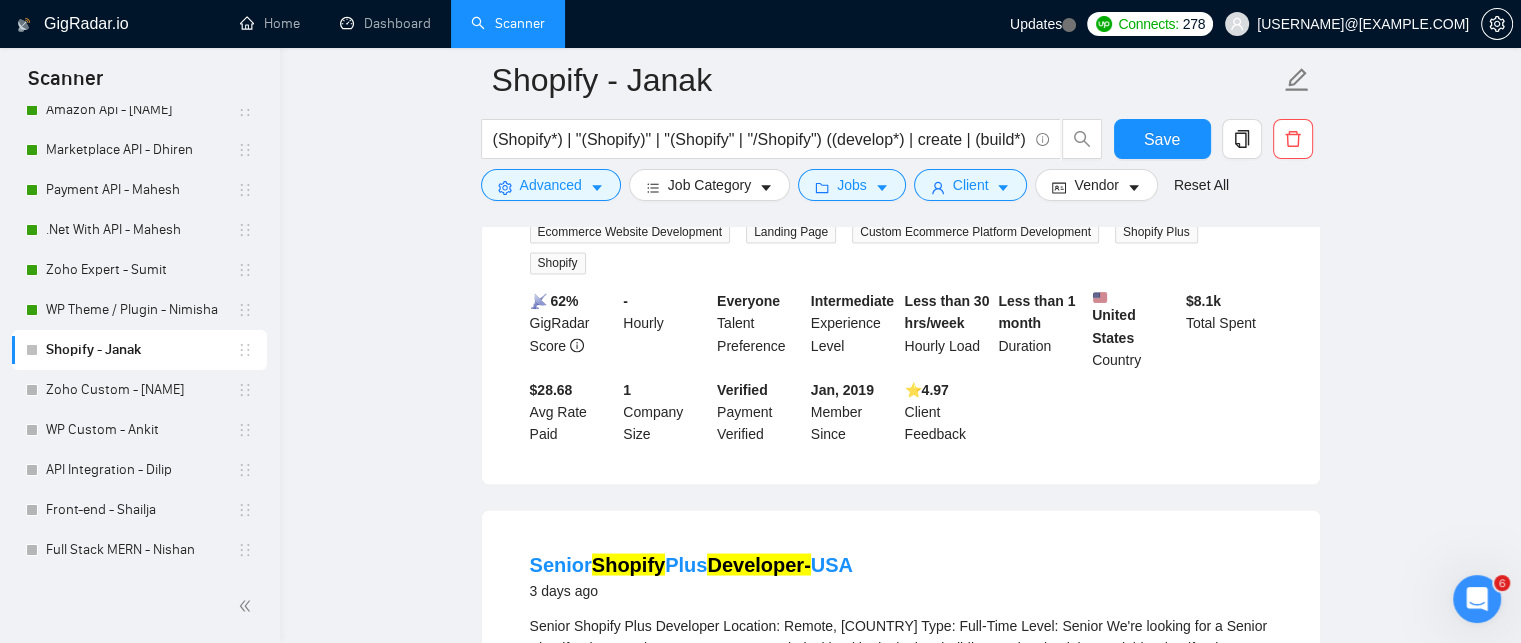click on "Expand" at bounding box center [609, 691] 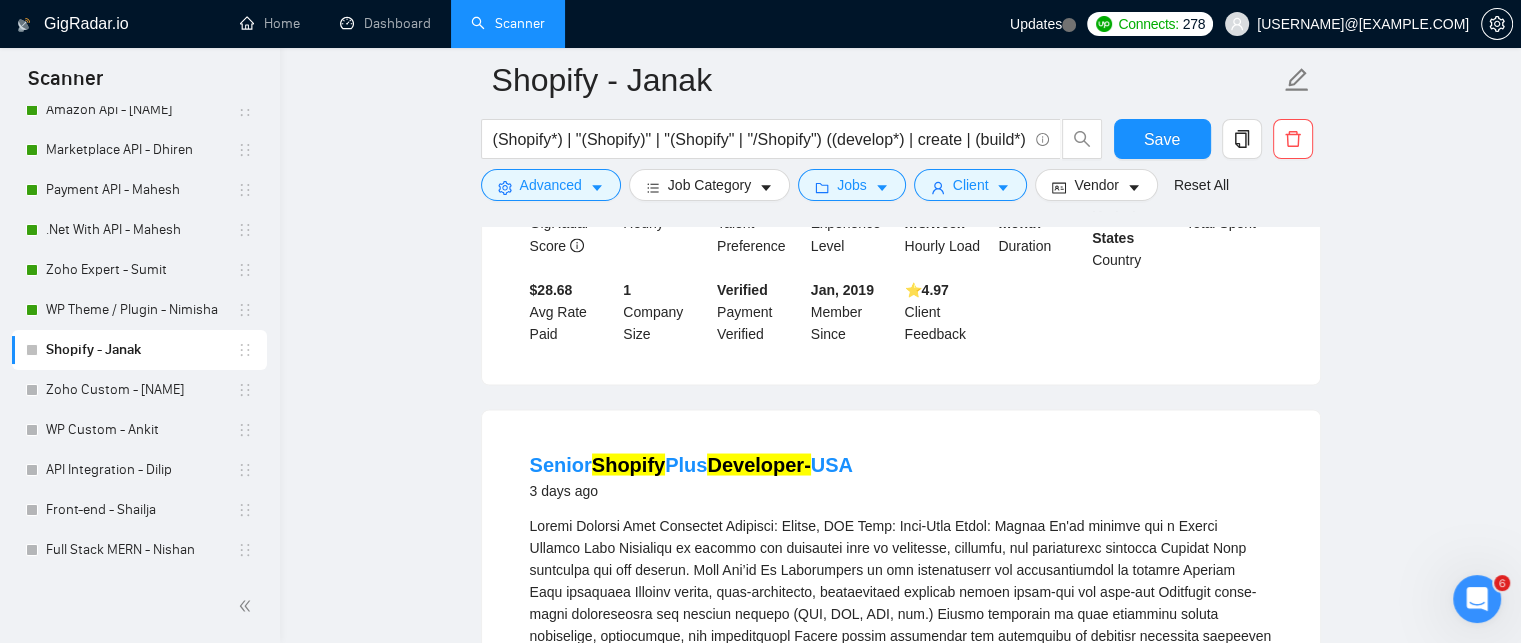 scroll, scrollTop: 11067, scrollLeft: 0, axis: vertical 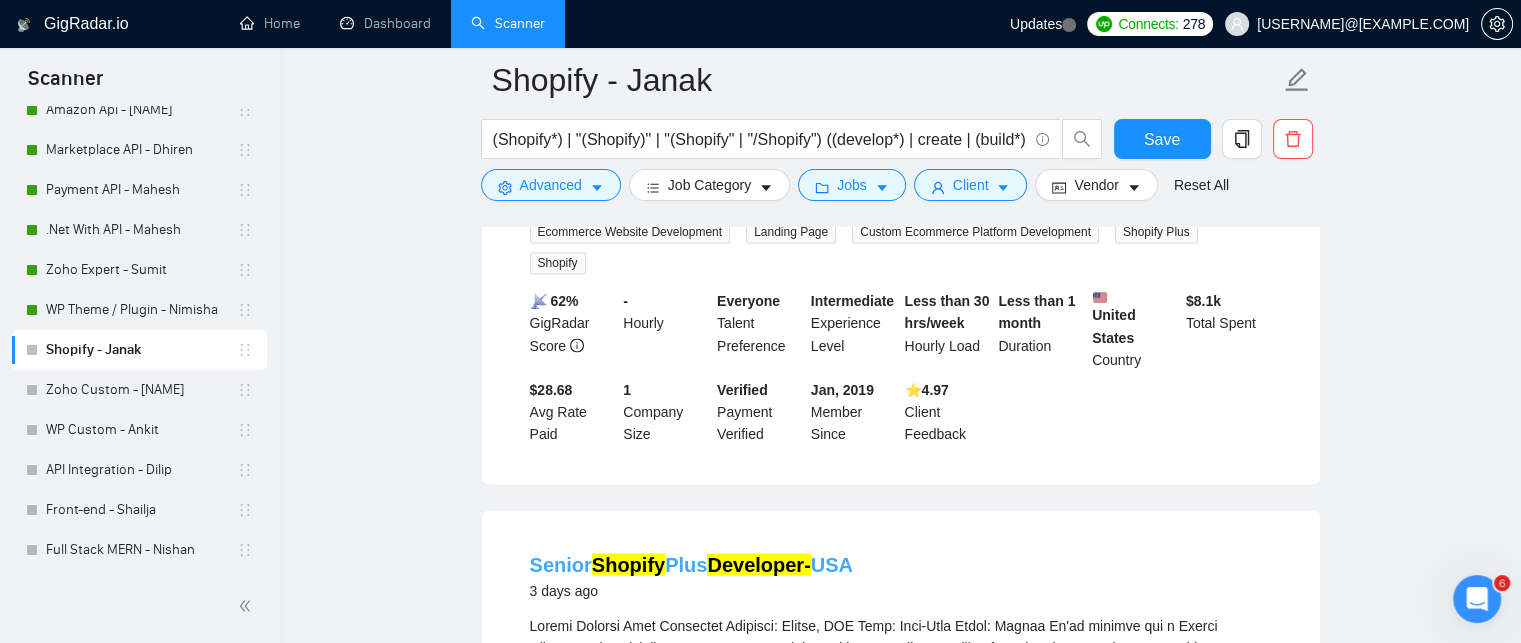 drag, startPoint x: 856, startPoint y: 280, endPoint x: 814, endPoint y: 283, distance: 42.107006 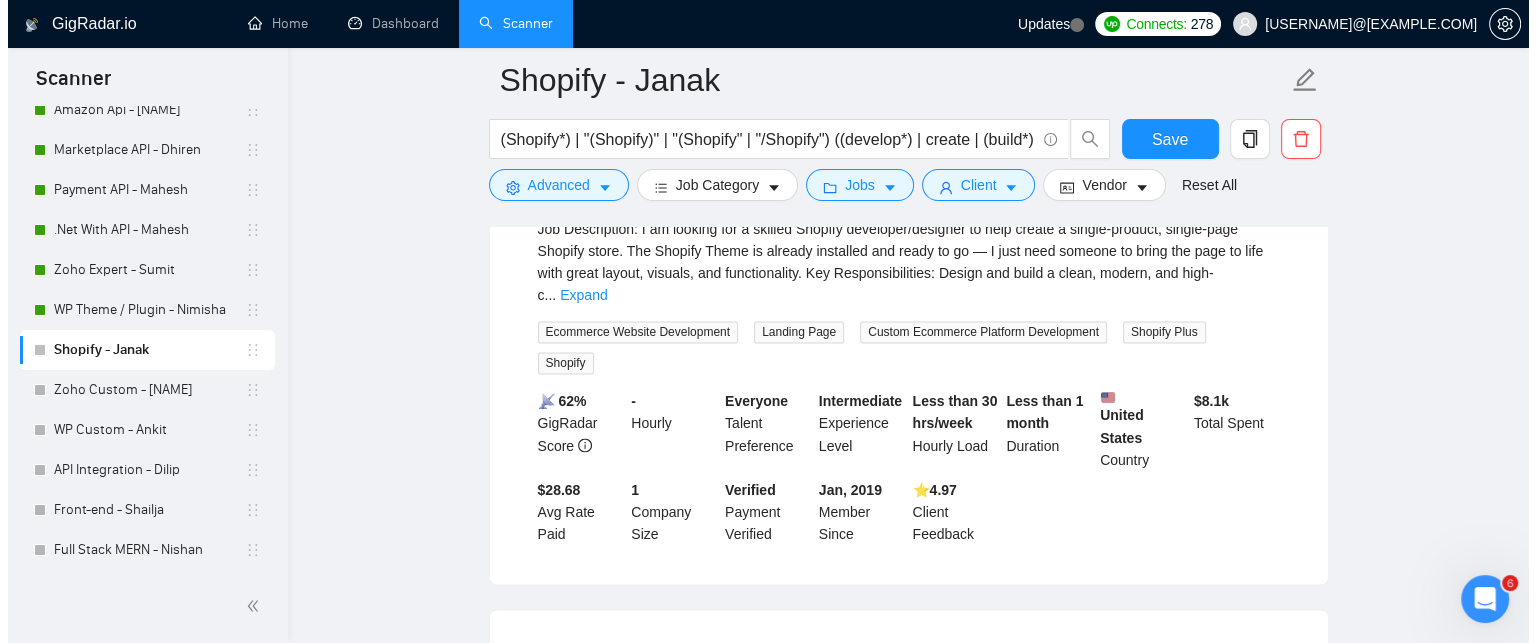 scroll, scrollTop: 10367, scrollLeft: 0, axis: vertical 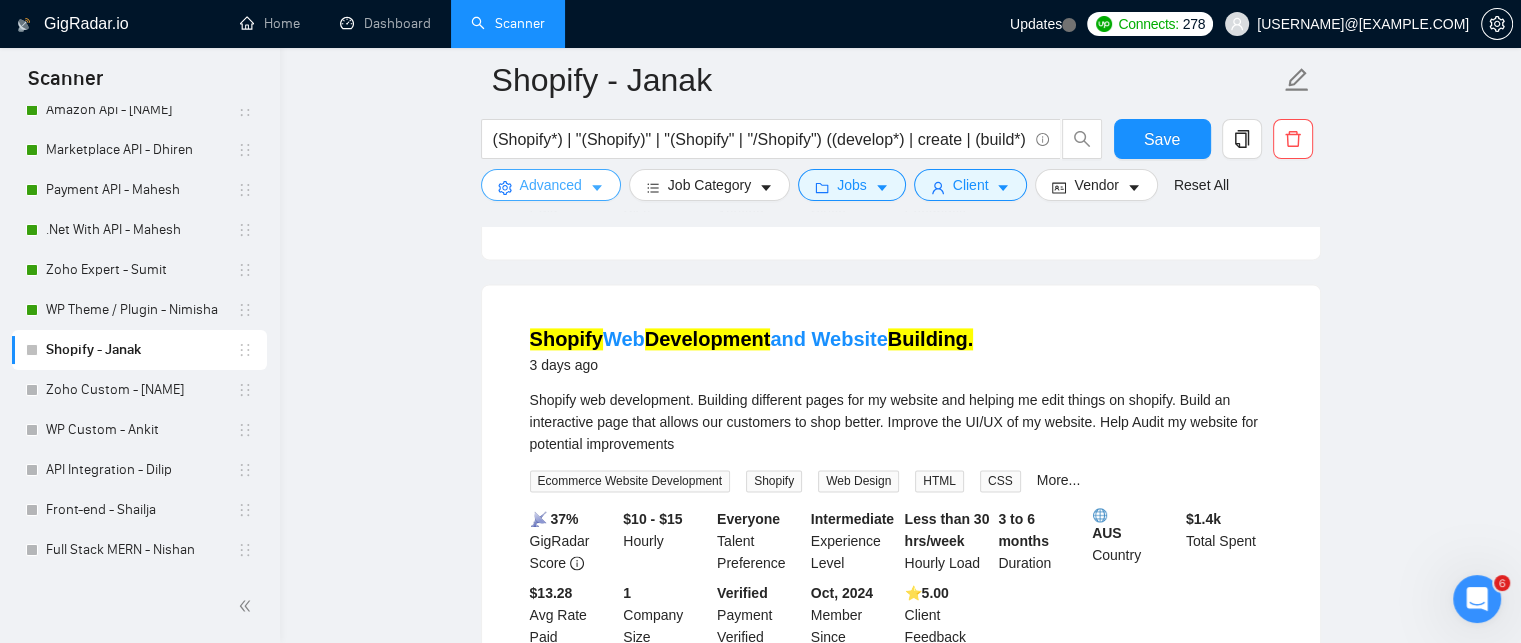 click on "Advanced" at bounding box center (551, 185) 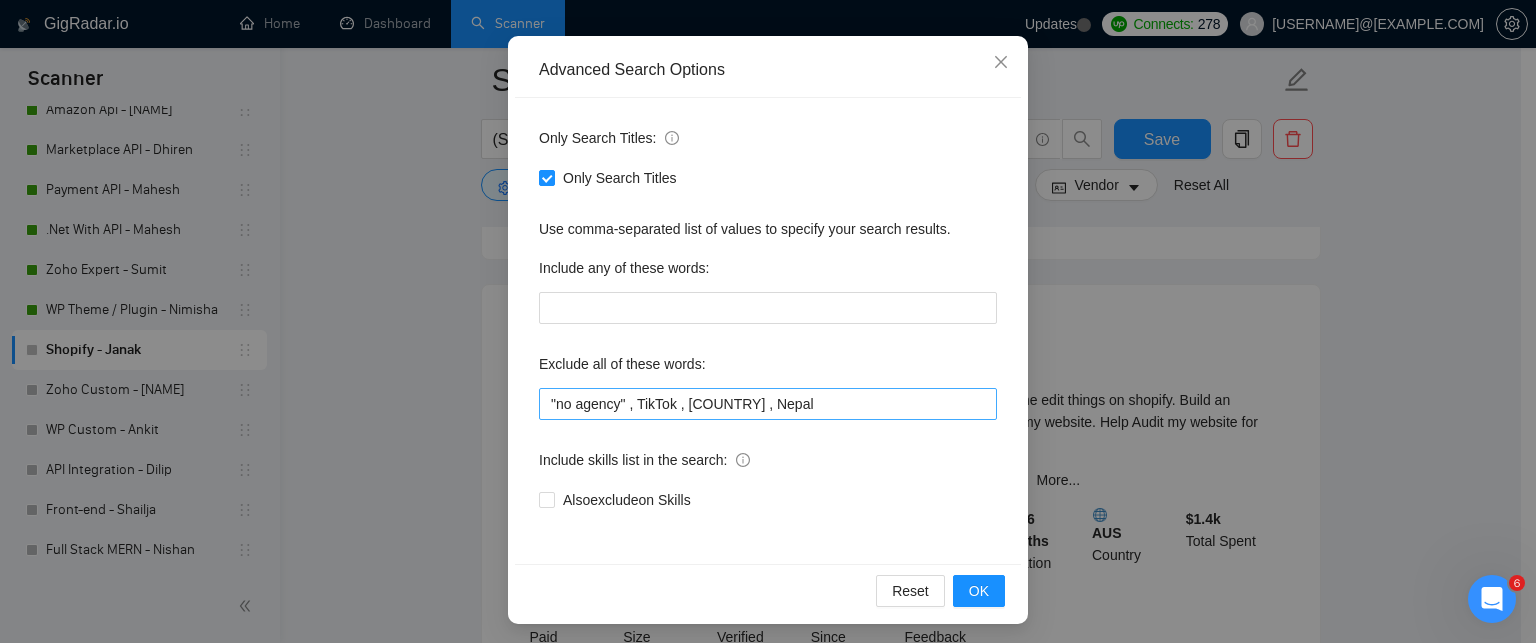 scroll, scrollTop: 188, scrollLeft: 0, axis: vertical 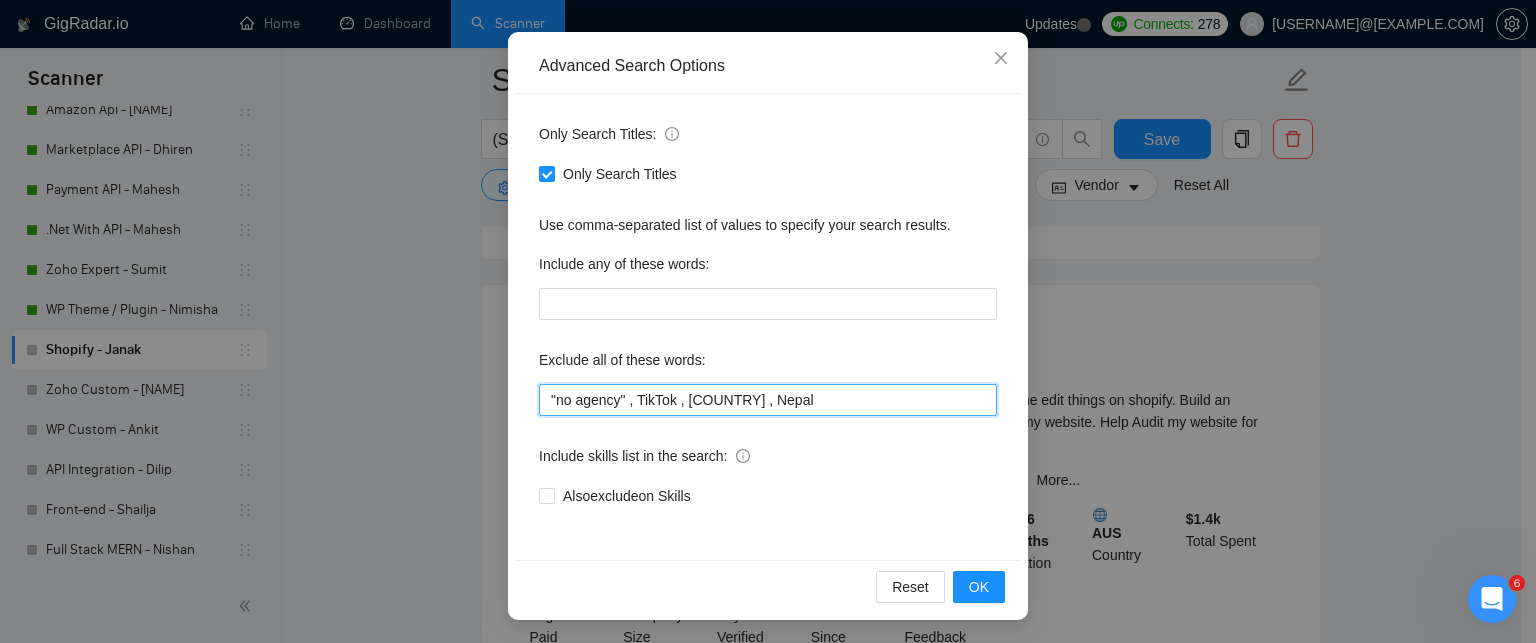 click on ""no agency" , TikTok , Philippines , Nepal" at bounding box center [768, 400] 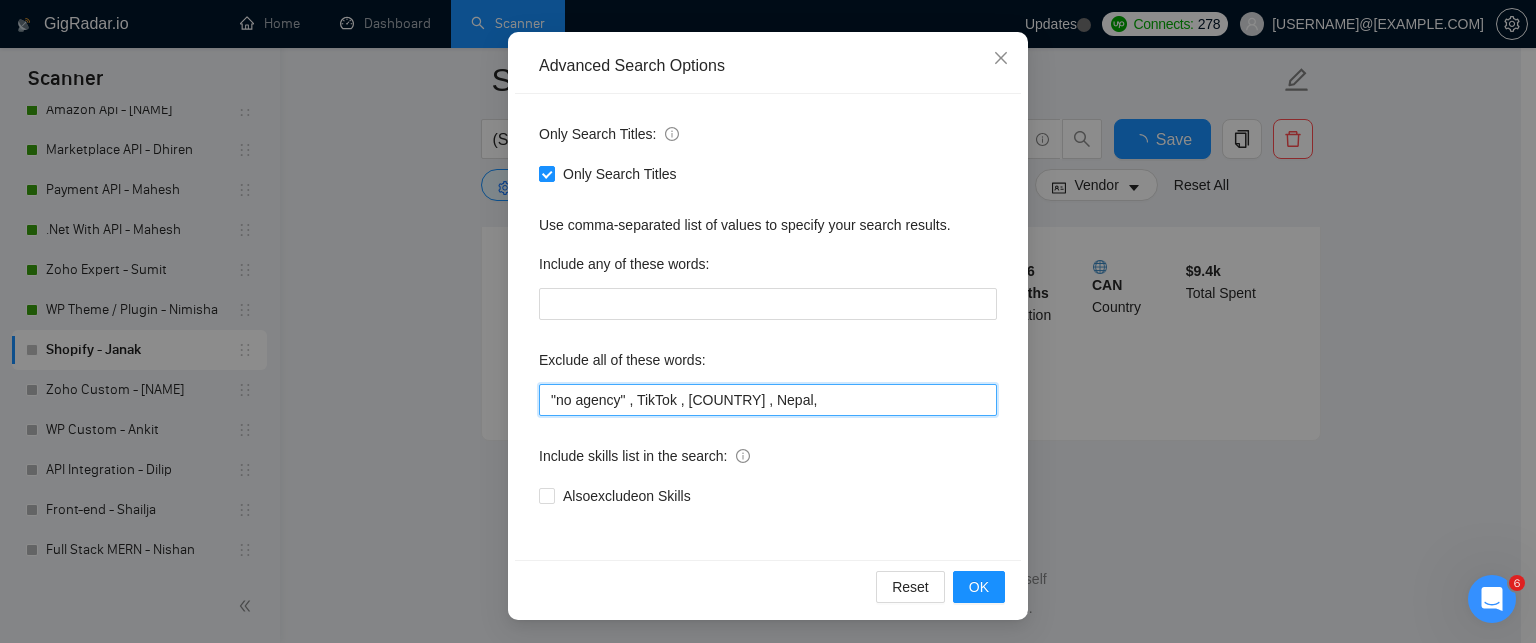 scroll, scrollTop: 4215, scrollLeft: 0, axis: vertical 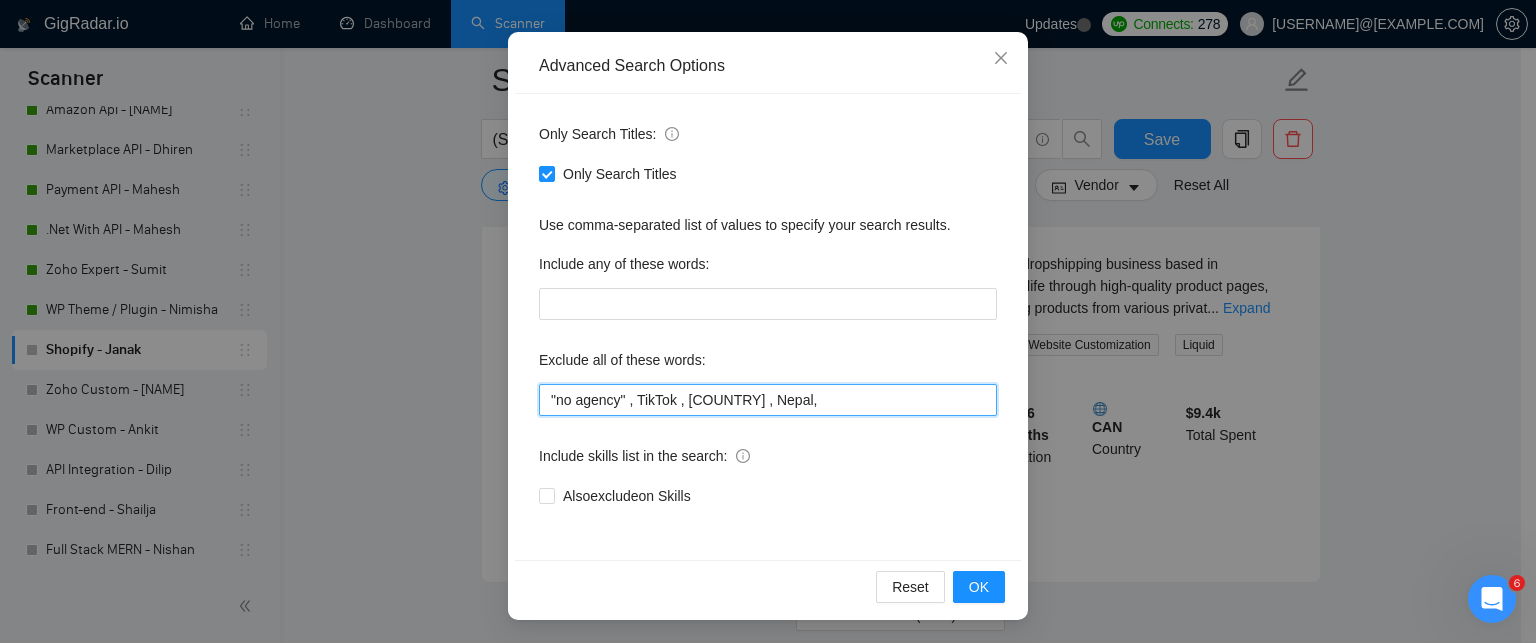 paste on "USA" 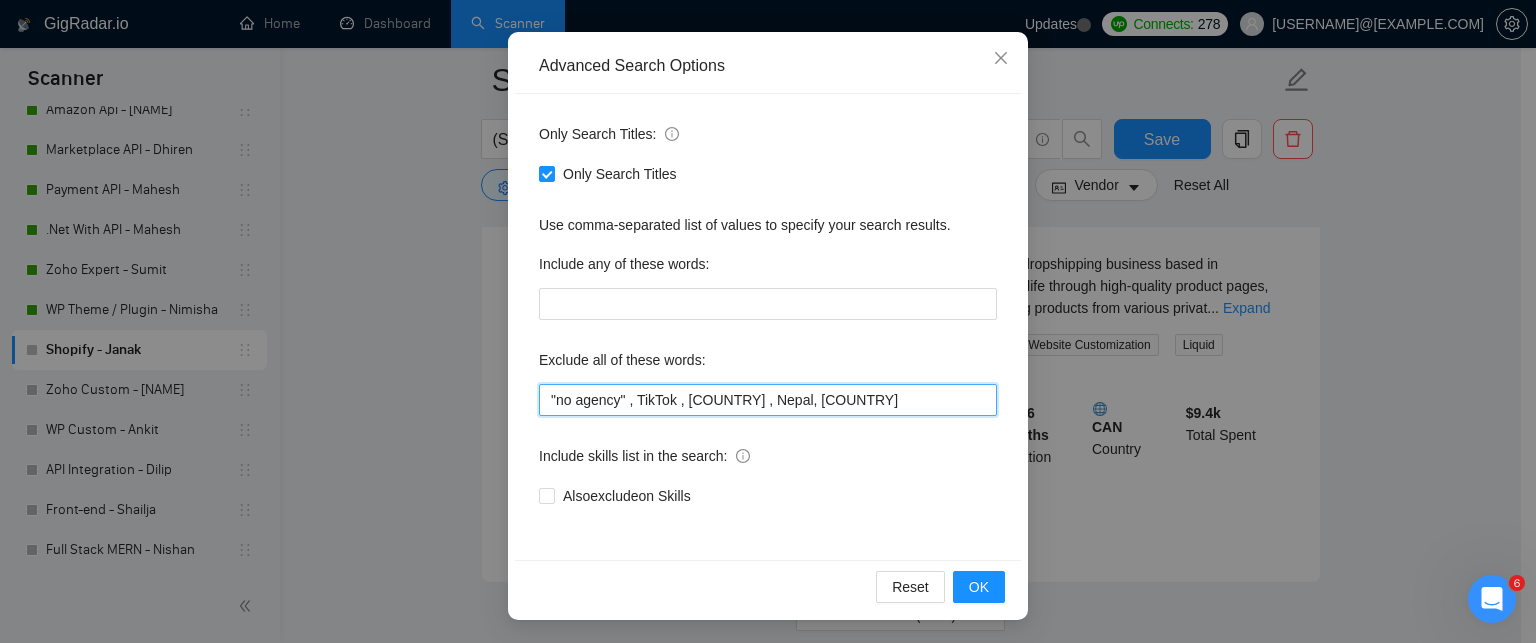 scroll, scrollTop: 2693, scrollLeft: 0, axis: vertical 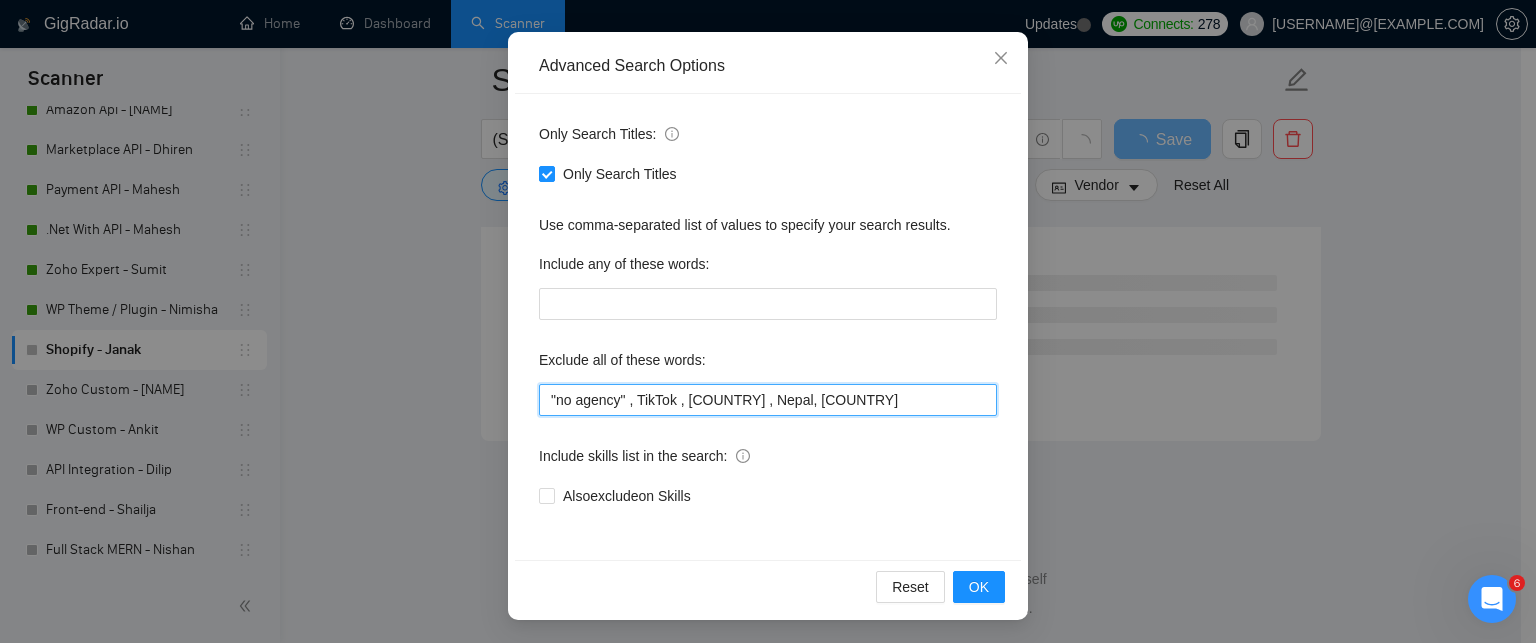 click on ""no agency" , TikTok , Philippines , Nepal, USA" at bounding box center (768, 400) 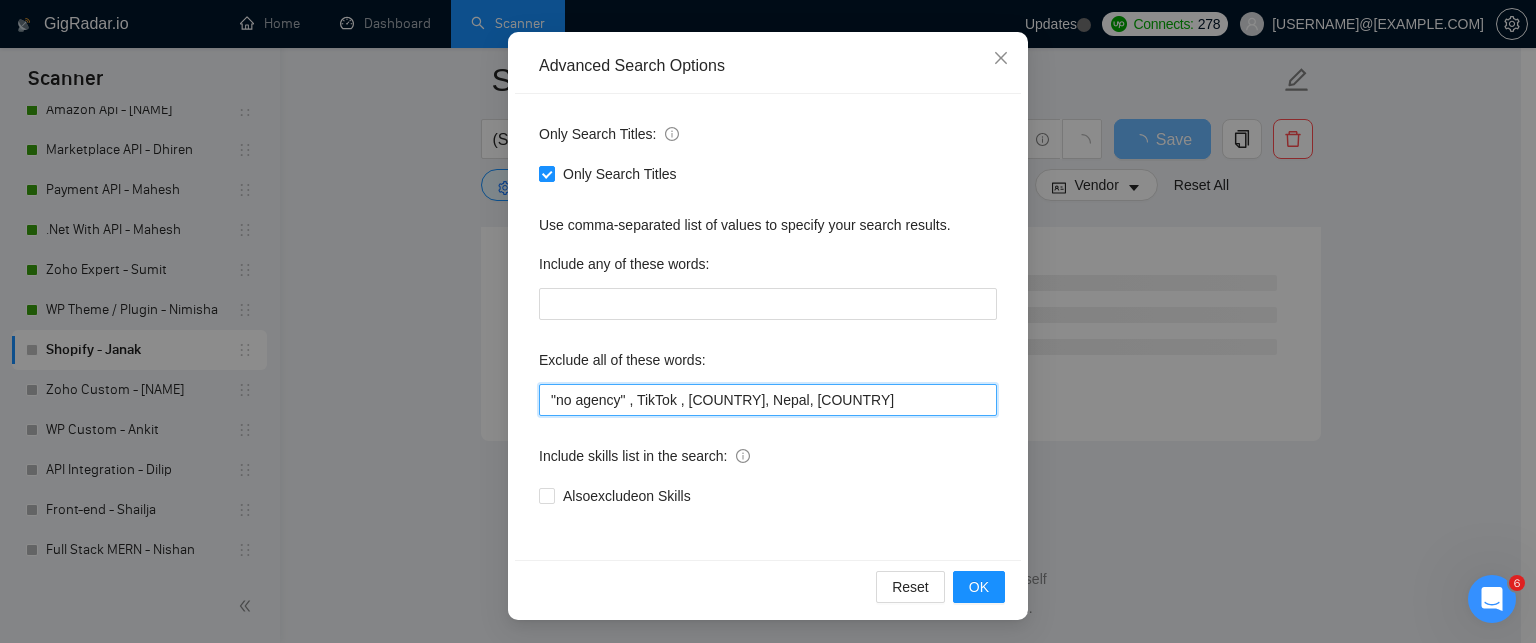 click on ""no agency" , TikTok , Philippines, Nepal, USA" at bounding box center (768, 400) 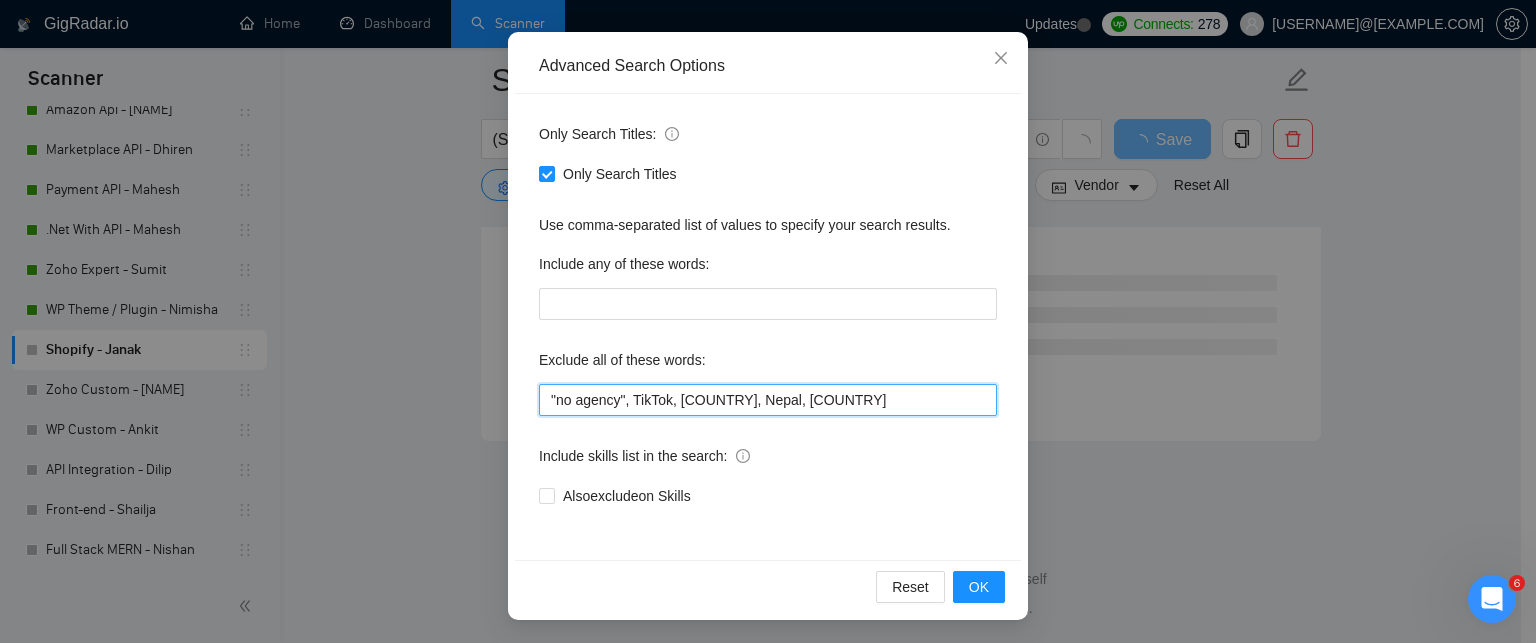 scroll, scrollTop: 4215, scrollLeft: 0, axis: vertical 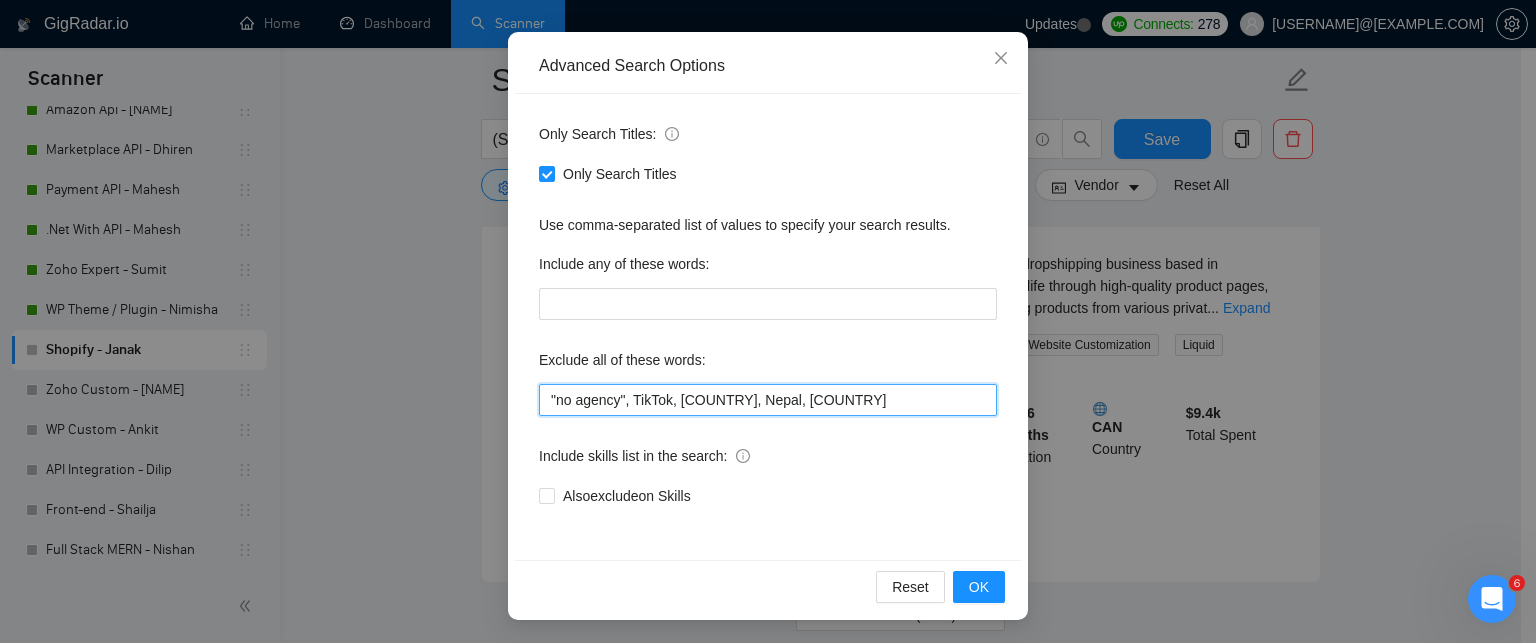 click on ""no agency" , TikTok, Philippines, Nepal, USA" at bounding box center [768, 400] 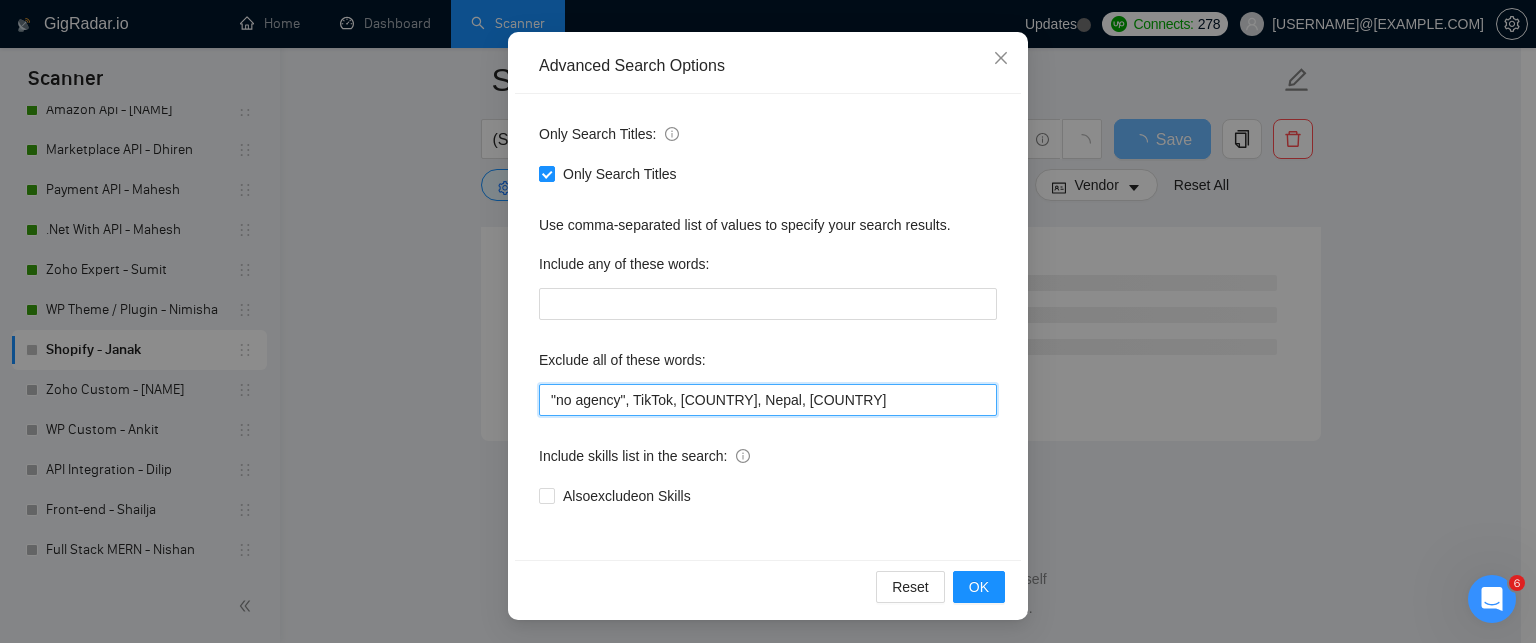 scroll, scrollTop: 2693, scrollLeft: 0, axis: vertical 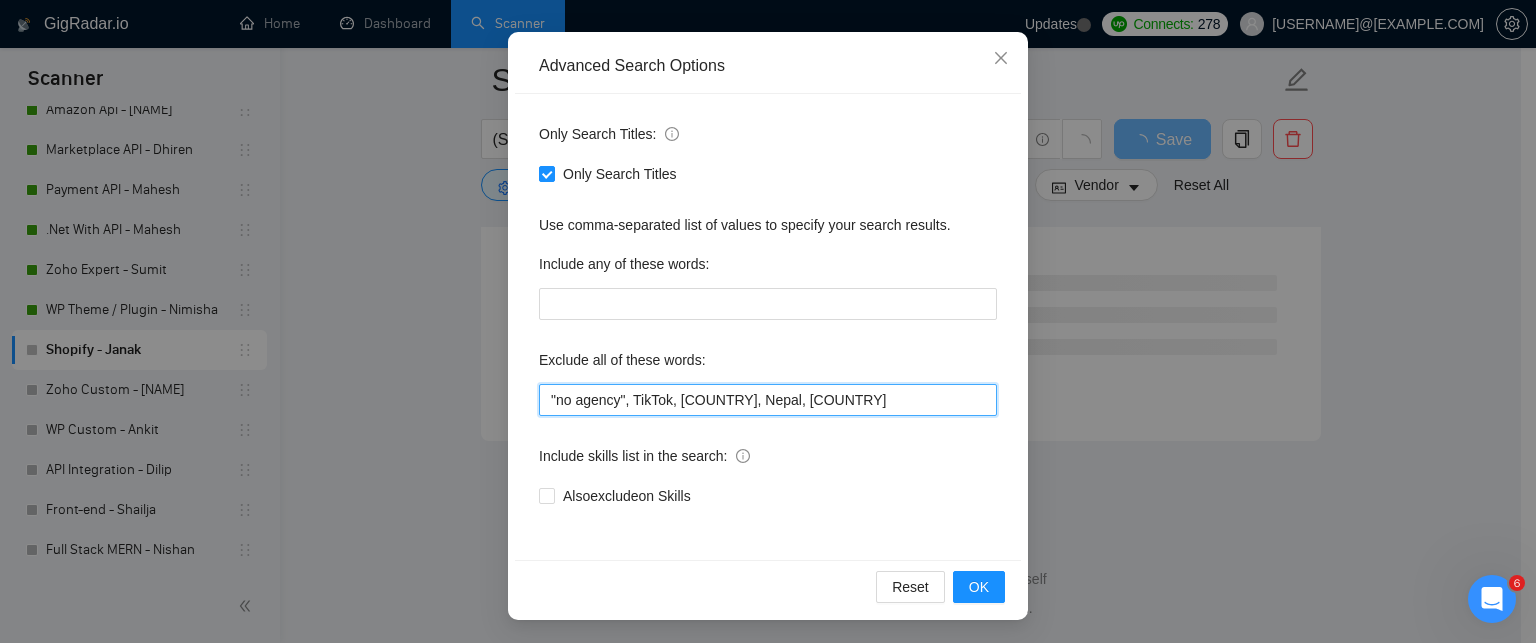 click on ""no agency", TikTok, Philippines, Nepal, USA" at bounding box center [768, 400] 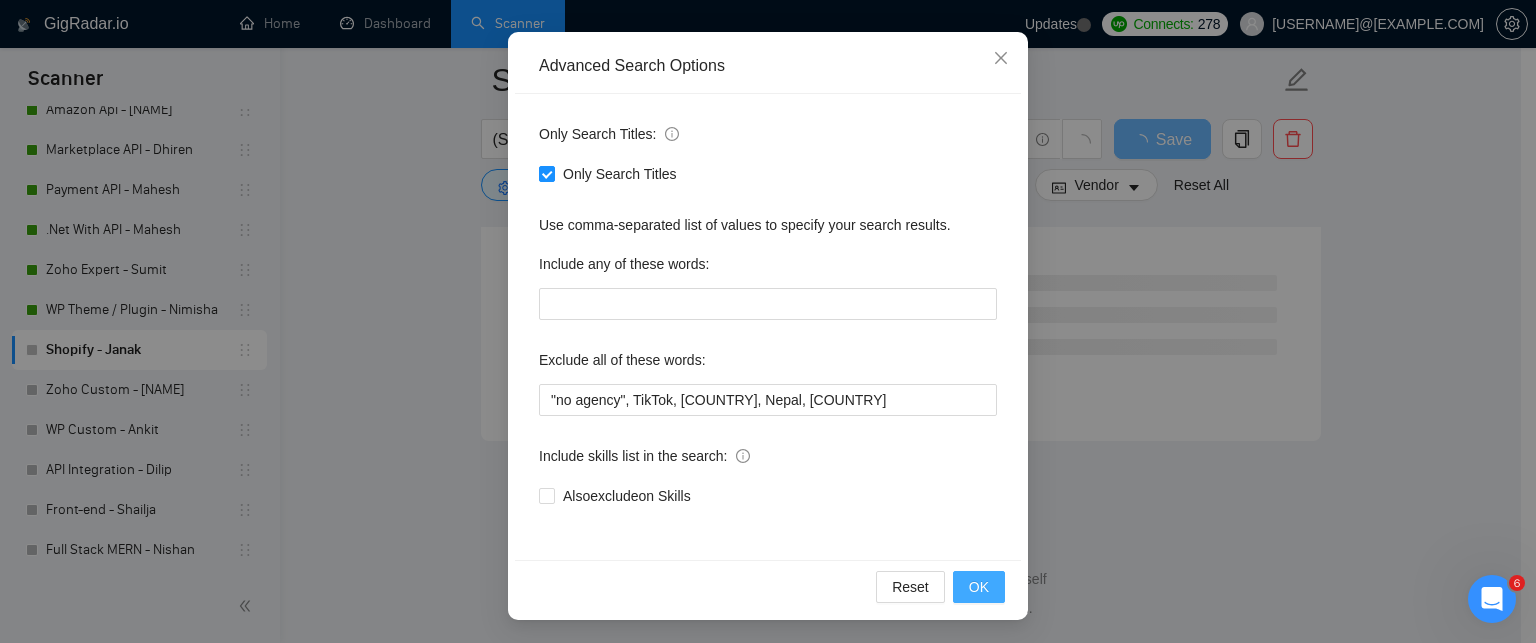 click on "OK" at bounding box center [979, 587] 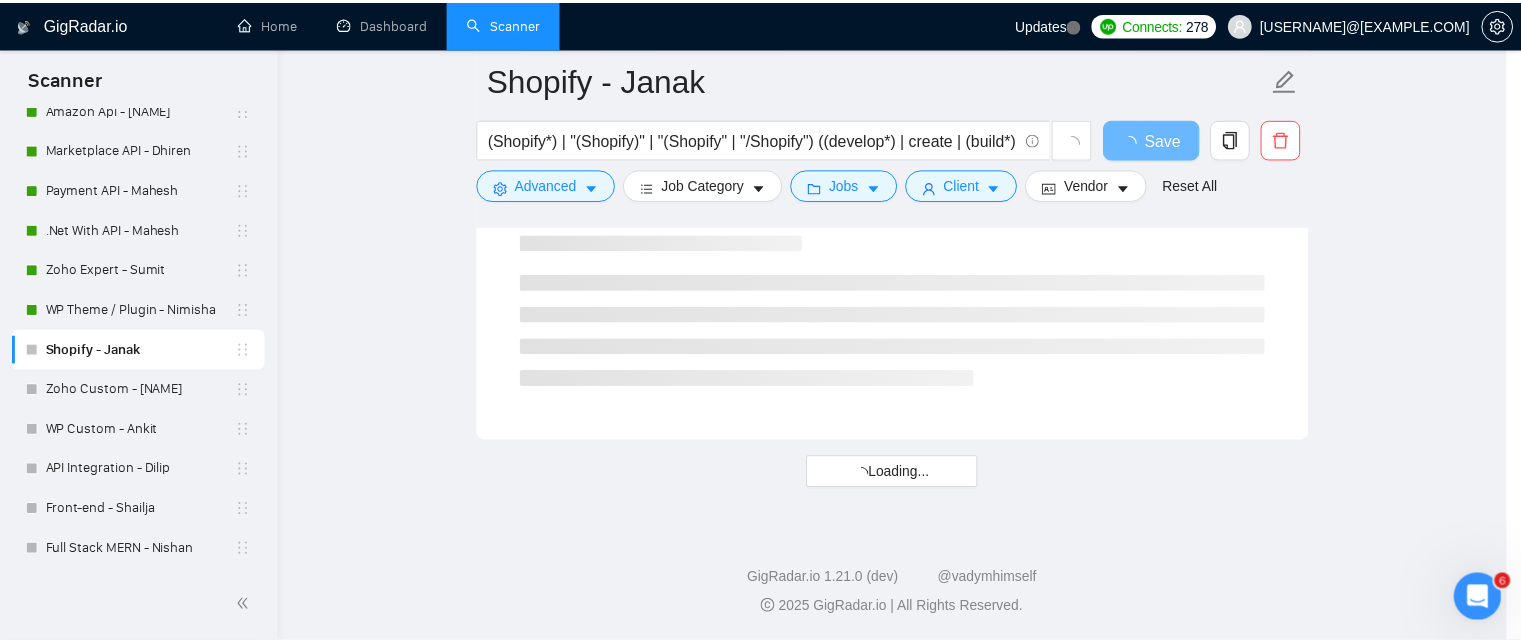scroll, scrollTop: 88, scrollLeft: 0, axis: vertical 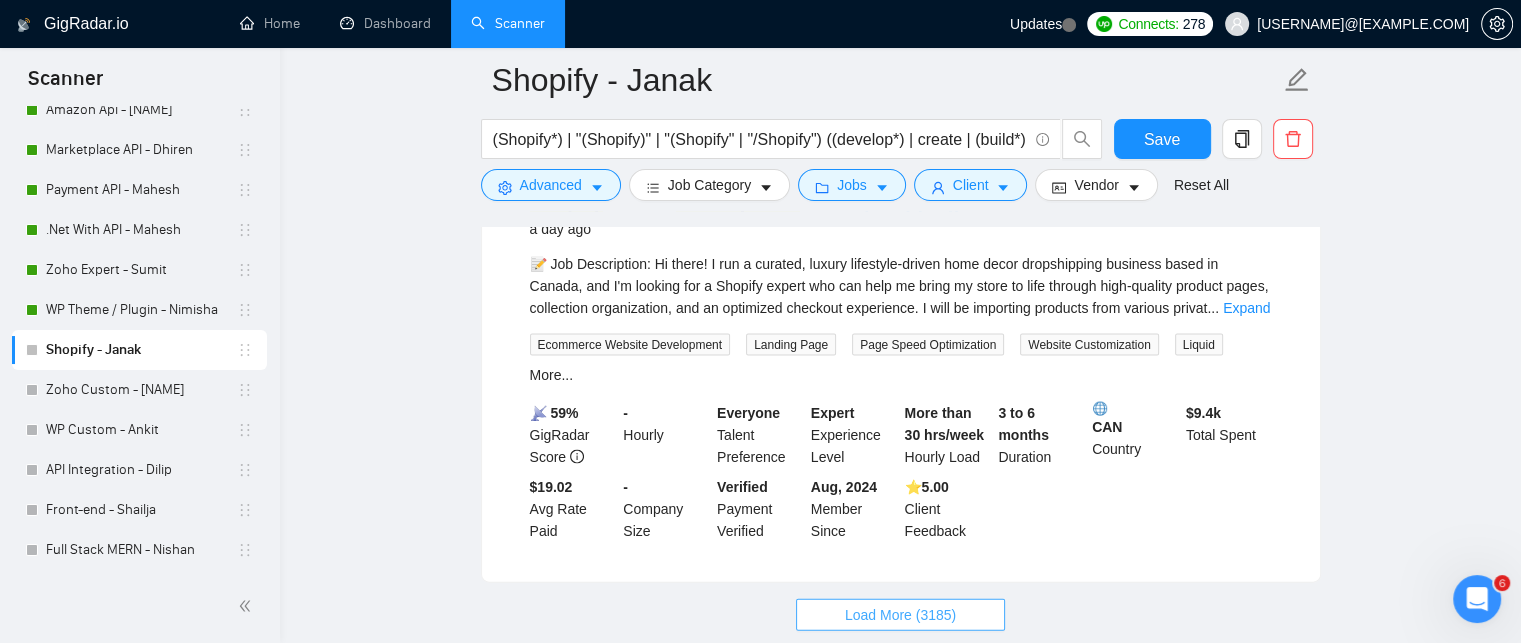 click on "Load More (3185)" at bounding box center [900, 615] 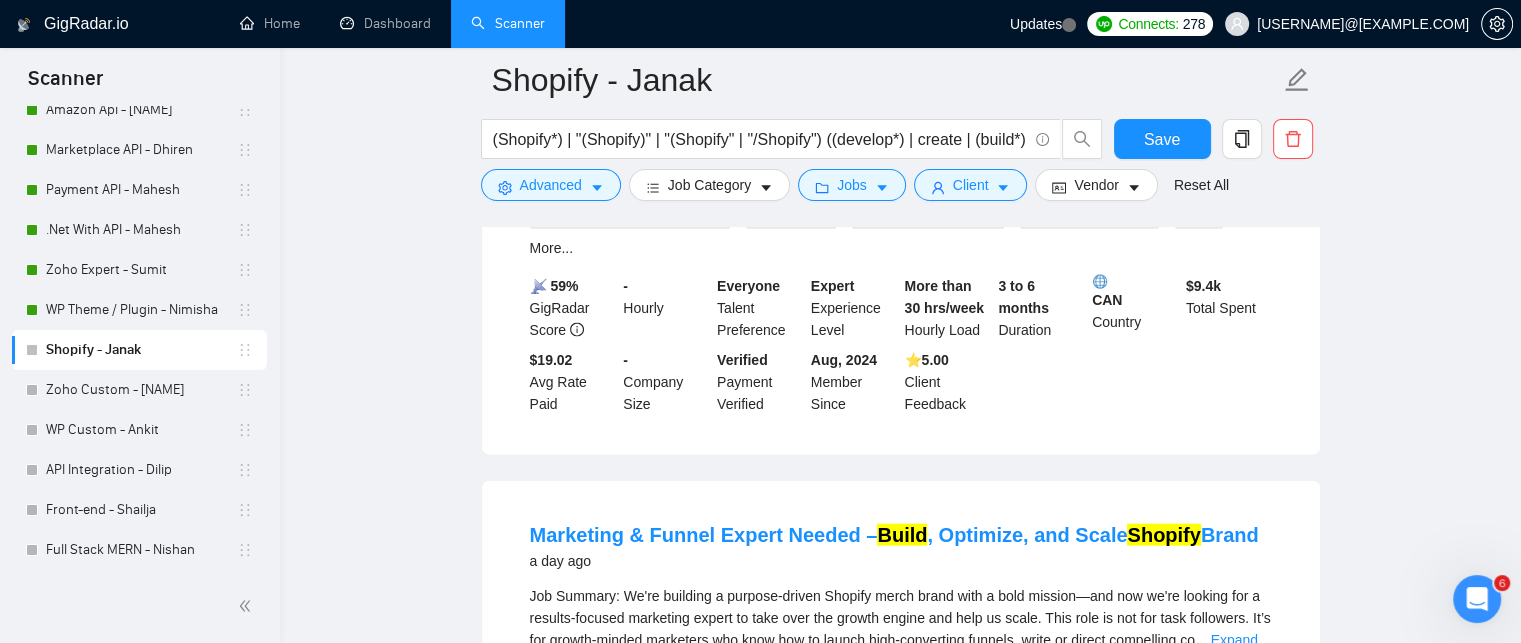 scroll, scrollTop: 4315, scrollLeft: 0, axis: vertical 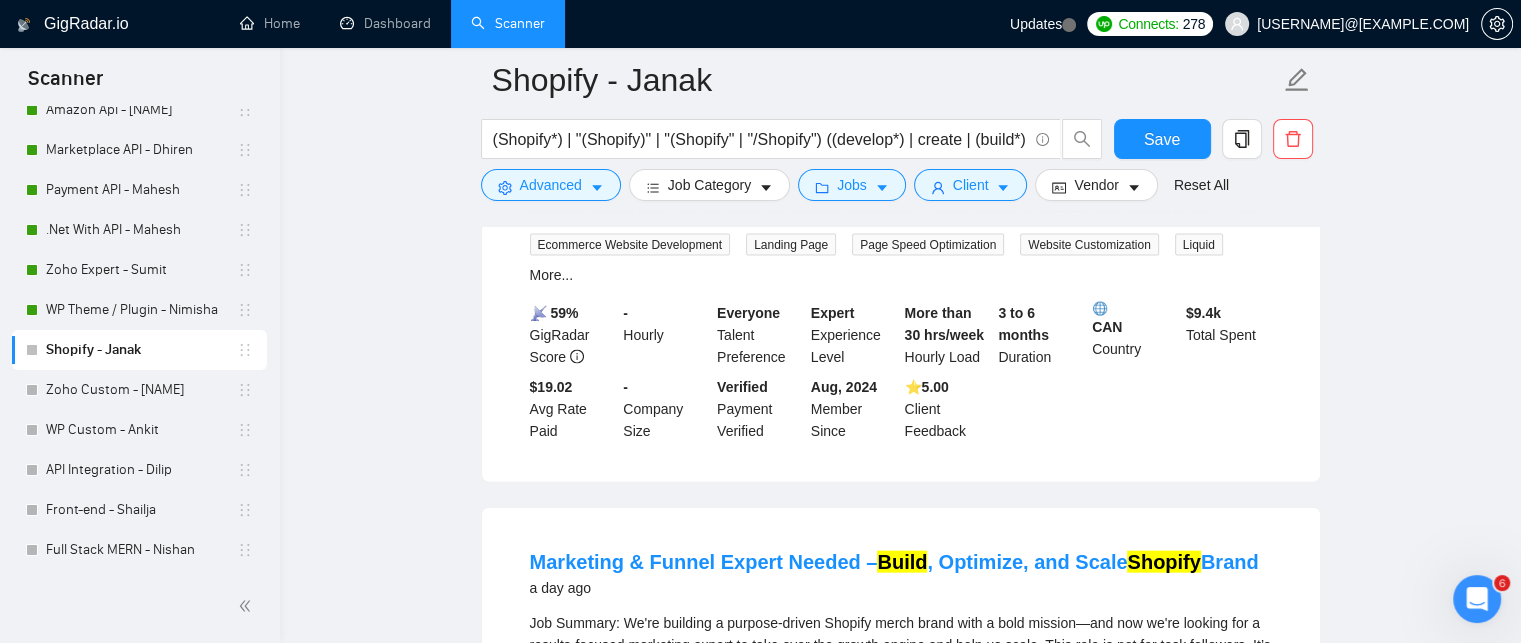 click on "Expand" at bounding box center (1234, 667) 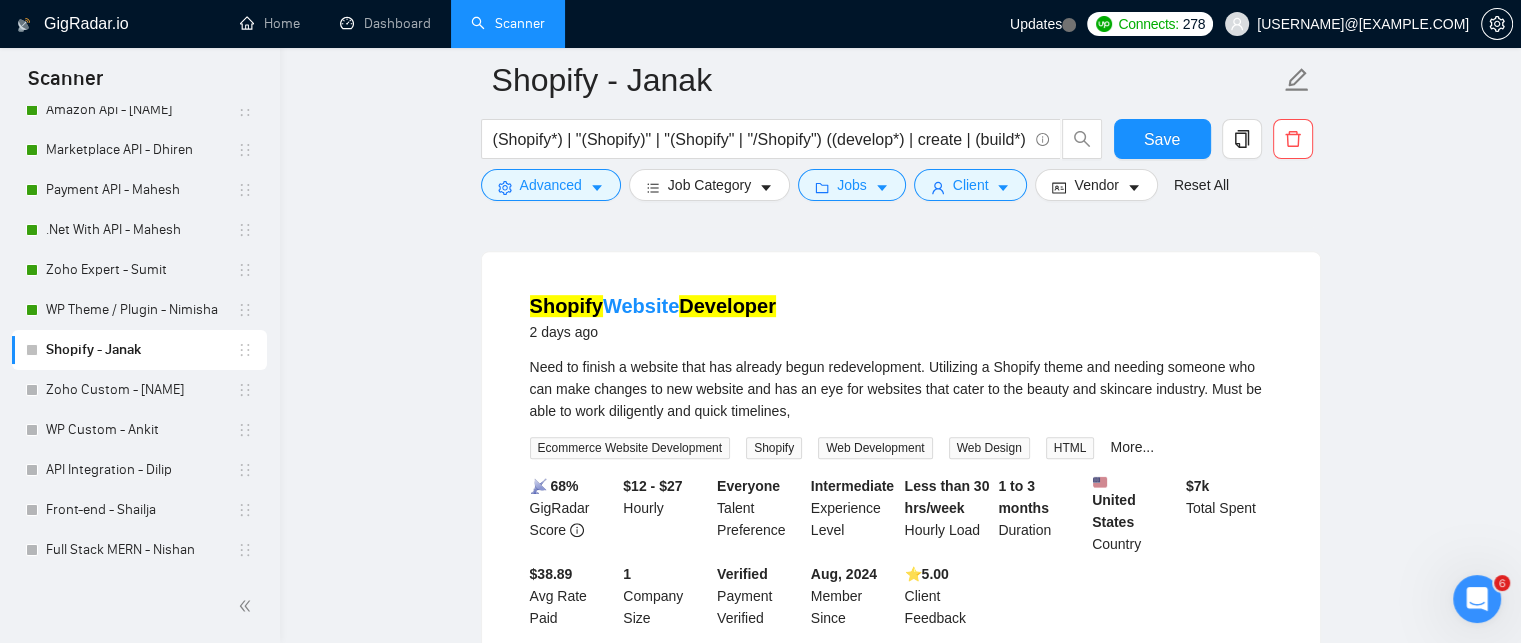 scroll, scrollTop: 8915, scrollLeft: 0, axis: vertical 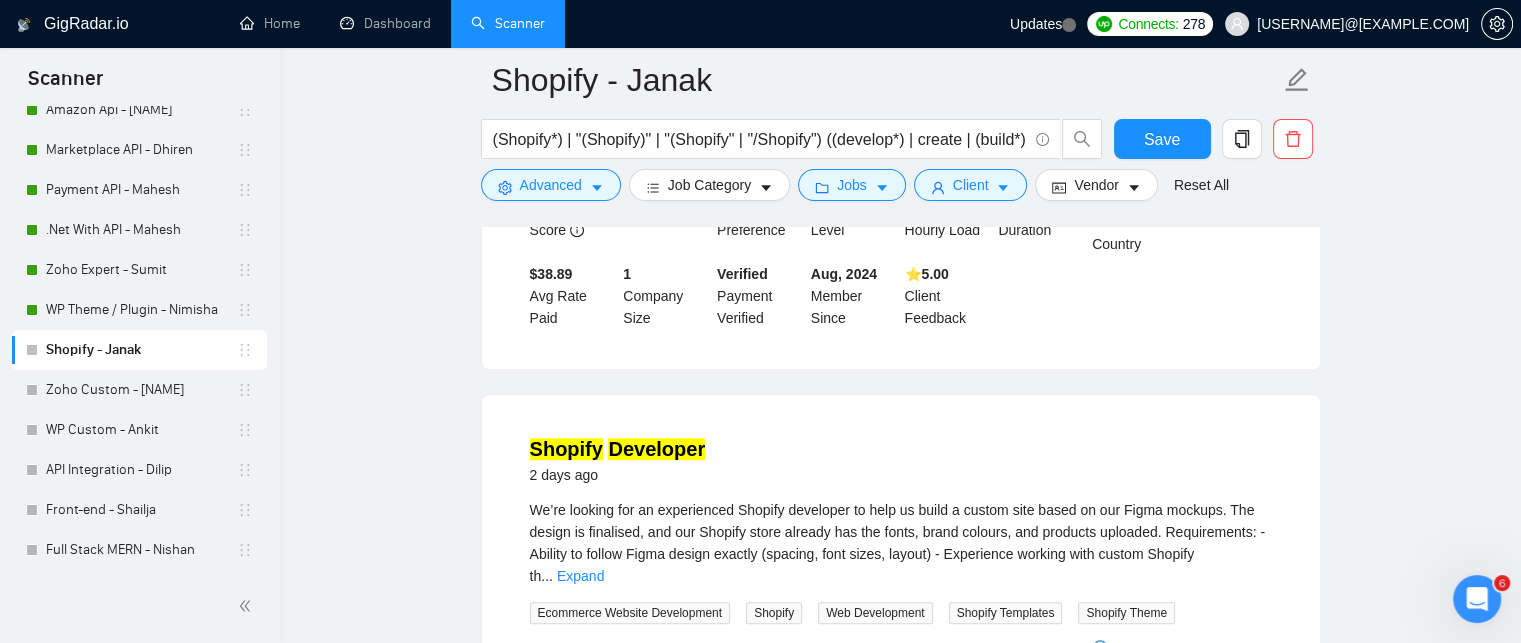 click on "Load More (3175)" at bounding box center (900, 853) 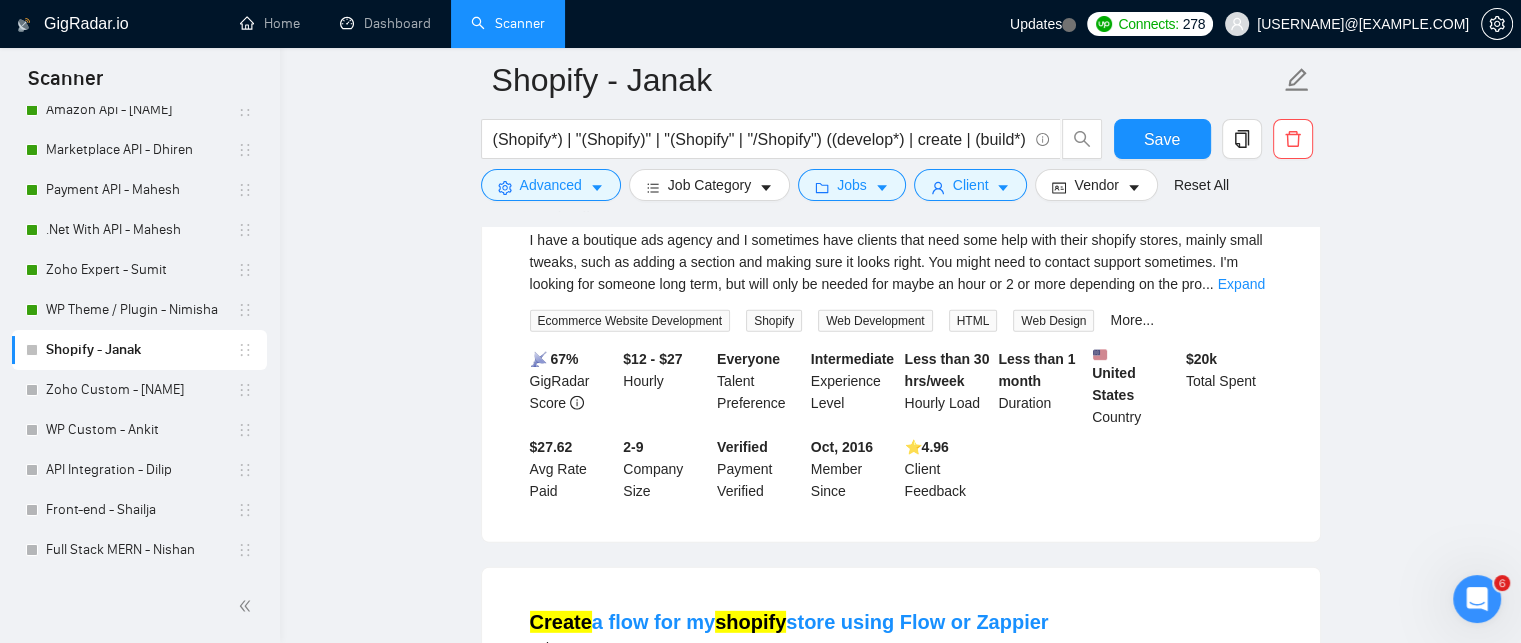 scroll, scrollTop: 13363, scrollLeft: 0, axis: vertical 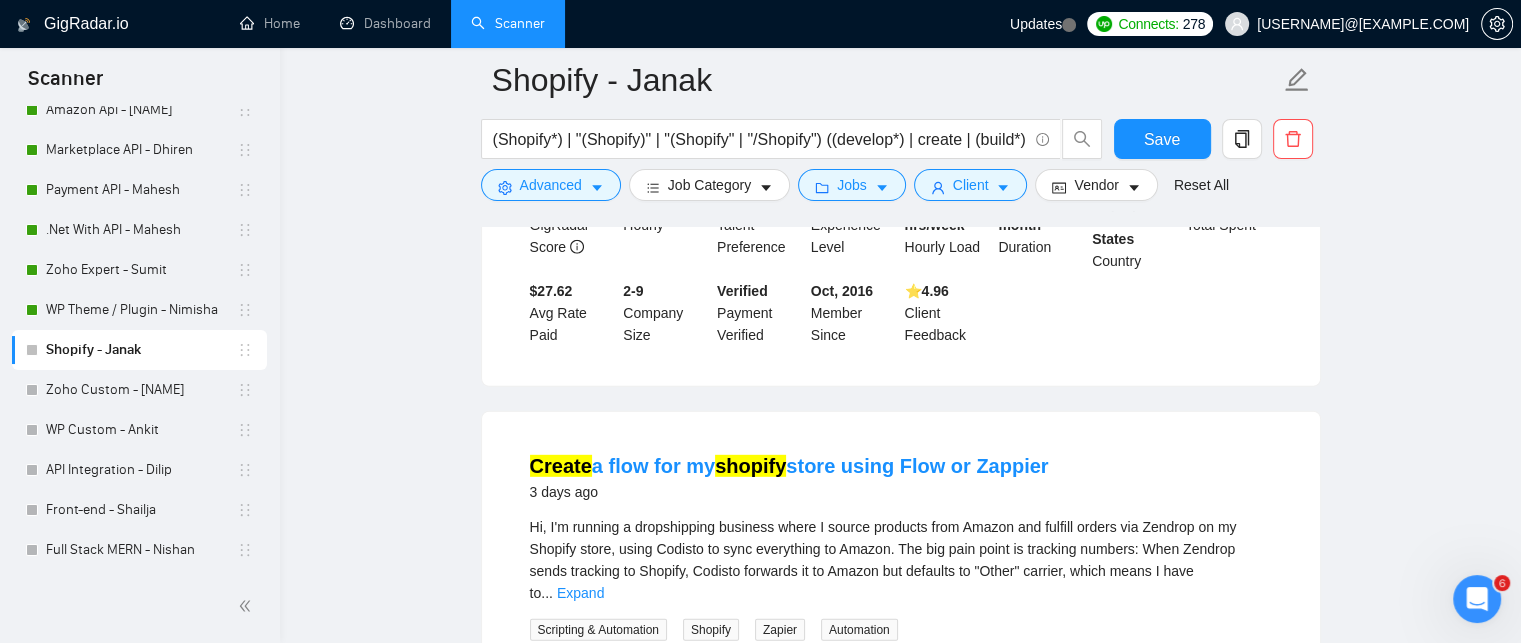 click on "Load More (3165)" at bounding box center (900, 870) 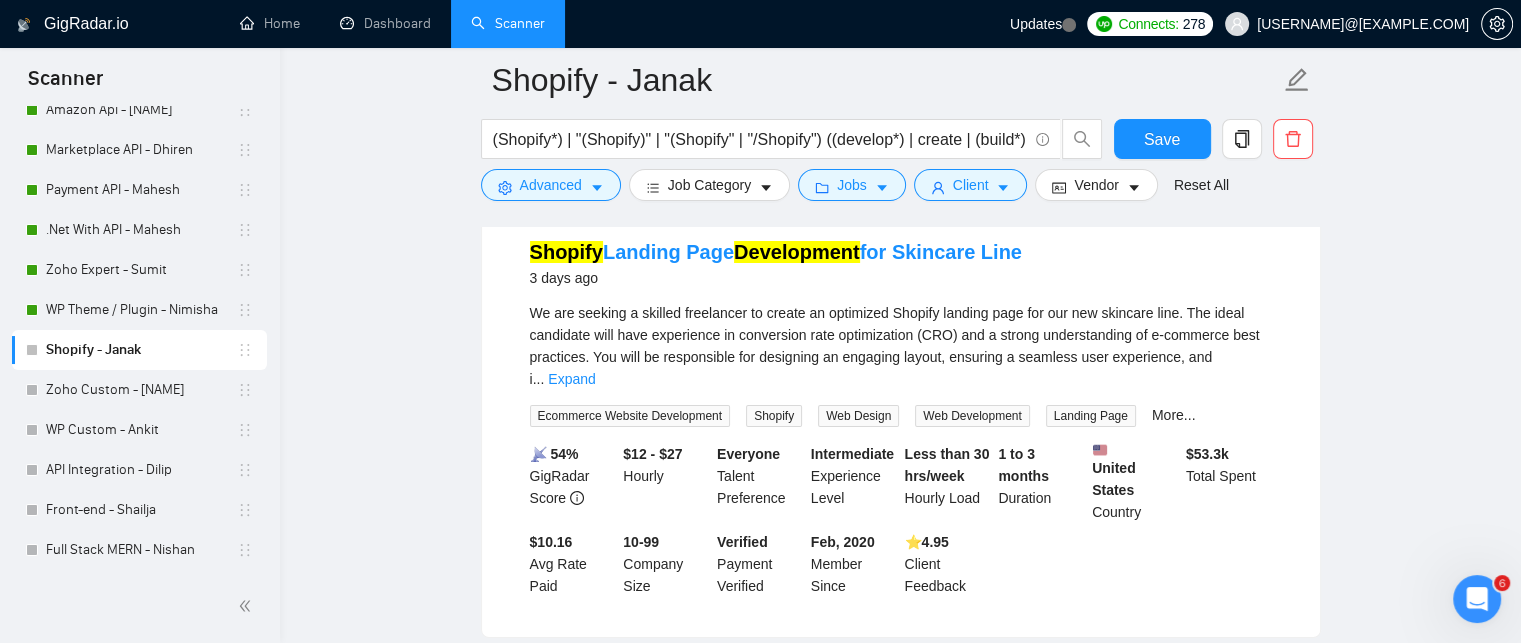 scroll, scrollTop: 14863, scrollLeft: 0, axis: vertical 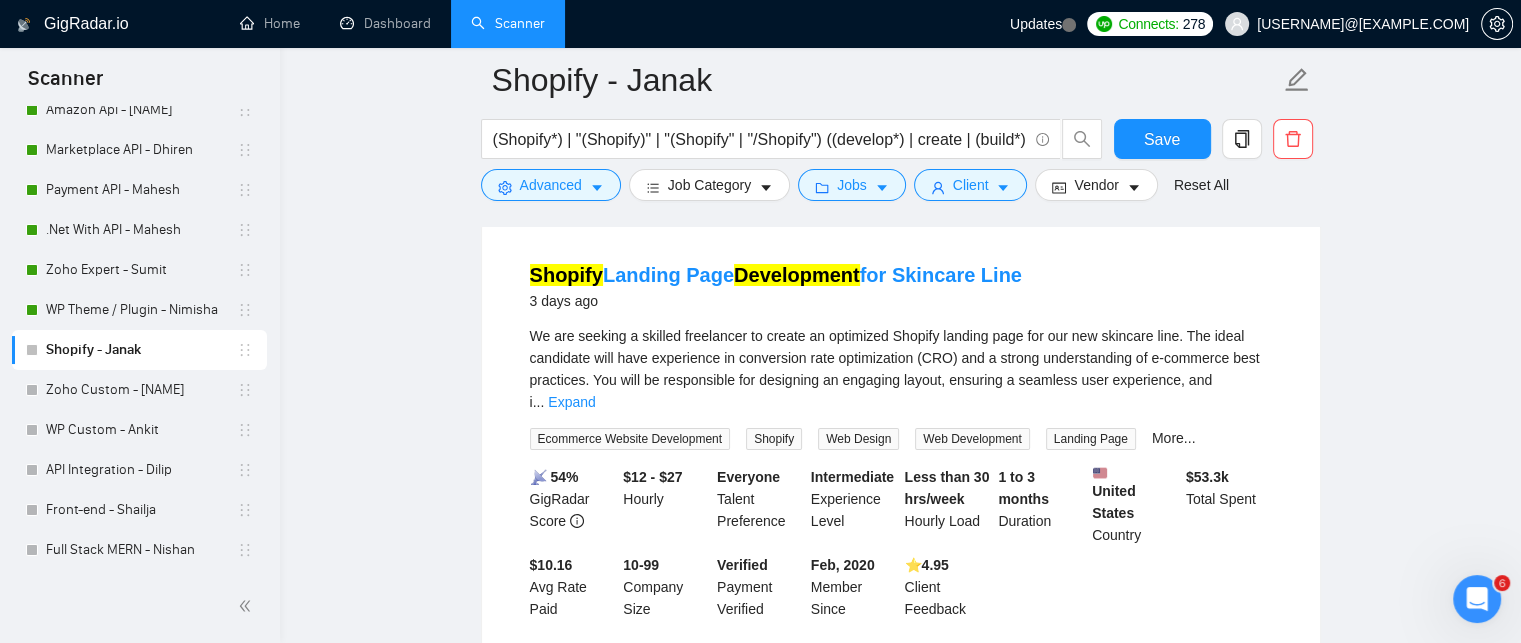 click on "Expand" at bounding box center [610, 867] 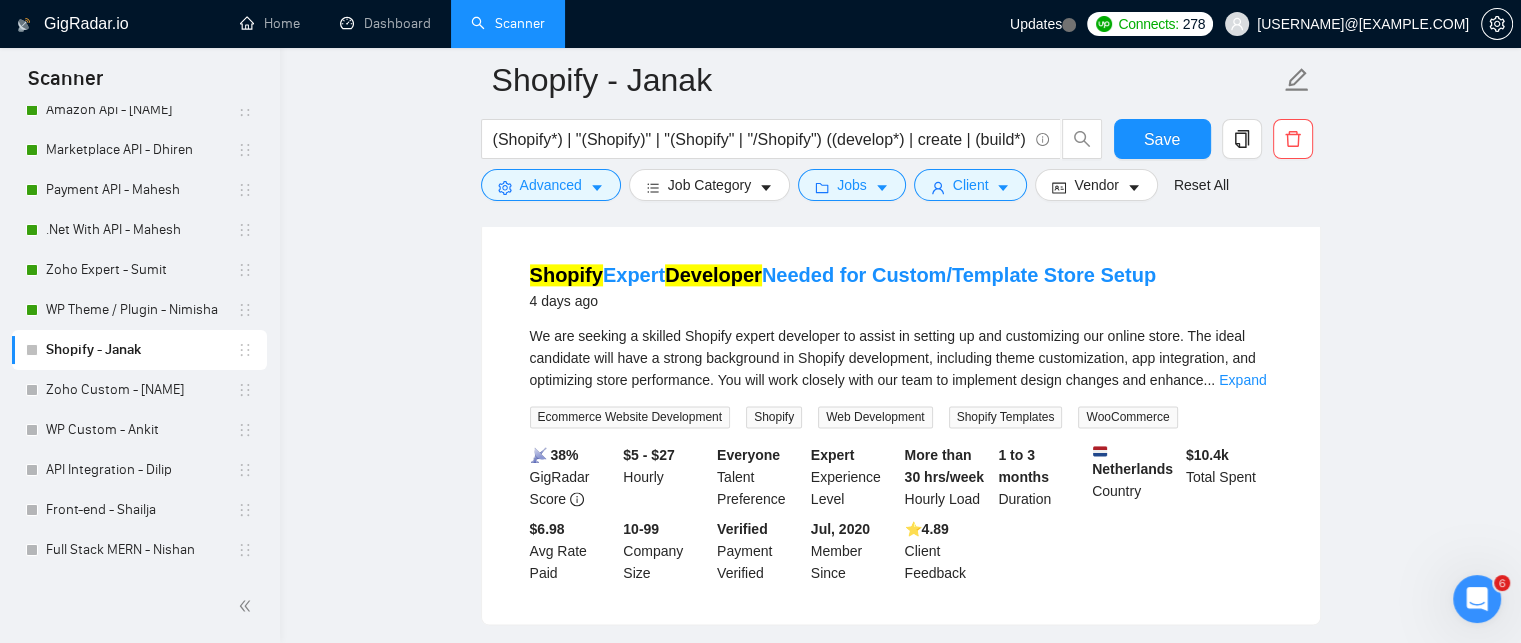 scroll, scrollTop: 17863, scrollLeft: 0, axis: vertical 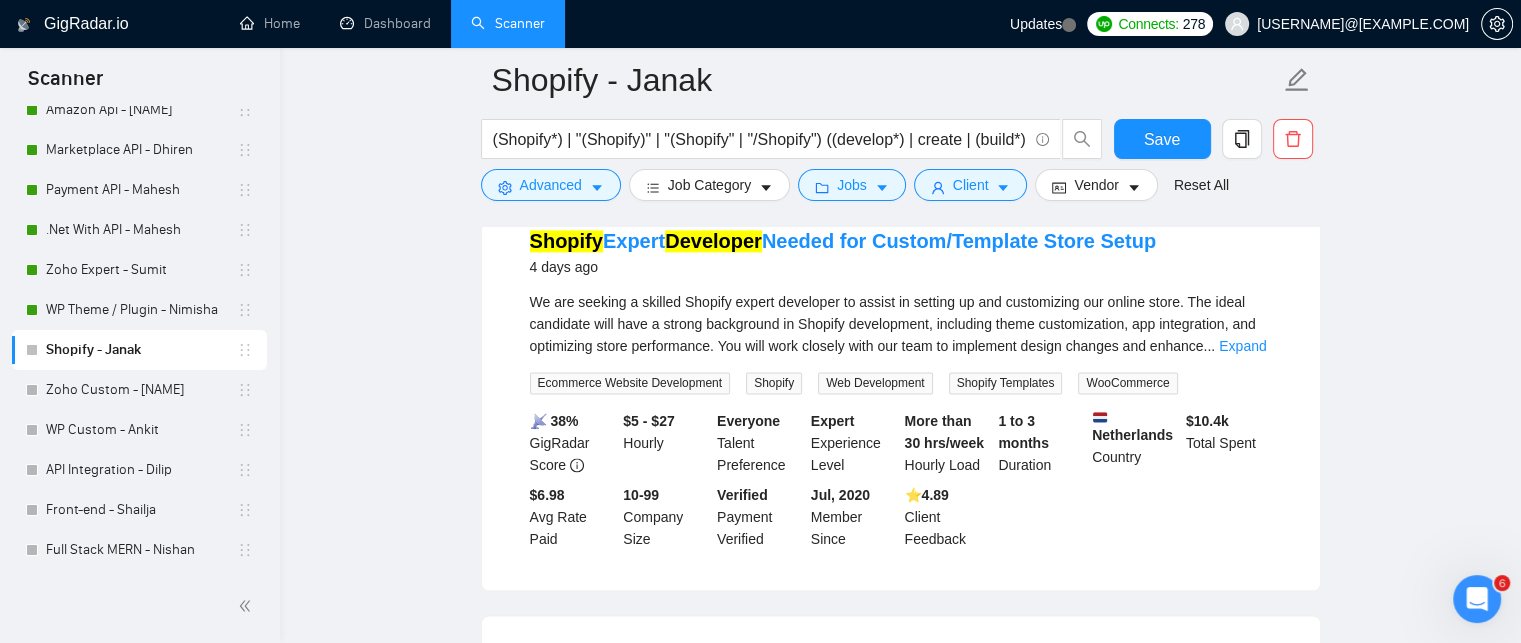 click on "Expand" at bounding box center [588, 797] 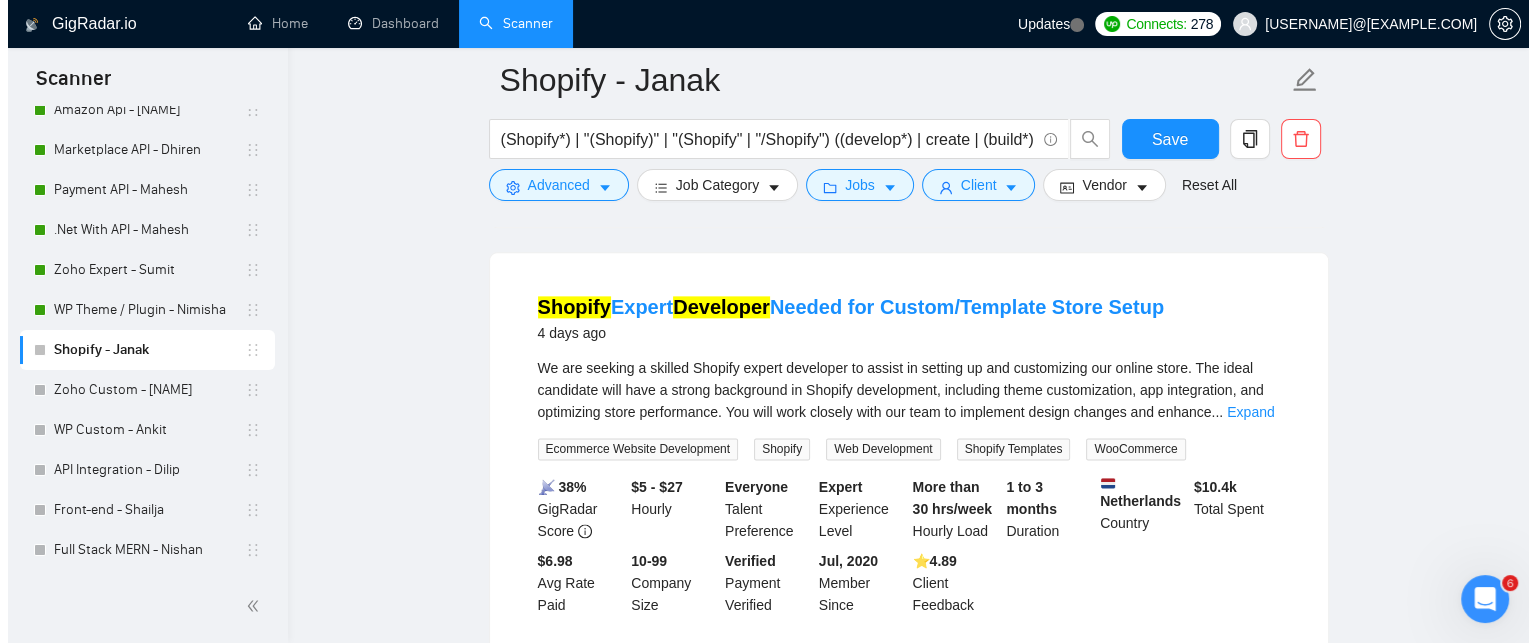 scroll, scrollTop: 17763, scrollLeft: 0, axis: vertical 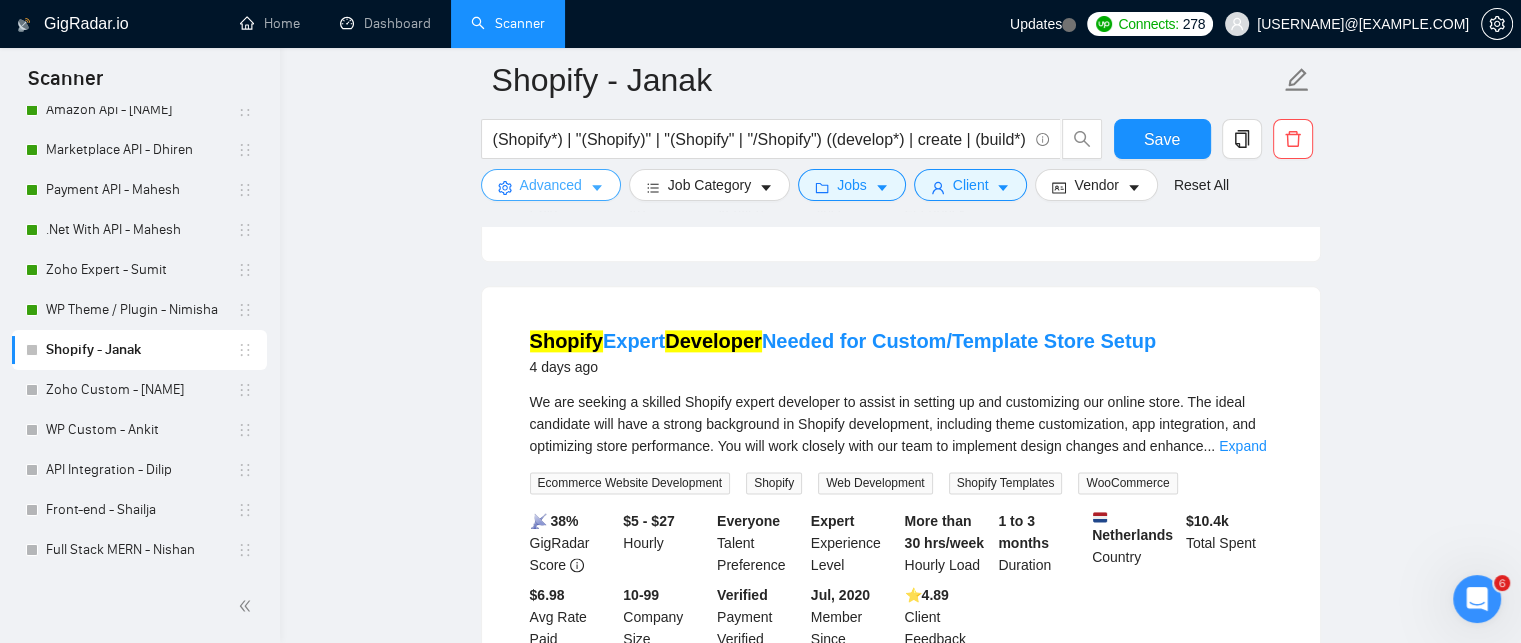 click 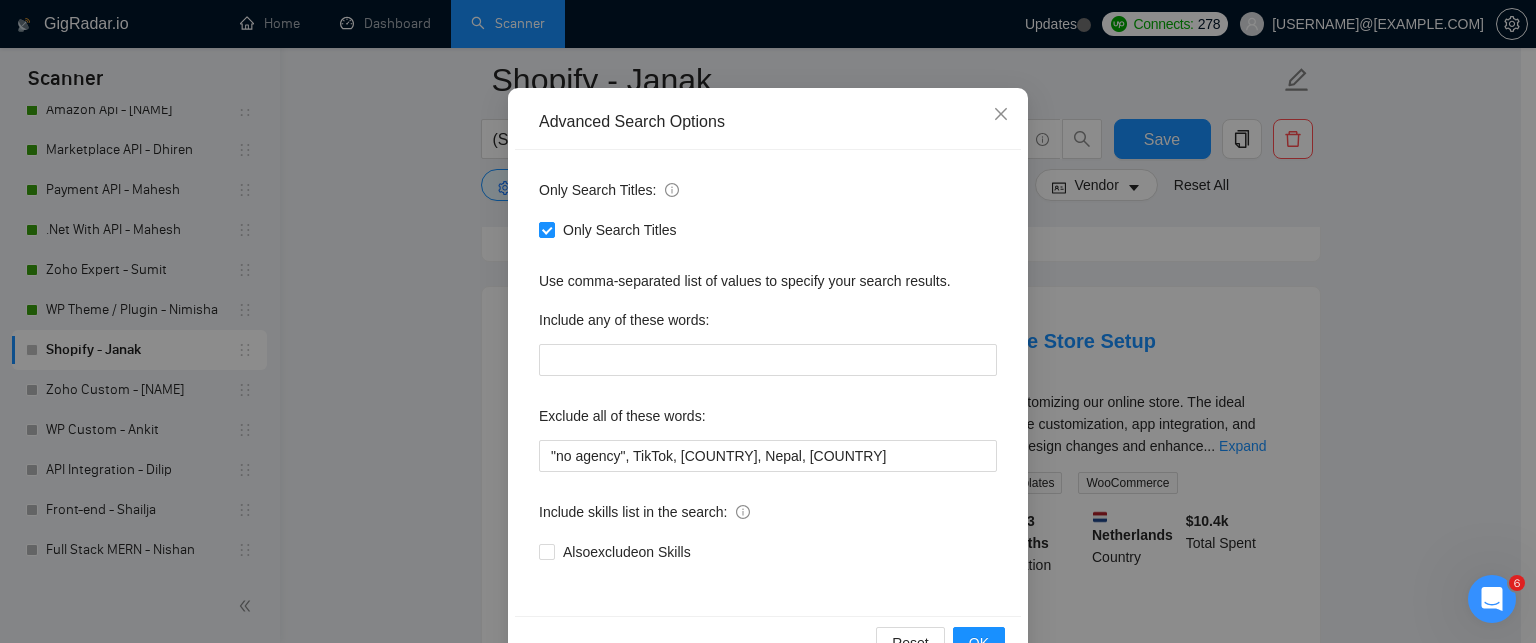 scroll, scrollTop: 188, scrollLeft: 0, axis: vertical 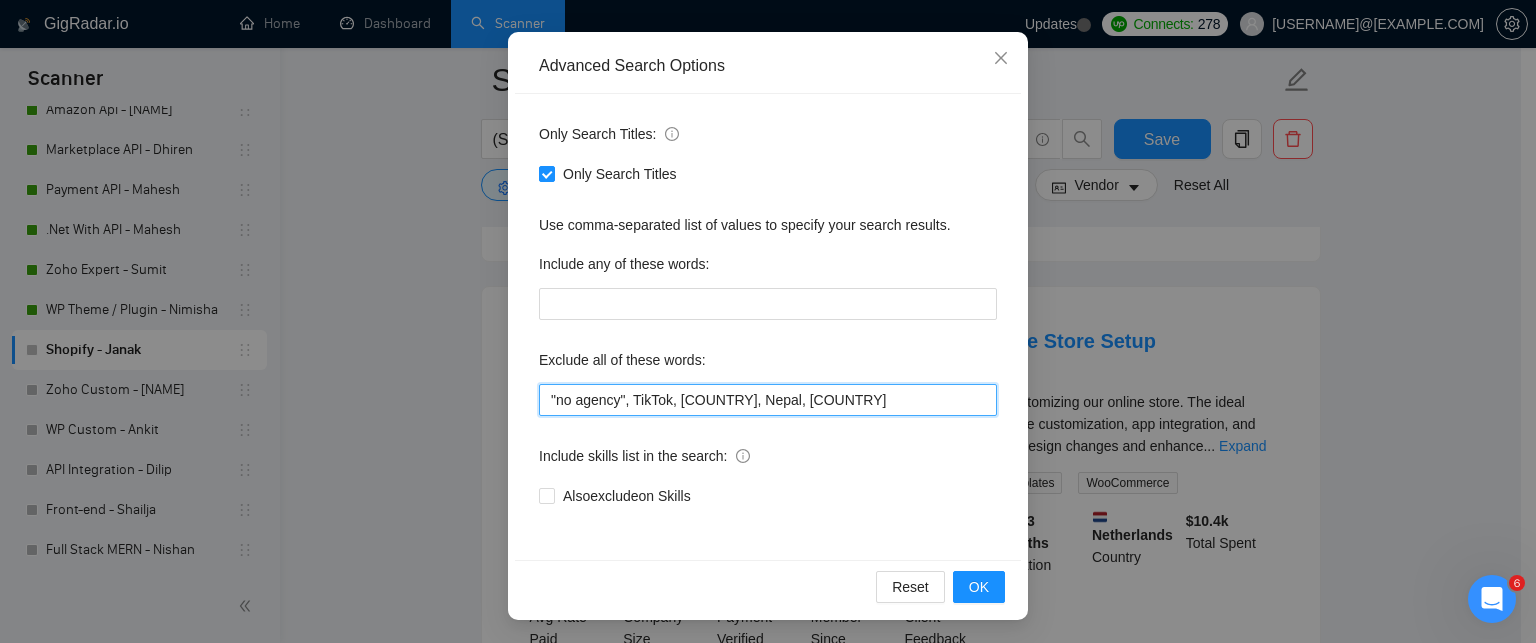 click on ""no agency", TikTok, Philippines, Nepal, USA" at bounding box center [768, 400] 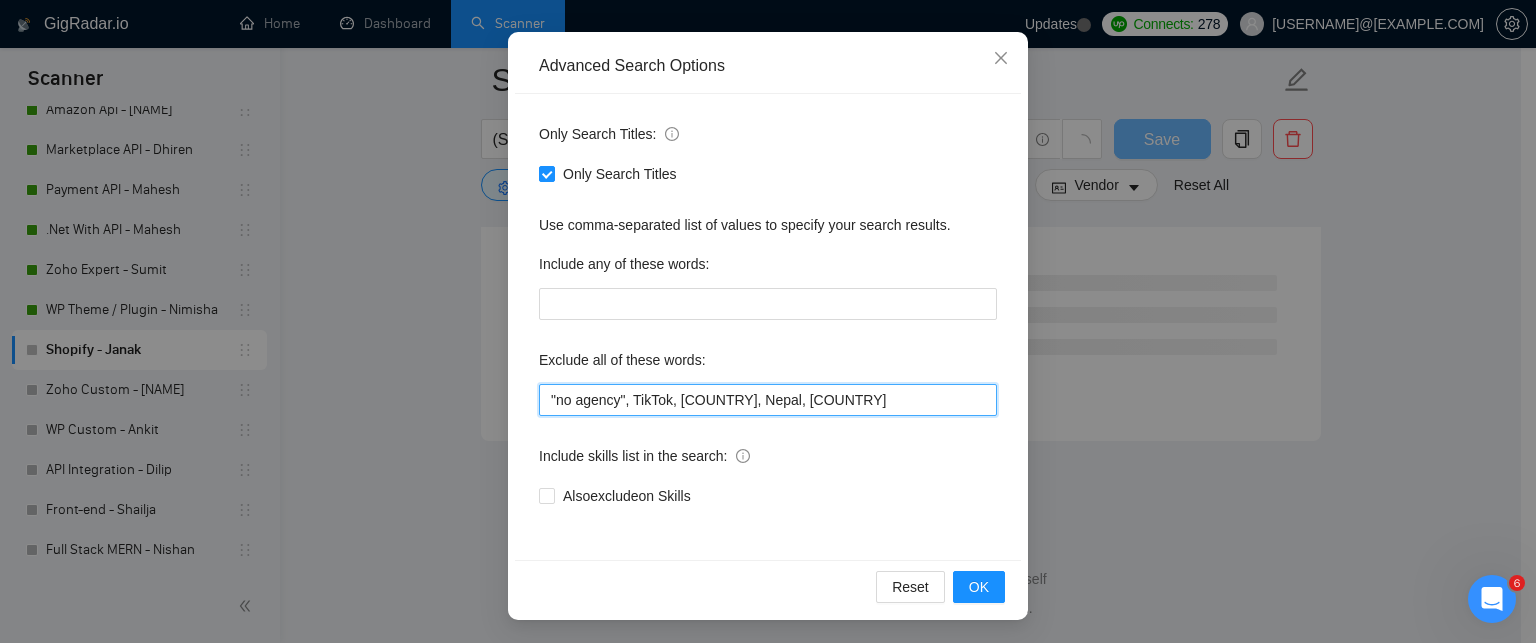 scroll, scrollTop: 10913, scrollLeft: 0, axis: vertical 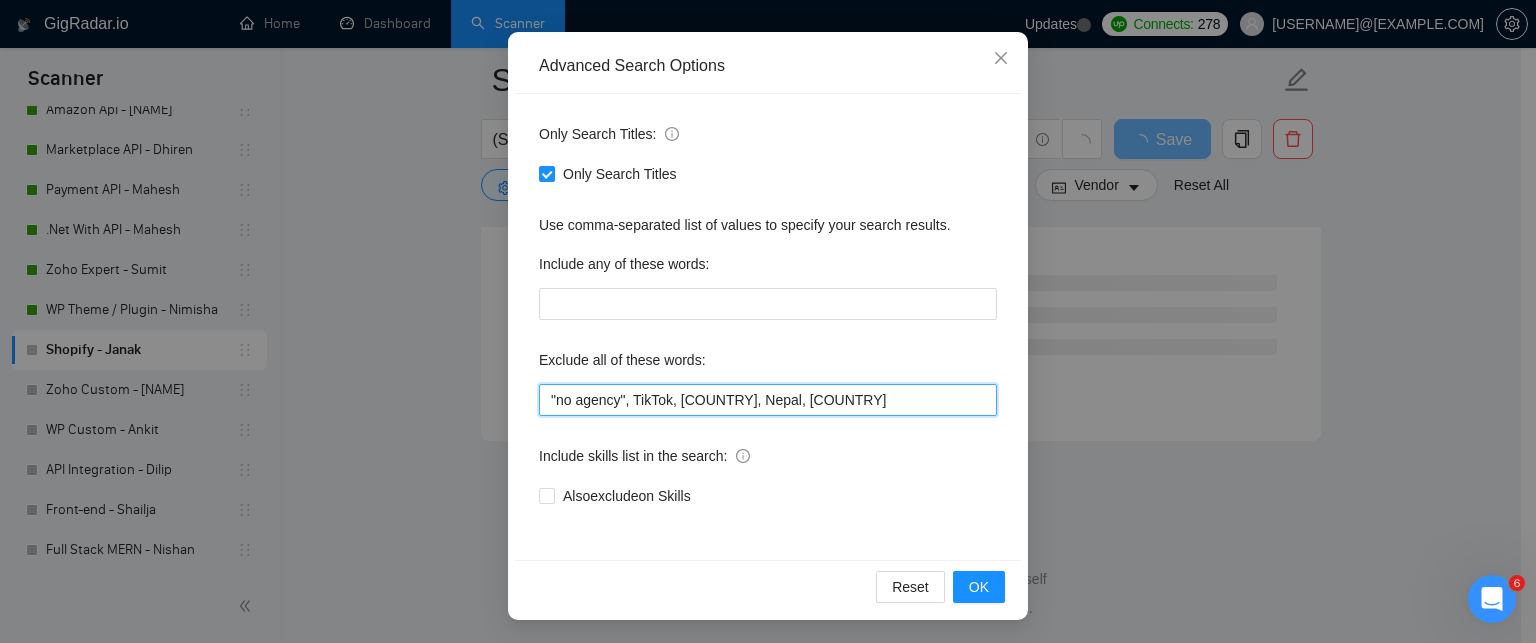 paste on ""No agency", "No agencies", "[No agency]", "(No agency)", "[No agencies]", "(No agencies)", "[No agency", "No agency]", "(No agency", "No agency)", "[No agencies", "No agencies]", "(No agencies", "No agencies)", "No-agency", "no-agencies", "no-agency -", "no agencies -", "no agency/", "no agencies/", "no-agency/", "no agencies/", "no agency.", "no agencies.", "no-agency.", "no agencies.", "no agency,", "no agencies,", "no-agency,", "no agencies,", "Freelancer only", "Freelancers only", "freelancer-only", "freelancers-only", "Individual only", "Individuals only", "Individual-only", "Individuals-only", "Independent only", "Independent-only"" 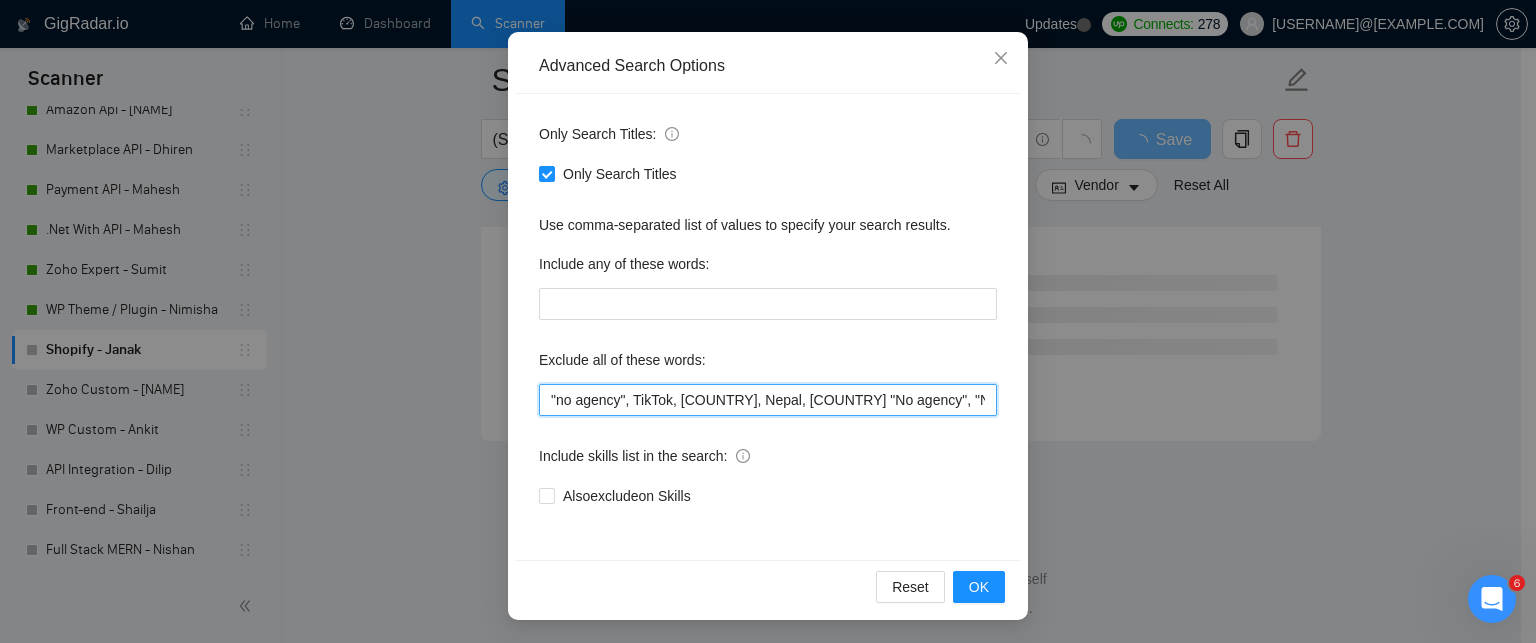 scroll, scrollTop: 0, scrollLeft: 3772, axis: horizontal 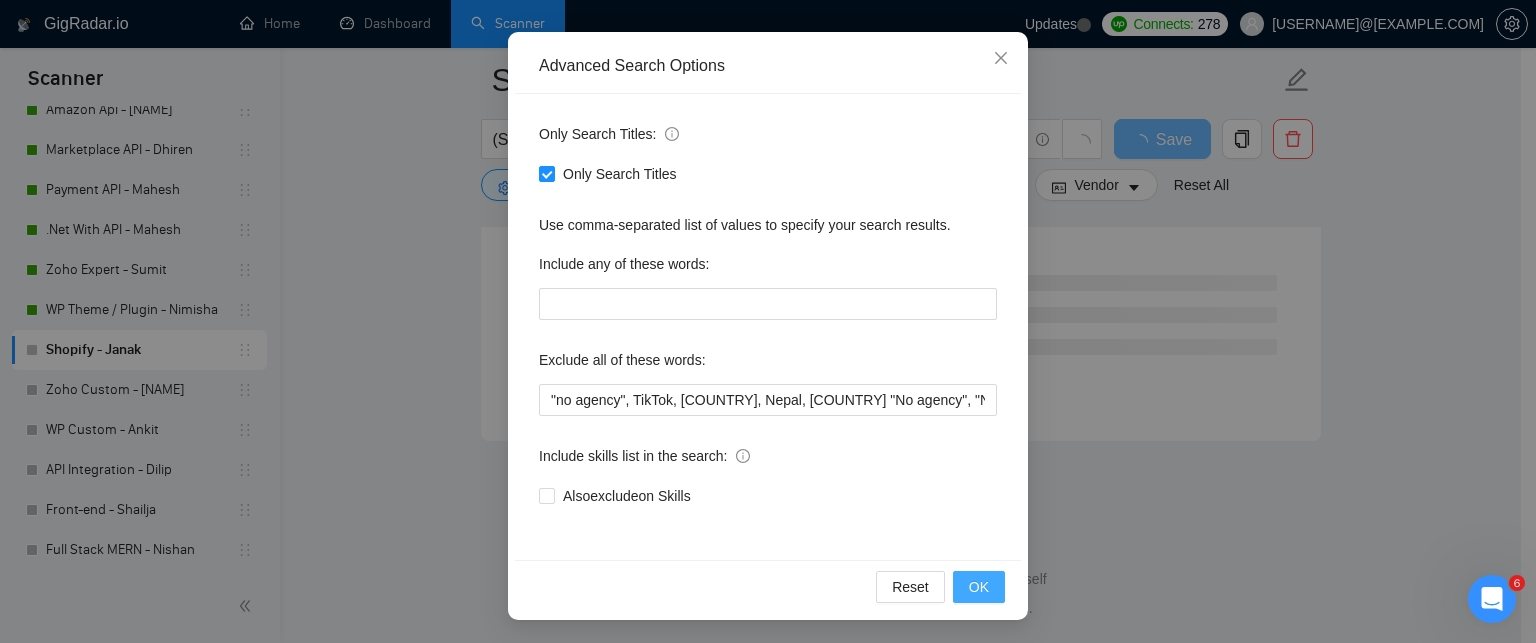click on "OK" at bounding box center [979, 587] 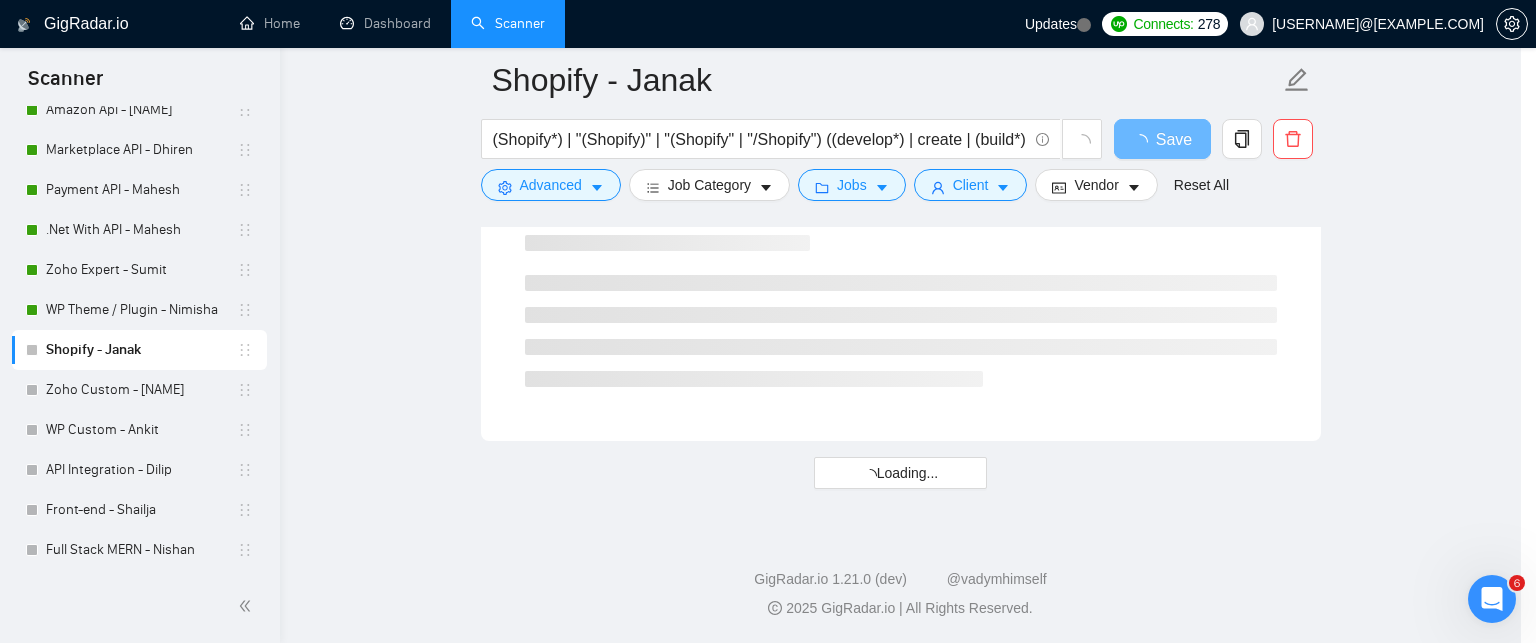 scroll, scrollTop: 88, scrollLeft: 0, axis: vertical 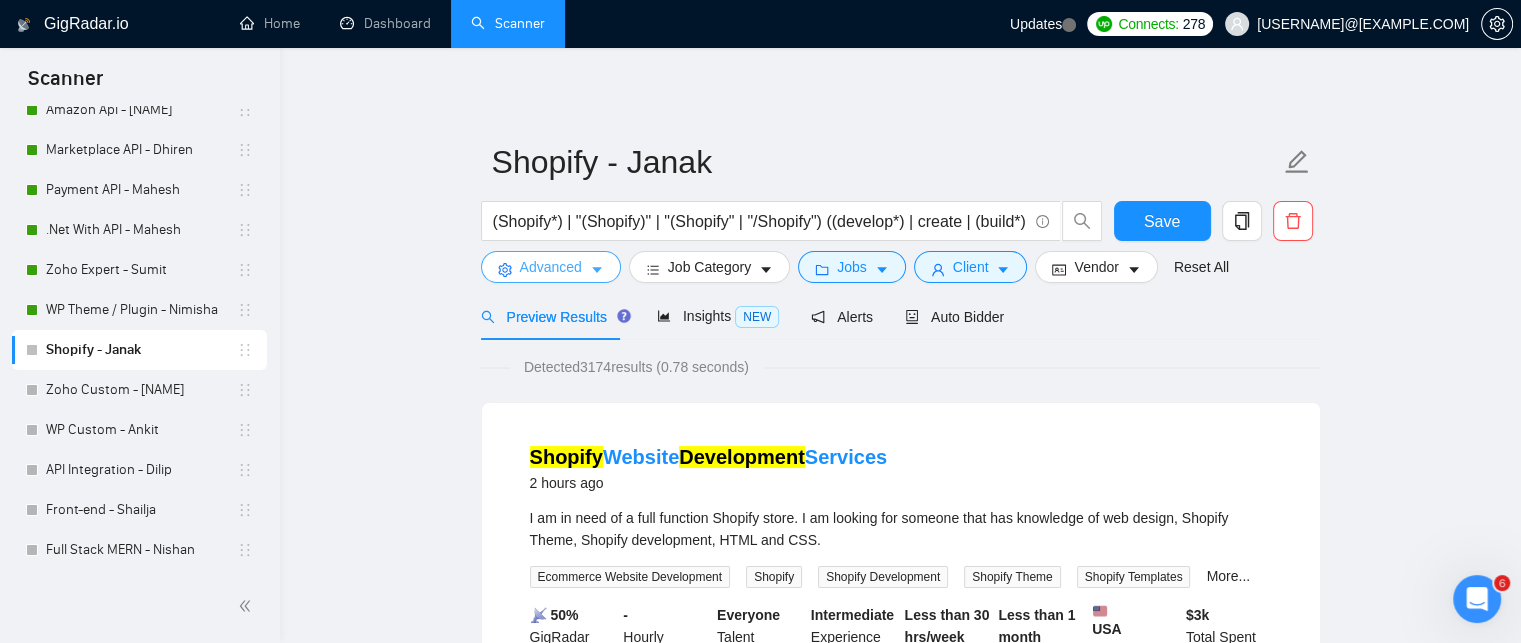 click 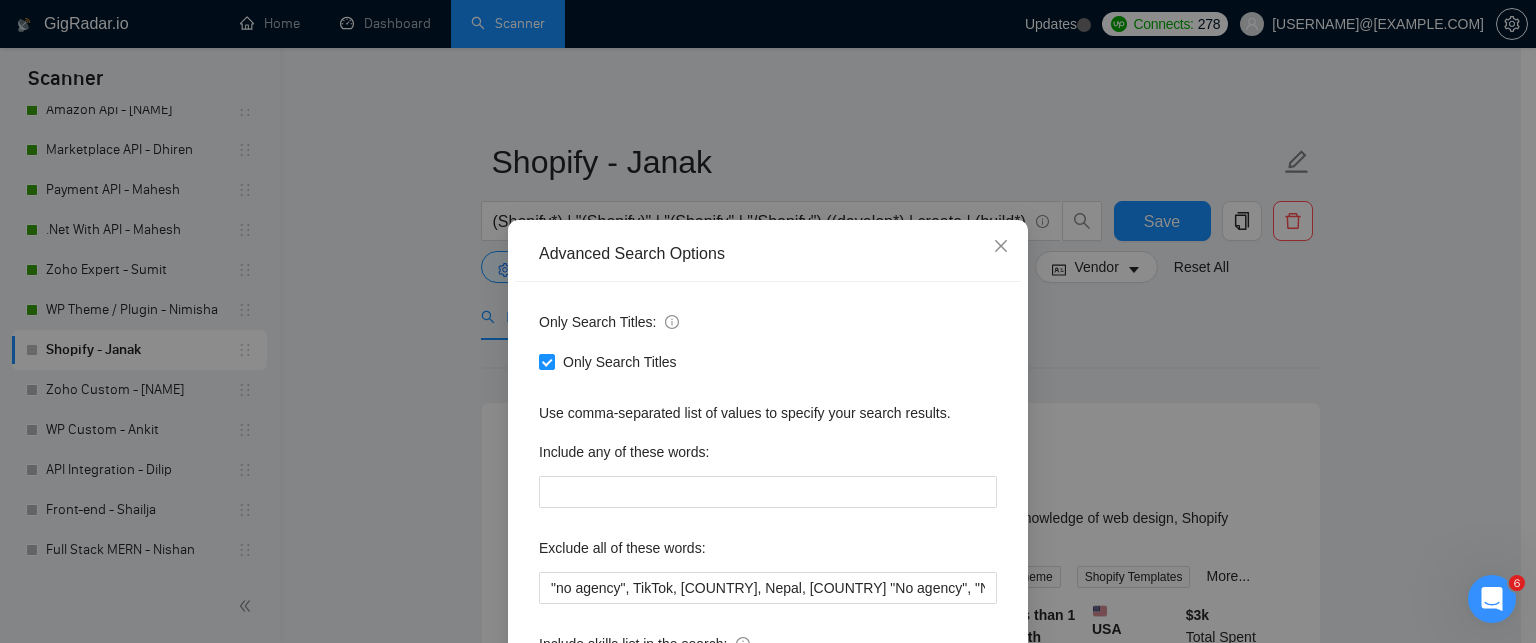 scroll, scrollTop: 188, scrollLeft: 0, axis: vertical 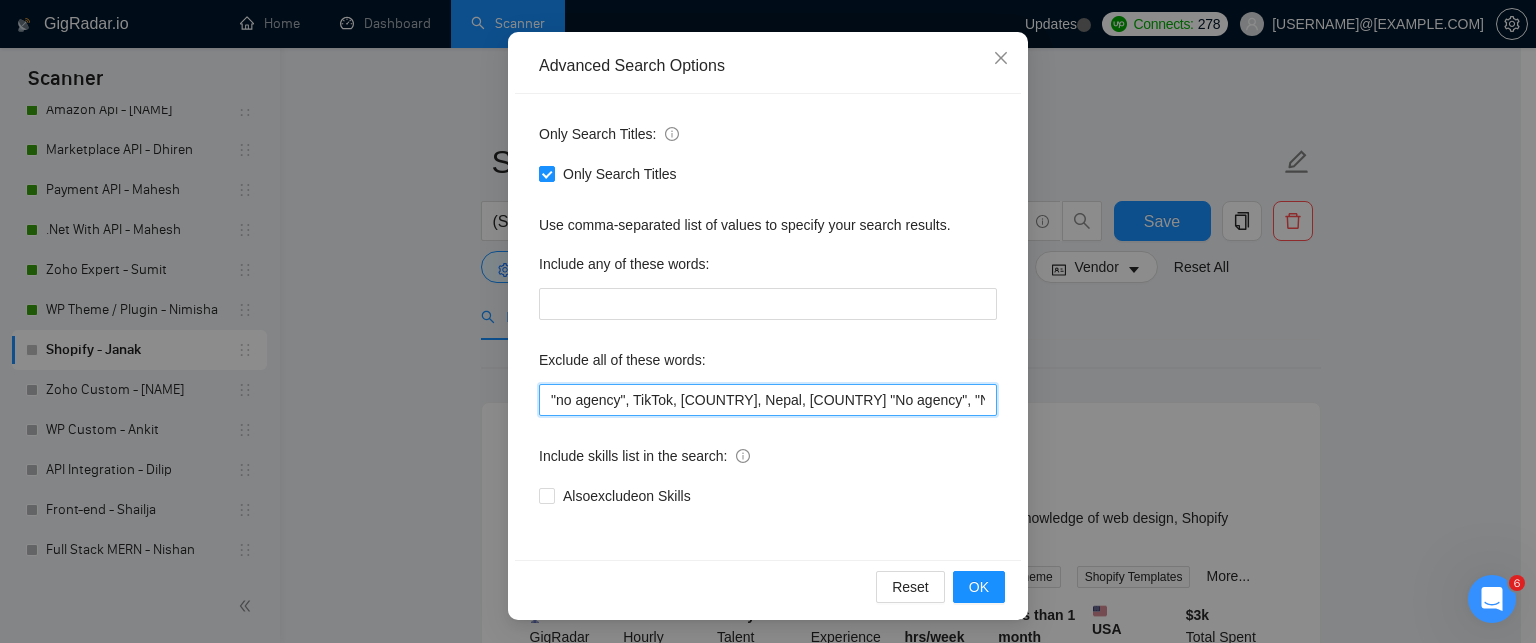 click on ""no agency", TikTok, Philippines, Nepal, USA "No agency", "No agencies", "[No agency]", "(No agency)", "[No agencies]", "(No agencies)", "[No agency", "No agency]", "(No agency", "No agency)", "[No agencies", "No agencies]", "(No agencies", "No agencies)", "No-agency", "no-agencies", "no-agency -", "no agencies -", "no agency/", "no agencies/", "no-agency/", "no agencies/", "no agency.", "no agencies.", "no-agency.", "no agencies.", "no agency,", "no agencies,", "no-agency,", "no agencies,", "Freelancer only", "Freelancers only", "freelancer-only", "freelancers-only", "Individual only", "Individuals only", "Individual-only", "Individuals-only", "Independent only", "Independent-only"" at bounding box center (768, 400) 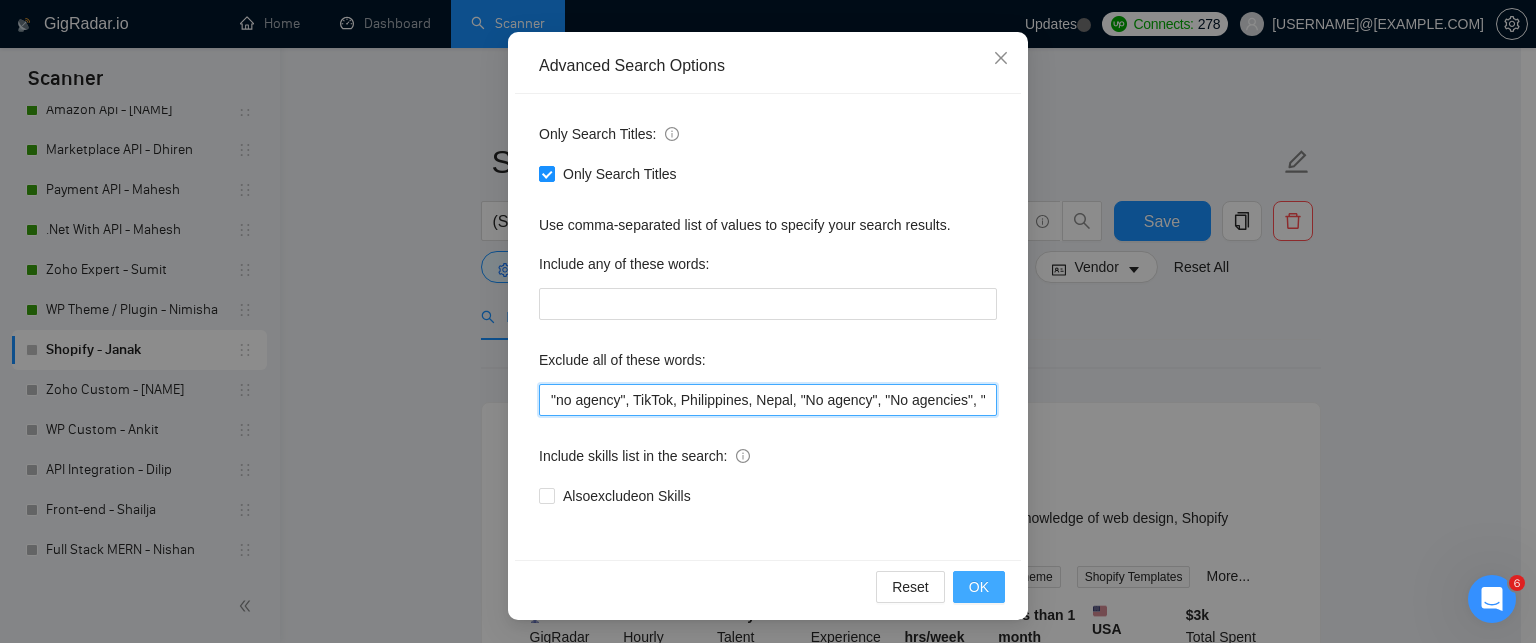 type on ""no agency", TikTok, Philippines, Nepal, "No agency", "No agencies", "[No agency]", "(No agency)", "[No agencies]", "(No agencies)", "[No agency", "No agency]", "(No agency", "No agency)", "[No agencies", "No agencies]", "(No agencies", "No agencies)", "No-agency", "no-agencies", "no-agency -", "no agencies -", "no agency/", "no agencies/", "no-agency/", "no agencies/", "no agency.", "no agencies.", "no-agency.", "no agencies.", "no agency,", "no agencies,", "no-agency,", "no agencies,", "Freelancer only", "Freelancers only", "freelancer-only", "freelancers-only", "Individual only", "Individuals only", "Individual-only", "Individuals-only", "Independent only", "Independent-only"" 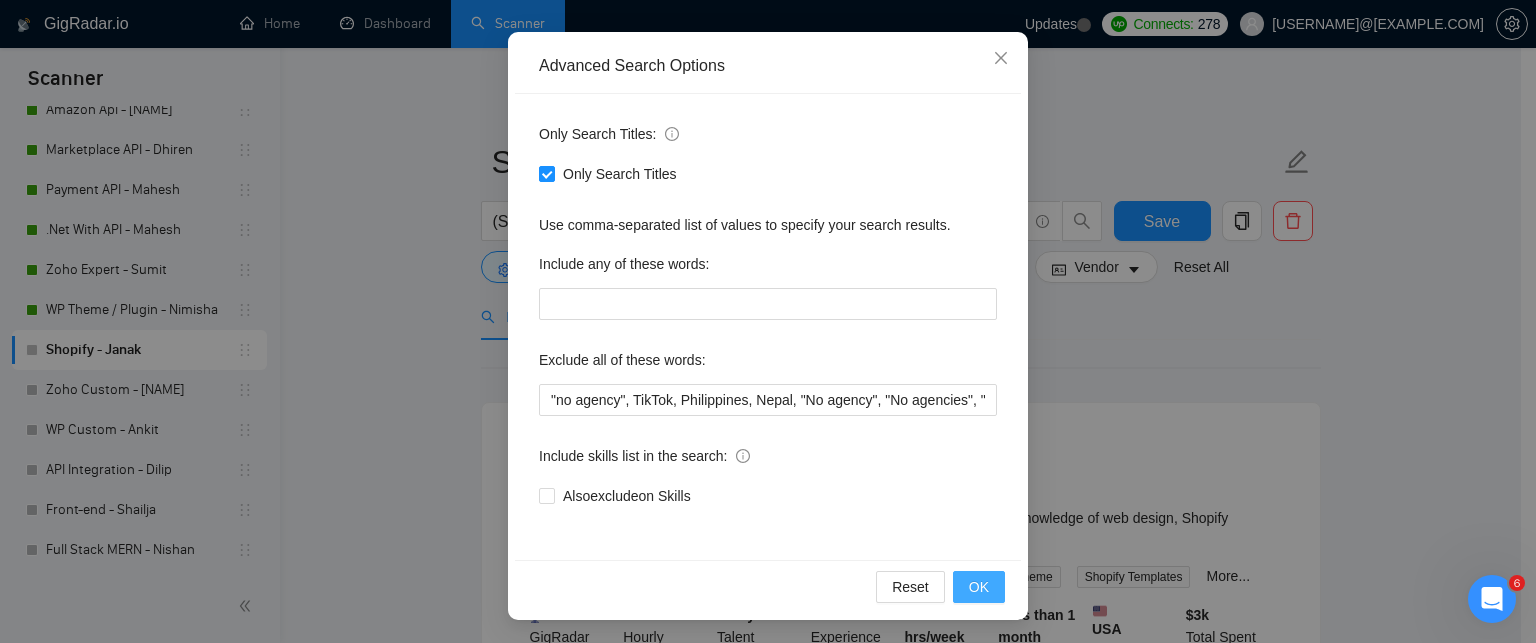 click on "OK" at bounding box center [979, 587] 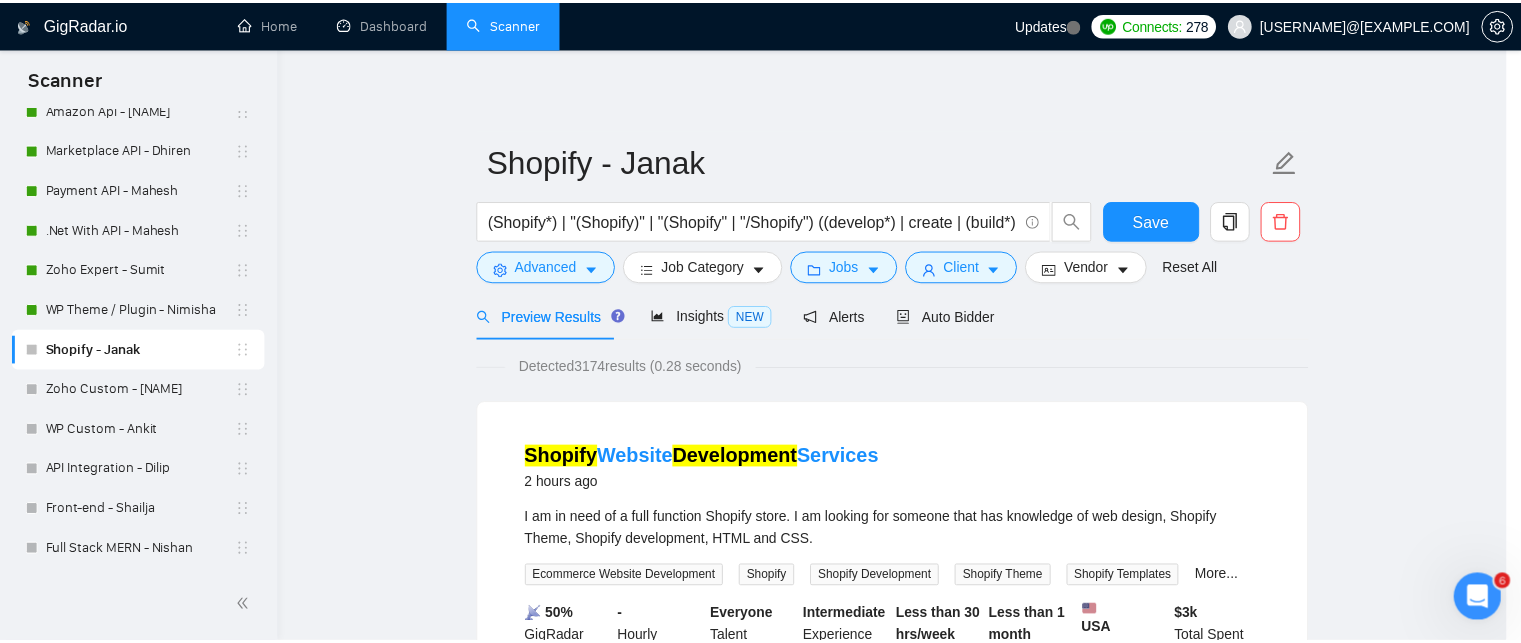 scroll, scrollTop: 88, scrollLeft: 0, axis: vertical 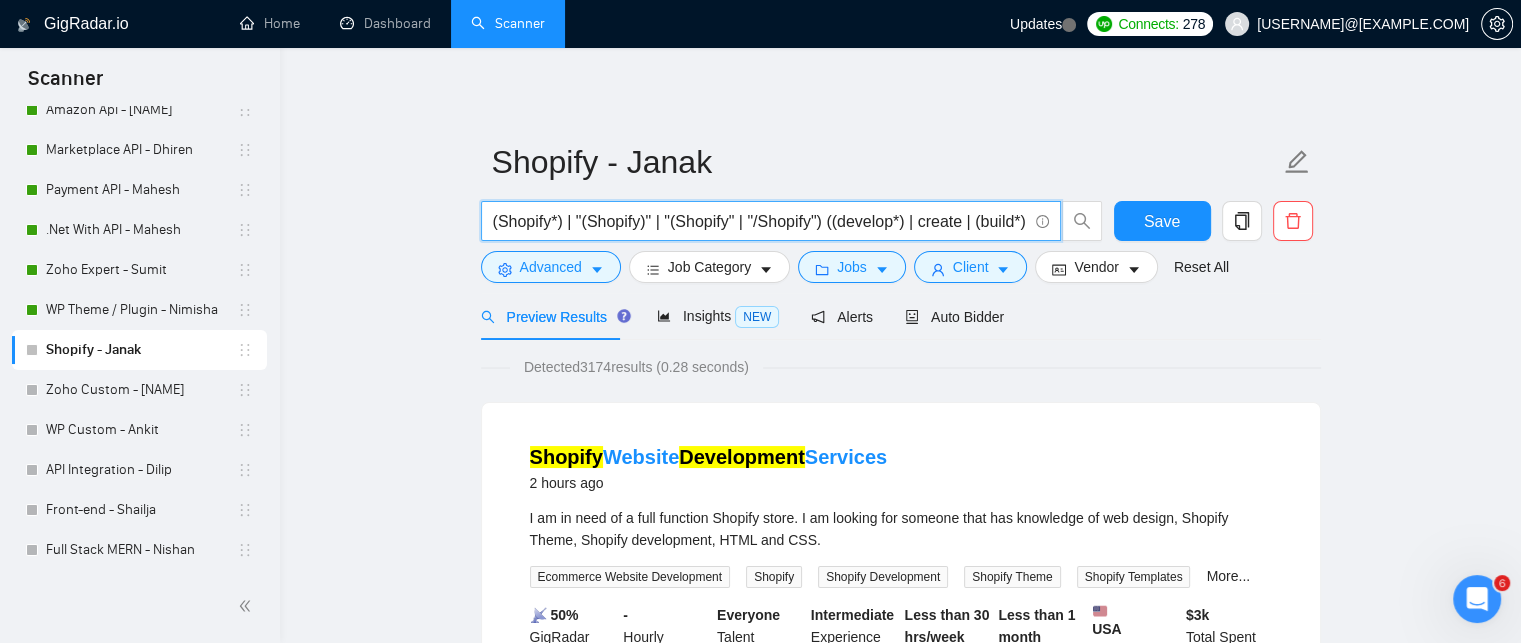 click on "(Shopify*) | "(Shopify)" | "(Shopify" | "/Shopify") ((develop*) | create | (build*) | "app development" | "store development" | "theme customization" | "template create")" at bounding box center [760, 221] 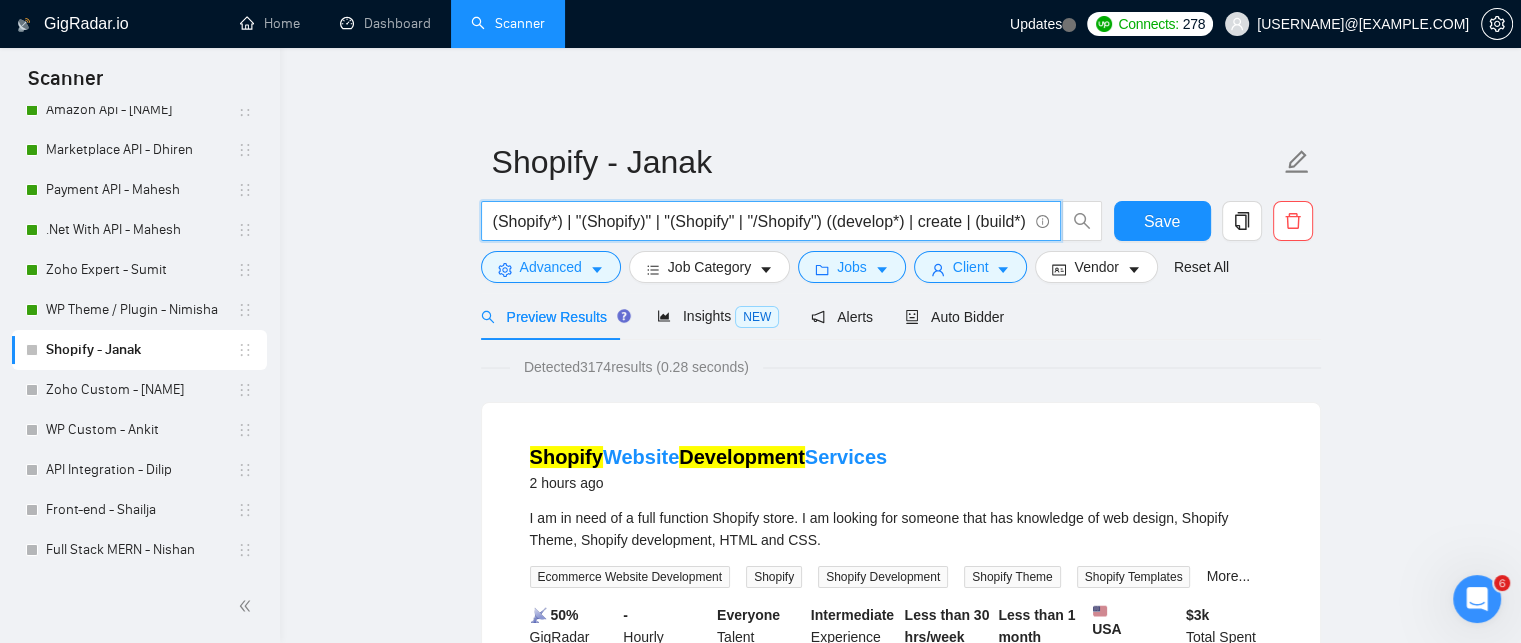 paste on ""maintenance&support" | "maintenance support" | support | "maintenance, support" | maintenance | "maintenance & support" | "maintenance and support" ) (" 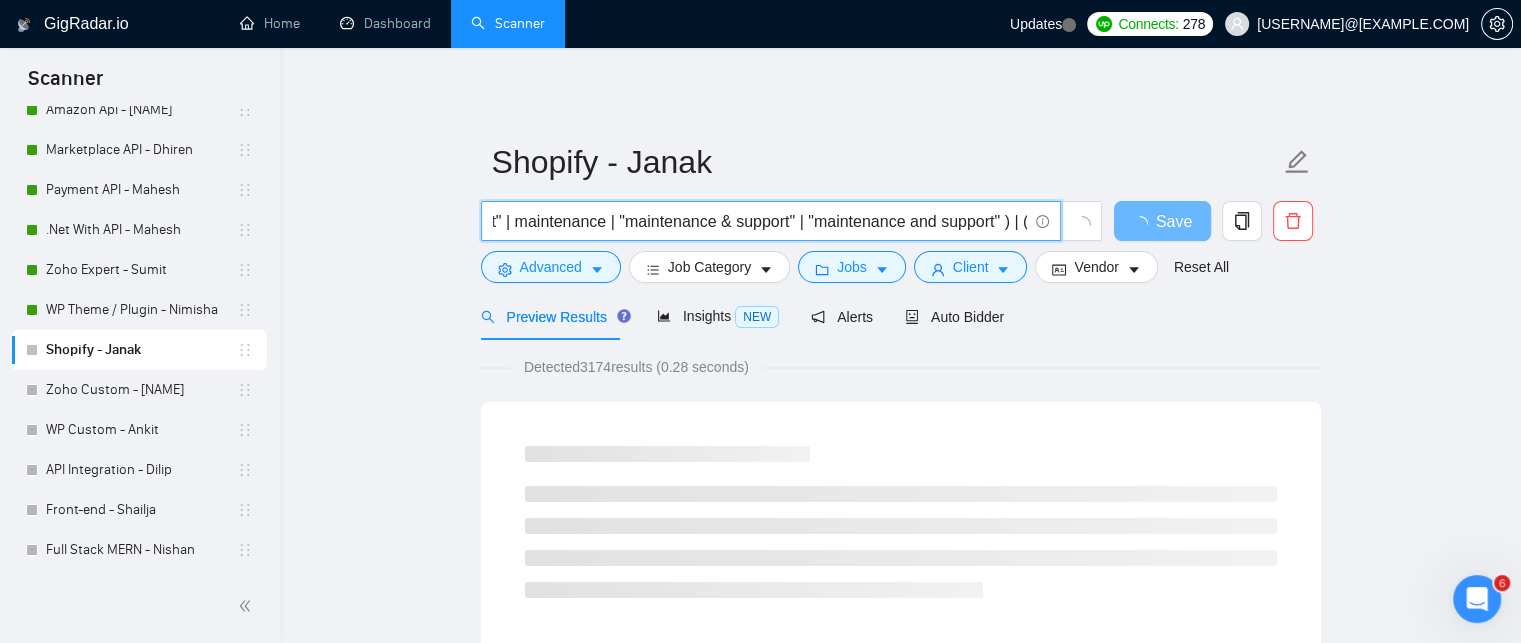 scroll, scrollTop: 0, scrollLeft: 925, axis: horizontal 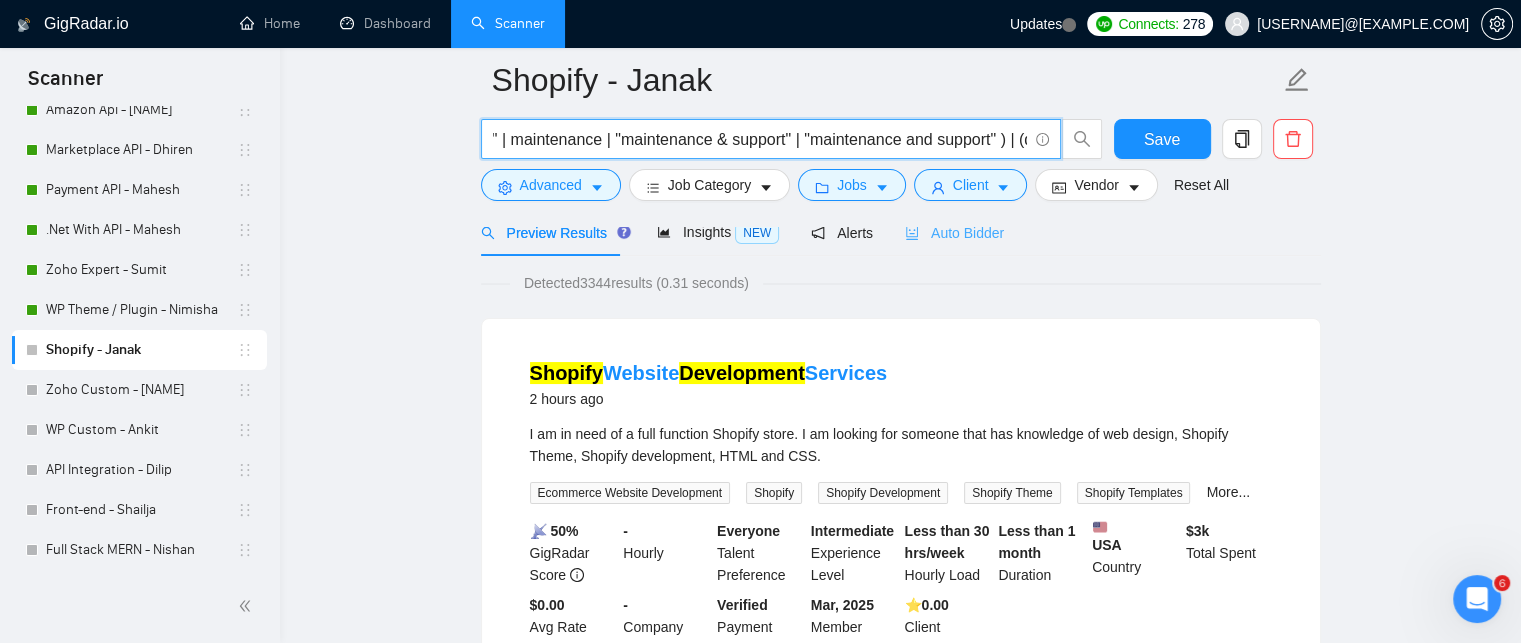 type on "(Shopify*) | "(Shopify)" | "(Shopify" | "/Shopify") (("maintenance&support" | "maintenance support" | support | "maintenance, support" | maintenance | "maintenance & support" | "maintenance and support" ) | (develop*) | create | (build*) | "app development" | "store development" | "theme customization" | "template create")" 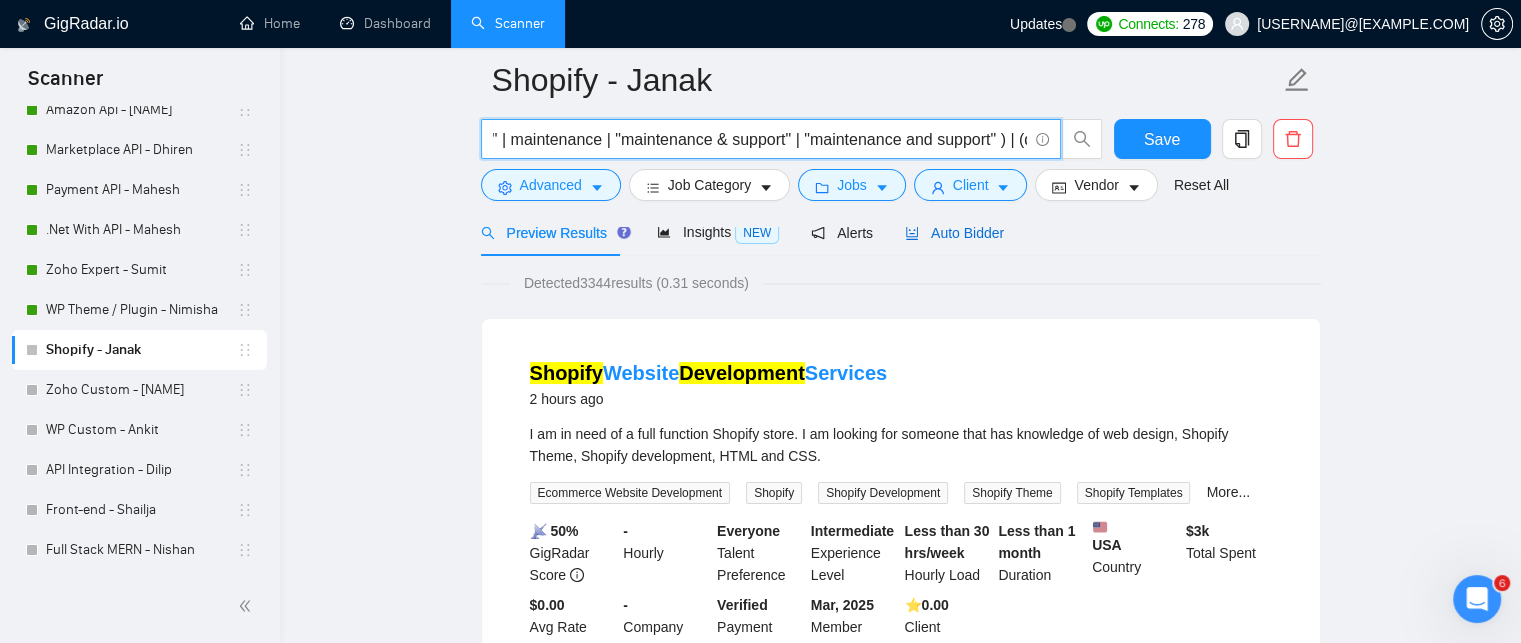 click on "Auto Bidder" at bounding box center [954, 233] 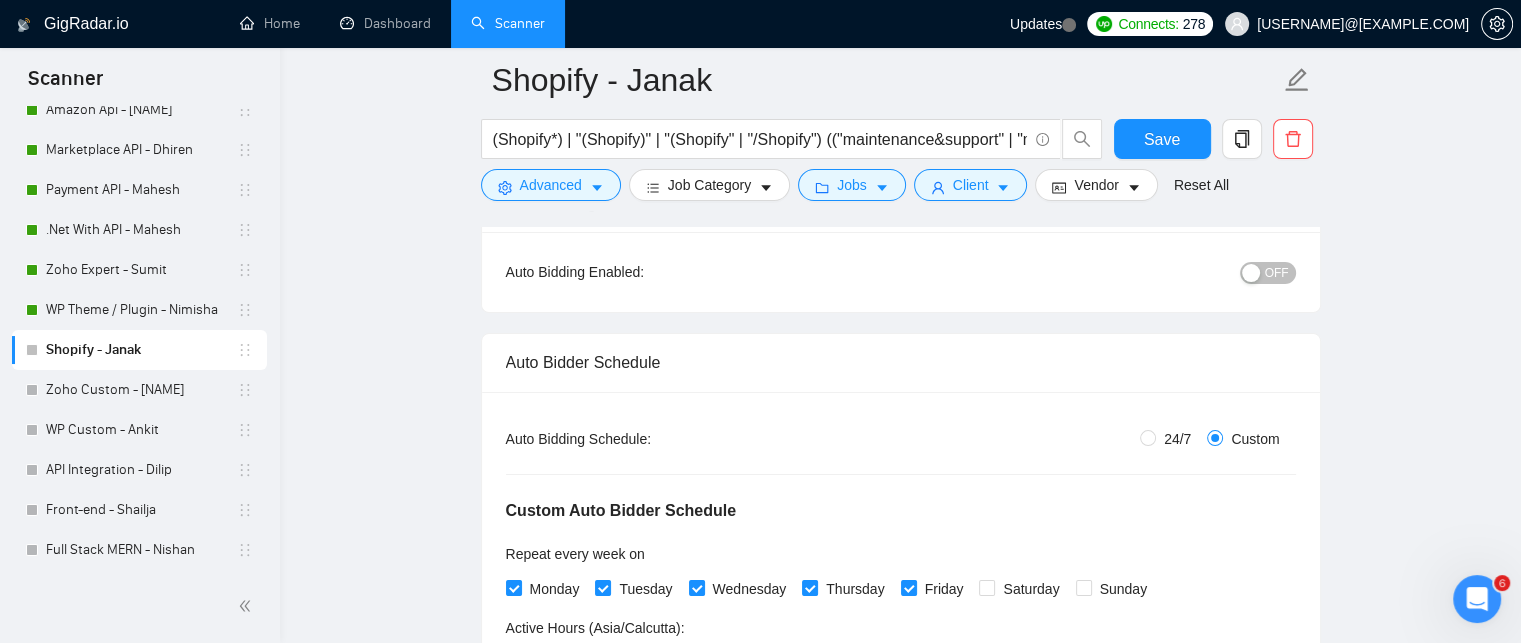 scroll, scrollTop: 0, scrollLeft: 0, axis: both 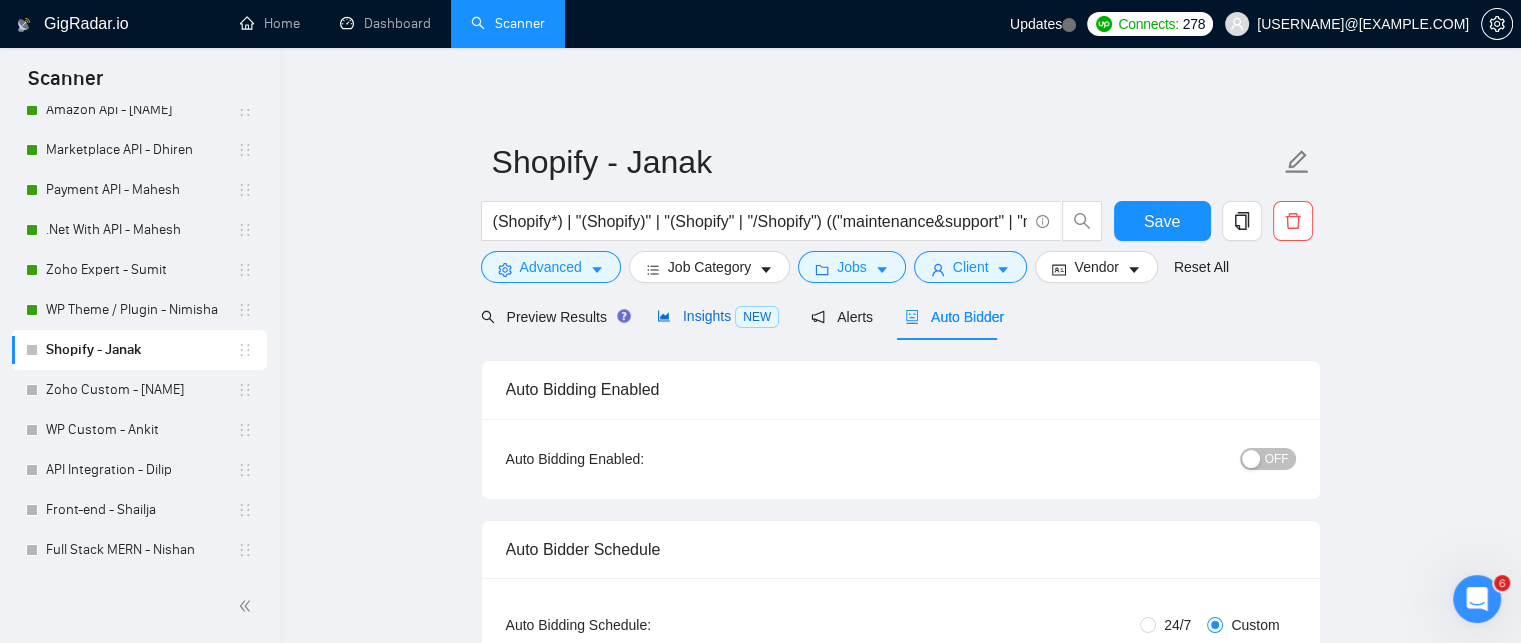 click on "Insights NEW" at bounding box center (718, 316) 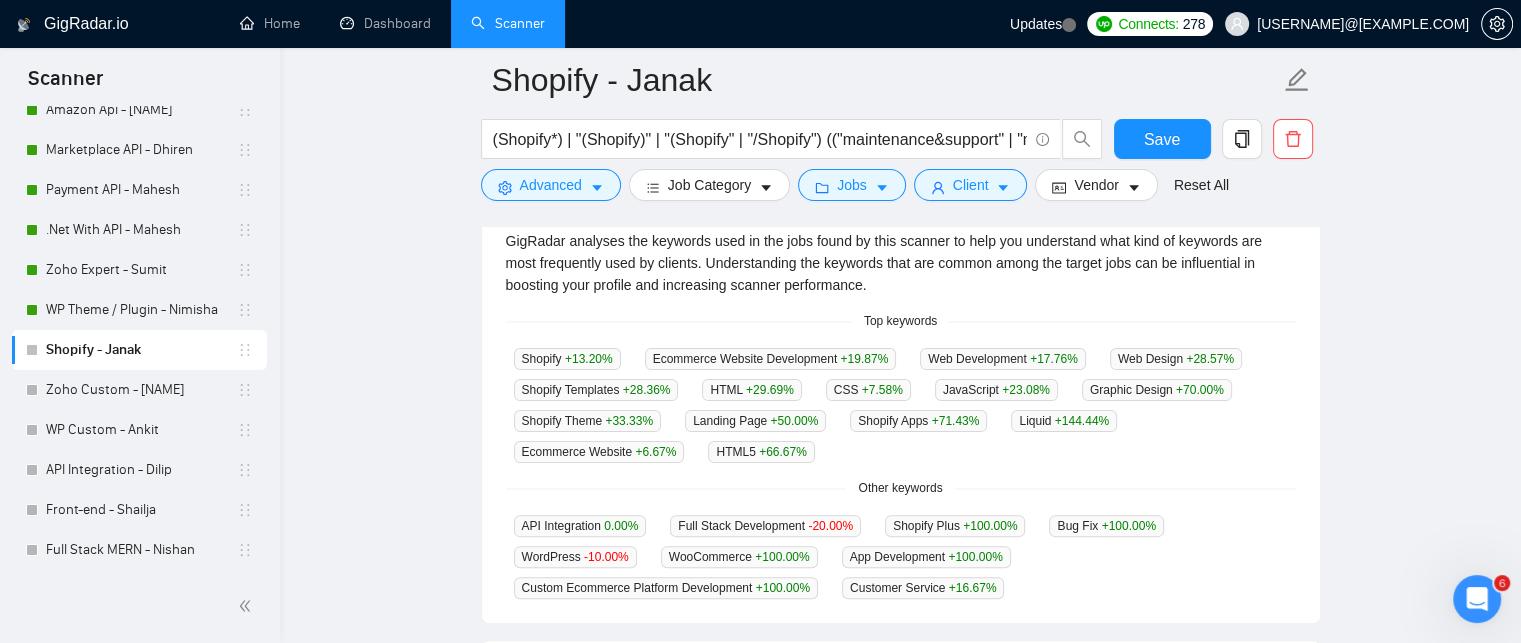 scroll, scrollTop: 400, scrollLeft: 0, axis: vertical 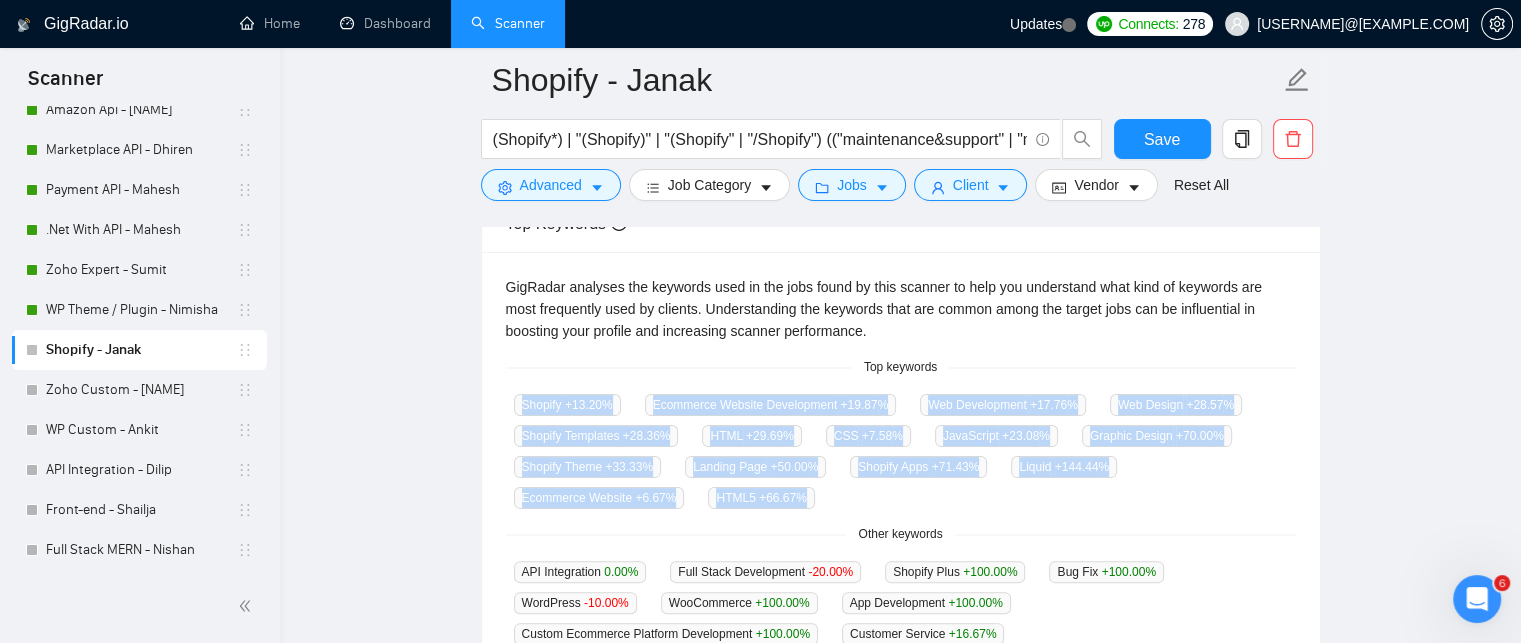 drag, startPoint x: 523, startPoint y: 405, endPoint x: 808, endPoint y: 499, distance: 300.10165 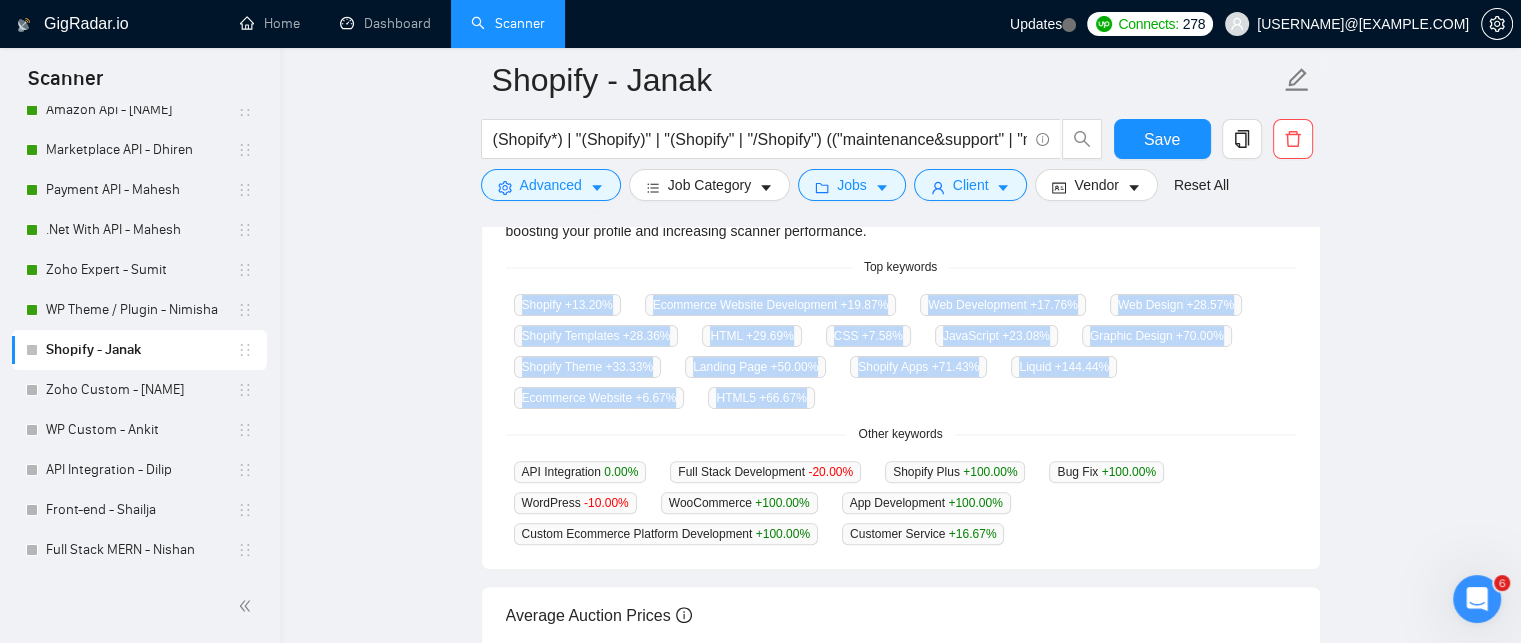 scroll, scrollTop: 500, scrollLeft: 0, axis: vertical 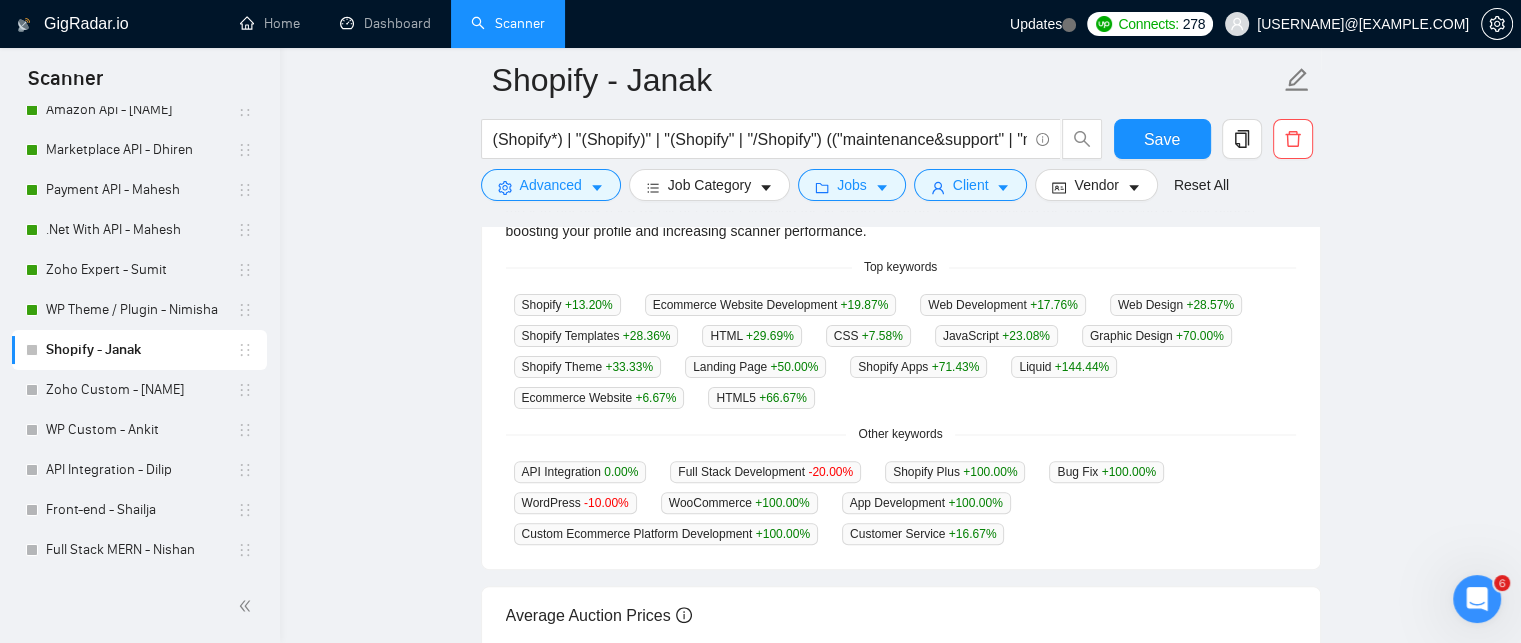 click on "Shopify - Janak (Shopify*) | "(Shopify)" | "(Shopify" | "/Shopify") (("maintenance&support" | "maintenance support" | support | "maintenance, support" | maintenance | "maintenance & support" | "maintenance and support" ) | (develop*) | create | (build*) | "app development" | "store development" | "theme customization" | "template create") Save Advanced   Job Category   Jobs   Client   Vendor   Reset All Preview Results Insights NEW Alerts Auto Bidder Jobs over 12 months 2,622   Average Per Month: 219 Connects prices over 12 months 18.37   Last month's average: 18.69 Top Keywords GigRadar analyses the keywords used in the jobs found by this scanner to help you understand what kind of keywords are most frequently used by clients. Understanding the keywords that are common among the target jobs can be influential in boosting your profile and increasing scanner performance. Top keywords Shopify   +13.20 % Ecommerce Website Development   +19.87 % Web Development   +17.76 % Web Design   +28.57 % Shopify Templates" at bounding box center (900, 274) 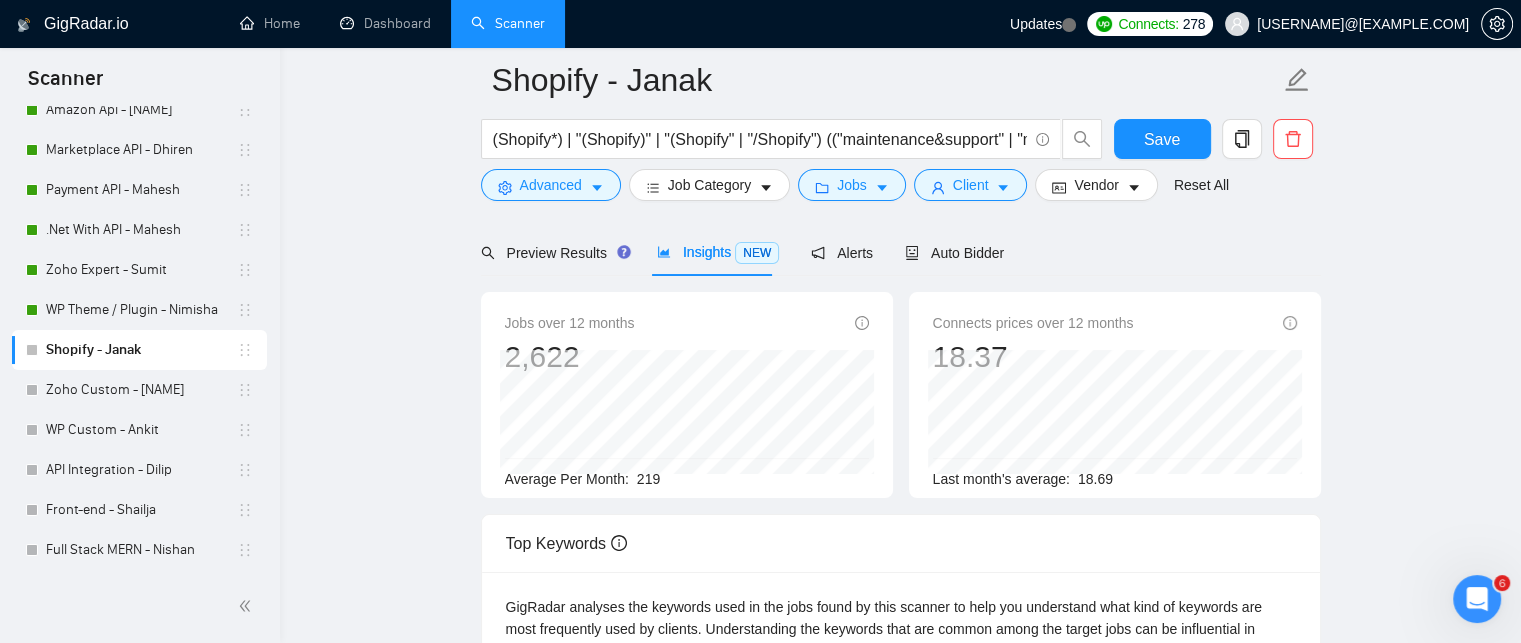 scroll, scrollTop: 100, scrollLeft: 0, axis: vertical 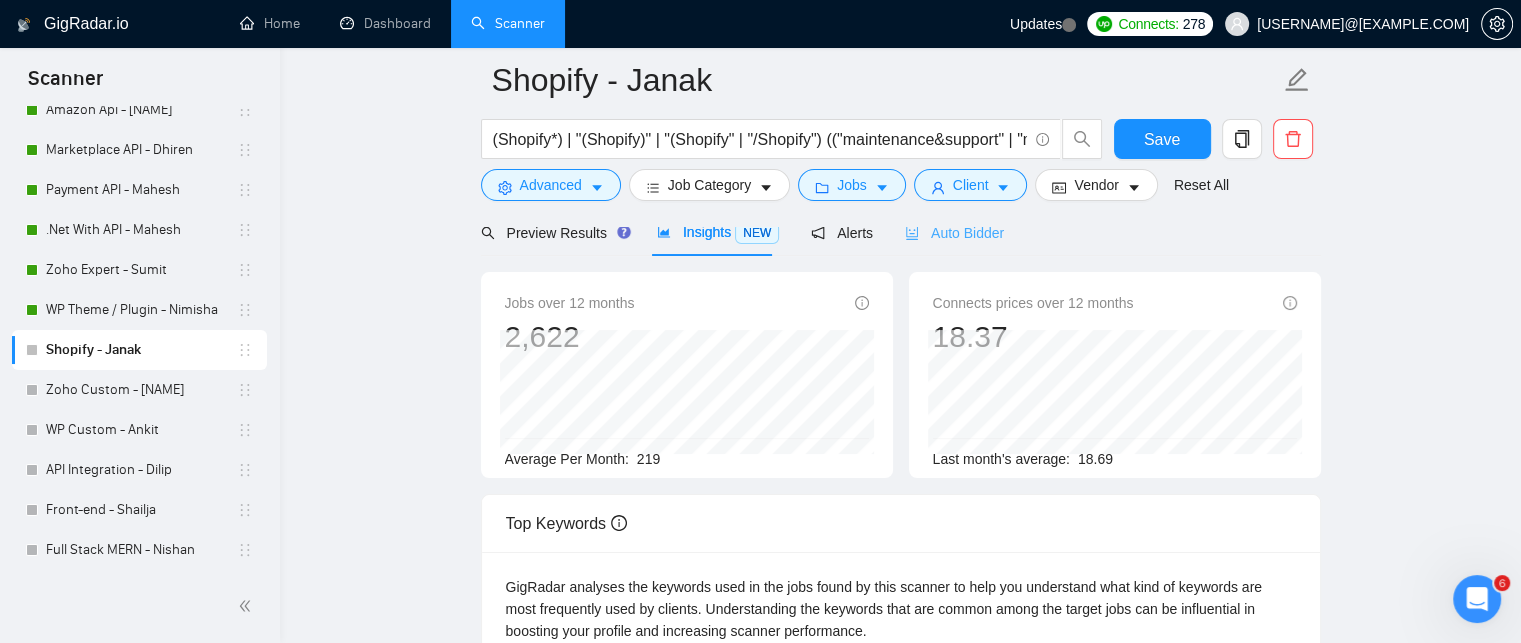 click on "Auto Bidder" at bounding box center (954, 232) 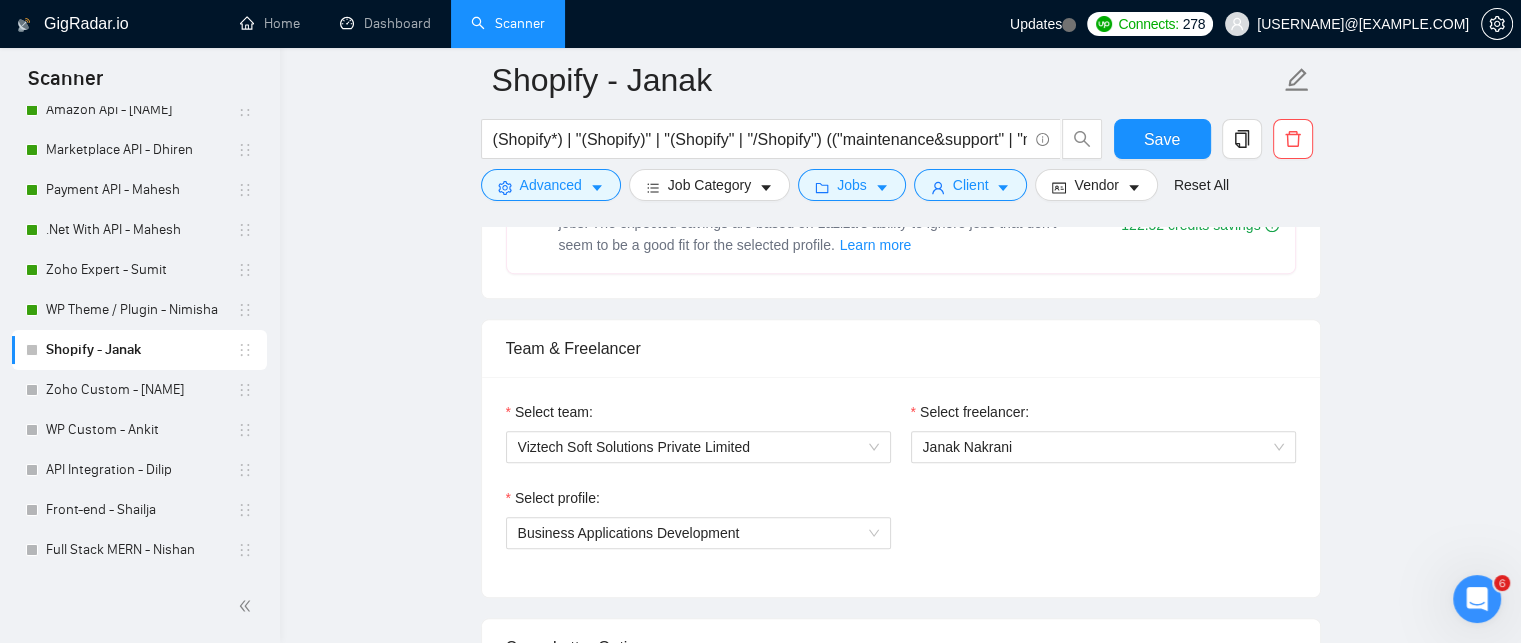 scroll, scrollTop: 1200, scrollLeft: 0, axis: vertical 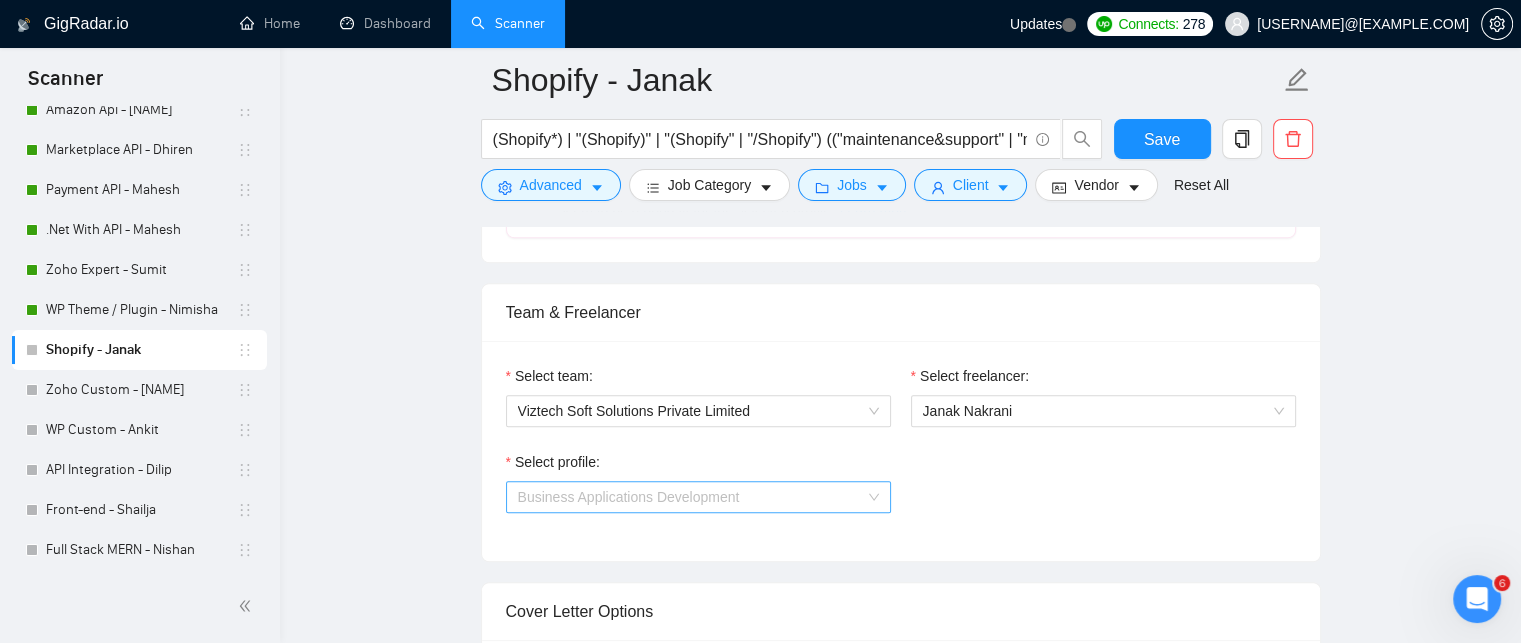 click on "Business Applications Development" at bounding box center [698, 497] 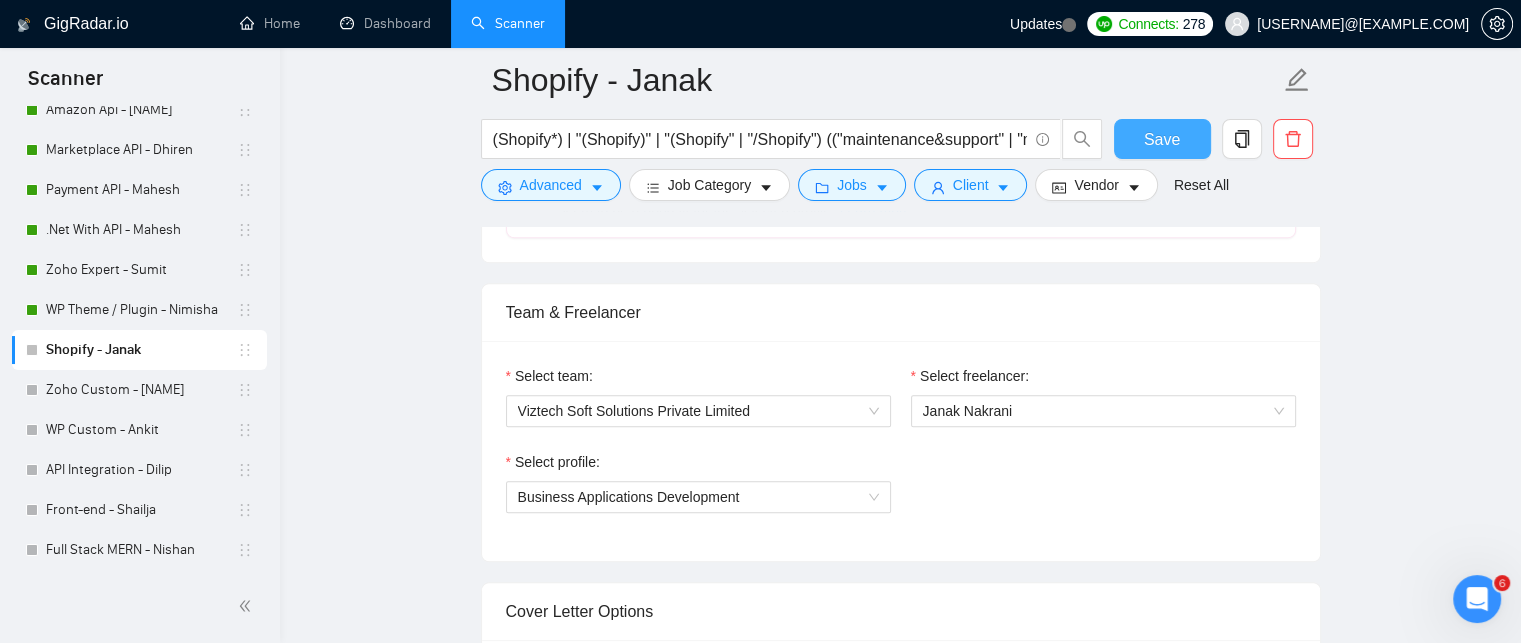 drag, startPoint x: 1157, startPoint y: 144, endPoint x: 1309, endPoint y: 311, distance: 225.8163 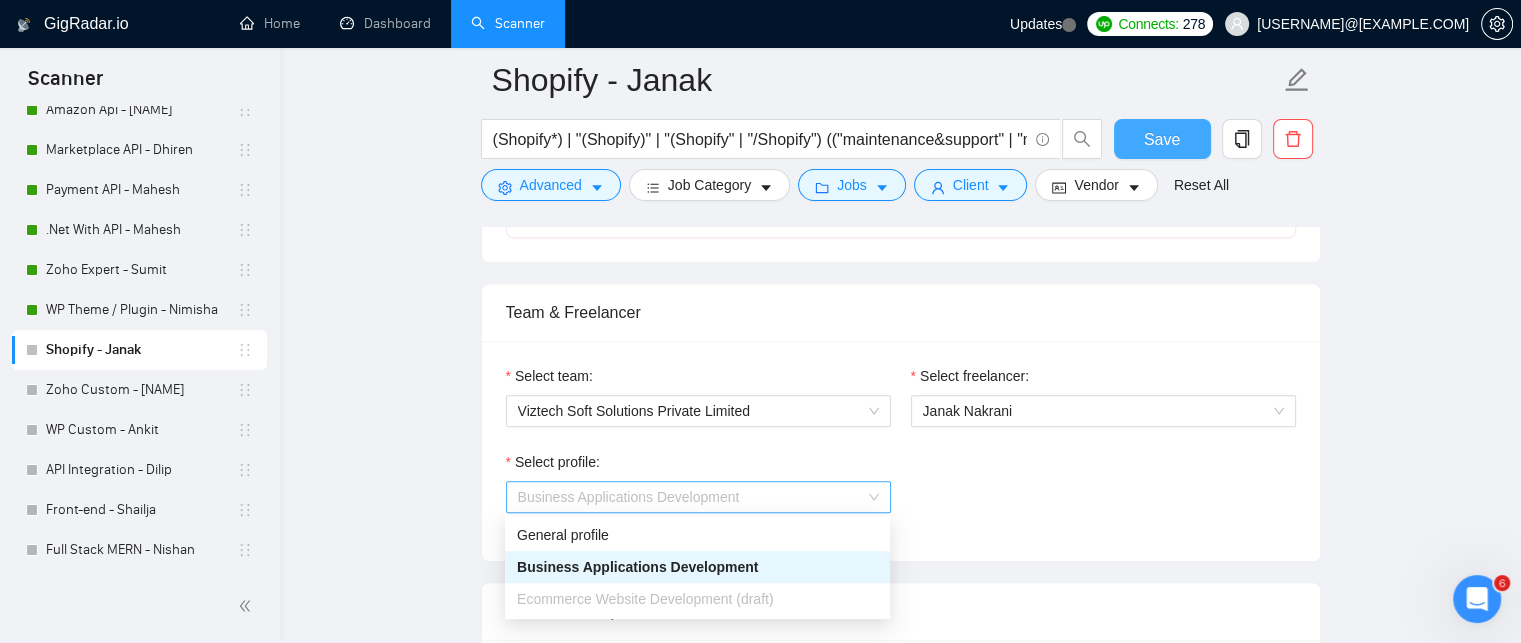 click on "Business Applications Development" at bounding box center [698, 497] 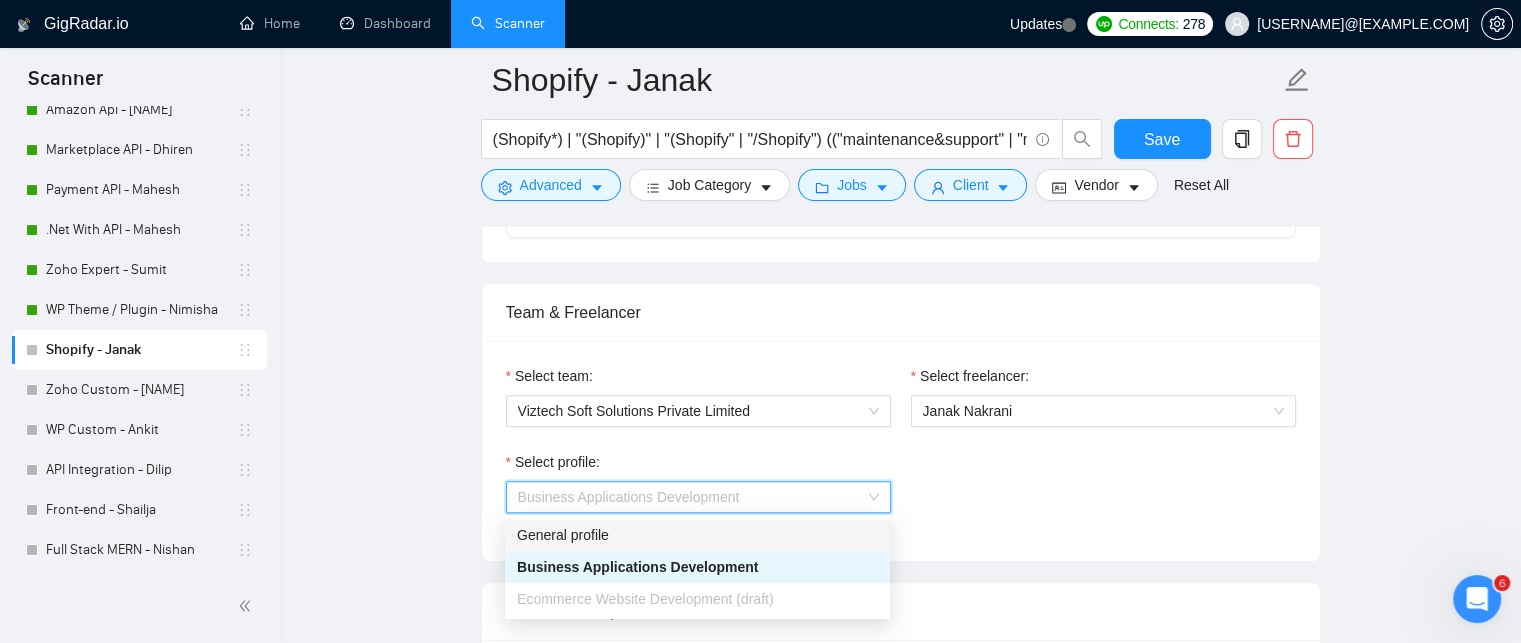 click on "General profile" at bounding box center [697, 535] 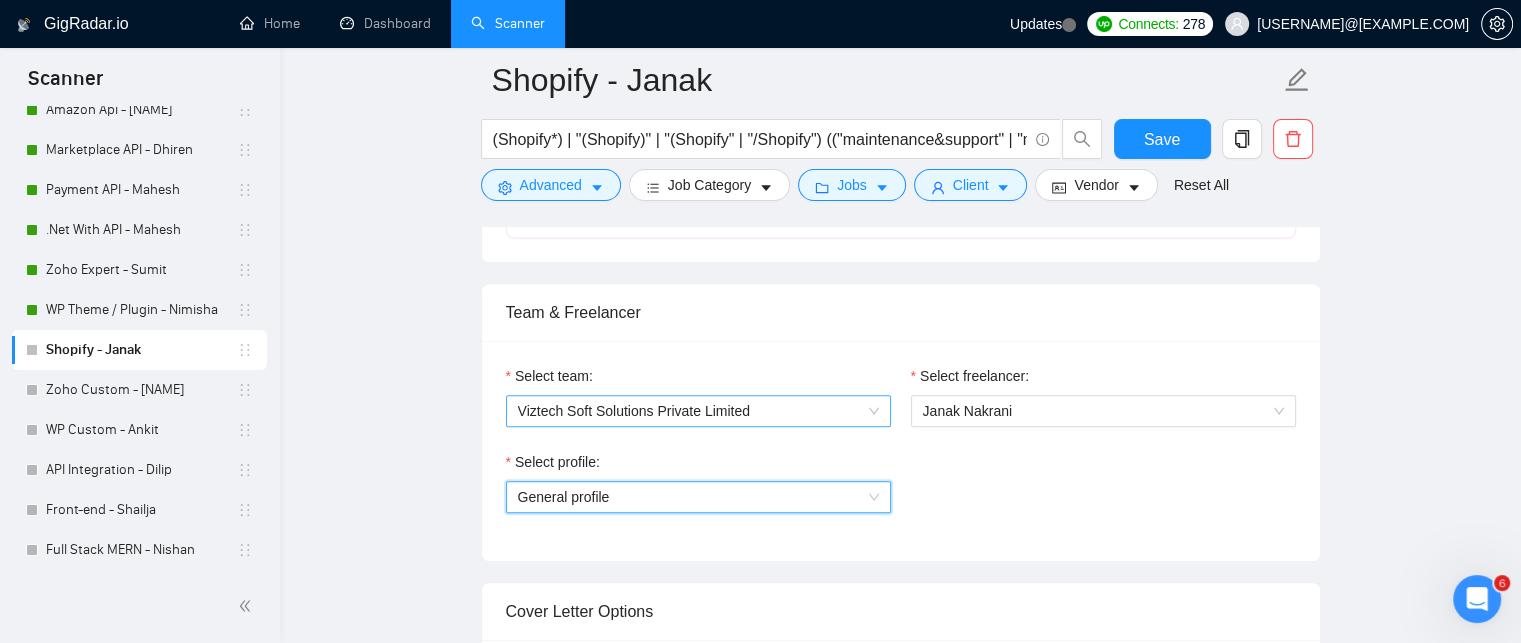 click on "Viztech Soft Solutions Private Limited" at bounding box center [698, 411] 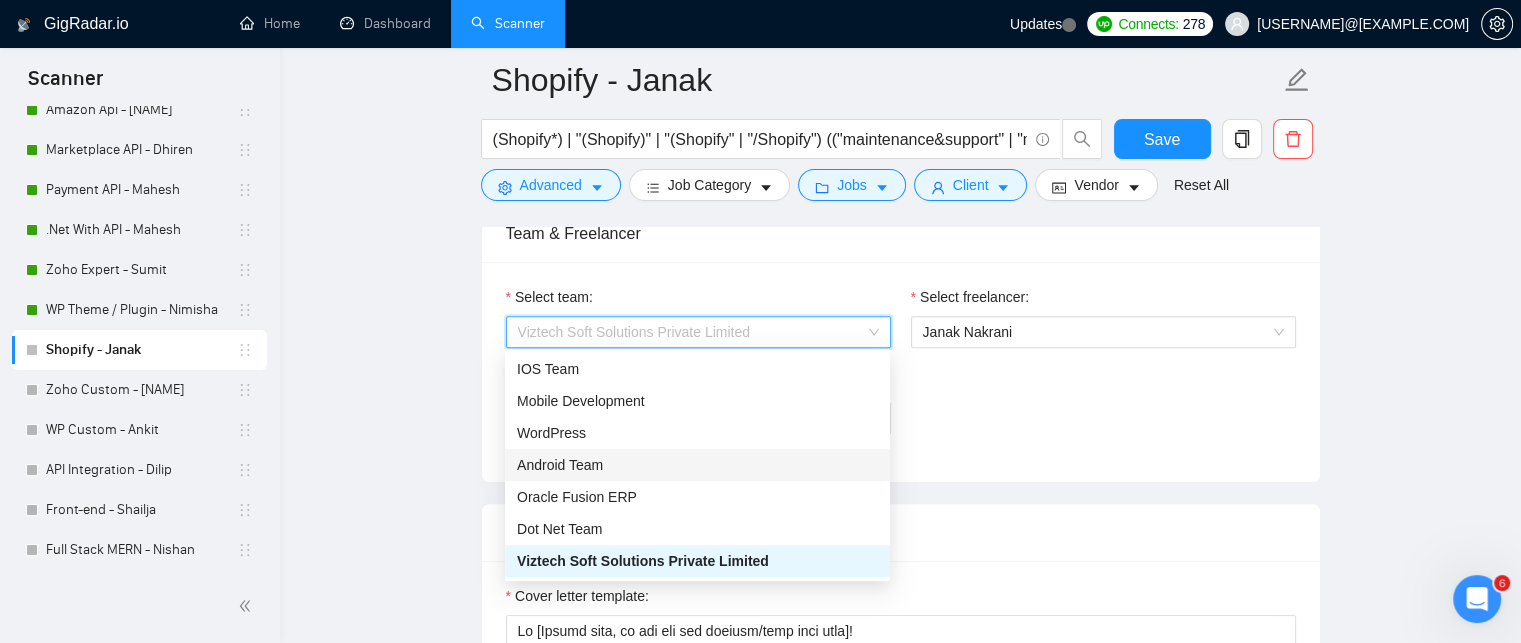 scroll, scrollTop: 1300, scrollLeft: 0, axis: vertical 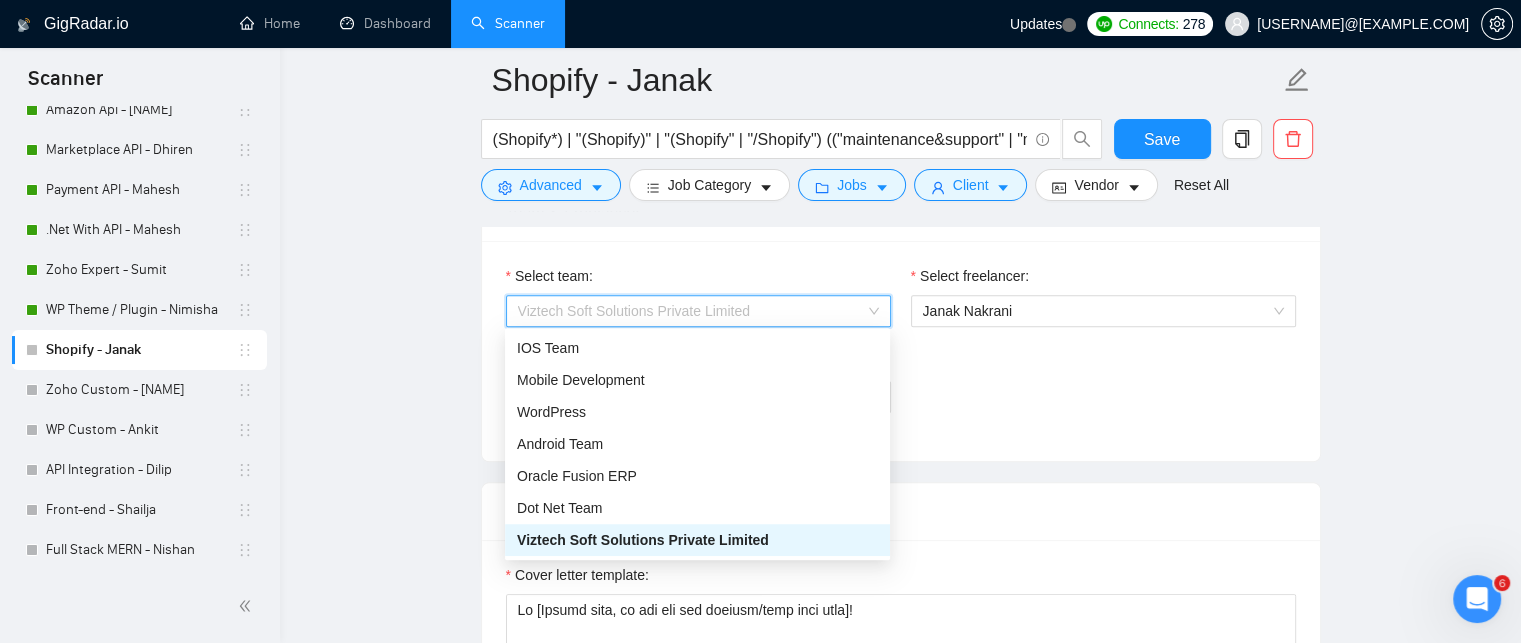 click on "Viztech Soft Solutions Private Limited" at bounding box center (697, 540) 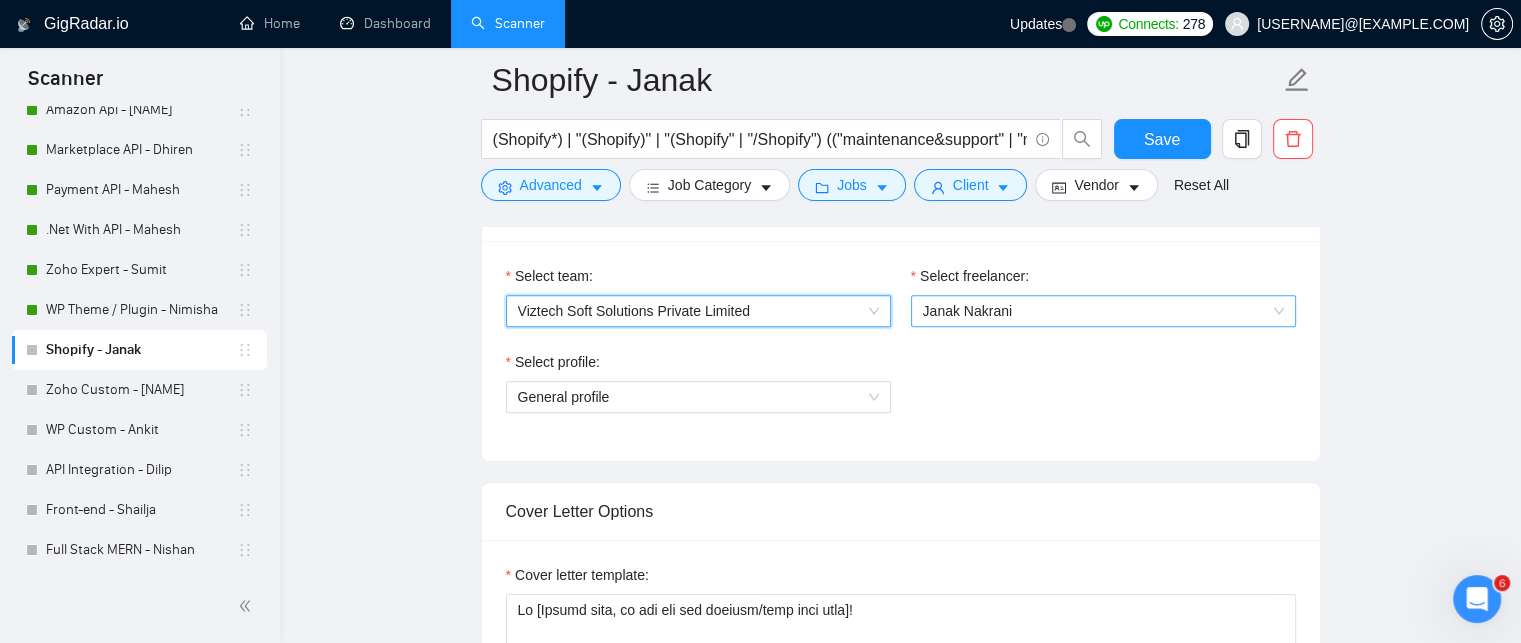 click on "Janak Nakrani" at bounding box center [1103, 311] 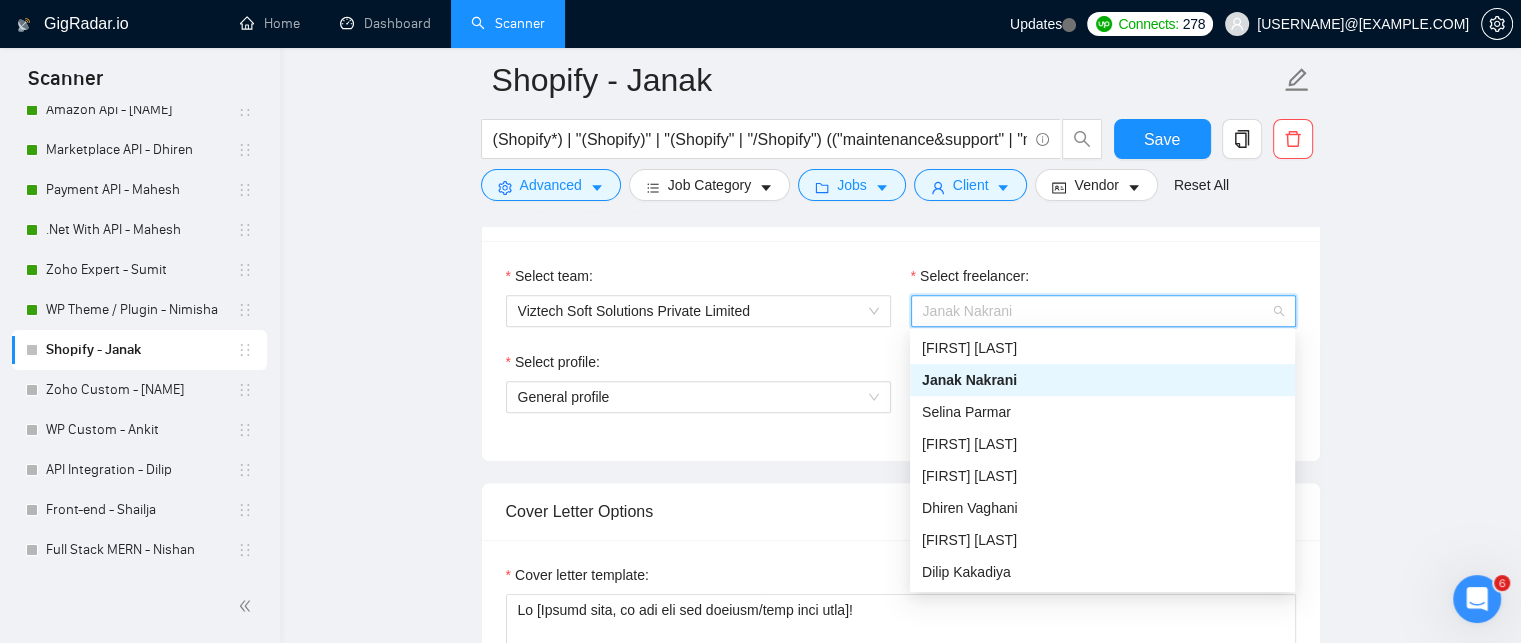 click on "Janak Nakrani" at bounding box center (1102, 380) 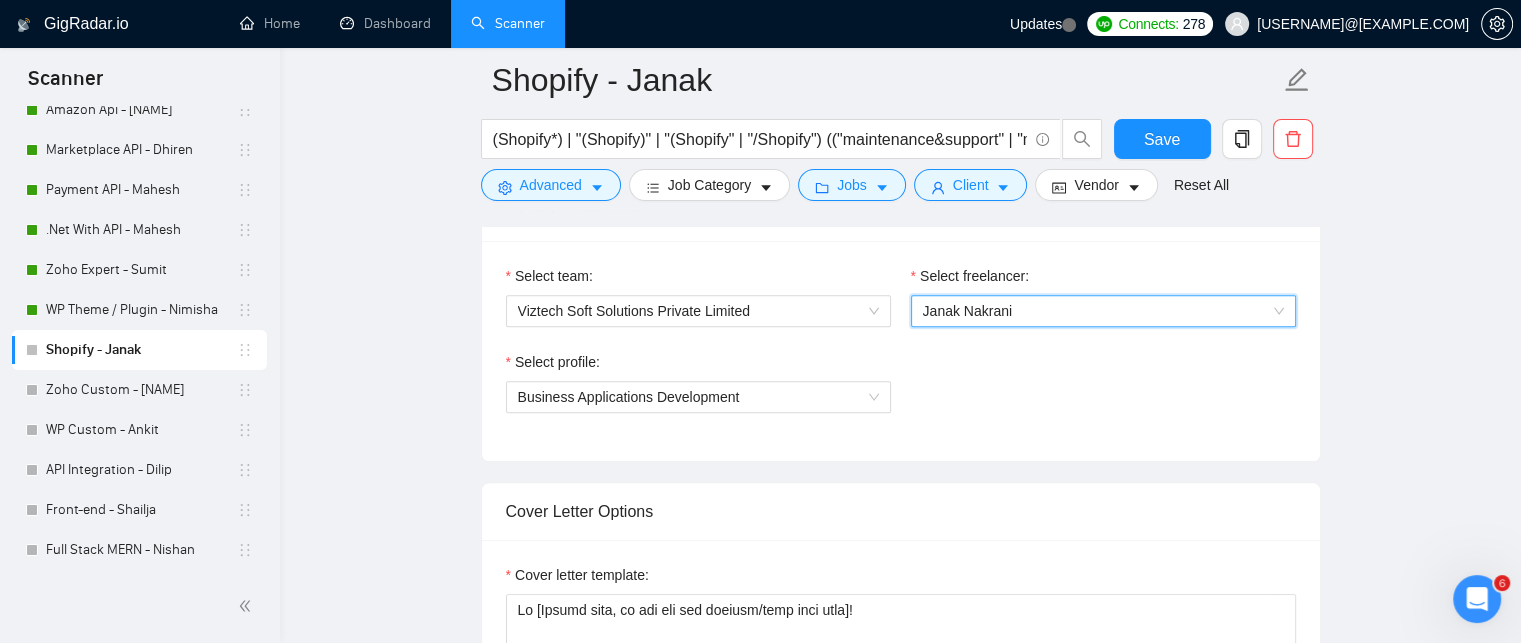 click on "Auto Bidding Enabled Auto Bidding Enabled: OFF Auto Bidder Schedule Auto Bidding Type: Automated (recommended) Semi-automated Auto Bidding Schedule: 24/7 Custom Custom Auto Bidder Schedule Repeat every week on Monday Tuesday Wednesday Thursday Friday Saturday Sunday Active Hours ( Asia/Calcutta ): From: 01:00 To: 08:00 ( 7  hours) Asia/Calcutta Auto Bidding Type Select your bidding algorithm: Choose the algorithm for you bidding. The price per proposal does not include your connects expenditure. Template Bidder Works great for narrow segments and short cover letters that don't change. 0.50  credits / proposal Sardor AI 🤖 Personalise your cover letter with ai [placeholders] 1.00  credits / proposal Experimental Laziza AI  👑   NEW Extends Sardor AI by learning from your feedback and automatically qualifying jobs. The expected savings are based on Laziza's ability to ignore jobs that don't seem to be a good fit for the selected profile.   Learn more 2.00  credits / proposal 122.52 credits savings     50" at bounding box center [901, 1134] 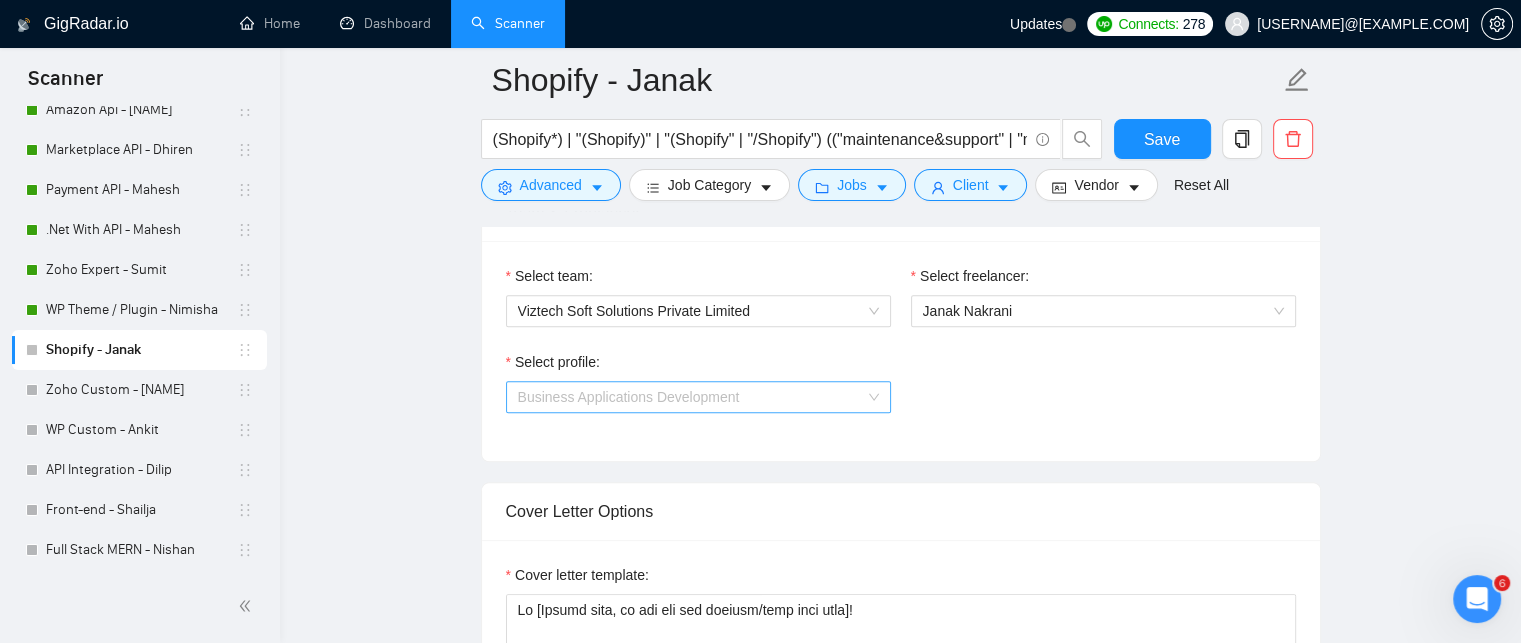 click on "Business Applications Development" at bounding box center (698, 397) 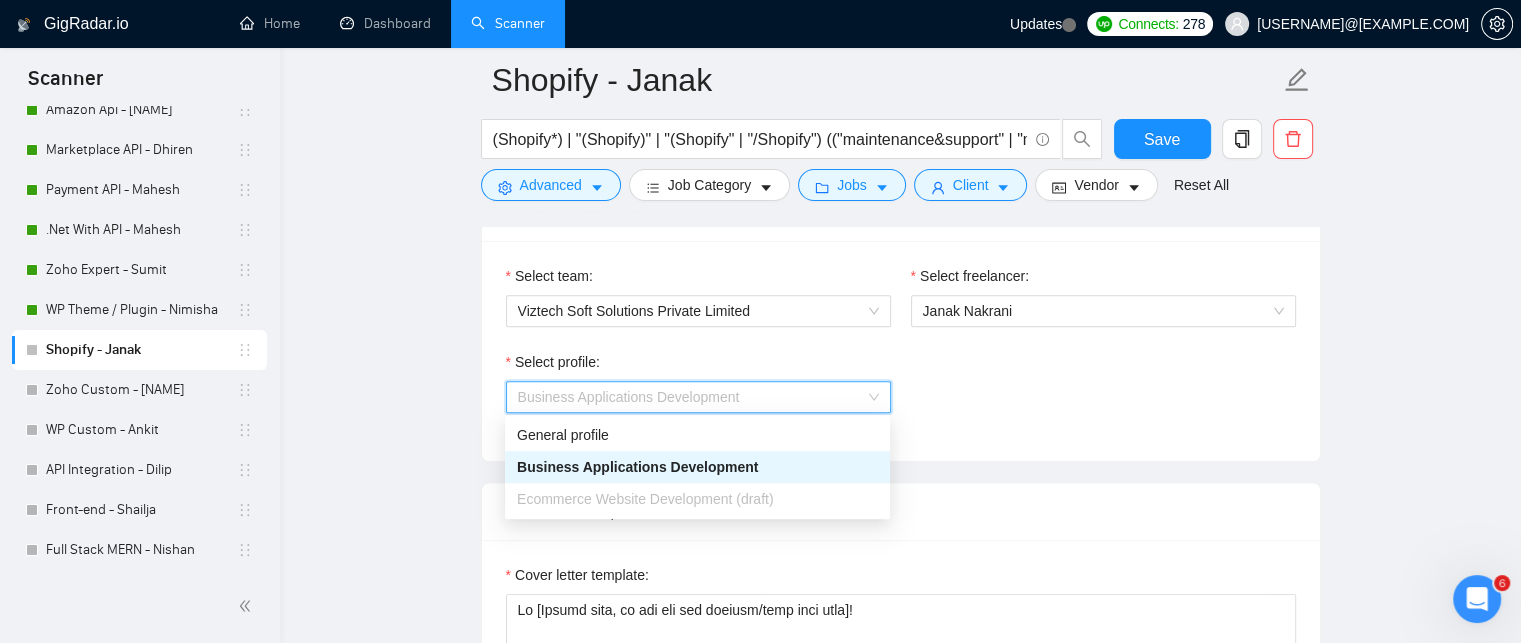 drag, startPoint x: 1162, startPoint y: 423, endPoint x: 1108, endPoint y: 423, distance: 54 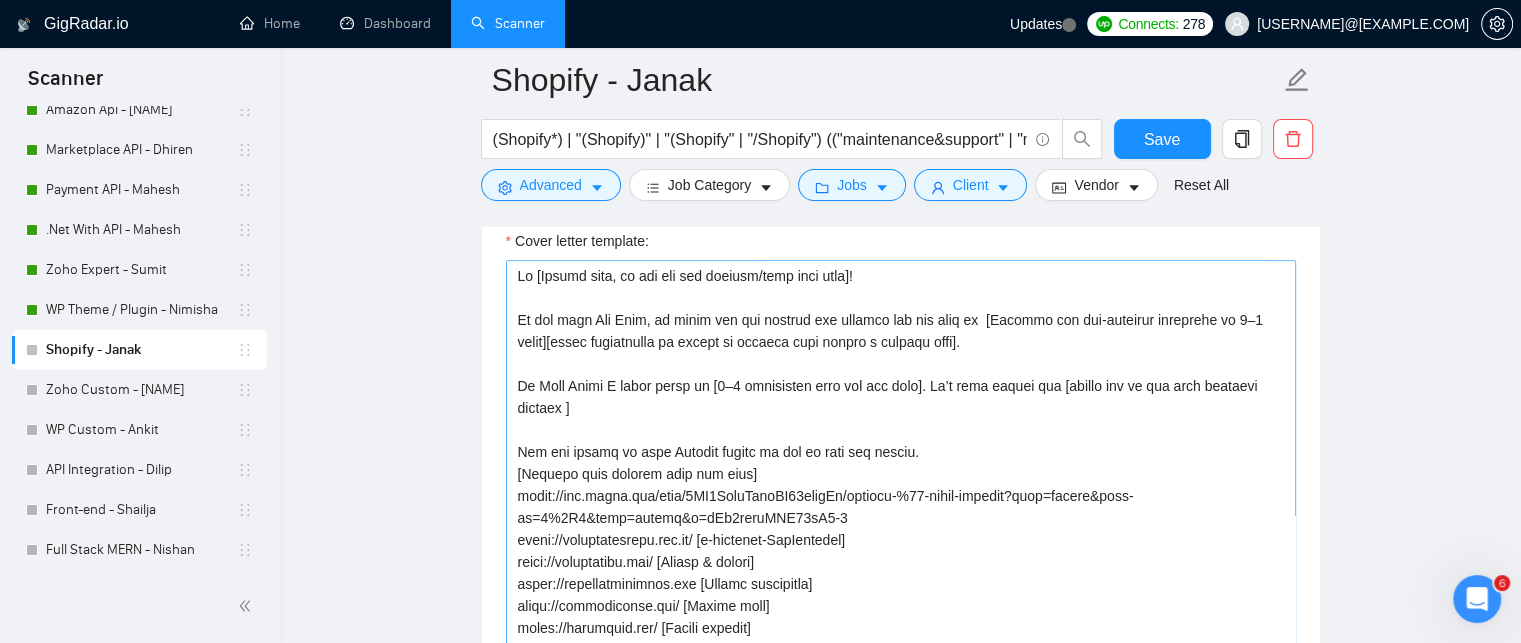 scroll, scrollTop: 1700, scrollLeft: 0, axis: vertical 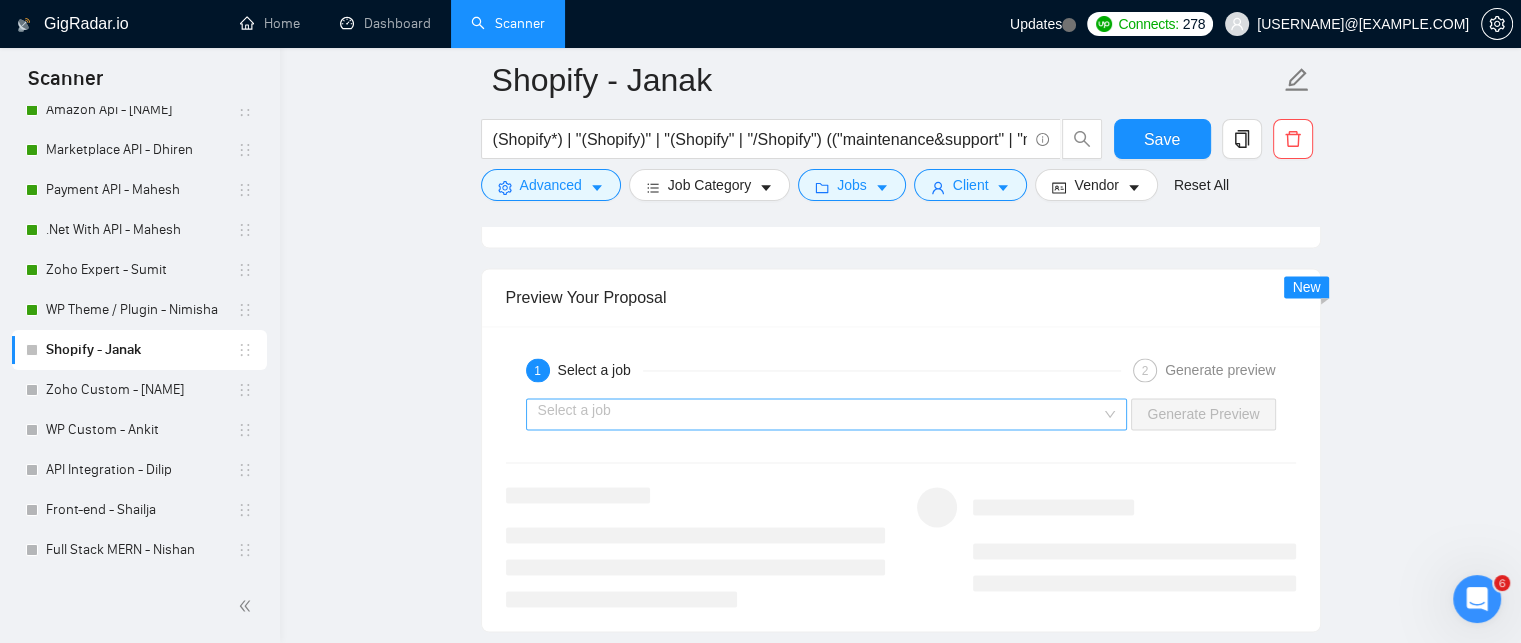 click on "Select a job" at bounding box center (827, 414) 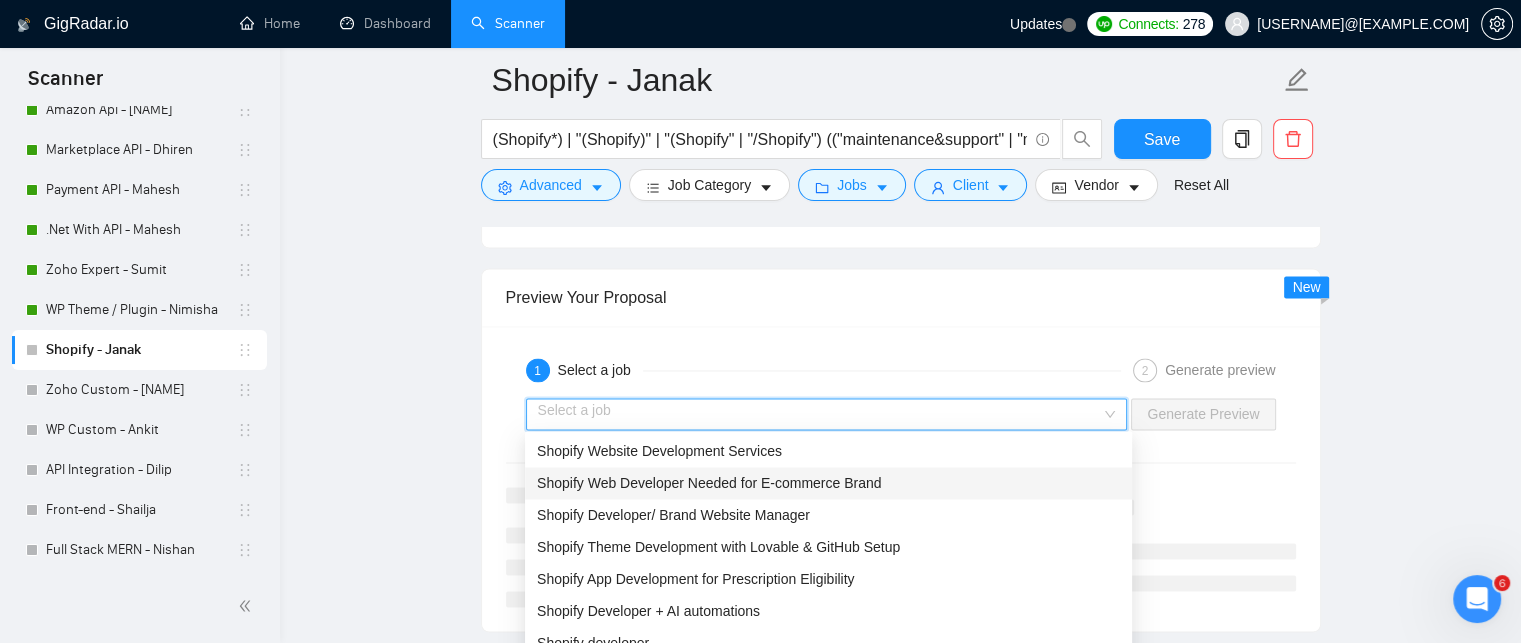 drag, startPoint x: 620, startPoint y: 481, endPoint x: 669, endPoint y: 478, distance: 49.09175 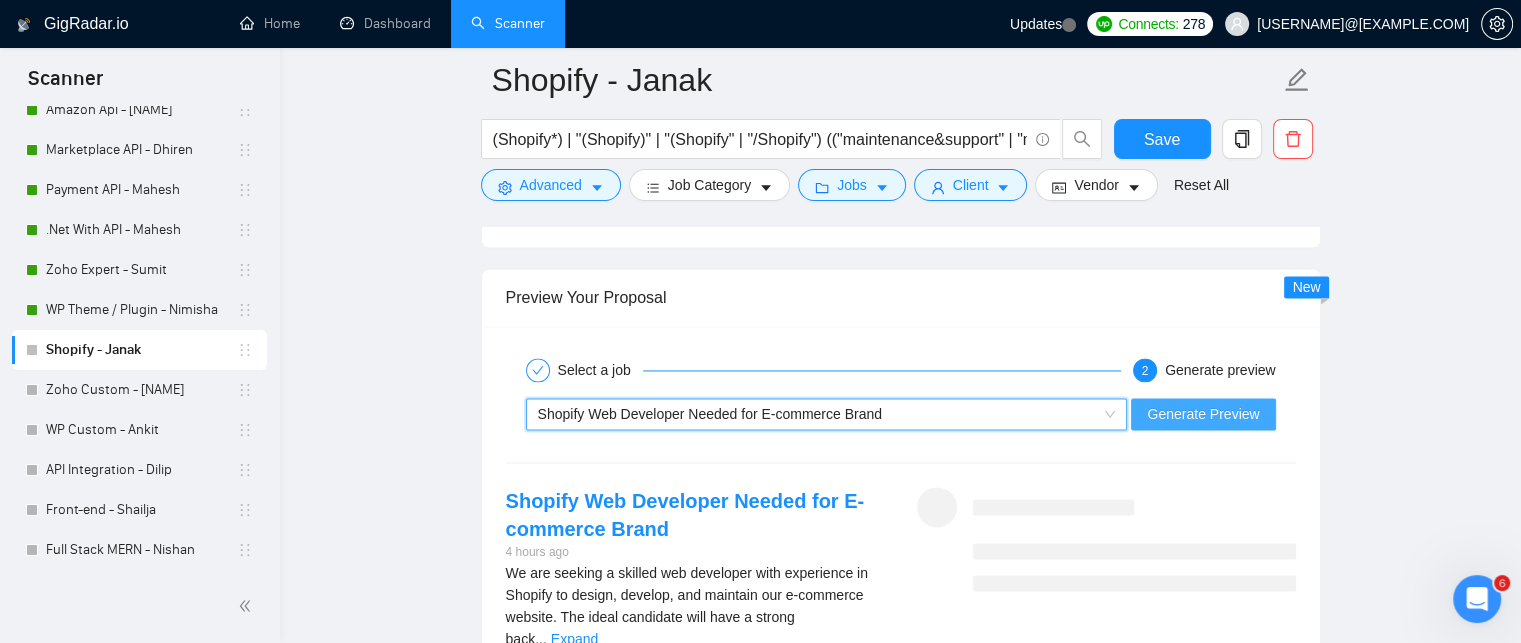 click on "Generate Preview" at bounding box center (1203, 414) 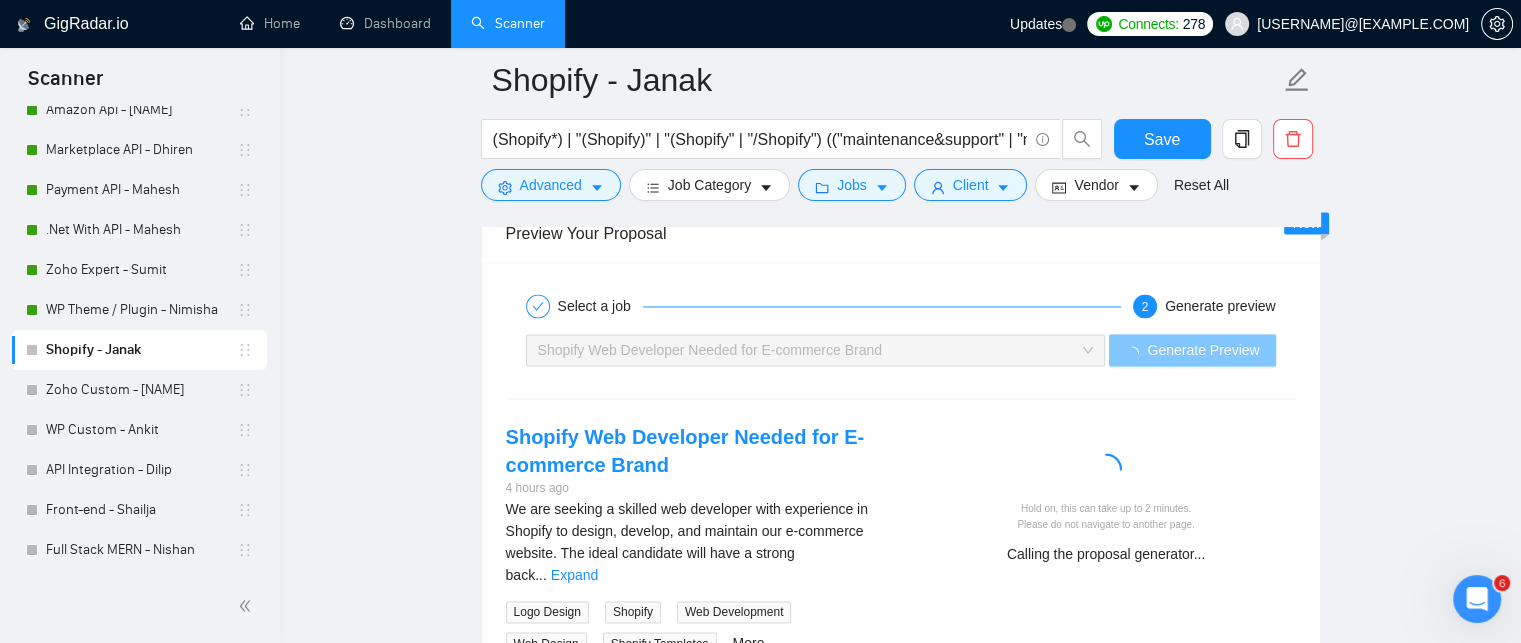 scroll, scrollTop: 3200, scrollLeft: 0, axis: vertical 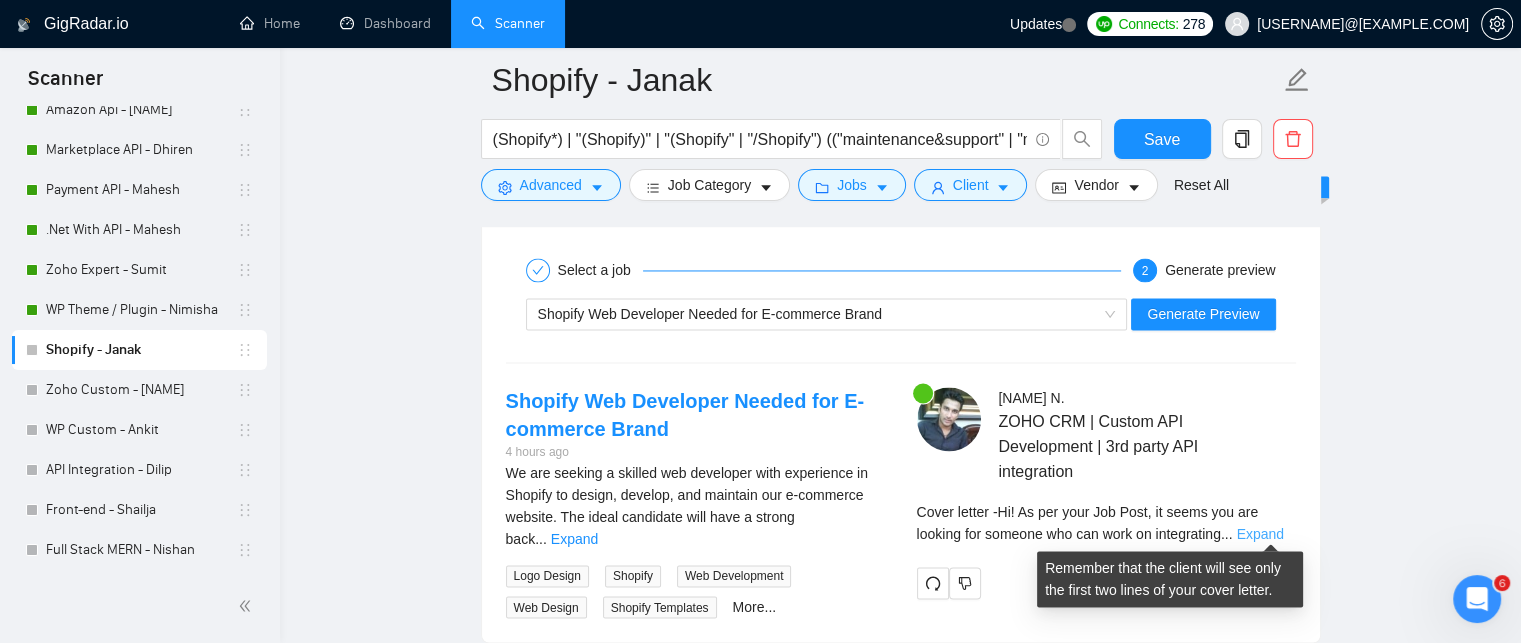 click on "Expand" at bounding box center [1259, 534] 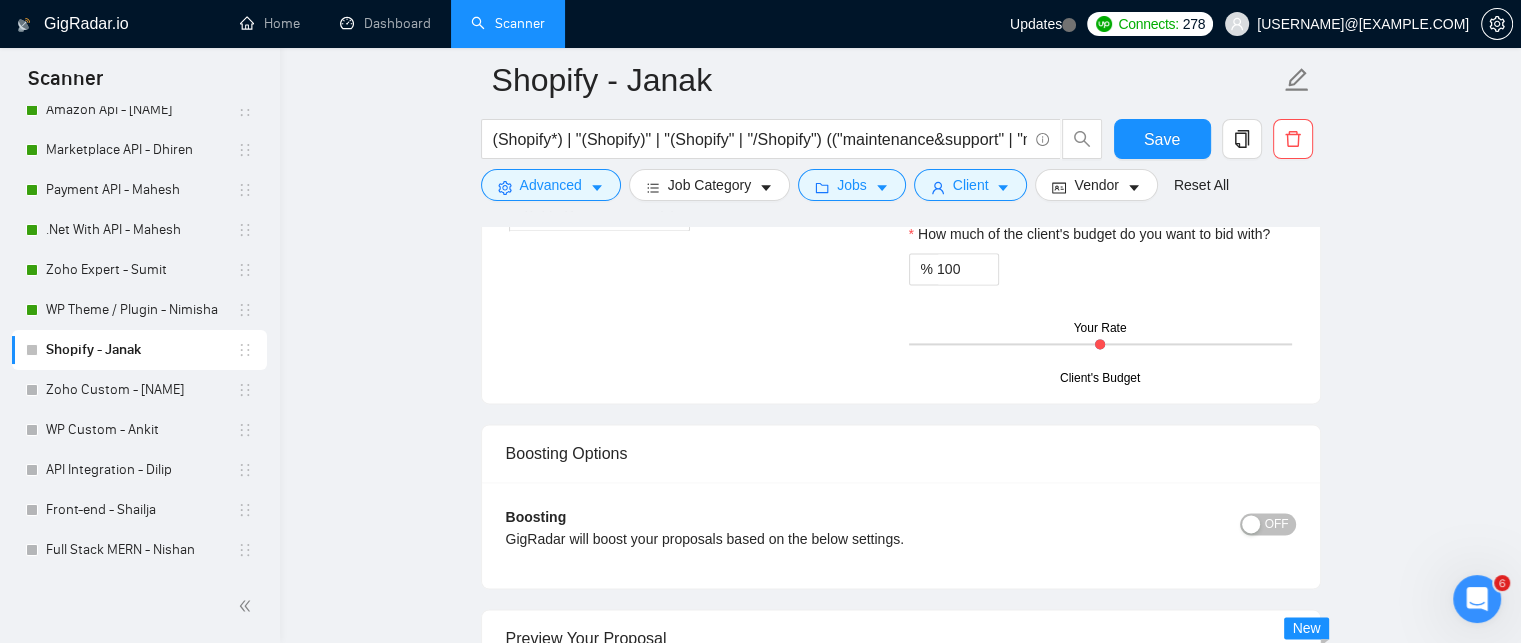 scroll, scrollTop: 2500, scrollLeft: 0, axis: vertical 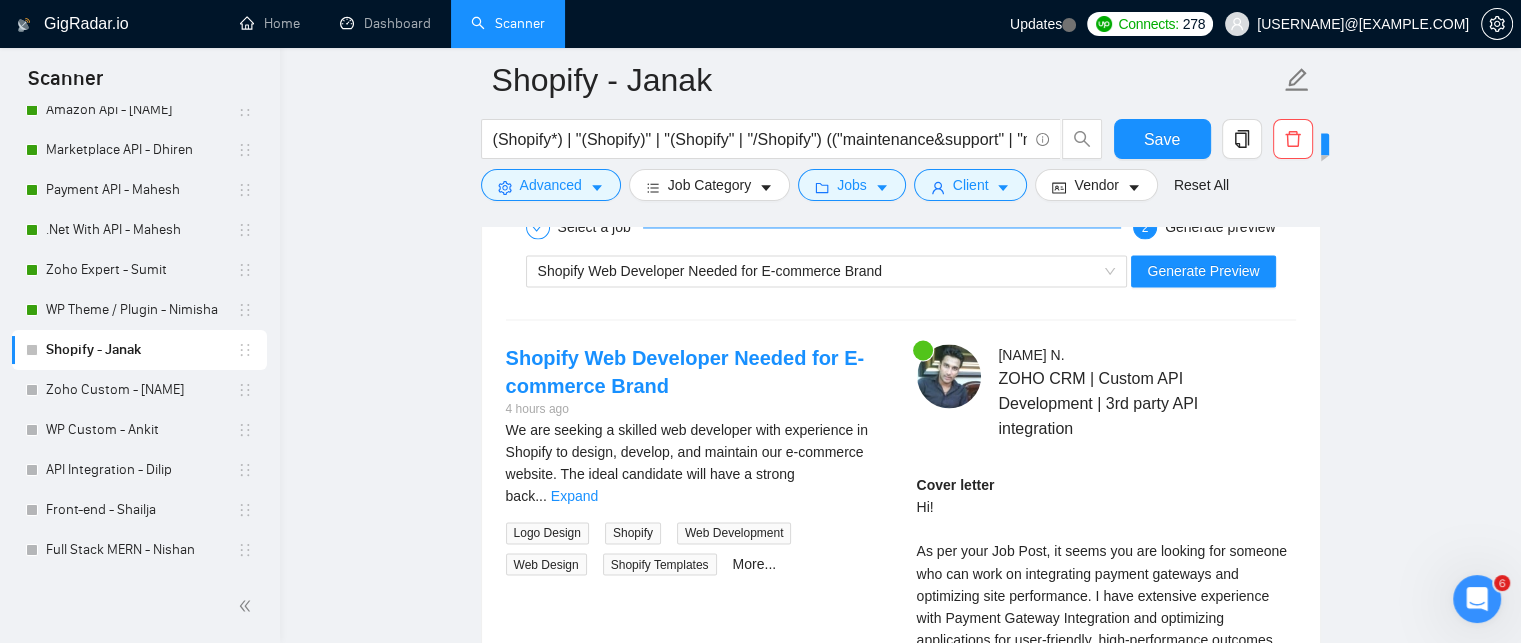 click on "Janak   N ." at bounding box center [1031, 355] 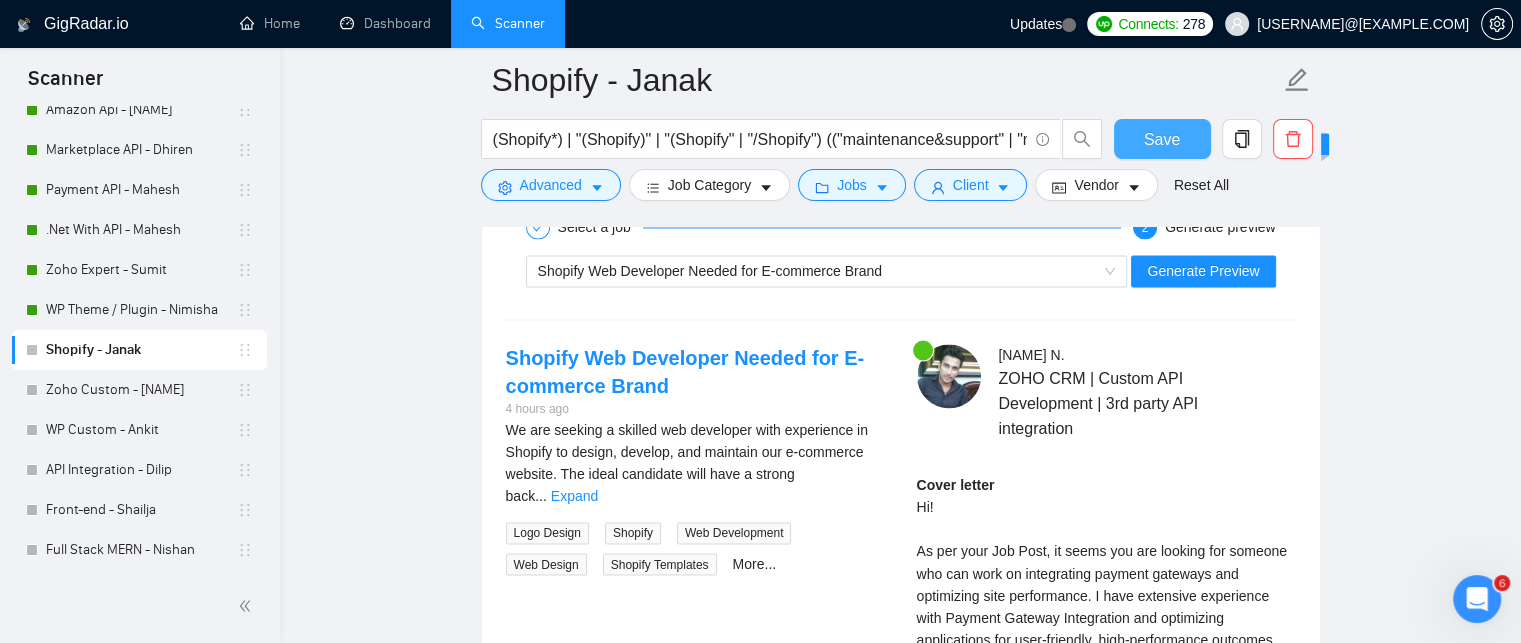 click on "Save" at bounding box center [1162, 139] 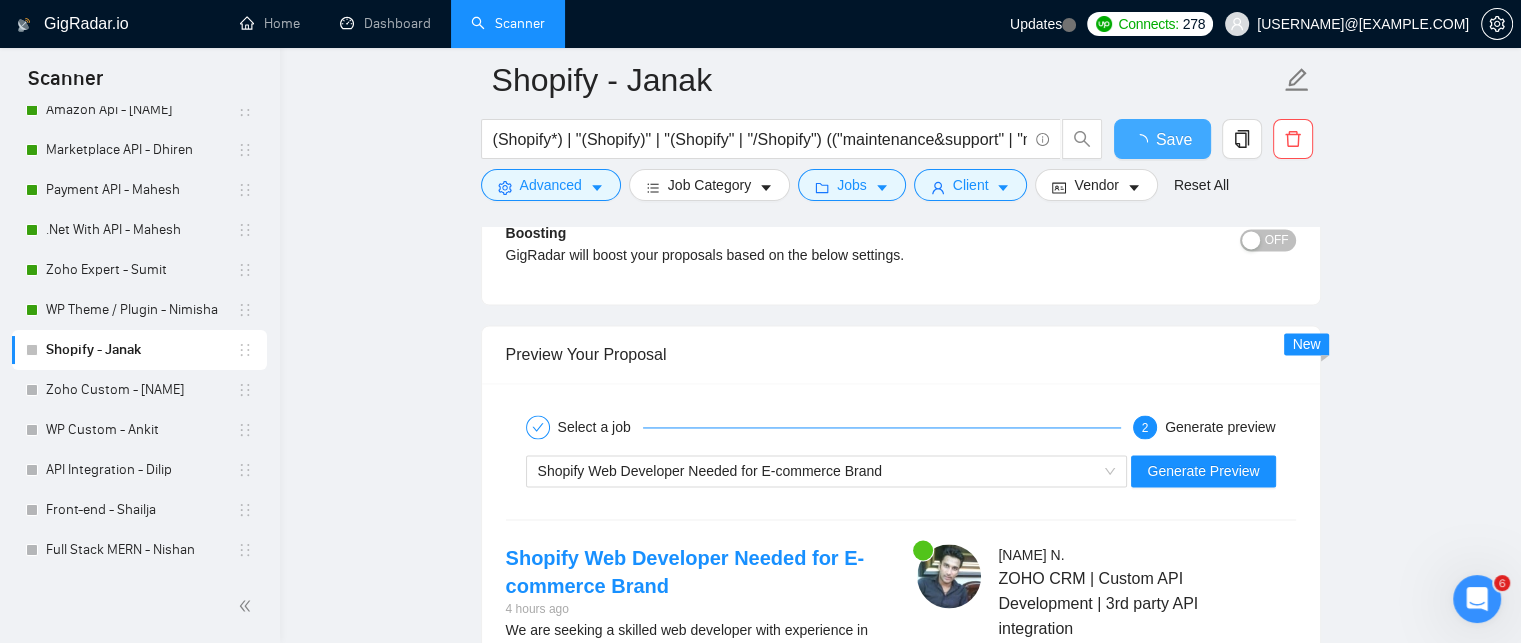 type 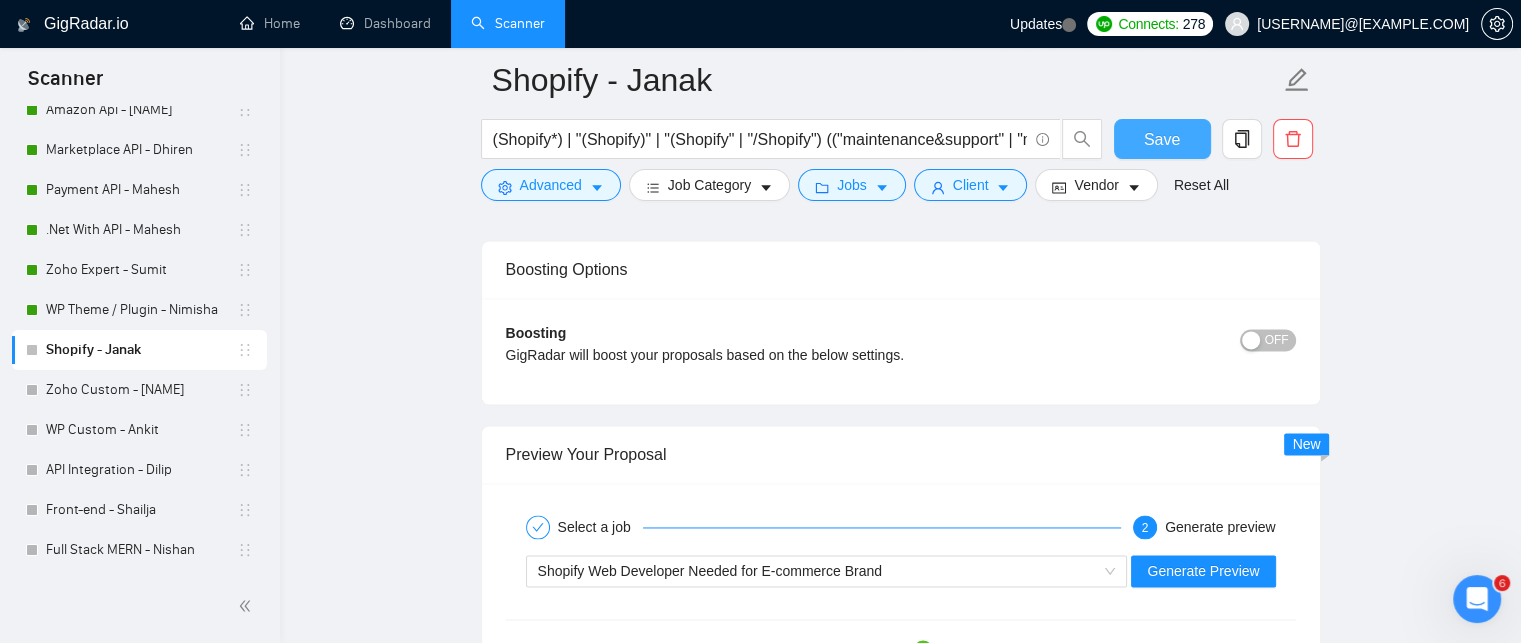 scroll, scrollTop: 3143, scrollLeft: 0, axis: vertical 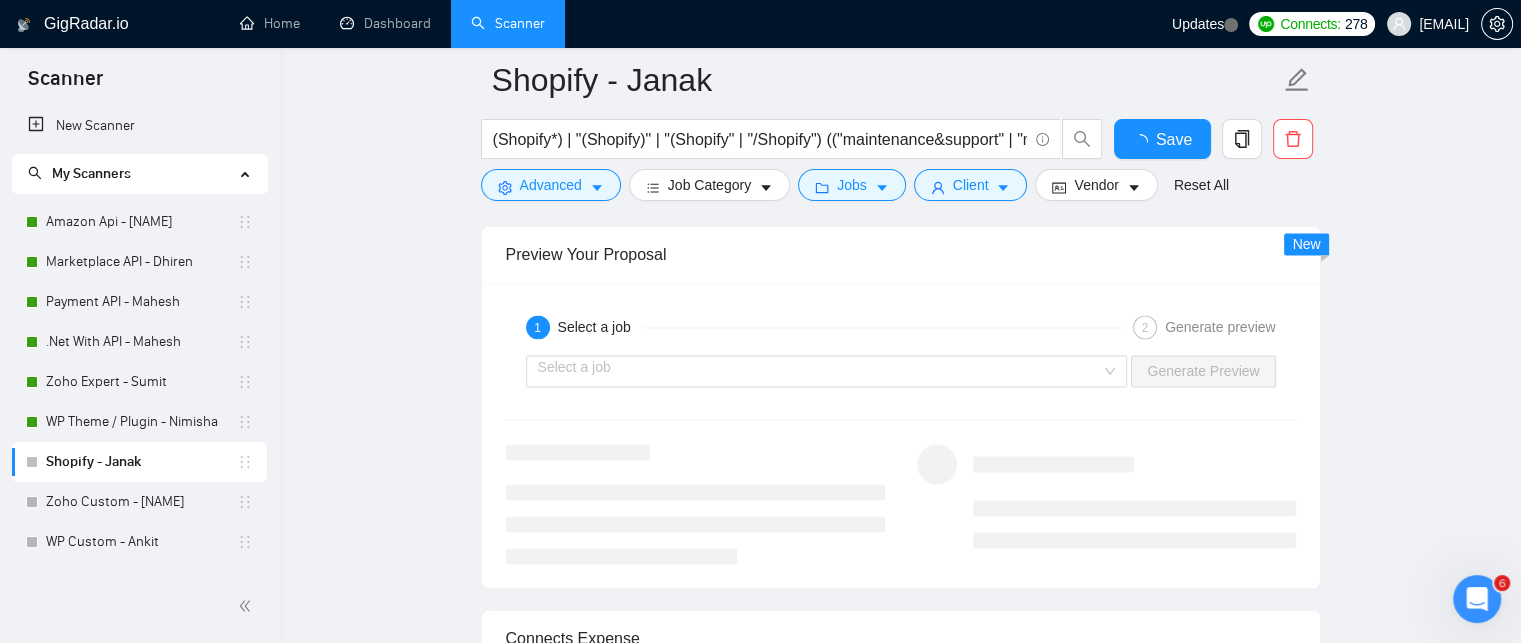 type 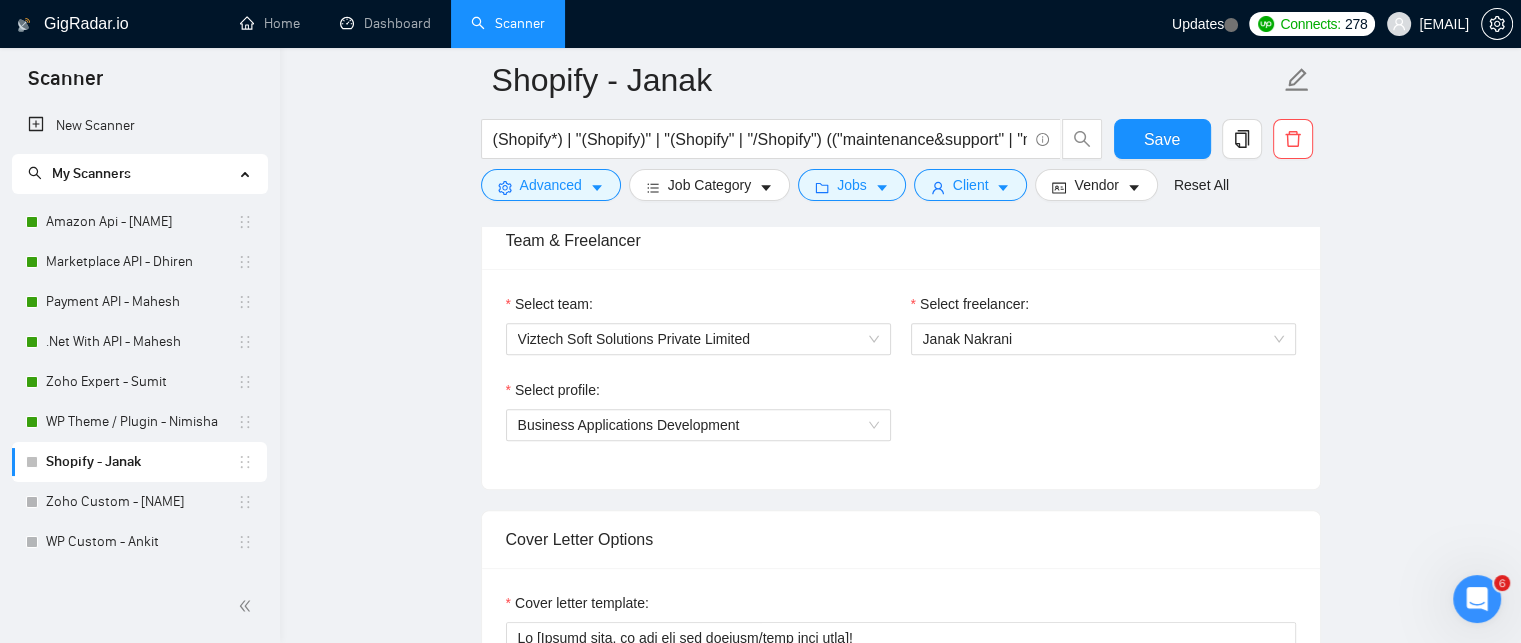 scroll, scrollTop: 1243, scrollLeft: 0, axis: vertical 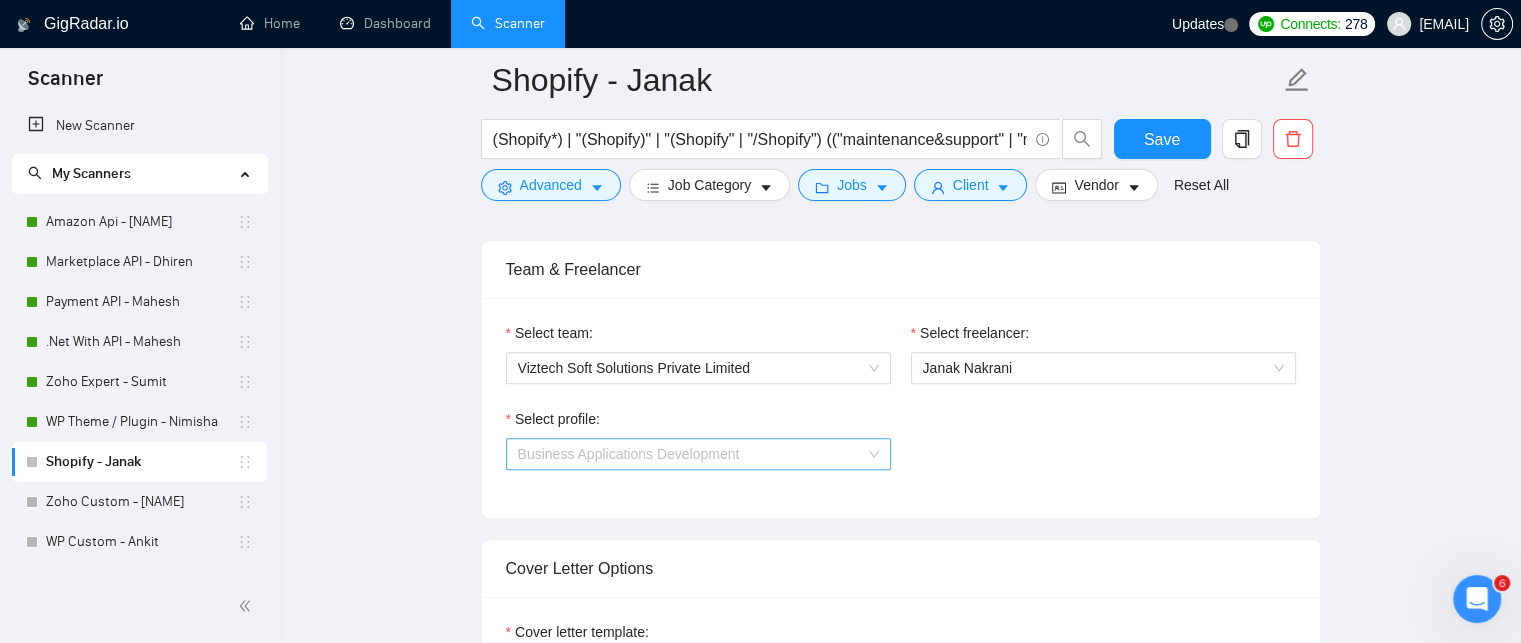 click on "Business Applications Development" at bounding box center [698, 454] 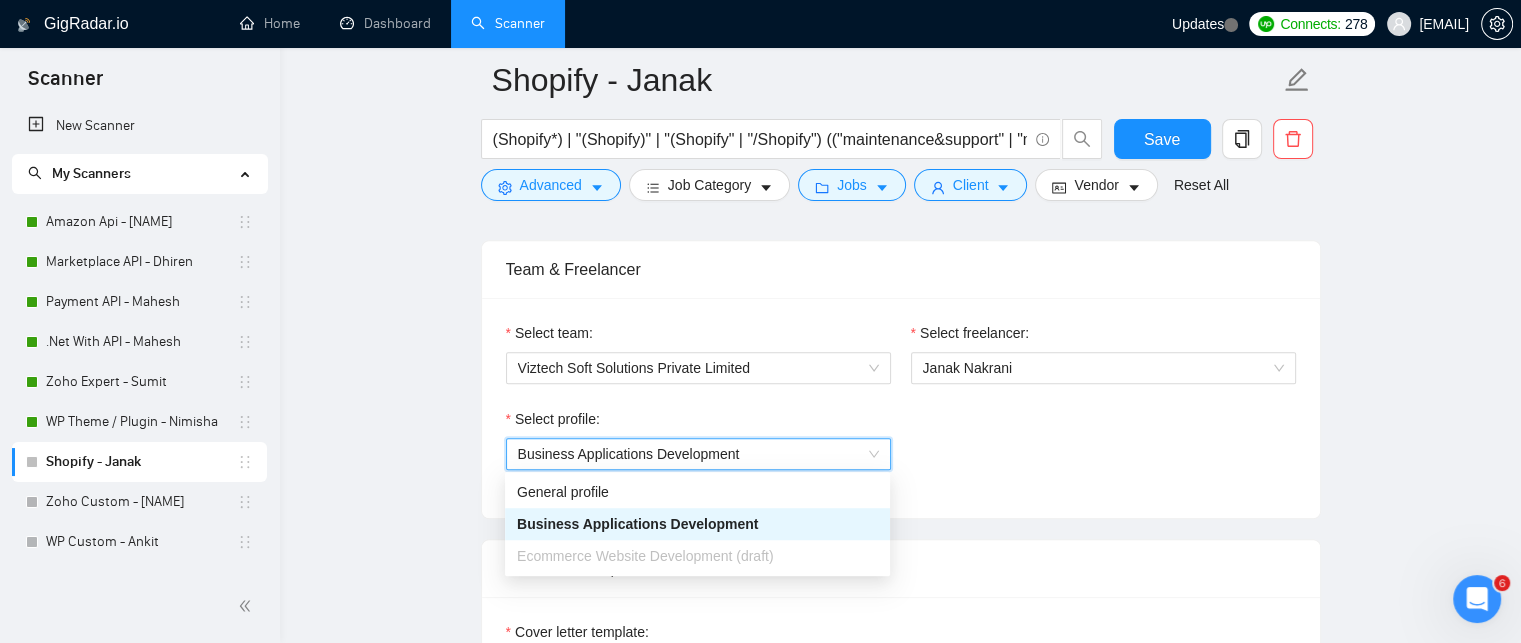 click on "Business Applications Development" at bounding box center (698, 454) 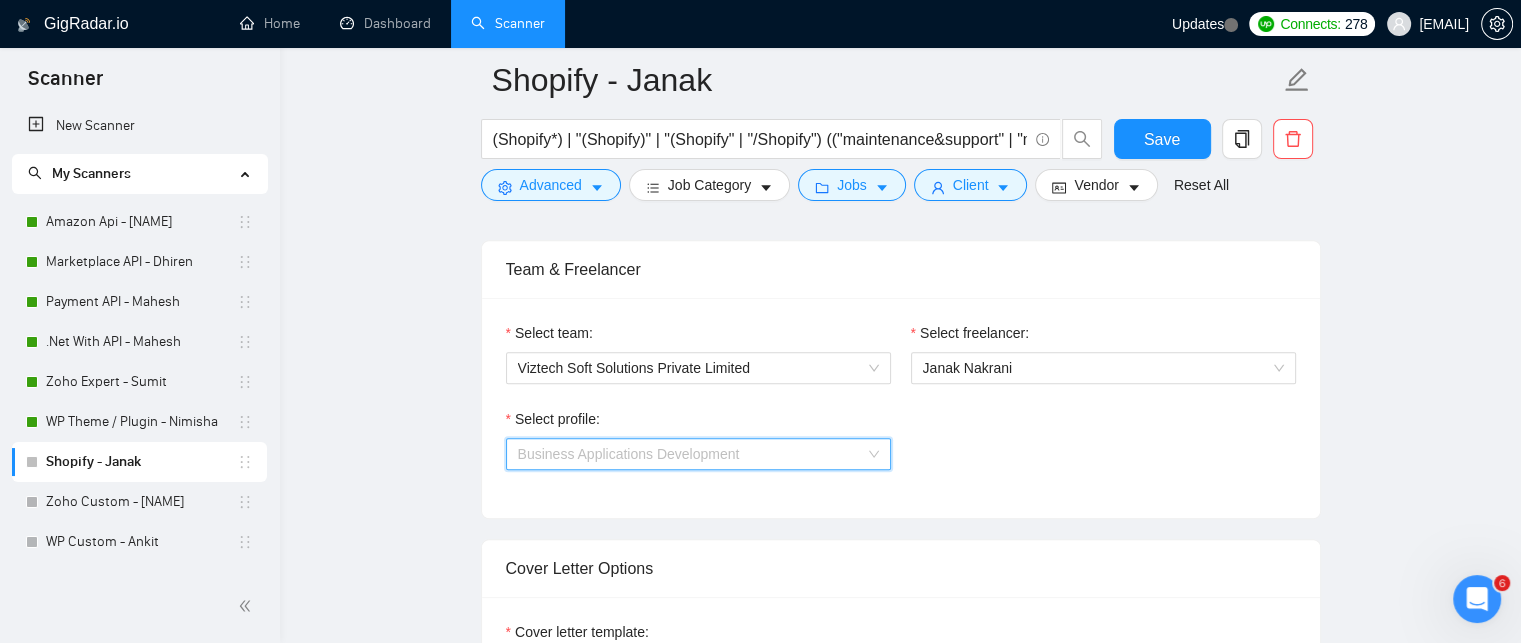 click on "Business Applications Development" at bounding box center (698, 454) 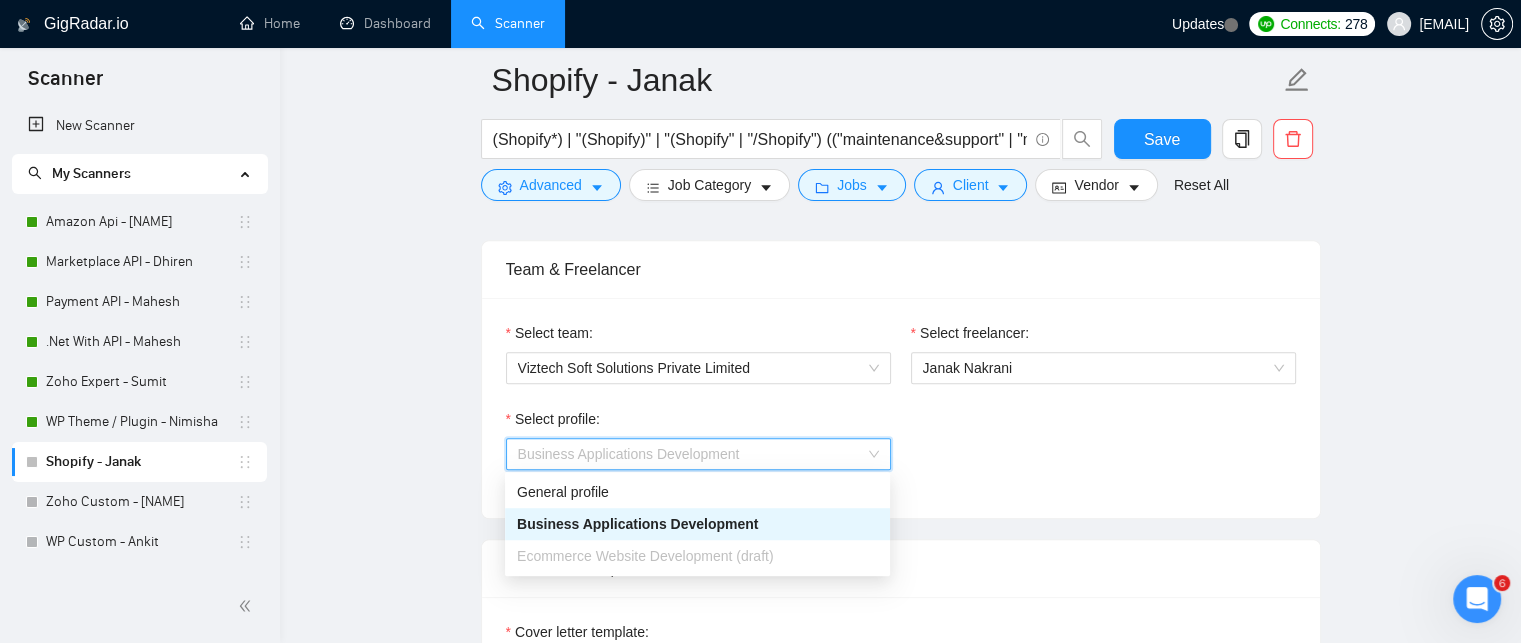 click on "Business Applications Development" at bounding box center [698, 454] 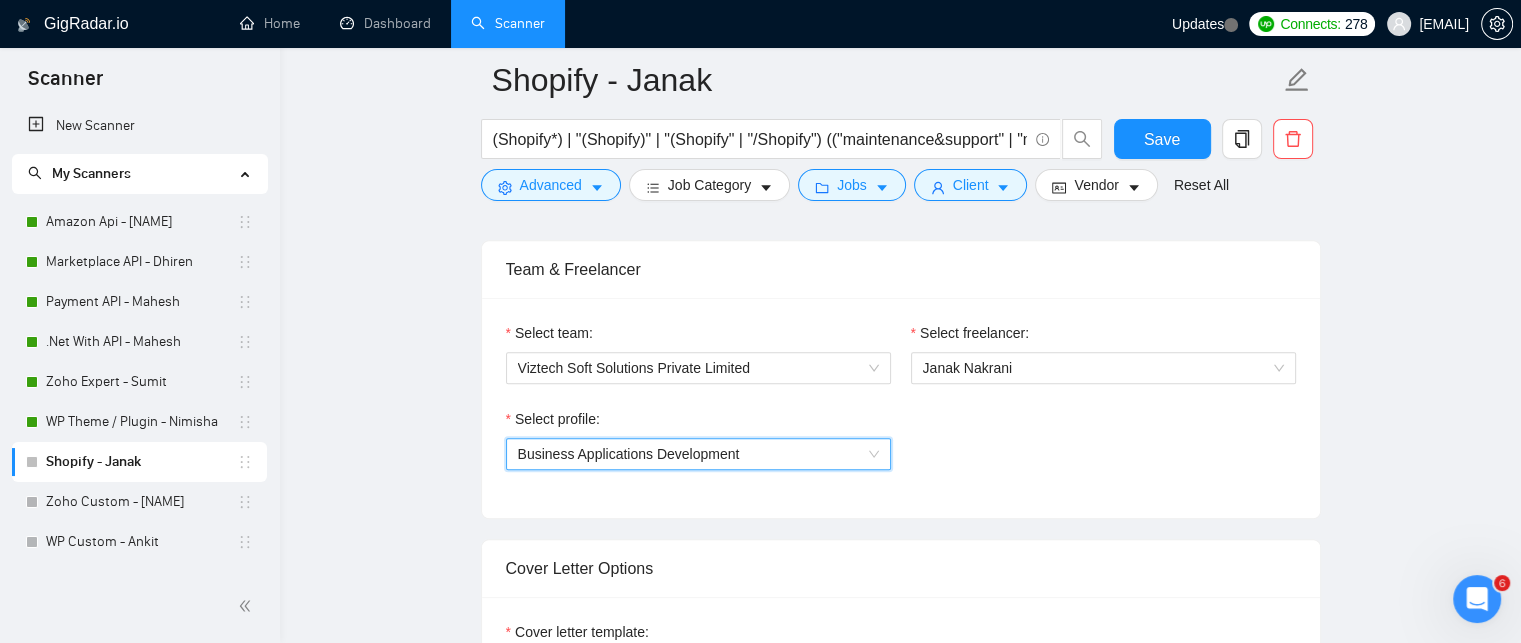 click on "Select profile: [NUMBER] Business Applications Development" at bounding box center [901, 451] 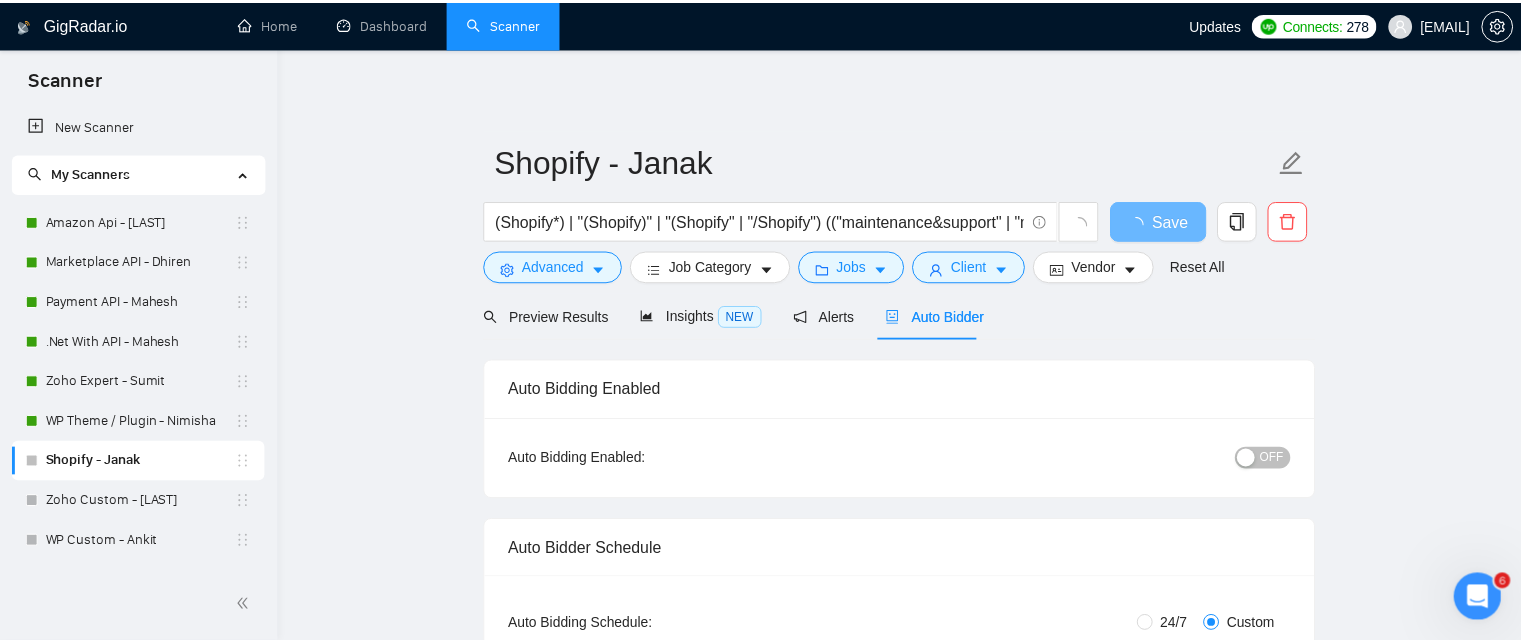 scroll, scrollTop: 71, scrollLeft: 0, axis: vertical 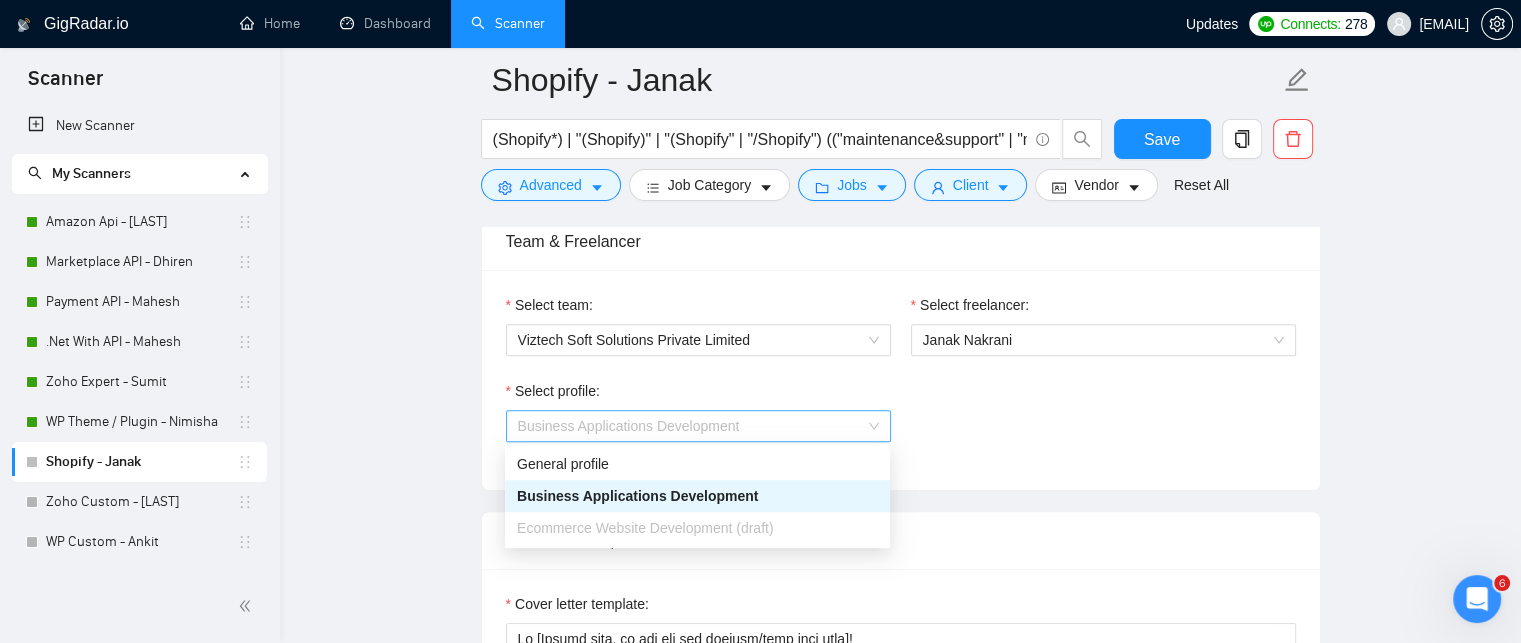 click on "Business Applications Development" at bounding box center [698, 426] 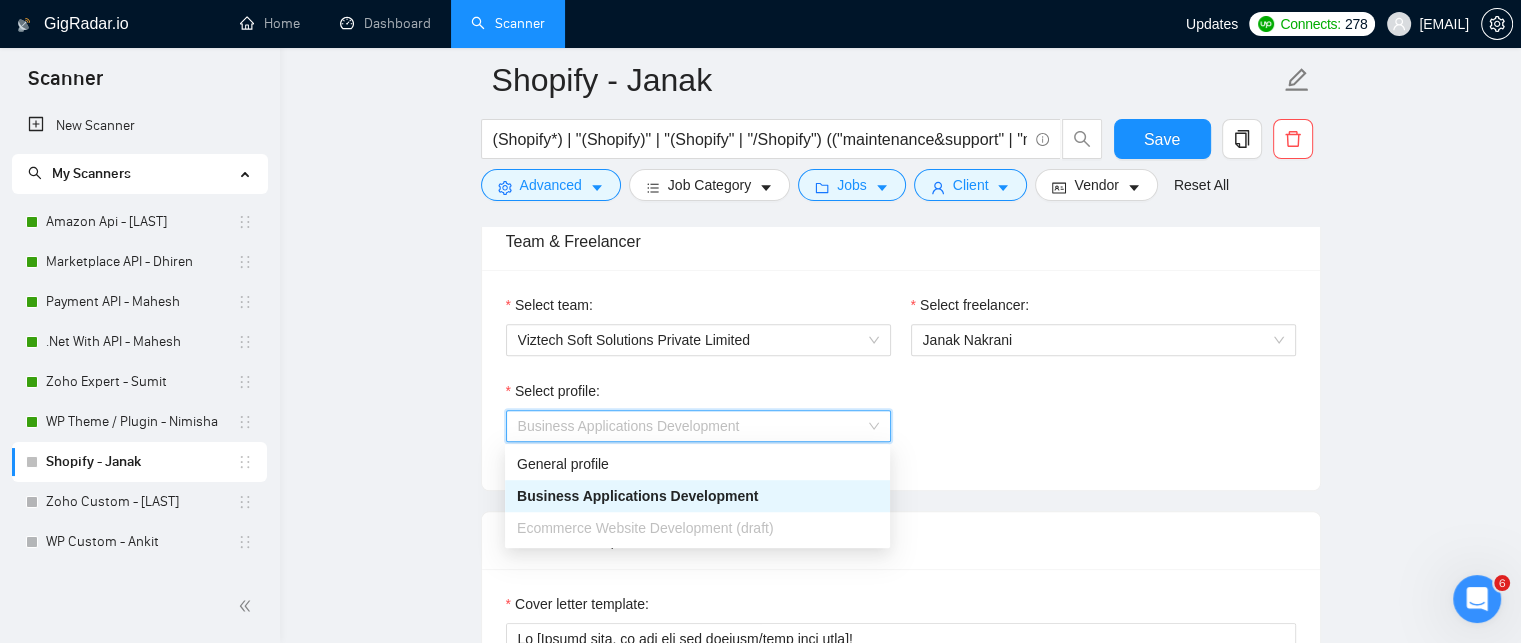 click on "Business Applications Development" at bounding box center [698, 426] 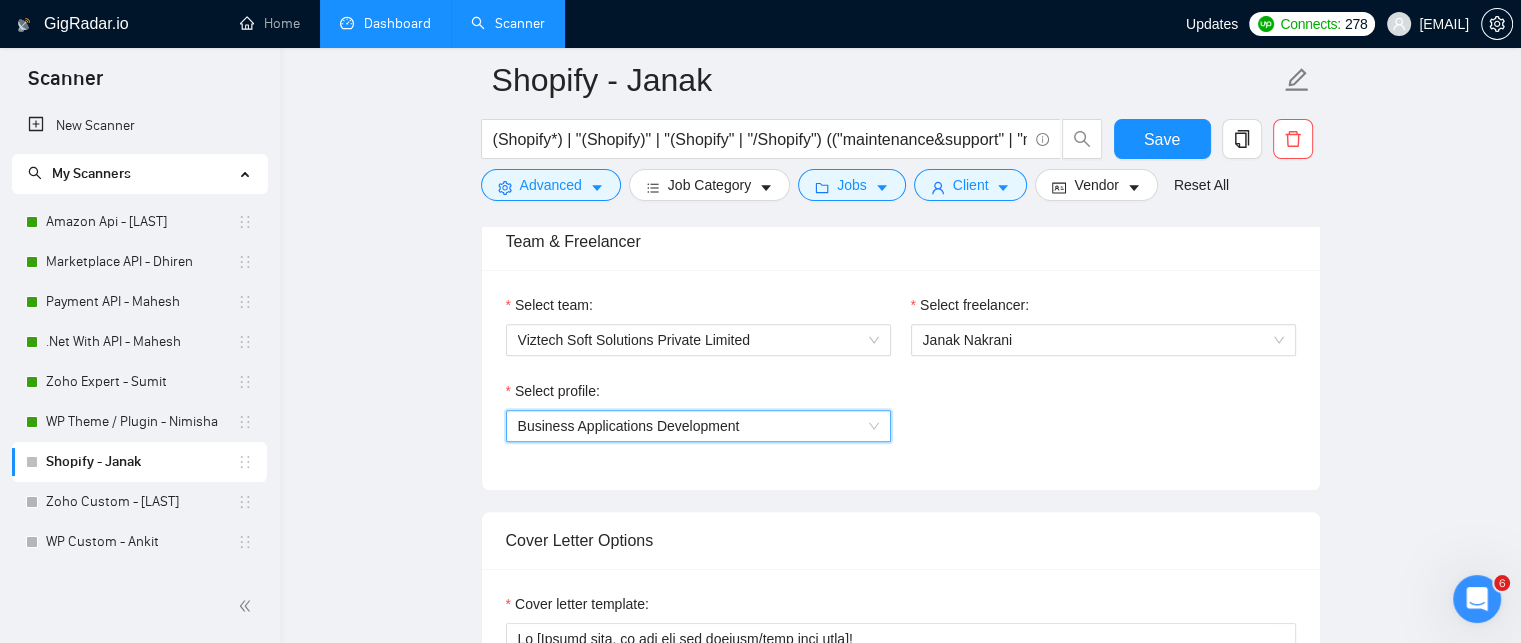 click on "Dashboard" at bounding box center [385, 23] 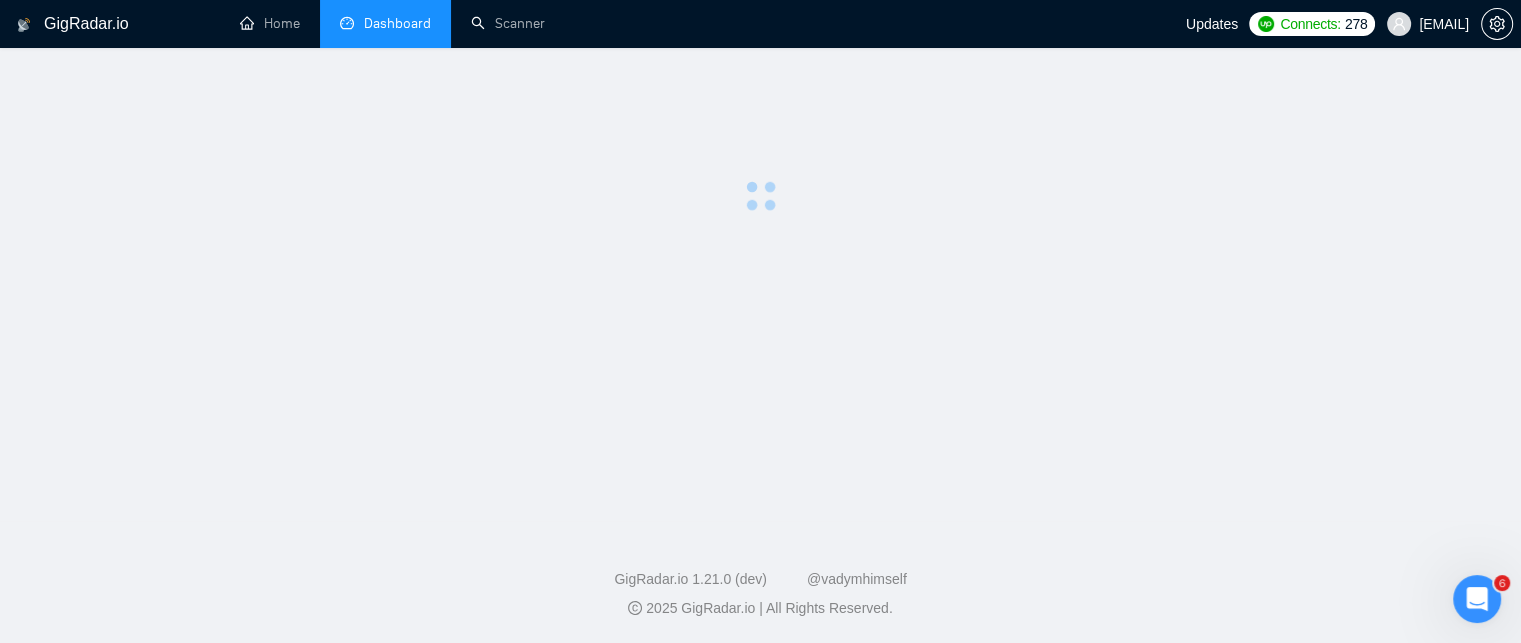 scroll, scrollTop: 0, scrollLeft: 0, axis: both 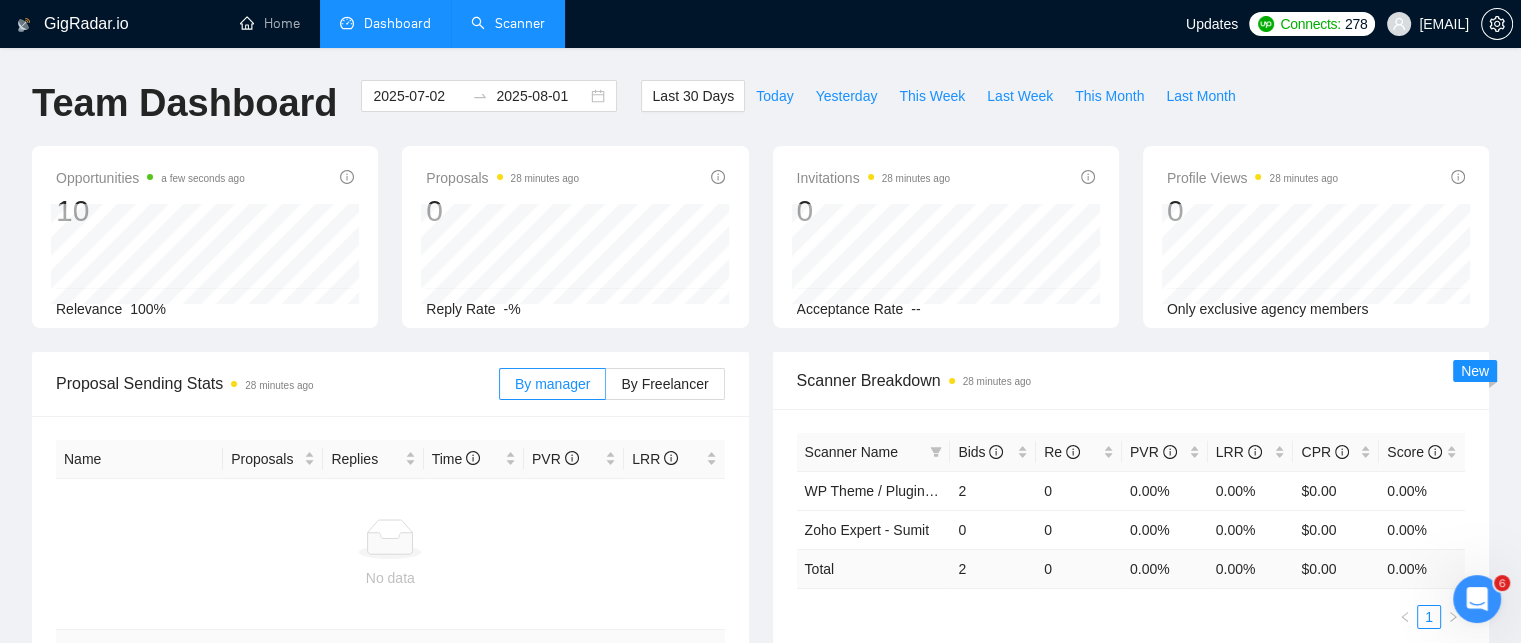 click on "Scanner" at bounding box center [508, 23] 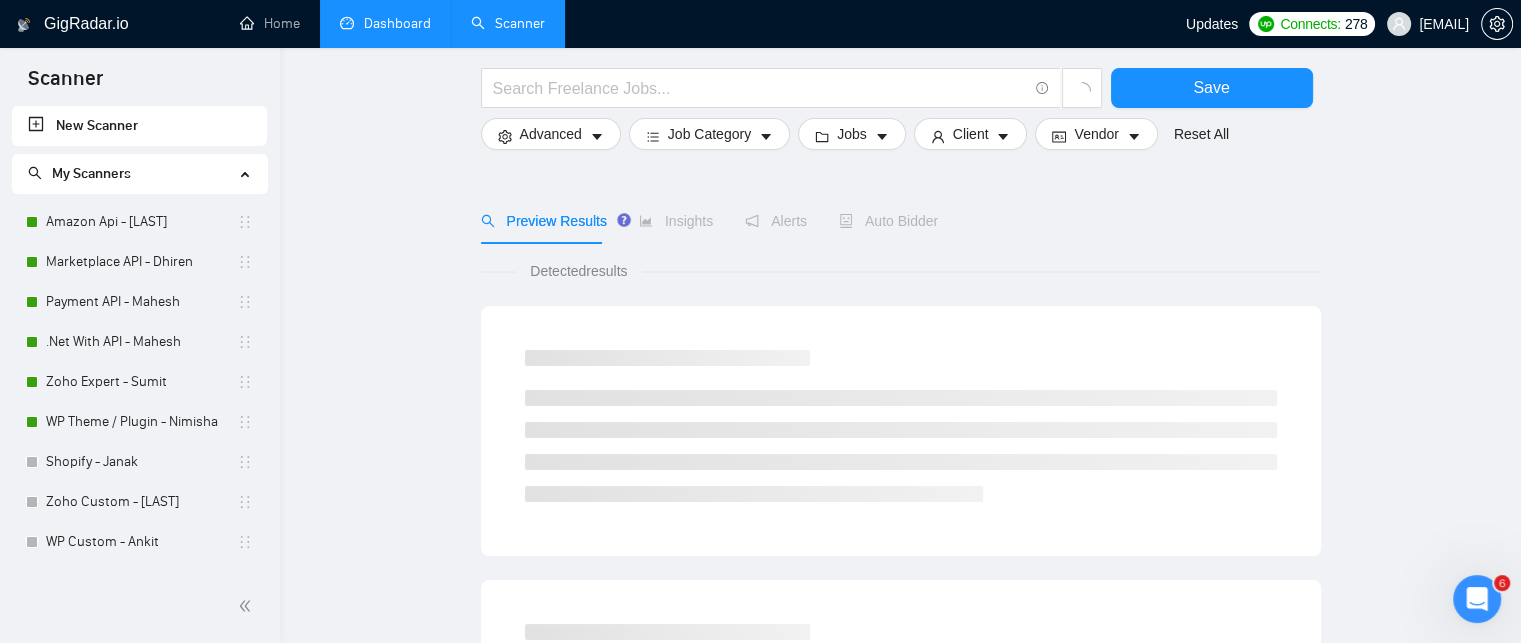scroll, scrollTop: 100, scrollLeft: 0, axis: vertical 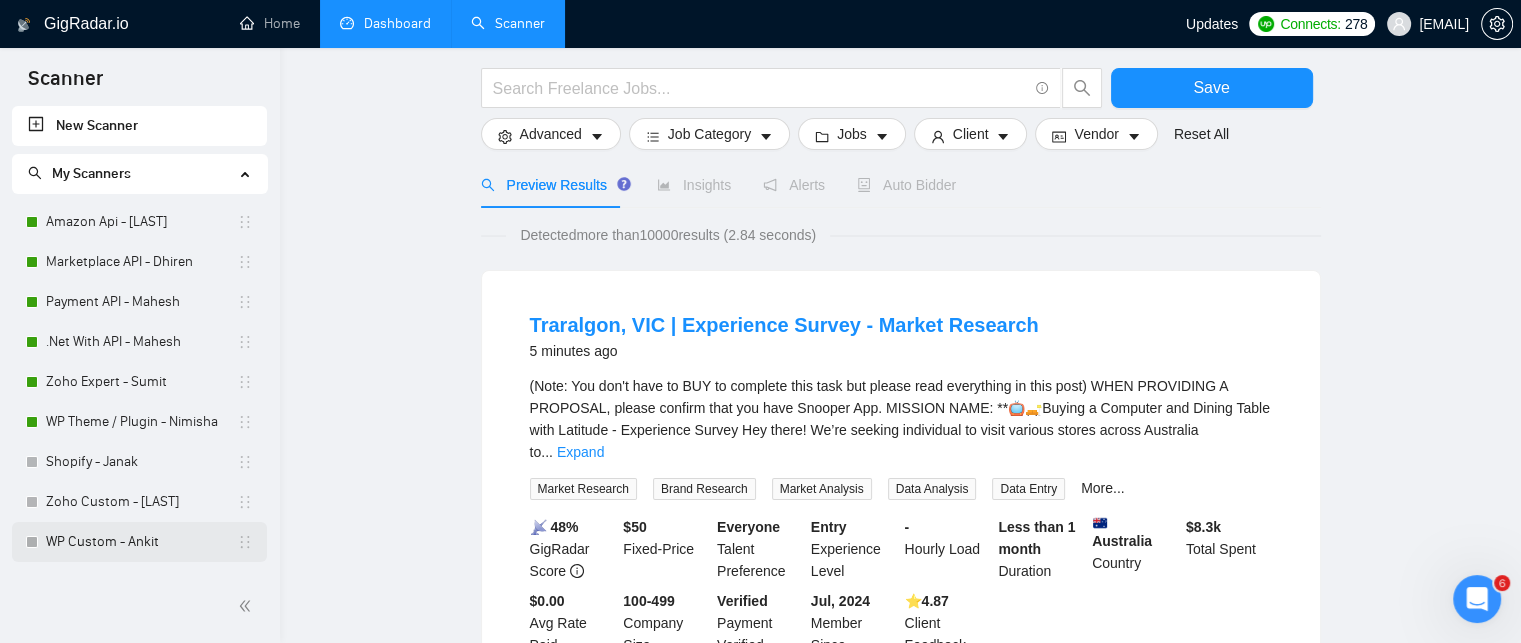 click on "WP Custom - Ankit" at bounding box center (141, 542) 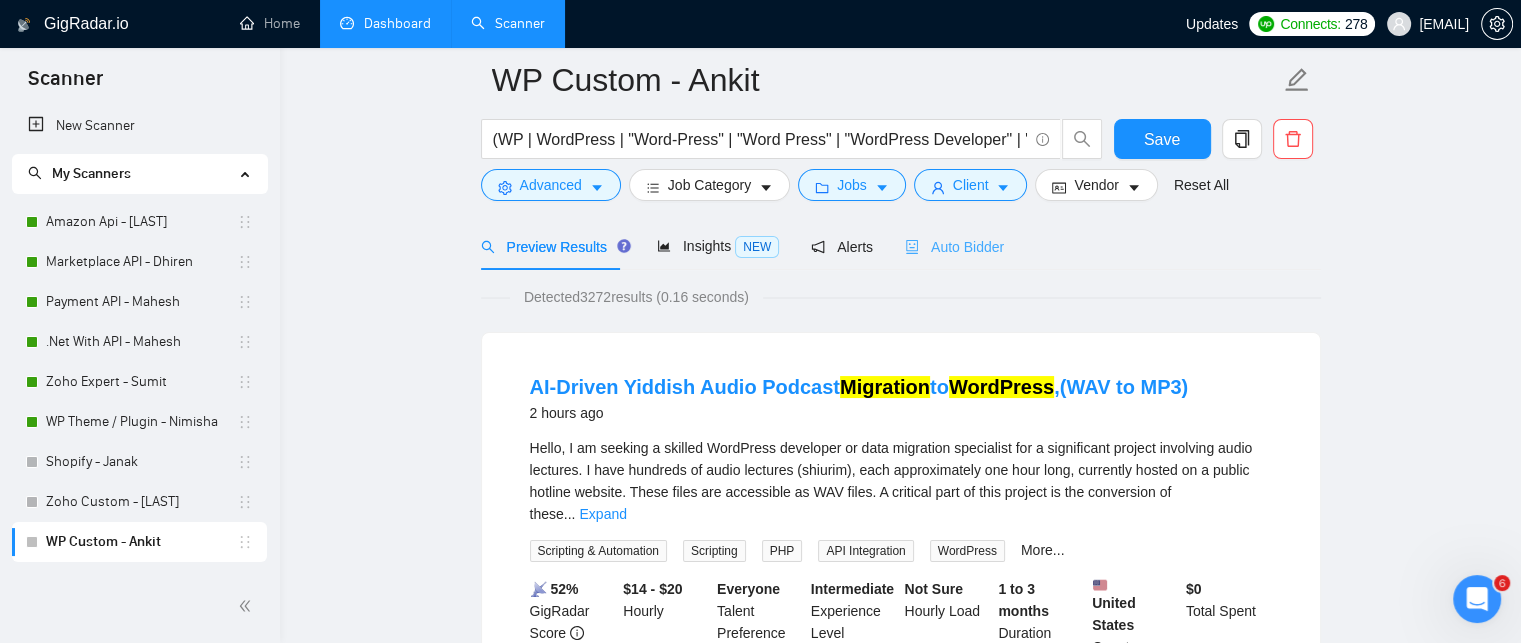 scroll, scrollTop: 0, scrollLeft: 0, axis: both 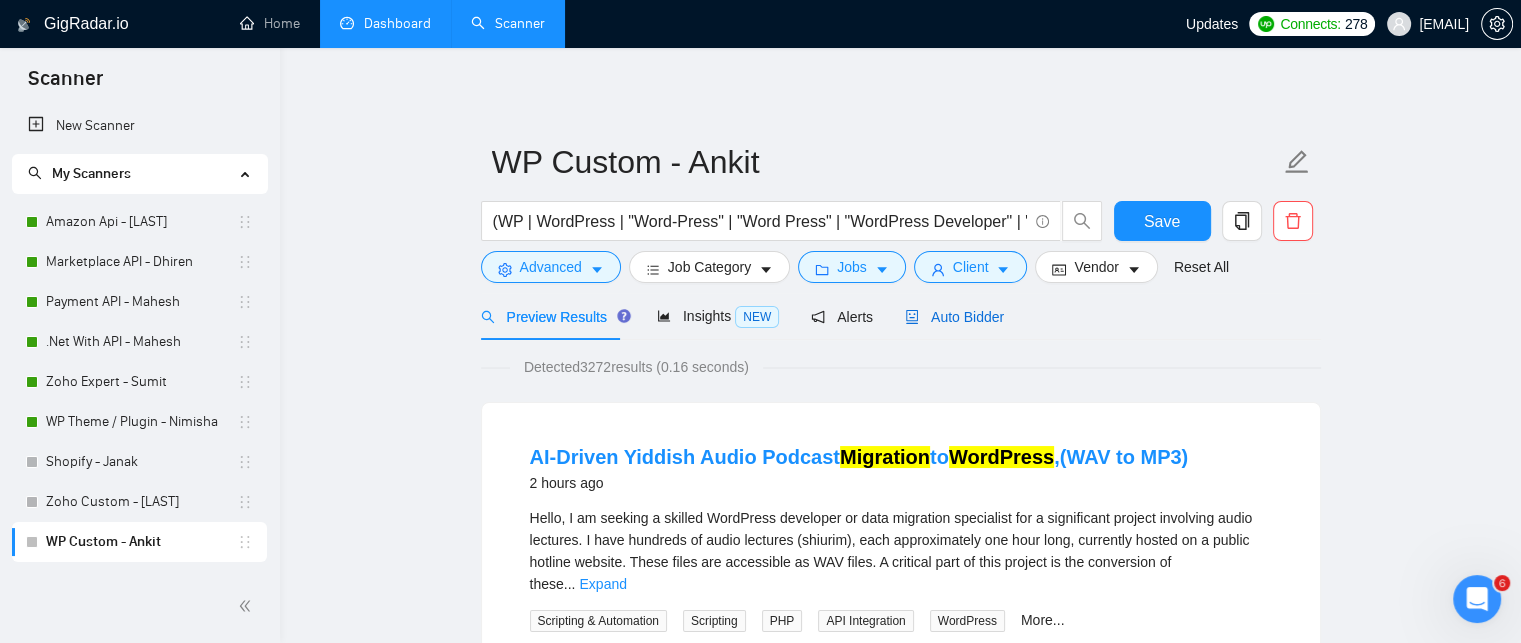 click on "Auto Bidder" at bounding box center (954, 317) 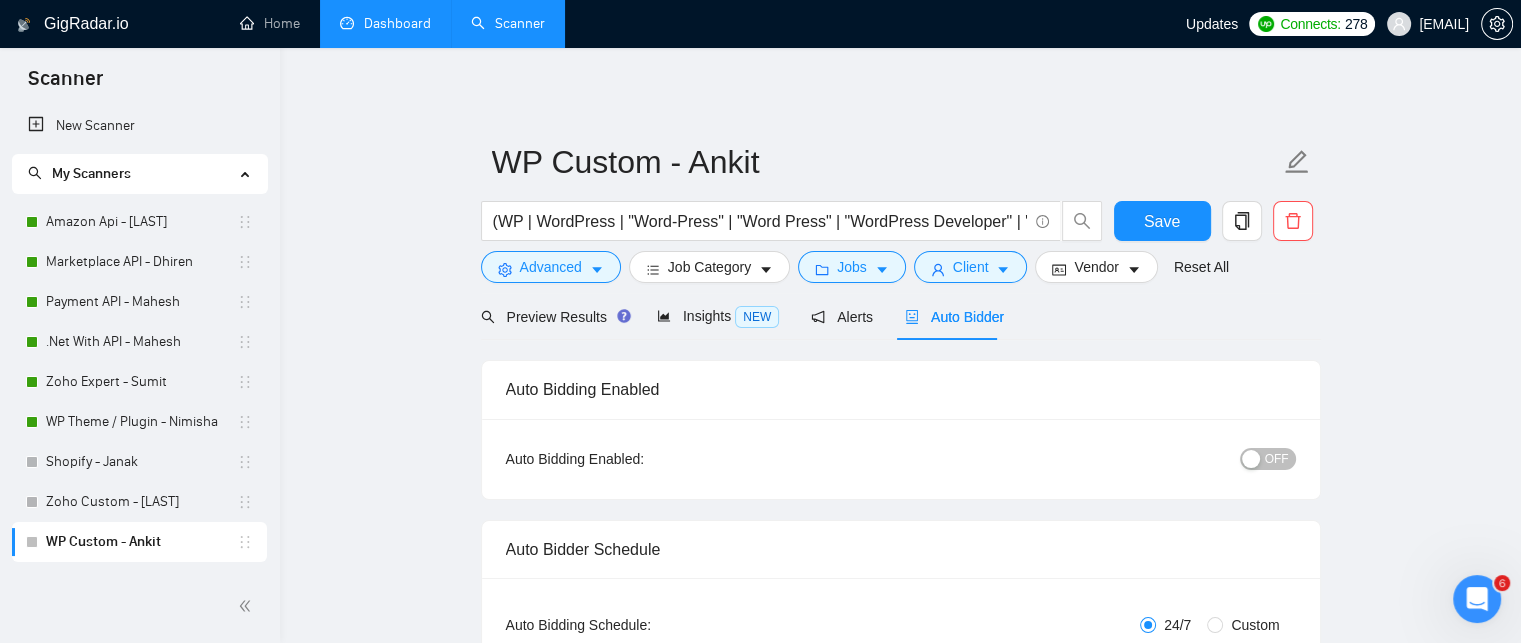 type 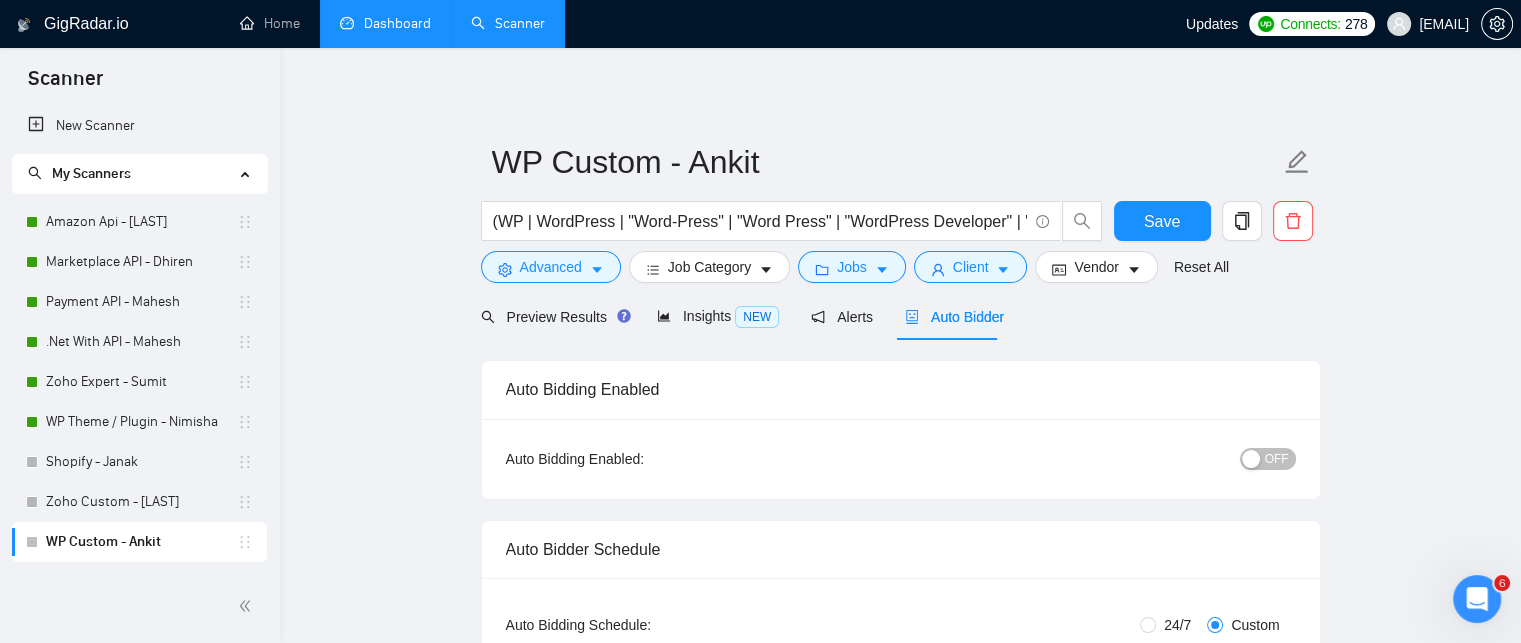 type 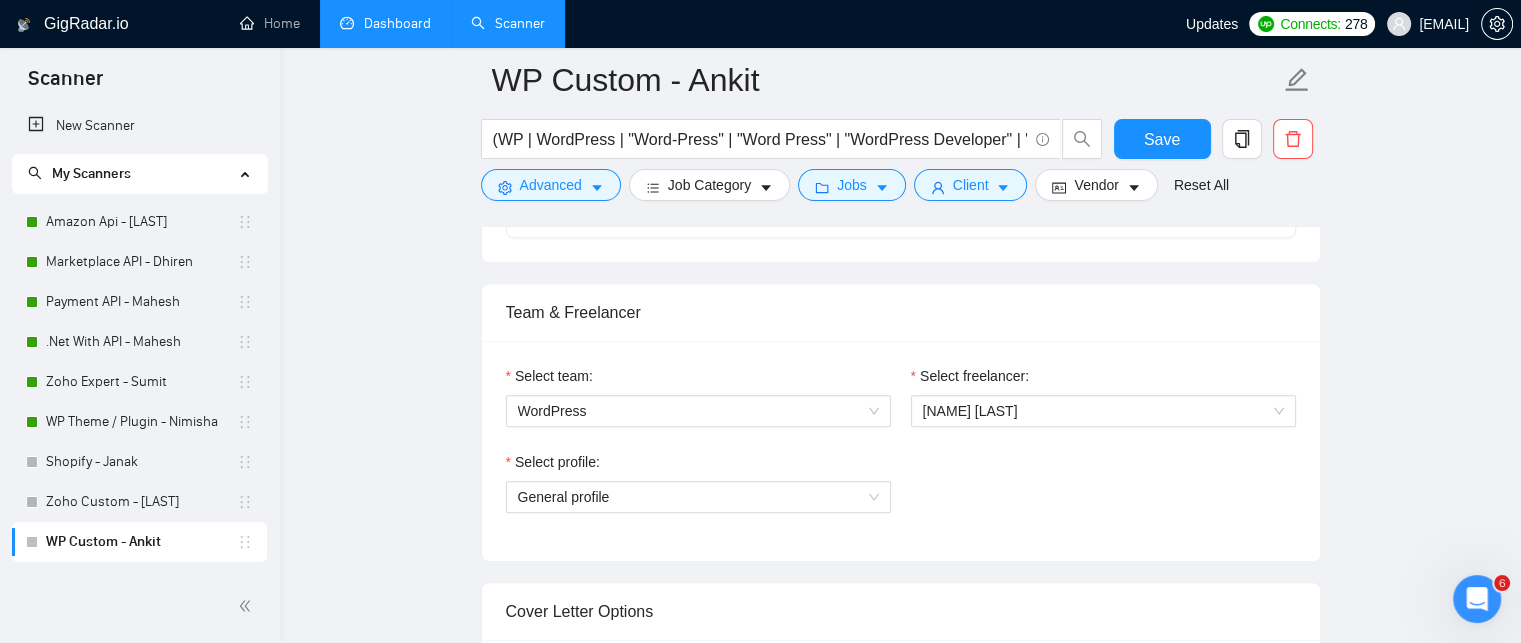 scroll, scrollTop: 1300, scrollLeft: 0, axis: vertical 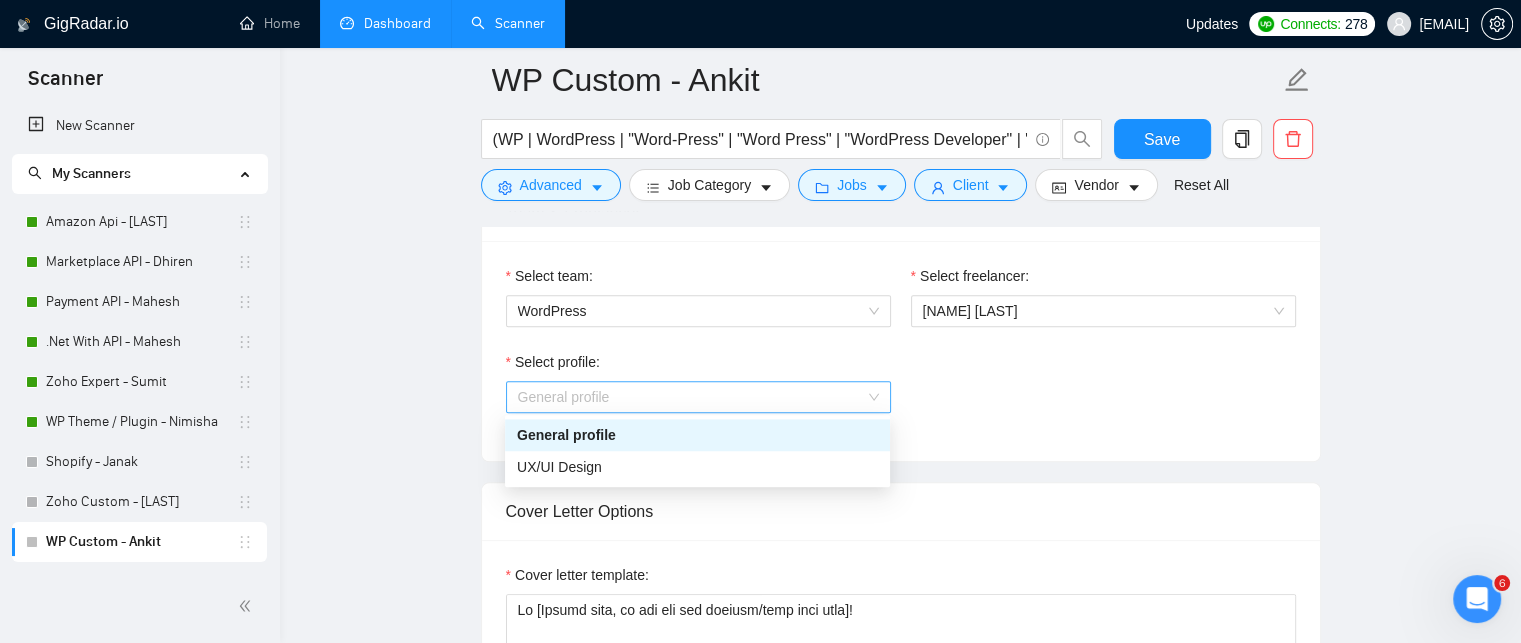 click on "General profile" at bounding box center (698, 397) 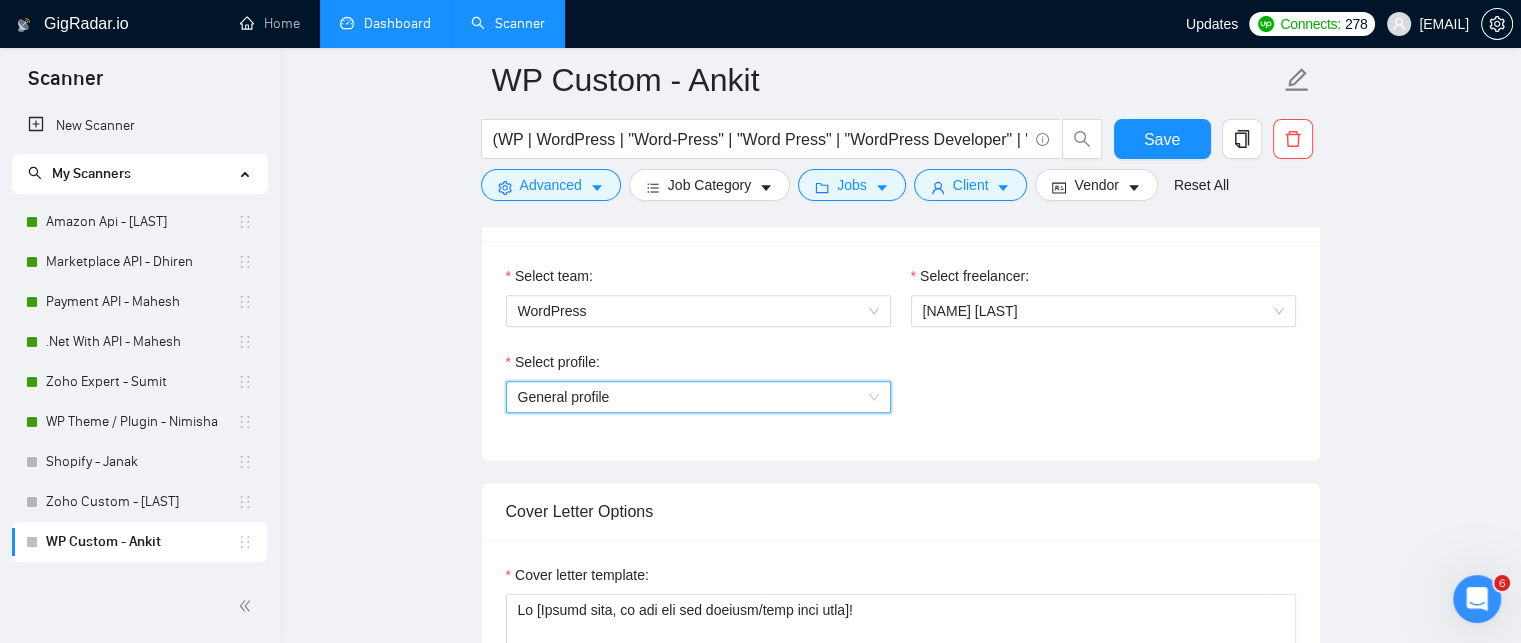 click on "General profile" at bounding box center (698, 397) 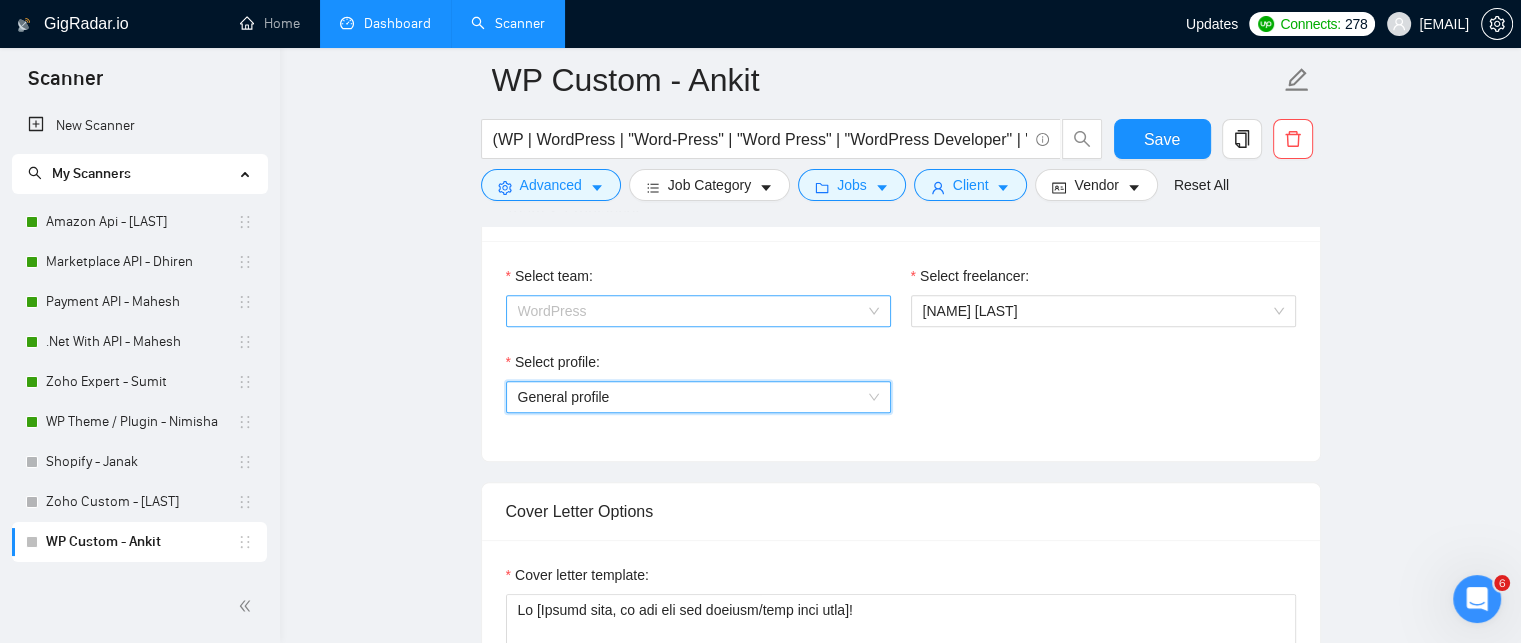 click on "WordPress" at bounding box center (698, 311) 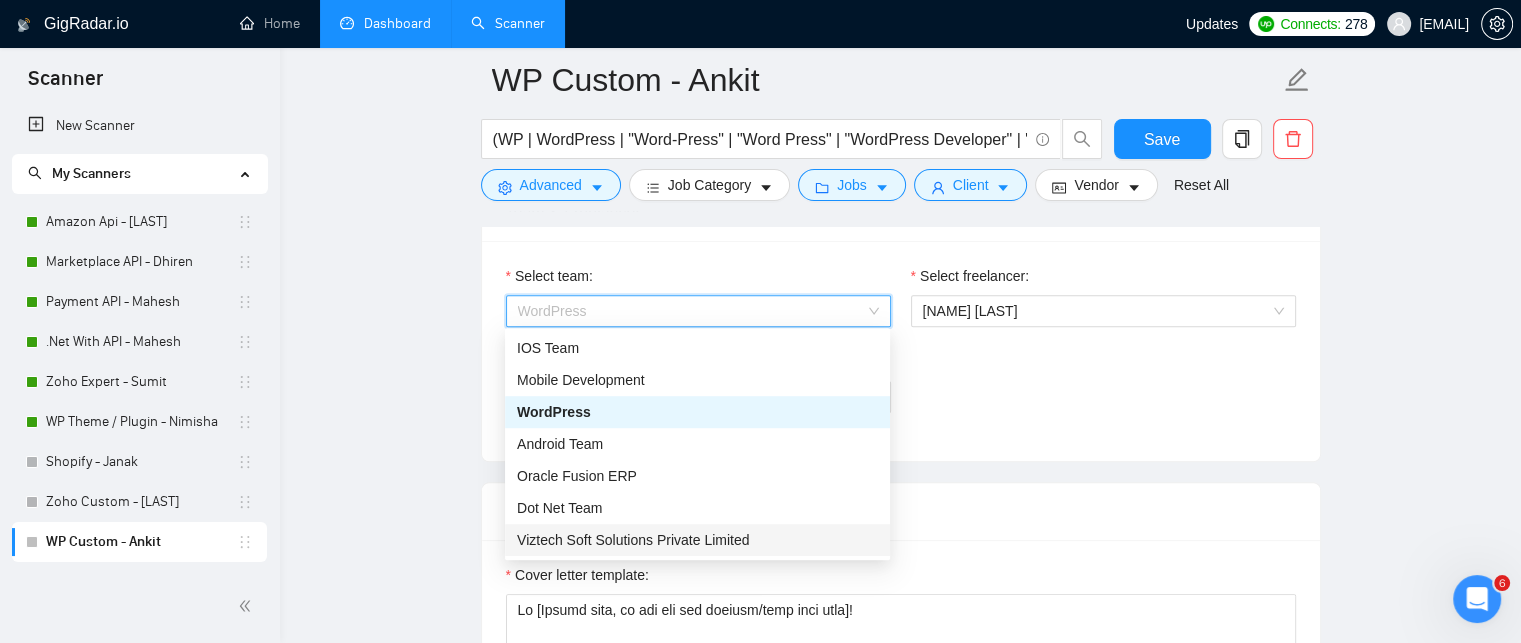 click on "Viztech Soft Solutions Private Limited" at bounding box center [697, 540] 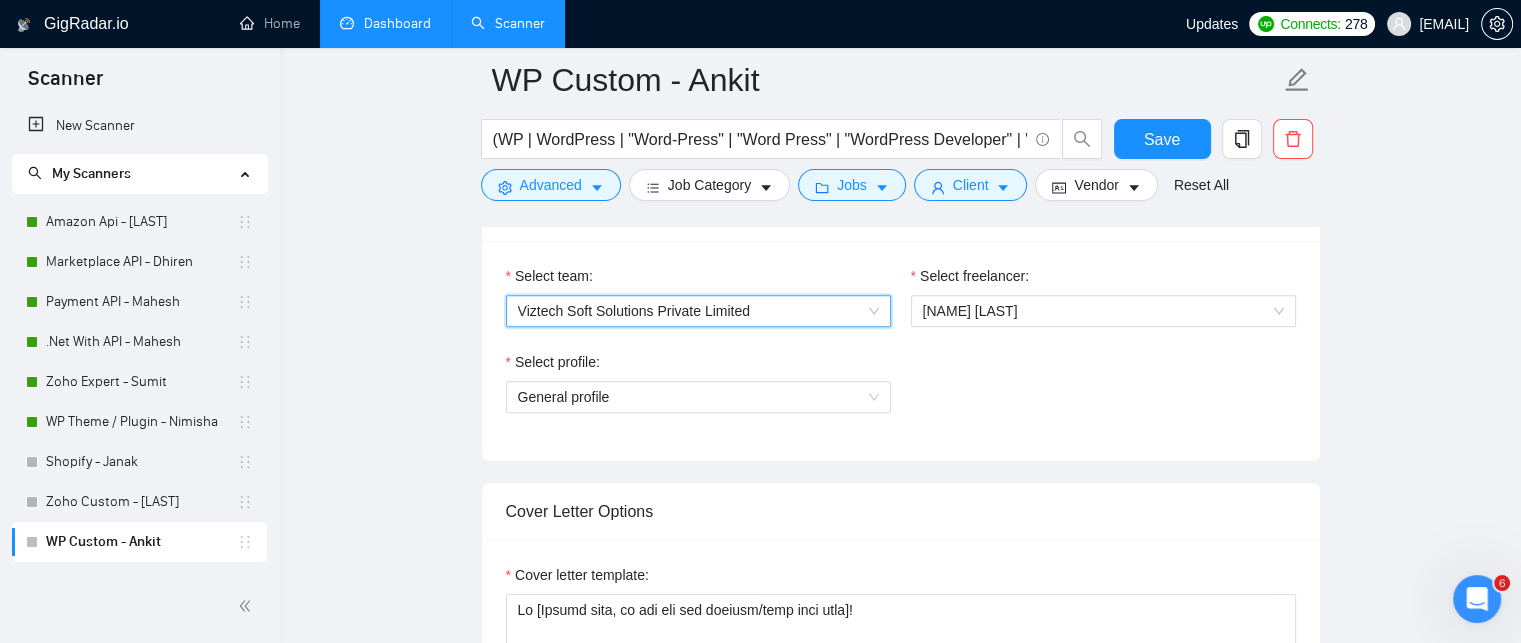 click on "Select profile: General profile" at bounding box center (901, 394) 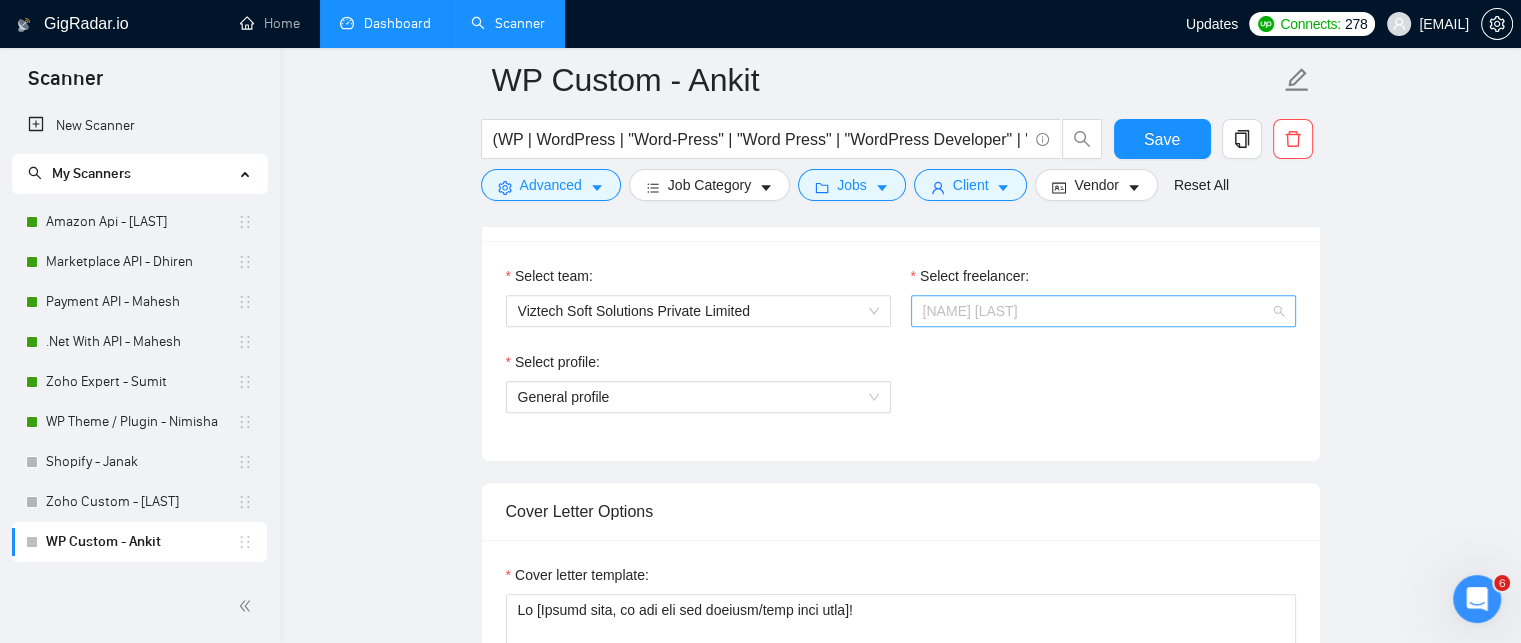 click on "Ankit Bavishi" at bounding box center [1103, 311] 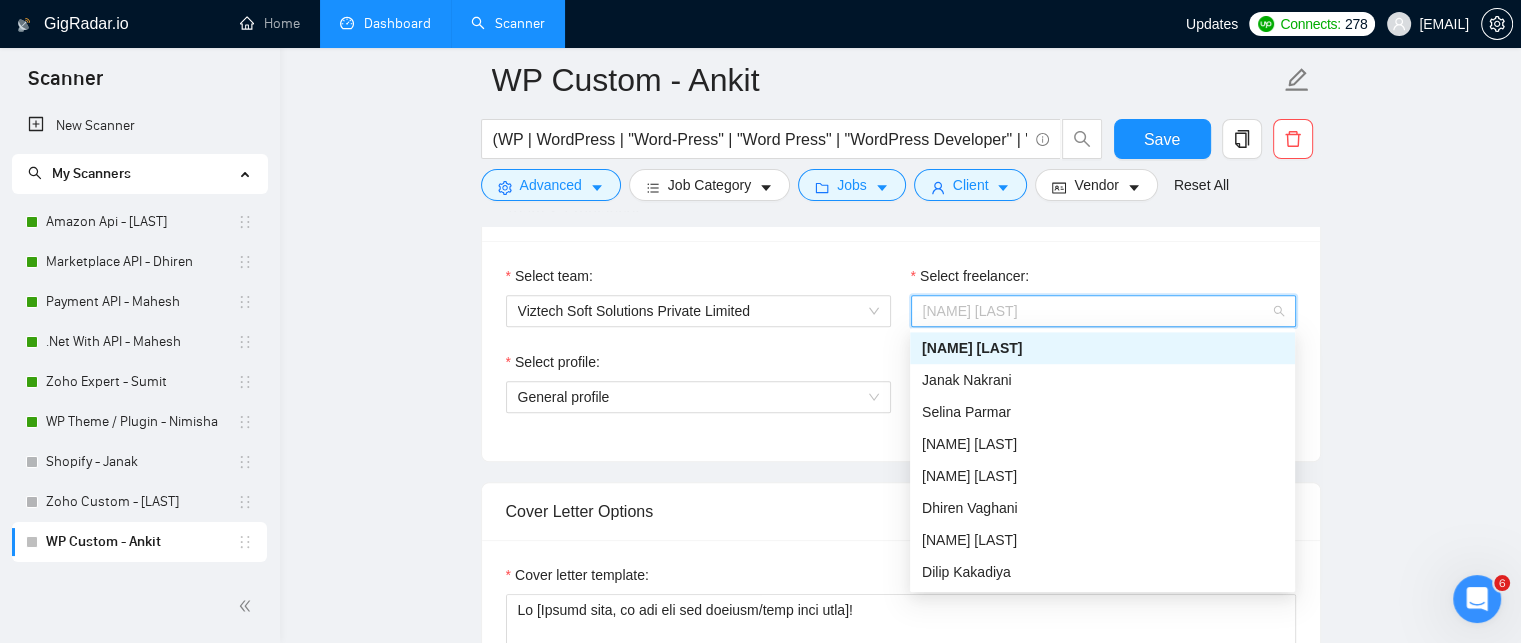 click on "Ankit Bavishi" at bounding box center (1102, 348) 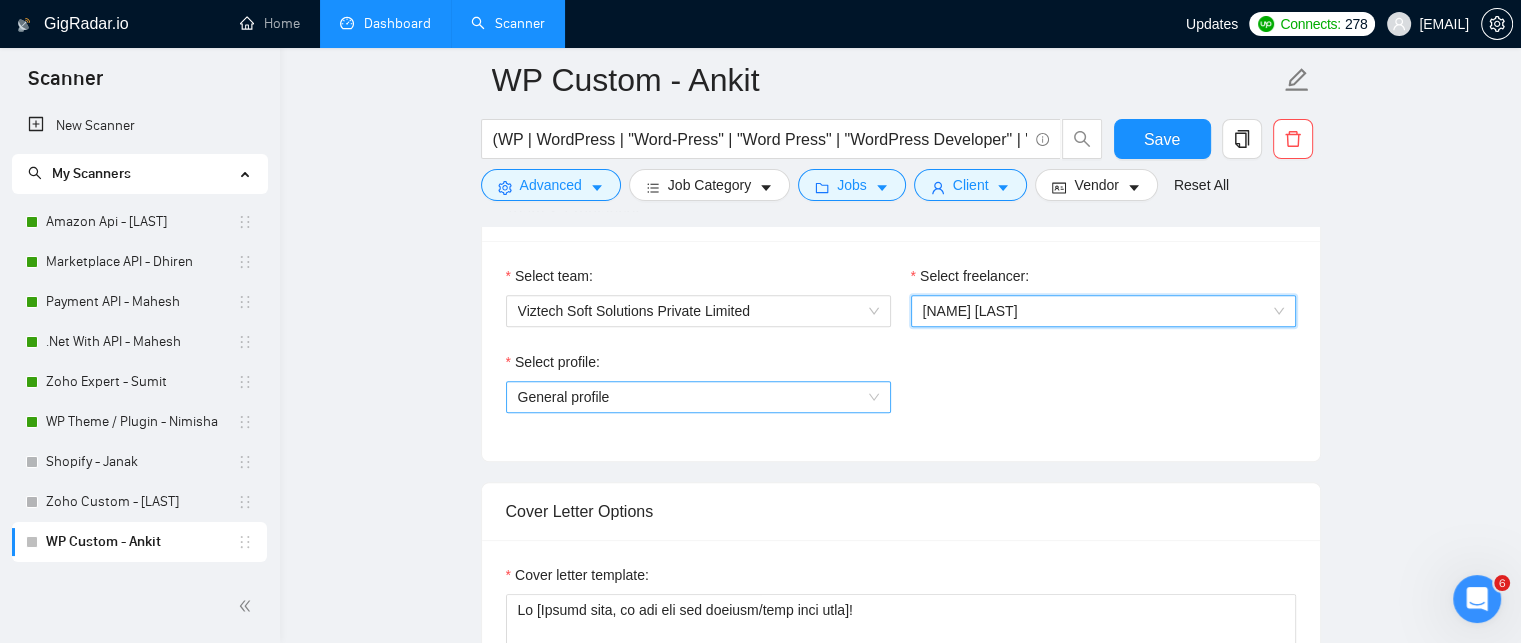 click on "General profile" at bounding box center (698, 397) 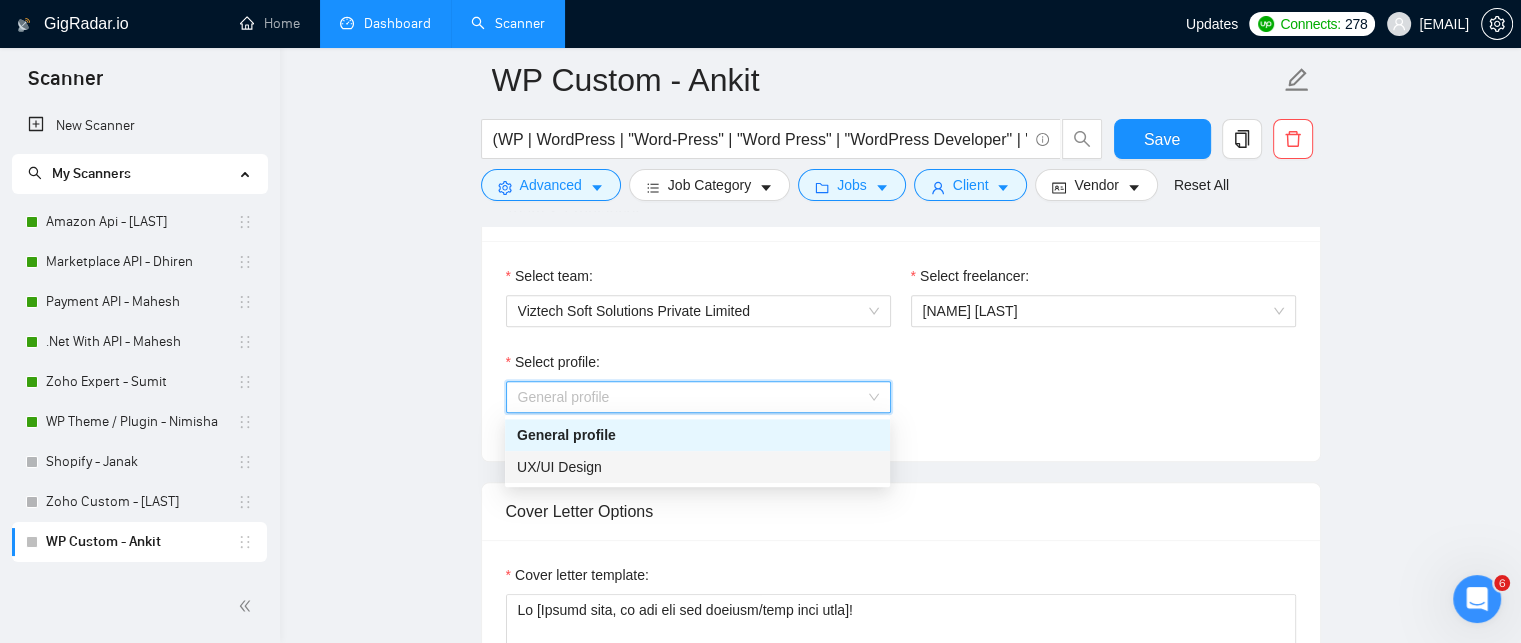 click on "UX/UI Design" at bounding box center (697, 467) 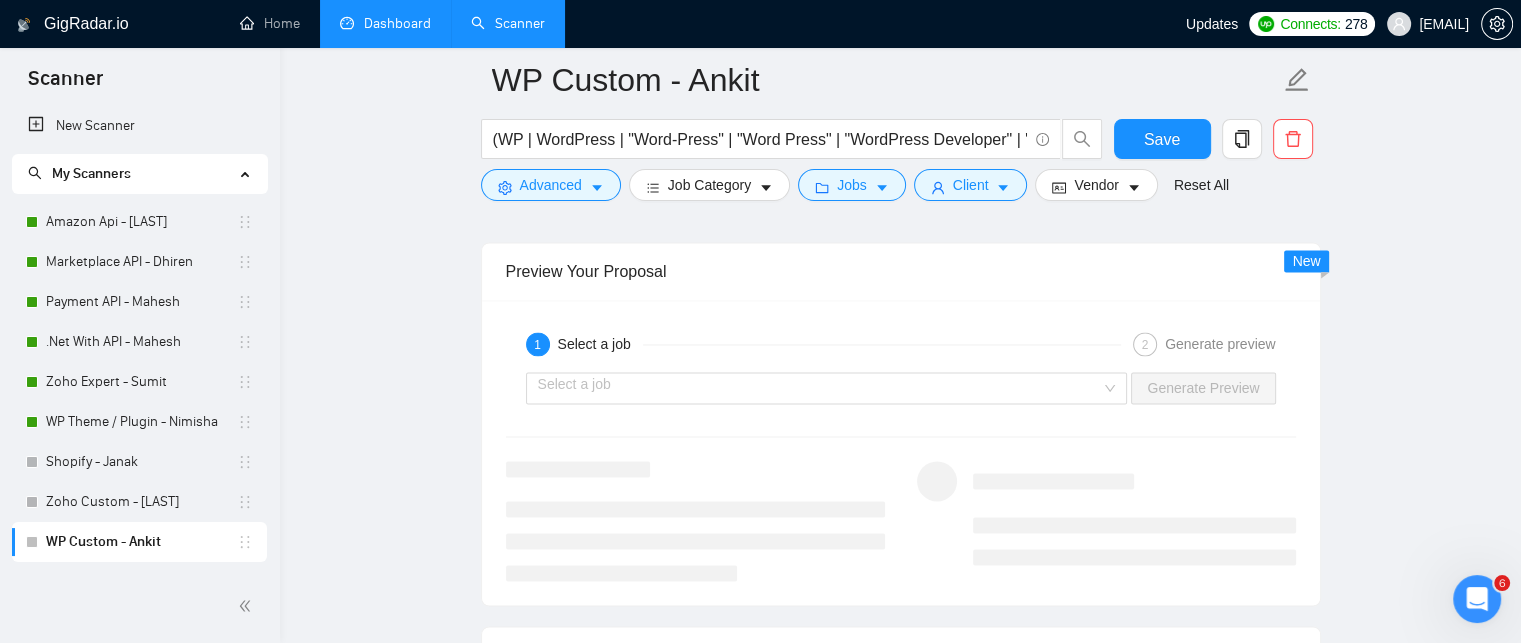 scroll, scrollTop: 3200, scrollLeft: 0, axis: vertical 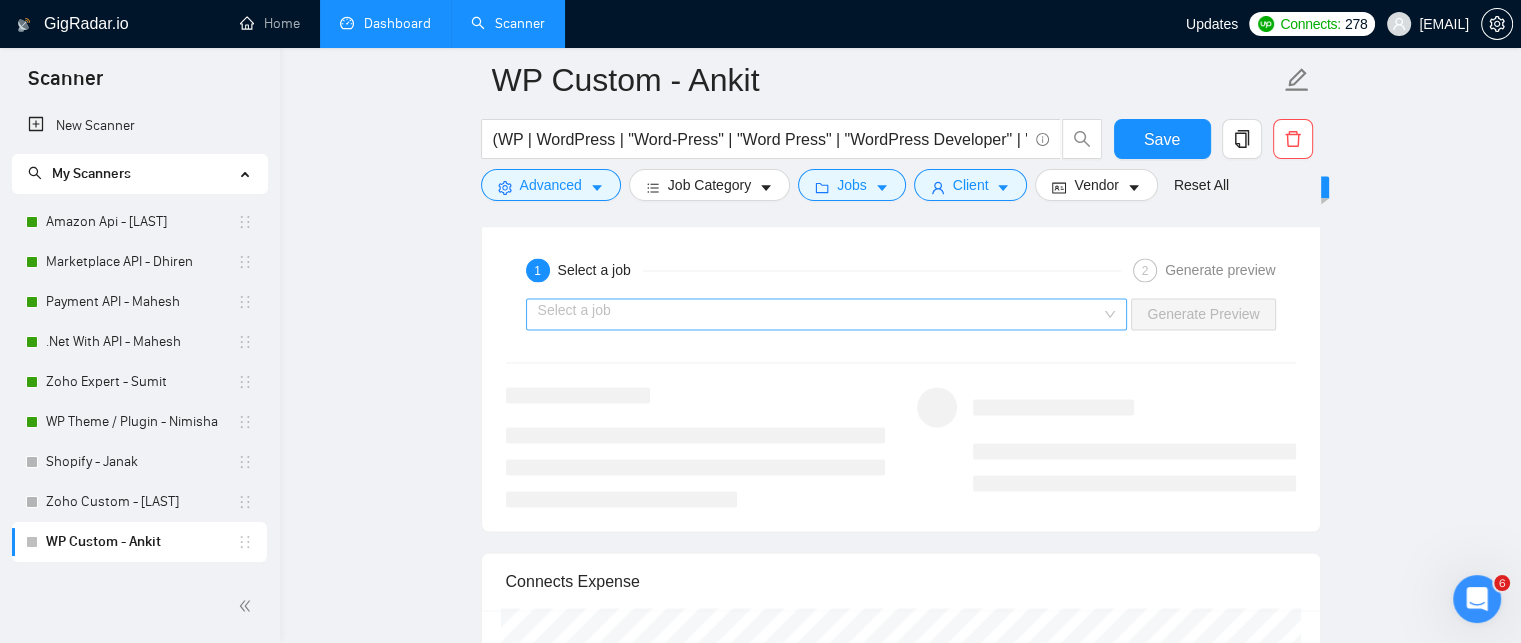 click on "Select a job" at bounding box center [827, 314] 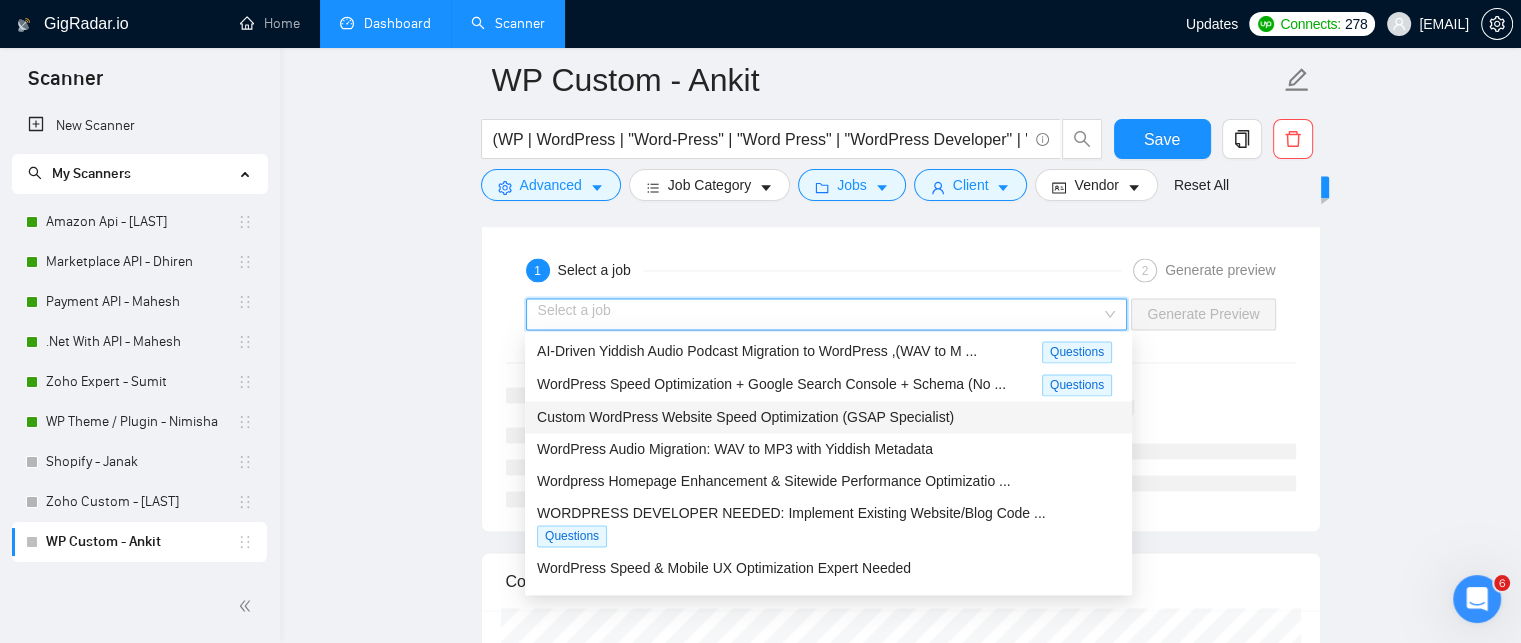 click on "Custom WordPress Website Speed Optimization (GSAP Specialist)" at bounding box center [745, 417] 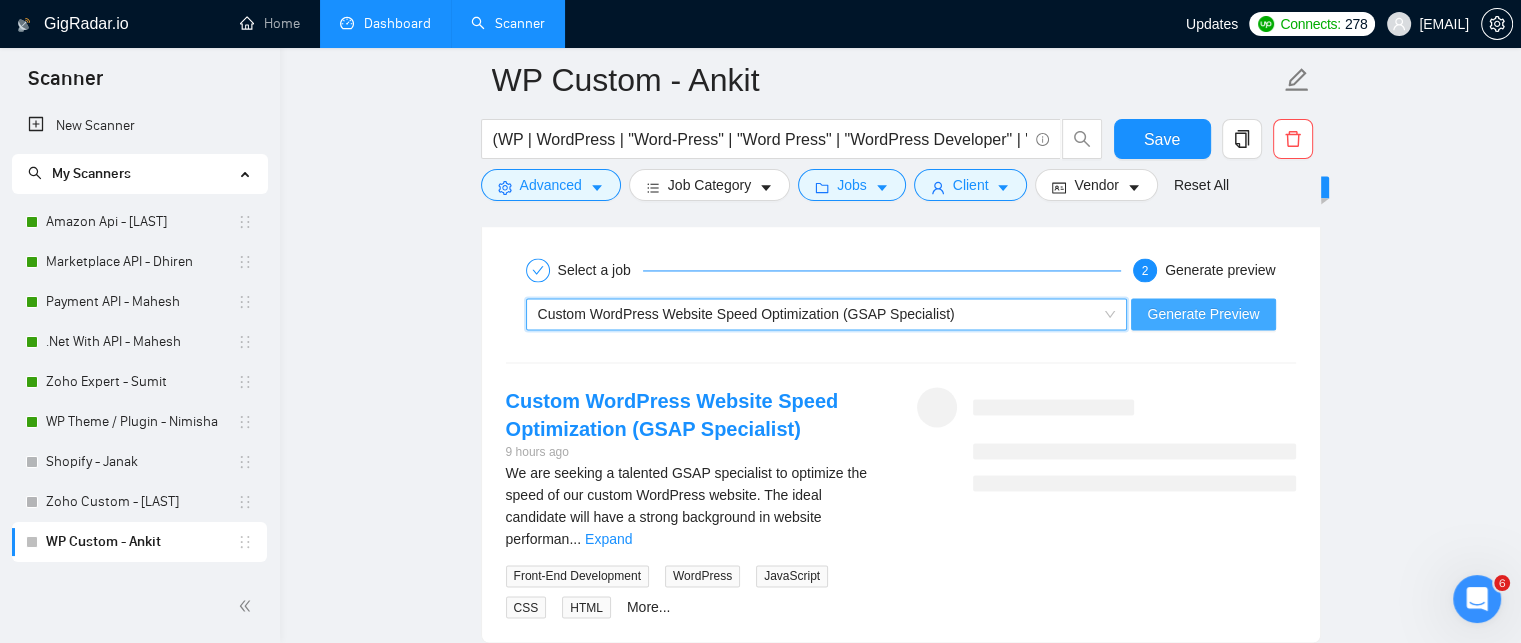 click on "Generate Preview" at bounding box center (1203, 314) 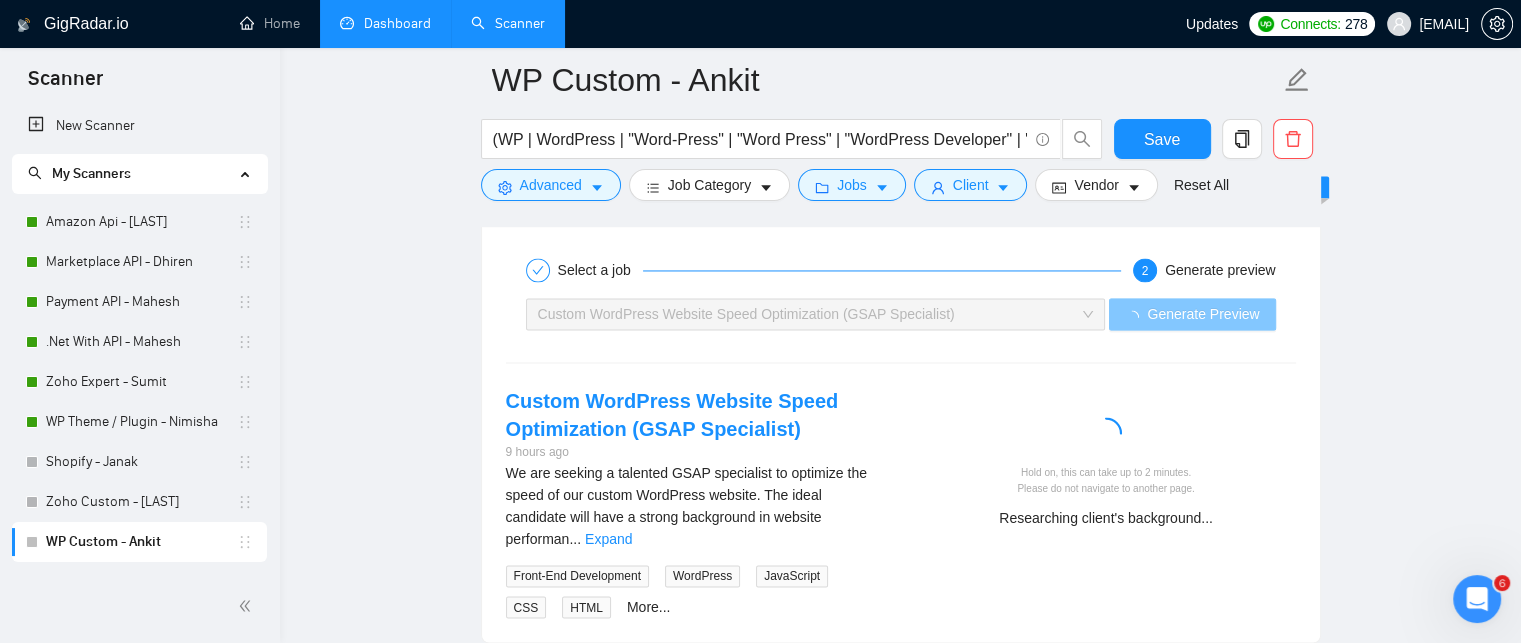 type 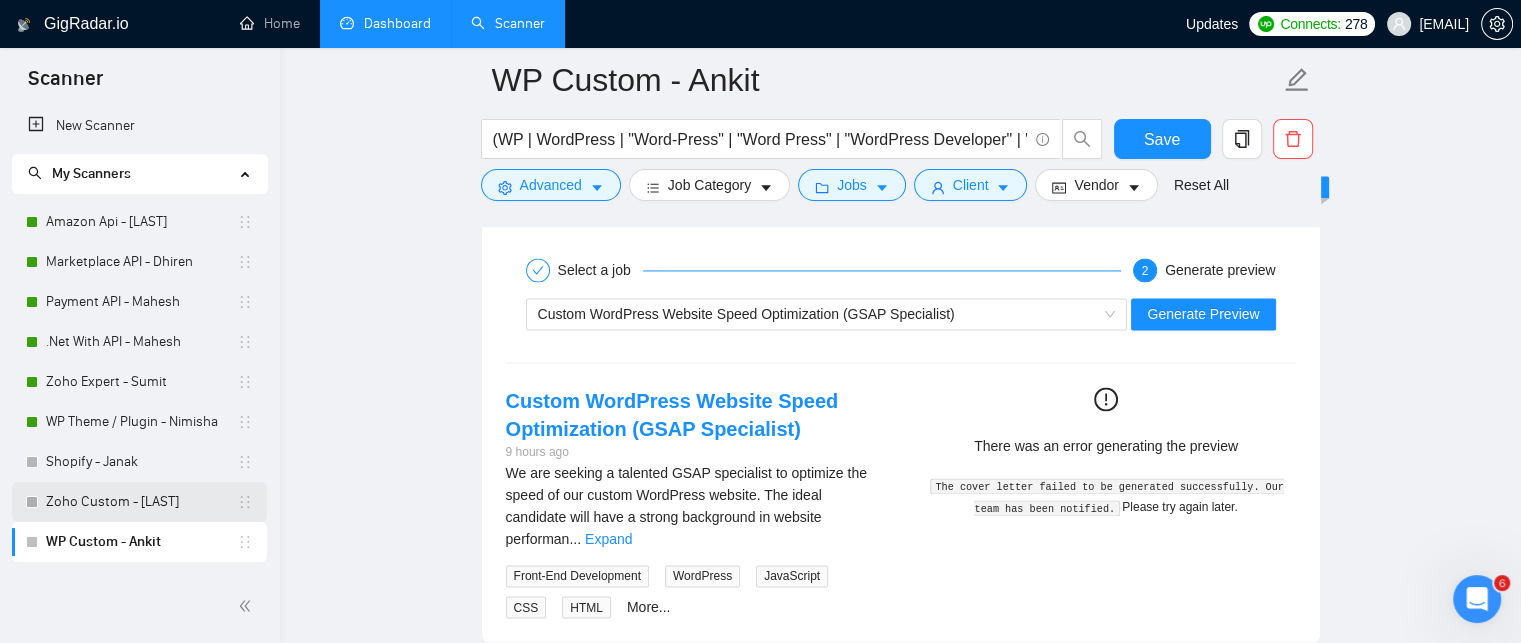 click on "Zoho Custom - [NAME]" at bounding box center (141, 502) 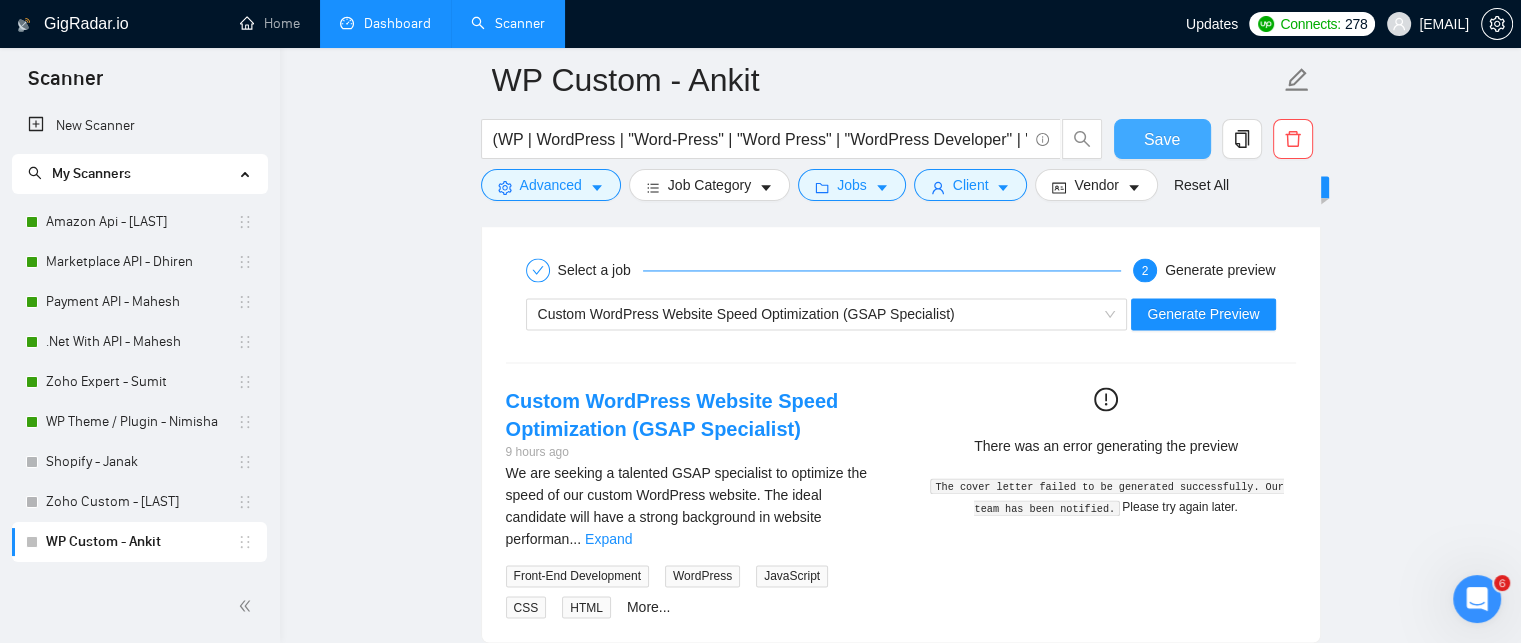click on "Save" at bounding box center [1162, 139] 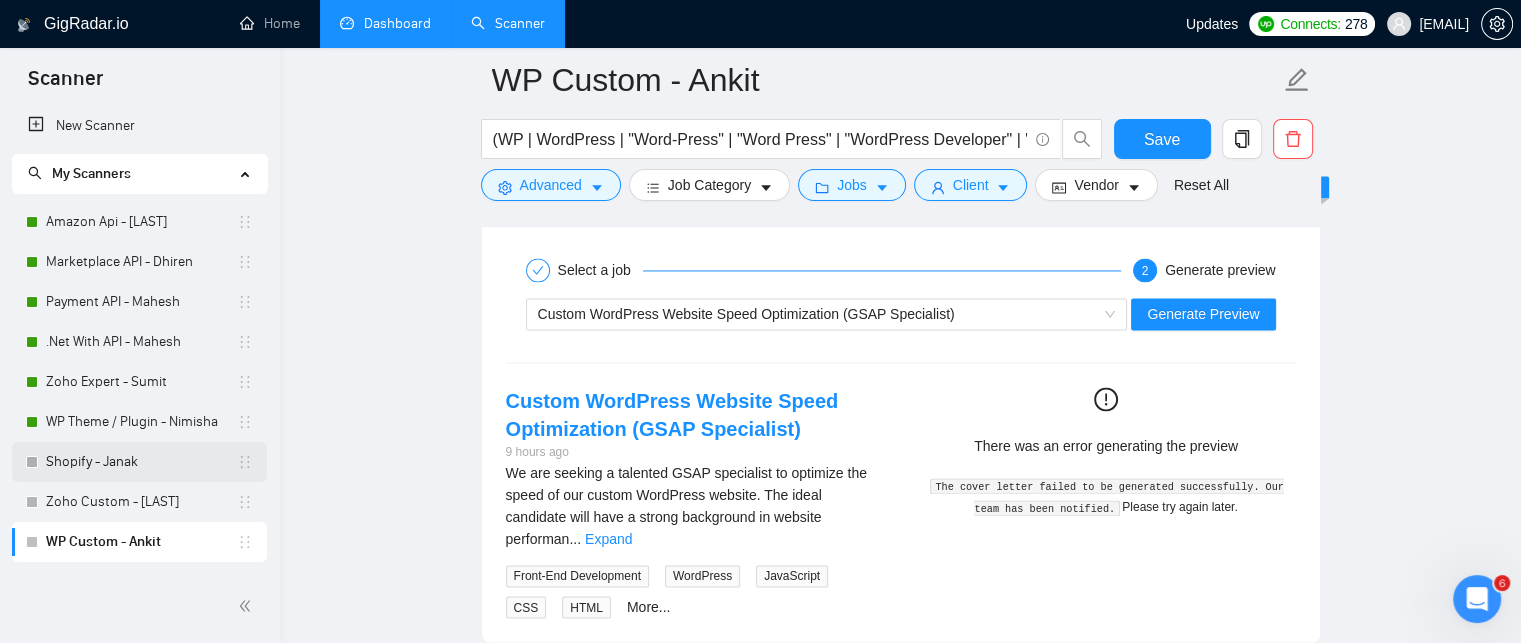click on "Shopify - Janak" at bounding box center (141, 462) 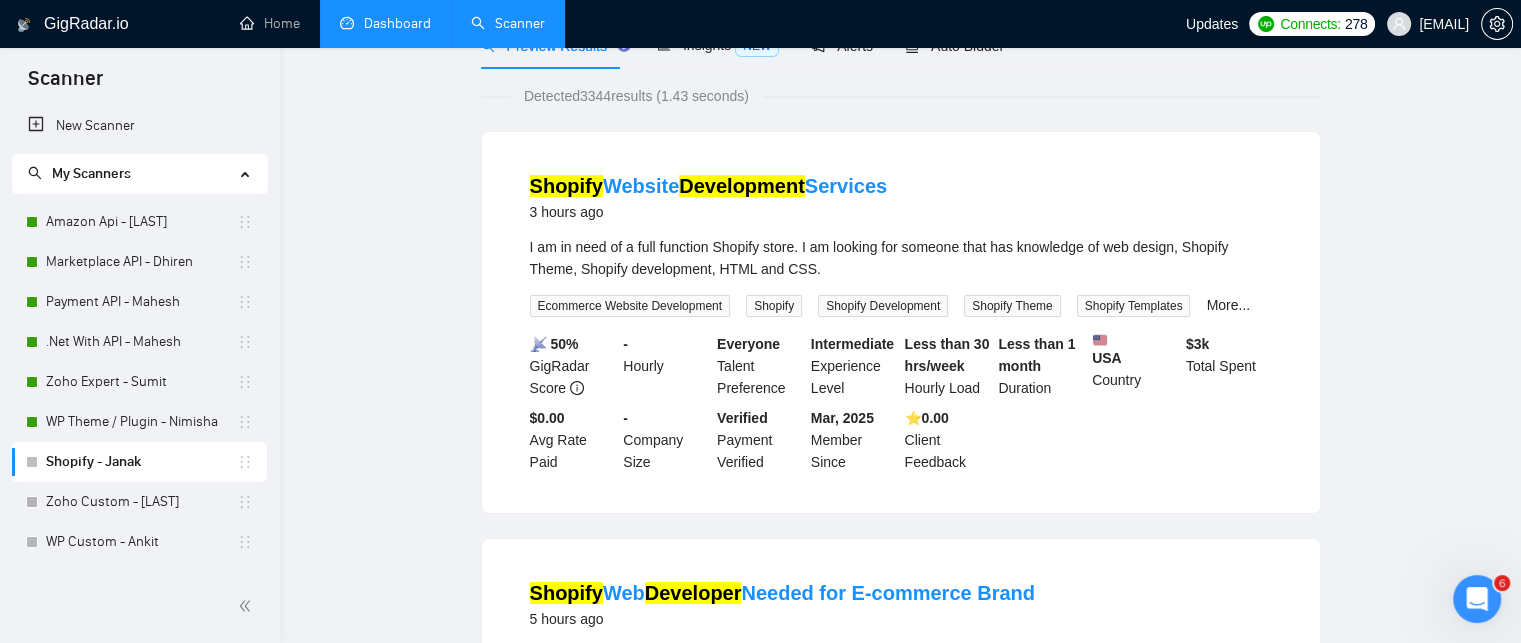 scroll, scrollTop: 0, scrollLeft: 0, axis: both 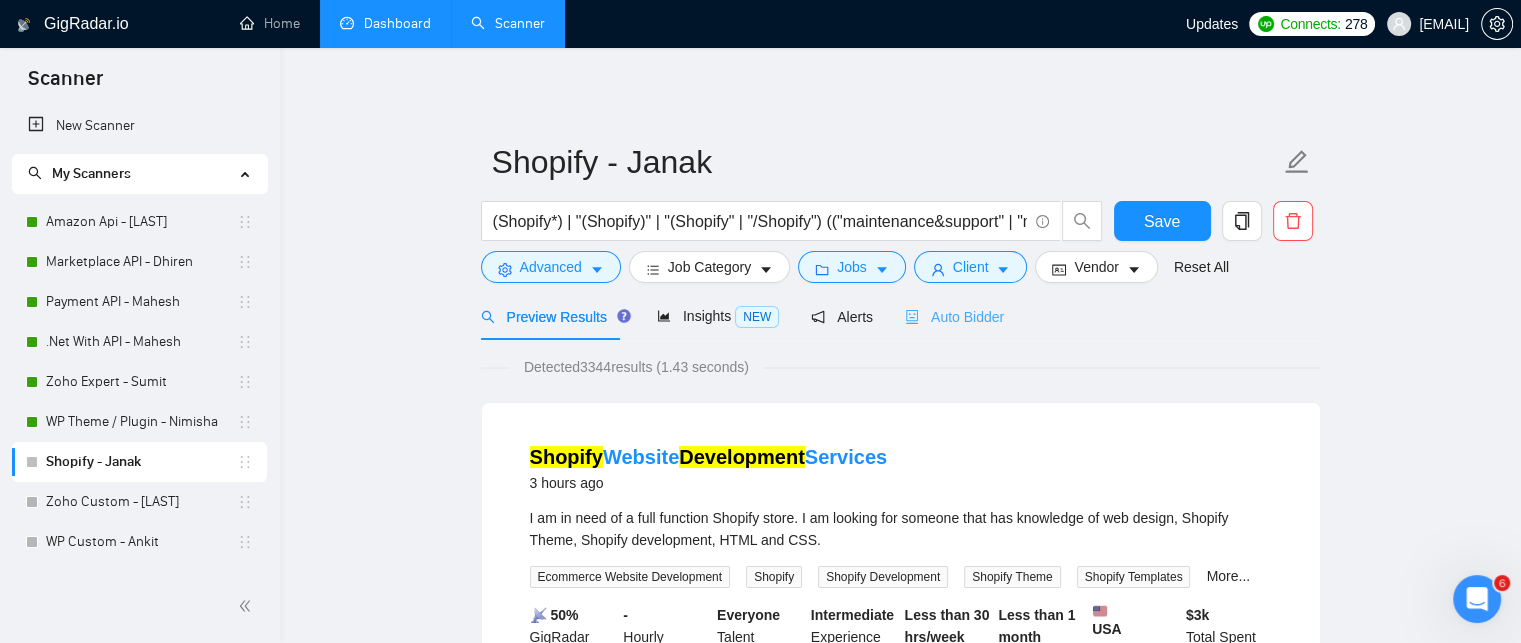 click on "Auto Bidder" at bounding box center [954, 316] 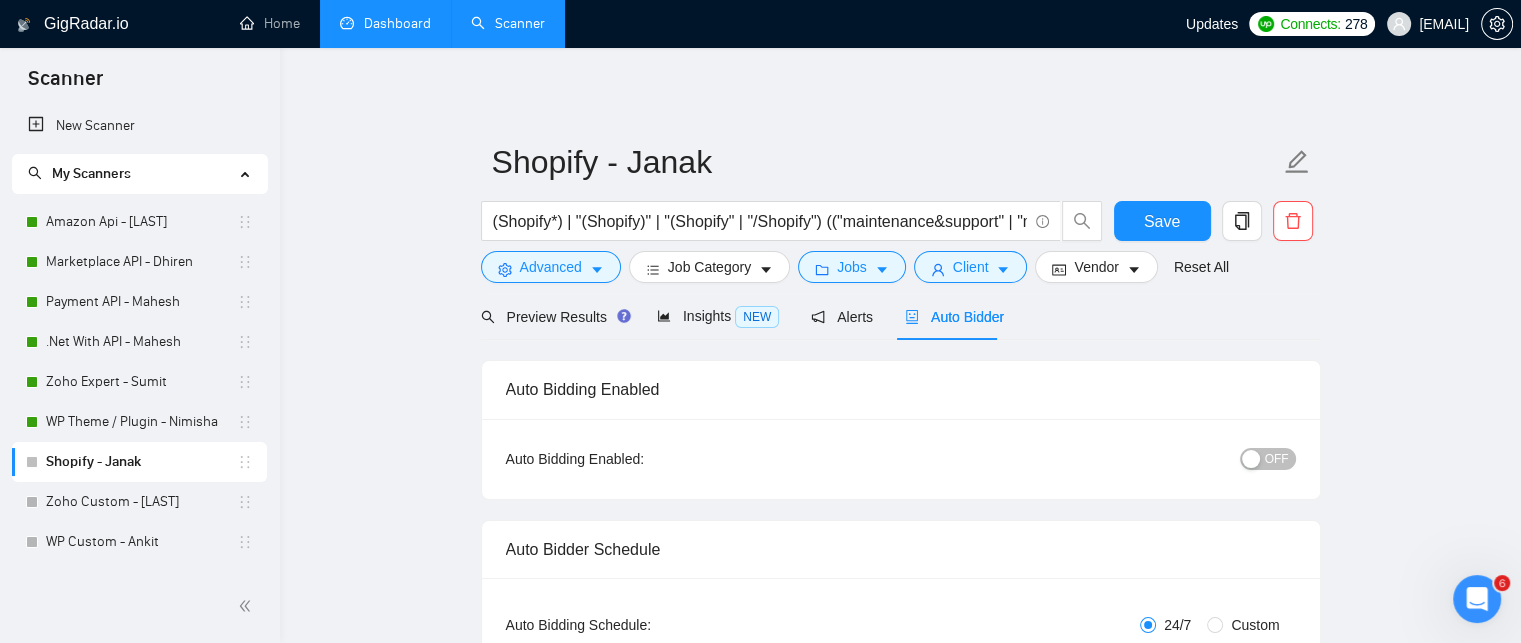 type 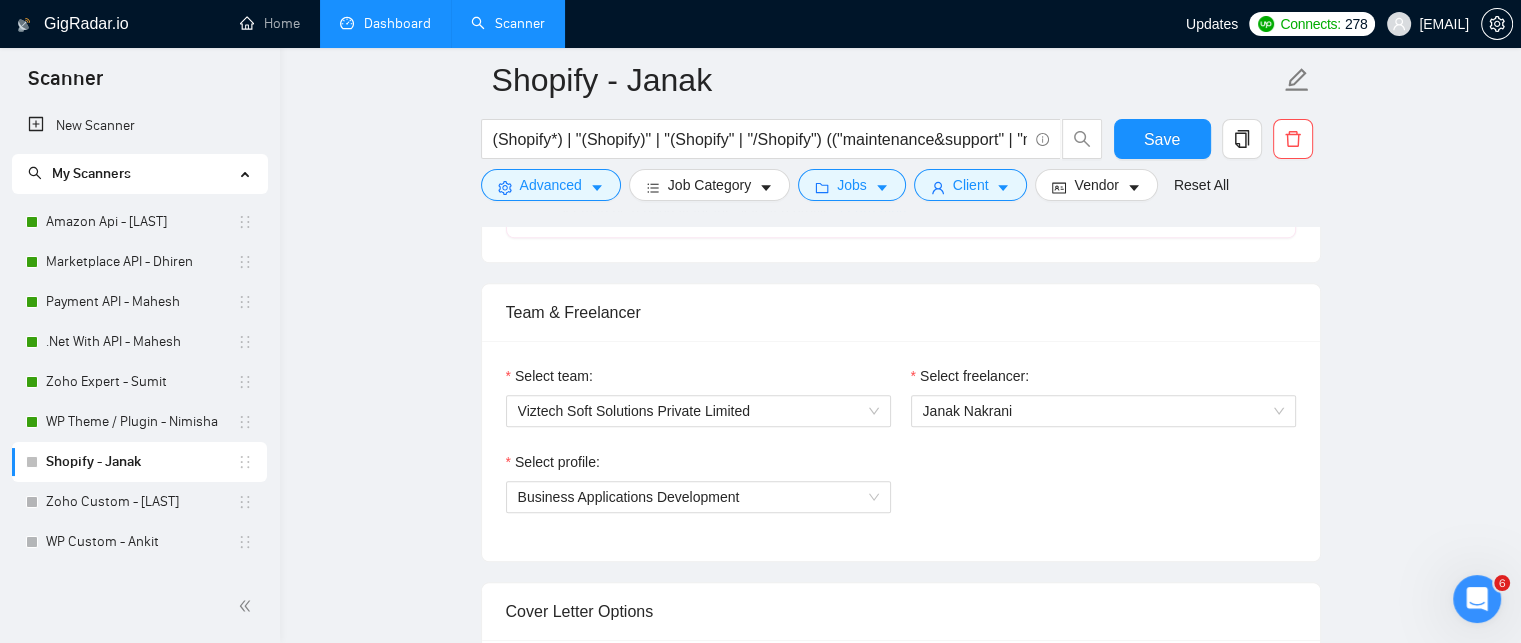 scroll, scrollTop: 1300, scrollLeft: 0, axis: vertical 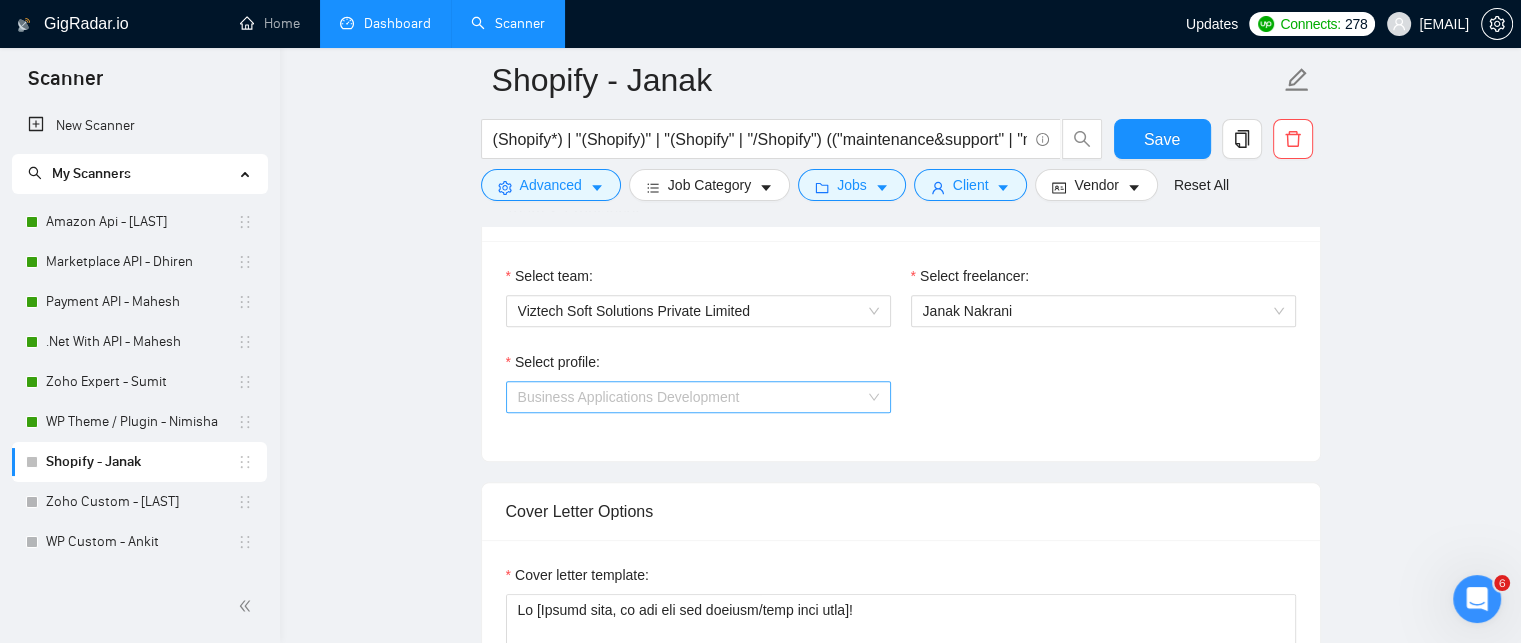 click on "Business Applications Development" at bounding box center (698, 397) 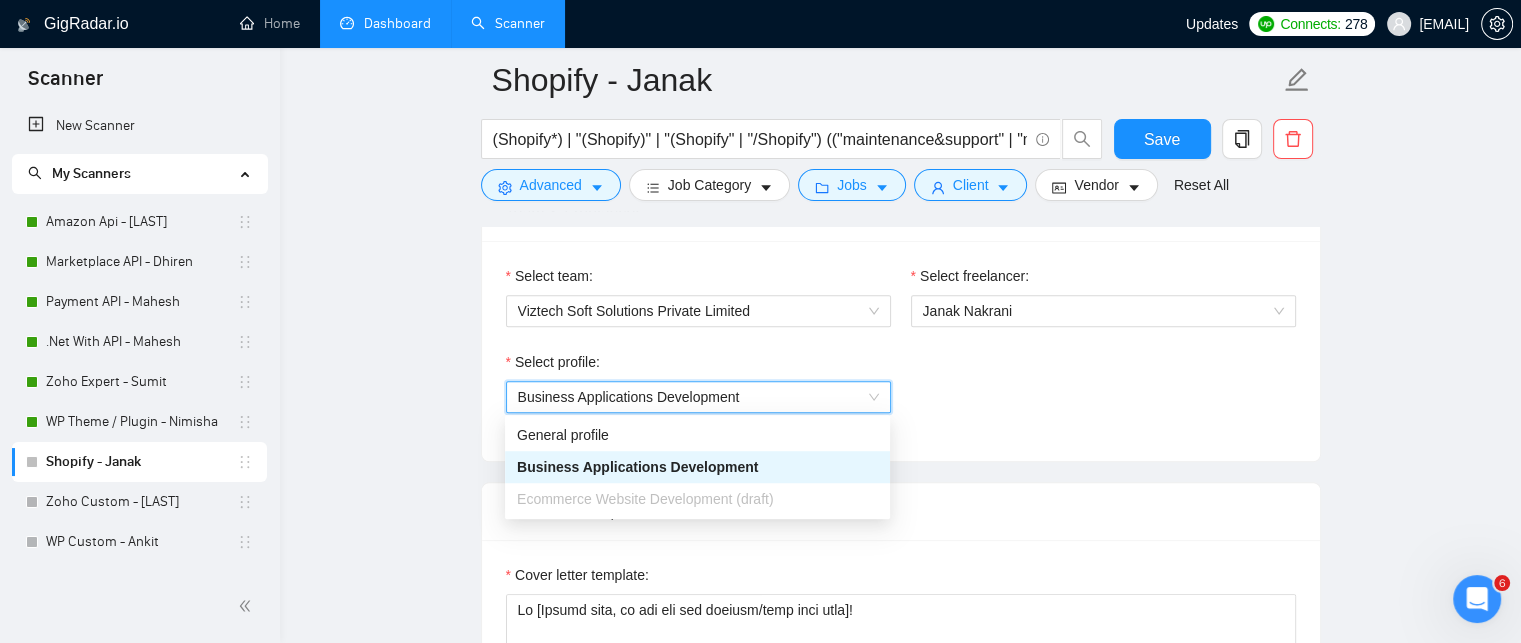 click on "Business Applications Development" at bounding box center (698, 397) 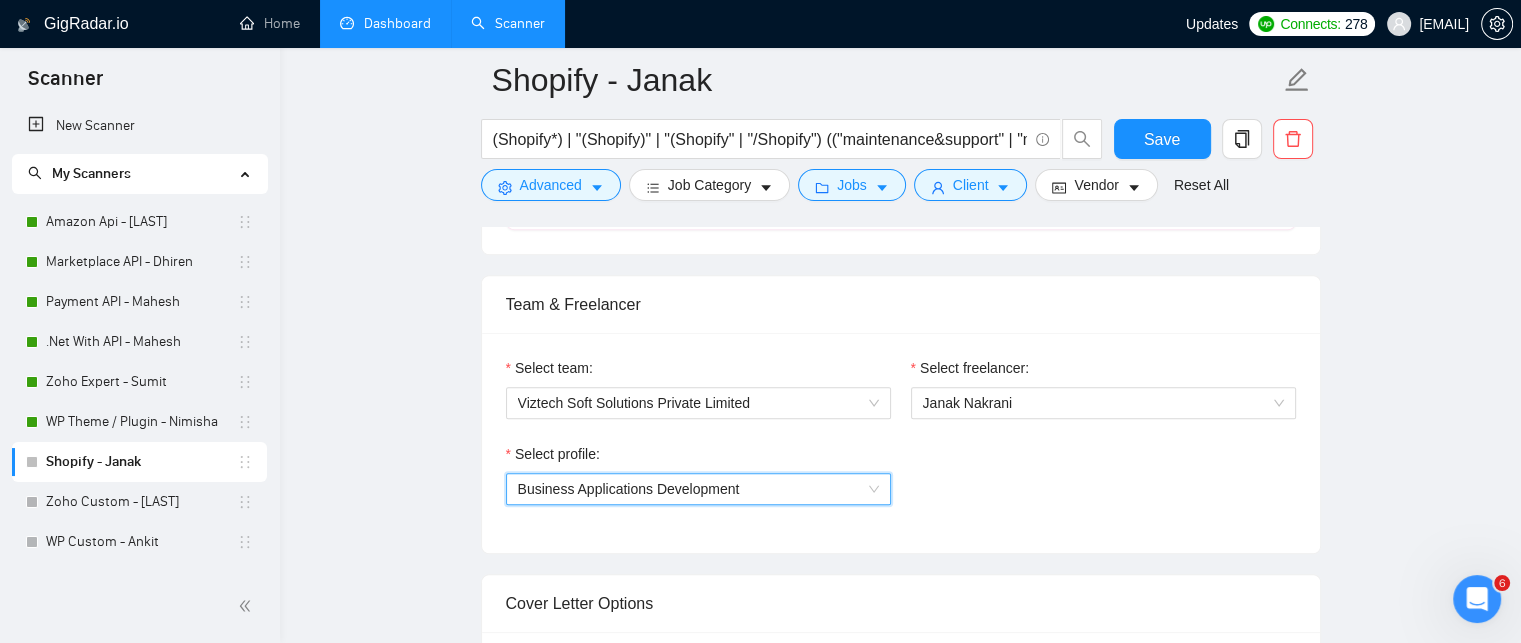 scroll, scrollTop: 1100, scrollLeft: 0, axis: vertical 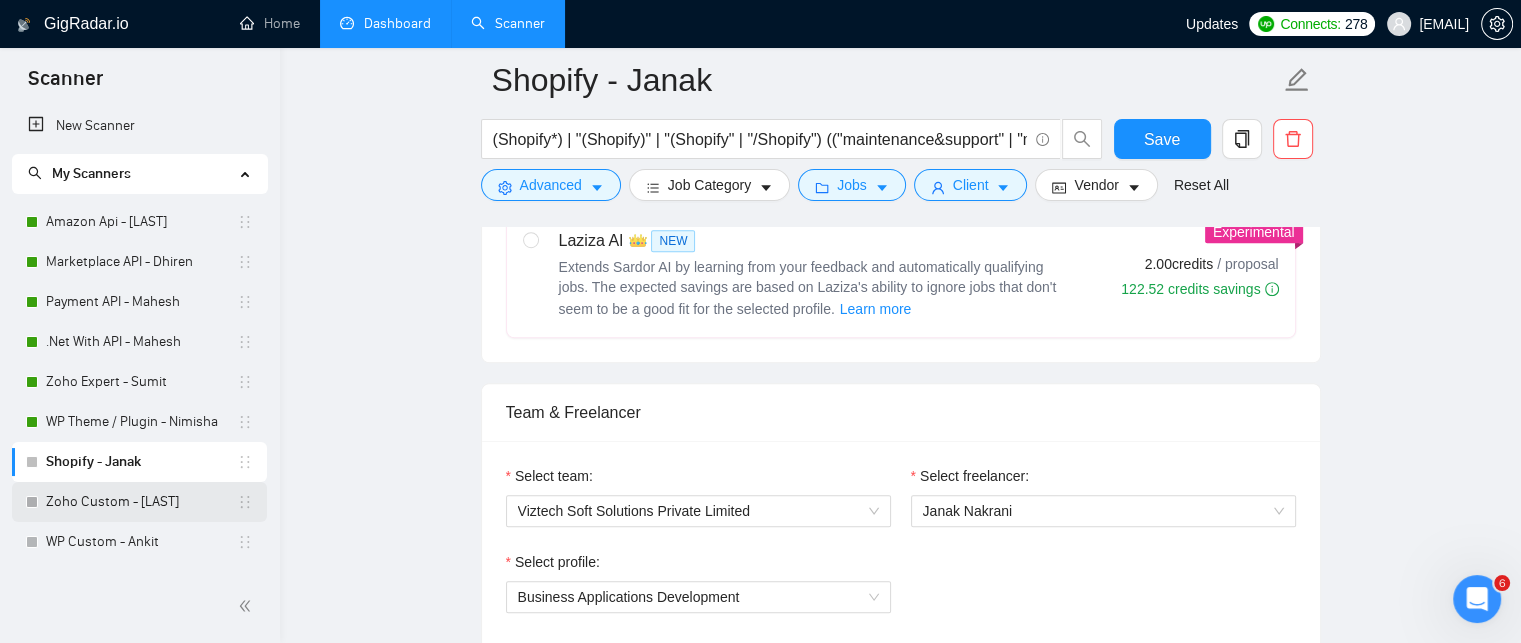 click on "Zoho Custom - [NAME]" at bounding box center (141, 502) 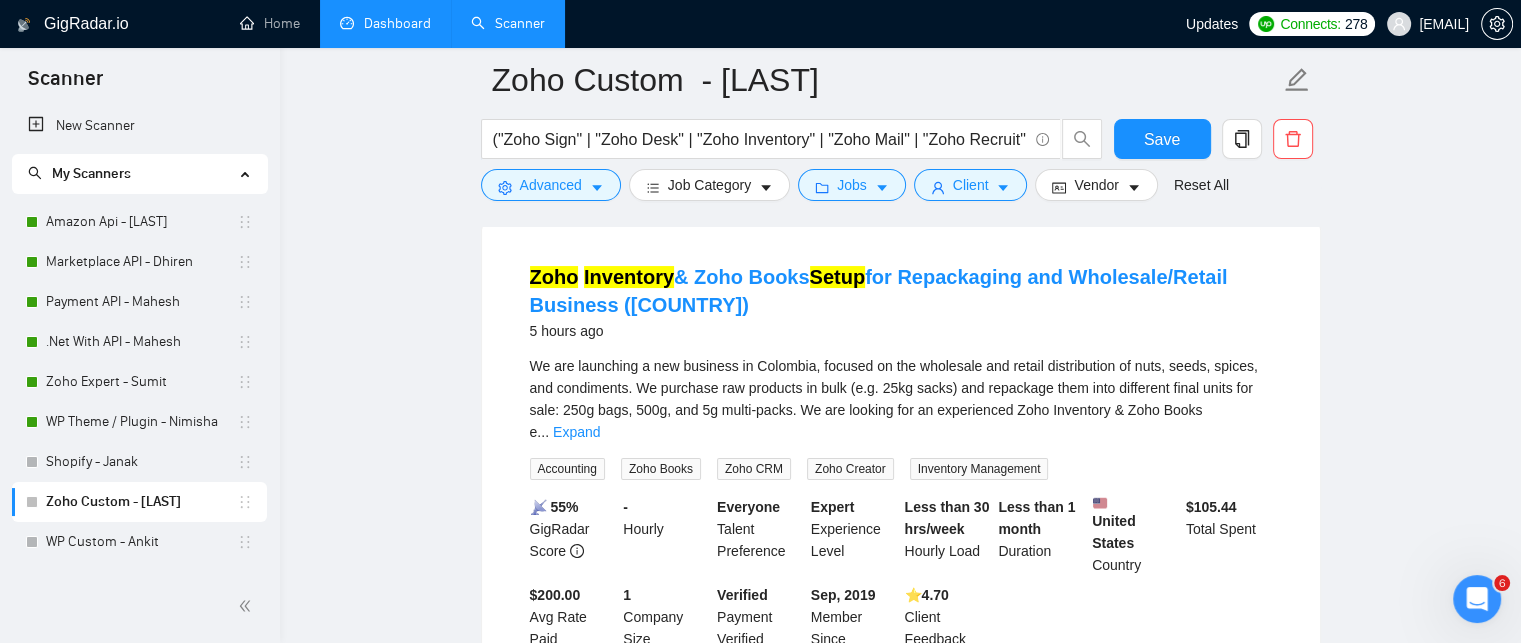 scroll, scrollTop: 0, scrollLeft: 0, axis: both 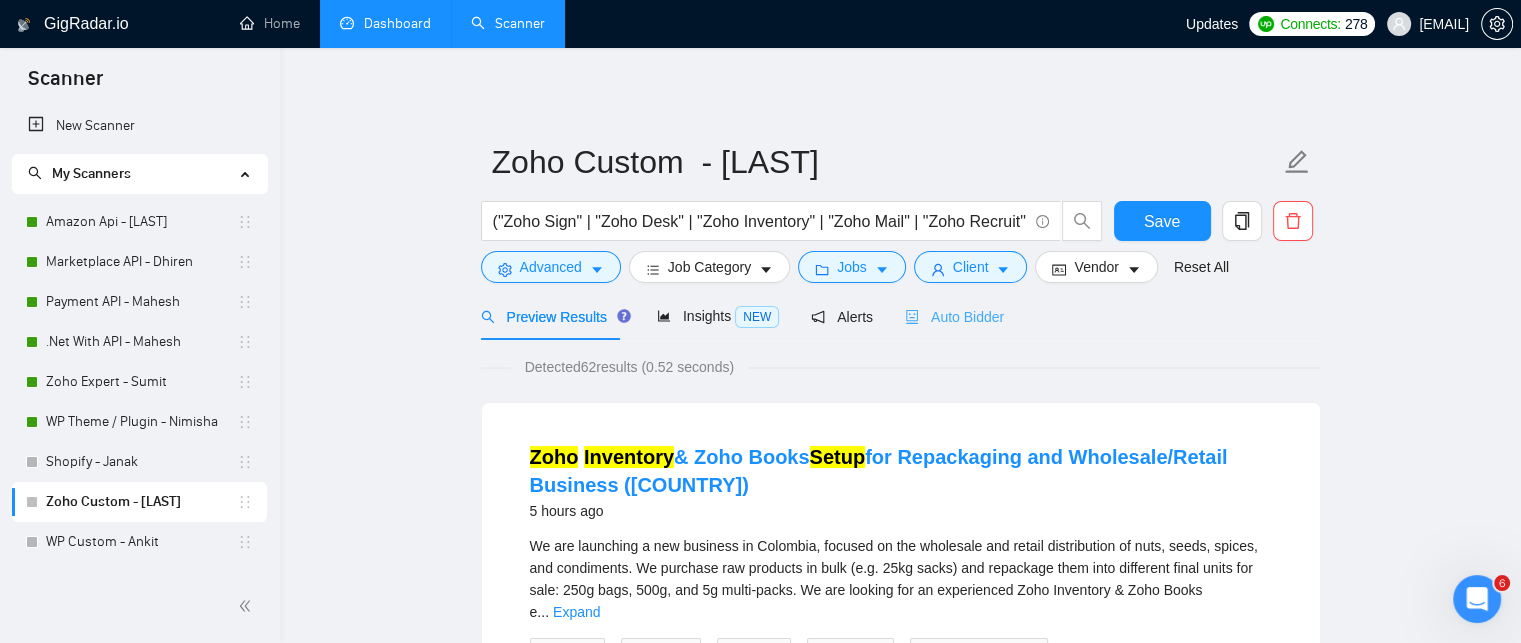 click on "Auto Bidder" at bounding box center (954, 316) 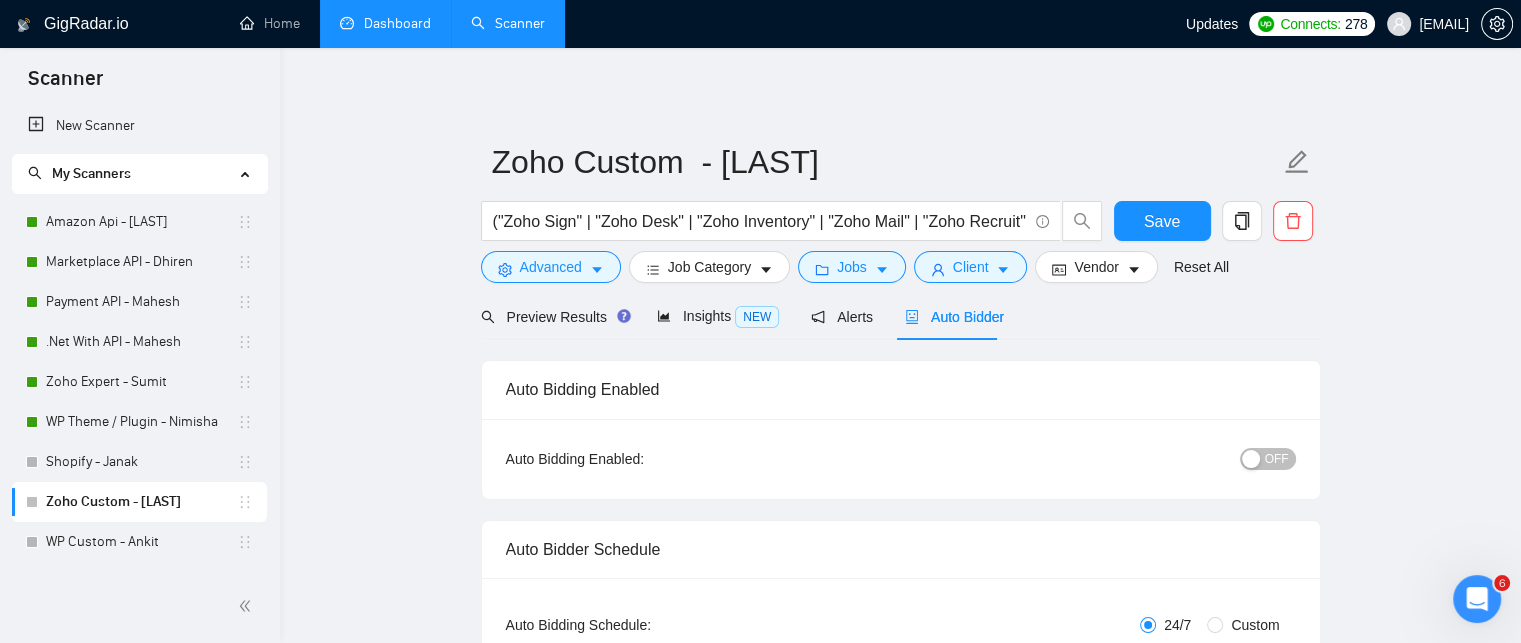 type 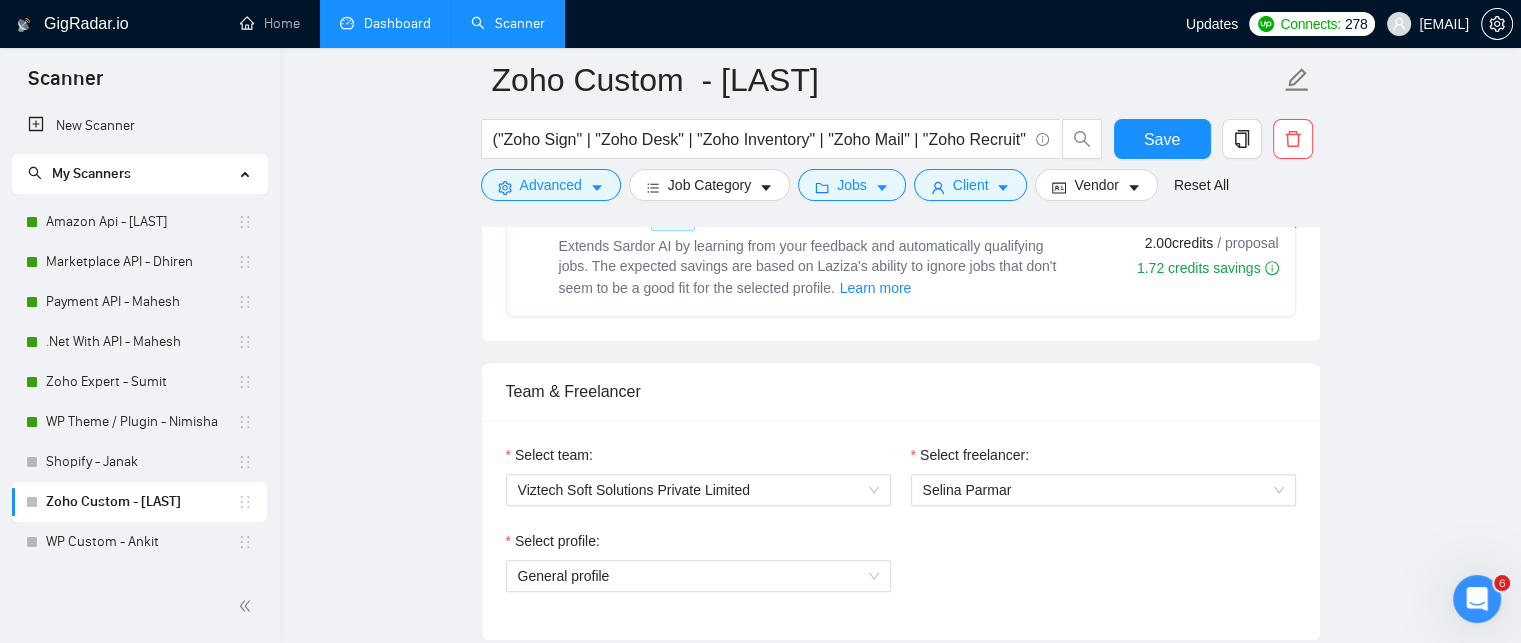 scroll, scrollTop: 1200, scrollLeft: 0, axis: vertical 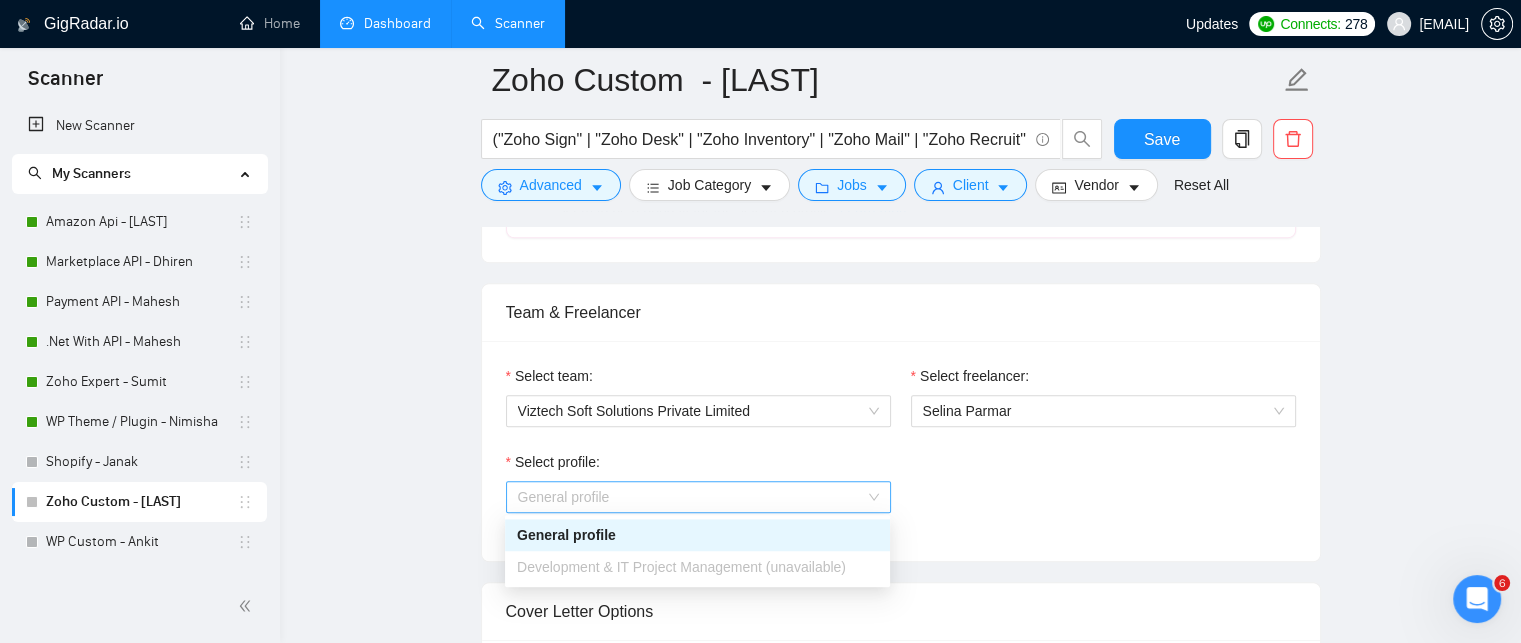 click on "General profile" at bounding box center [698, 497] 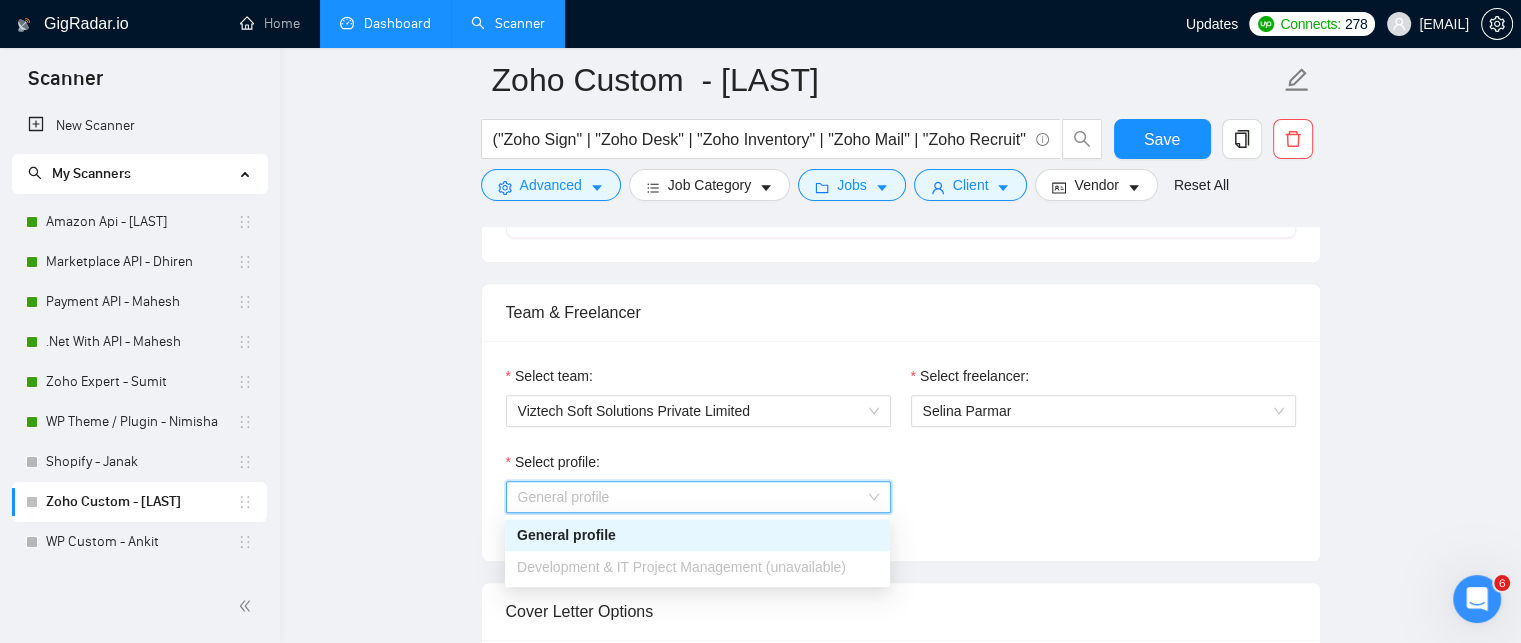 click on "Select profile: General profile" at bounding box center (901, 494) 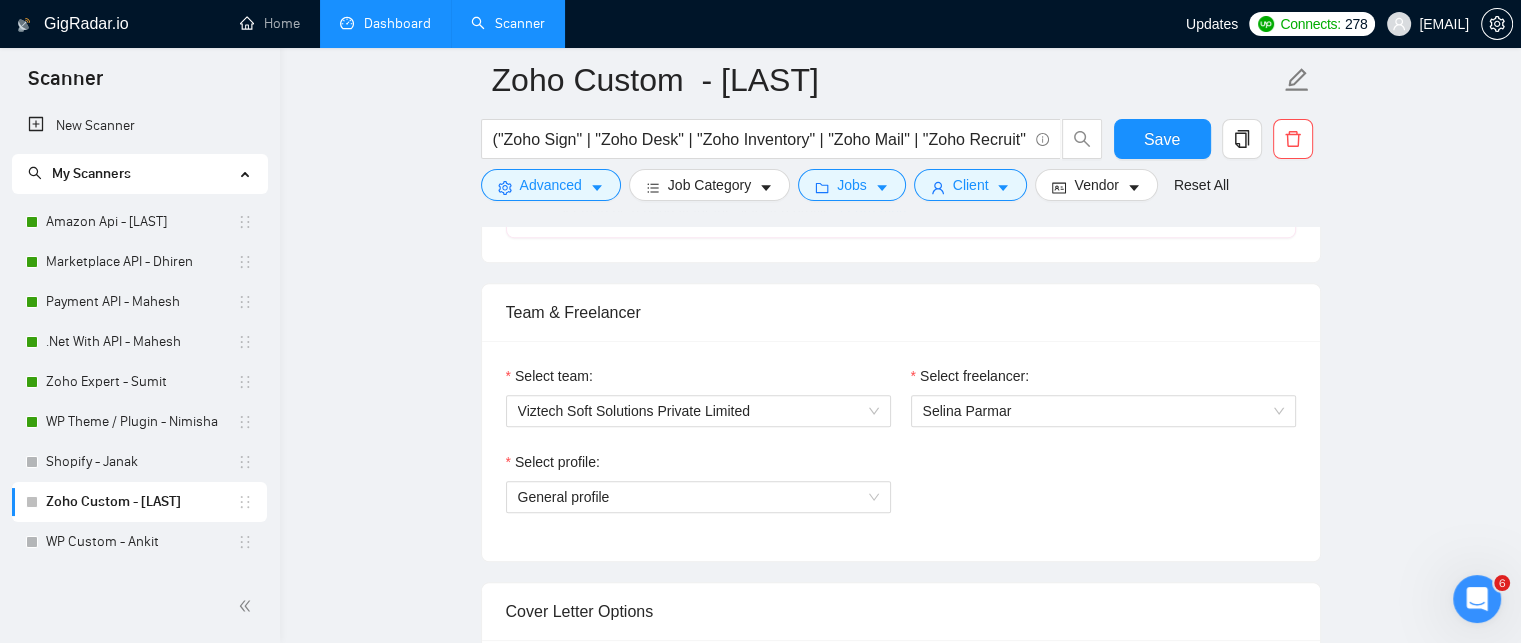 drag, startPoint x: 140, startPoint y: 545, endPoint x: 641, endPoint y: 547, distance: 501.004 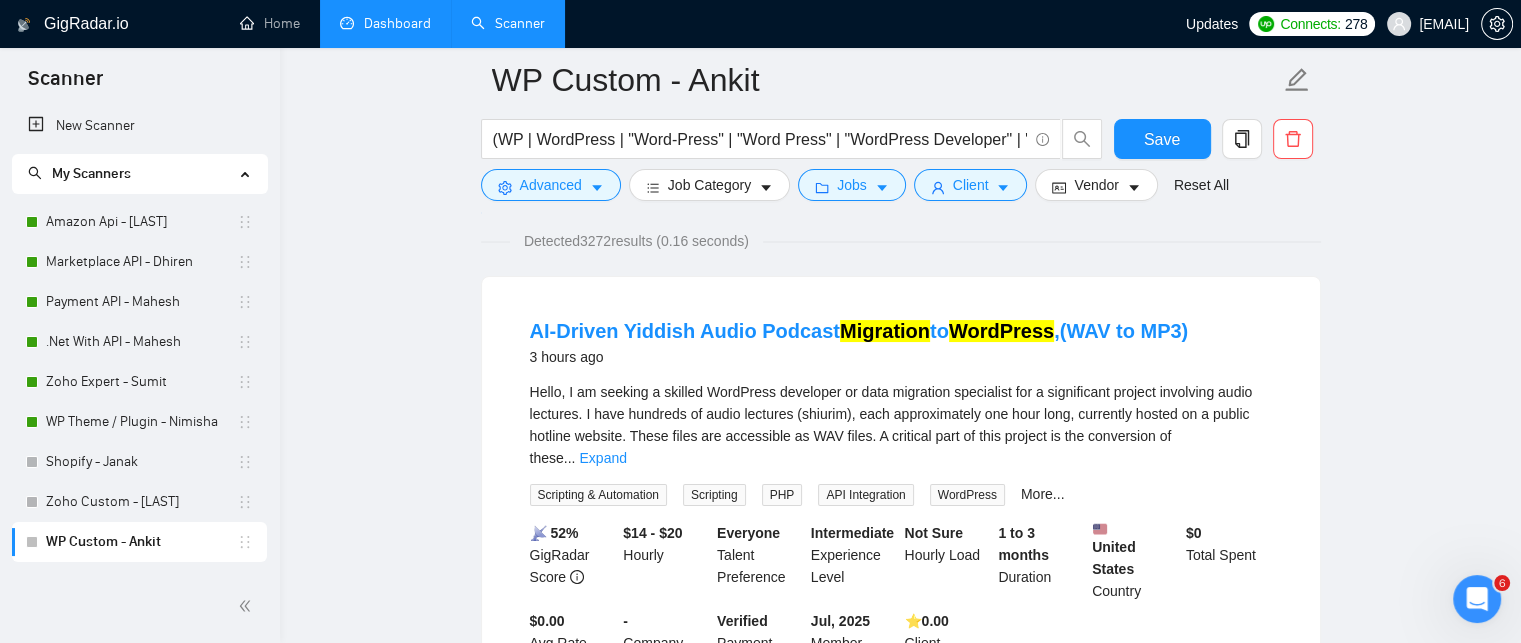 scroll, scrollTop: 0, scrollLeft: 0, axis: both 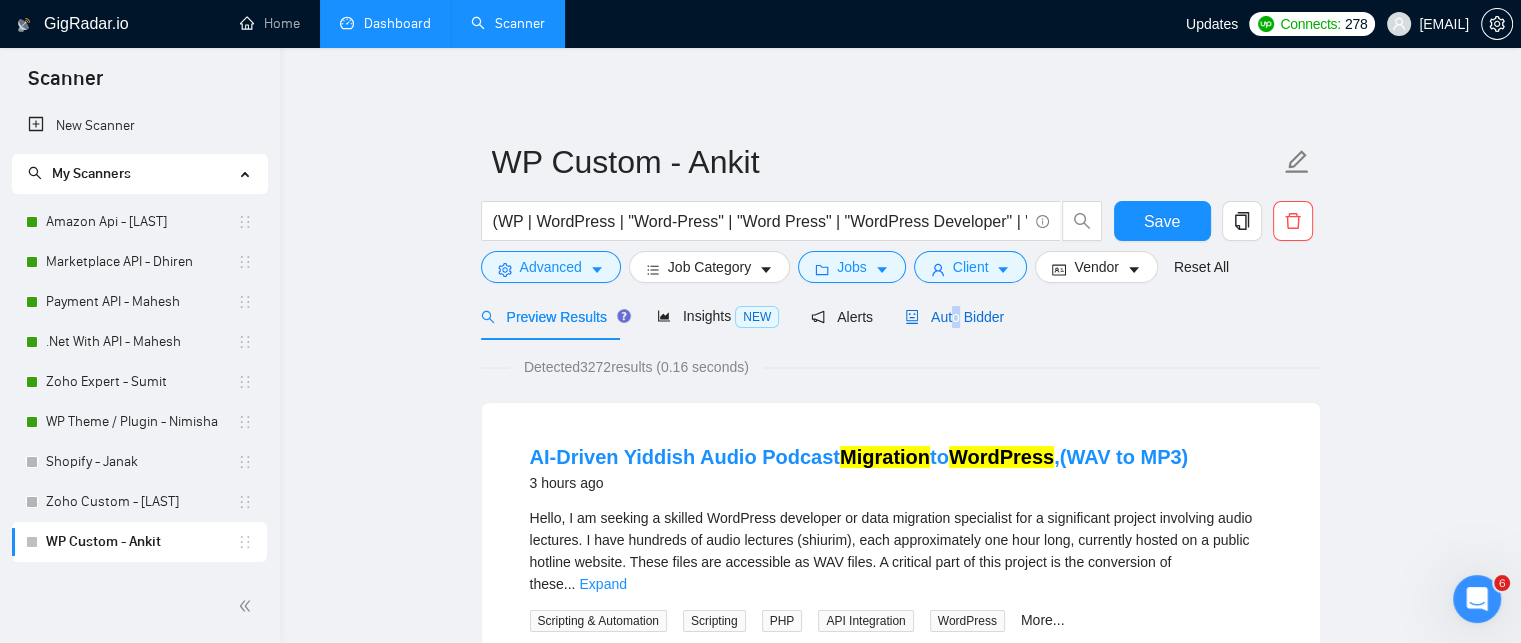 click on "Auto Bidder" at bounding box center [954, 317] 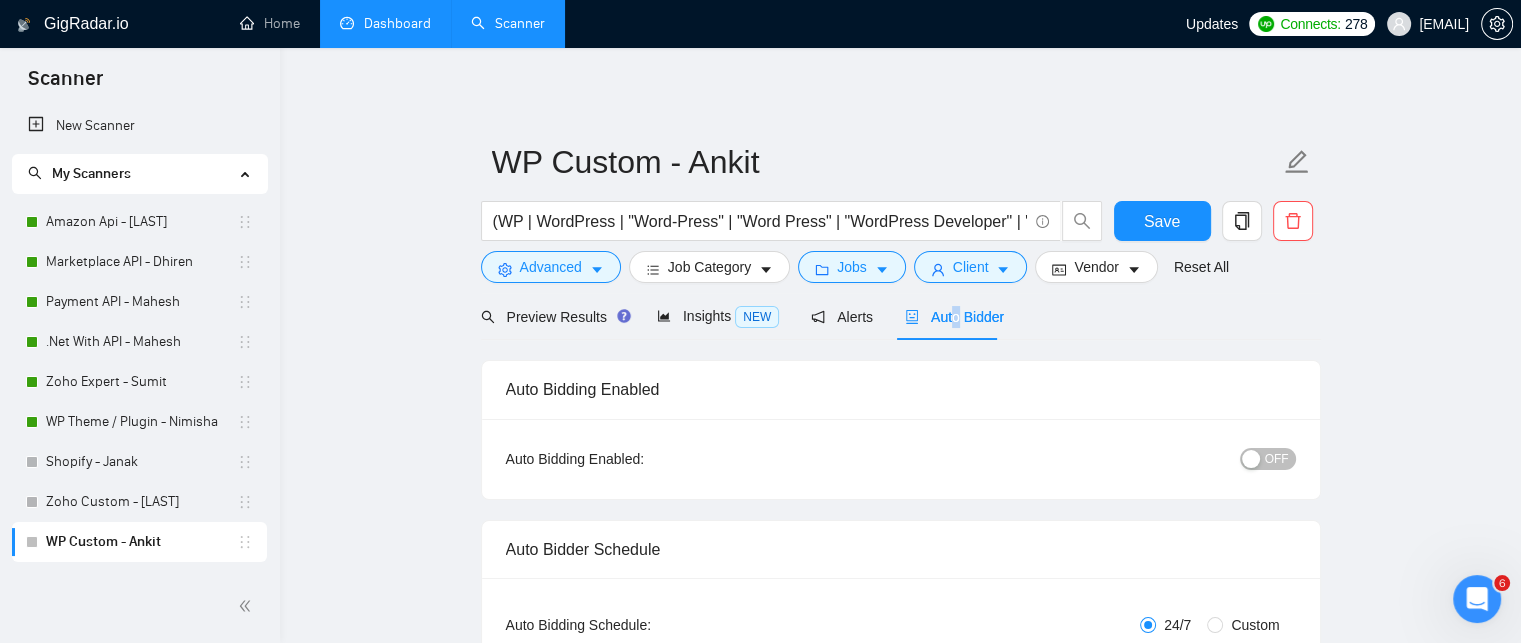 type 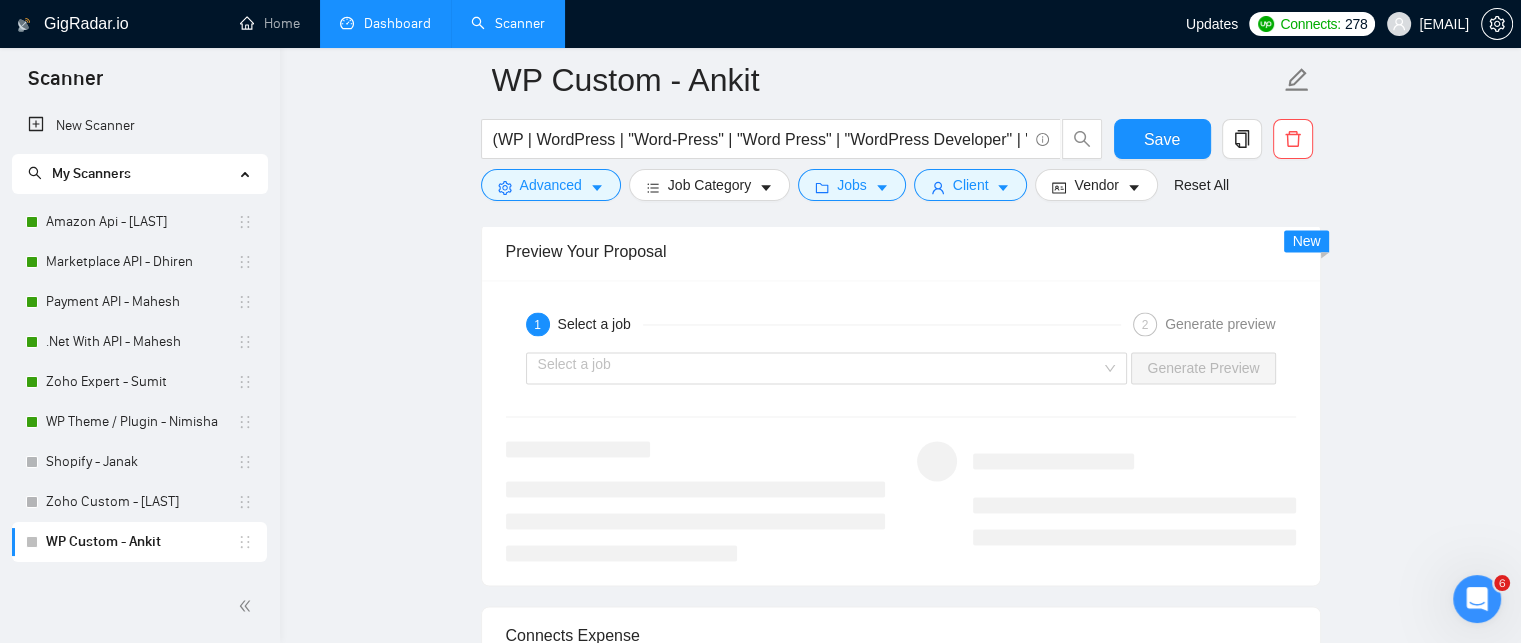 scroll, scrollTop: 3000, scrollLeft: 0, axis: vertical 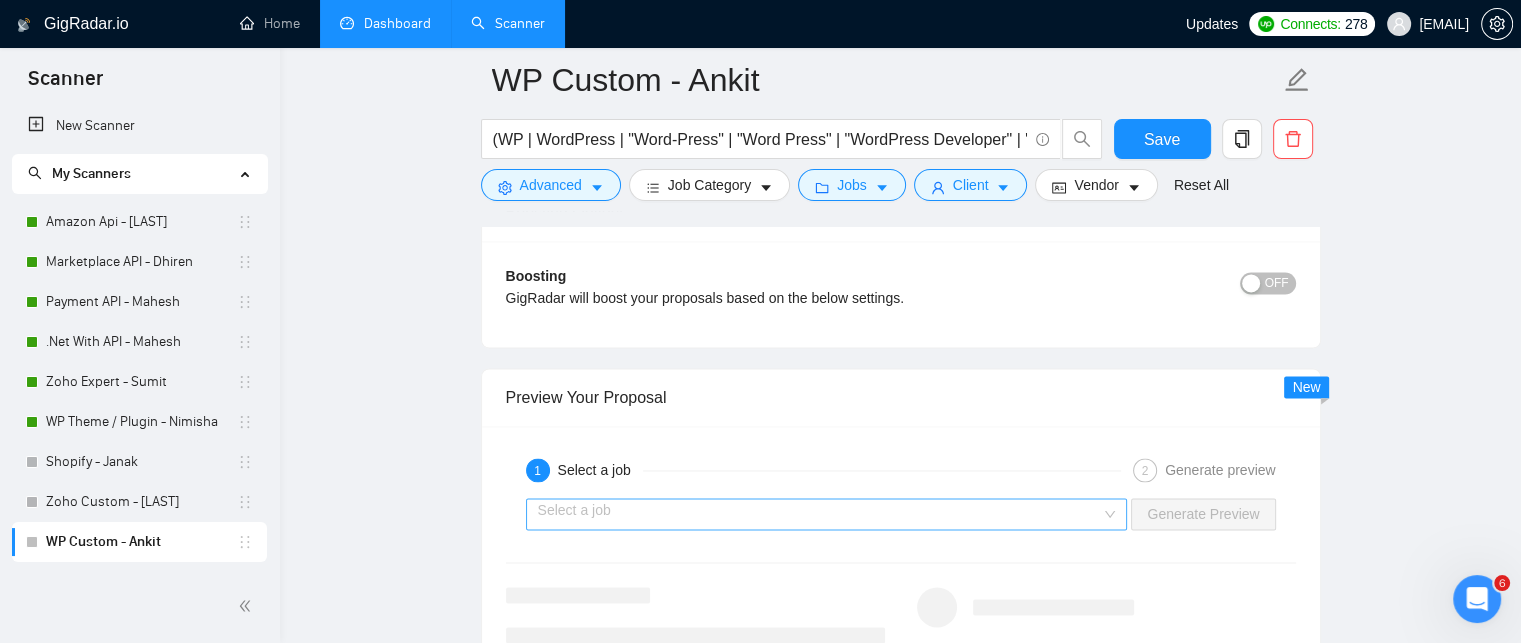click on "Select a job" at bounding box center [827, 514] 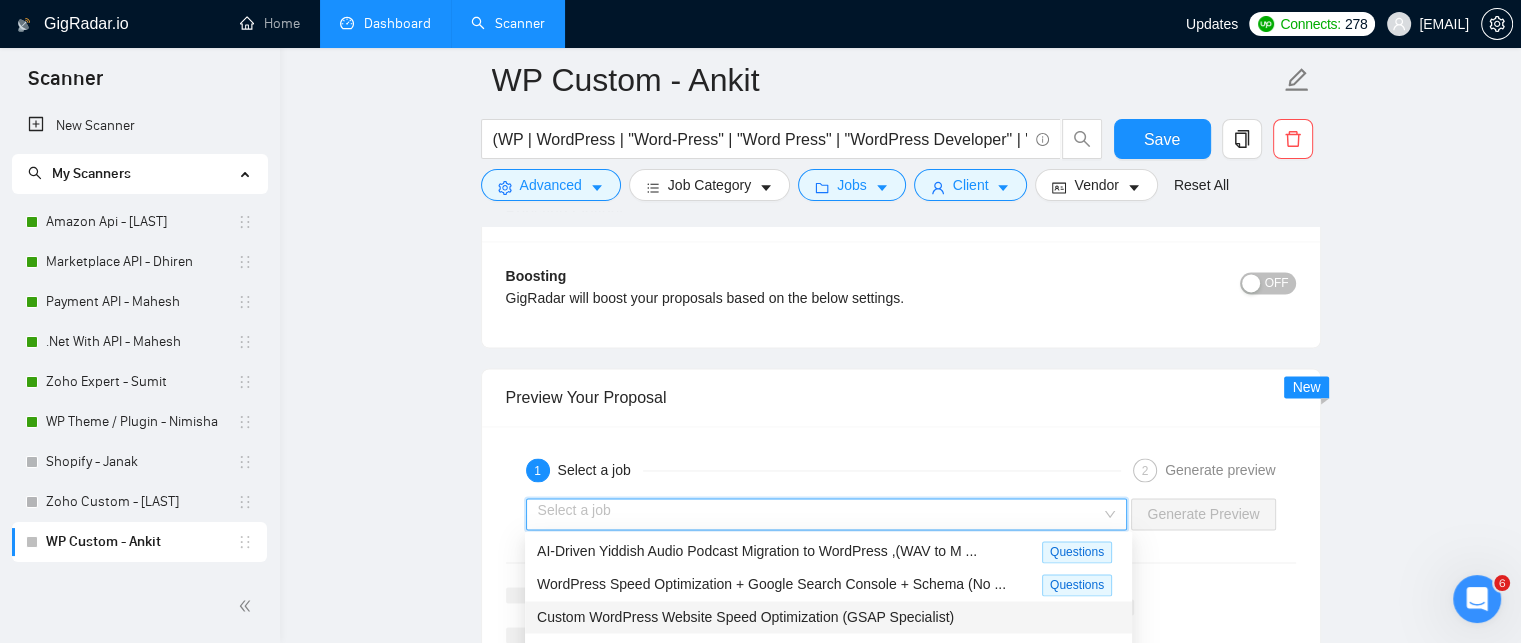 click on "Custom WordPress Website Speed Optimization (GSAP Specialist)" at bounding box center (745, 617) 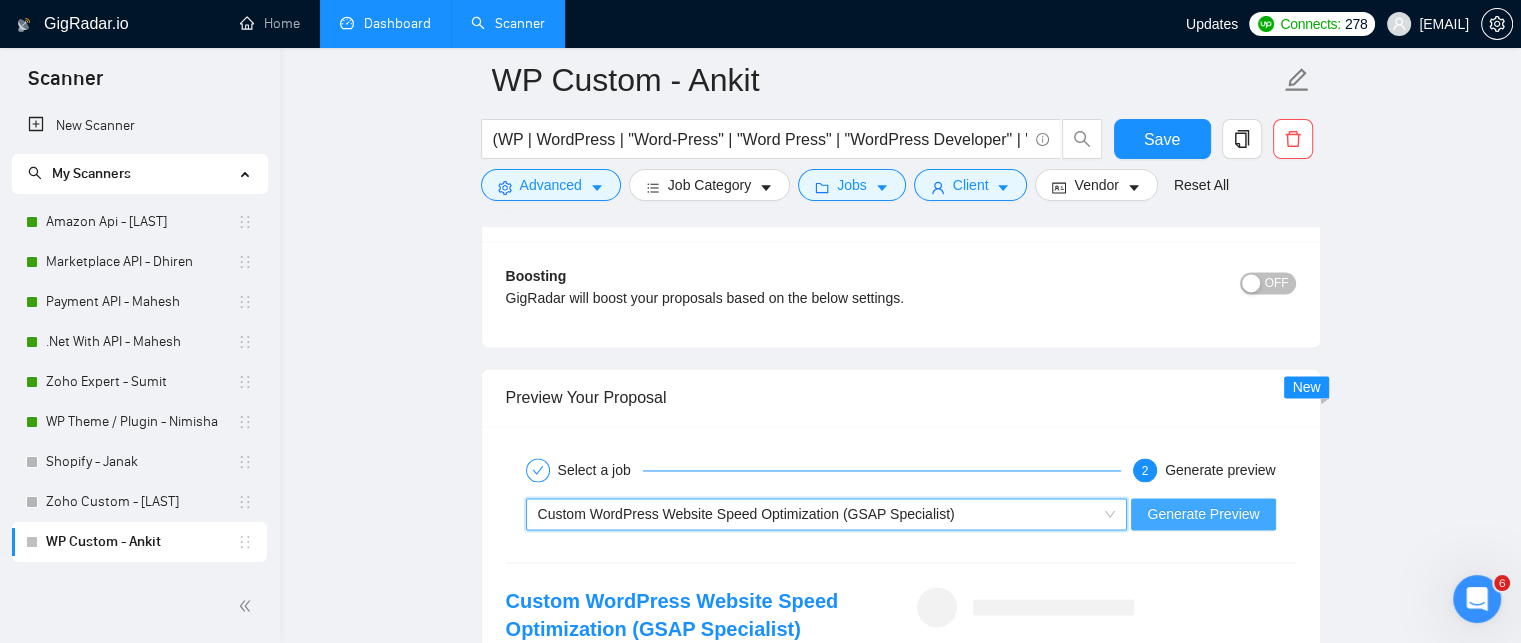 click on "Generate Preview" at bounding box center (1203, 514) 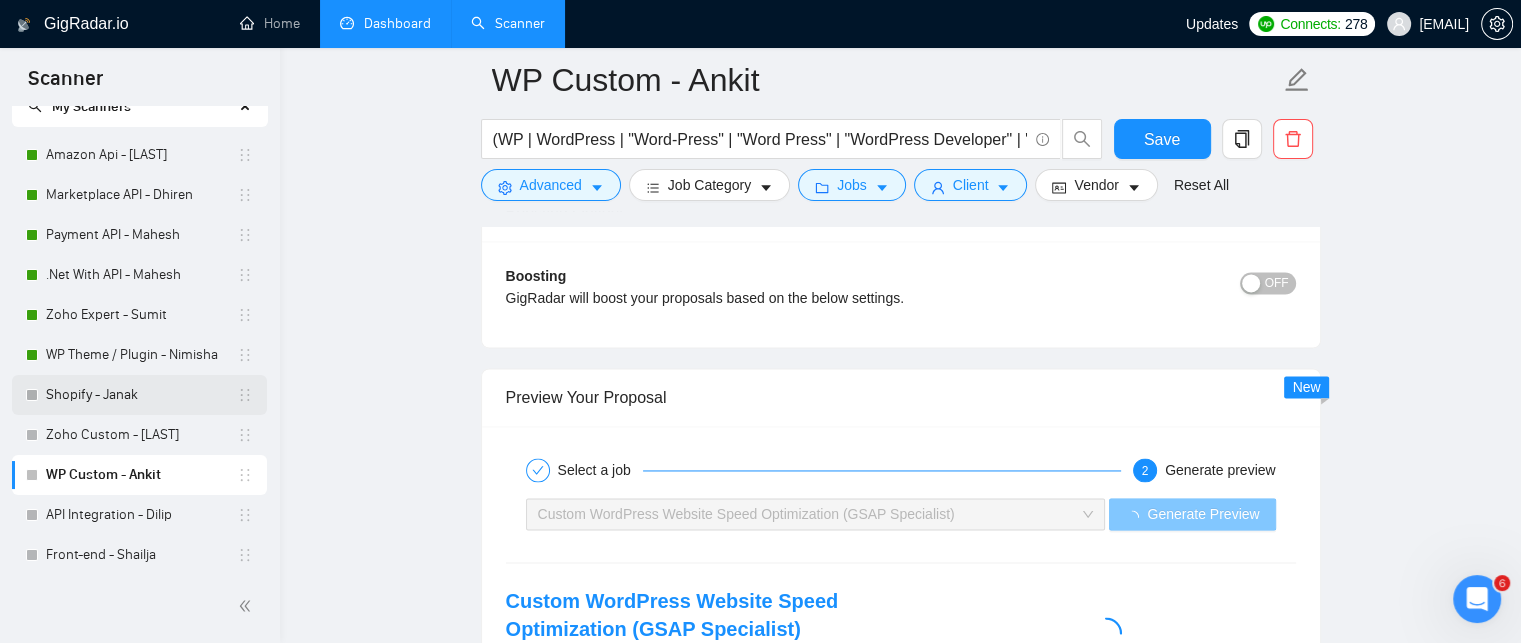 scroll, scrollTop: 112, scrollLeft: 0, axis: vertical 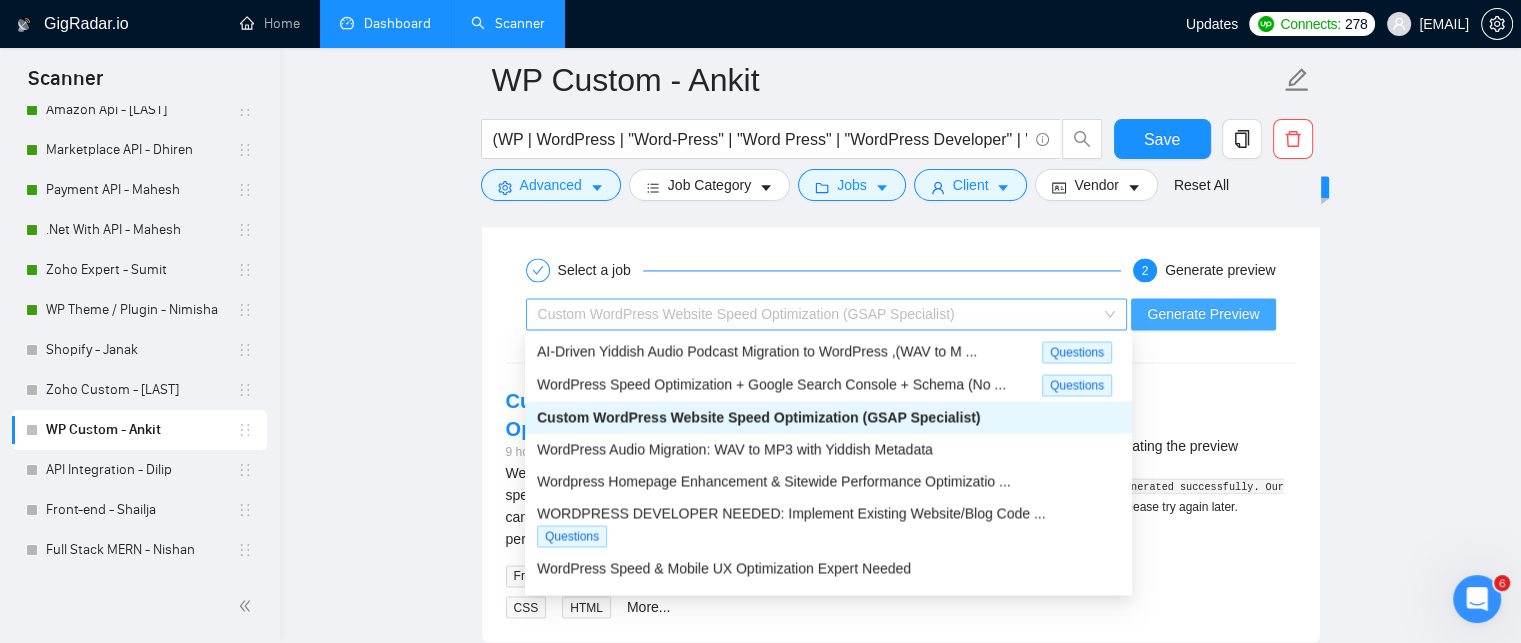 click on "Custom WordPress Website Speed Optimization (GSAP Specialist)" at bounding box center [827, 314] 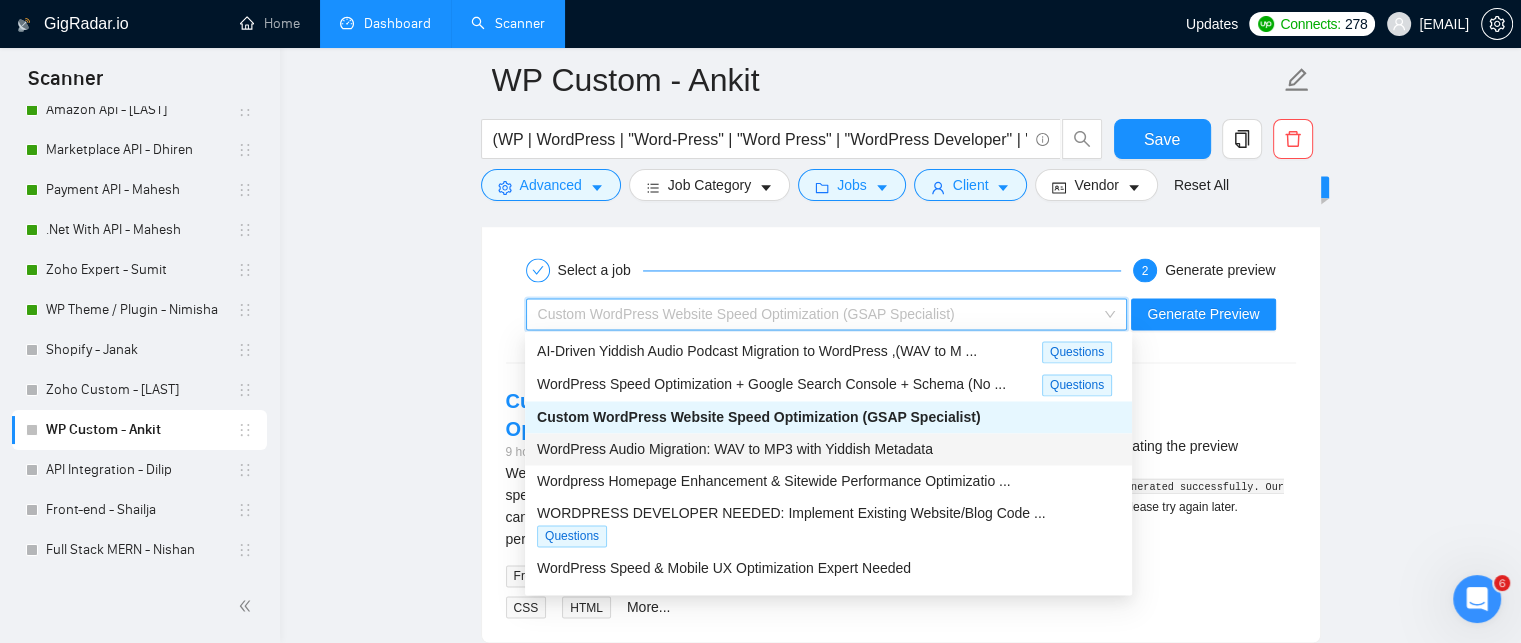 click on "WordPress Audio Migration: WAV to MP3 with Yiddish Metadata" at bounding box center (828, 449) 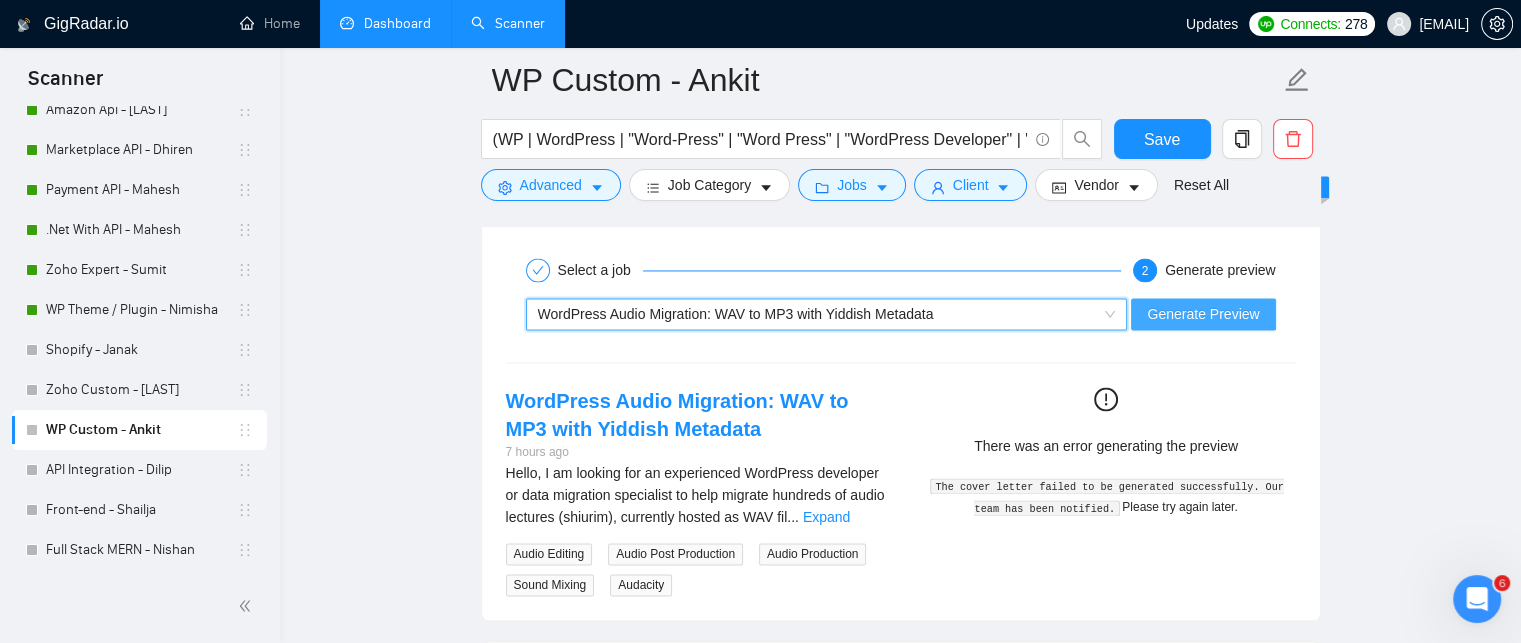 click on "Generate Preview" at bounding box center (1203, 314) 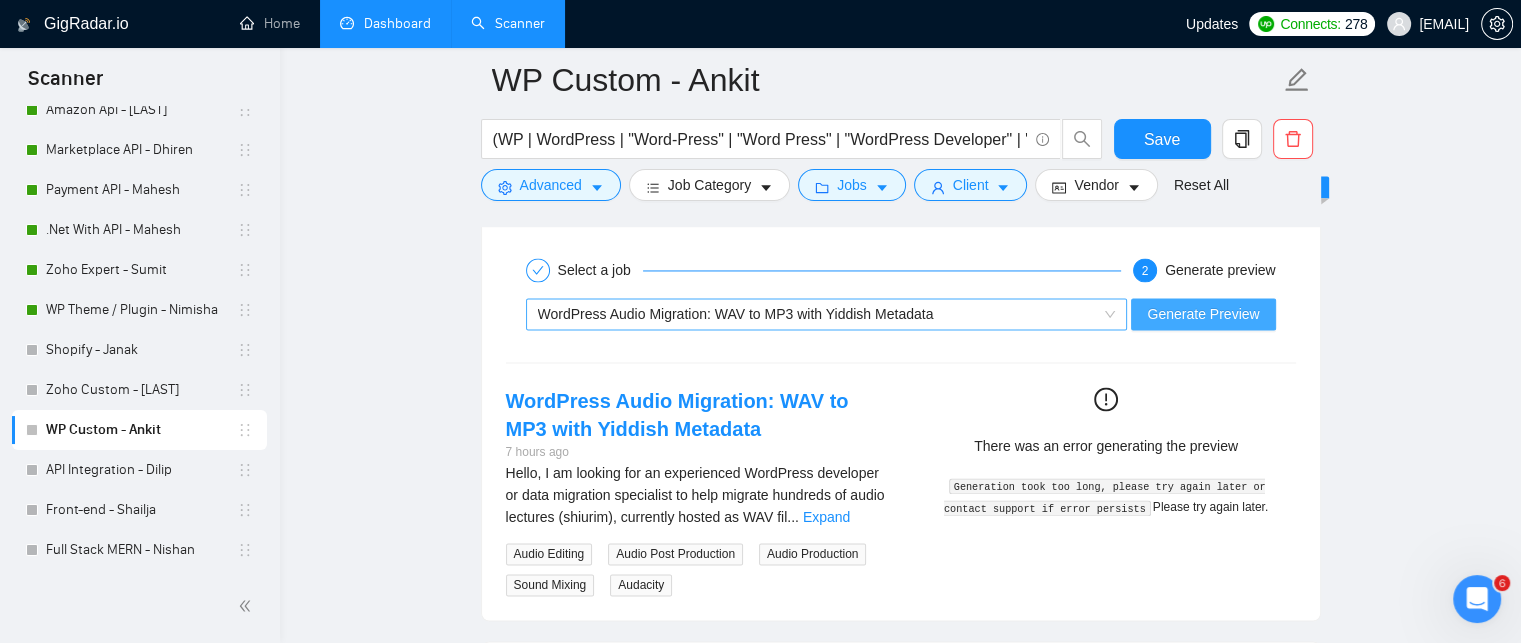 click on "WordPress Audio Migration: WAV to MP3 with Yiddish Metadata" at bounding box center (818, 314) 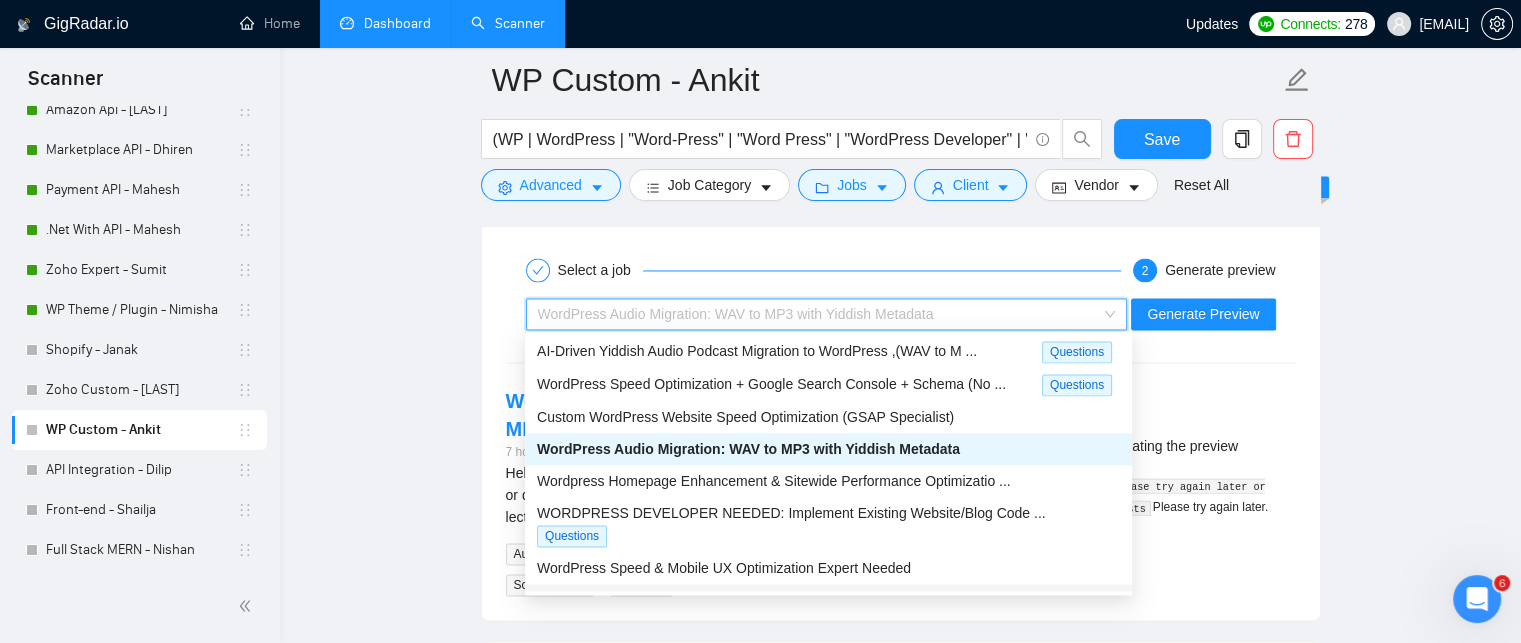 click on "Wordpress Blog Optimization" at bounding box center [828, 600] 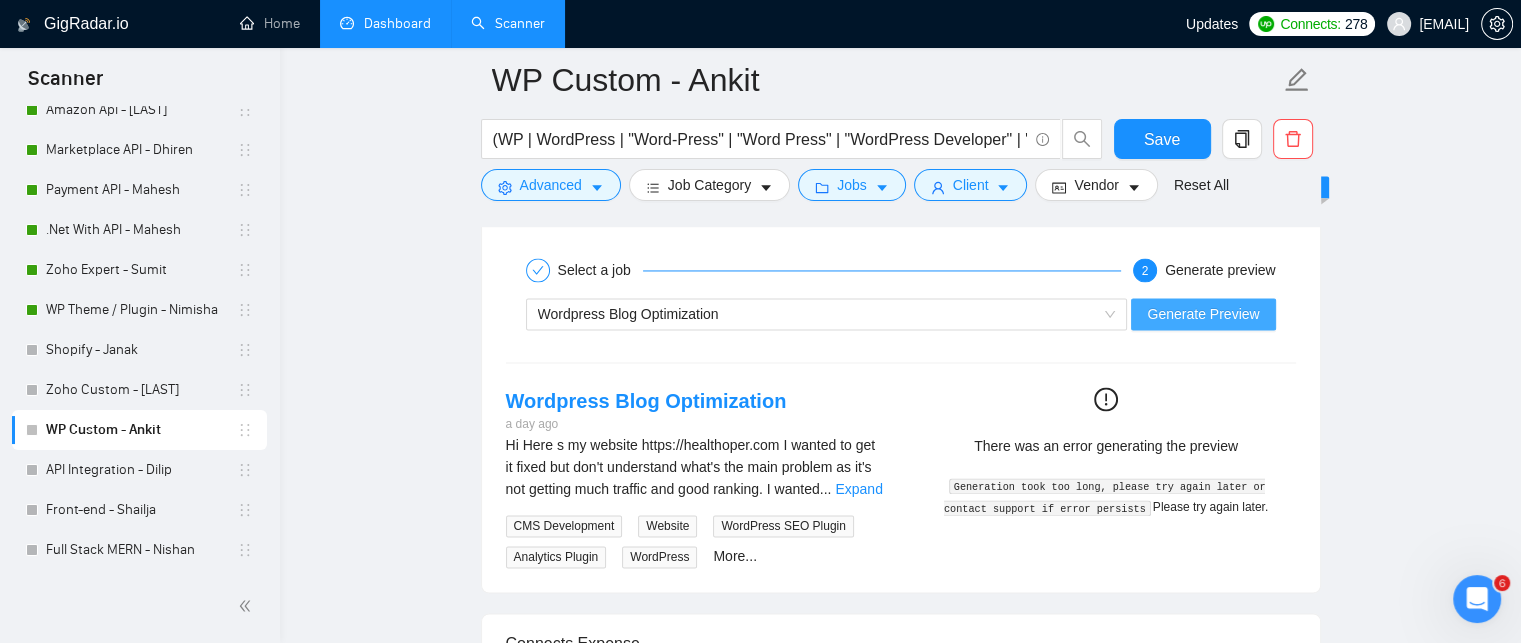 click on "Generate Preview" at bounding box center [1203, 314] 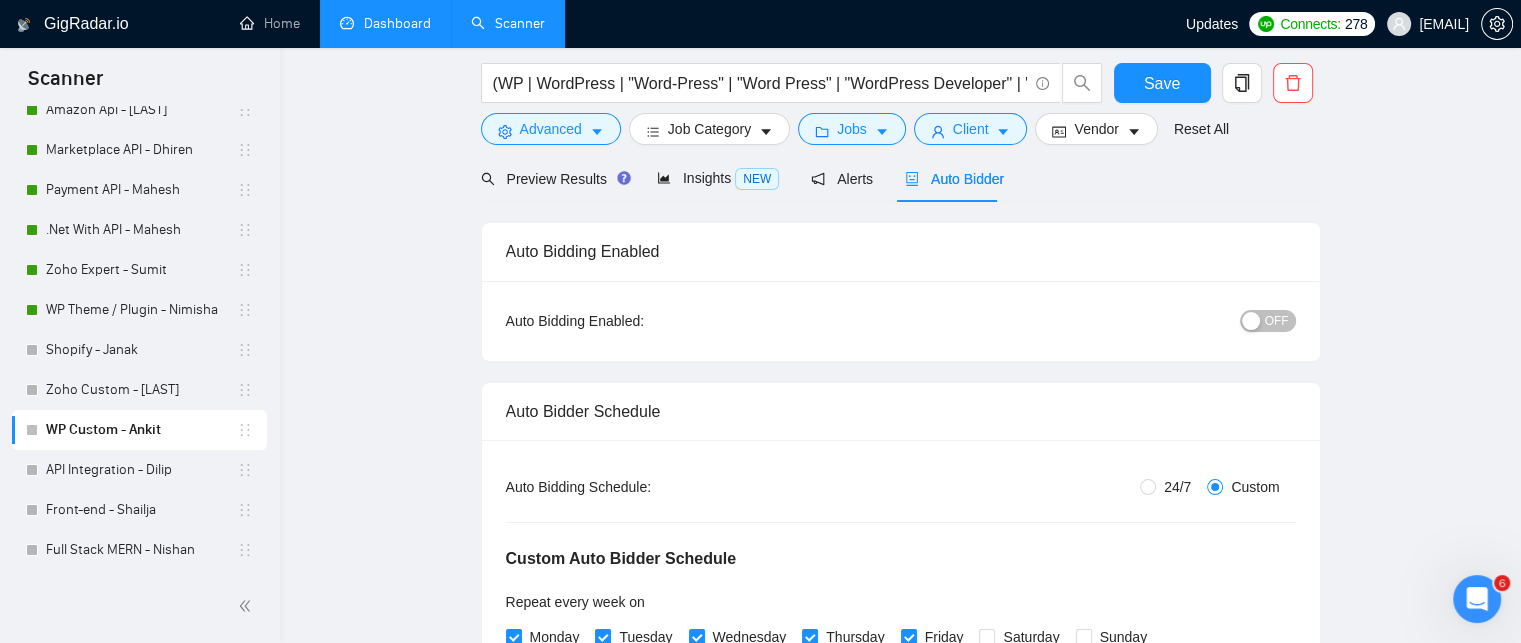 scroll, scrollTop: 0, scrollLeft: 0, axis: both 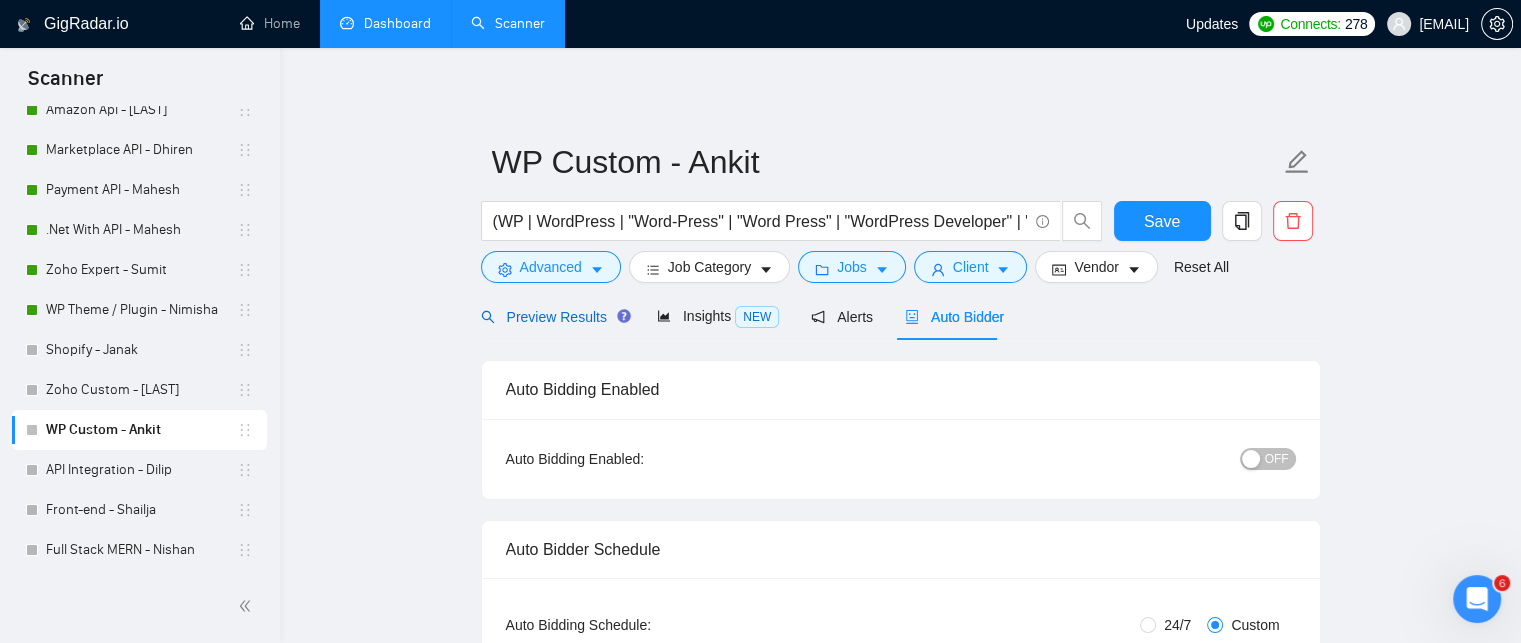 click on "Preview Results" at bounding box center (553, 317) 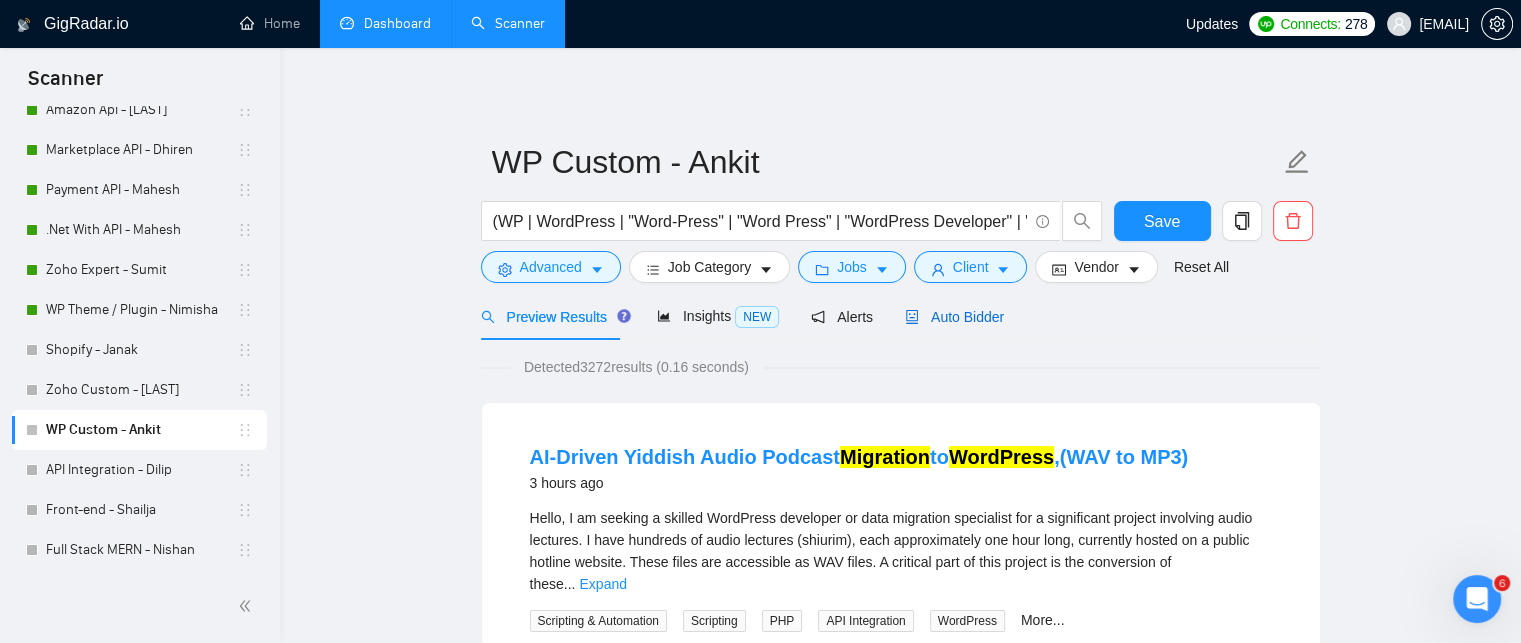 click on "Auto Bidder" at bounding box center [954, 317] 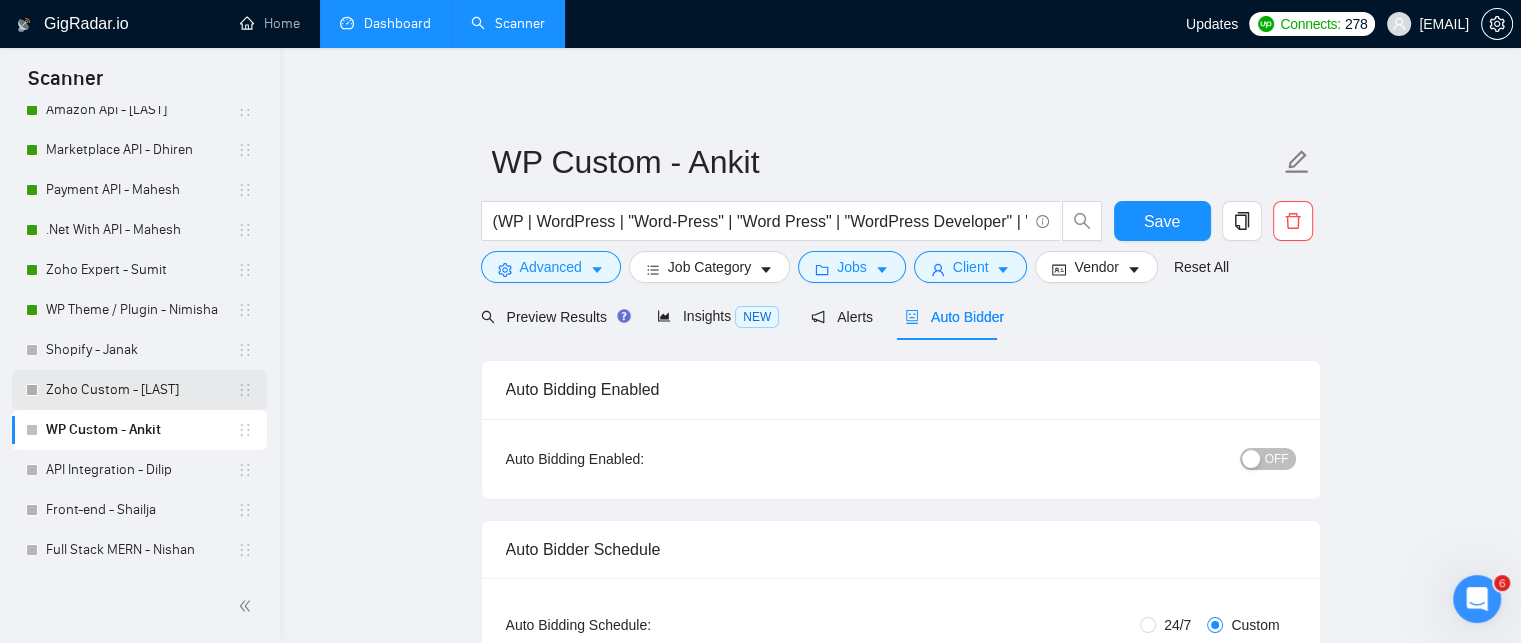 click on "Zoho Custom - [NAME]" at bounding box center (141, 390) 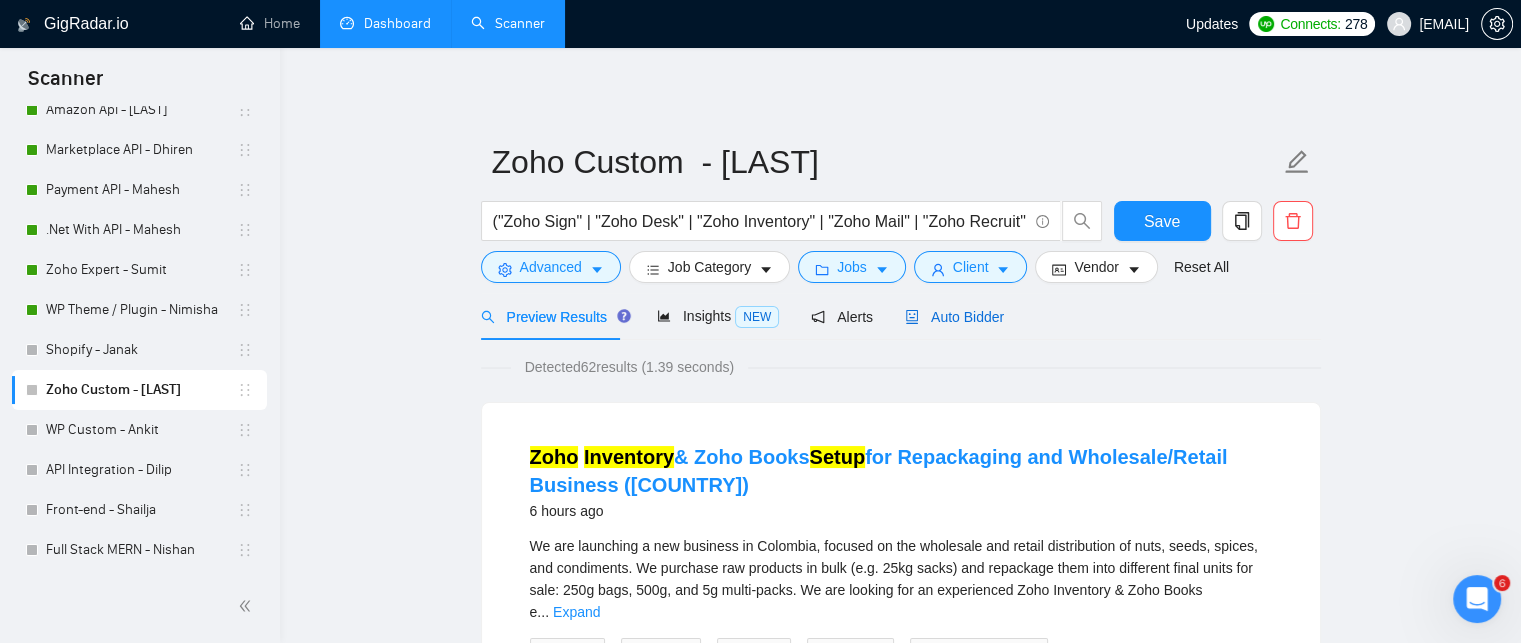 click on "Auto Bidder" at bounding box center (954, 317) 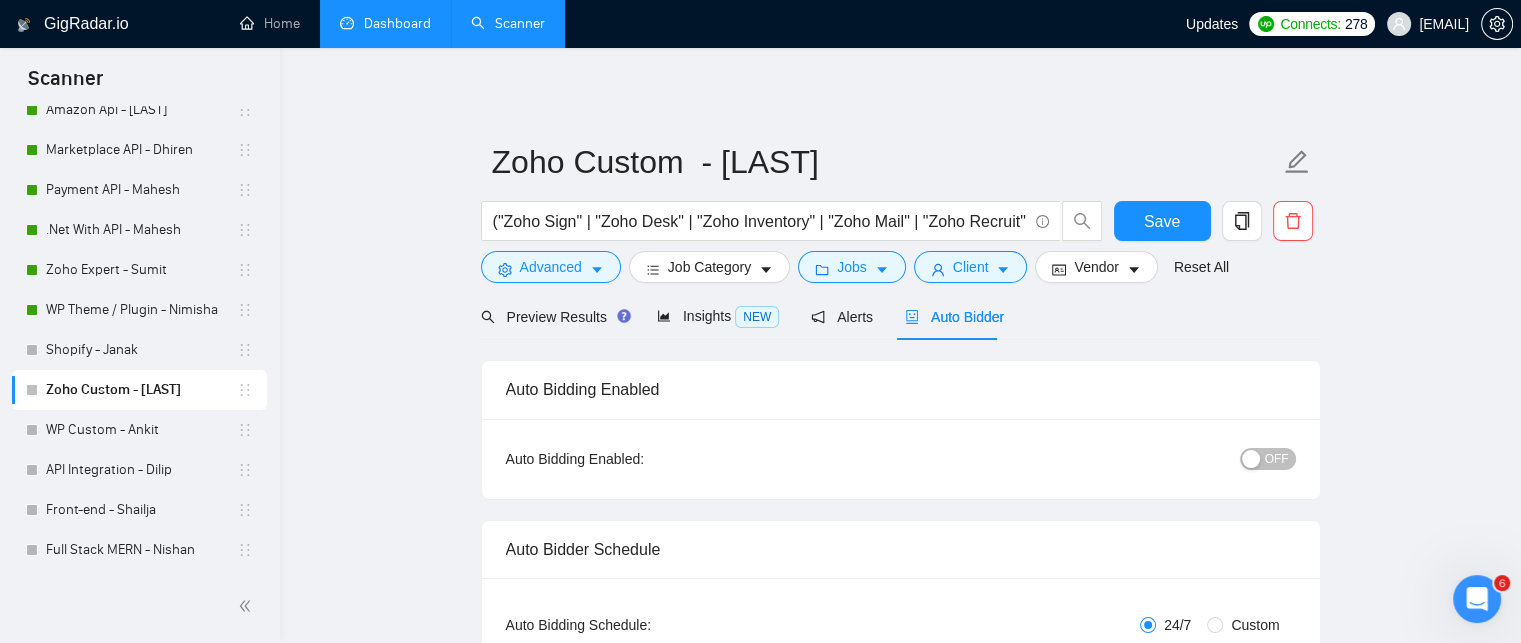 type 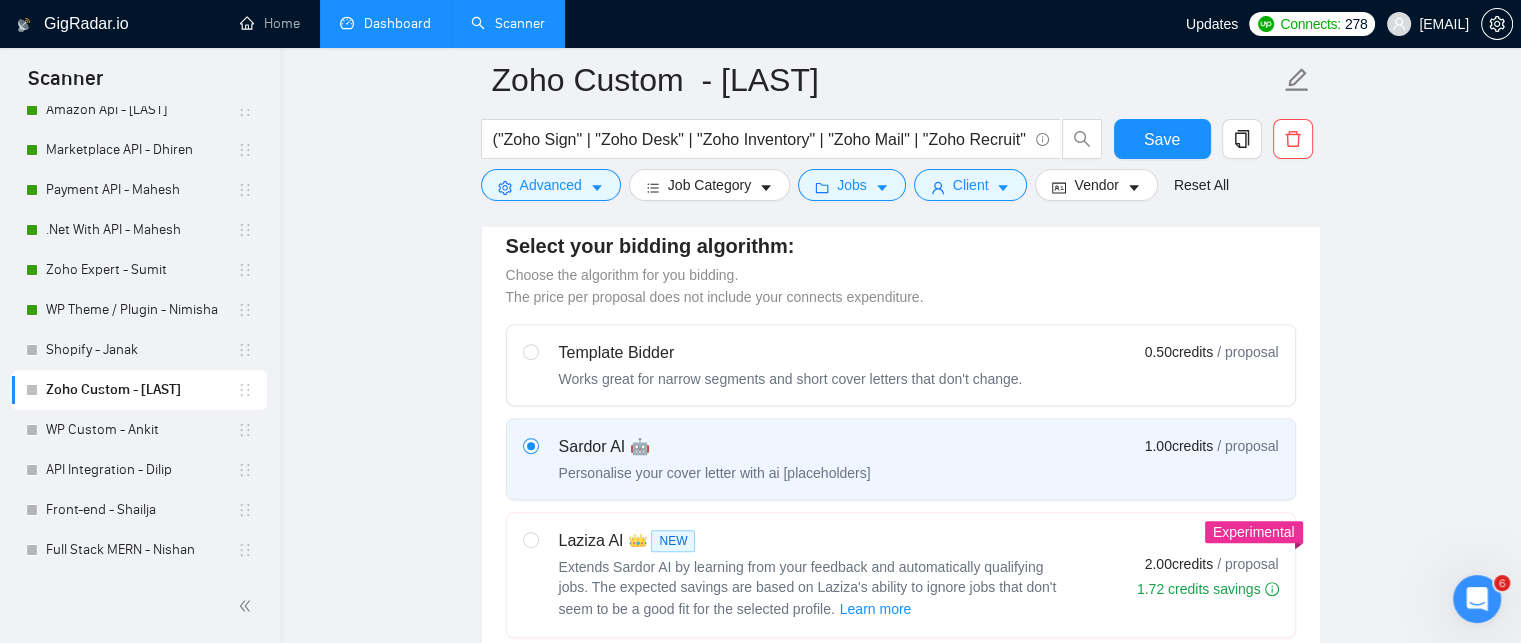 scroll, scrollTop: 1200, scrollLeft: 0, axis: vertical 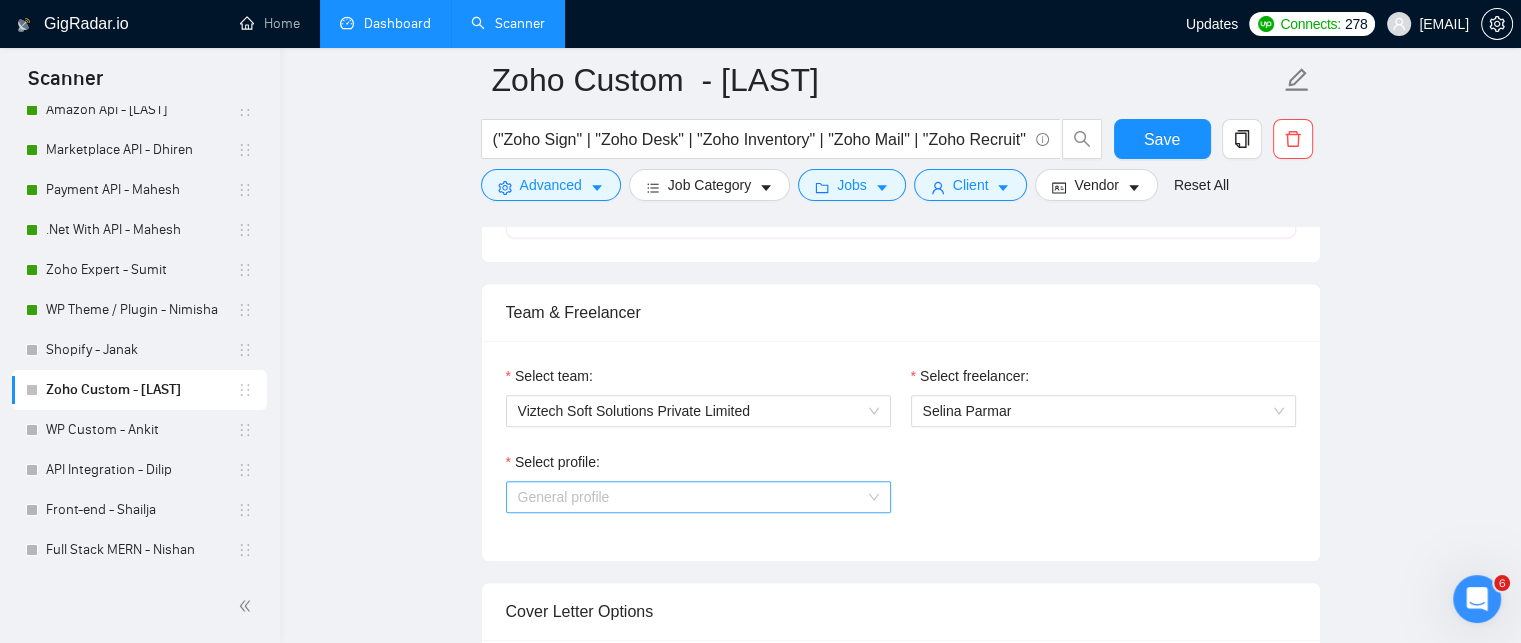 click on "General profile" at bounding box center (698, 497) 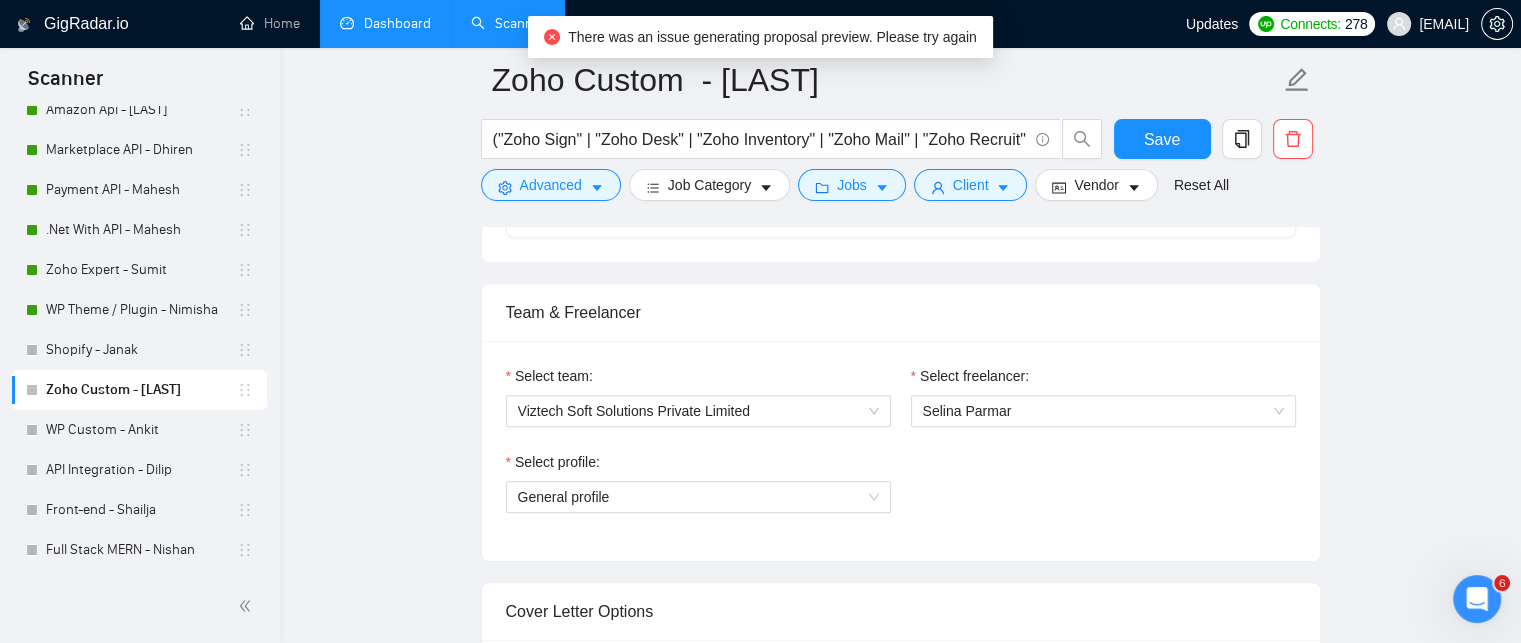 drag, startPoint x: 967, startPoint y: 527, endPoint x: 564, endPoint y: 440, distance: 412.28387 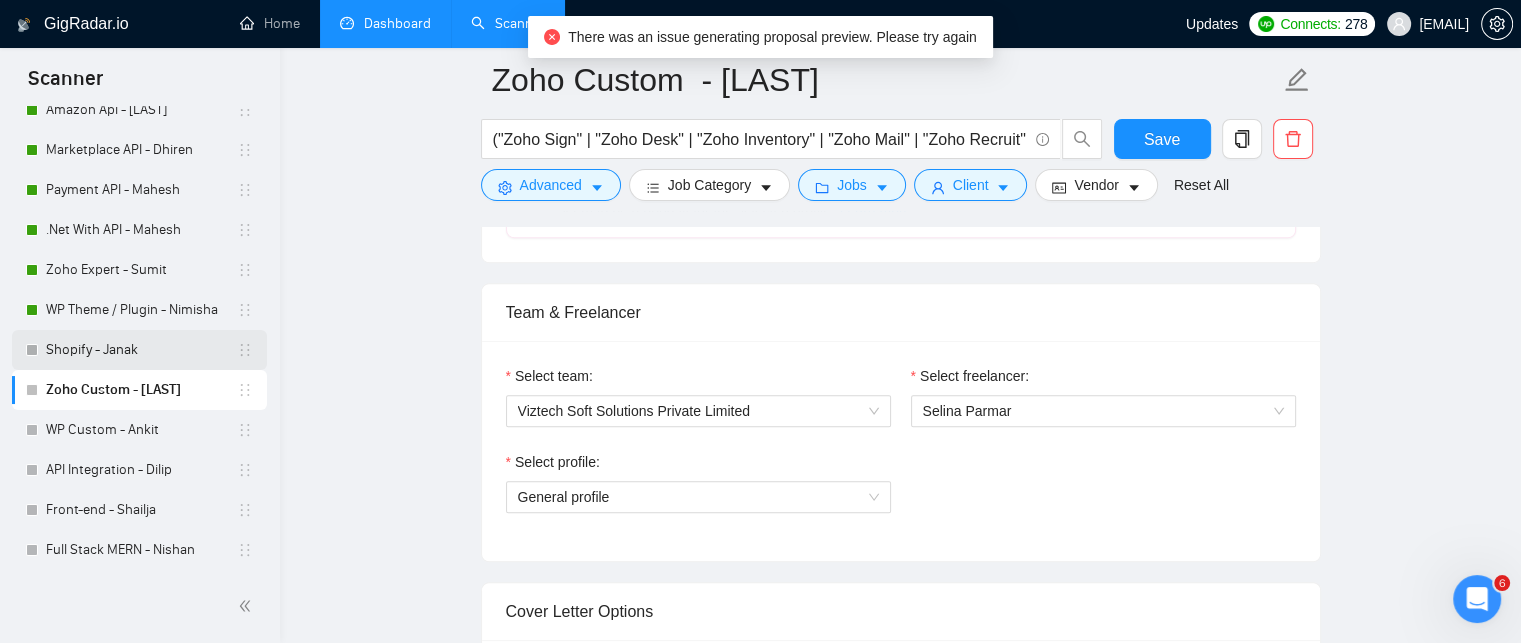 click on "Shopify - Janak" at bounding box center (141, 350) 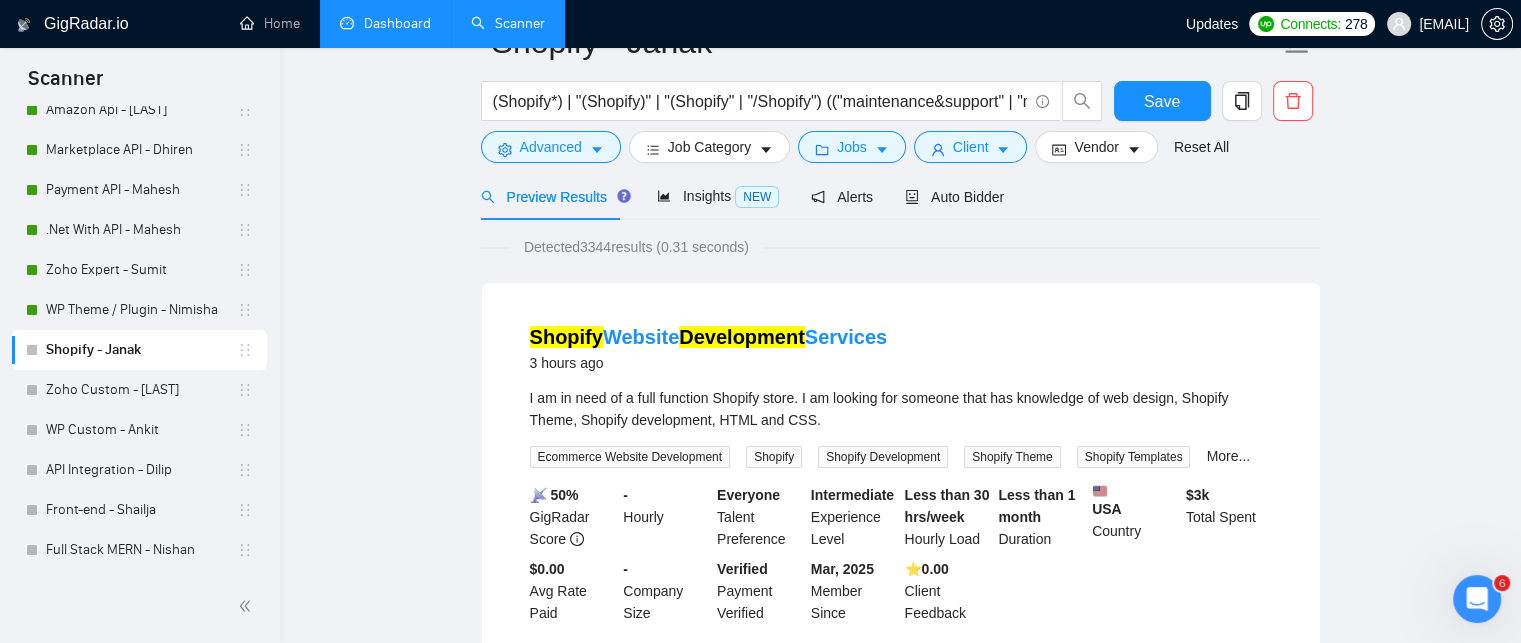 scroll, scrollTop: 0, scrollLeft: 0, axis: both 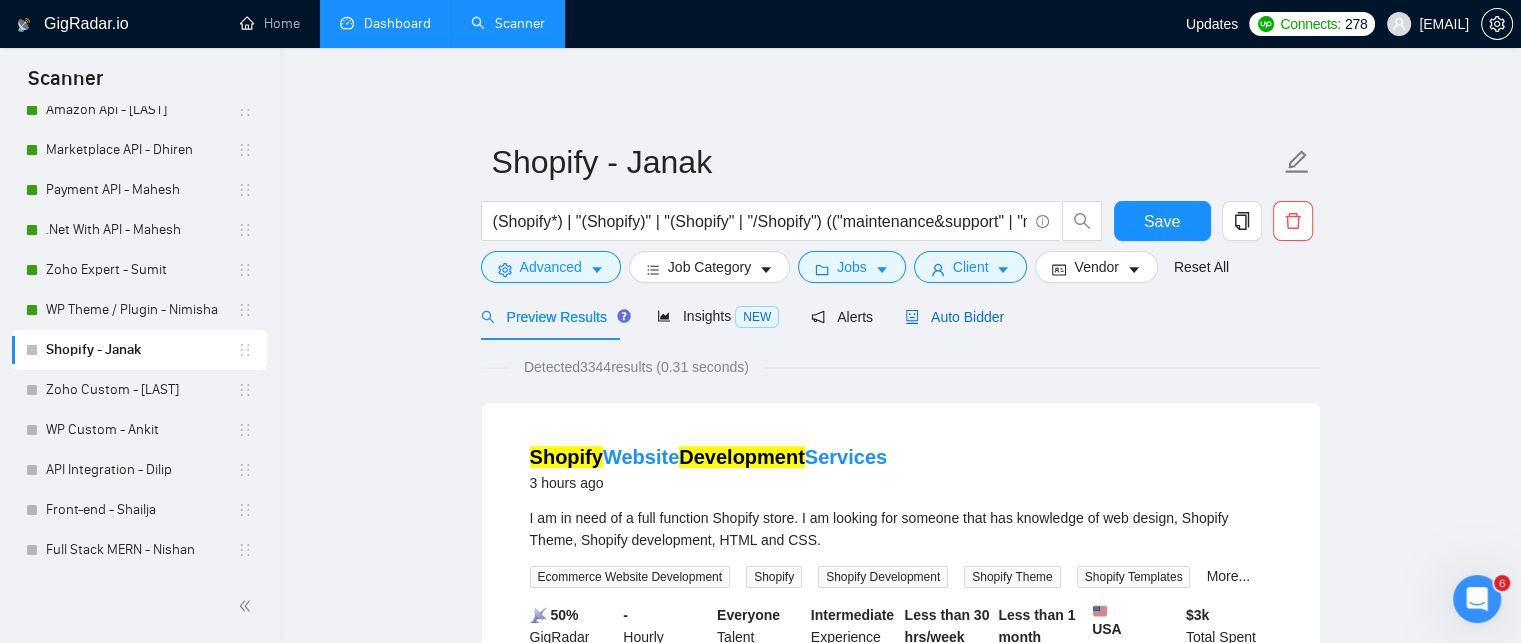 click on "Auto Bidder" at bounding box center (954, 317) 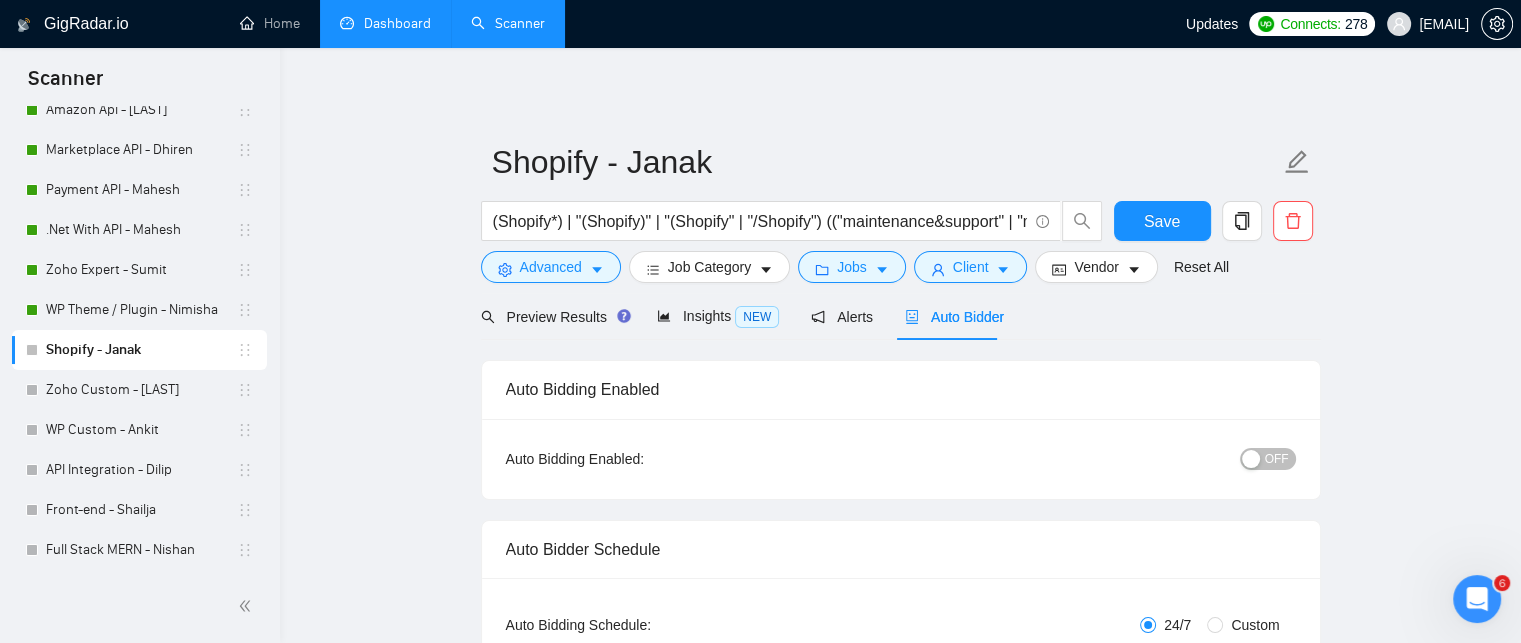 type 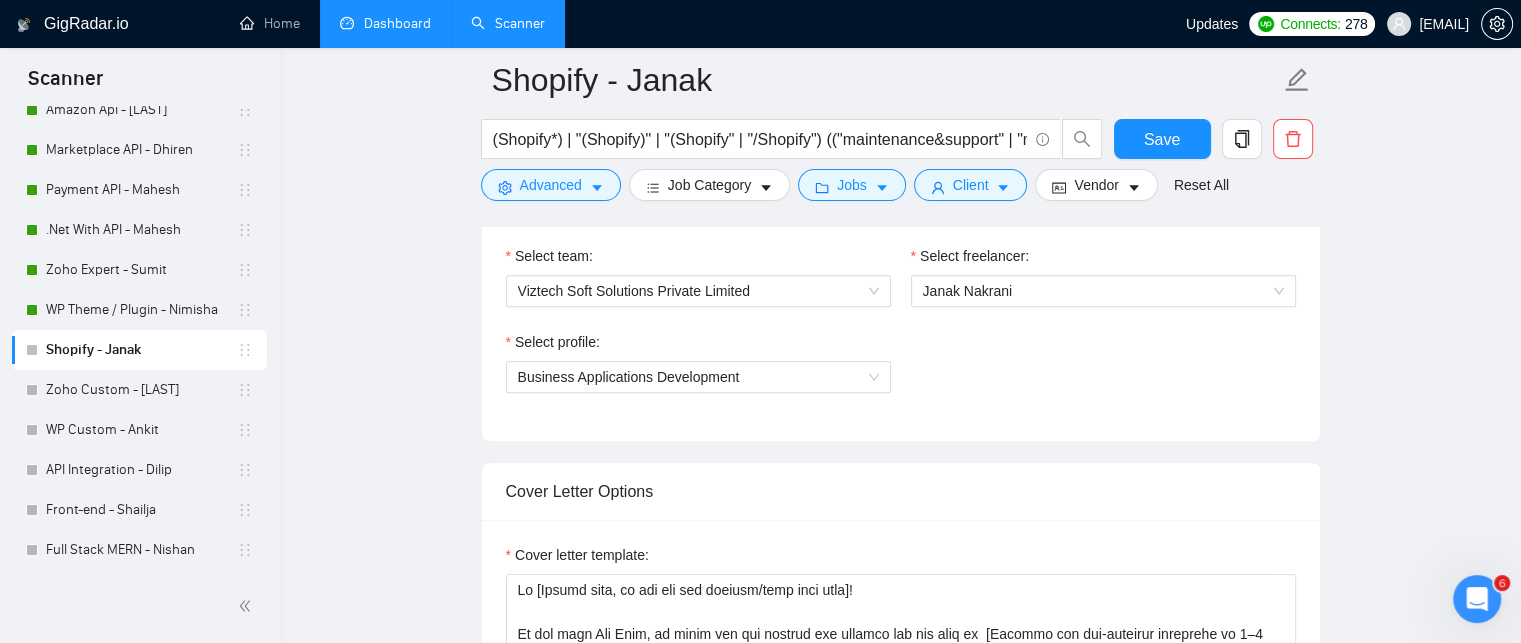scroll, scrollTop: 1200, scrollLeft: 0, axis: vertical 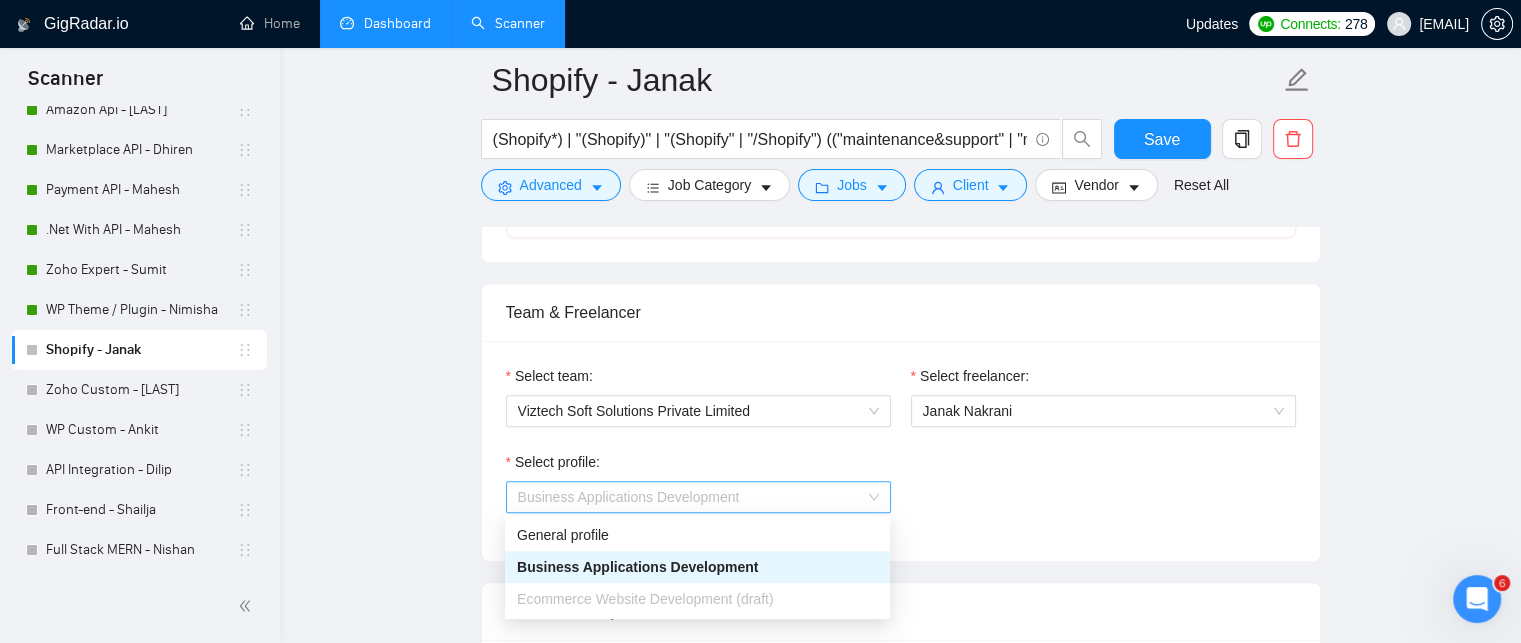 click on "Business Applications Development" at bounding box center (698, 497) 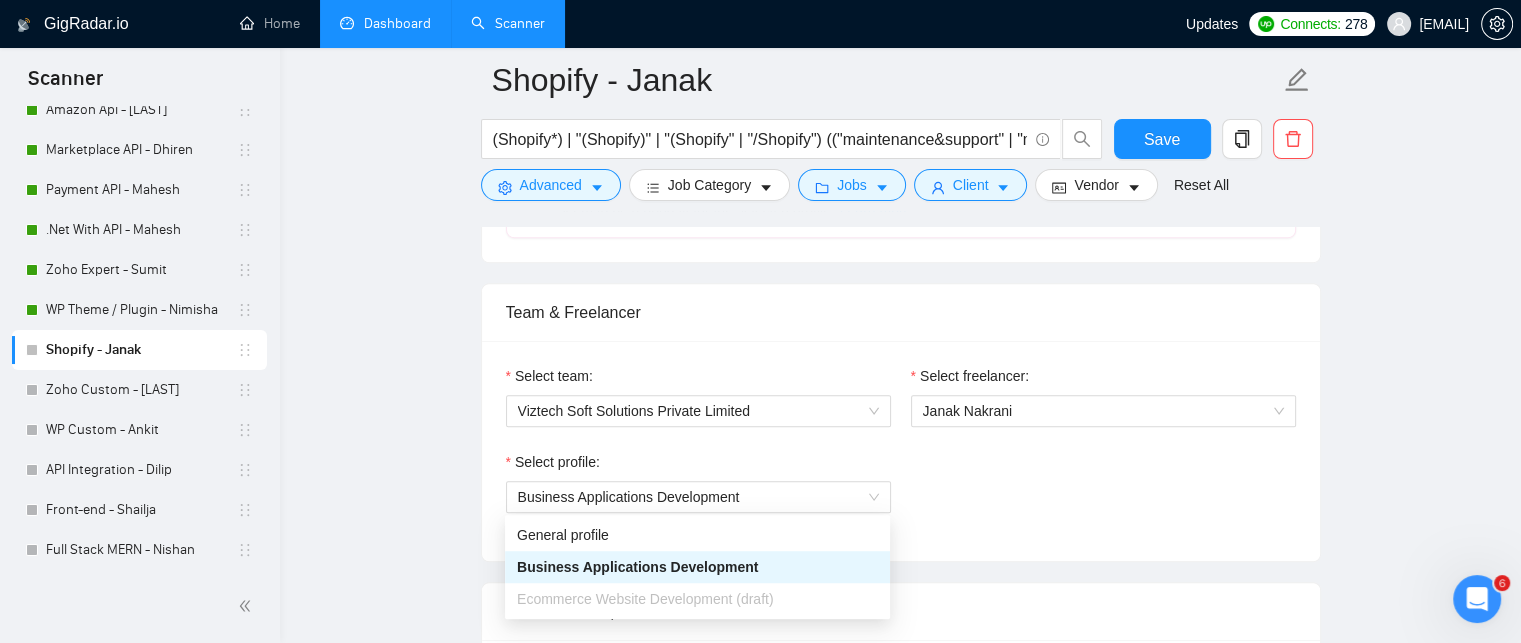 click on "Select profile: Business Applications Development" at bounding box center (901, 494) 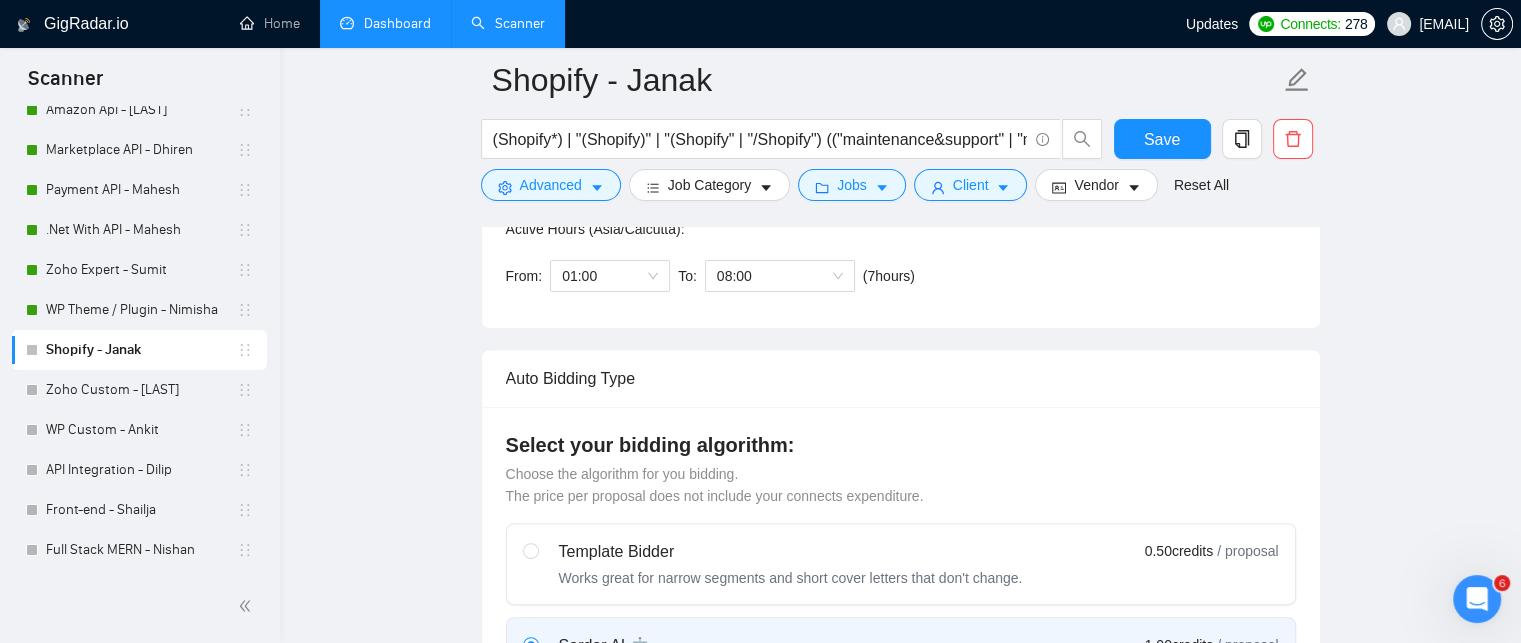 scroll, scrollTop: 600, scrollLeft: 0, axis: vertical 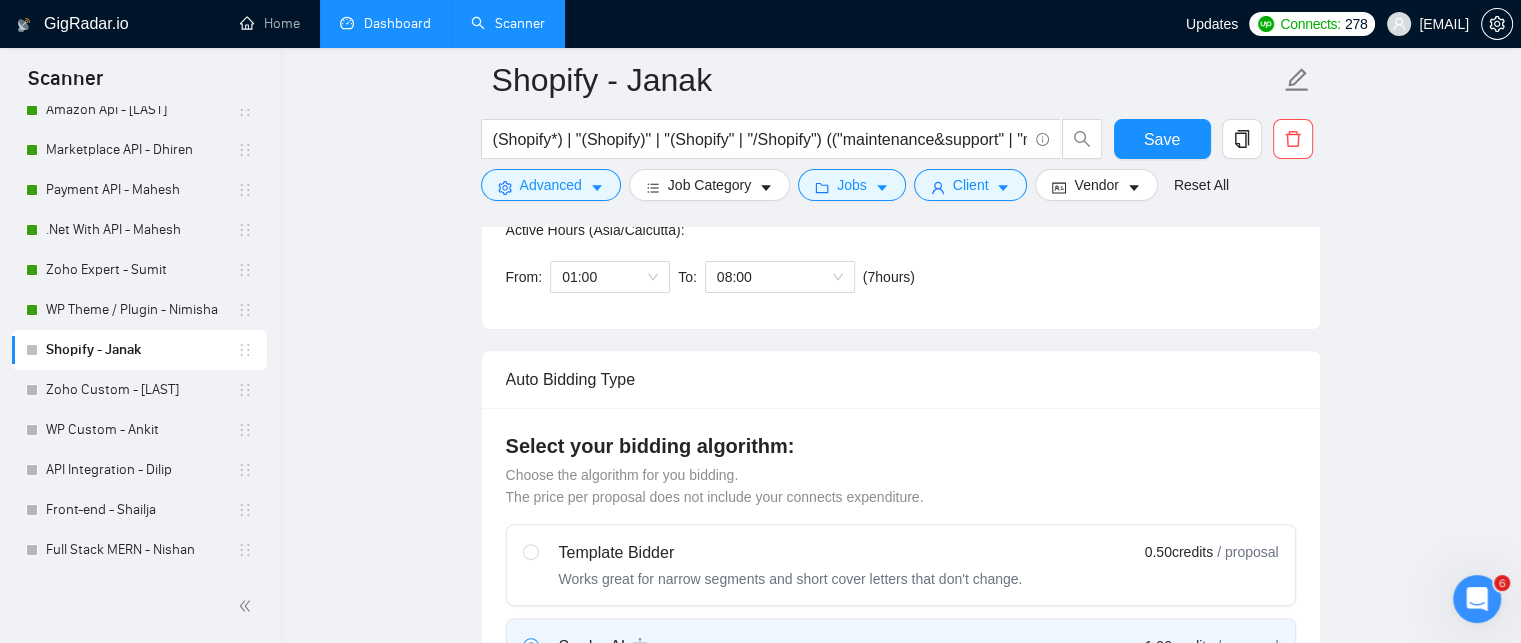 click on "Dashboard" at bounding box center (385, 23) 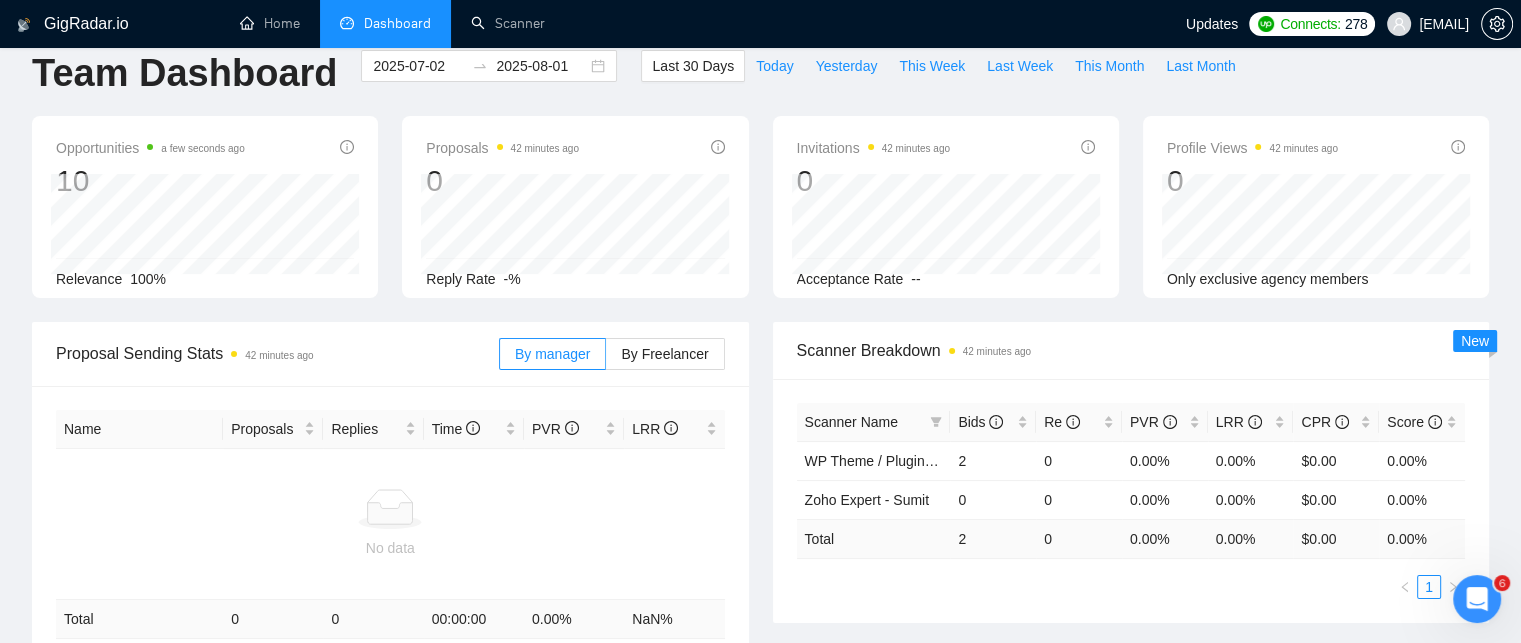 scroll, scrollTop: 0, scrollLeft: 0, axis: both 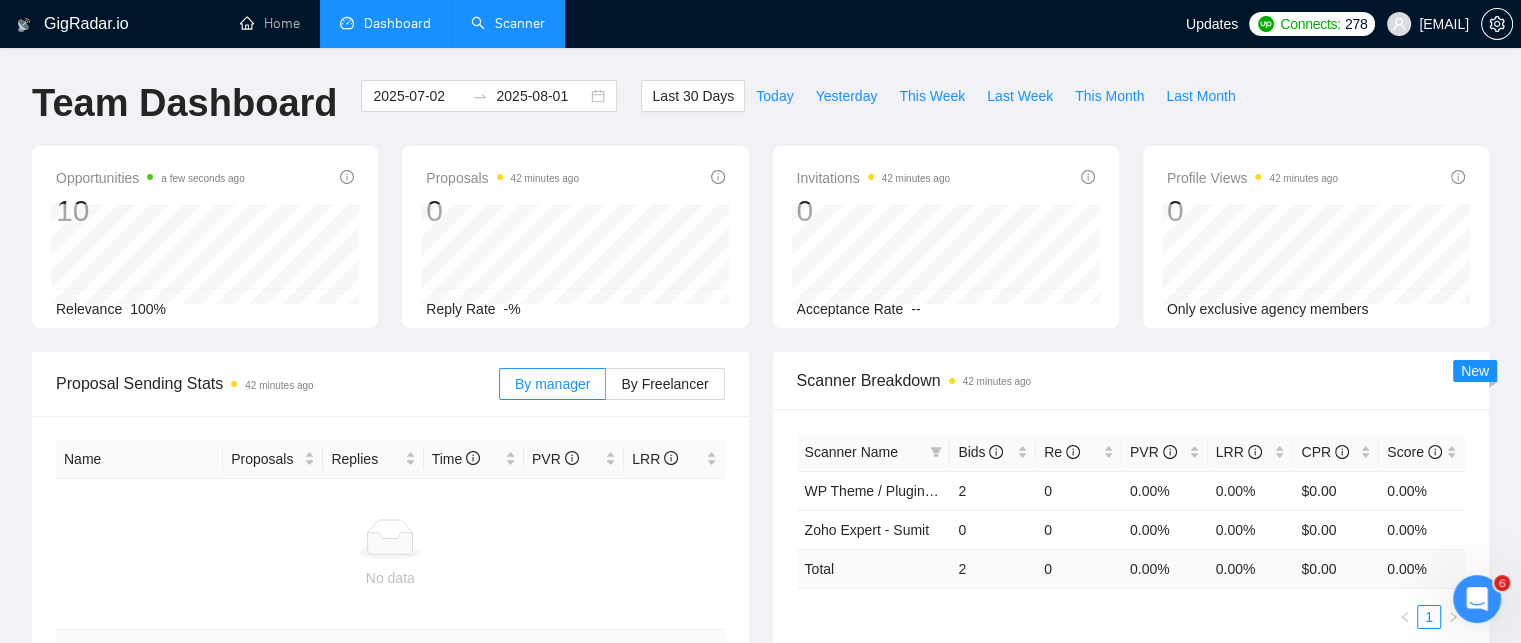 click on "Scanner" at bounding box center (508, 23) 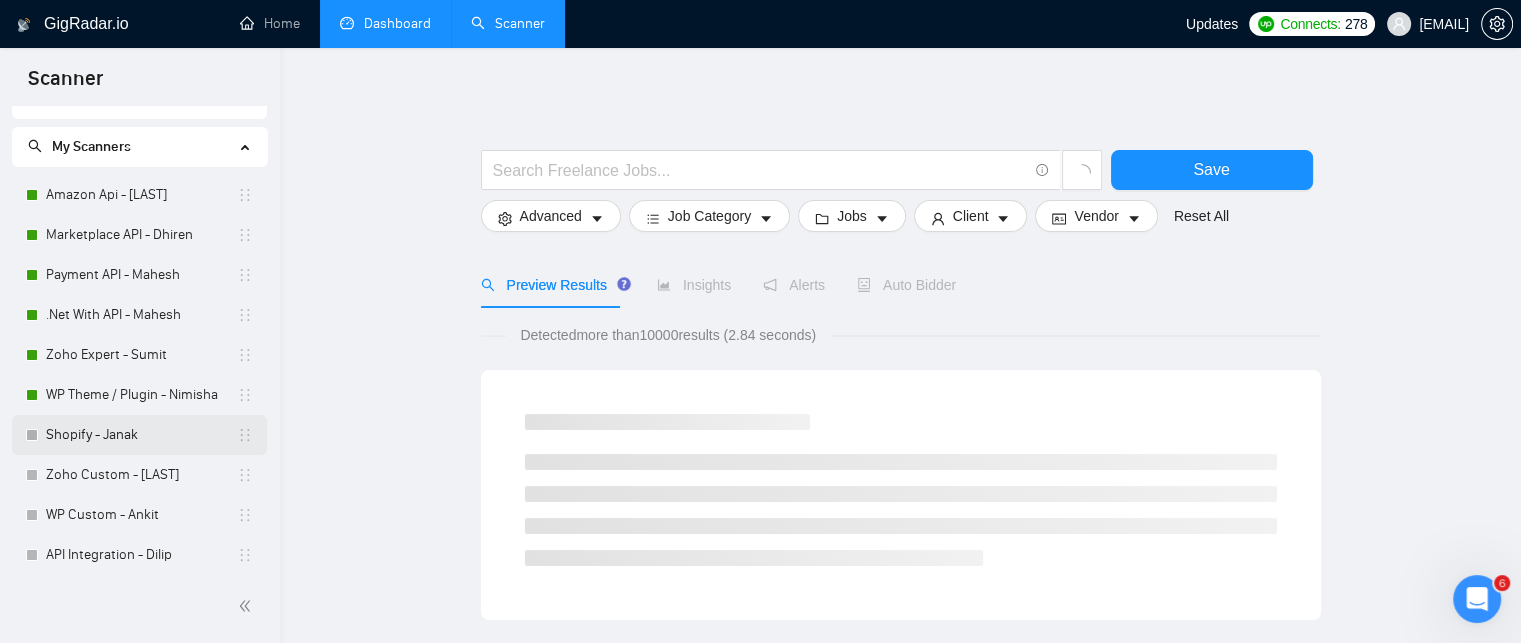 scroll, scrollTop: 100, scrollLeft: 0, axis: vertical 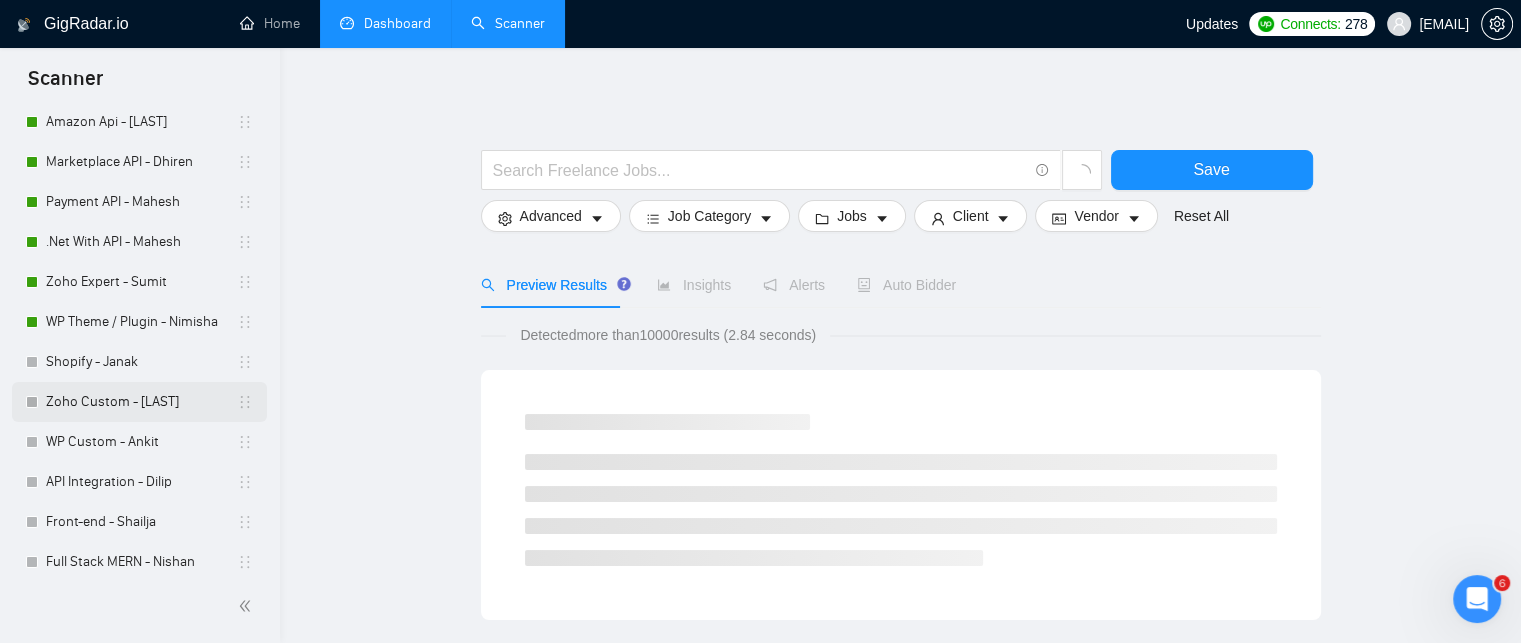 click on "Zoho Custom - [NAME]" at bounding box center (141, 402) 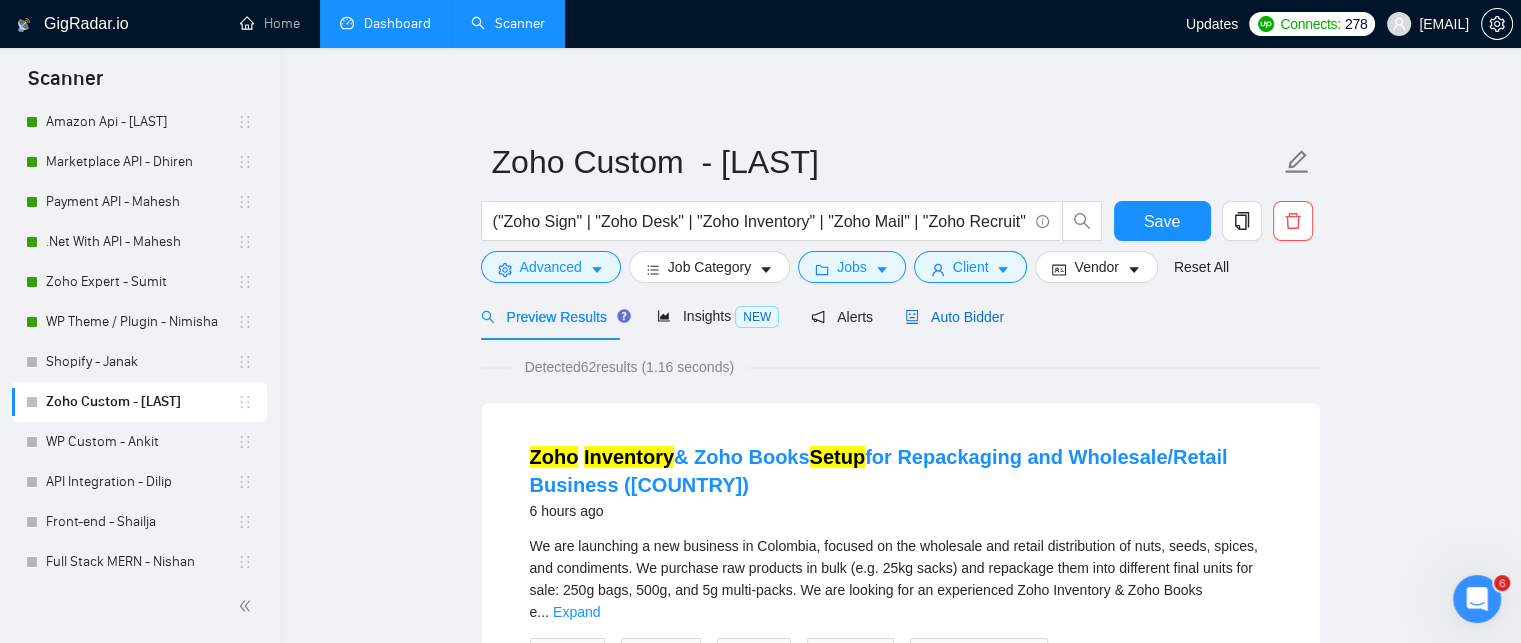 click on "Auto Bidder" at bounding box center [954, 317] 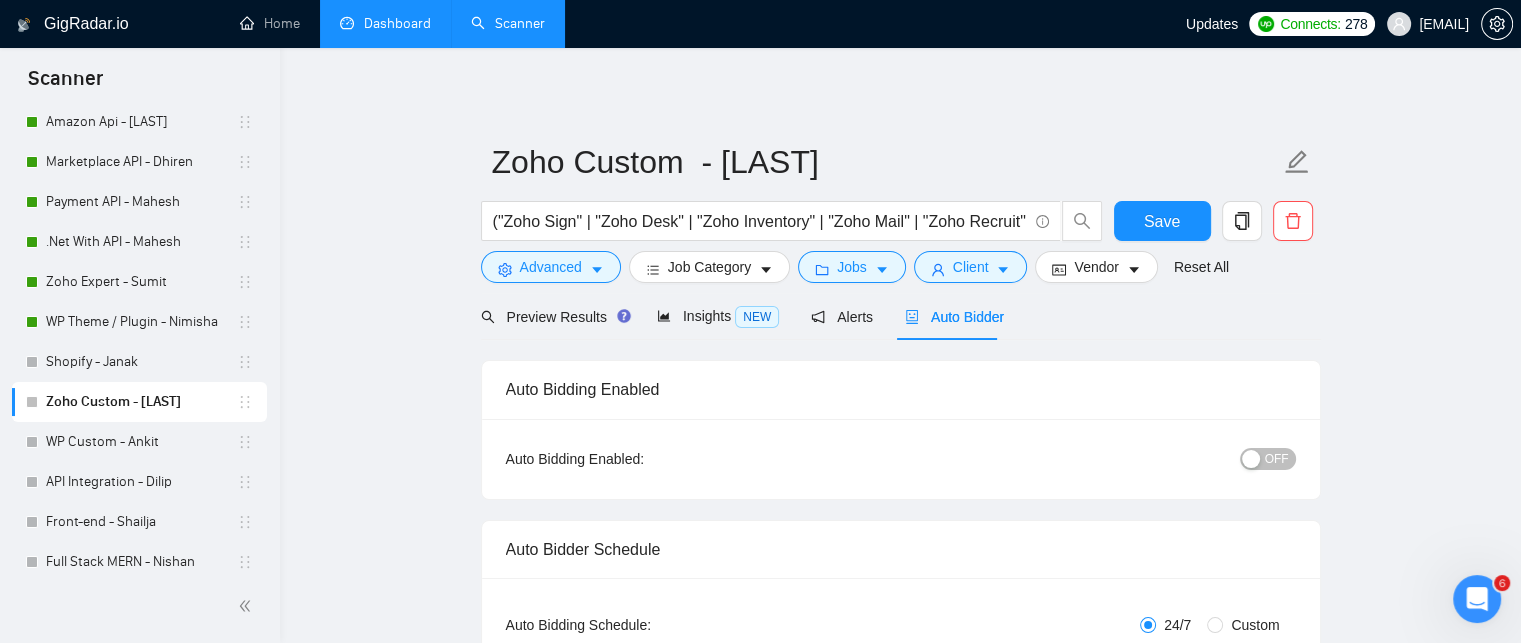 type 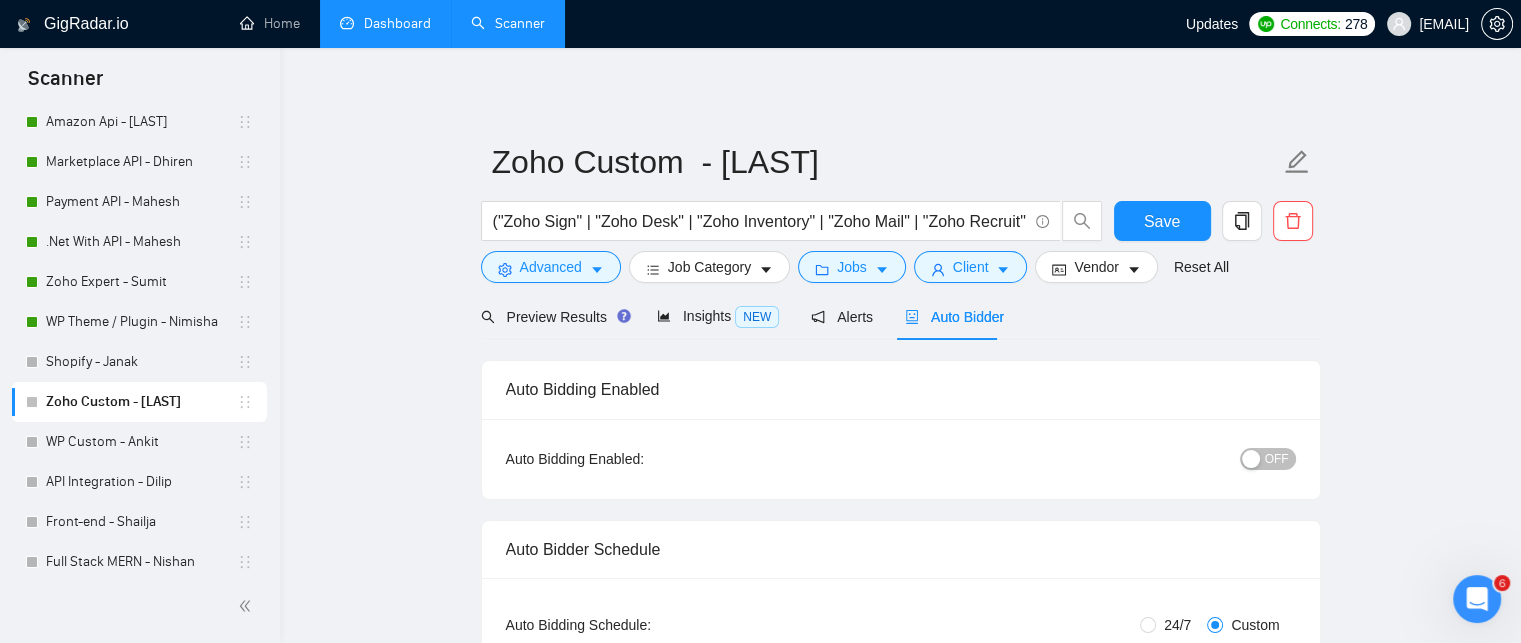 type 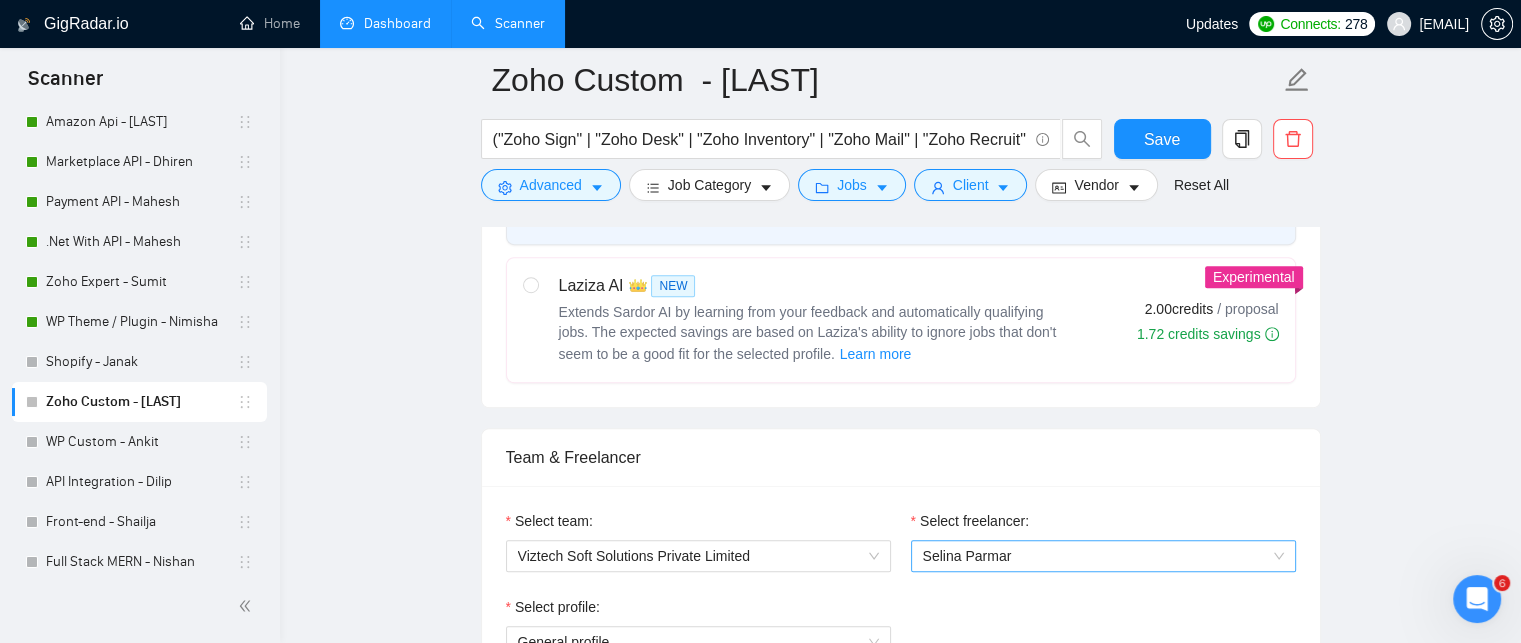 scroll, scrollTop: 1300, scrollLeft: 0, axis: vertical 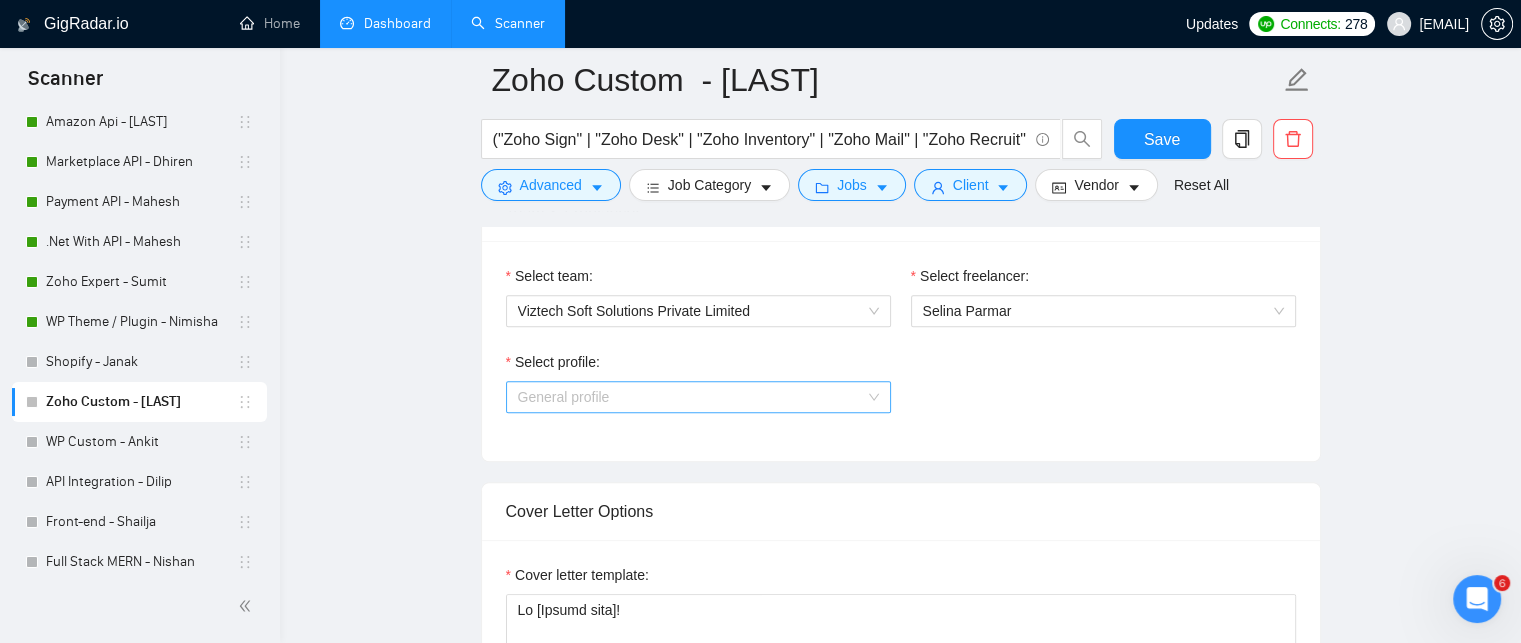 click on "General profile" at bounding box center (698, 397) 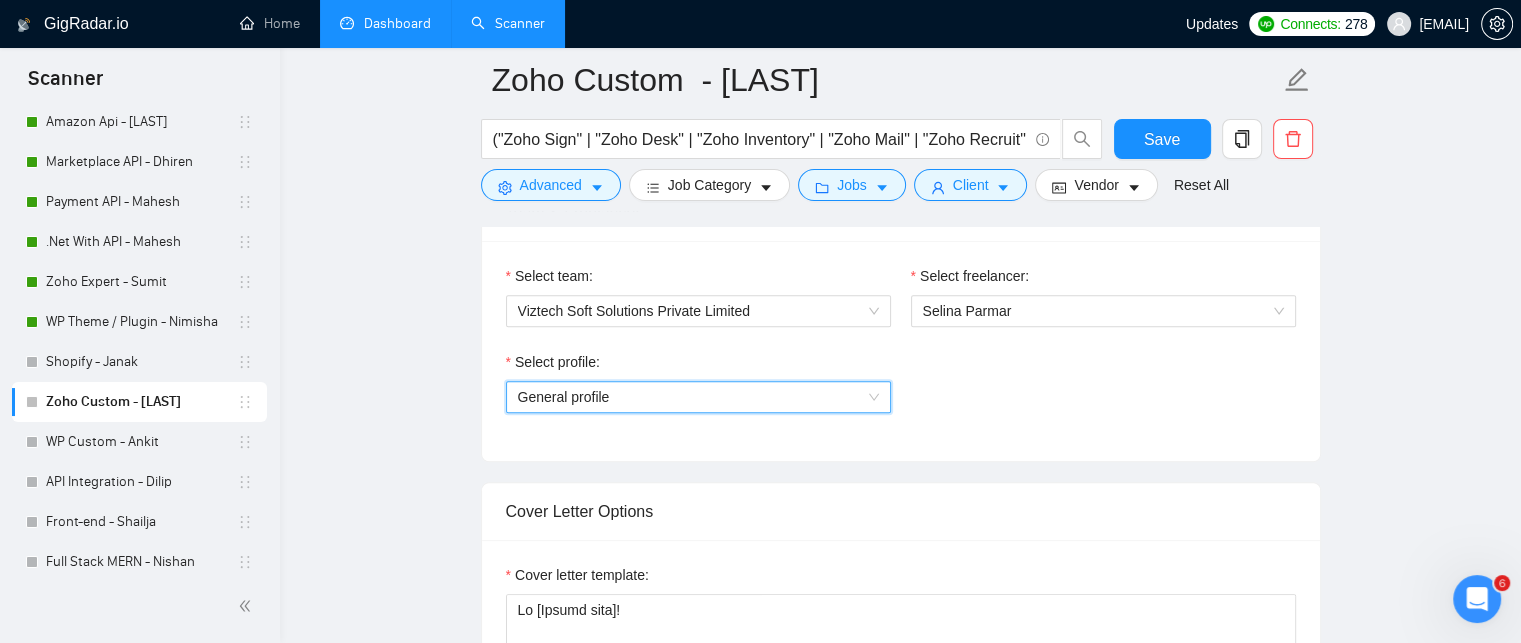 click on "General profile" at bounding box center [698, 397] 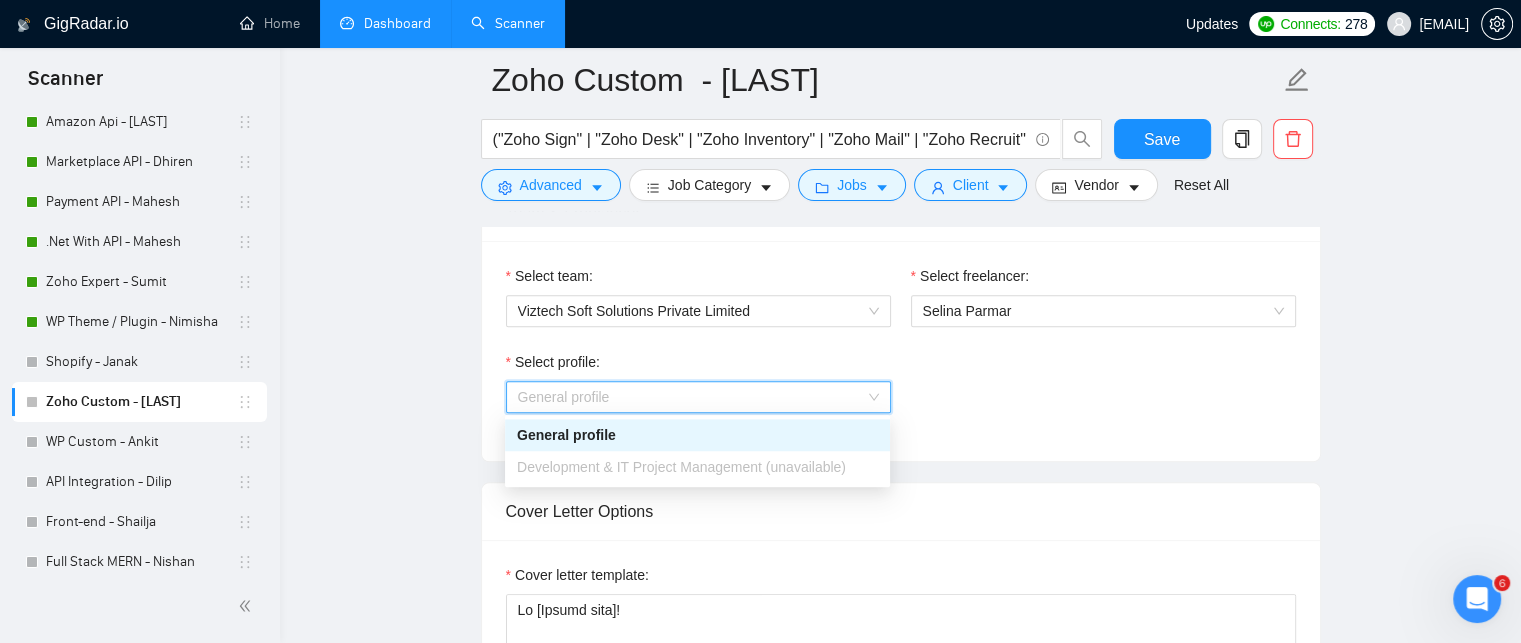 click on "General profile" at bounding box center (698, 397) 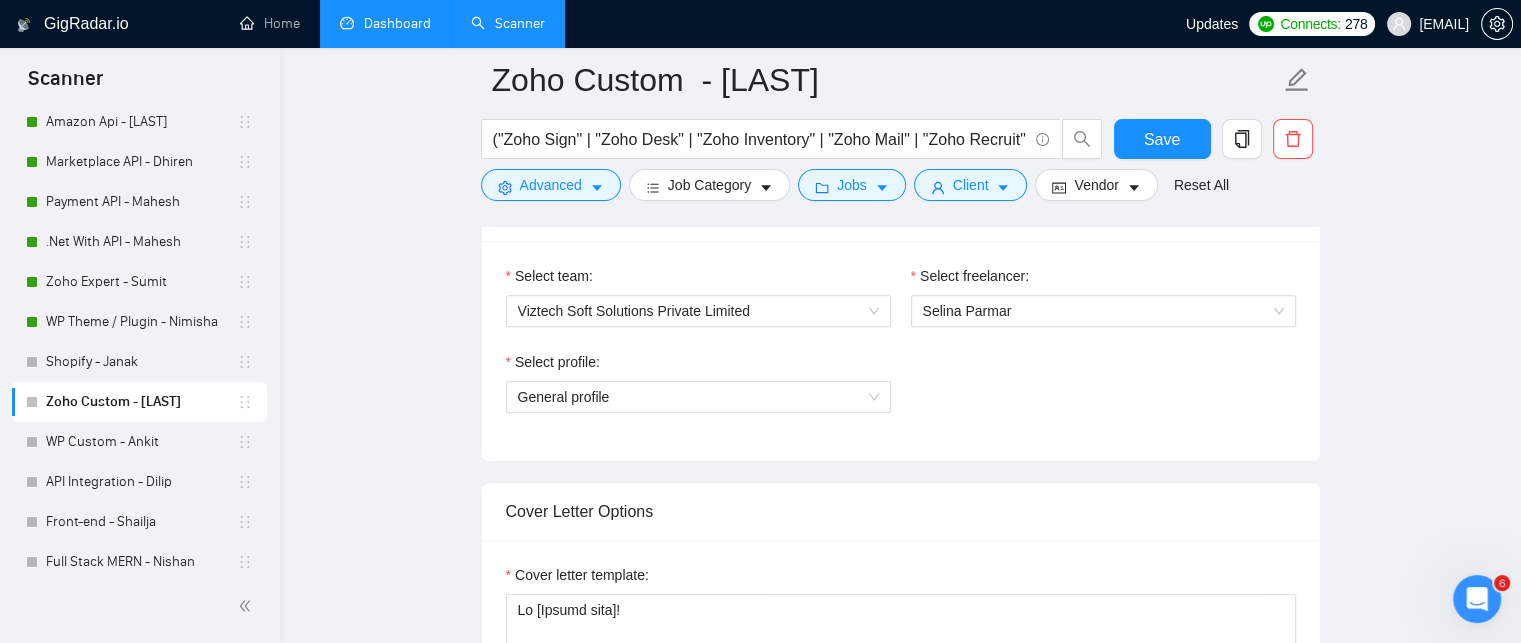 click on "[EMAIL]" at bounding box center (1428, 24) 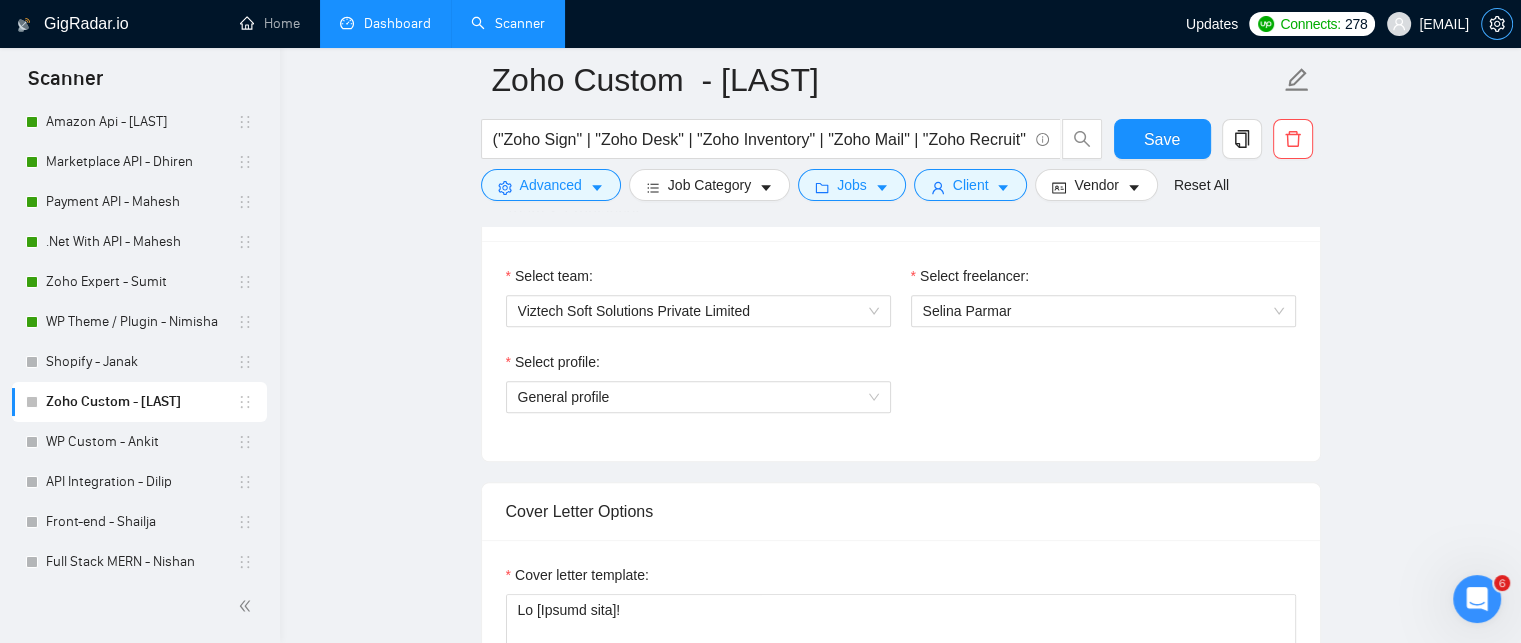 click 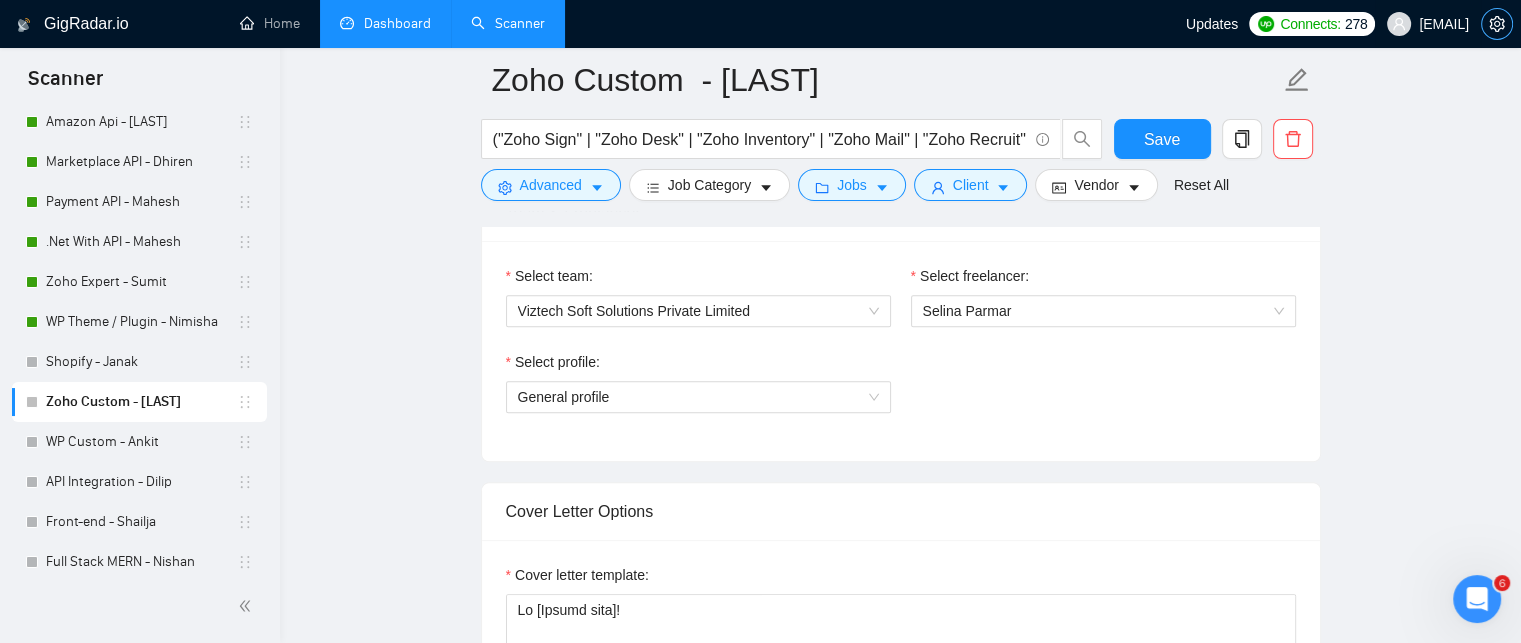 scroll, scrollTop: 0, scrollLeft: 0, axis: both 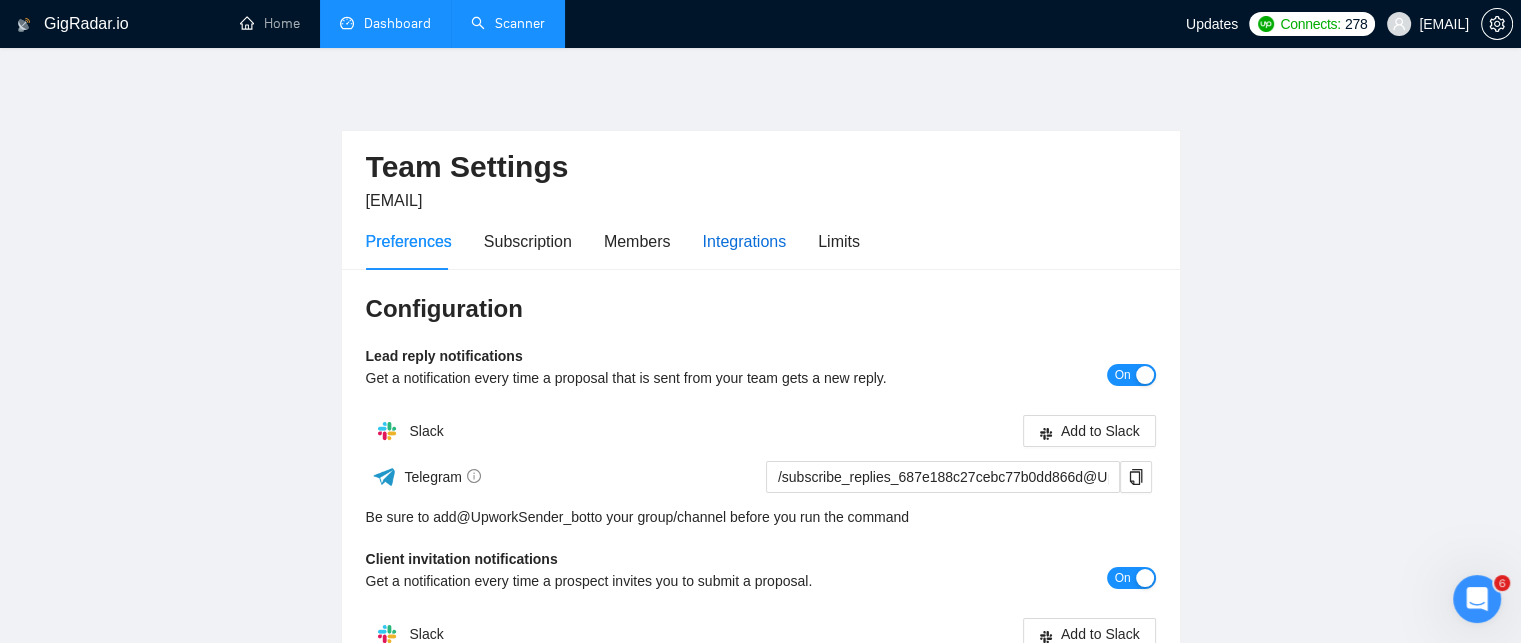 click on "Integrations" at bounding box center (745, 241) 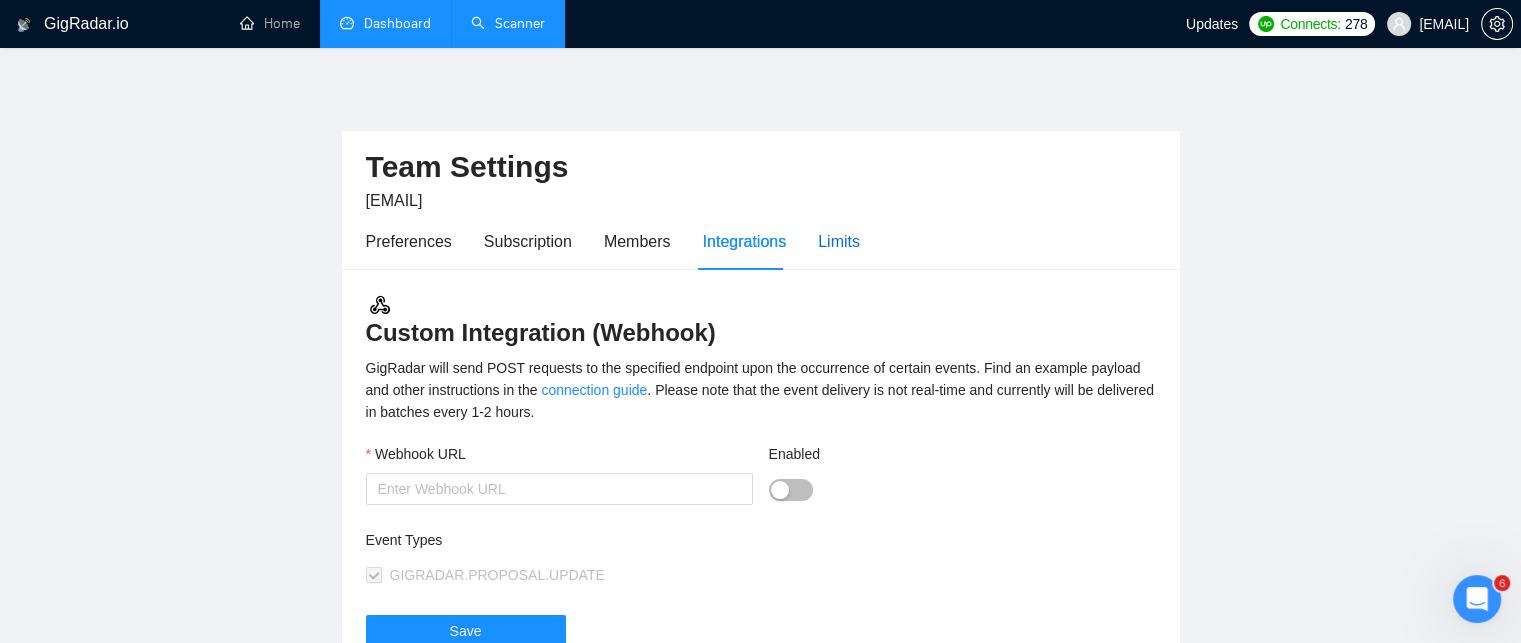 click on "Limits" at bounding box center [839, 241] 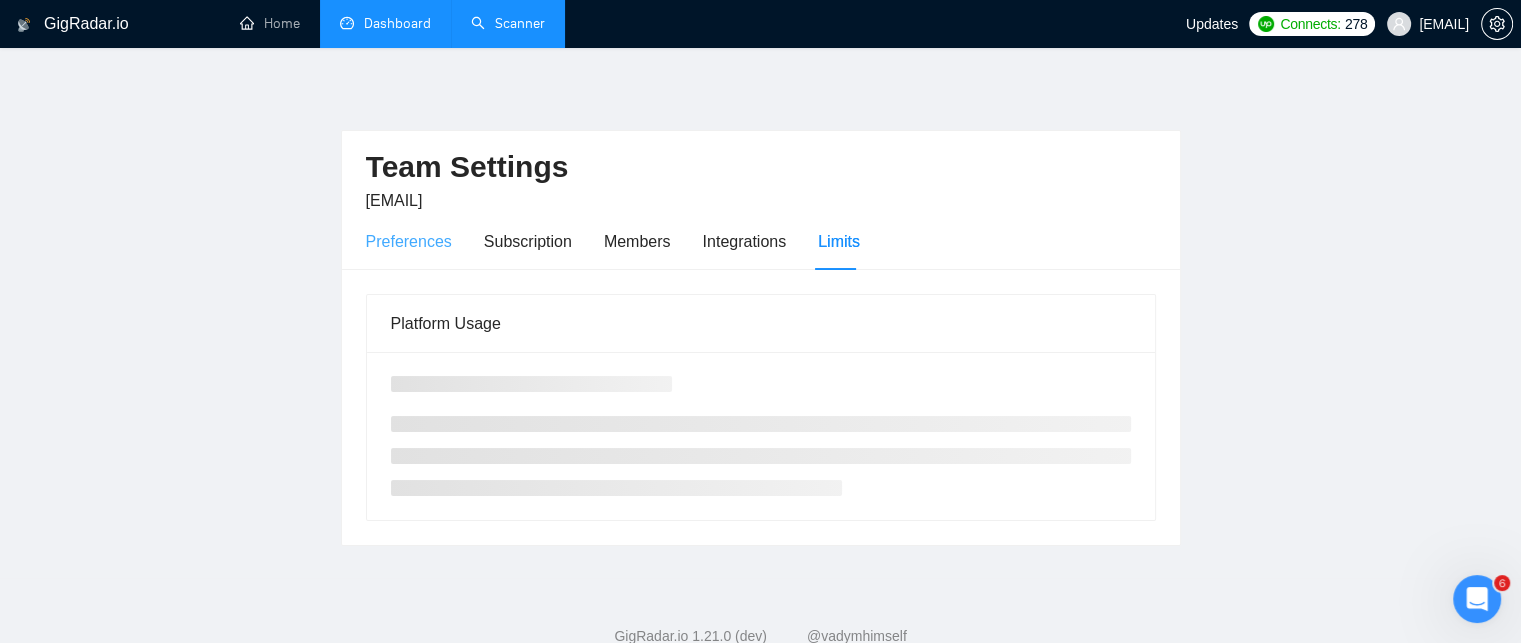 click on "Preferences" at bounding box center (409, 241) 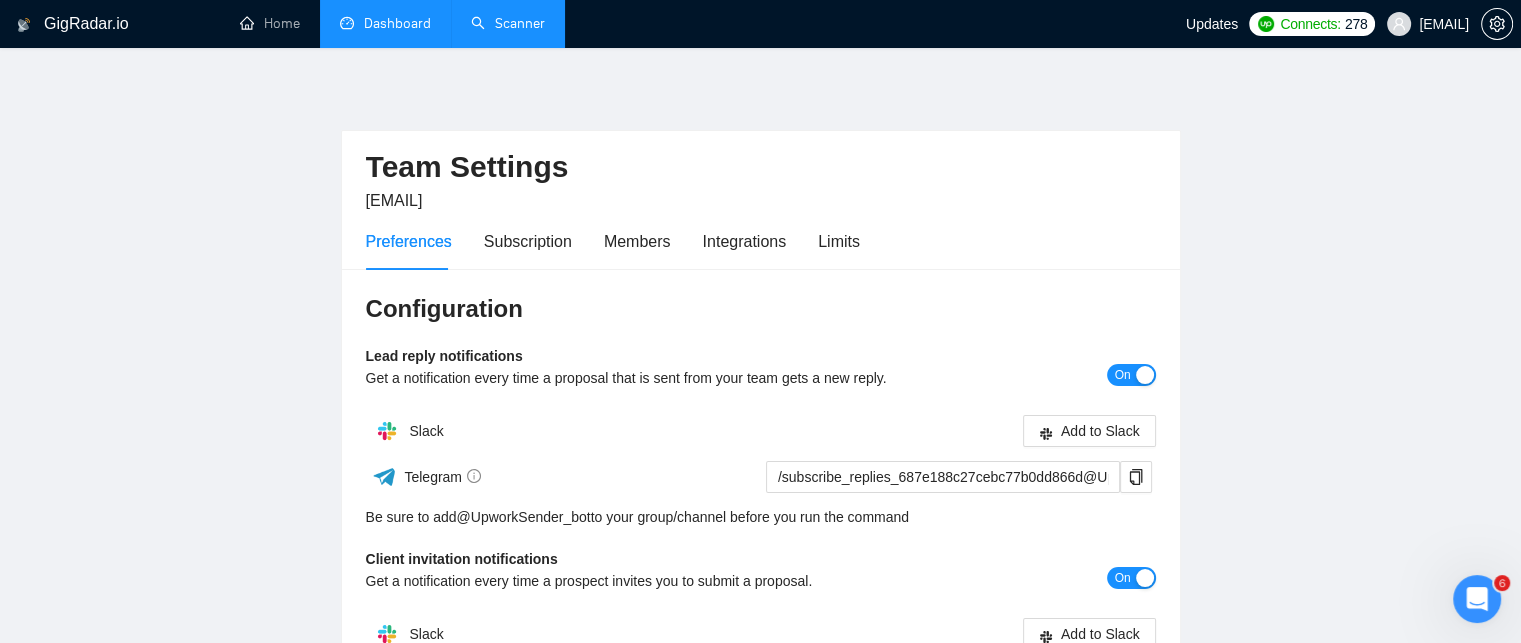 scroll, scrollTop: 100, scrollLeft: 0, axis: vertical 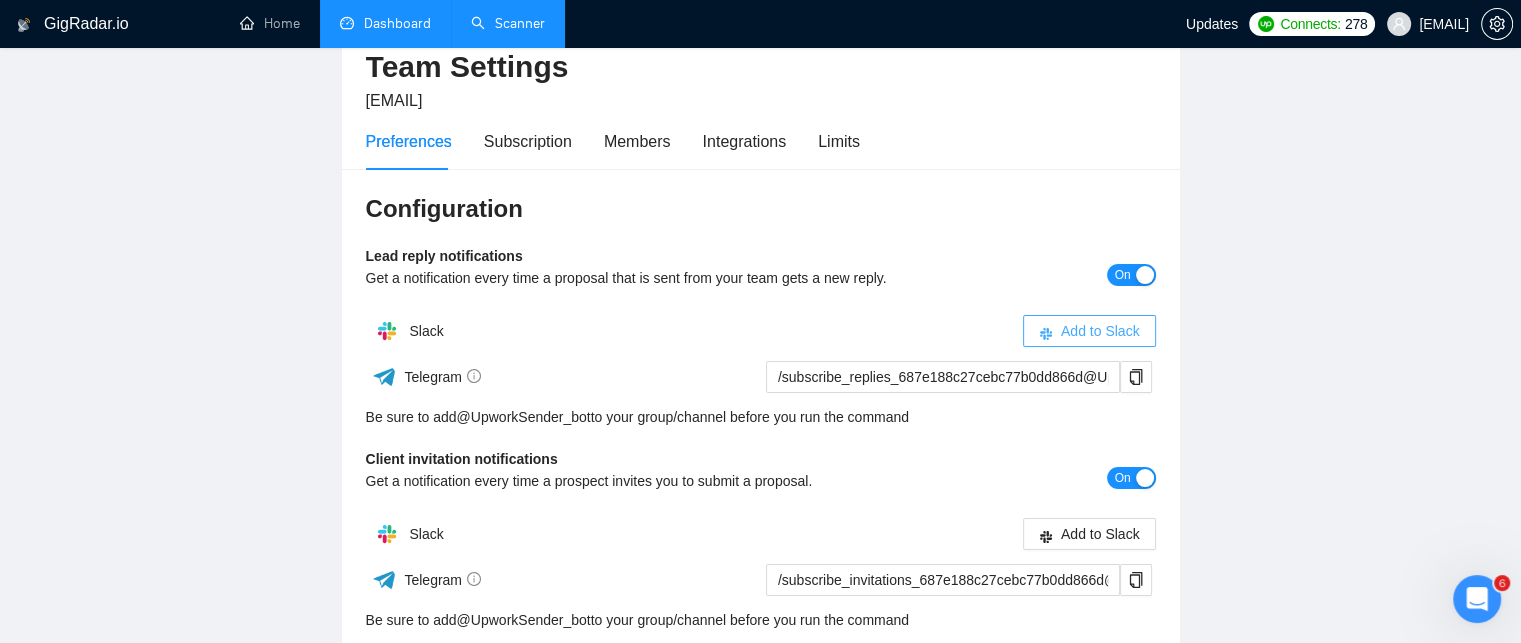 click on "Add to Slack" at bounding box center [1100, 331] 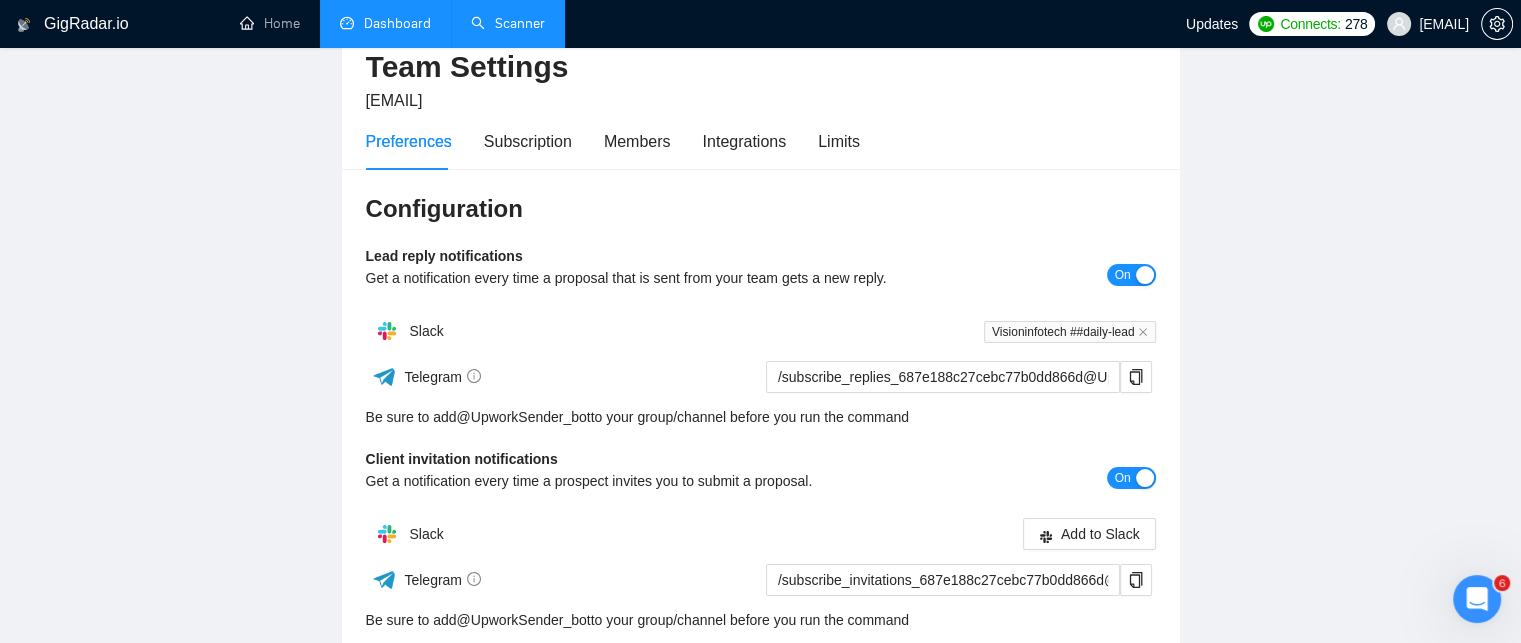 scroll, scrollTop: 200, scrollLeft: 0, axis: vertical 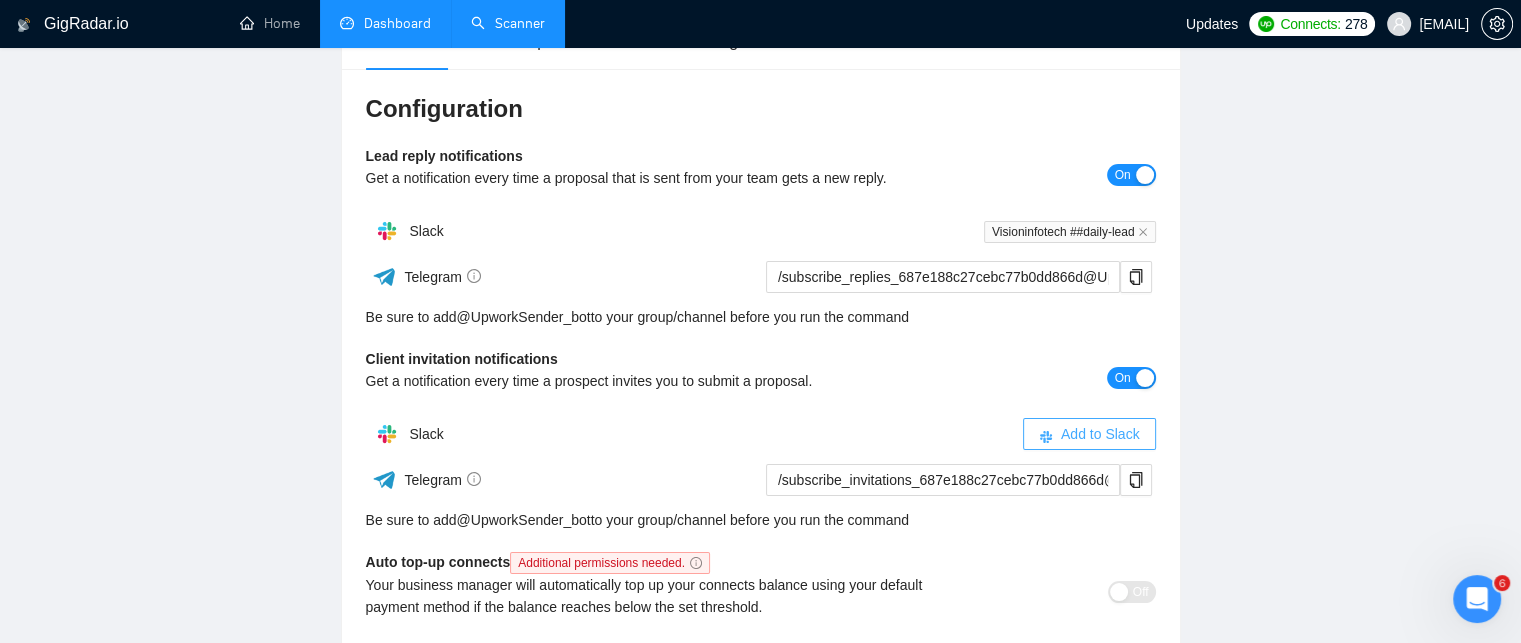 click on "Add to Slack" at bounding box center (1100, 434) 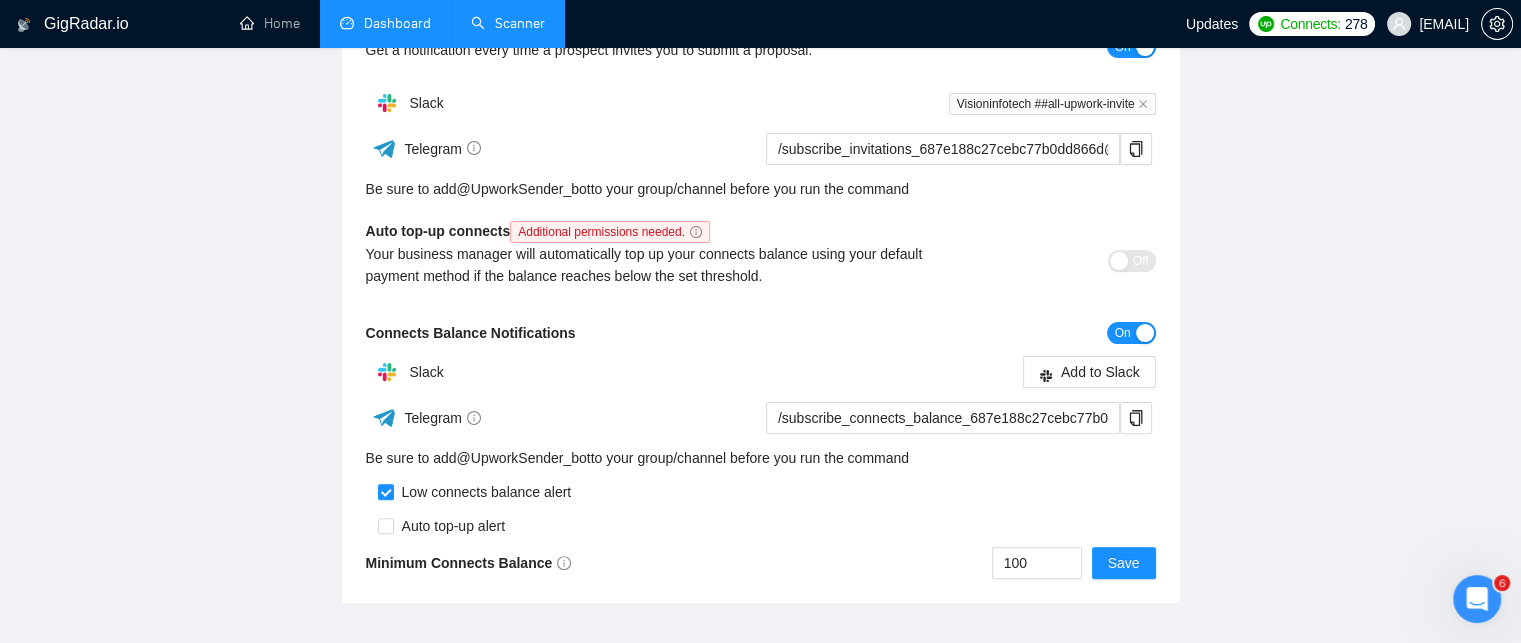 scroll, scrollTop: 500, scrollLeft: 0, axis: vertical 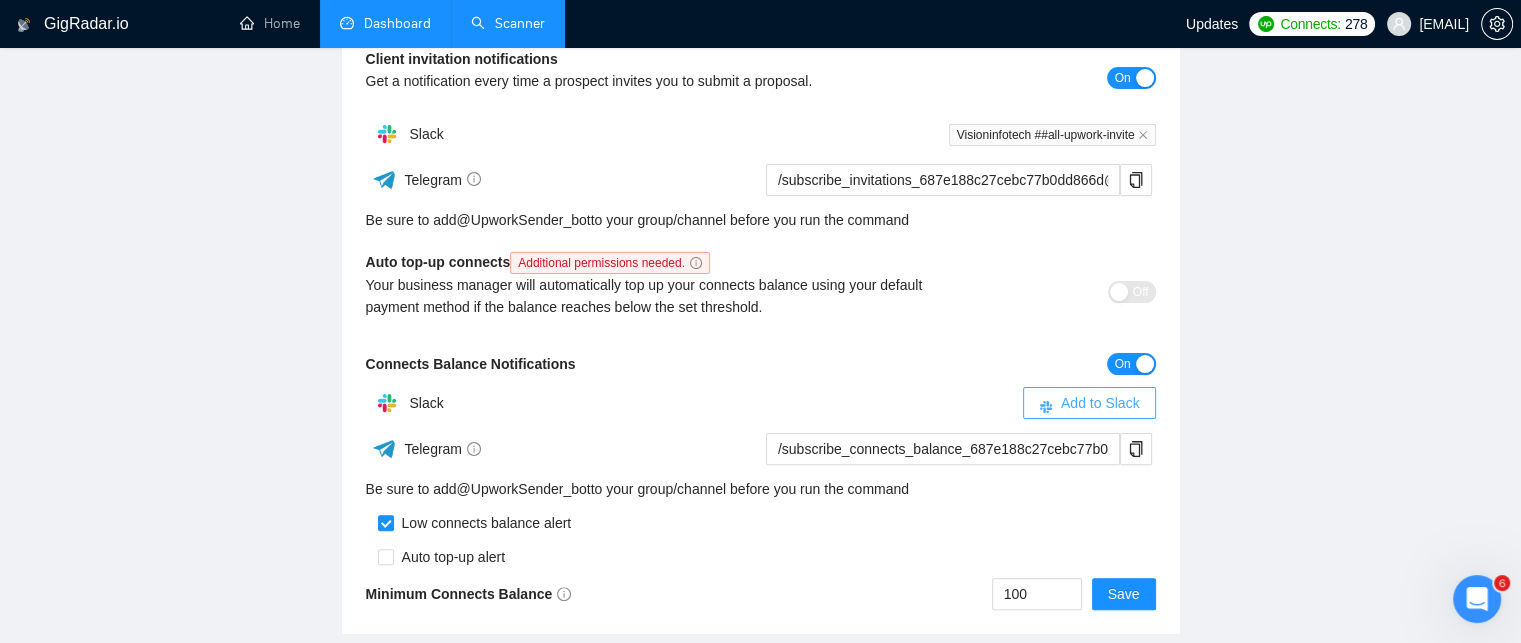 click on "Add to Slack" at bounding box center [1100, 403] 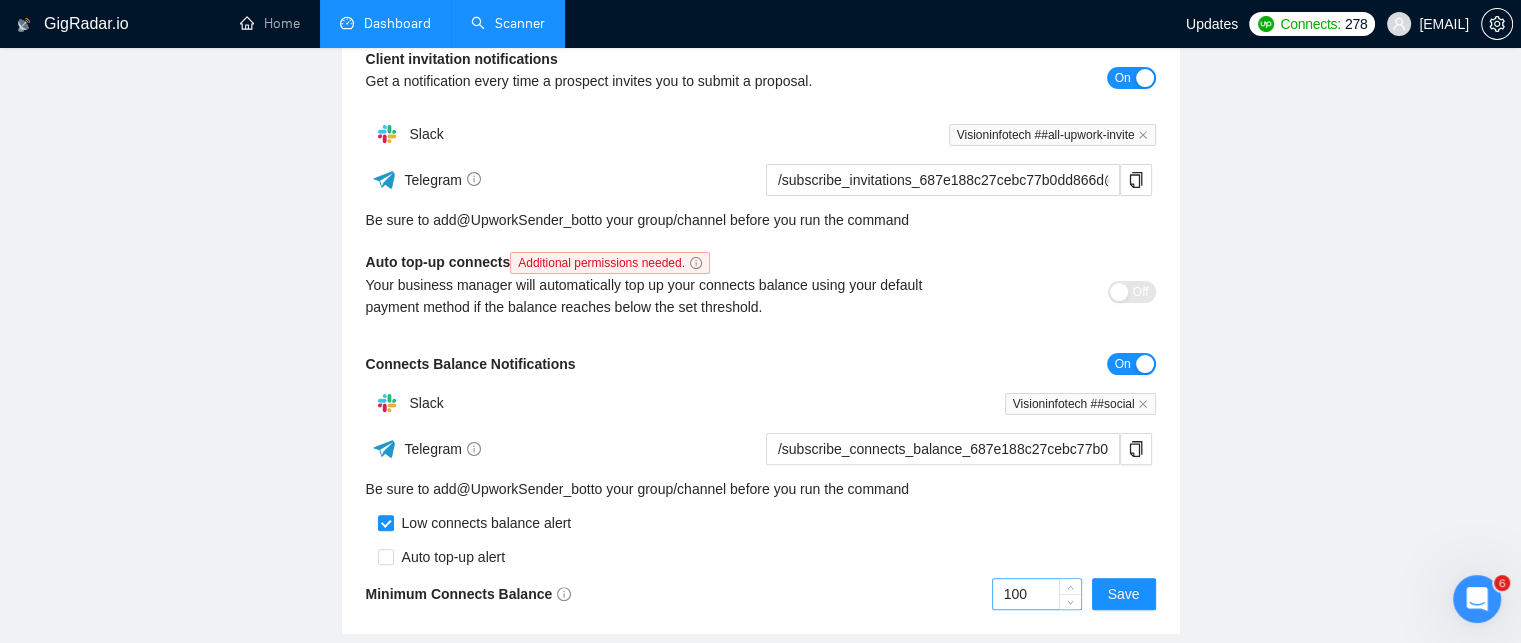 click on "100" at bounding box center (1037, 594) 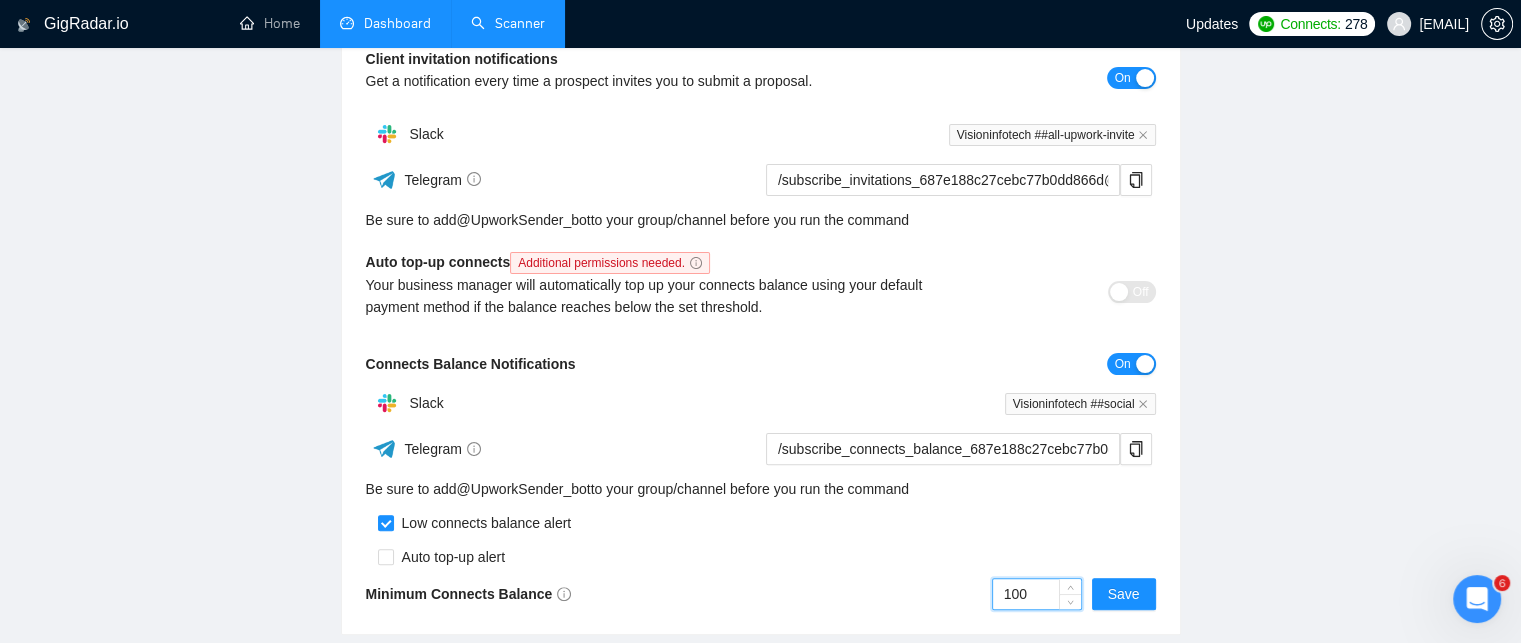 drag, startPoint x: 1045, startPoint y: 593, endPoint x: 1004, endPoint y: 595, distance: 41.04875 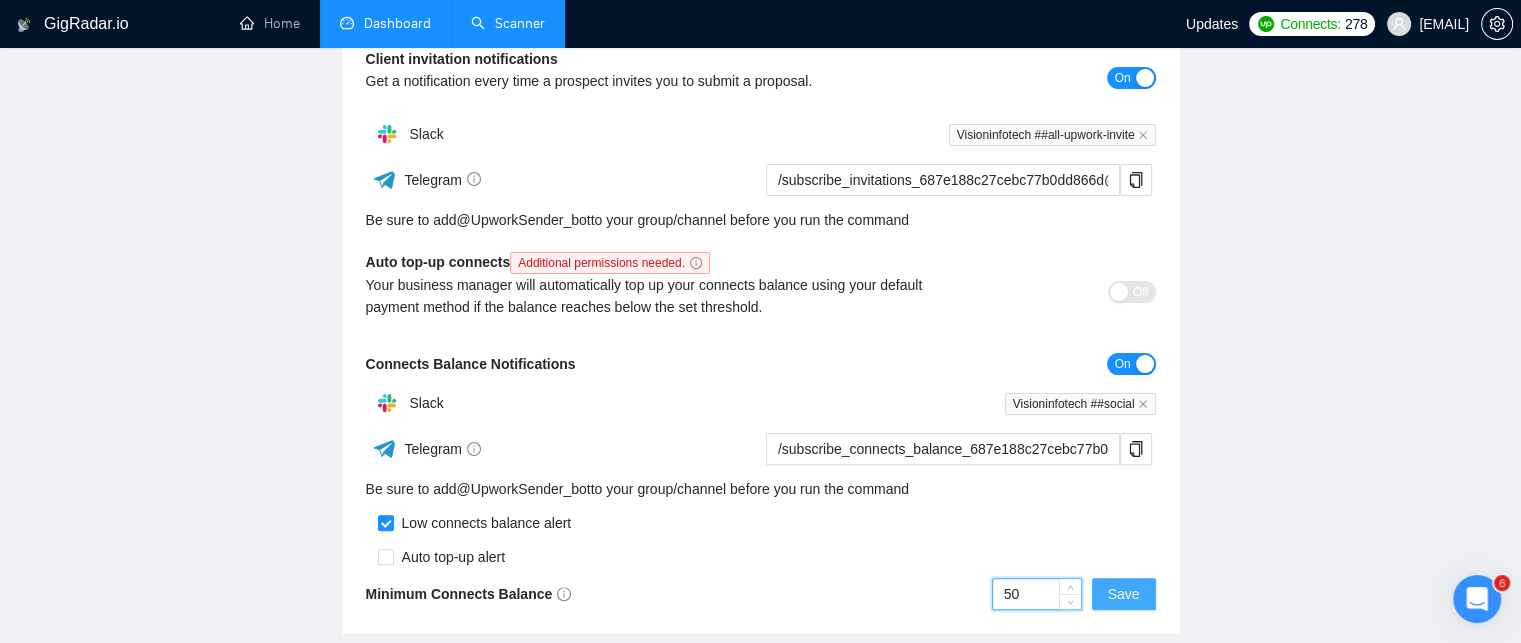 type on "50" 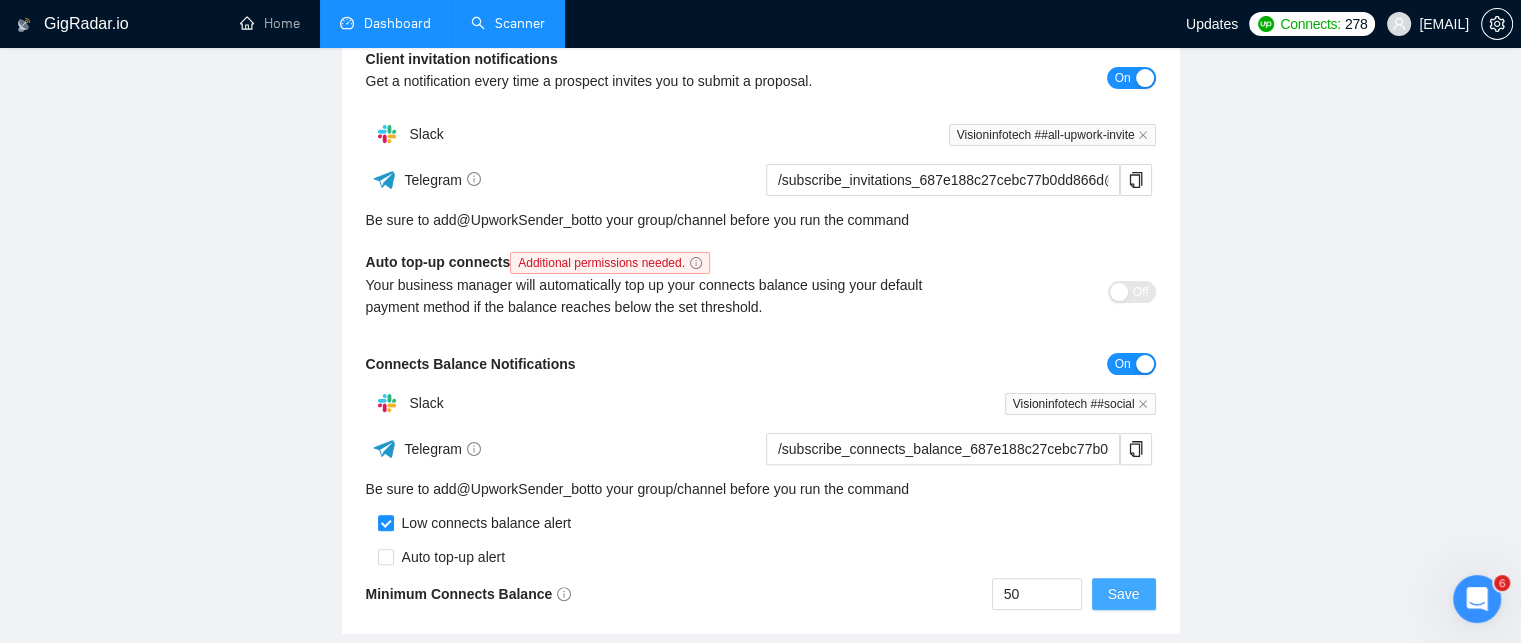 click on "Save" at bounding box center [1124, 594] 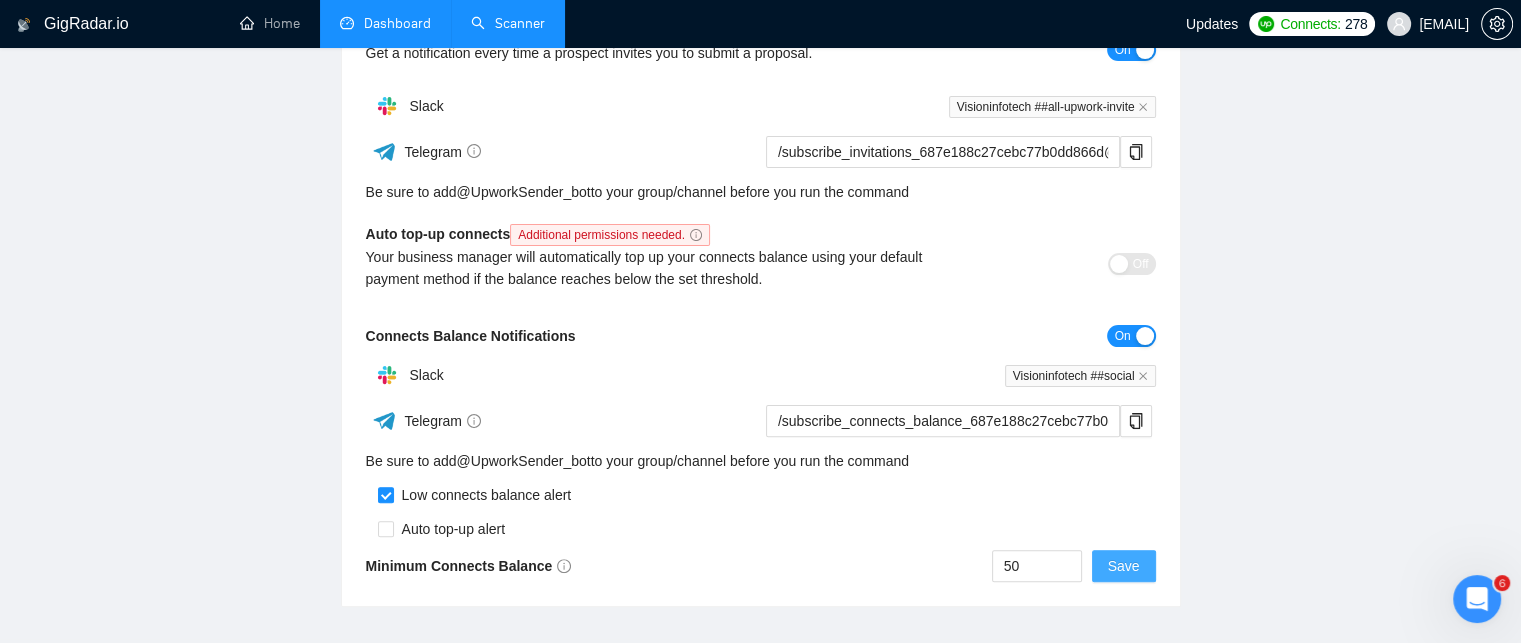 scroll, scrollTop: 0, scrollLeft: 0, axis: both 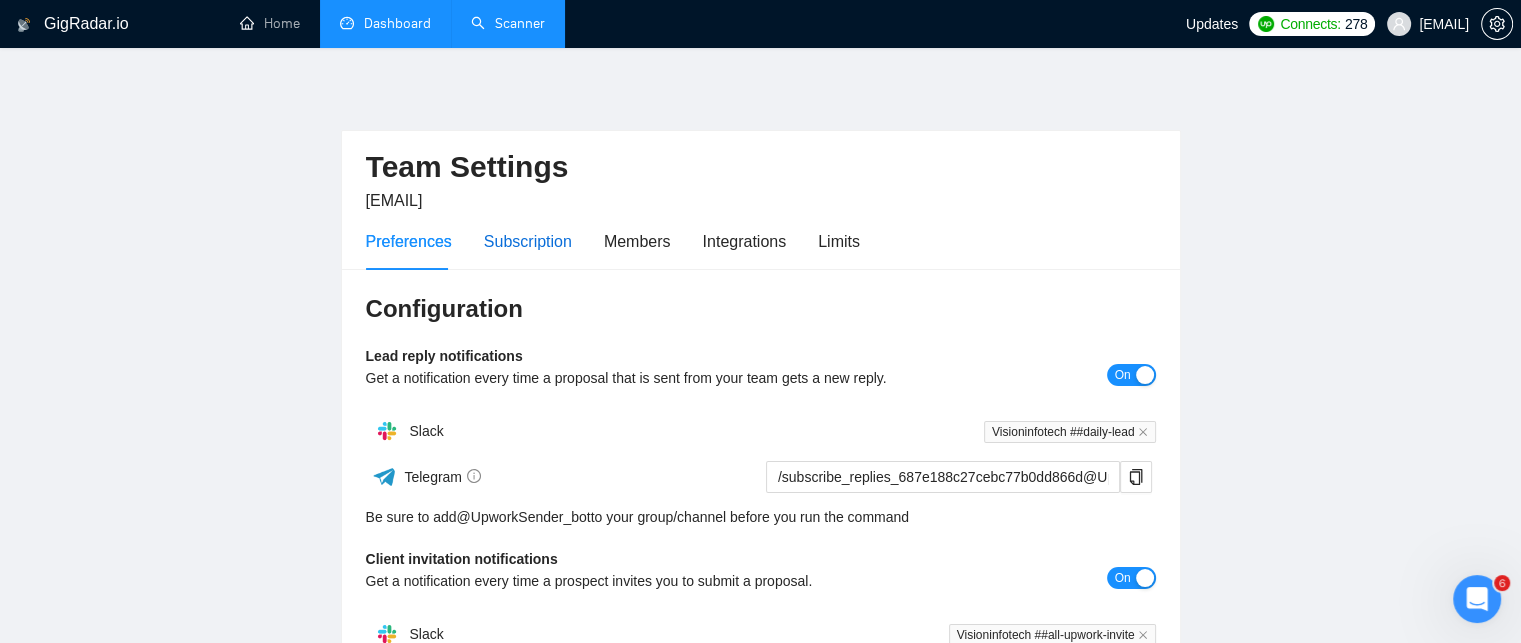 click on "Subscription" at bounding box center [528, 241] 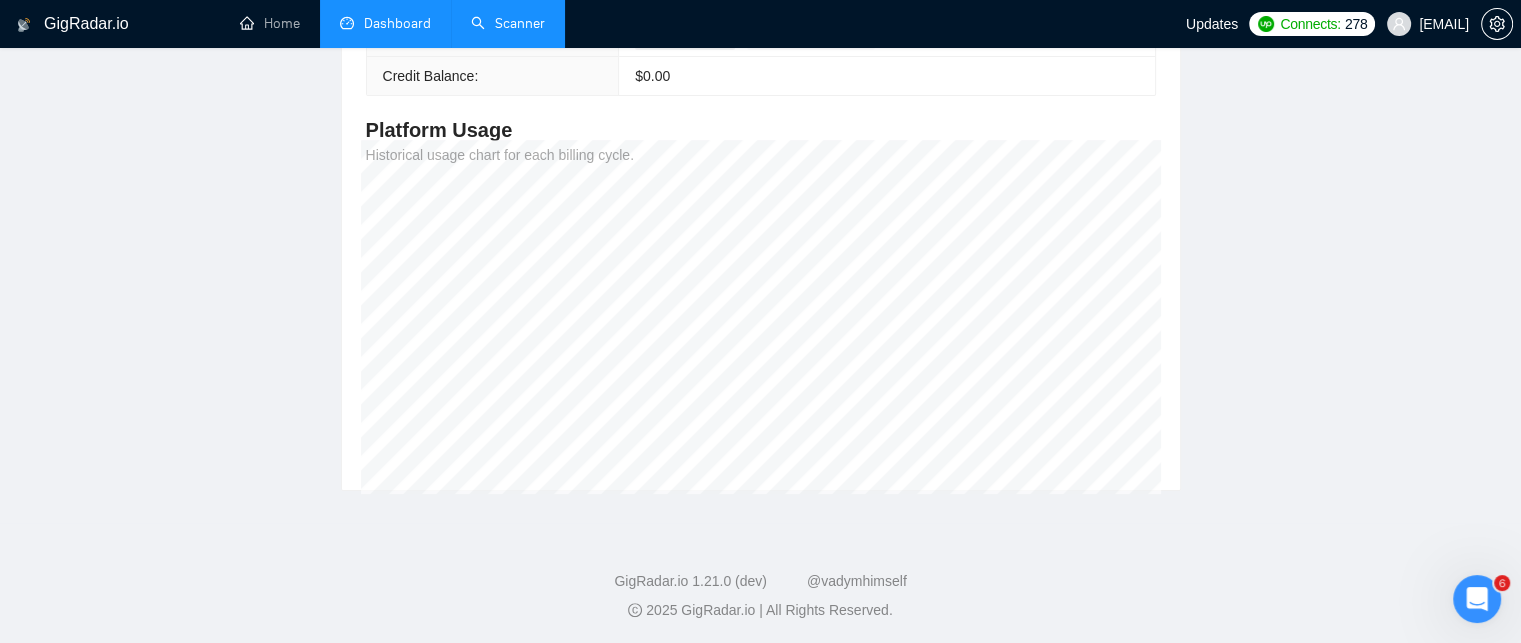 scroll, scrollTop: 0, scrollLeft: 0, axis: both 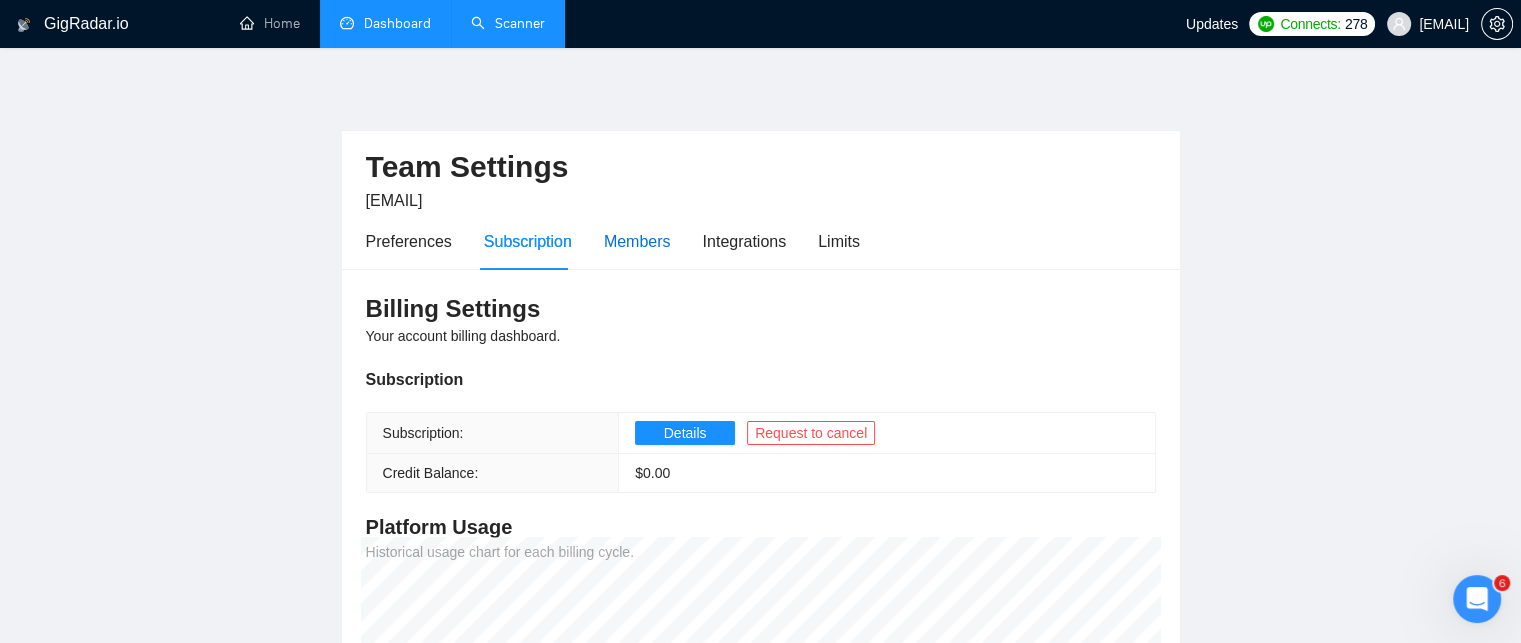 click on "Members" at bounding box center [637, 241] 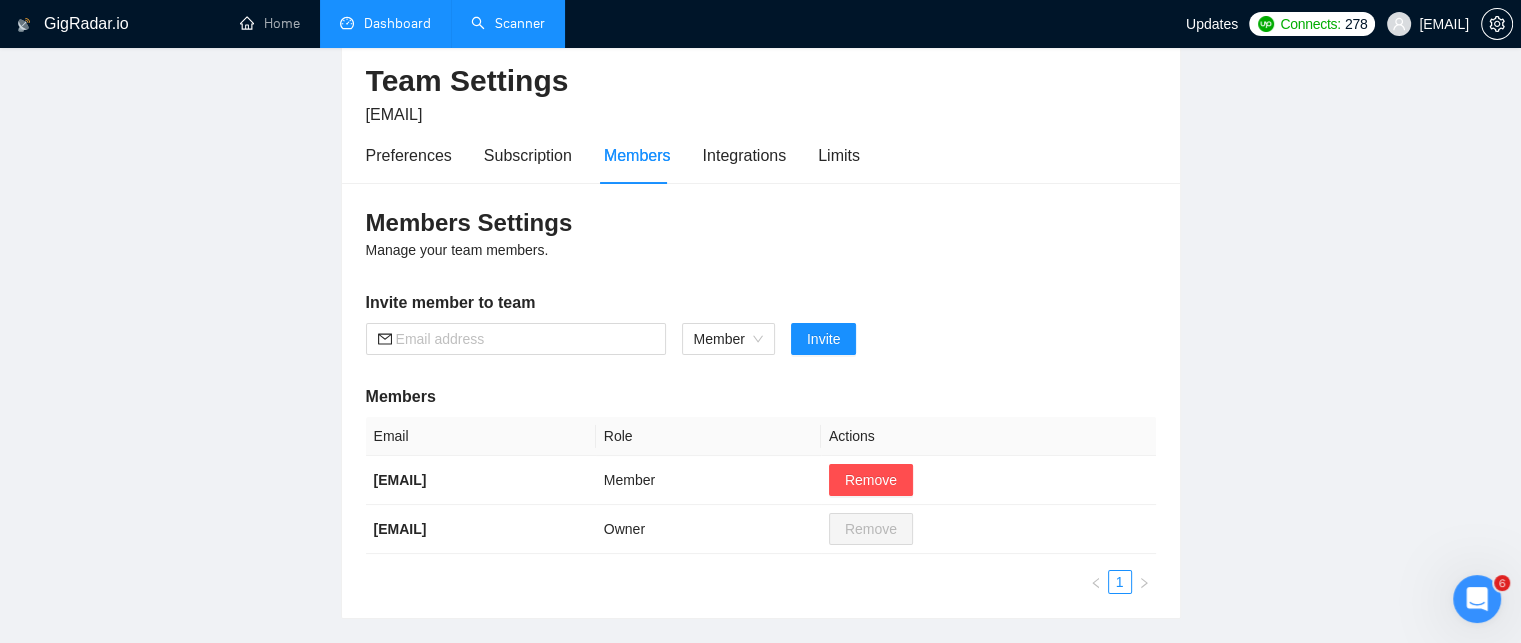 scroll, scrollTop: 0, scrollLeft: 0, axis: both 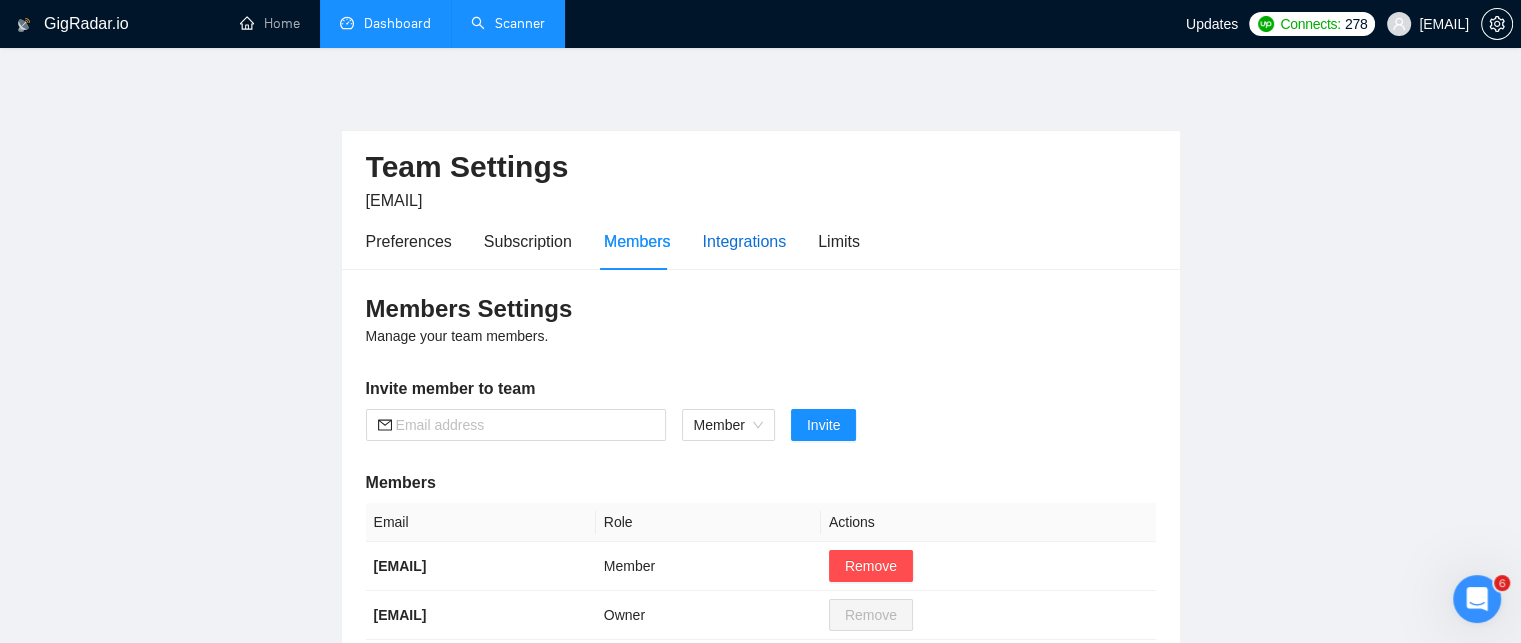 click on "Integrations" at bounding box center [745, 241] 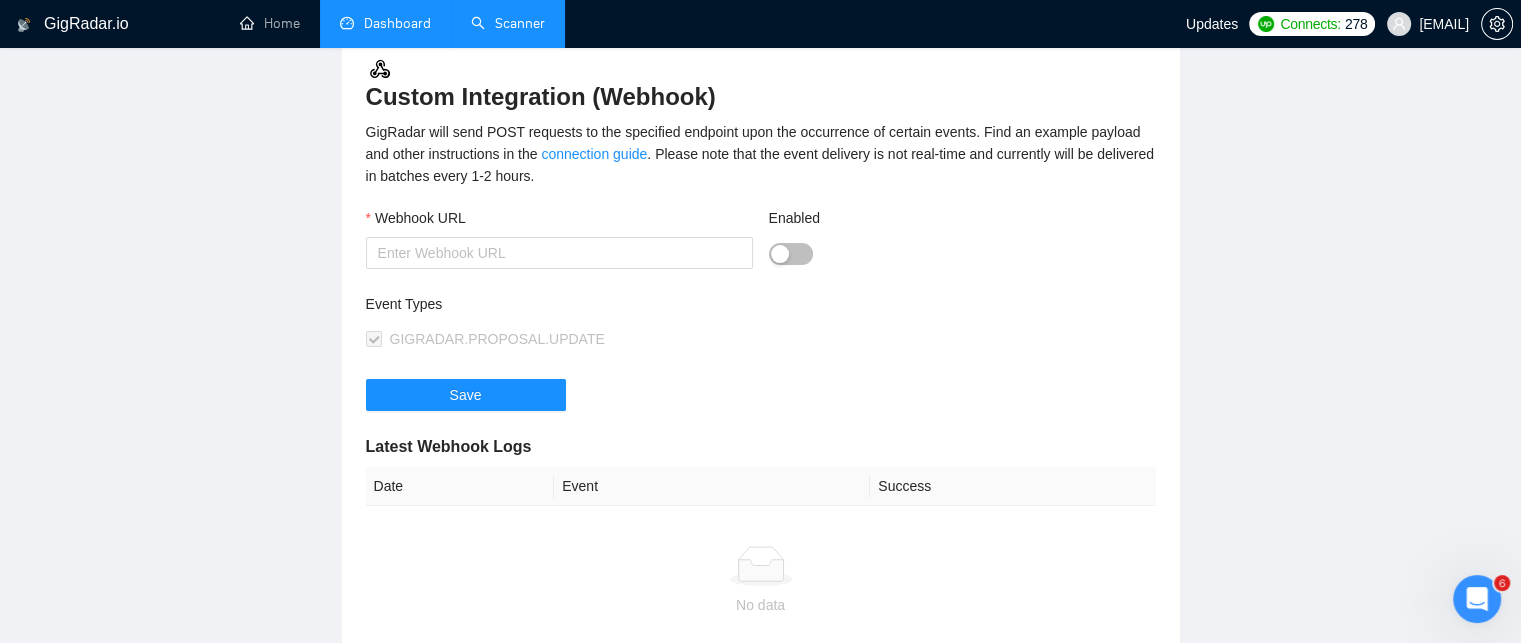 scroll, scrollTop: 0, scrollLeft: 0, axis: both 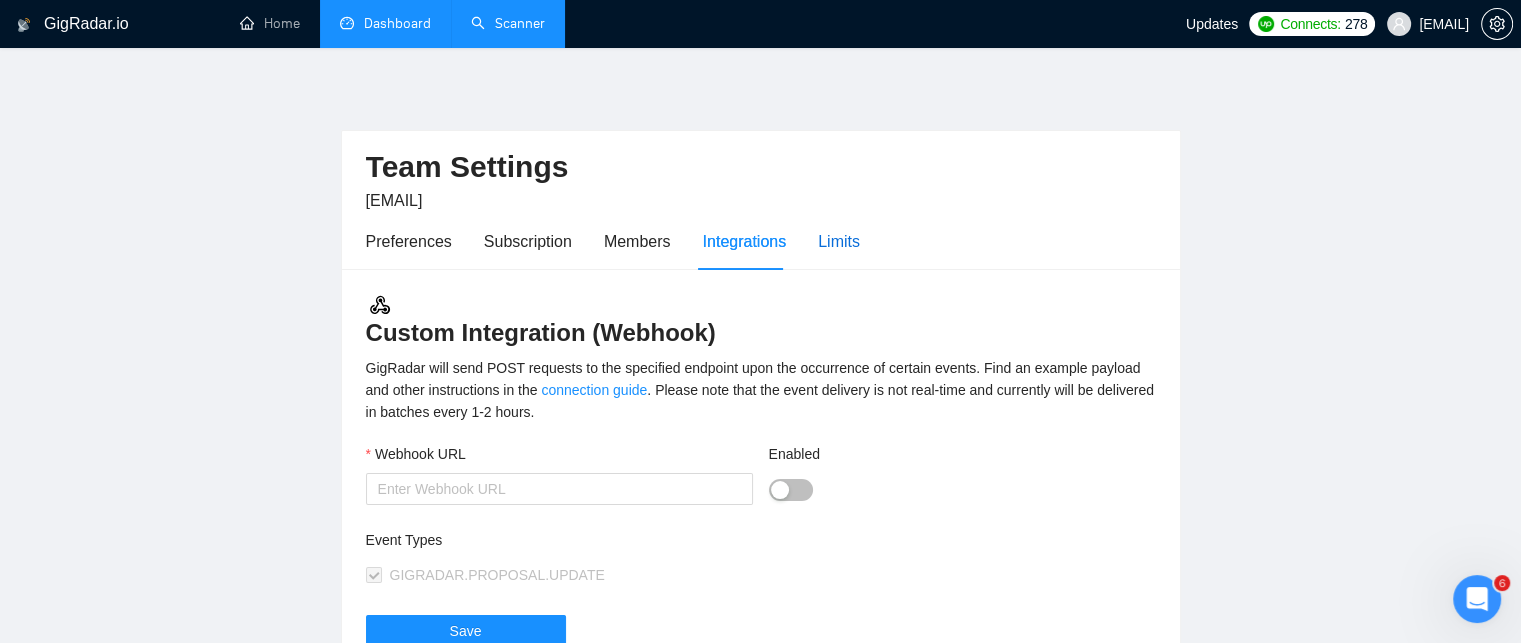 drag, startPoint x: 826, startPoint y: 242, endPoint x: 824, endPoint y: 252, distance: 10.198039 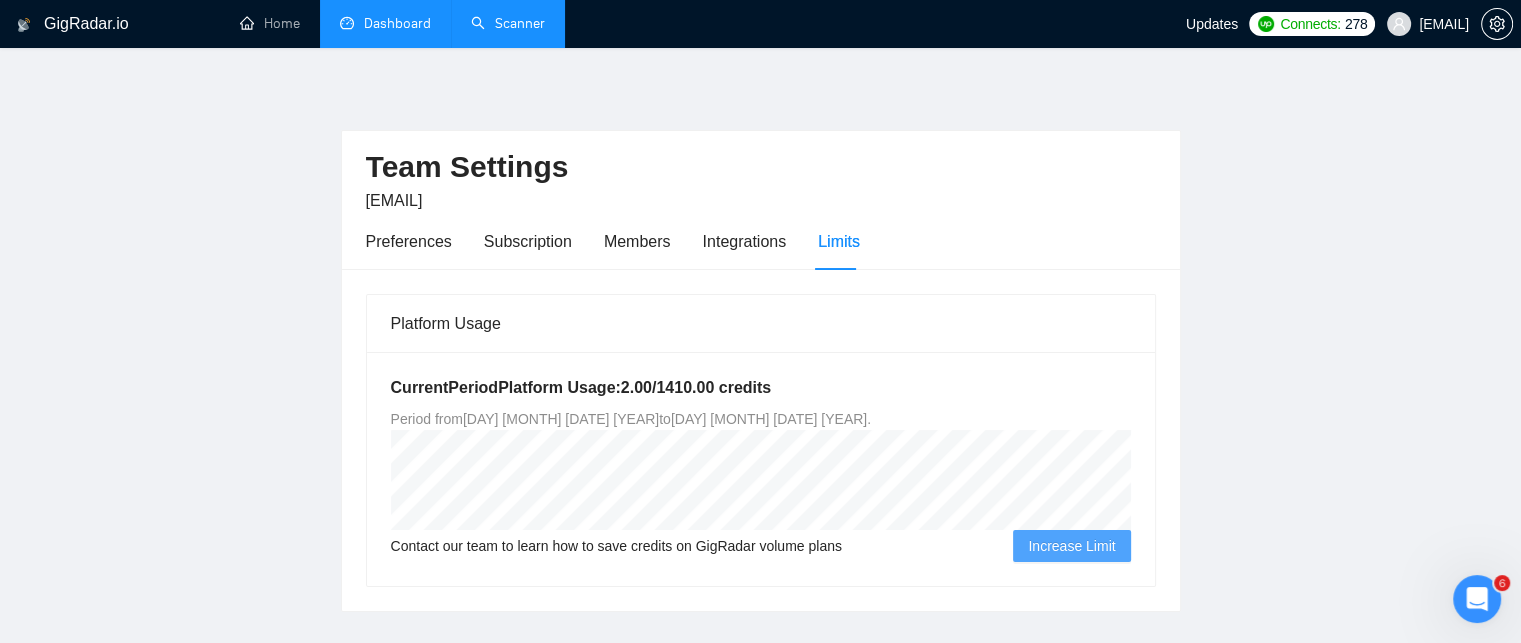 click on "Dashboard" at bounding box center (385, 23) 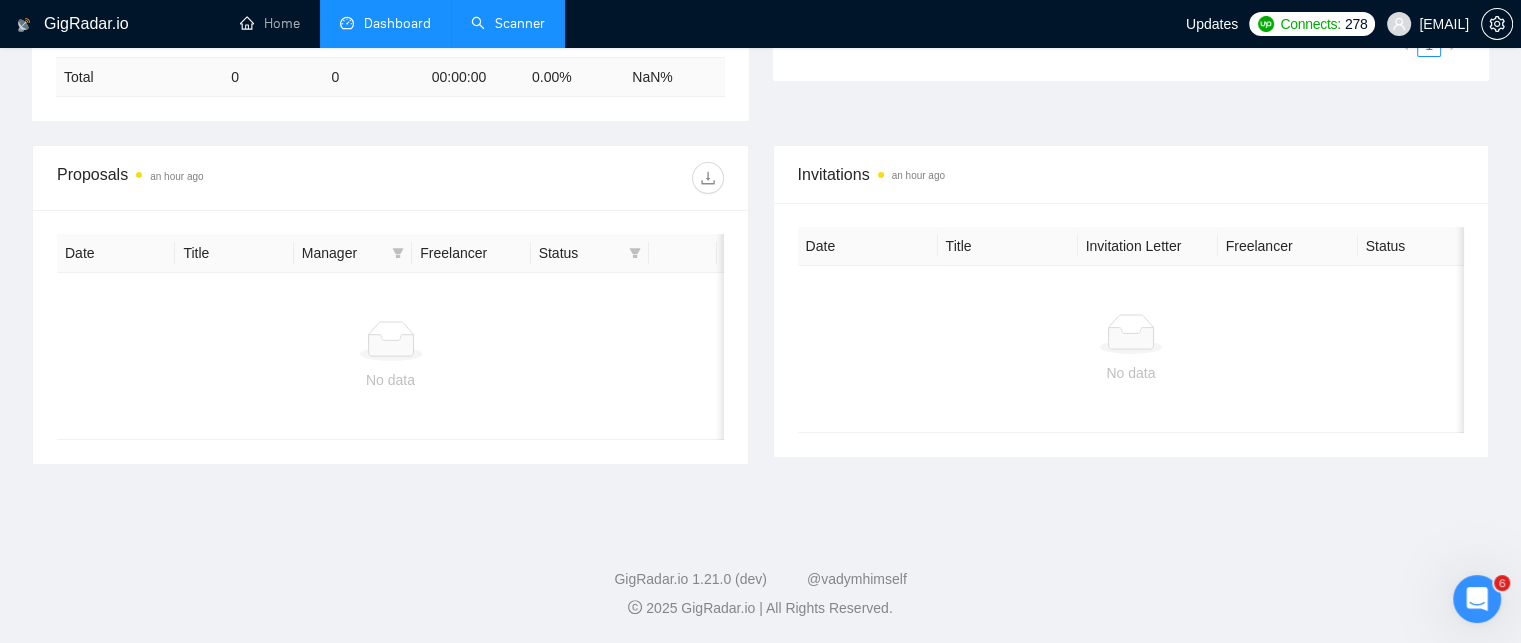 scroll, scrollTop: 0, scrollLeft: 0, axis: both 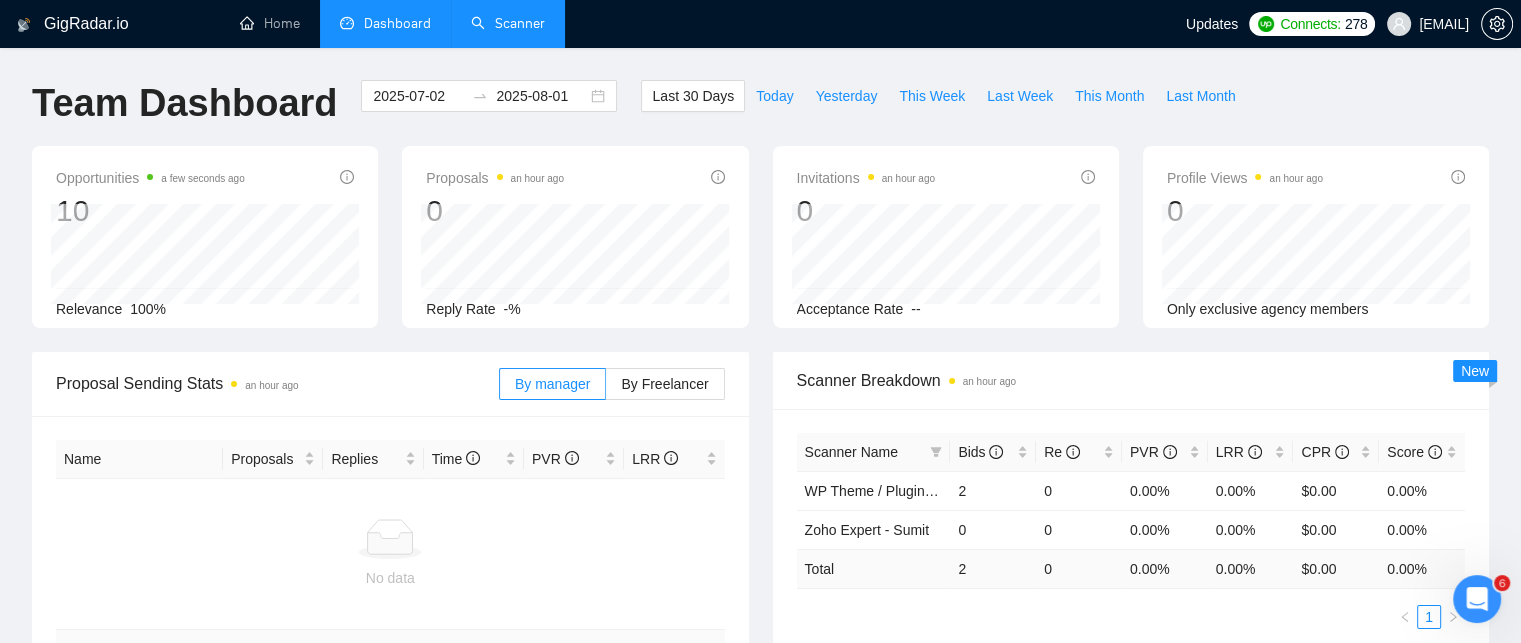 click 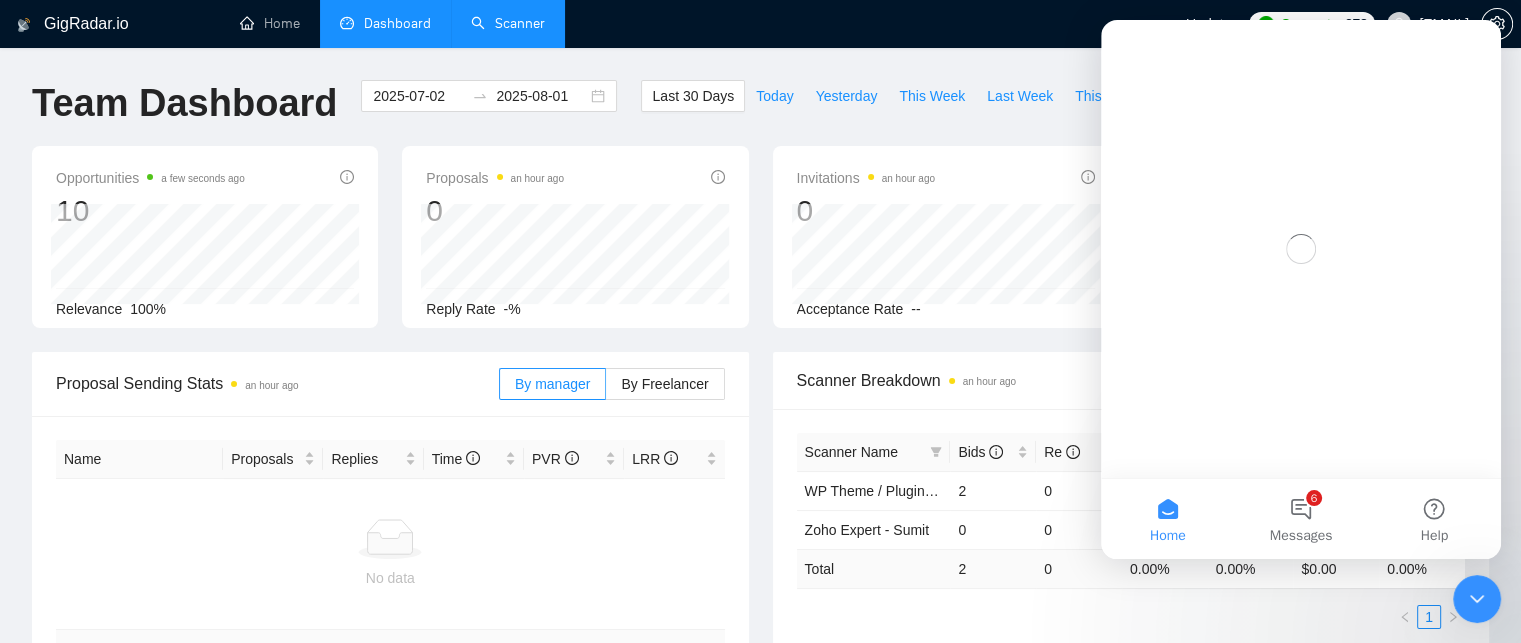 scroll, scrollTop: 0, scrollLeft: 0, axis: both 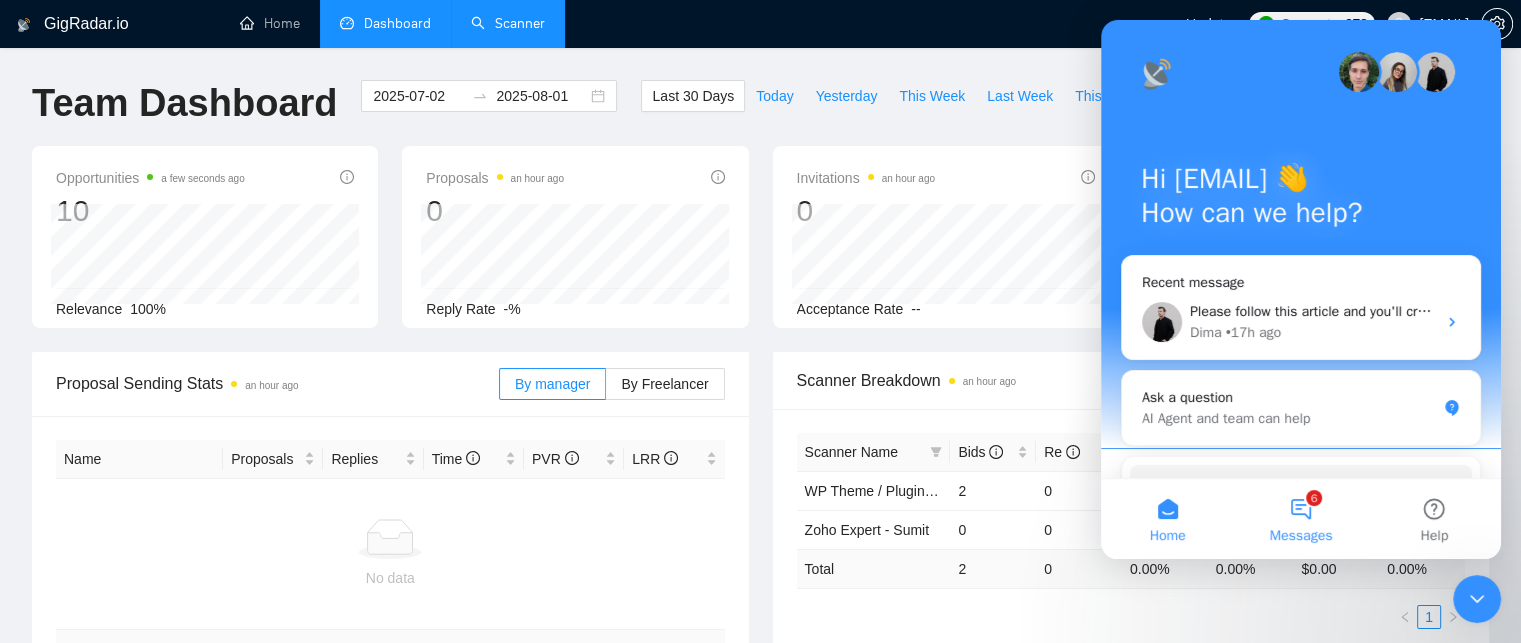 click on "6 Messages" at bounding box center (1300, 519) 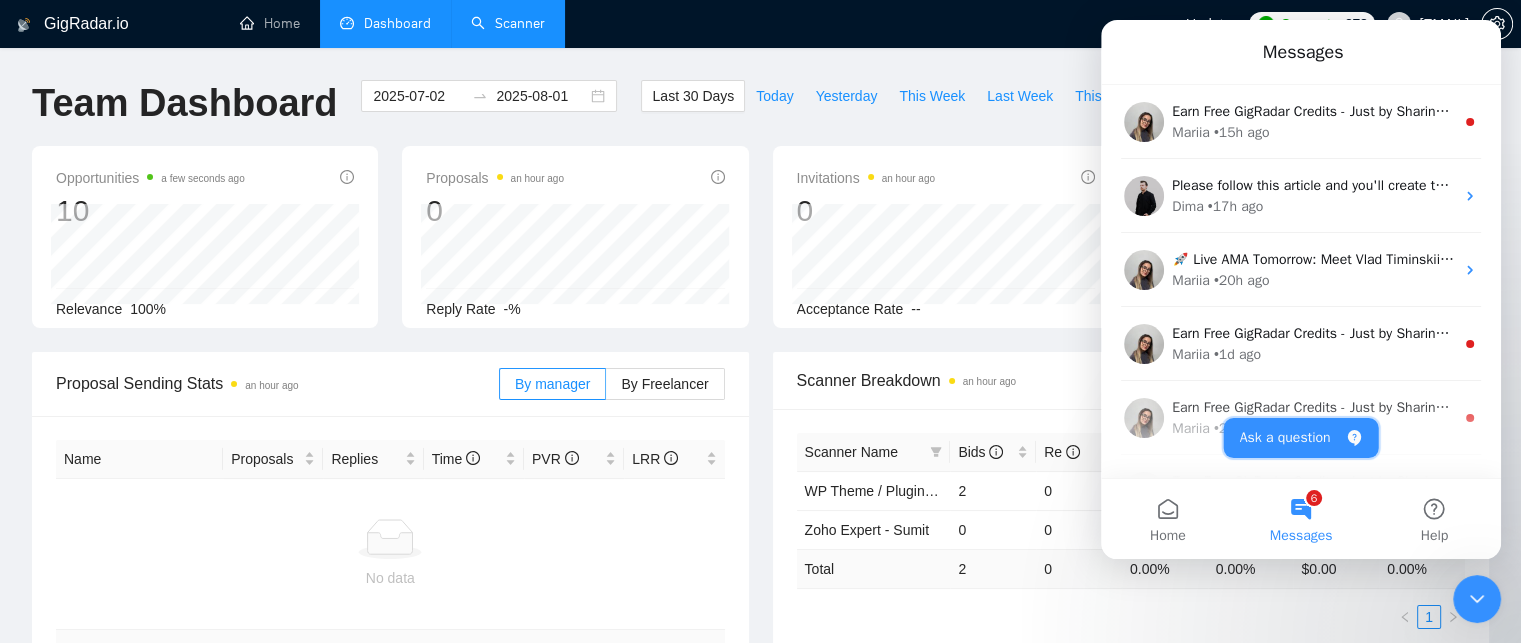 click on "Ask a question" at bounding box center [1301, 438] 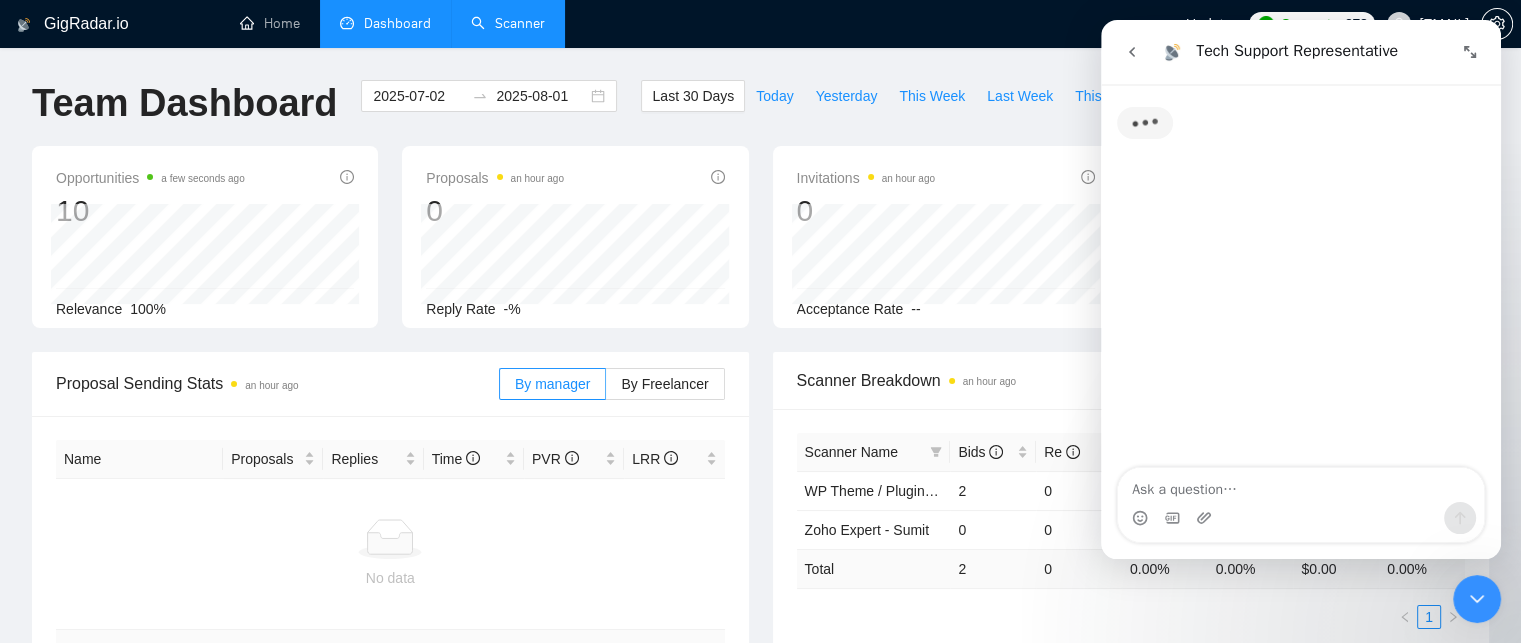 click at bounding box center (1301, 485) 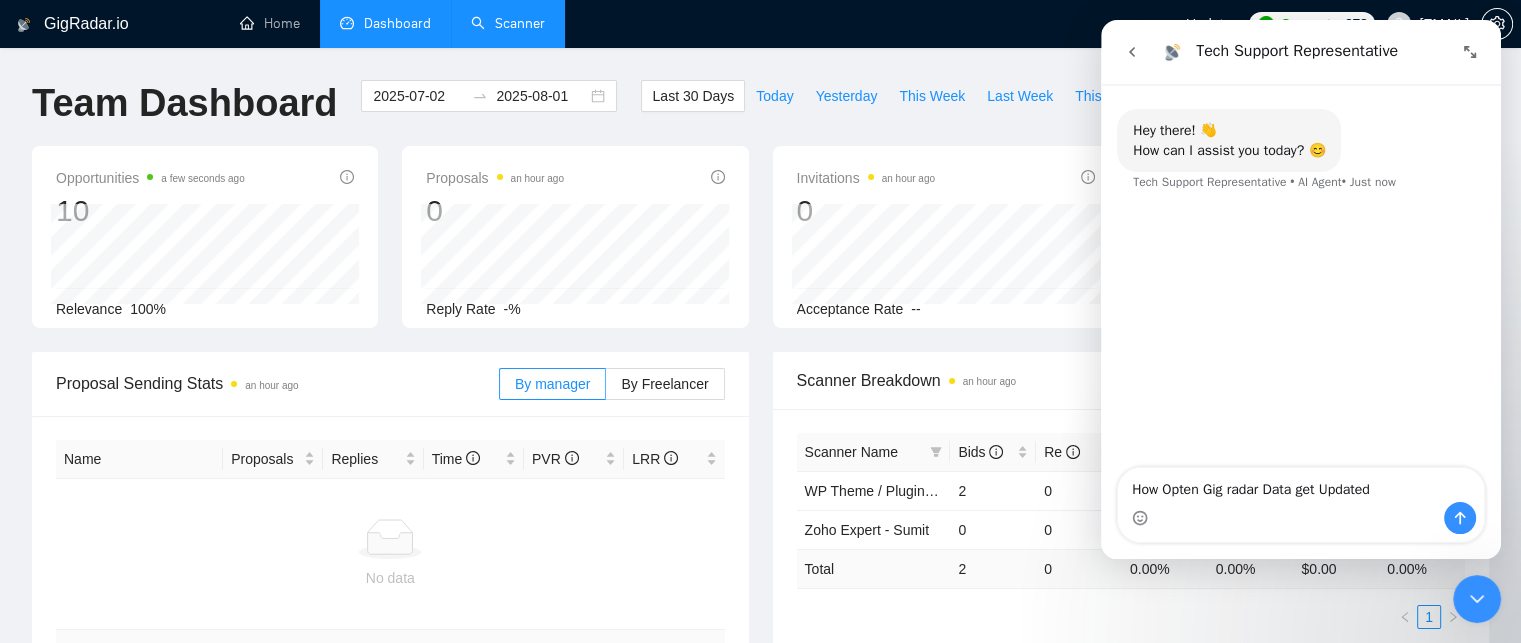 type on "How Opten Gig radar Data get Updated?" 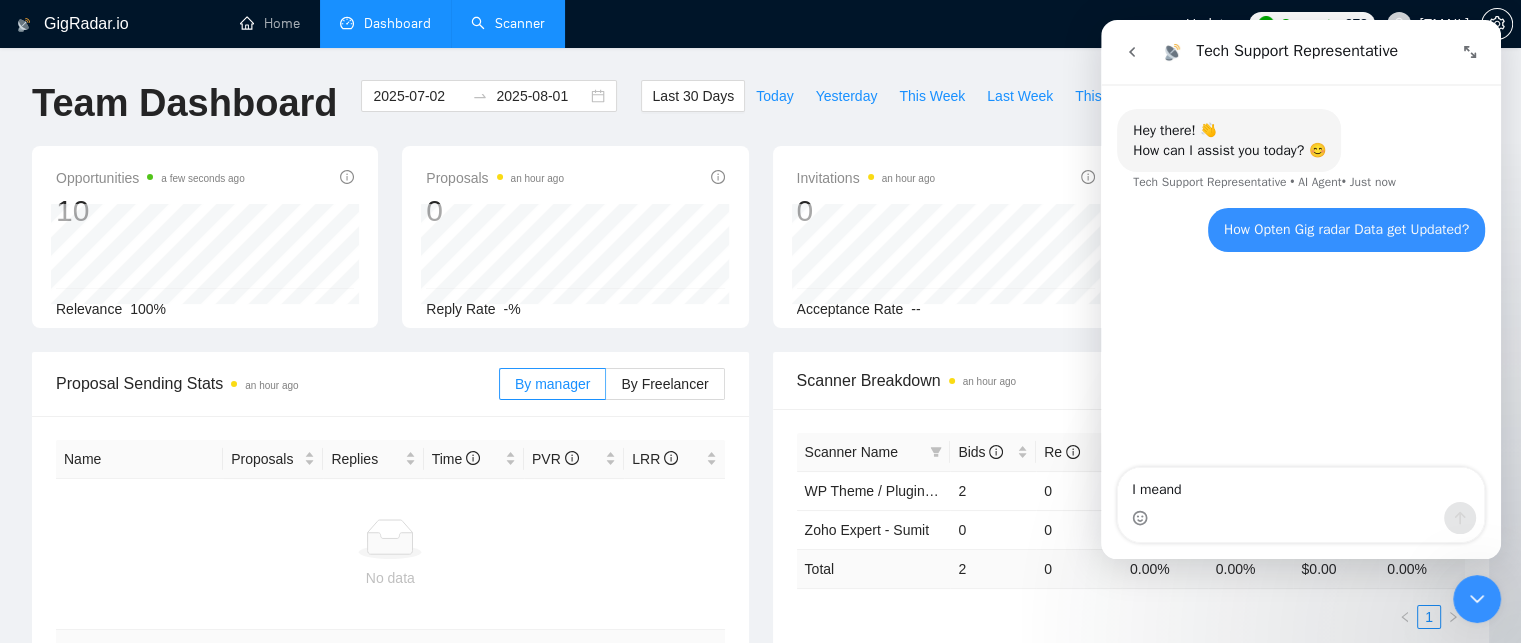 type on "I meand" 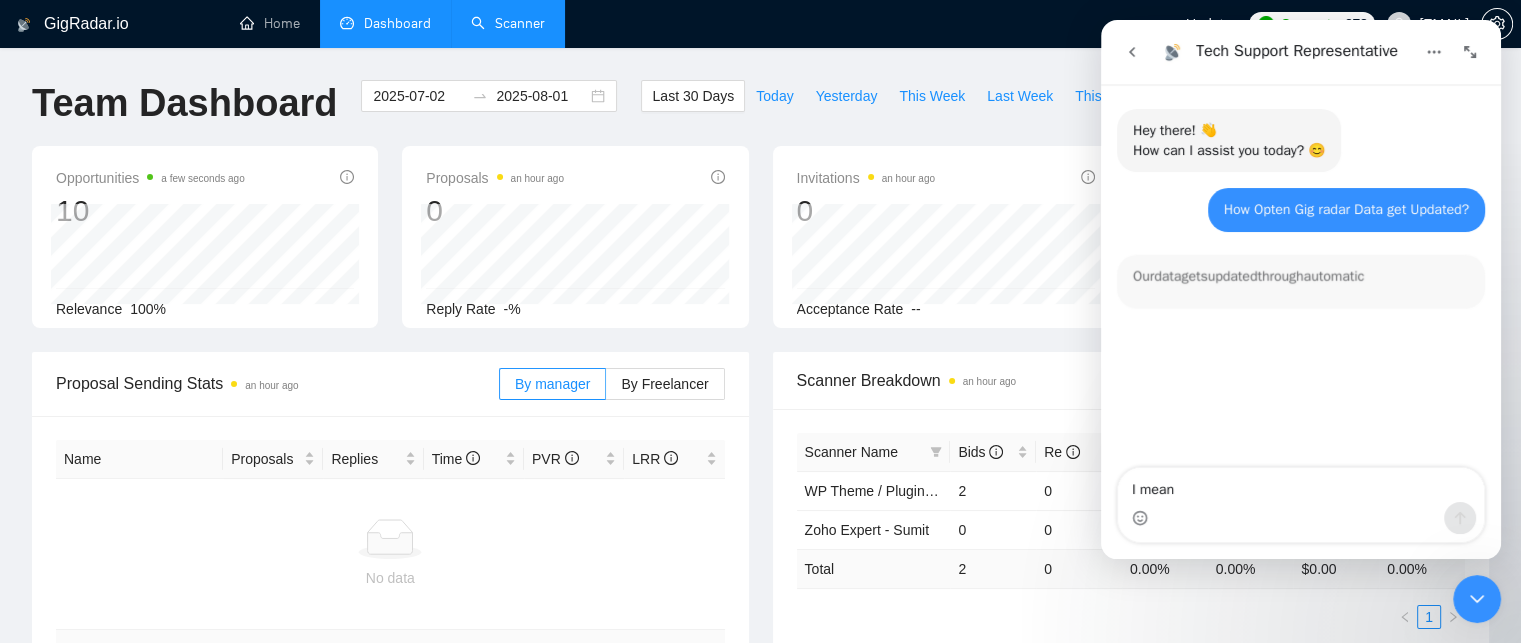 scroll, scrollTop: 2, scrollLeft: 0, axis: vertical 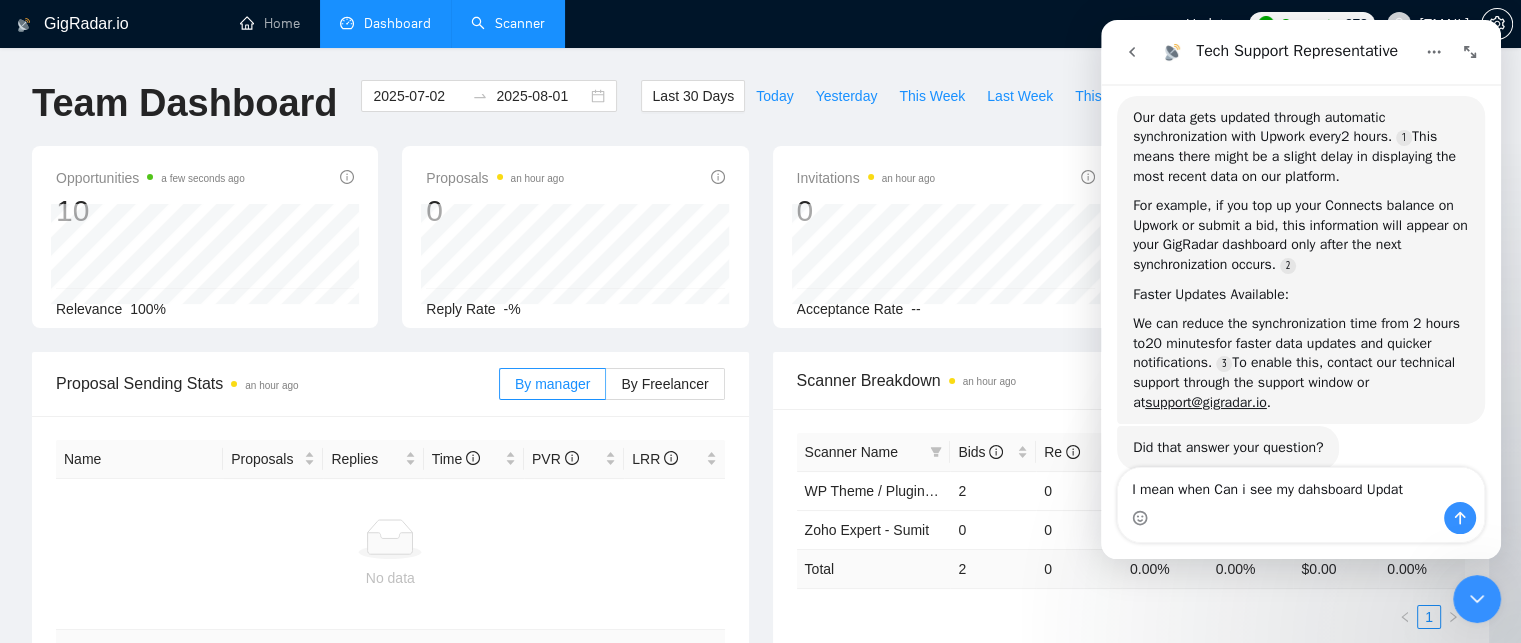 type on "I mean when Can i see my dahsboard Update" 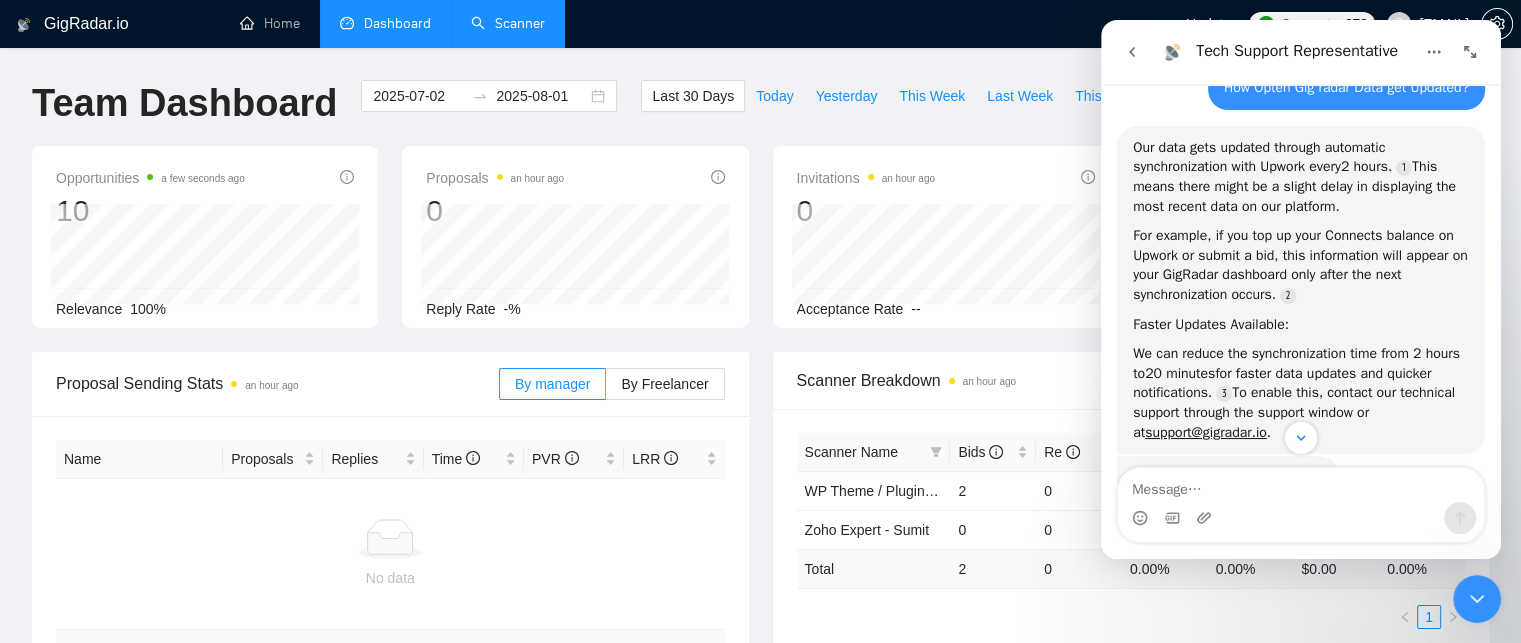 scroll, scrollTop: 19, scrollLeft: 0, axis: vertical 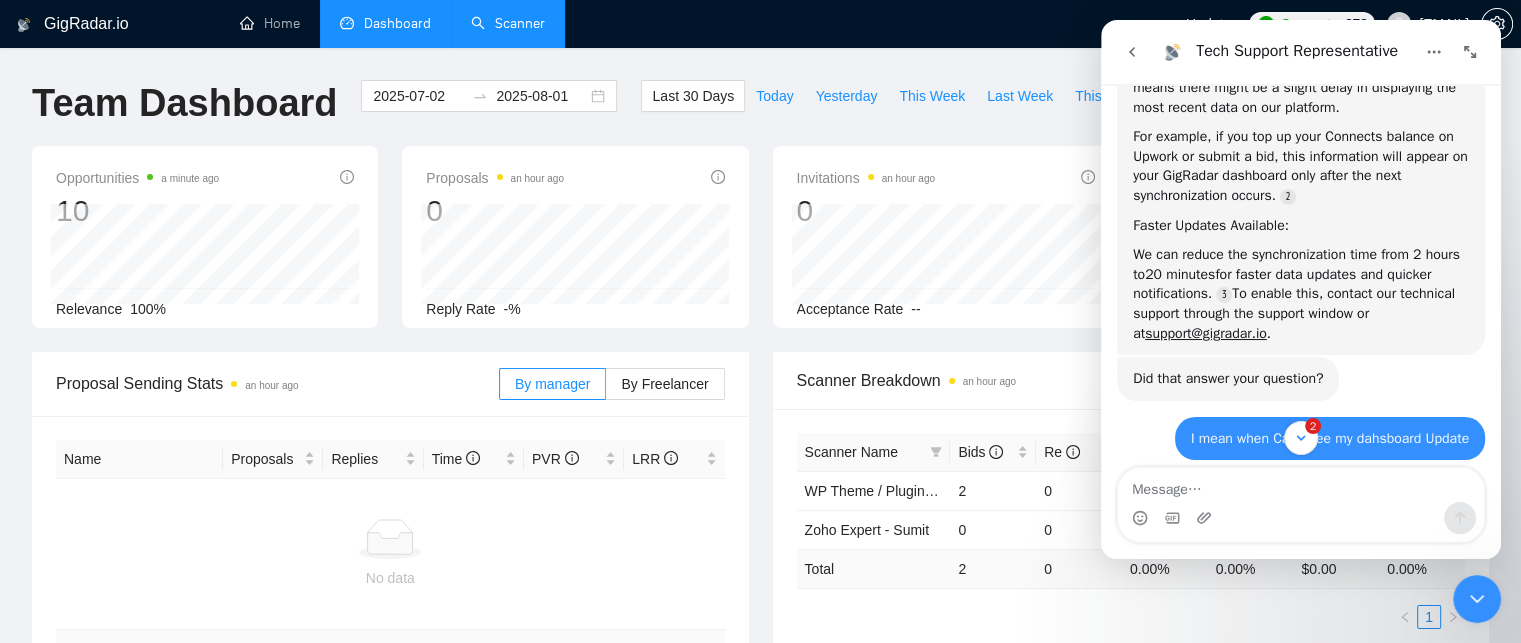 type 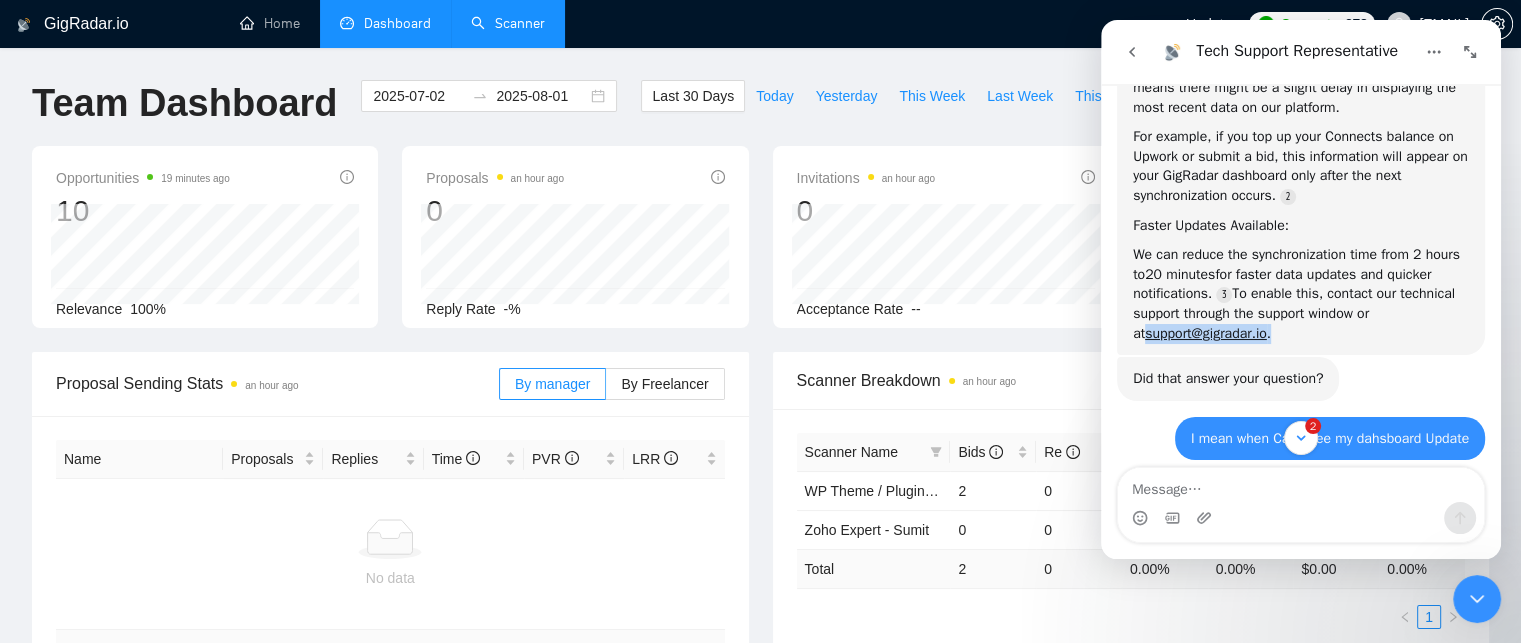 drag, startPoint x: 1266, startPoint y: 334, endPoint x: 1125, endPoint y: 343, distance: 141.28694 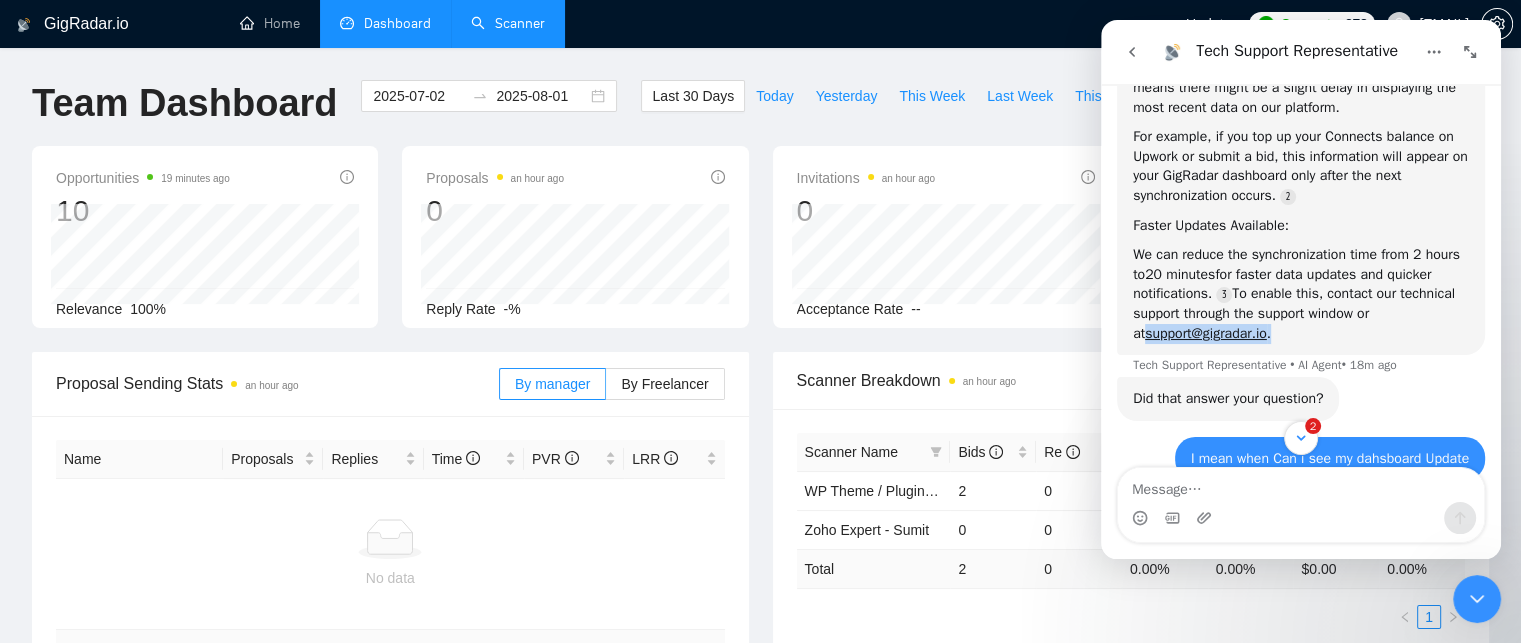 copy on "support@gigradar.io ." 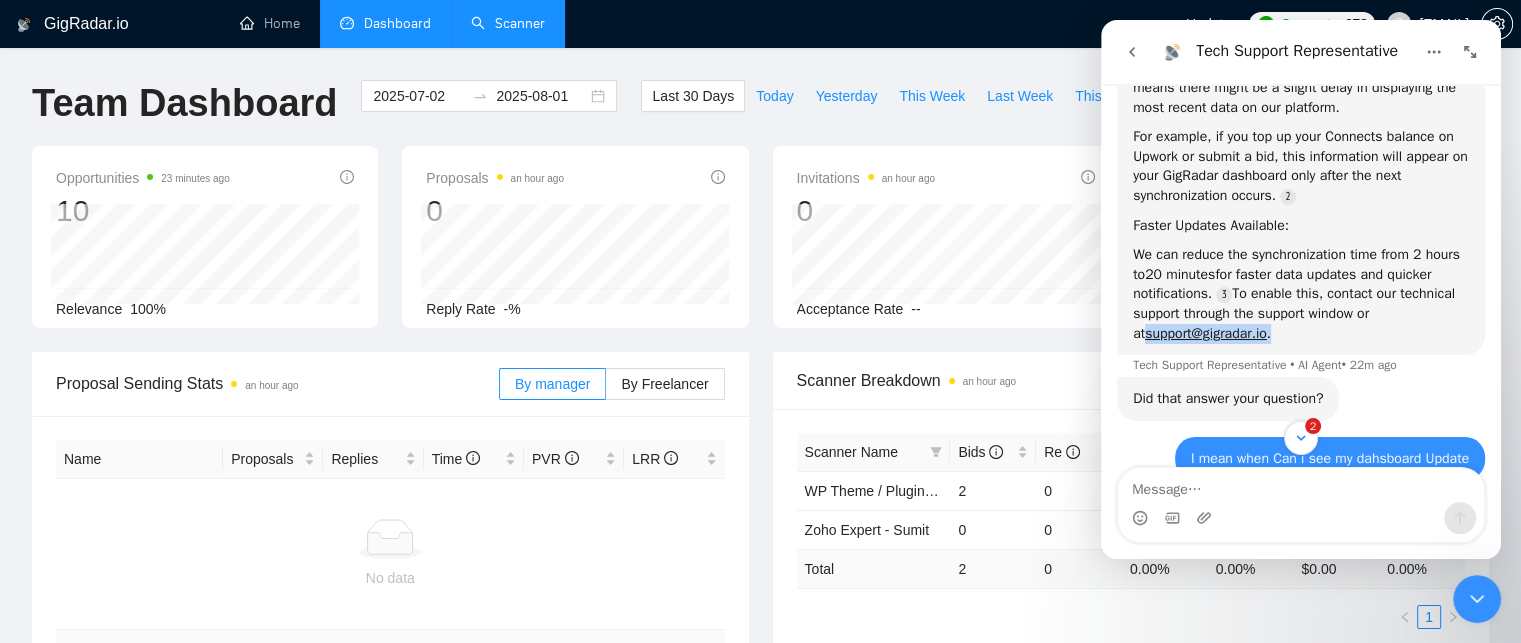 drag, startPoint x: 1477, startPoint y: 47, endPoint x: 1706, endPoint y: 68, distance: 229.96086 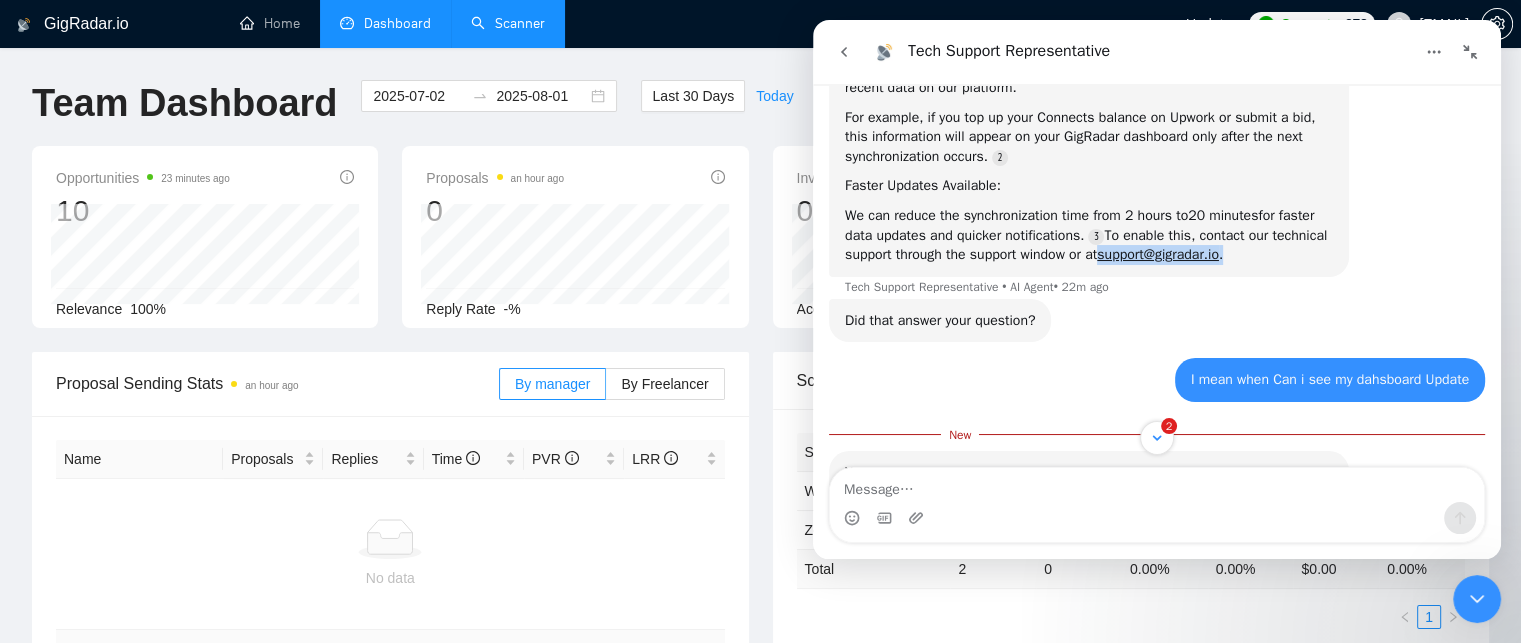click 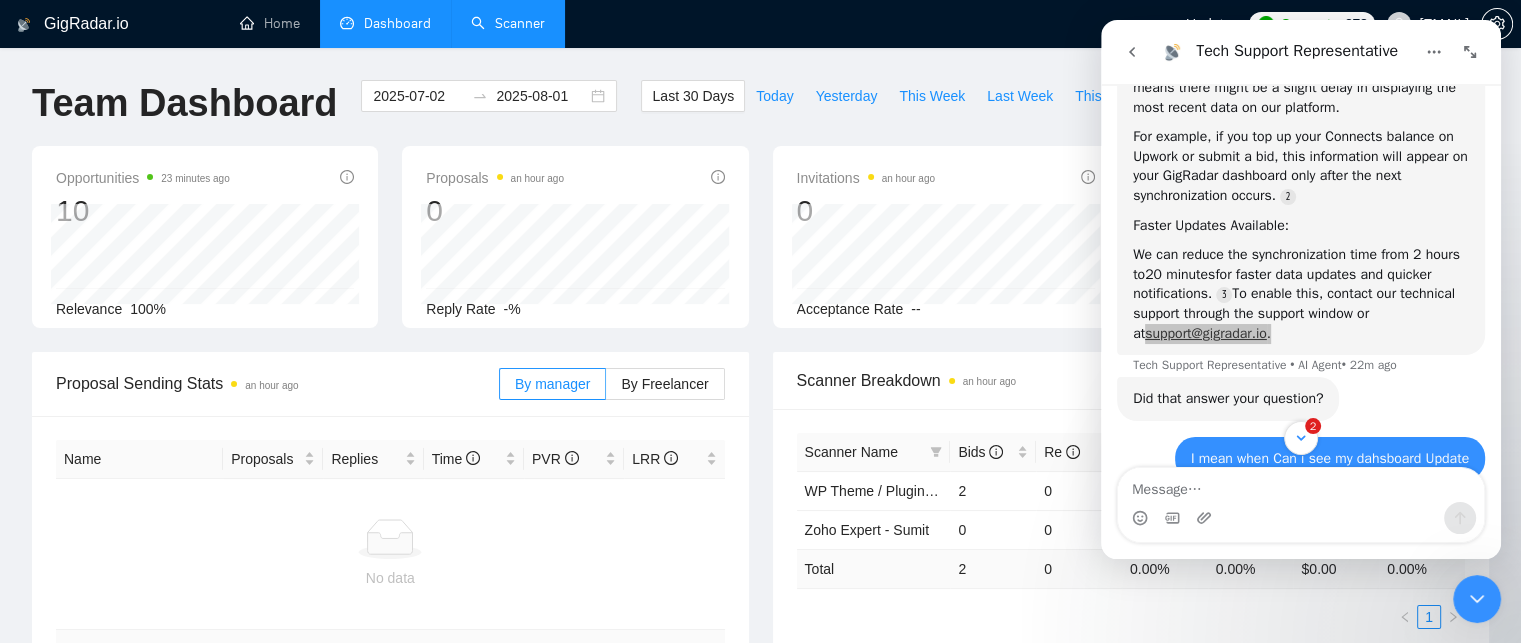 click 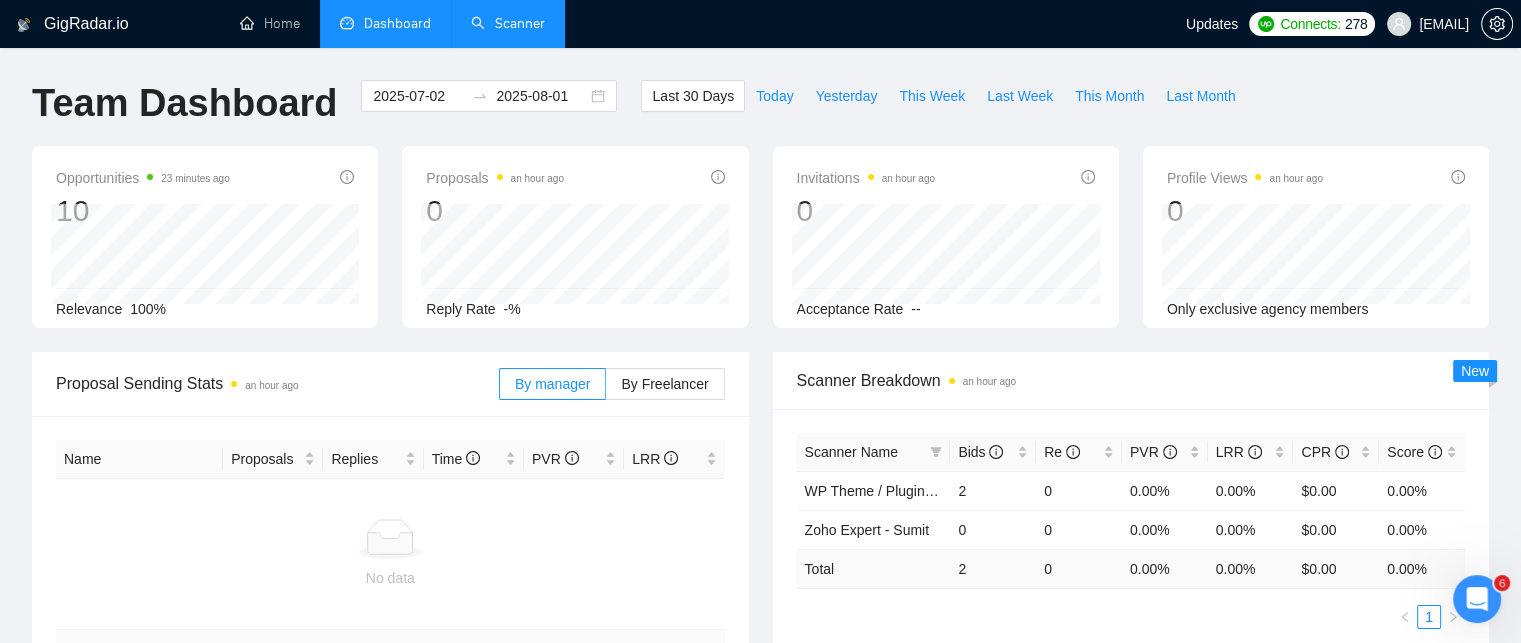 scroll, scrollTop: 0, scrollLeft: 0, axis: both 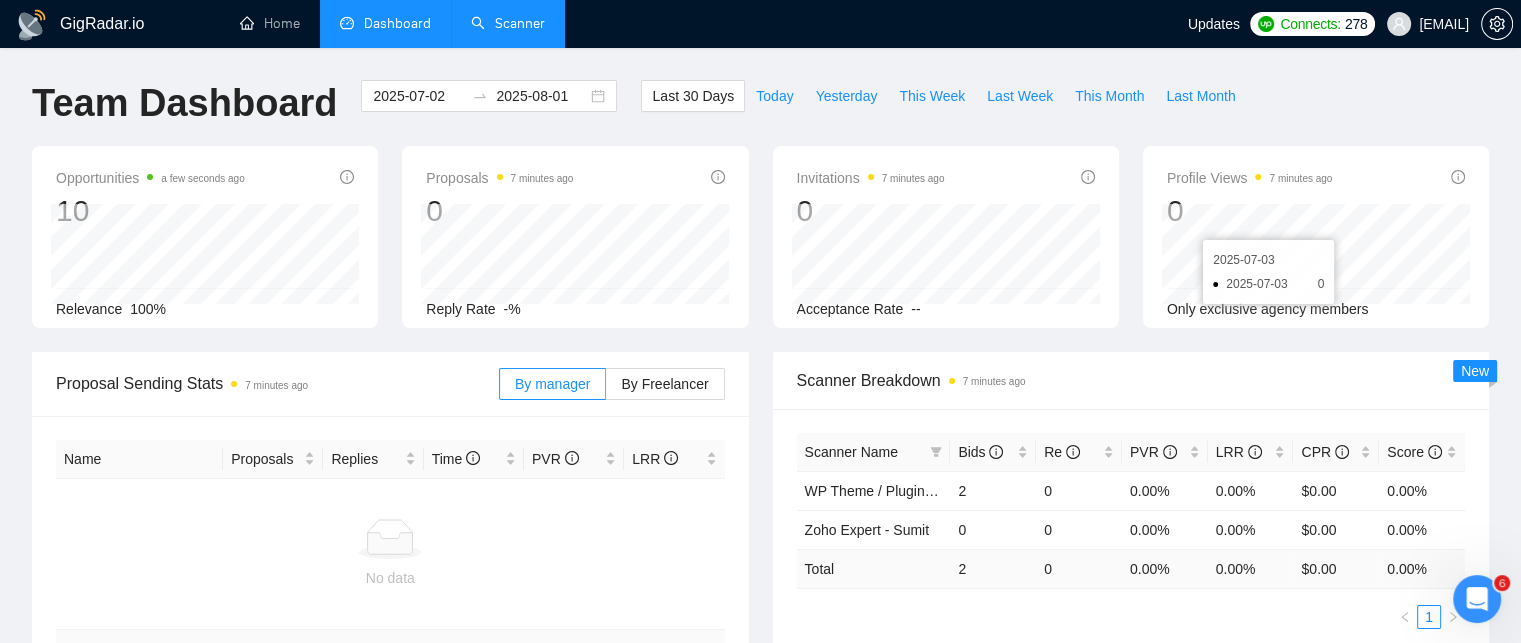drag, startPoint x: 668, startPoint y: 39, endPoint x: 543, endPoint y: 30, distance: 125.32358 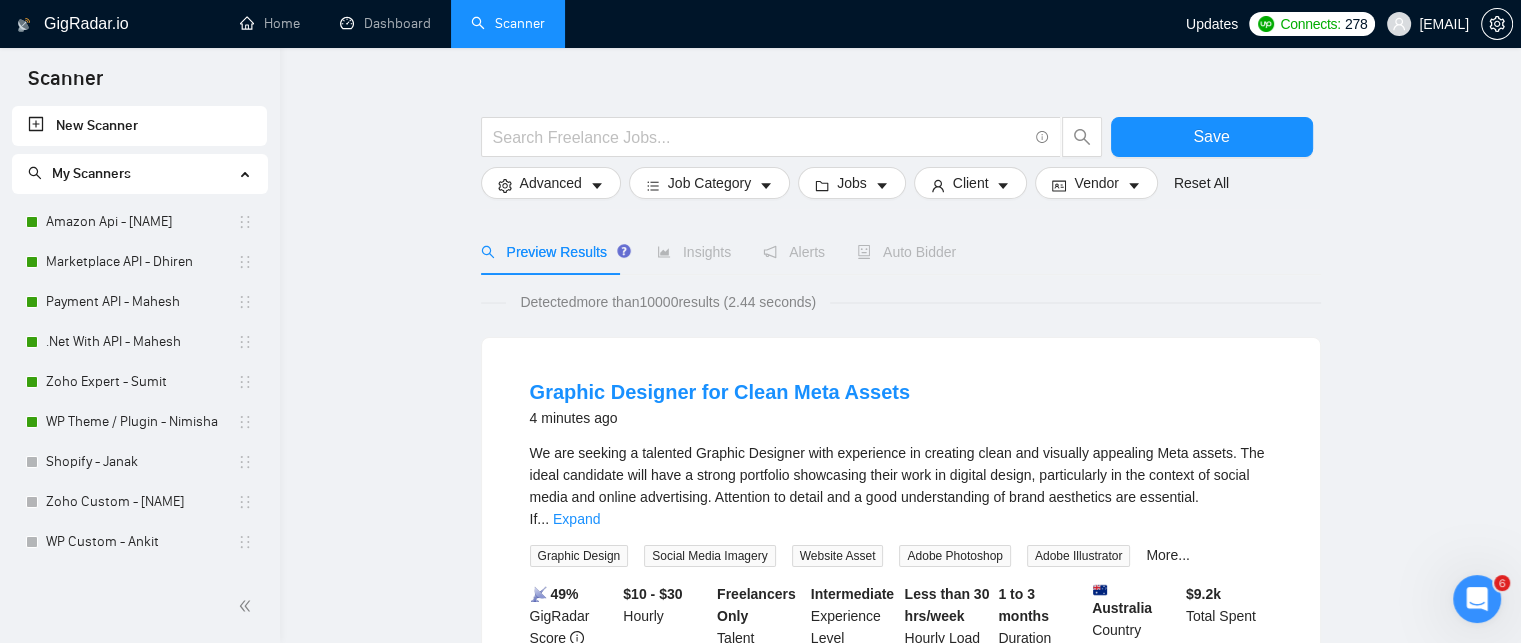 scroll, scrollTop: 0, scrollLeft: 0, axis: both 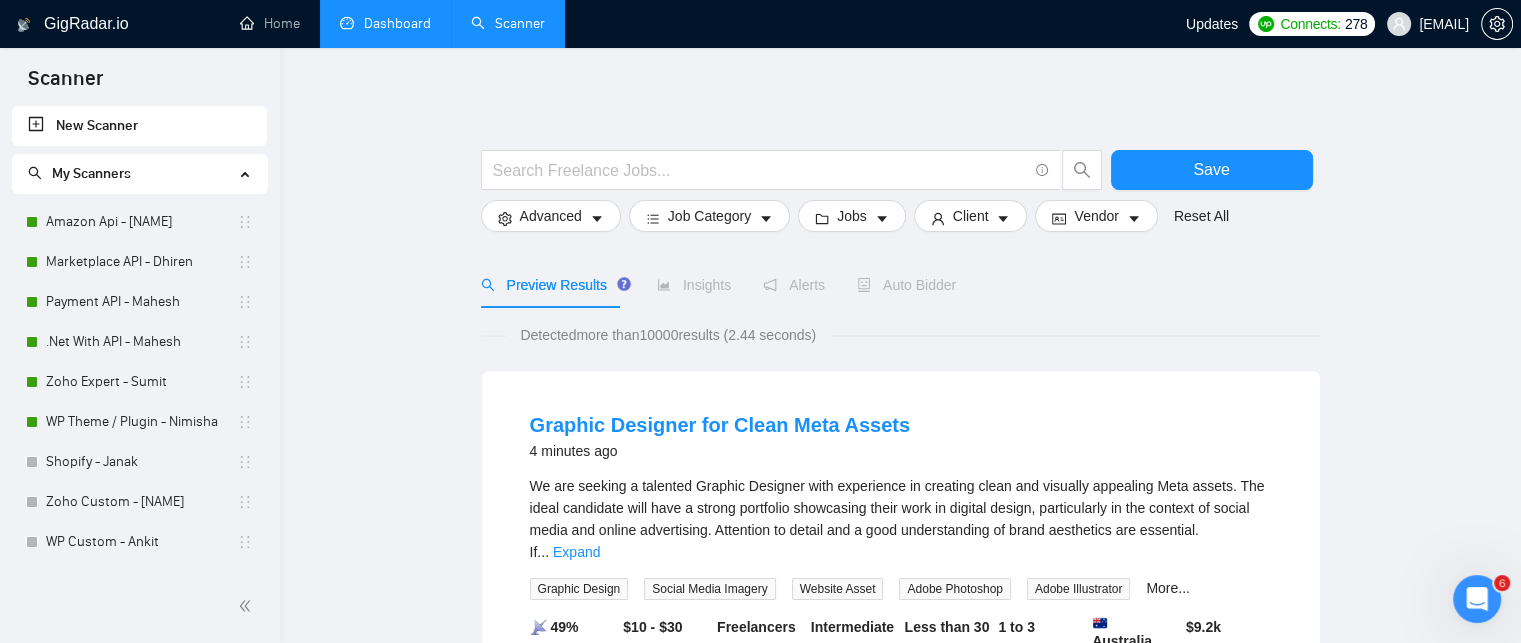 click on "Dashboard" at bounding box center (385, 23) 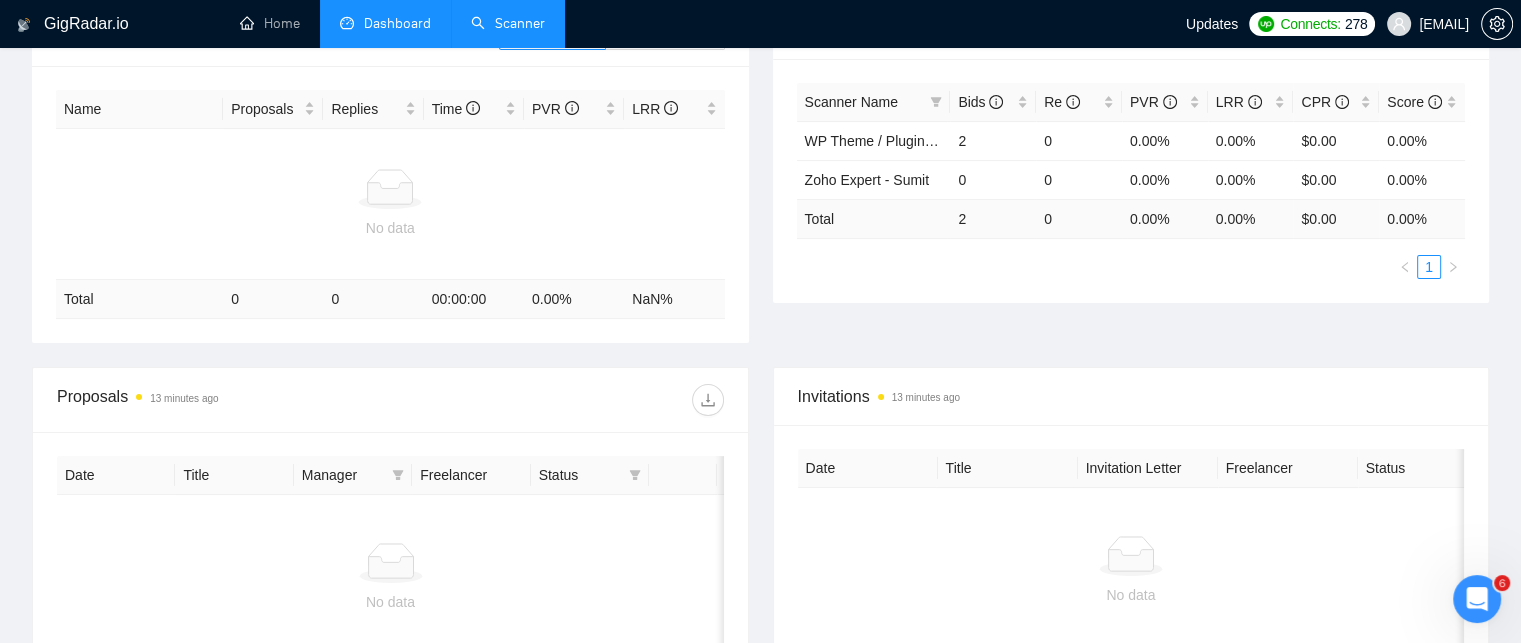 scroll, scrollTop: 0, scrollLeft: 0, axis: both 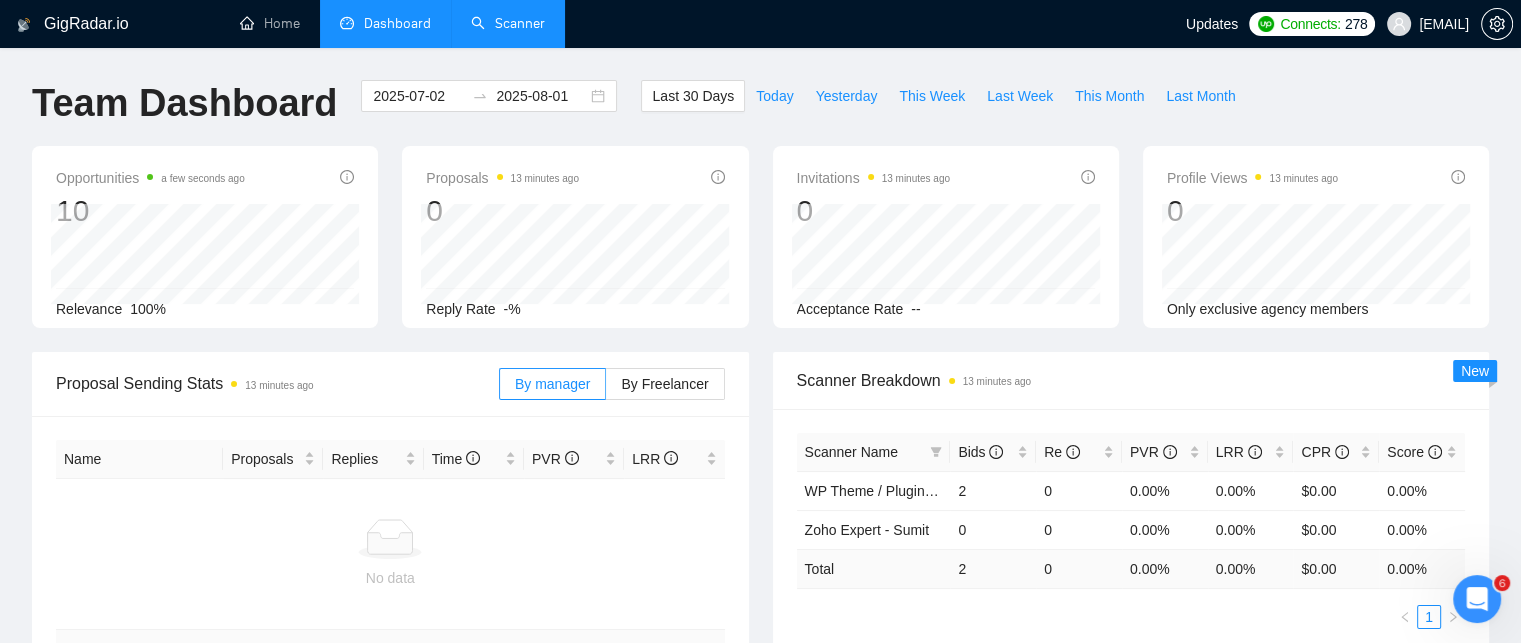 click on "Scanner" at bounding box center [508, 23] 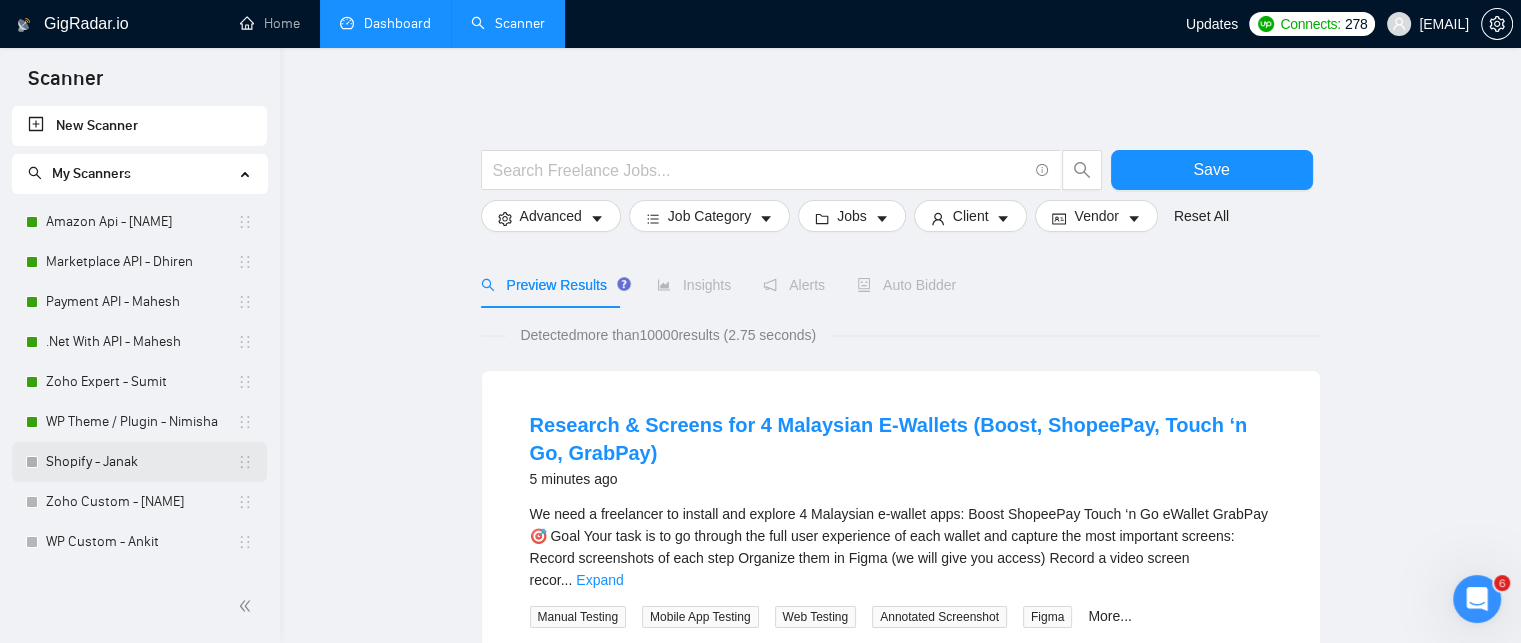 click on "Shopify - Janak" at bounding box center [141, 462] 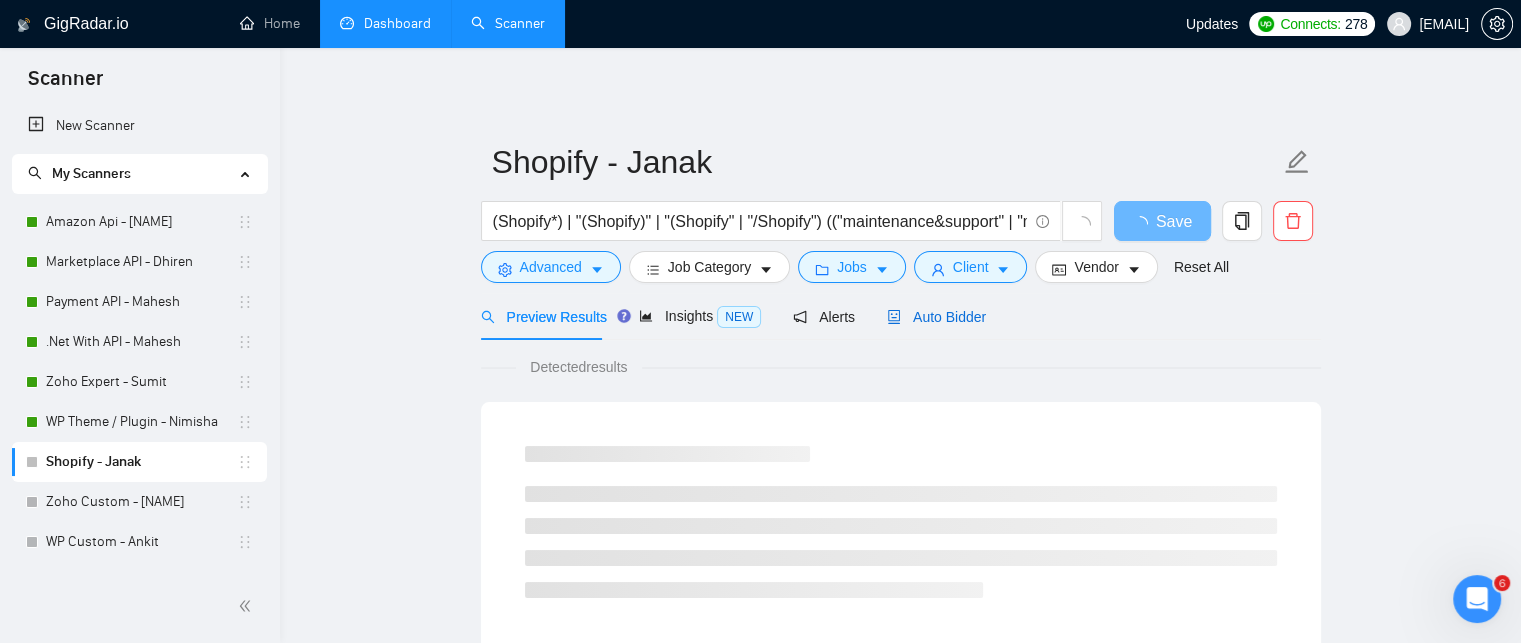 click on "Auto Bidder" at bounding box center [936, 317] 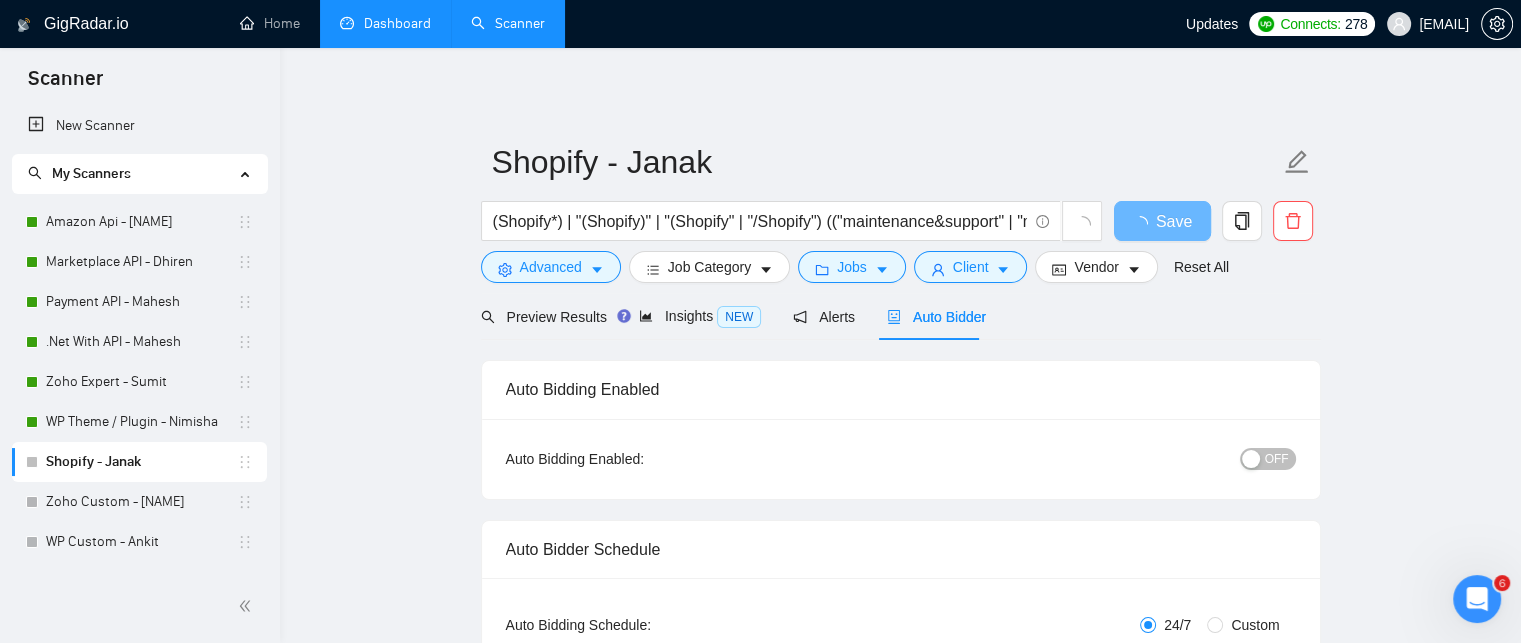 type 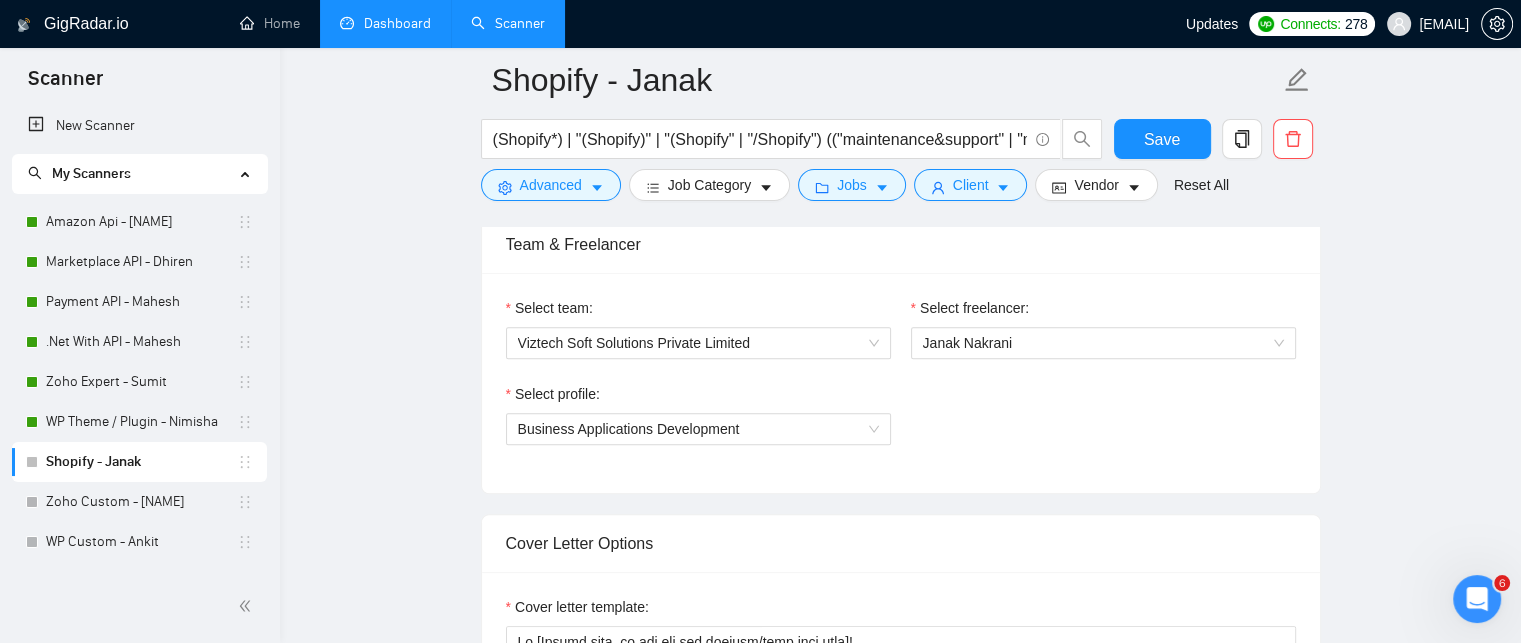 scroll, scrollTop: 1300, scrollLeft: 0, axis: vertical 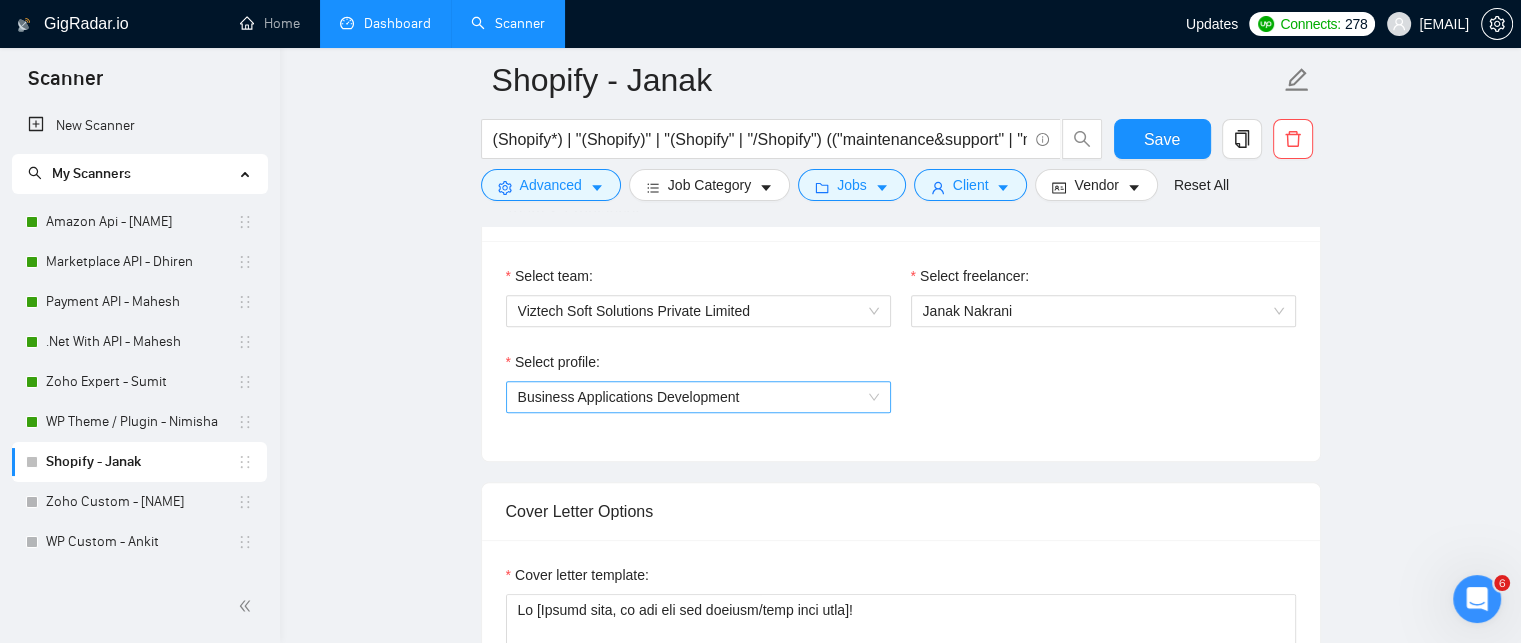 click on "Business Applications Development" at bounding box center [698, 397] 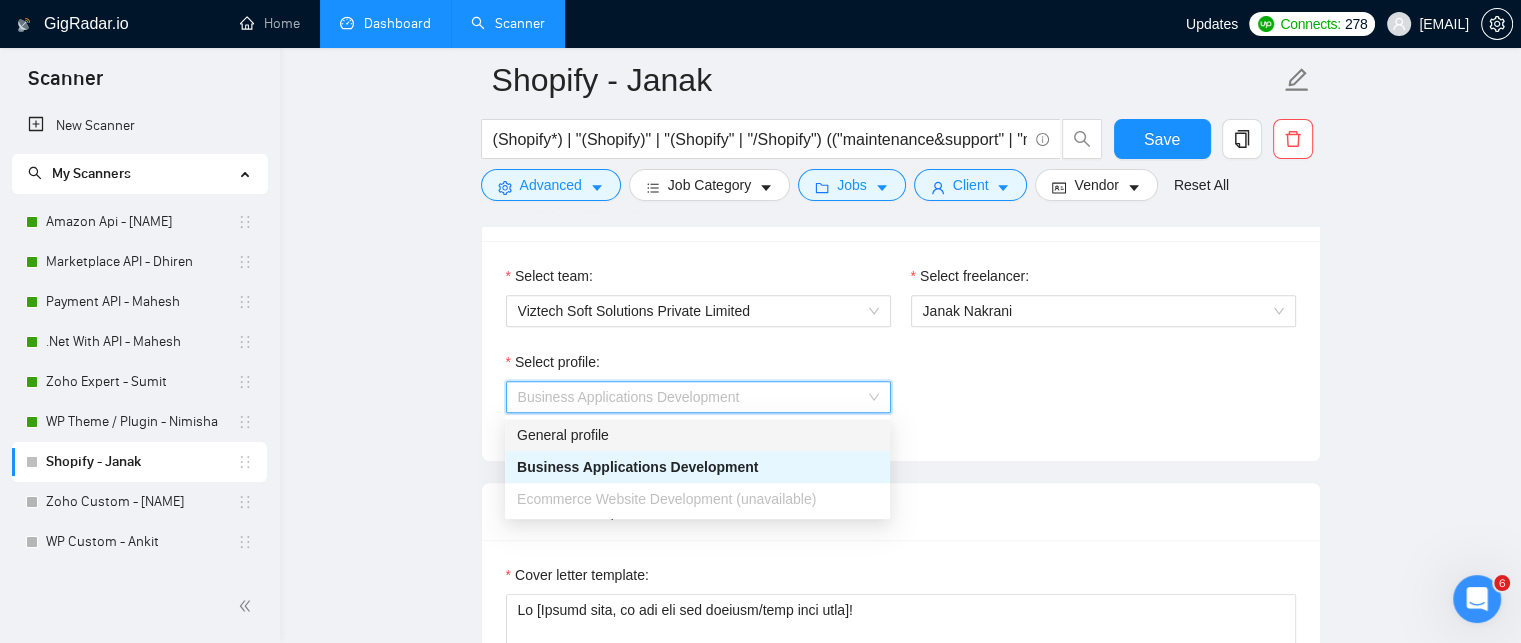 click on "Select profile: Business Applications Development" at bounding box center [901, 394] 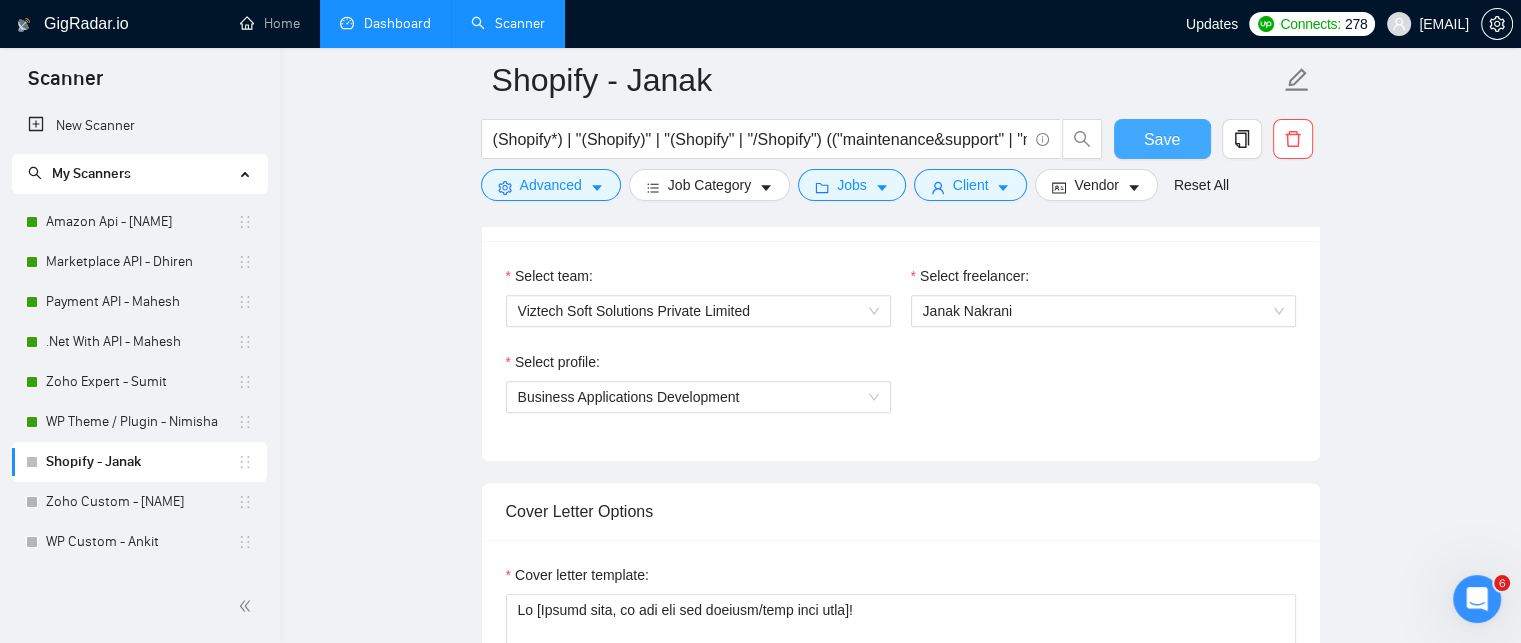 click on "Save" at bounding box center (1162, 139) 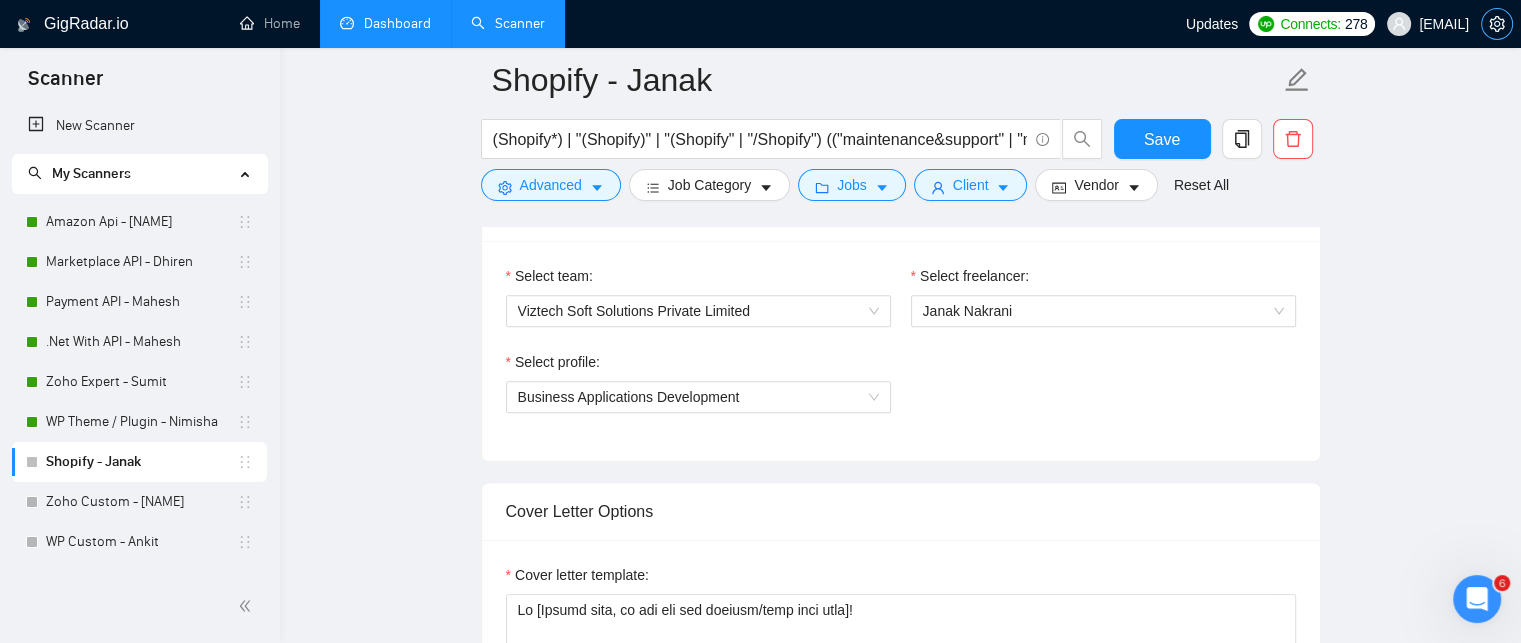 click at bounding box center (1497, 24) 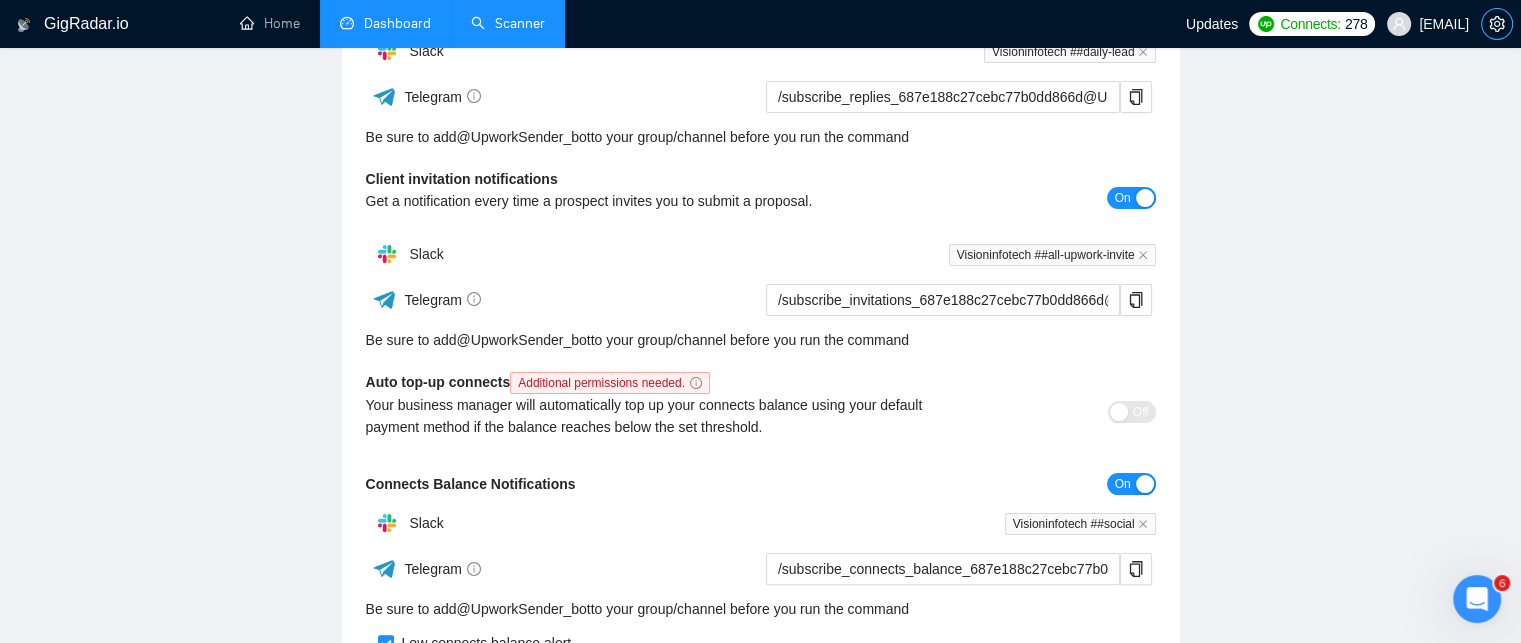 scroll, scrollTop: 0, scrollLeft: 0, axis: both 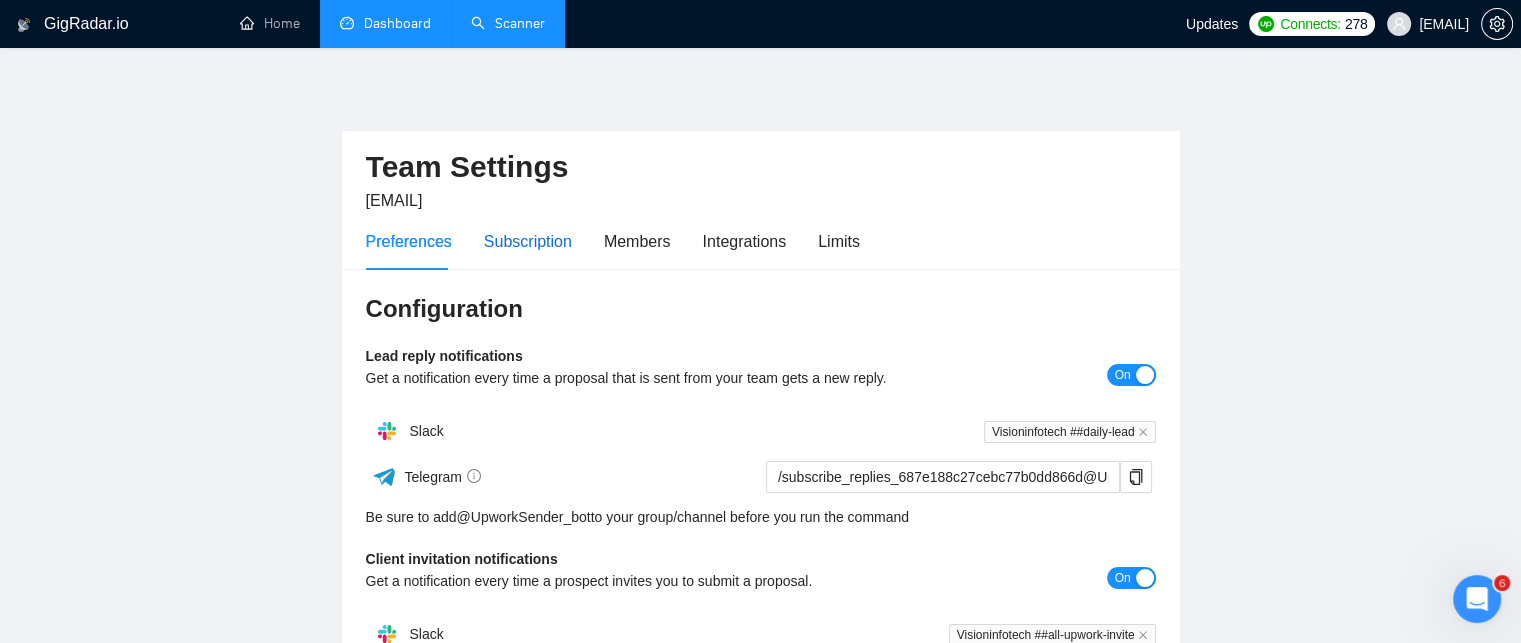click on "Subscription" at bounding box center (528, 241) 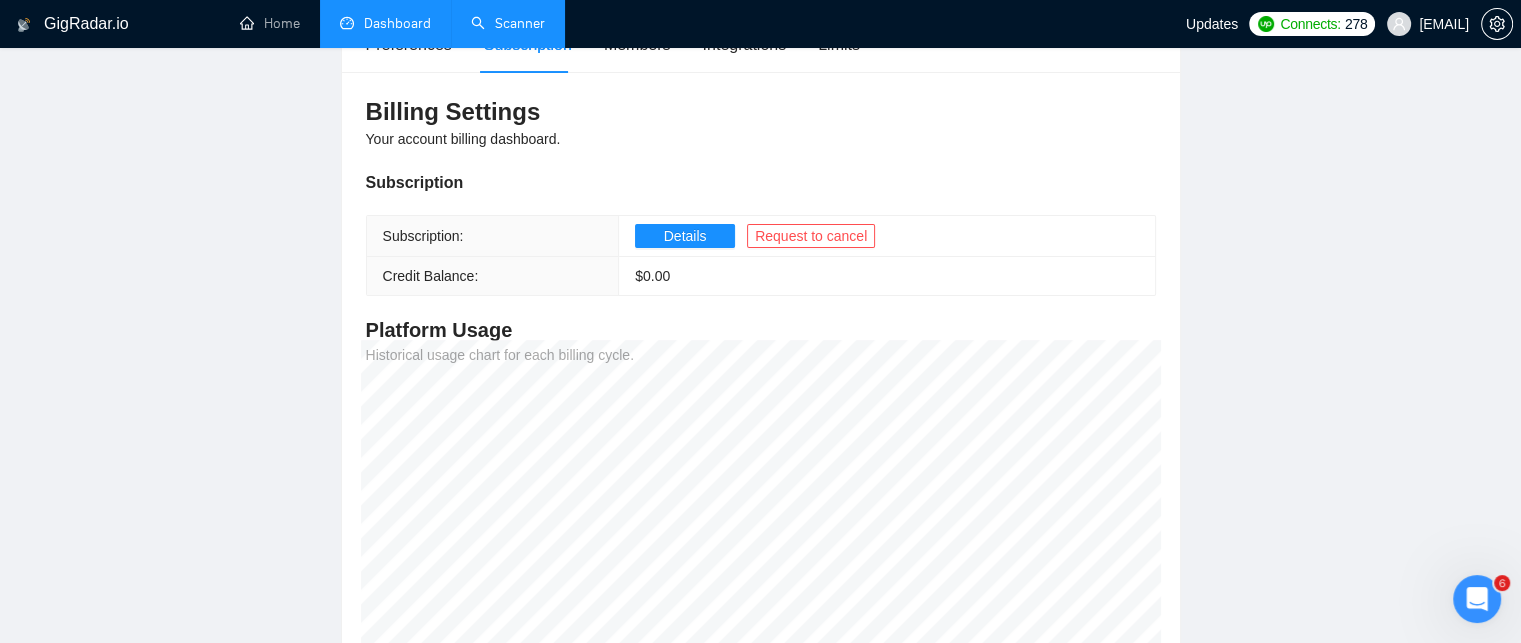 scroll, scrollTop: 97, scrollLeft: 0, axis: vertical 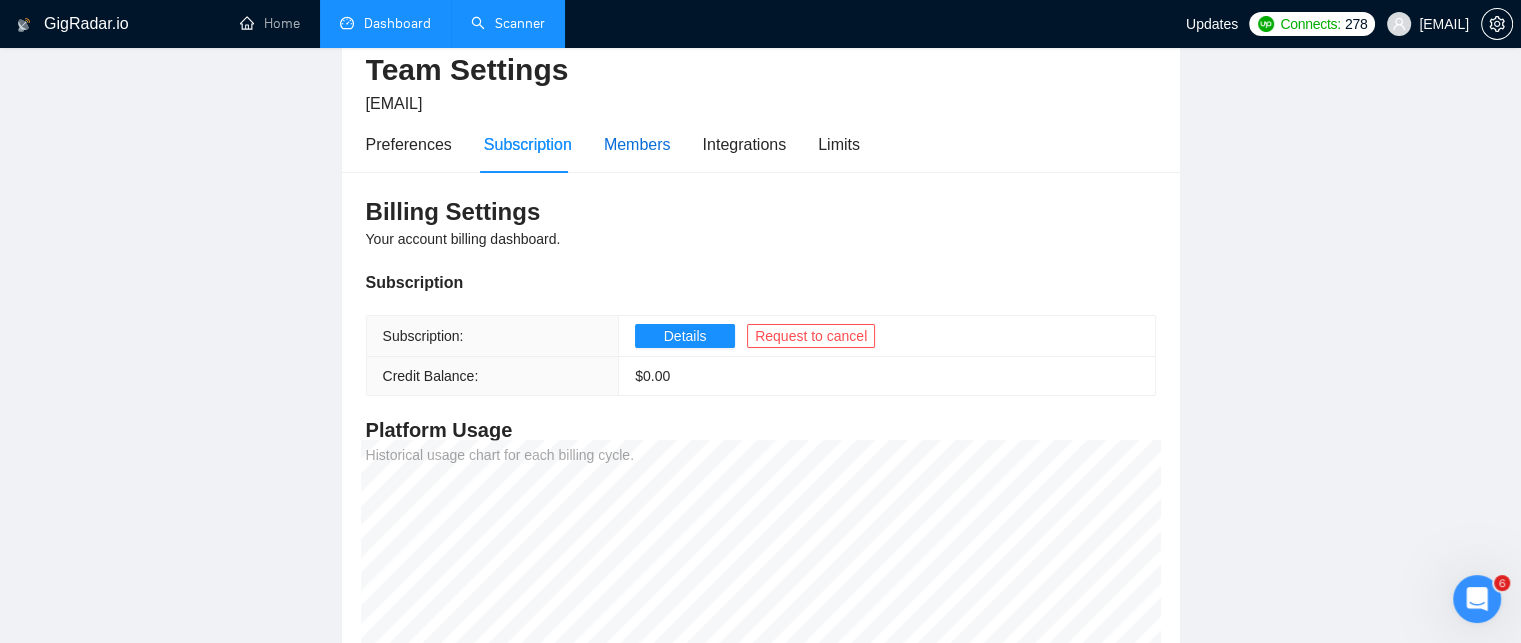 click on "Members" at bounding box center (637, 144) 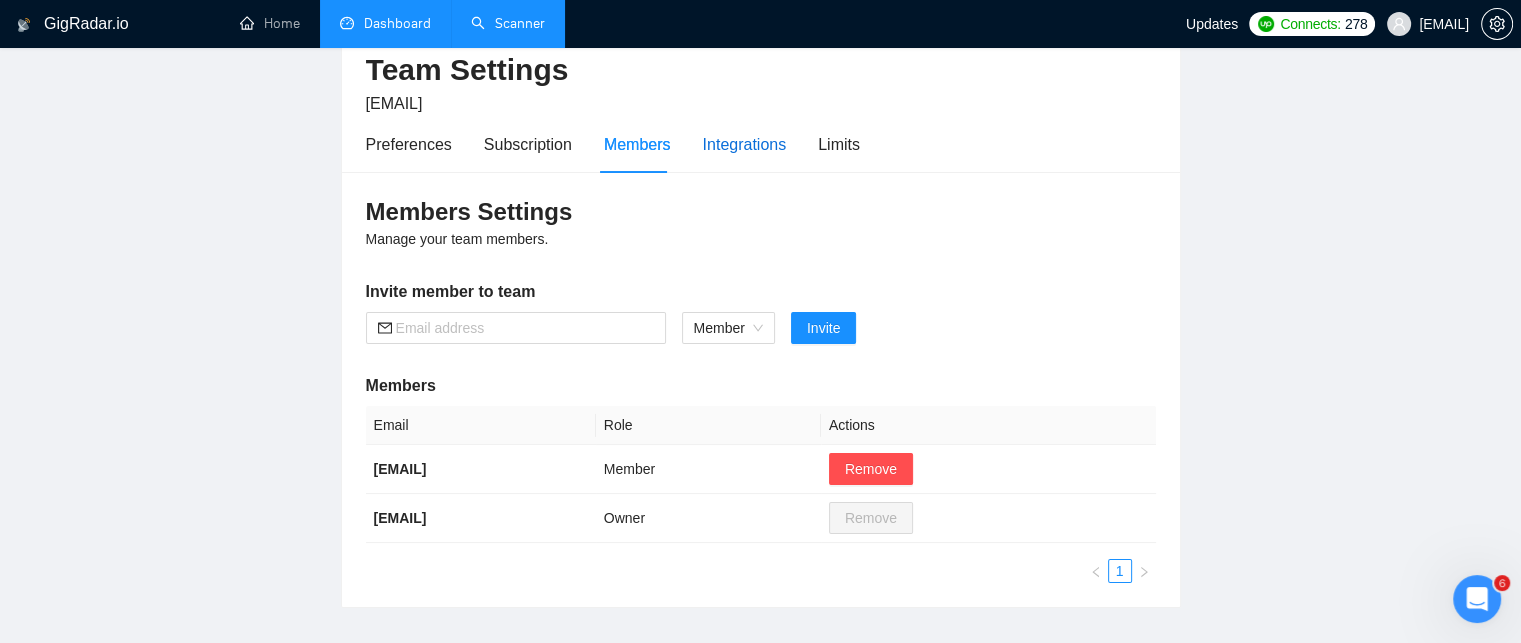 click on "Integrations" at bounding box center [745, 144] 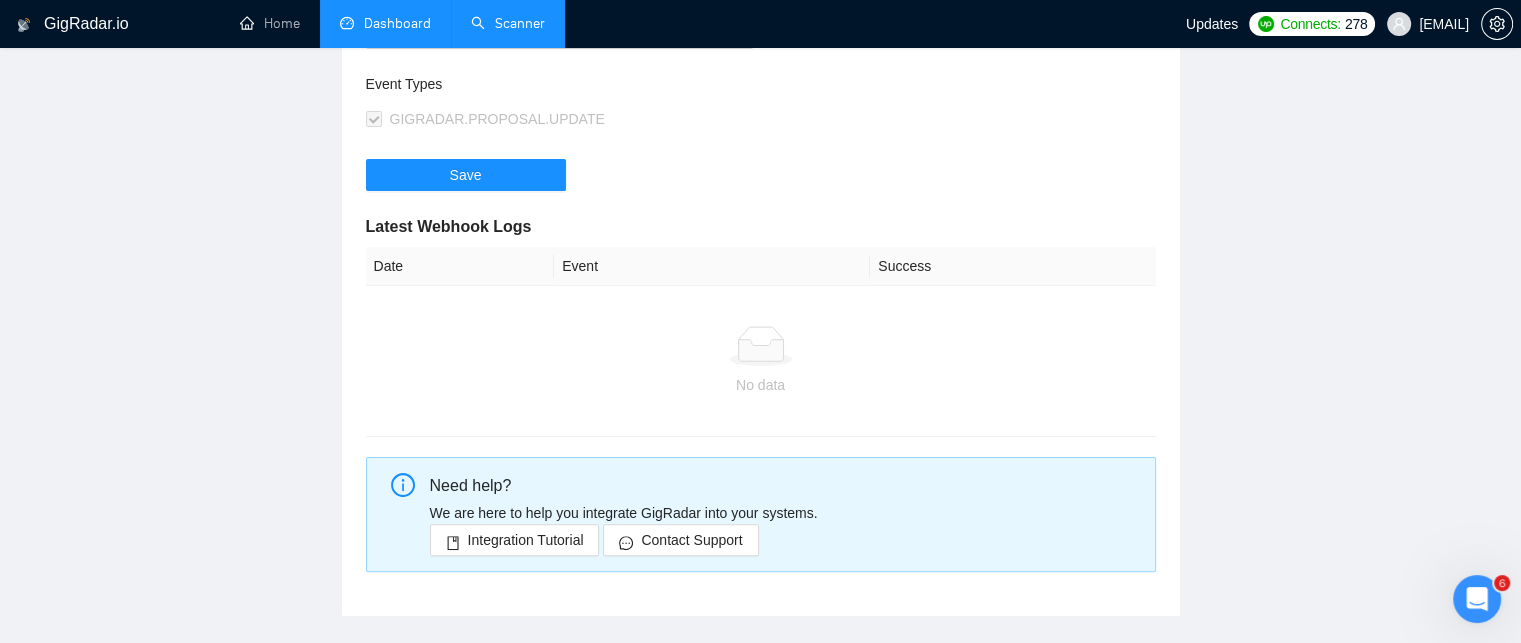 scroll, scrollTop: 483, scrollLeft: 0, axis: vertical 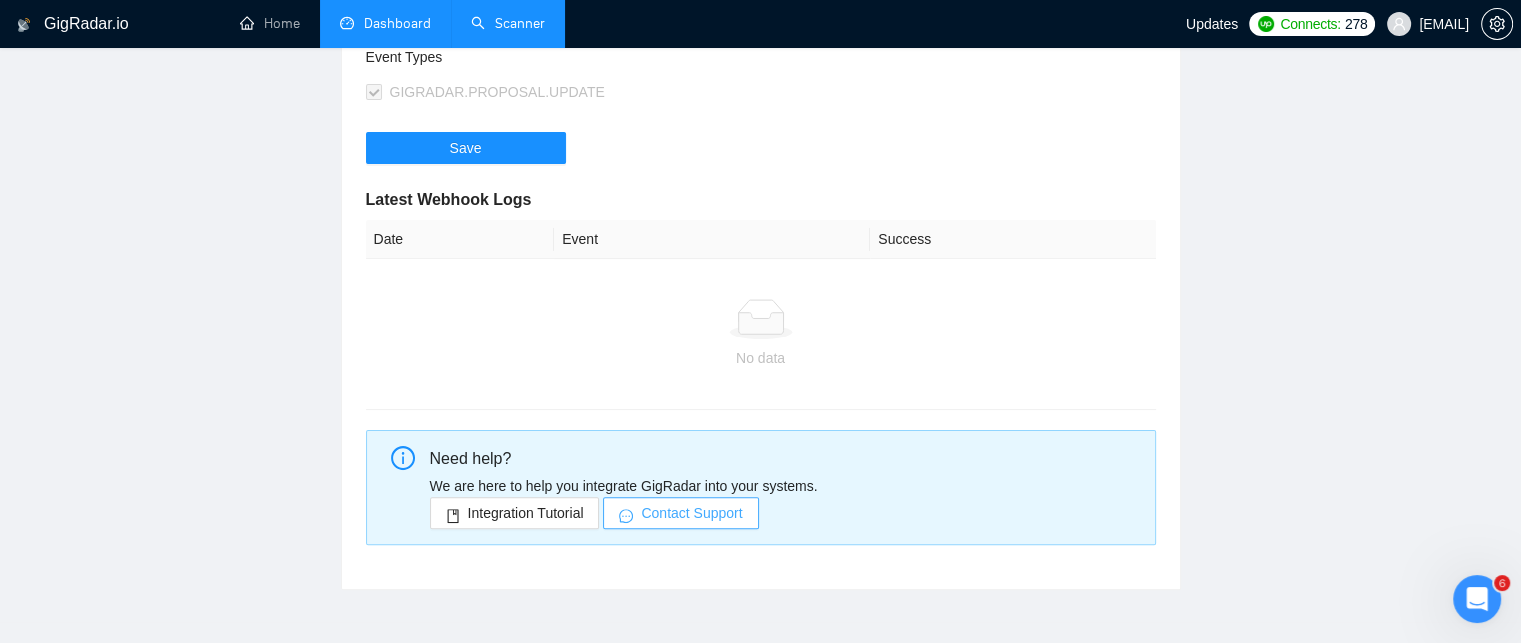 click on "Contact Support" at bounding box center [691, 513] 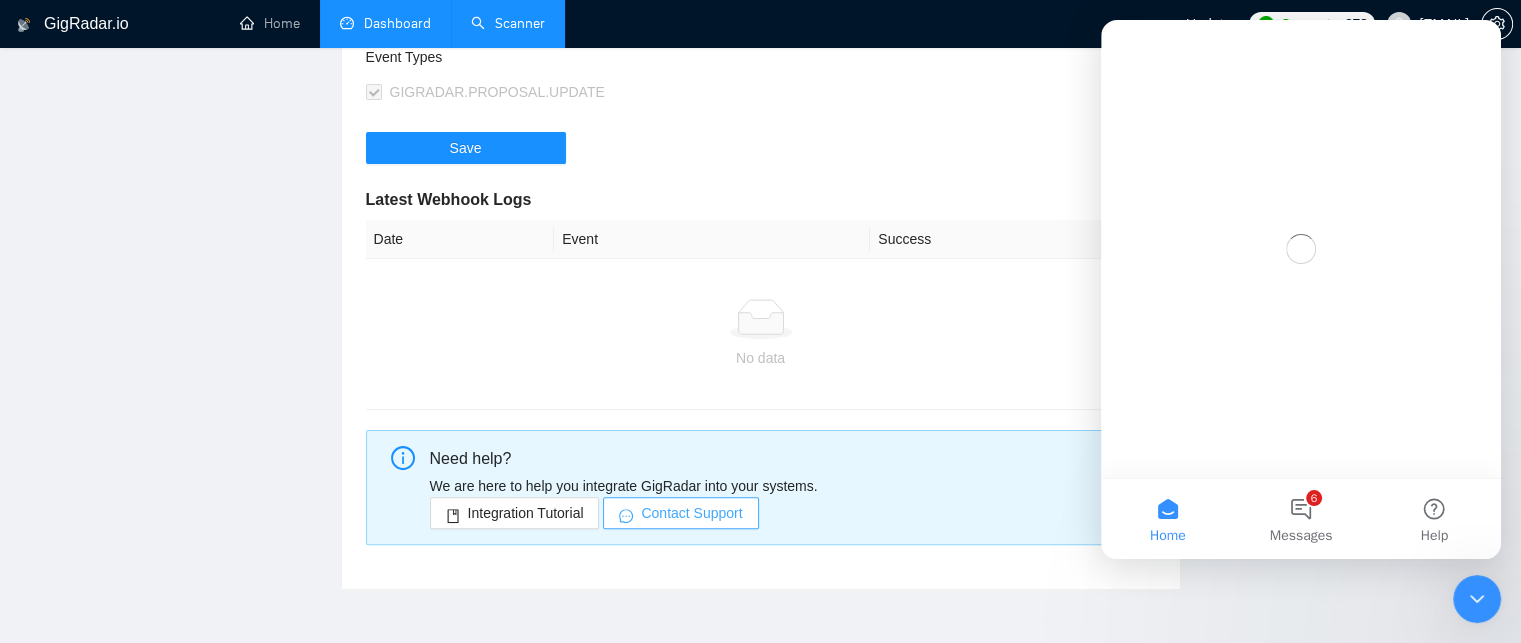 scroll, scrollTop: 0, scrollLeft: 0, axis: both 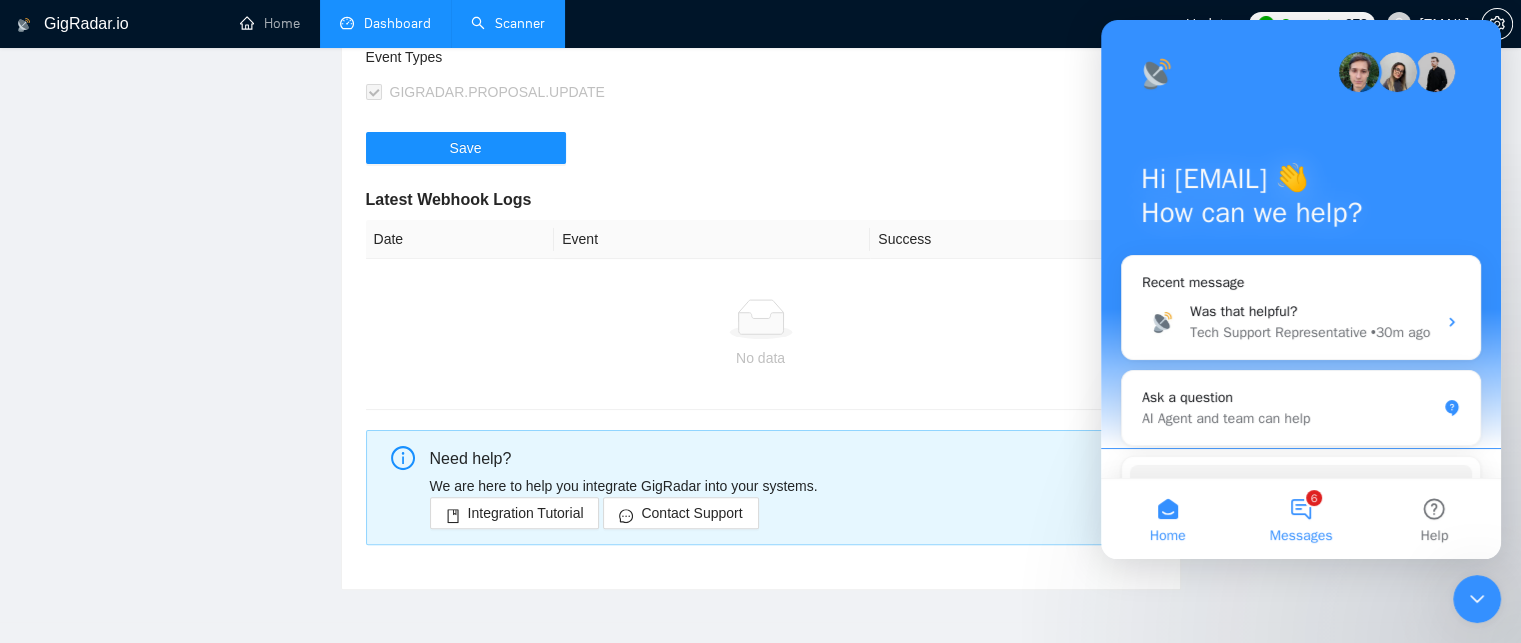 click on "6 Messages" at bounding box center (1300, 519) 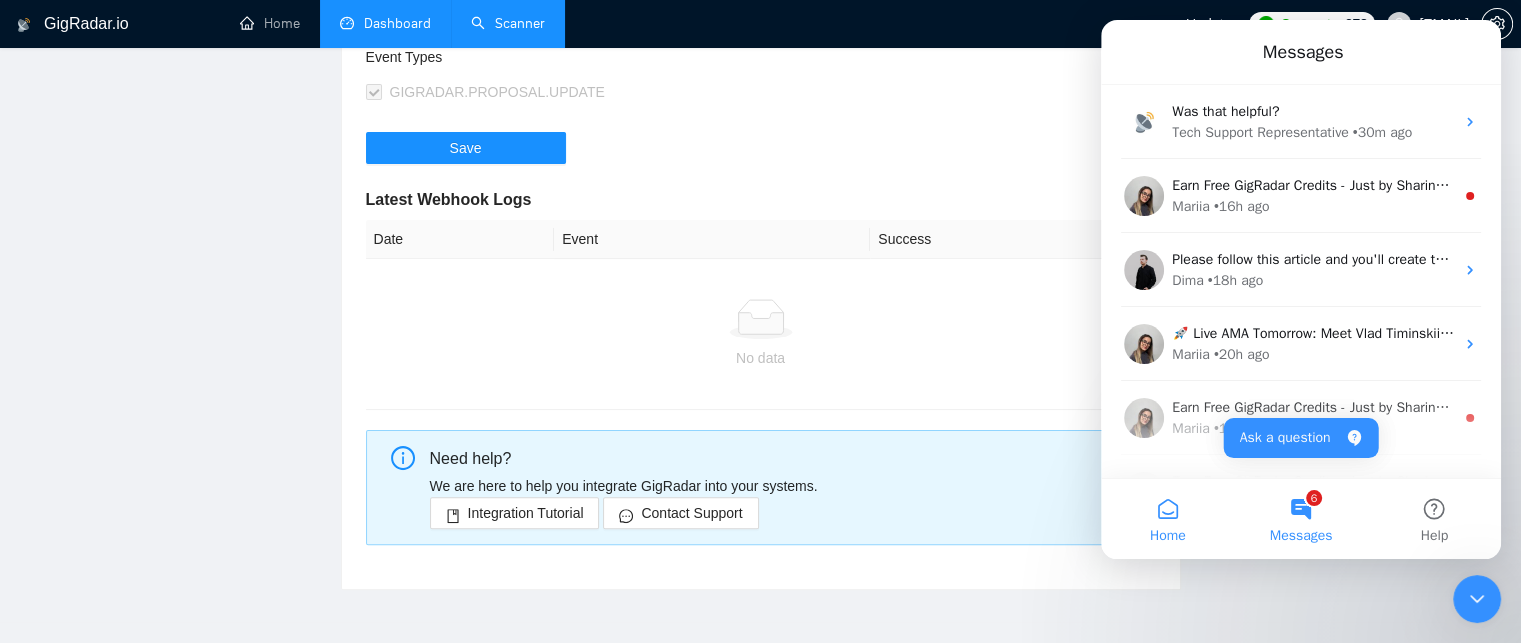 click on "Home" at bounding box center [1167, 519] 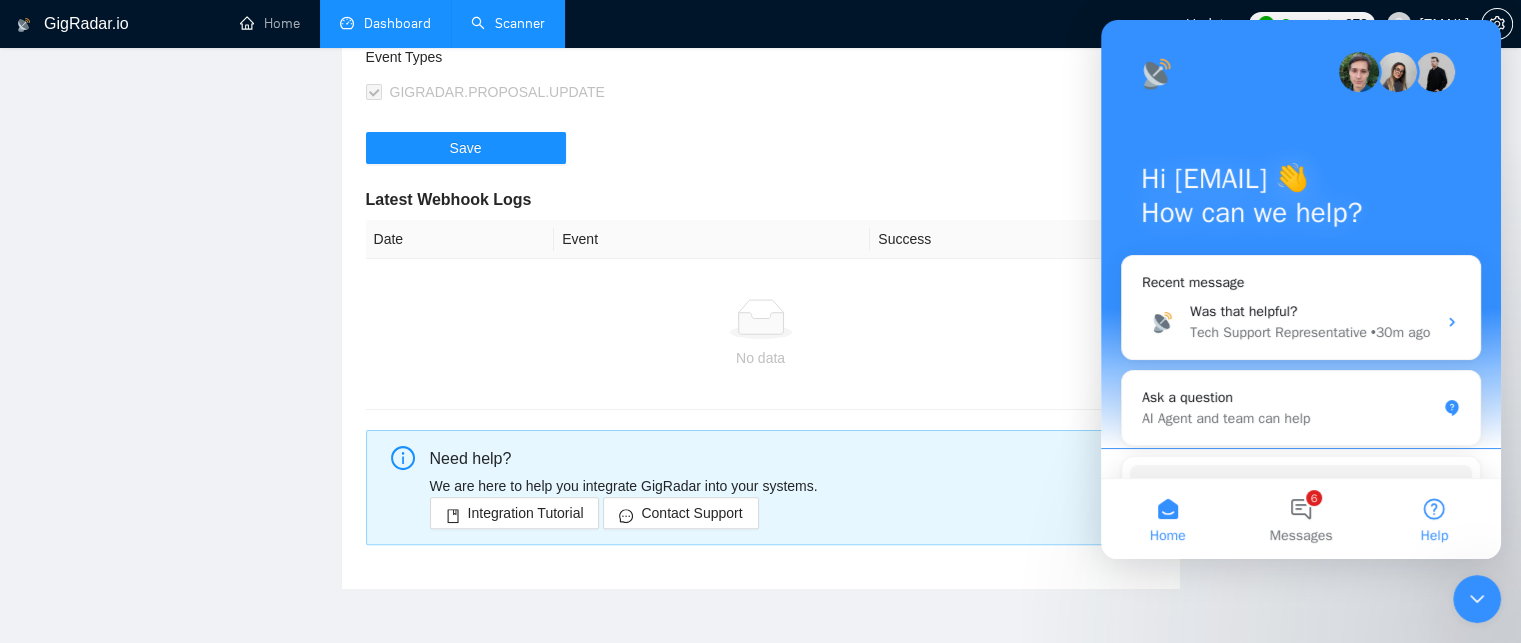 click on "Help" at bounding box center (1434, 519) 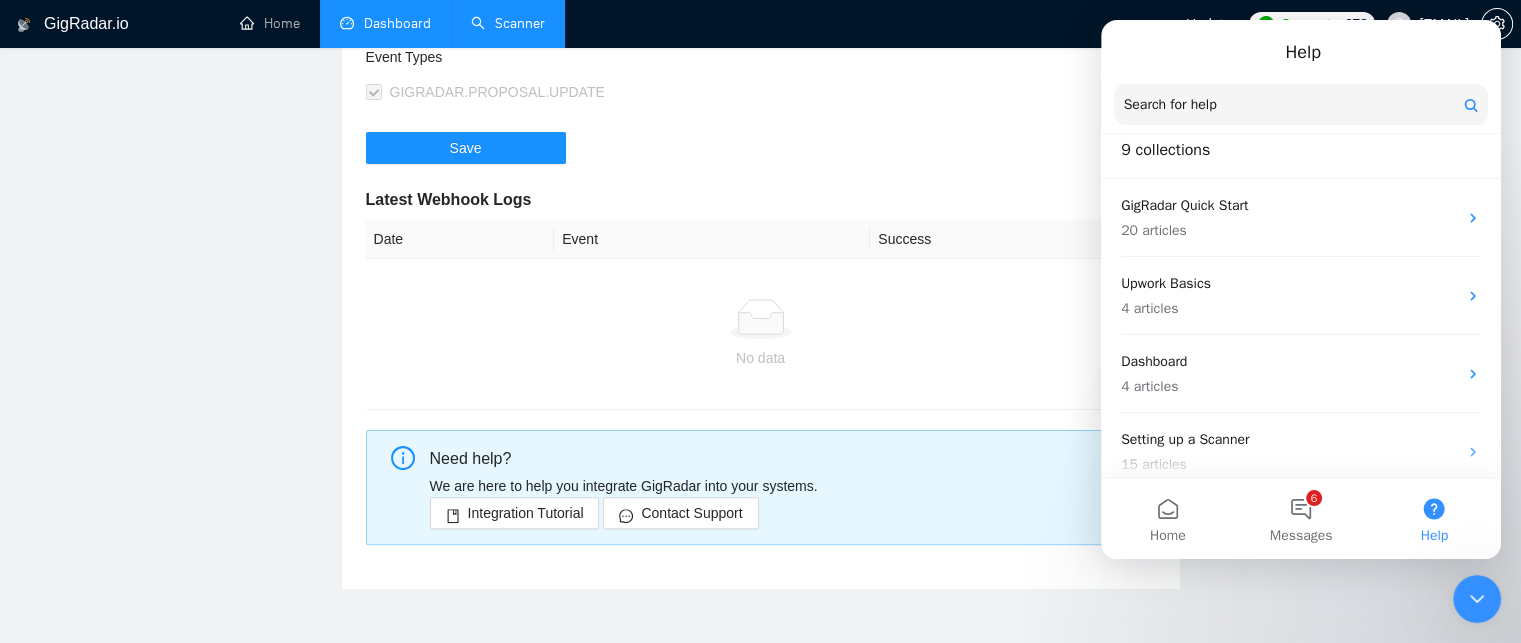 scroll, scrollTop: 0, scrollLeft: 0, axis: both 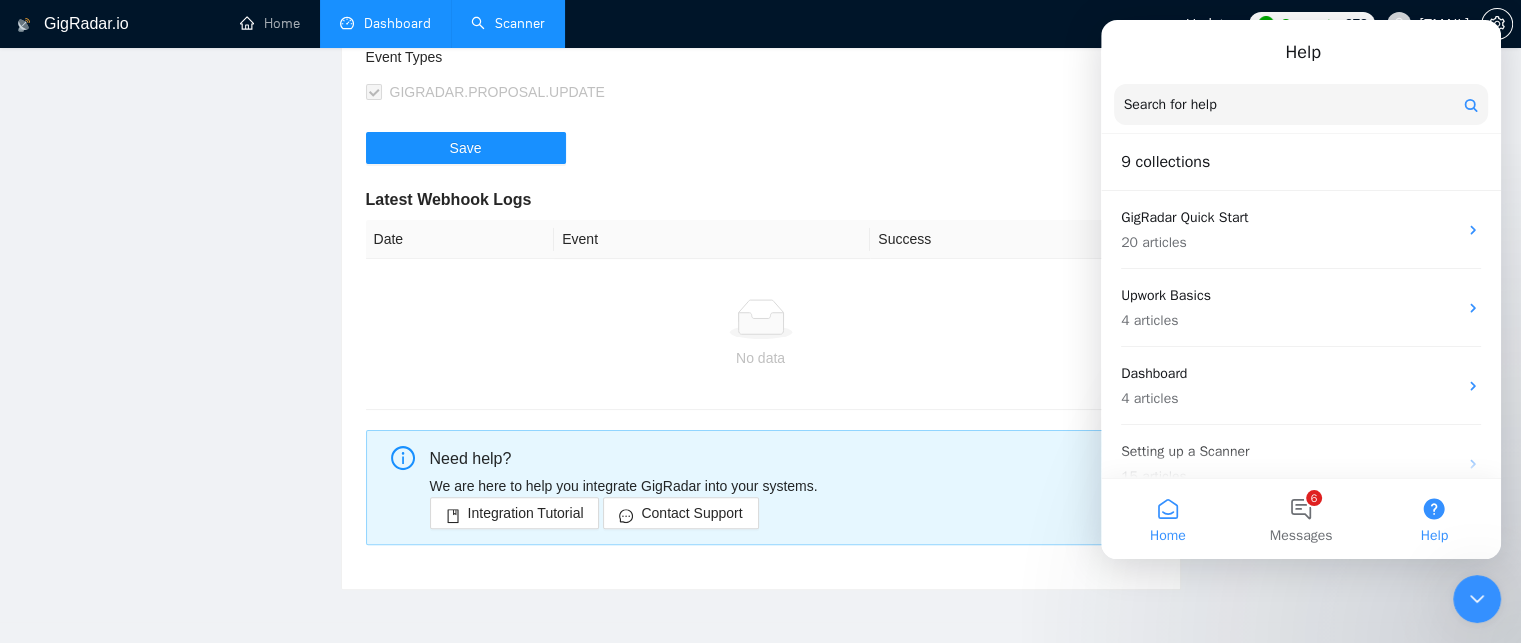 click on "Home" at bounding box center [1167, 519] 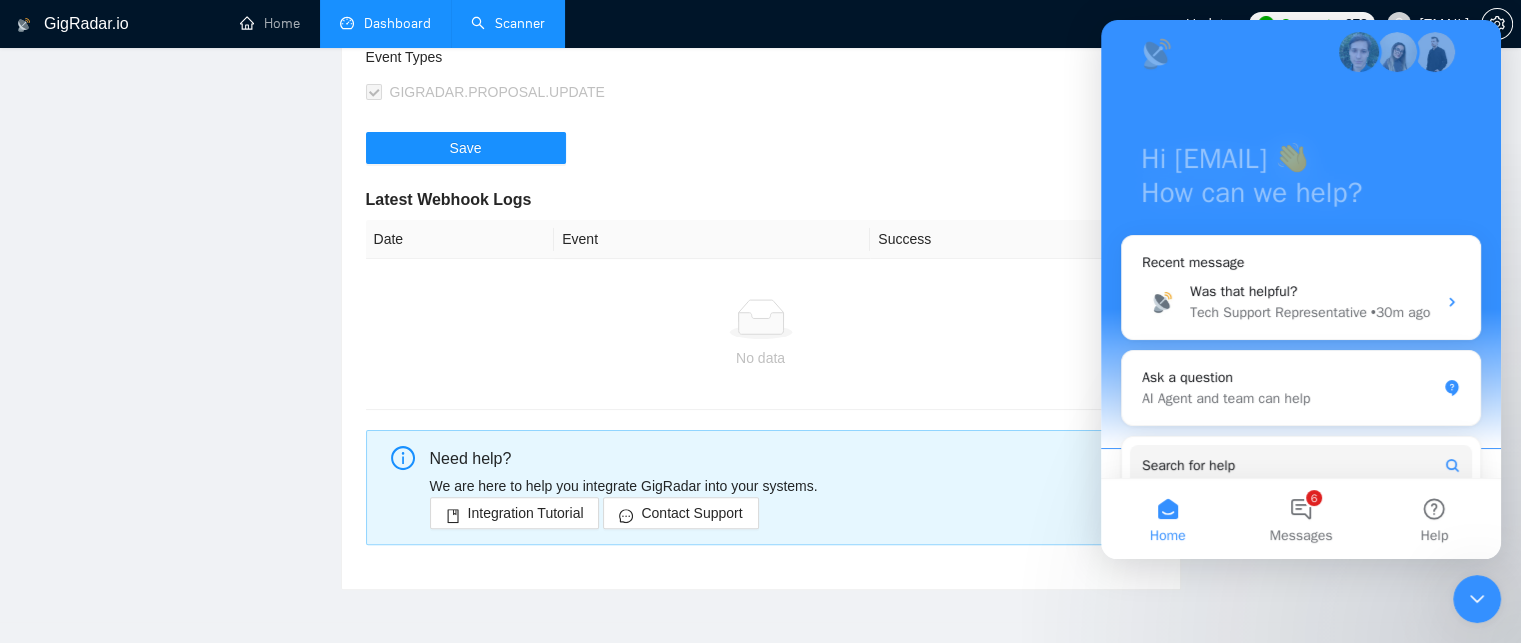 scroll, scrollTop: 0, scrollLeft: 0, axis: both 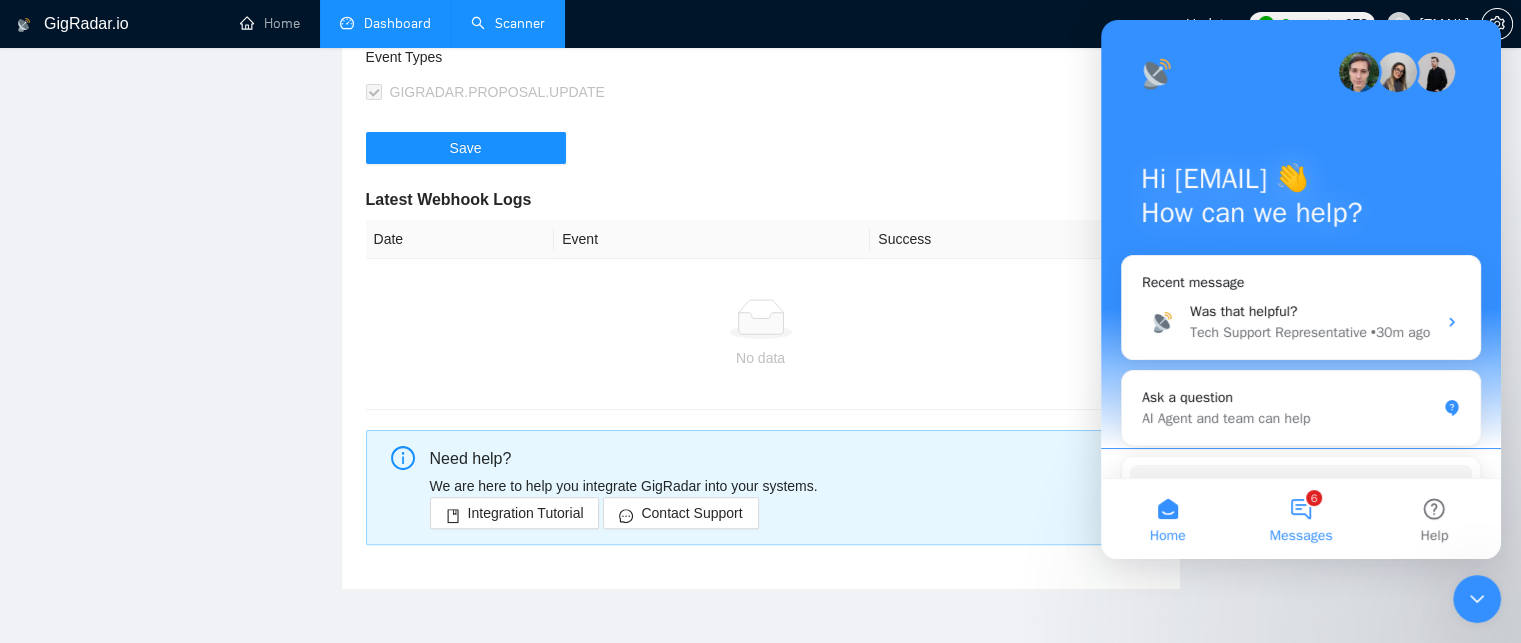 click on "6 Messages" at bounding box center [1300, 519] 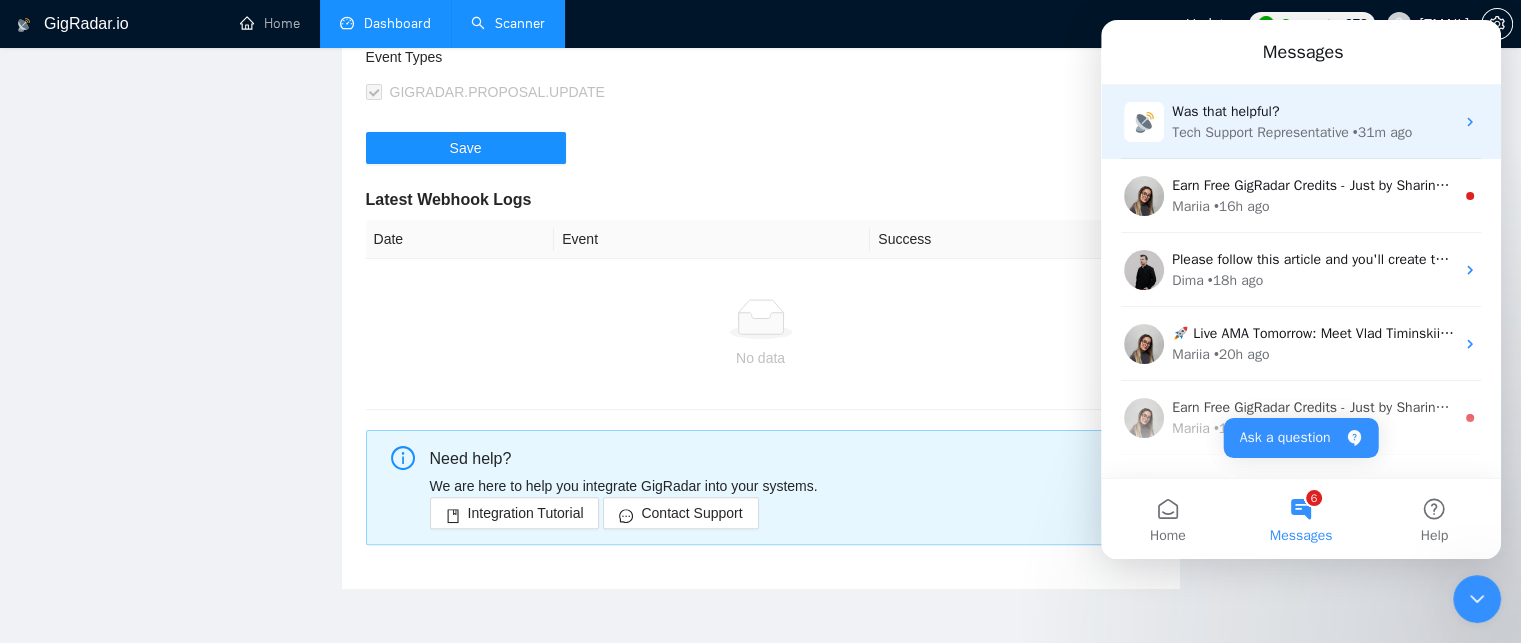 click on "Tech Support Representative" at bounding box center (1260, 132) 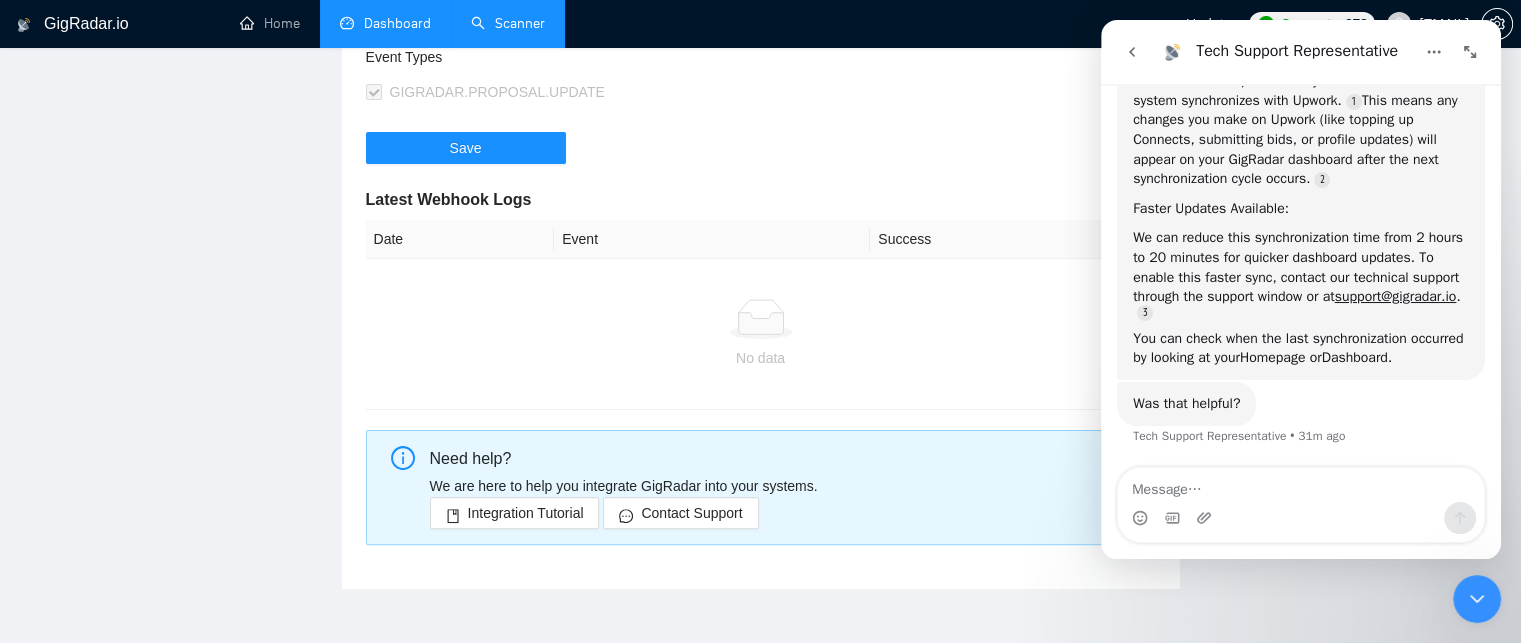 scroll, scrollTop: 664, scrollLeft: 0, axis: vertical 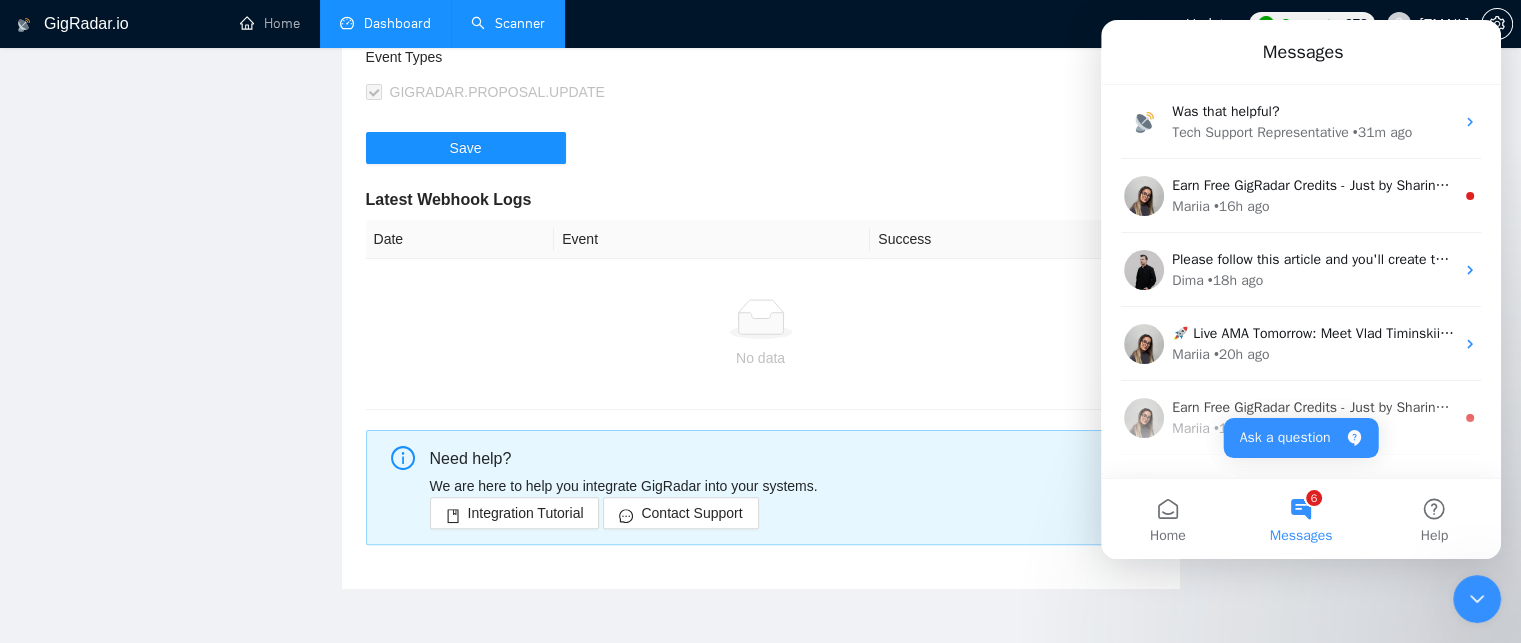 click 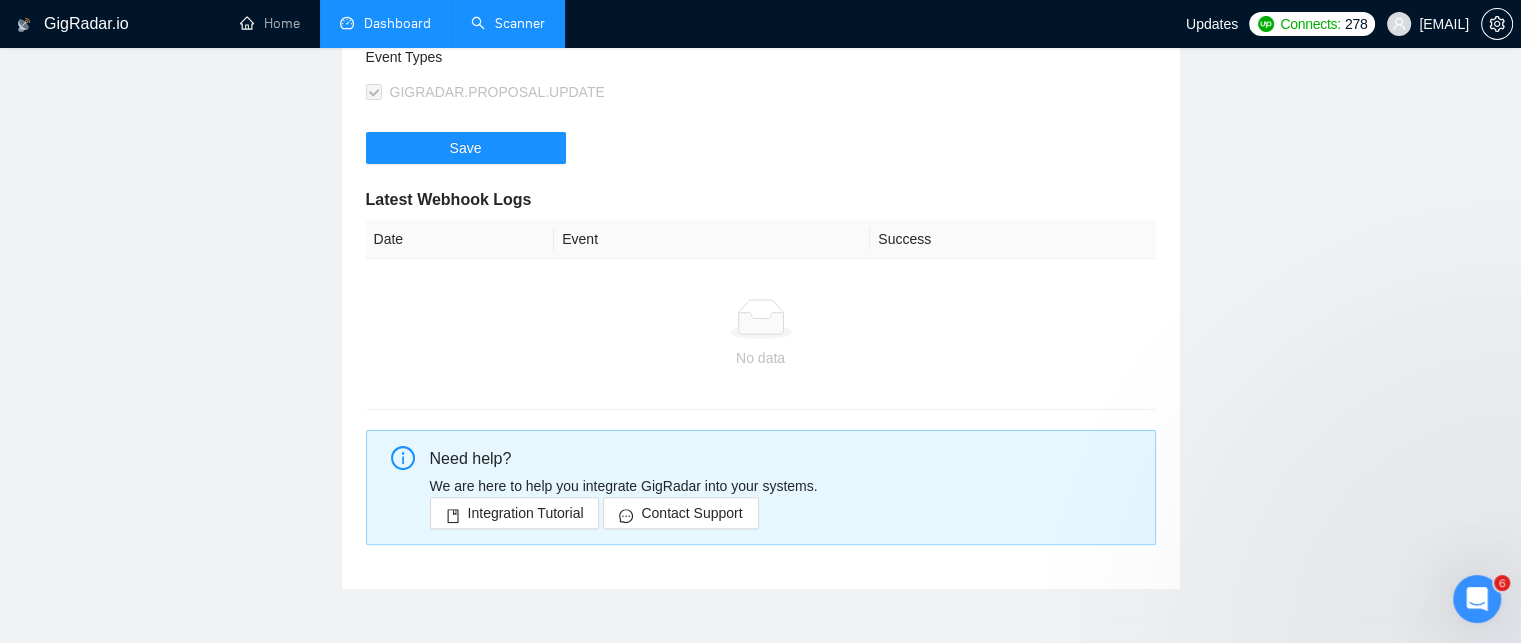 scroll, scrollTop: 0, scrollLeft: 0, axis: both 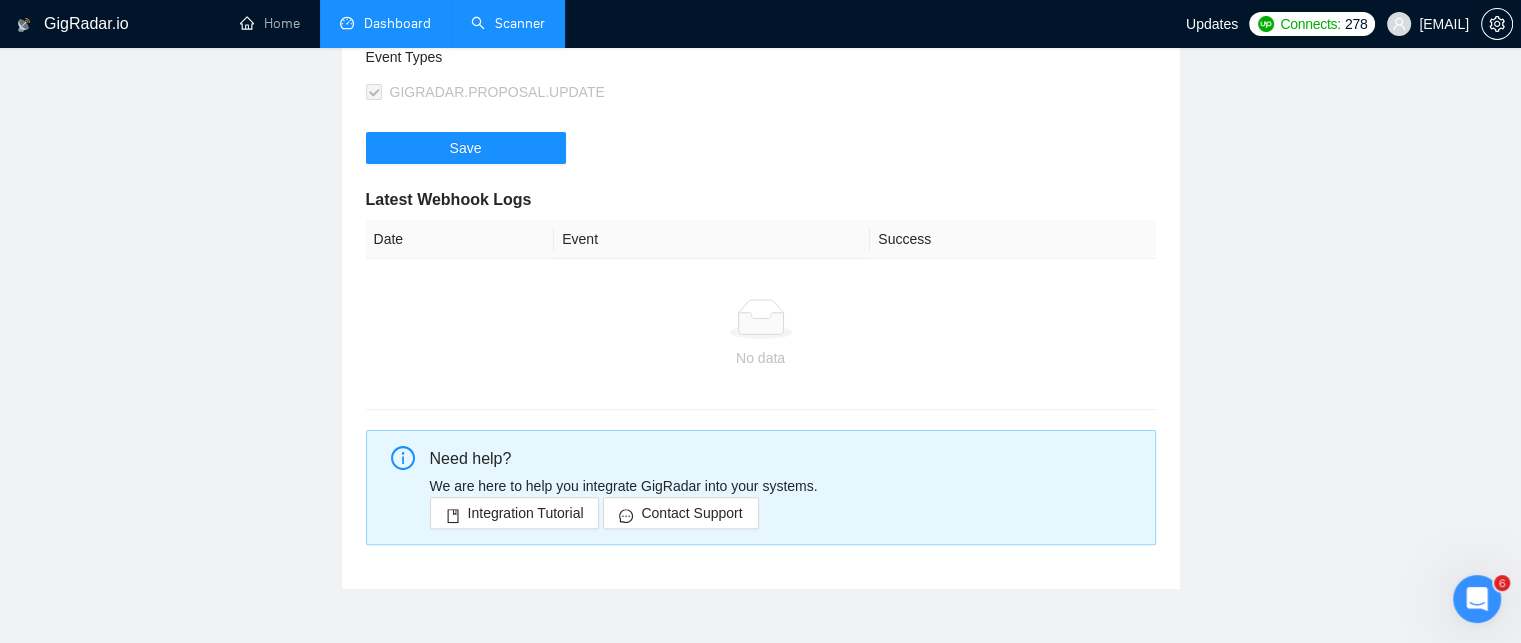 drag, startPoint x: 1222, startPoint y: 357, endPoint x: 836, endPoint y: 161, distance: 432.91107 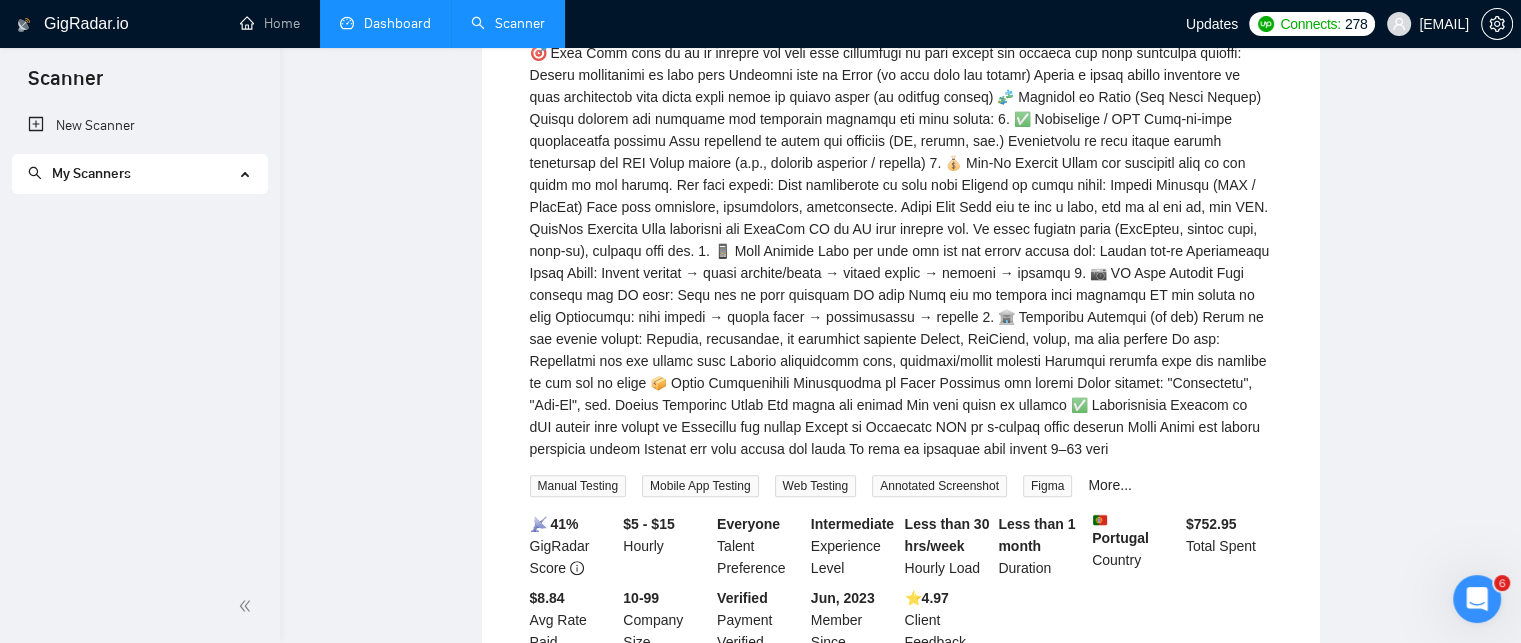 scroll, scrollTop: 0, scrollLeft: 0, axis: both 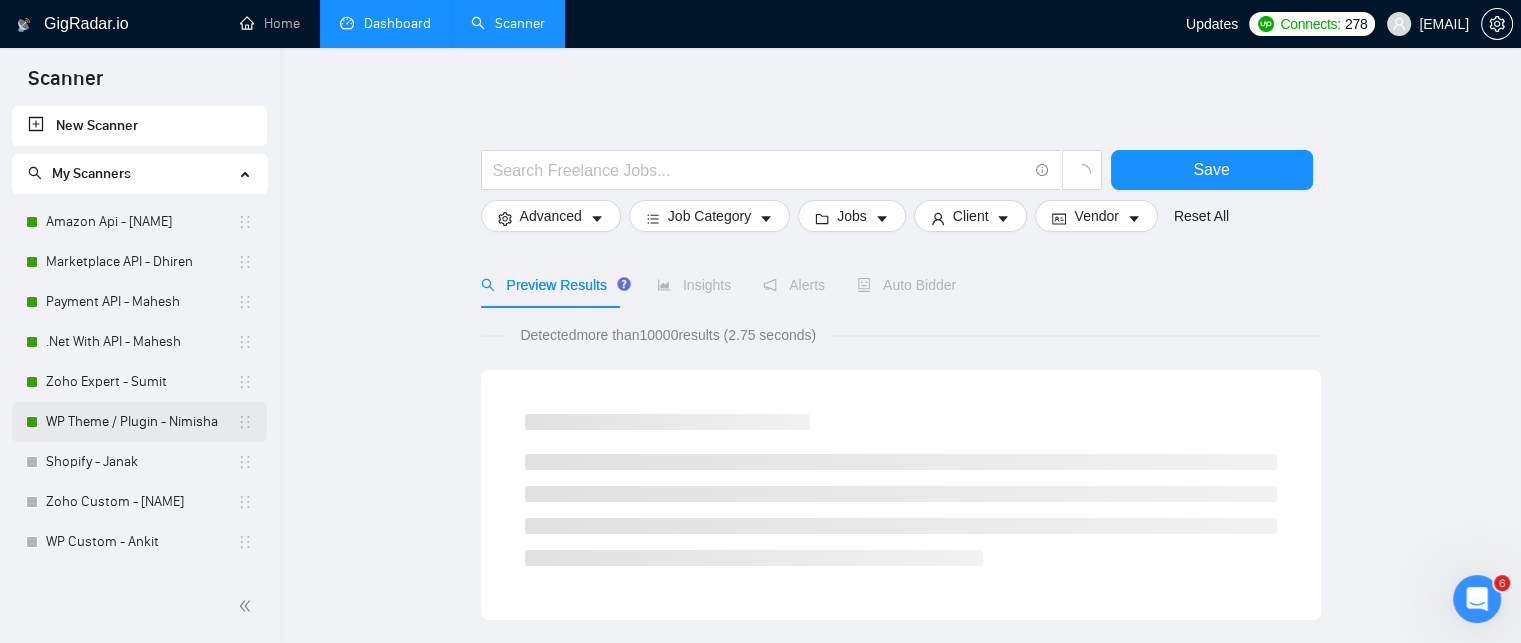 click on "WP Theme / Plugin - Nimisha" at bounding box center [141, 422] 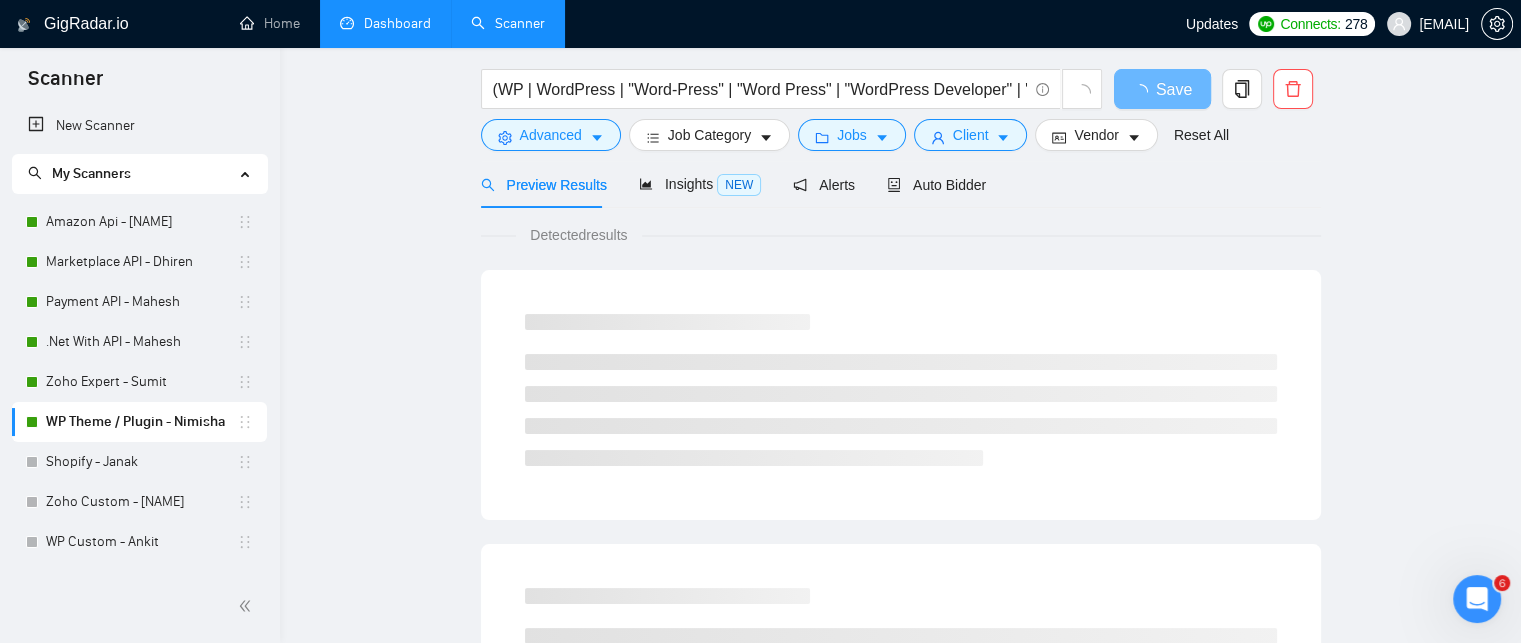 scroll, scrollTop: 0, scrollLeft: 0, axis: both 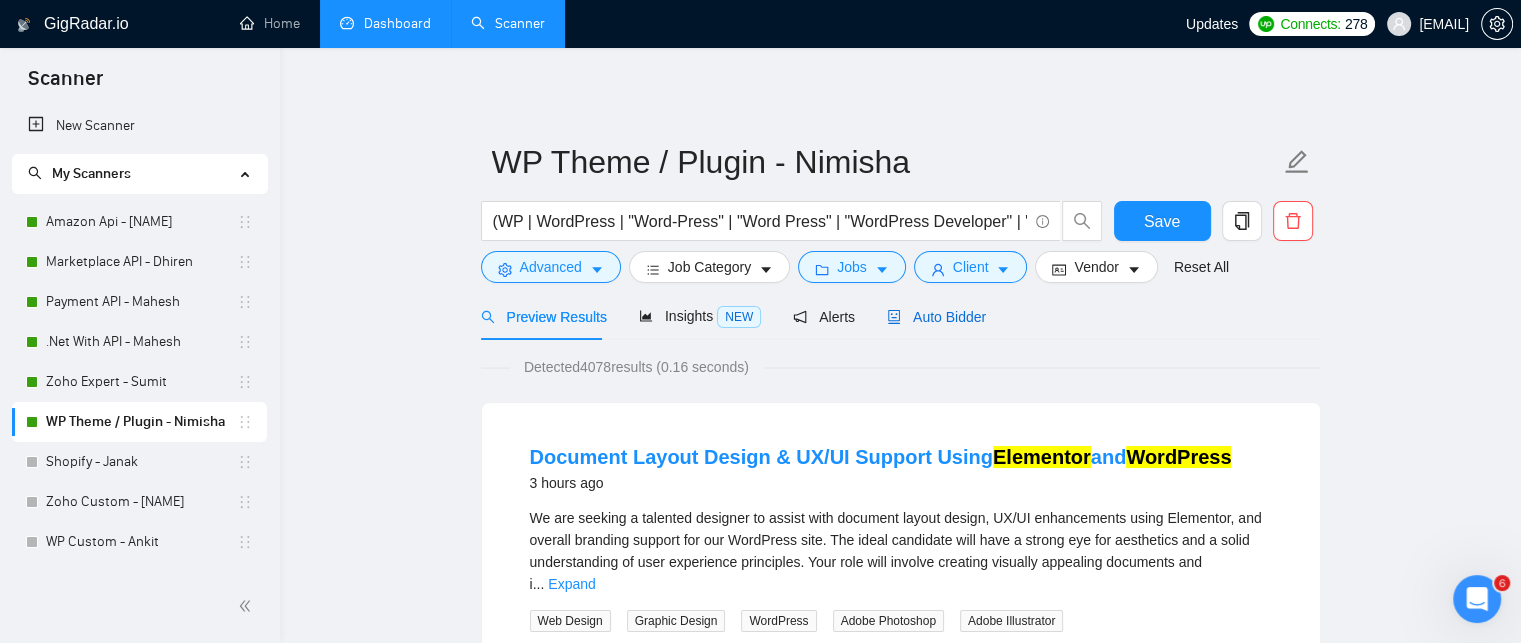 click on "Auto Bidder" at bounding box center [936, 317] 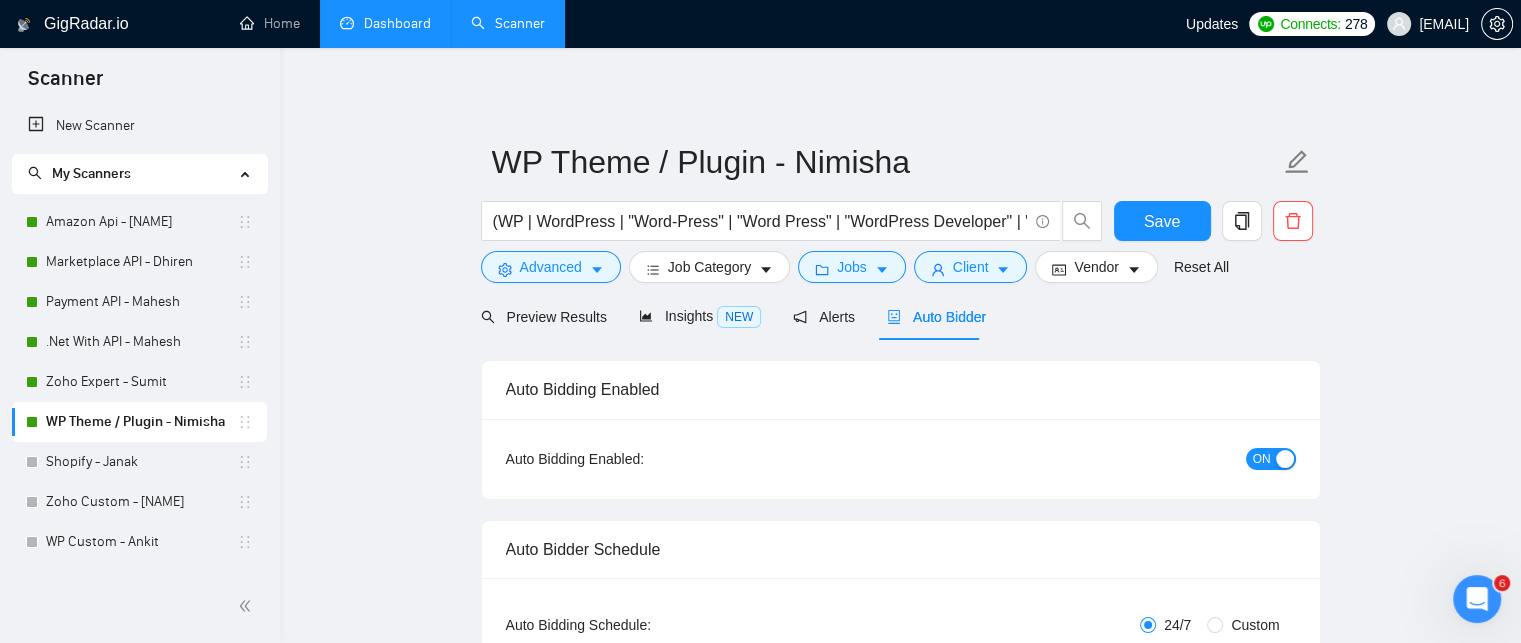 type 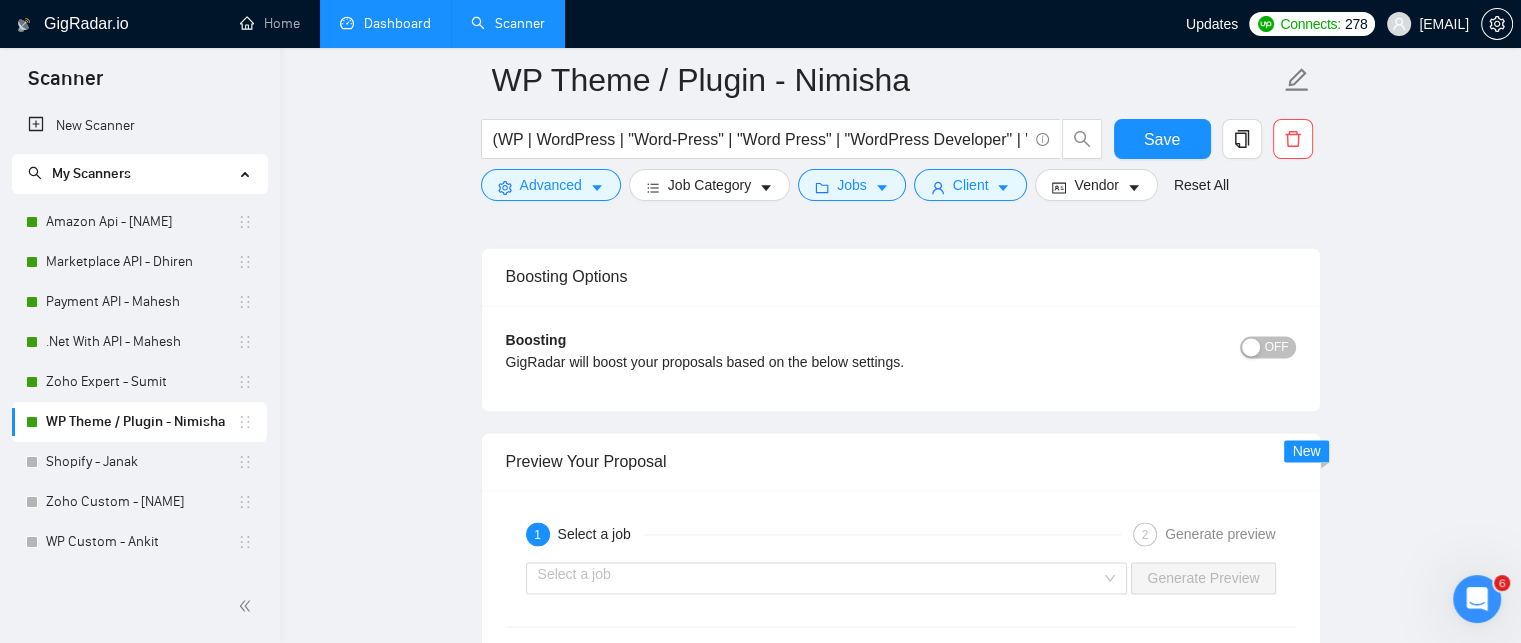 scroll, scrollTop: 2673, scrollLeft: 0, axis: vertical 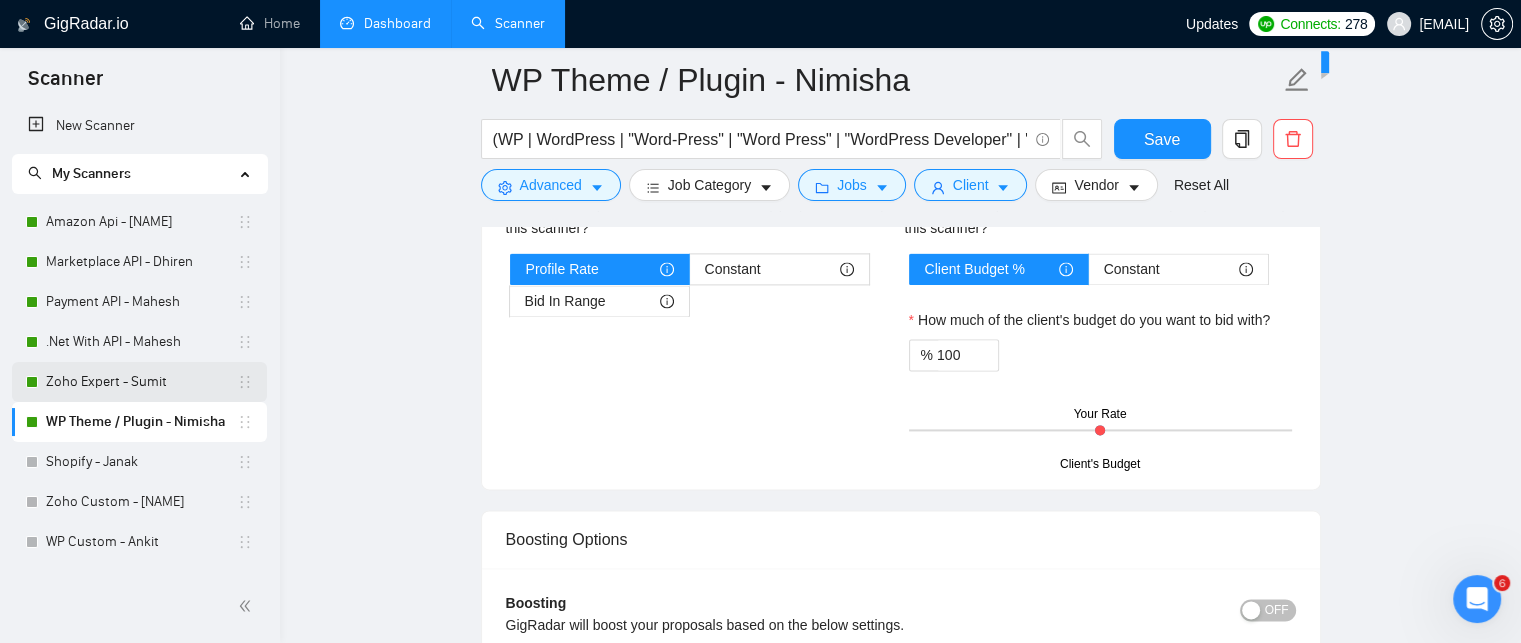 click on "Zoho Expert  - Sumit" at bounding box center (141, 382) 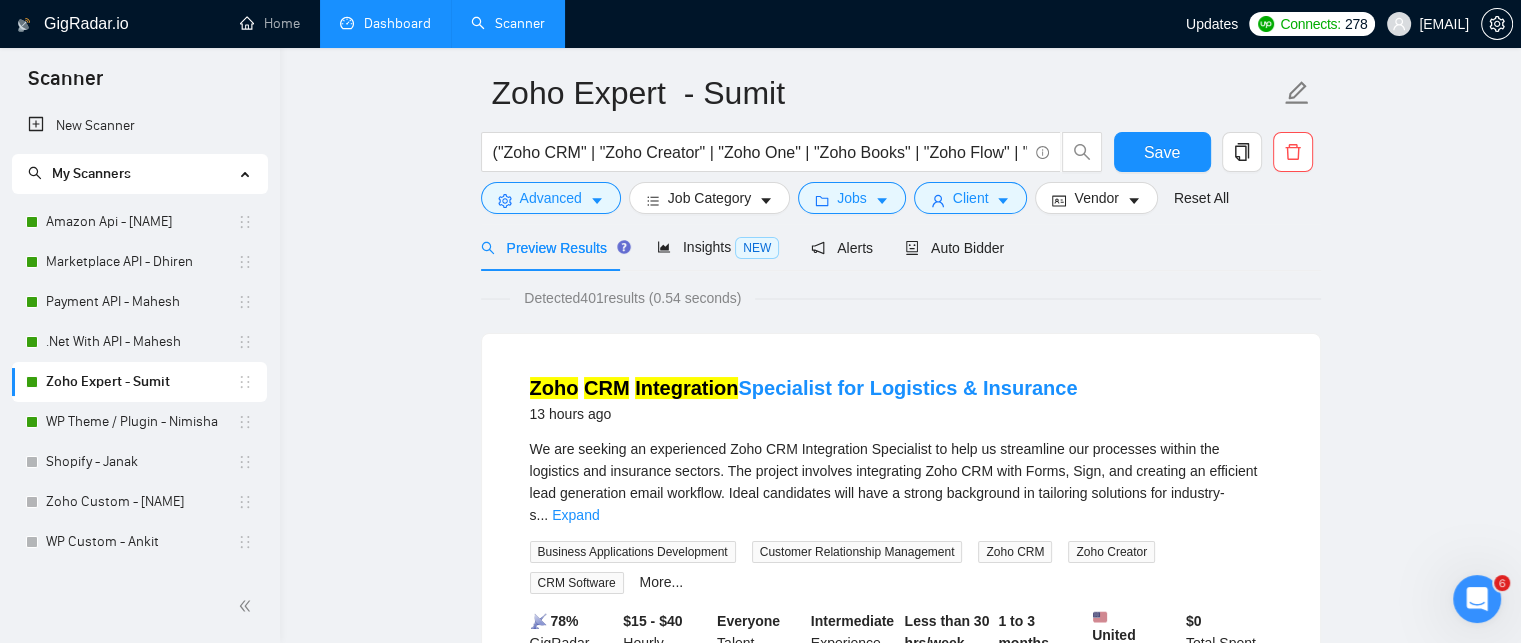 scroll, scrollTop: 0, scrollLeft: 0, axis: both 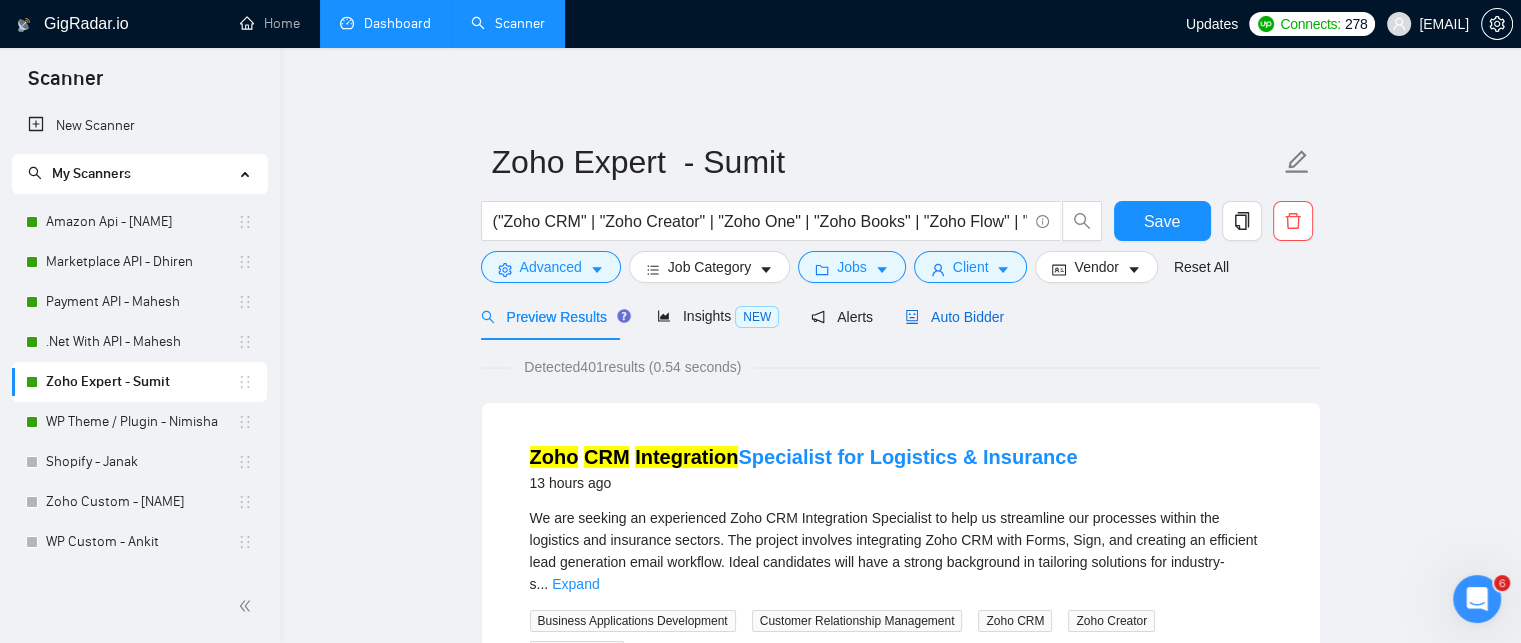 drag, startPoint x: 897, startPoint y: 315, endPoint x: 1379, endPoint y: 379, distance: 486.2304 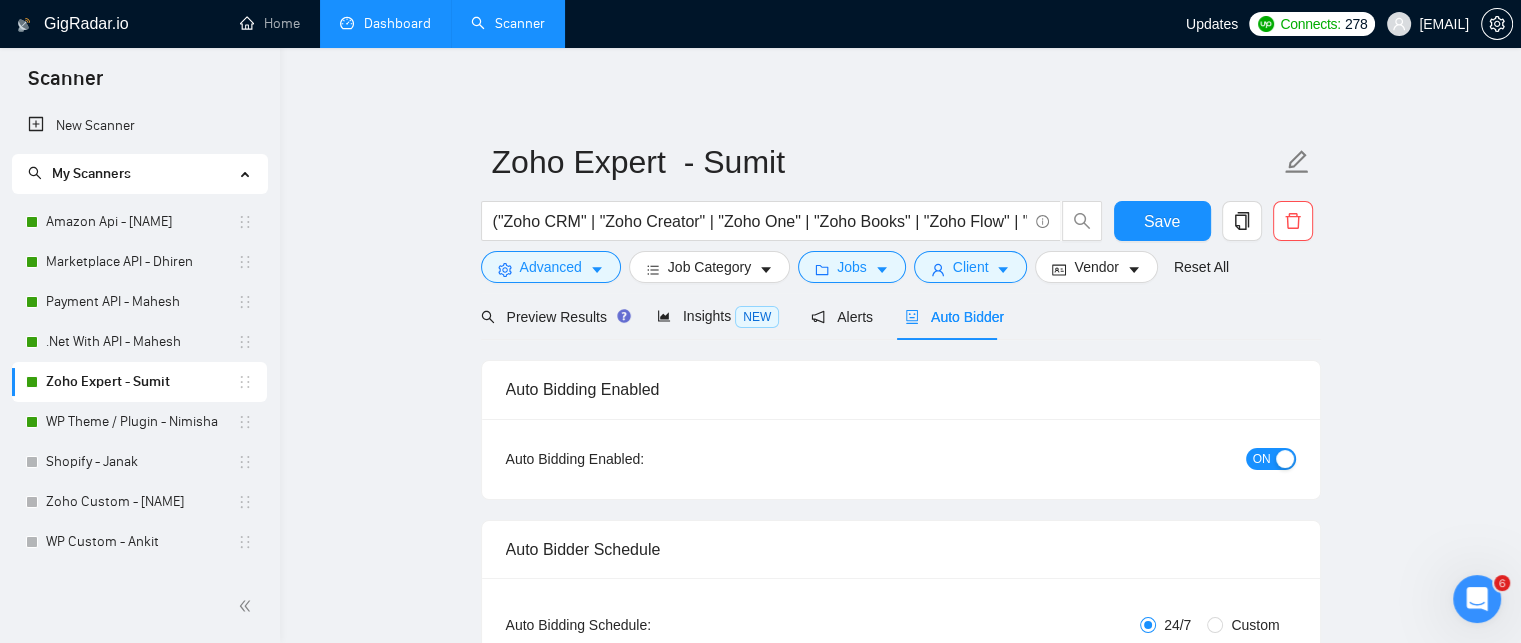 type 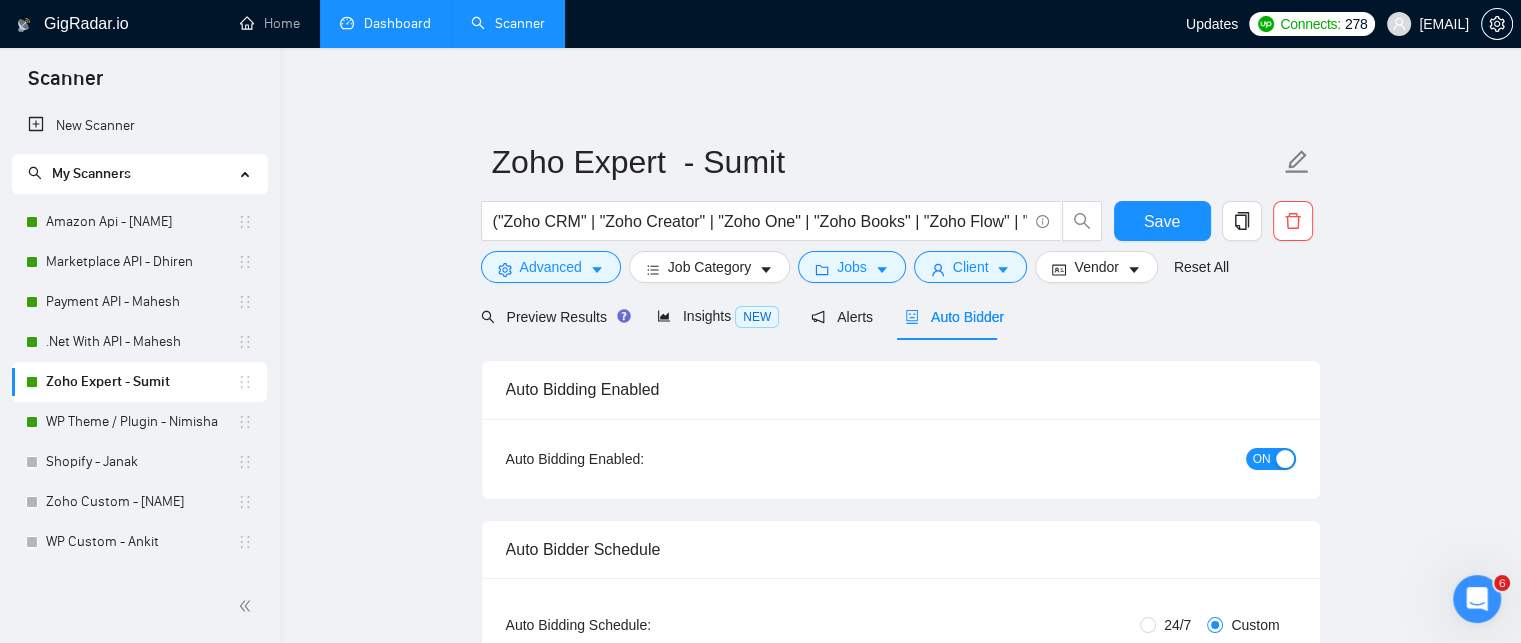 type 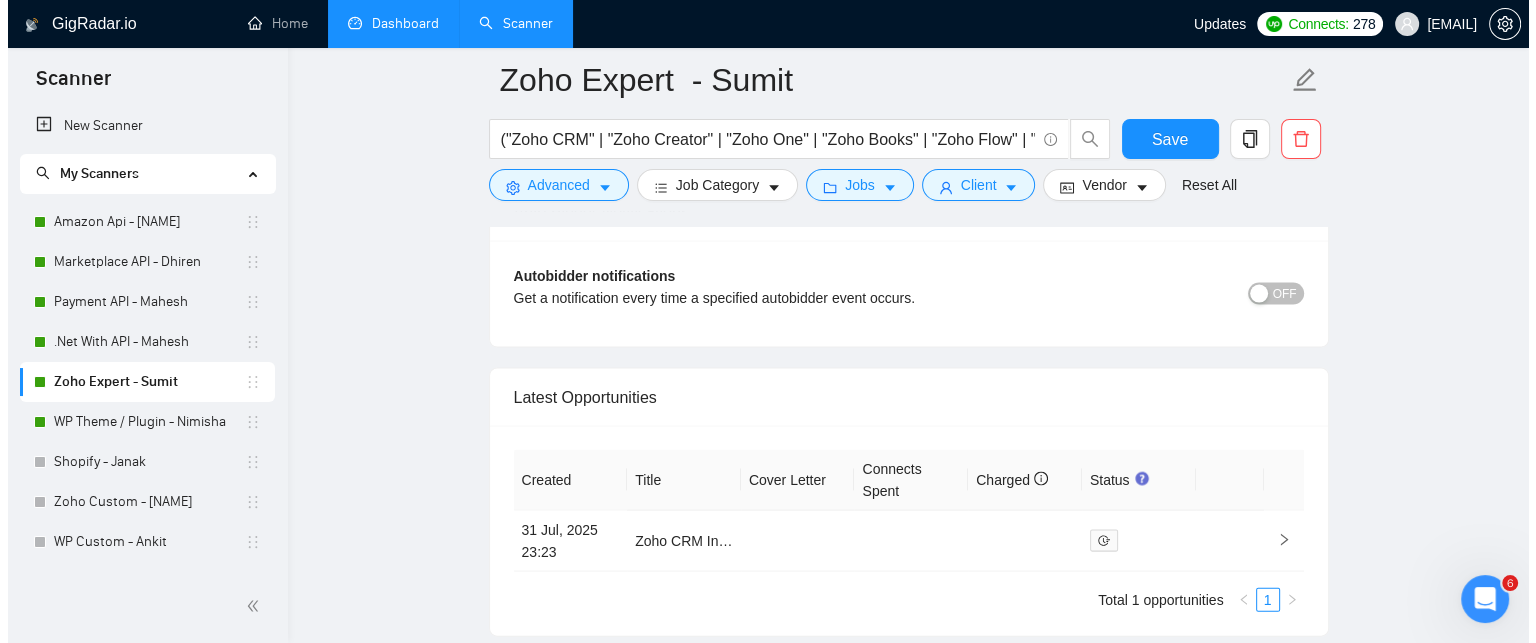scroll, scrollTop: 4300, scrollLeft: 0, axis: vertical 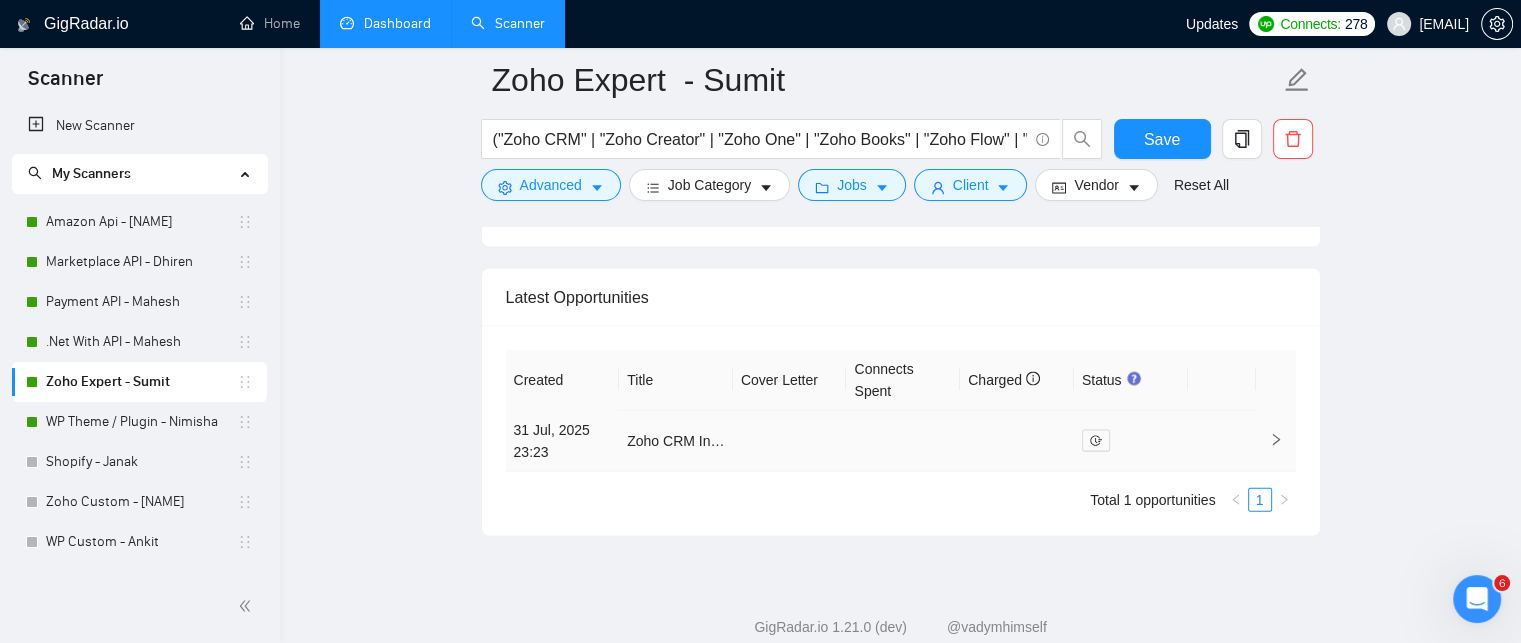 click 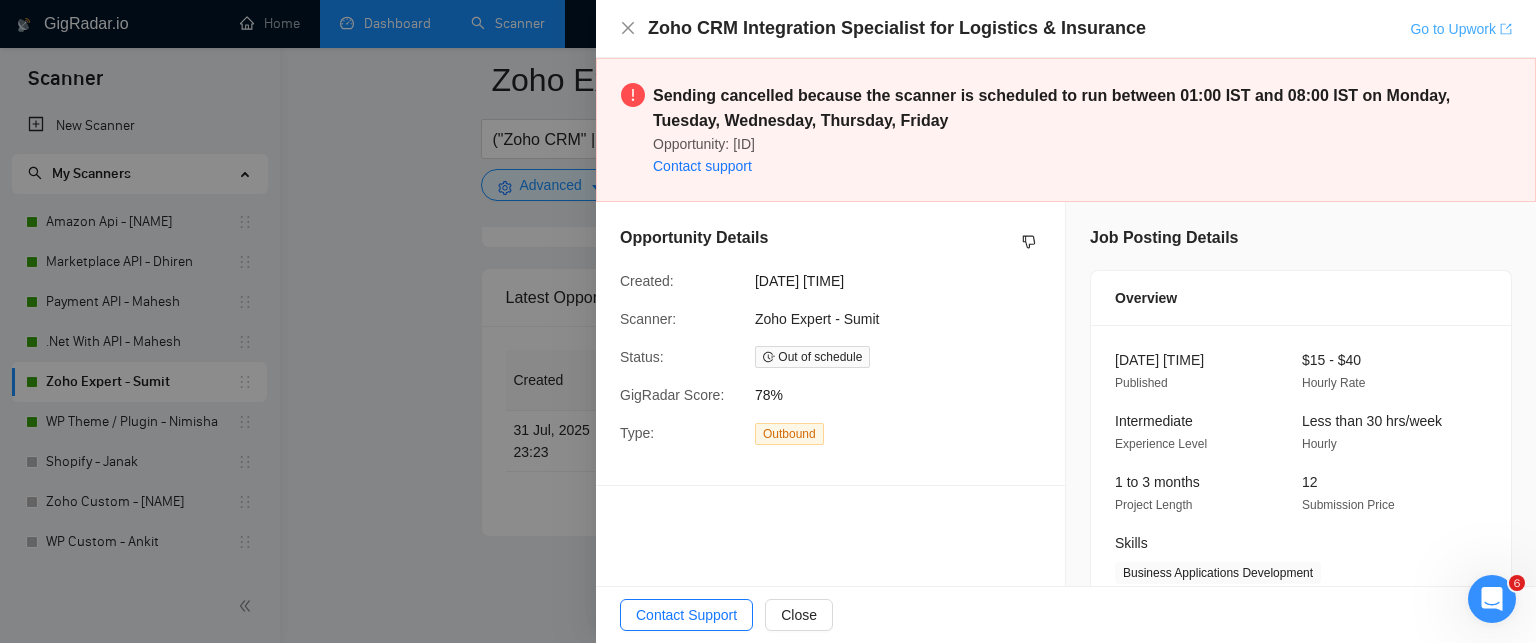 click on "Go to Upwork" at bounding box center (1461, 29) 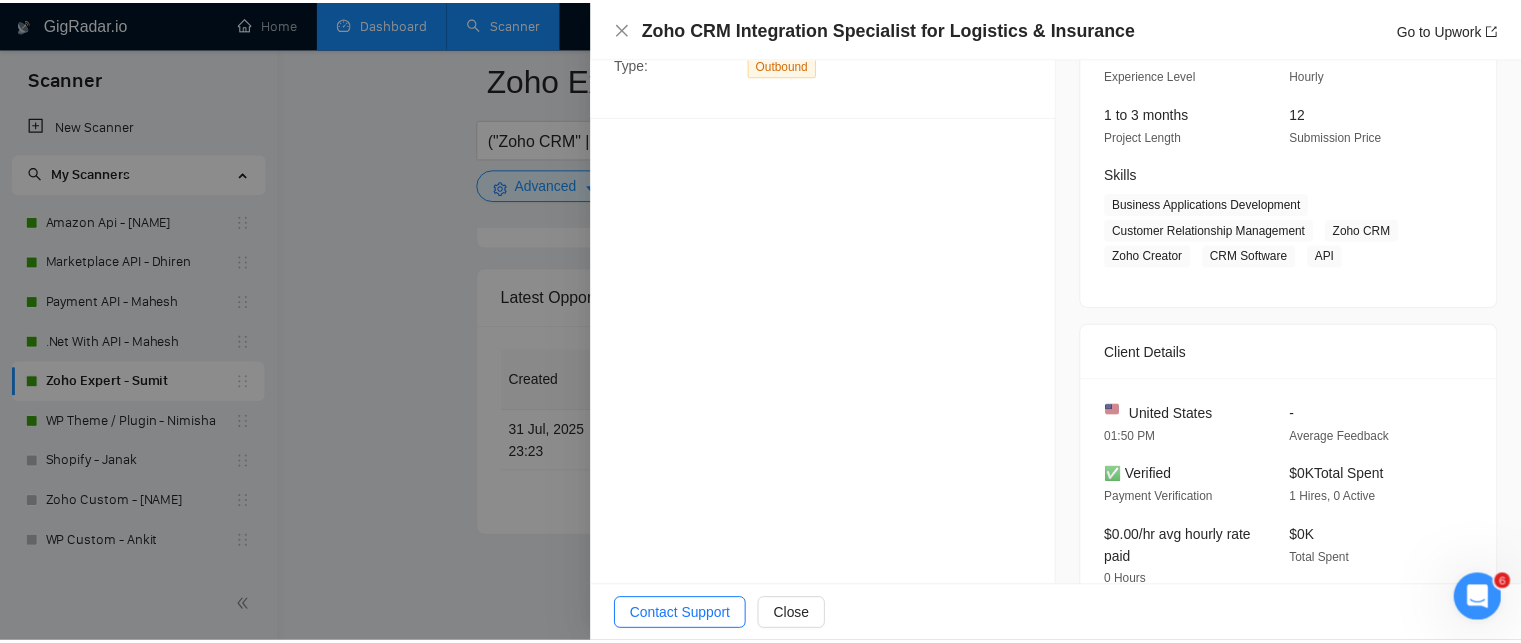 scroll, scrollTop: 0, scrollLeft: 0, axis: both 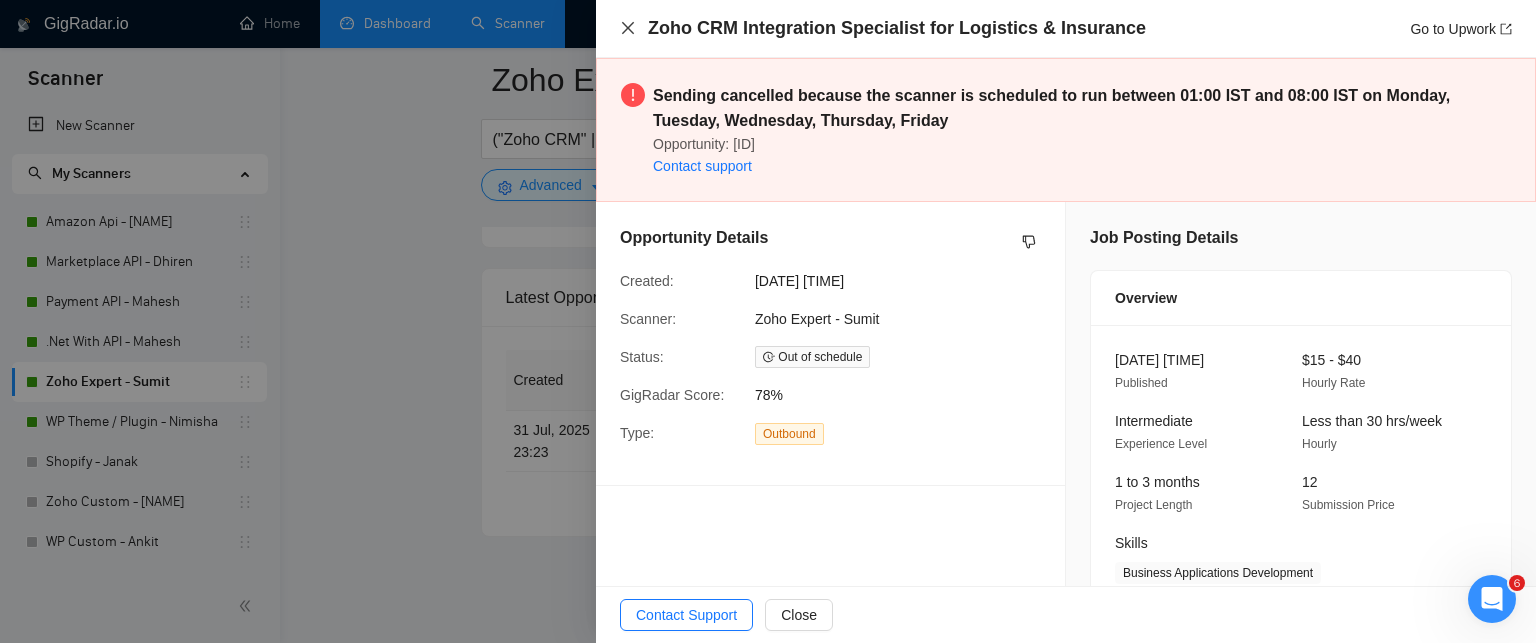 drag, startPoint x: 624, startPoint y: 26, endPoint x: 846, endPoint y: 501, distance: 524.3176 